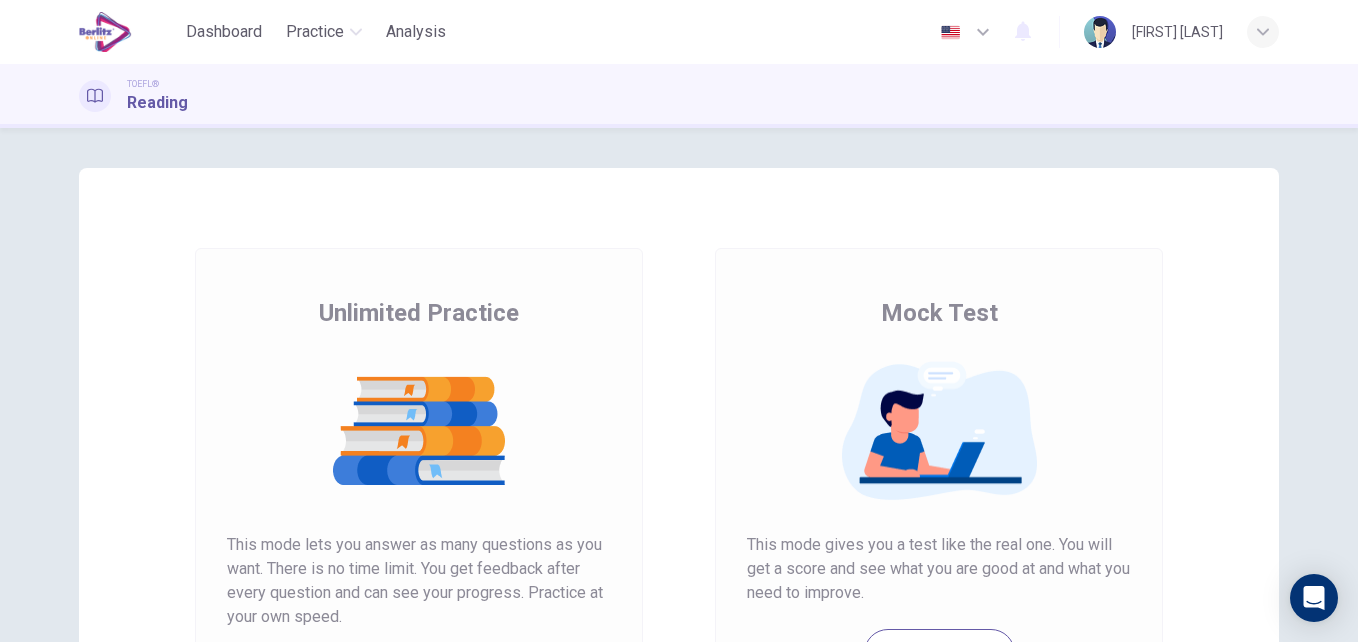 scroll, scrollTop: 0, scrollLeft: 0, axis: both 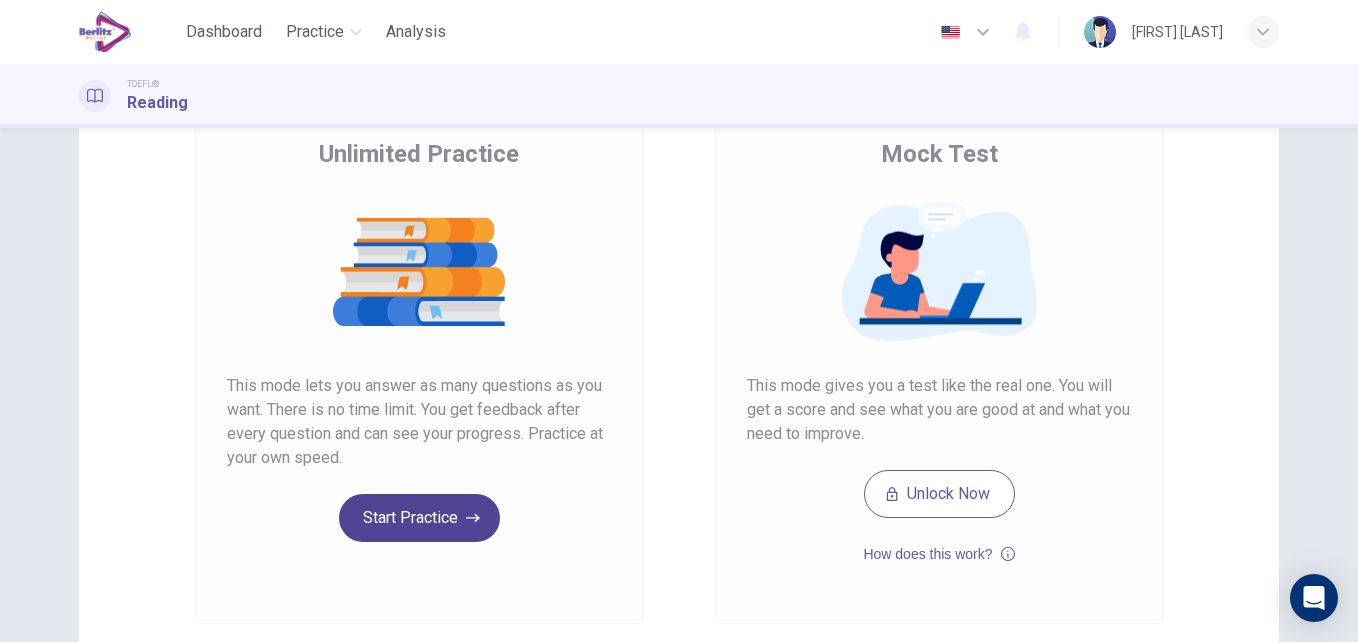 click on "Start Practice" at bounding box center [419, 518] 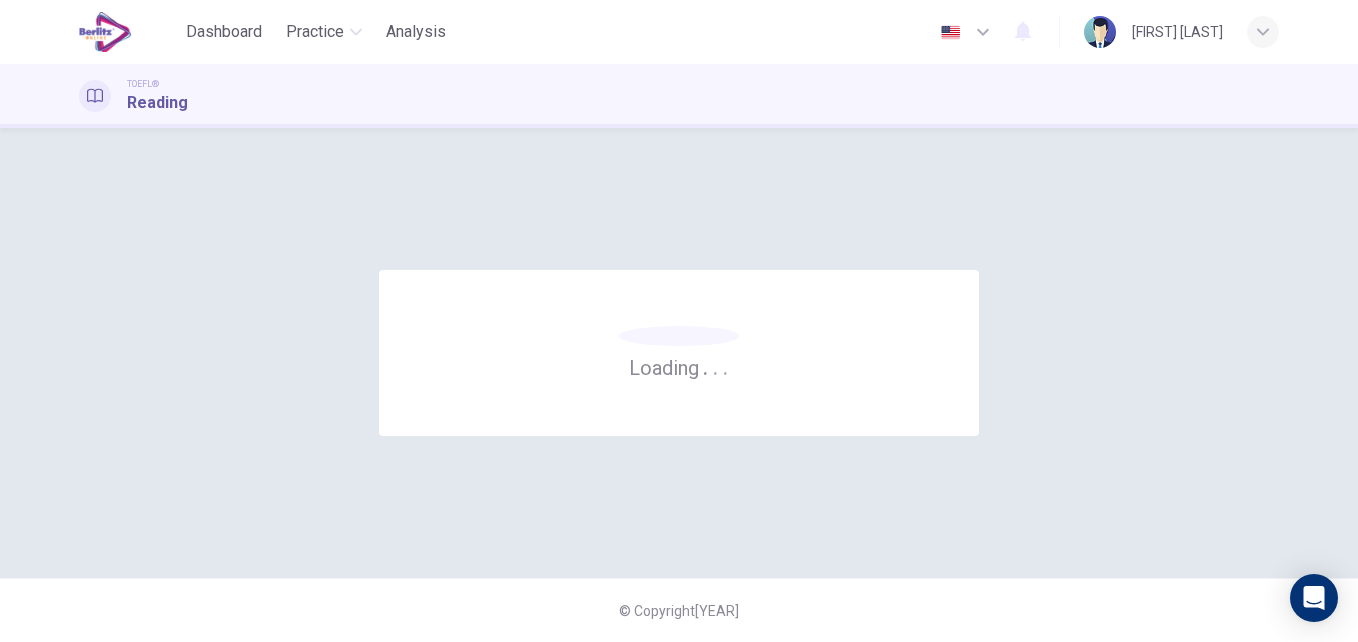 scroll, scrollTop: 0, scrollLeft: 0, axis: both 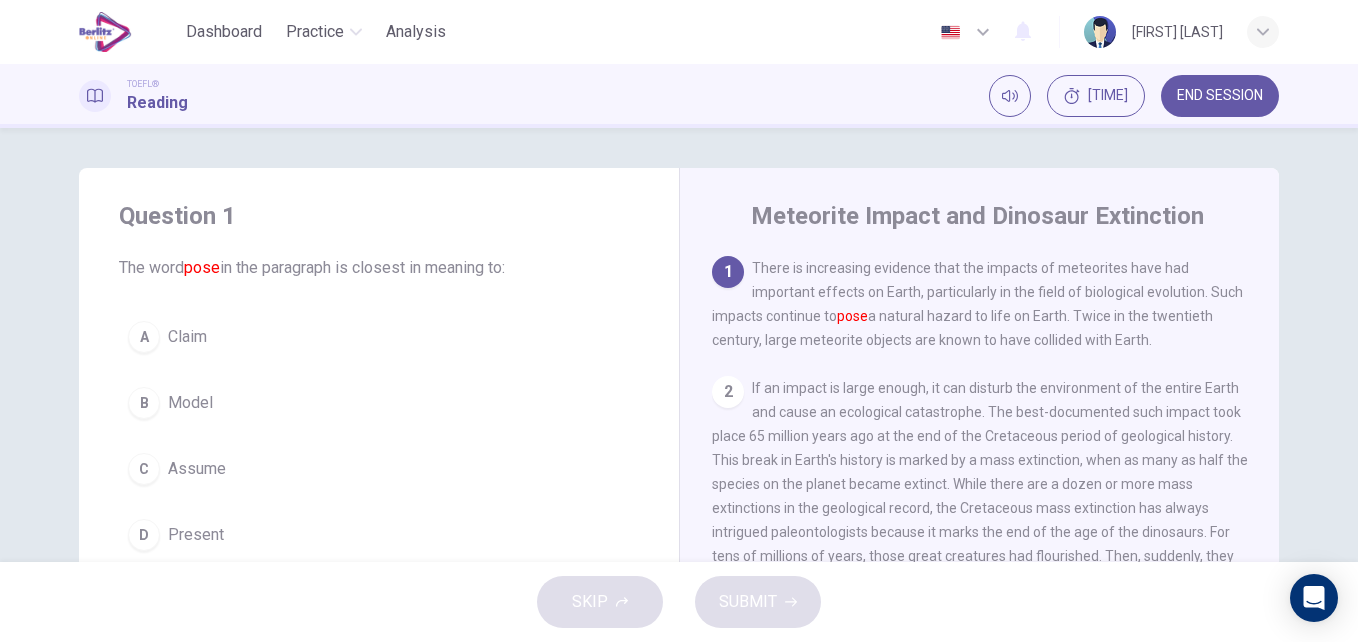 drag, startPoint x: 748, startPoint y: 270, endPoint x: 985, endPoint y: 401, distance: 270.79514 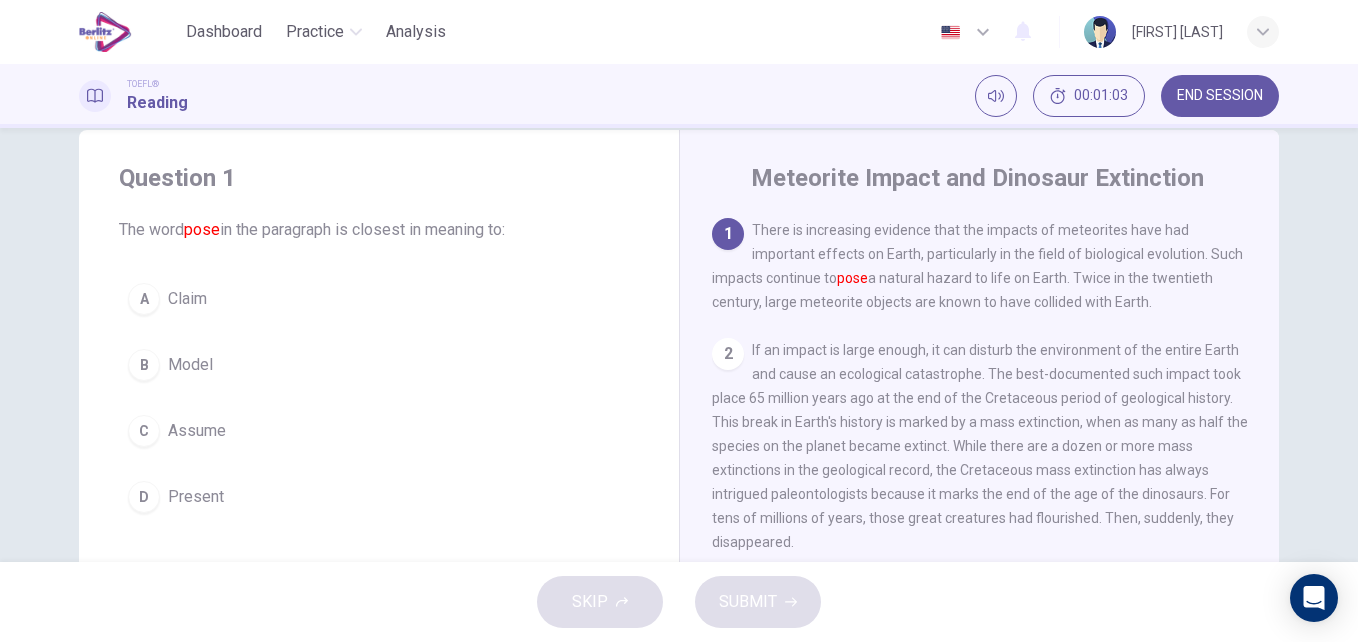scroll, scrollTop: 39, scrollLeft: 0, axis: vertical 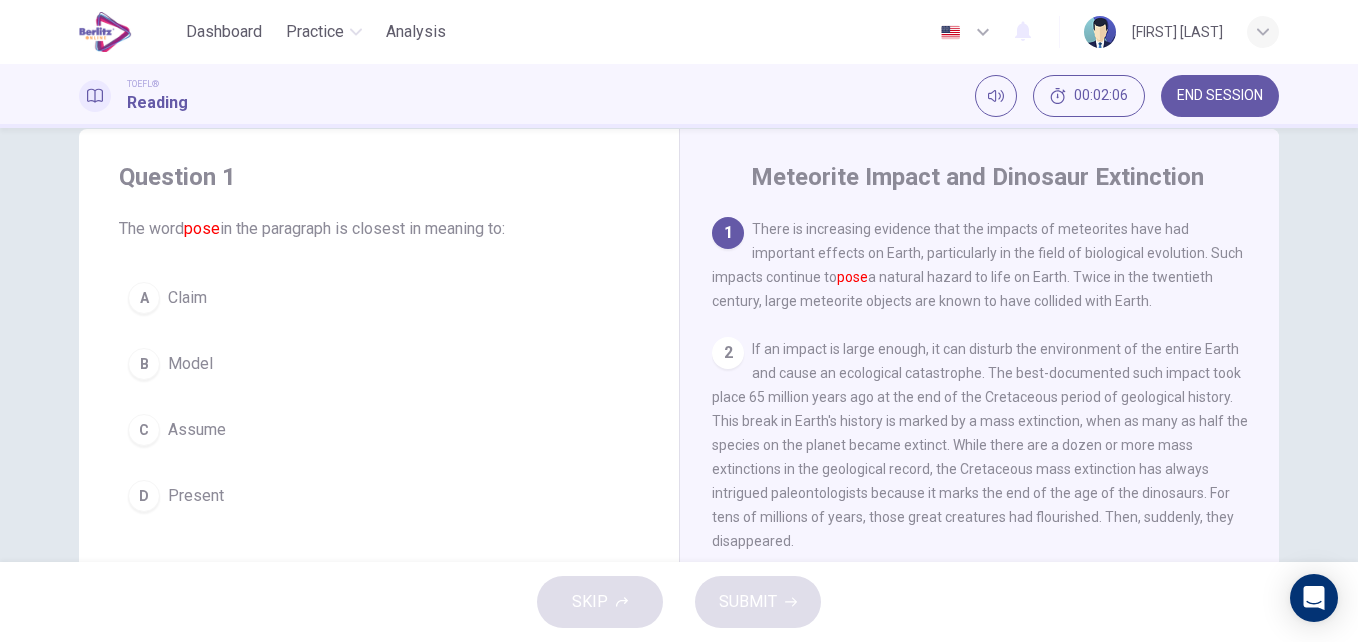 click on "Question 1 The word  pose  in the paragraph is closest in meaning to: A Claim B Model C Assume D Present Meteorite Impact and Dinosaur Extinction 1 There is increasing evidence that the impacts of meteorites have had important effects on Earth, particularly in the field of biological evolution. Such impacts continue to   pose  a natural hazard to life on Earth. Twice in the twentieth century, large meteorite objects are known to have collided with Earth.	 2 3 4 5 Several other mass extinctions in the geological record have been tentatively identified with large impacts, but none is so dramatic as the Cretaceous event. But even without such specific documentation, it is clear that impacts of this size do occur and that their results can be catastrophic. What is a catastrophe for one group of living things, however, may create opportunities for another group. Following each mass extinction, there is a sudden evolutionary burst as new species develop to fill the ecological niches opened by the event. 6 7 8" at bounding box center [679, 345] 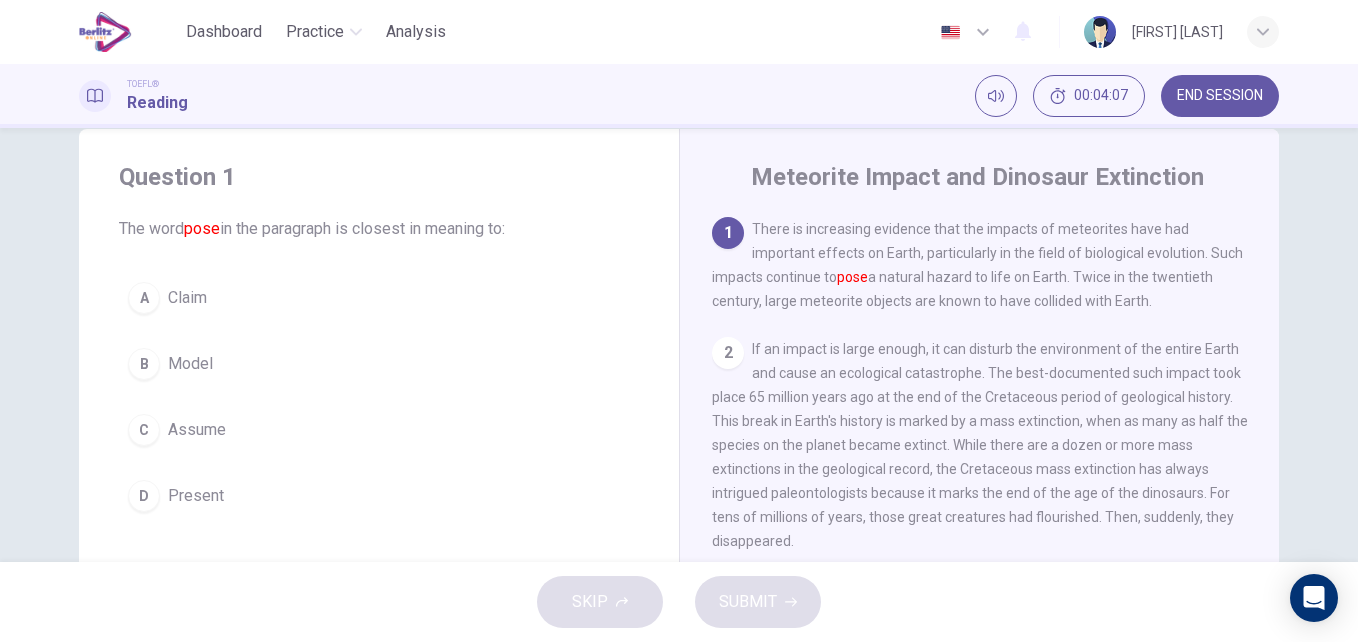 click on "Present" at bounding box center [196, 496] 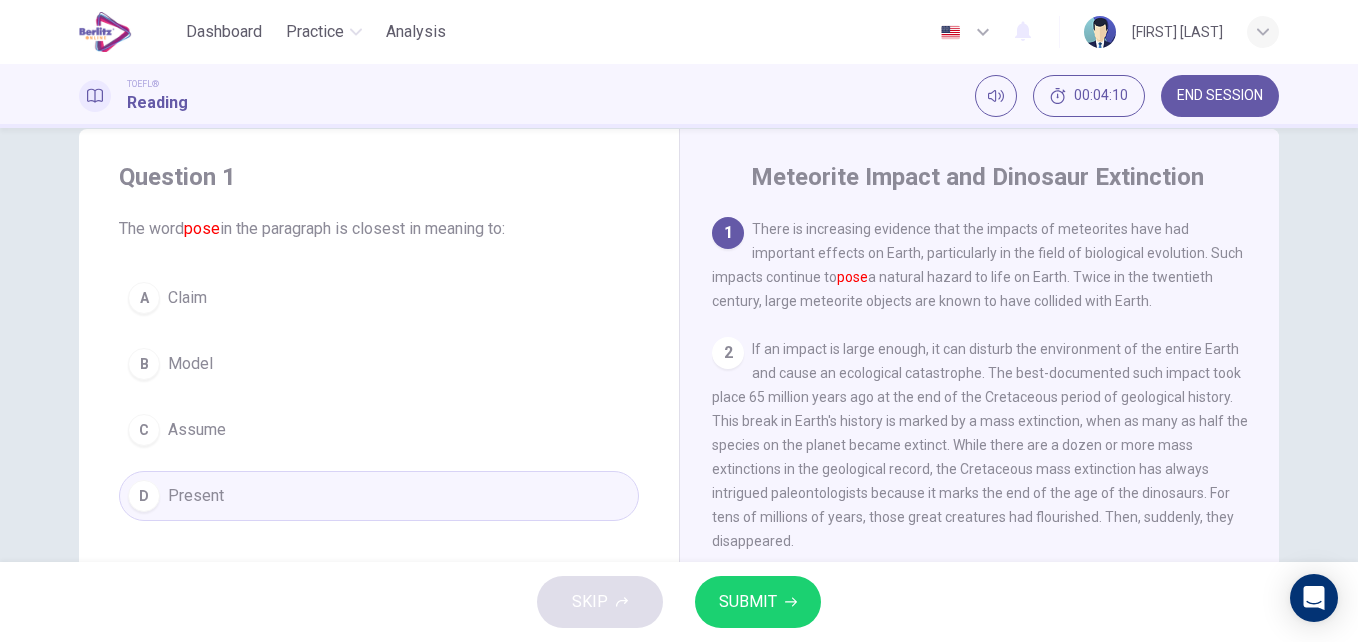 click on "SUBMIT" at bounding box center (748, 602) 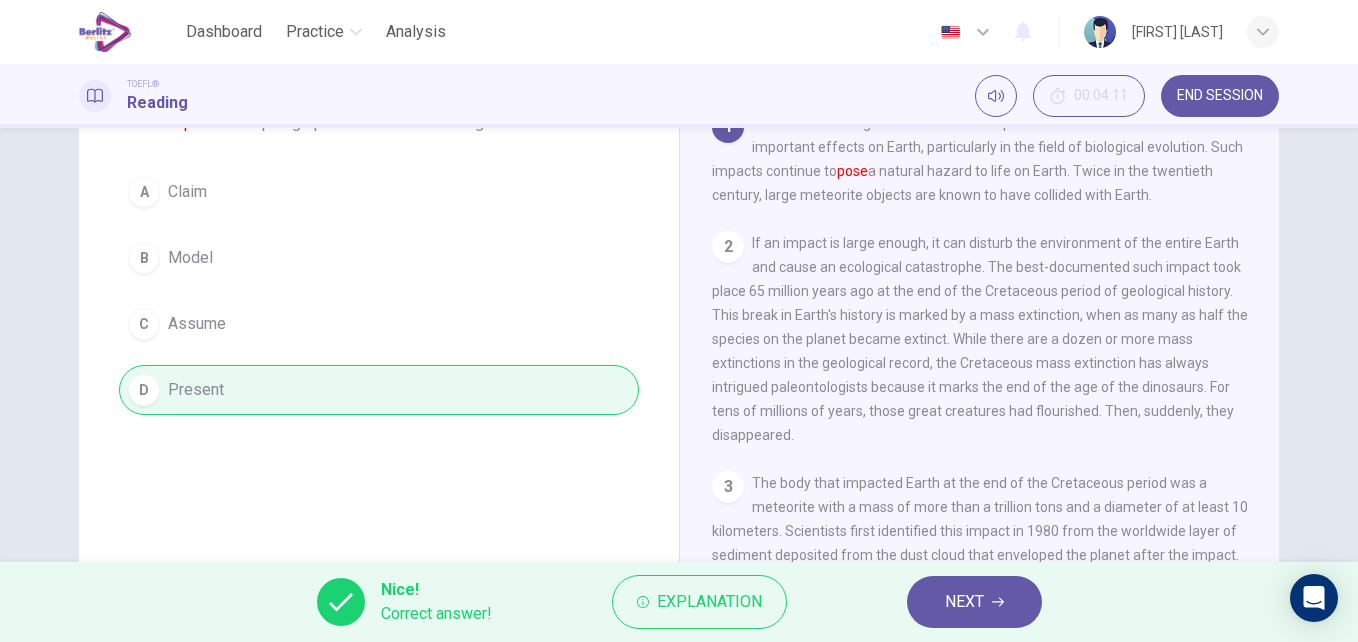 scroll, scrollTop: 155, scrollLeft: 0, axis: vertical 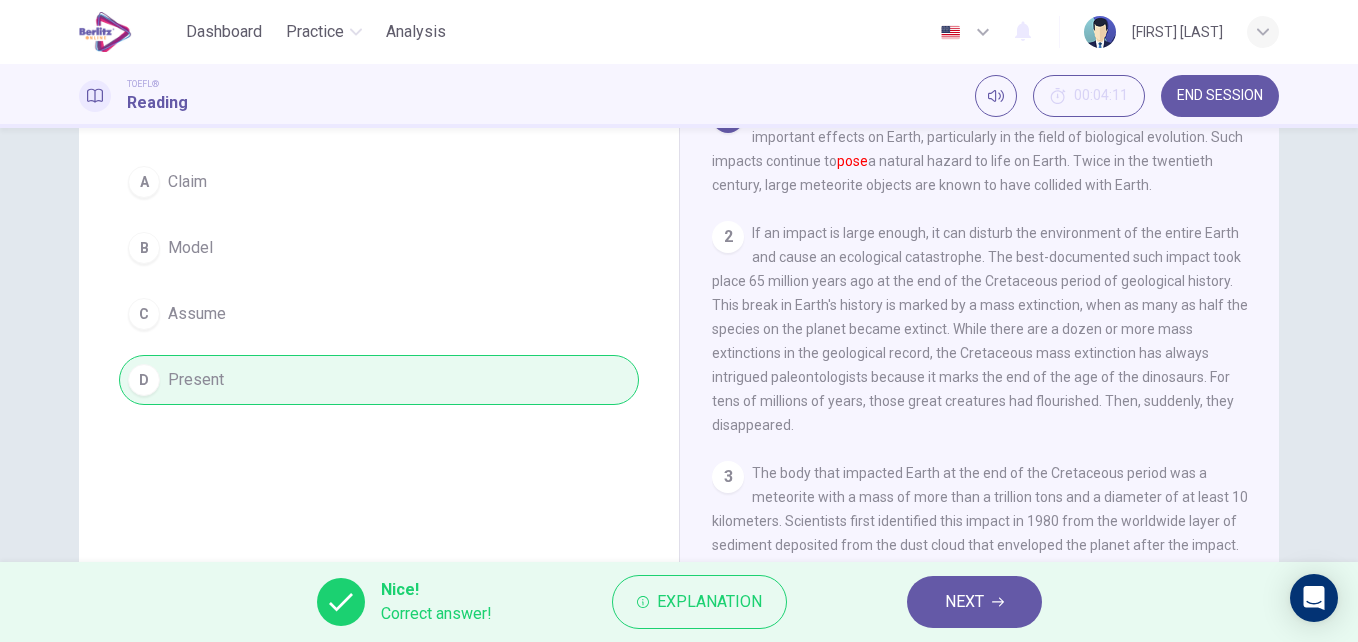 click on "NEXT" at bounding box center (964, 602) 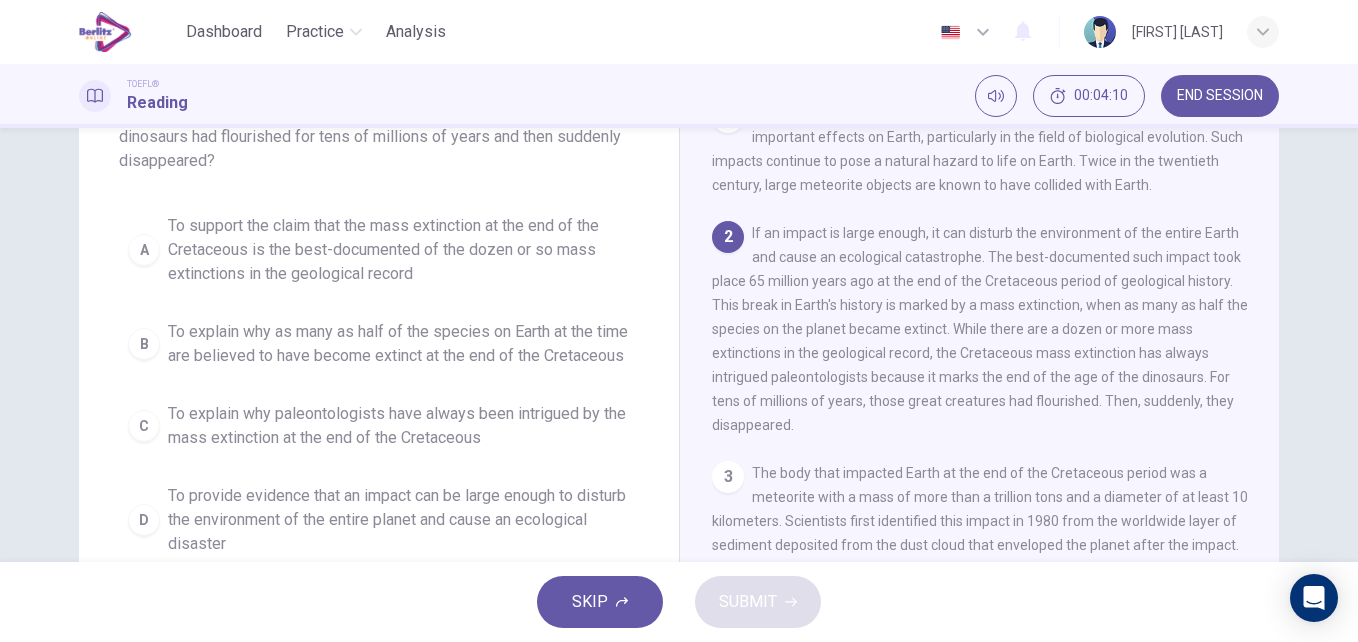 scroll, scrollTop: 203, scrollLeft: 0, axis: vertical 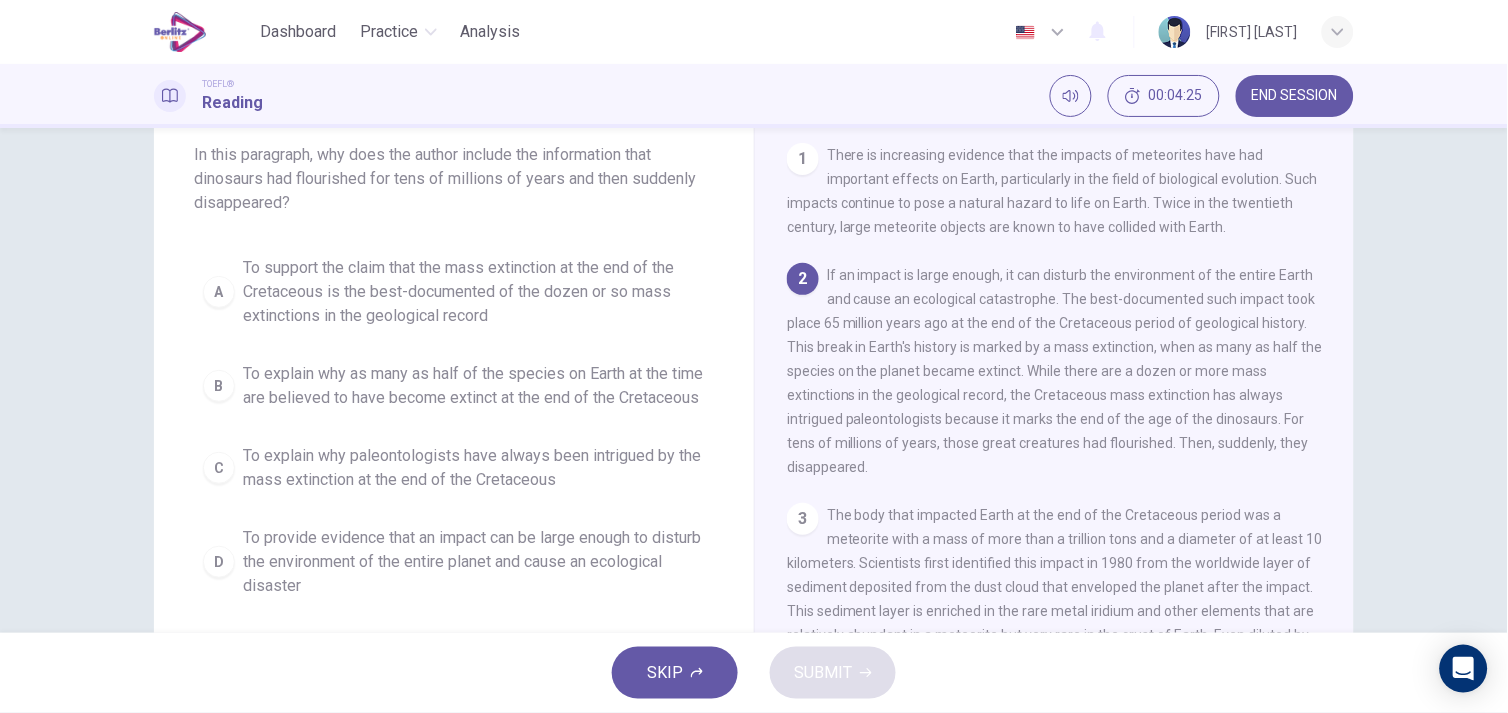 drag, startPoint x: 1311, startPoint y: 0, endPoint x: 84, endPoint y: 425, distance: 1298.5199 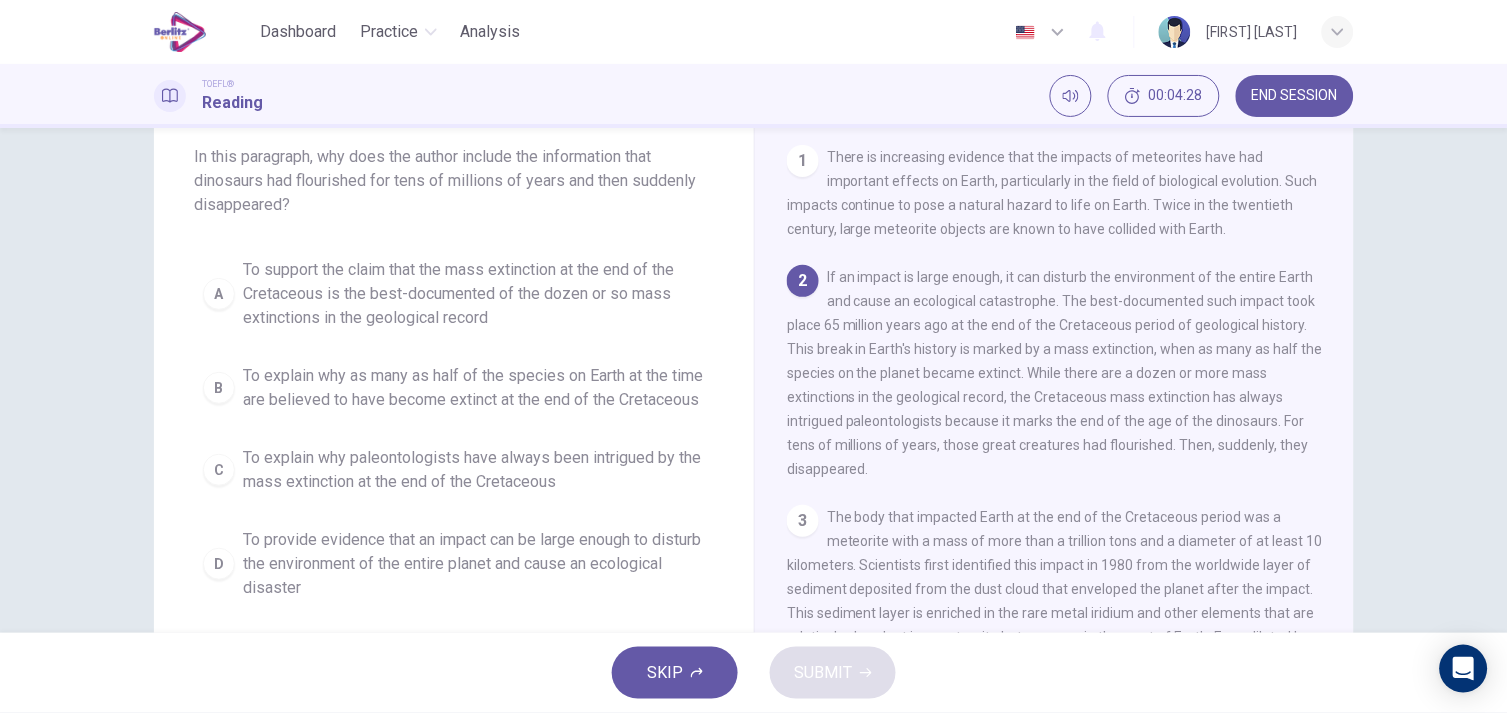 scroll, scrollTop: 113, scrollLeft: 0, axis: vertical 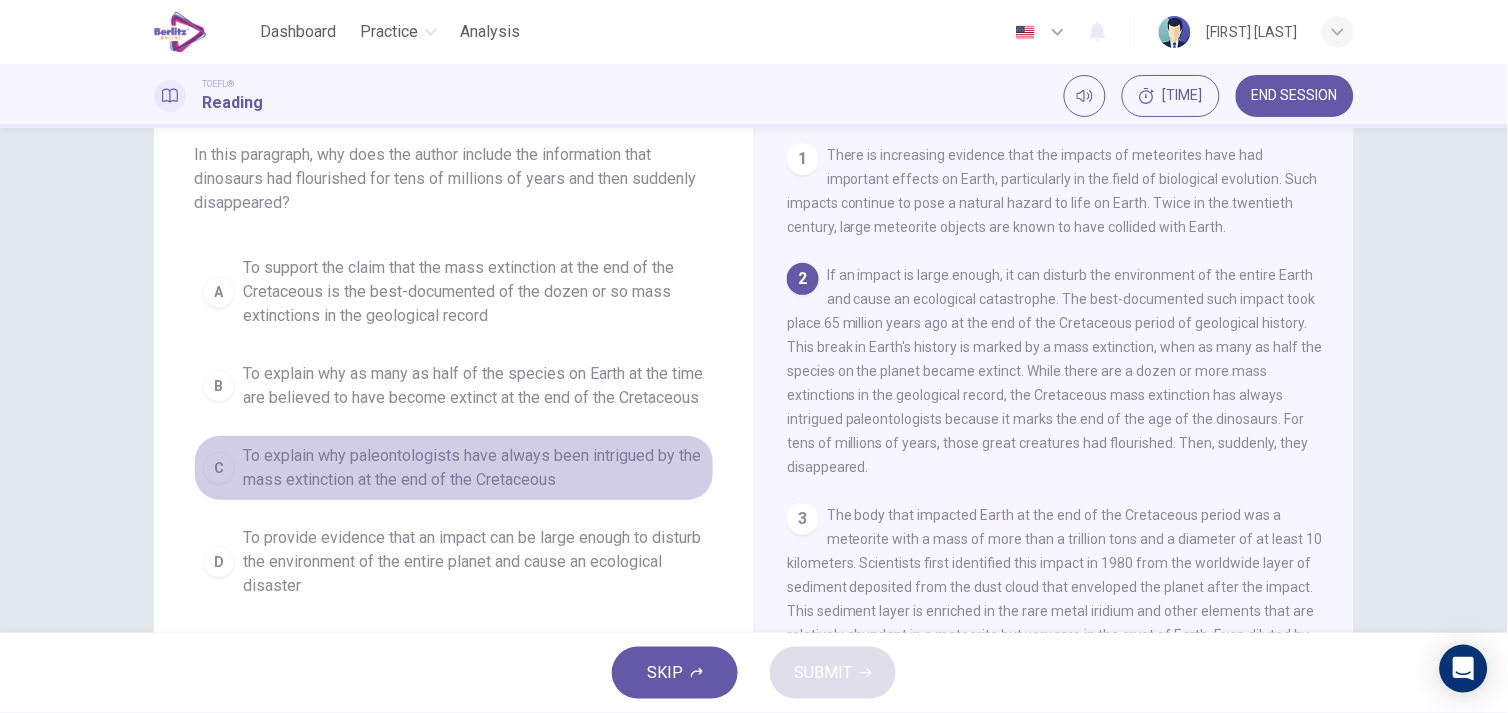 click on "To explain why paleontologists have always been intrigued by the mass extinction at the end of the Cretaceous" at bounding box center (474, 468) 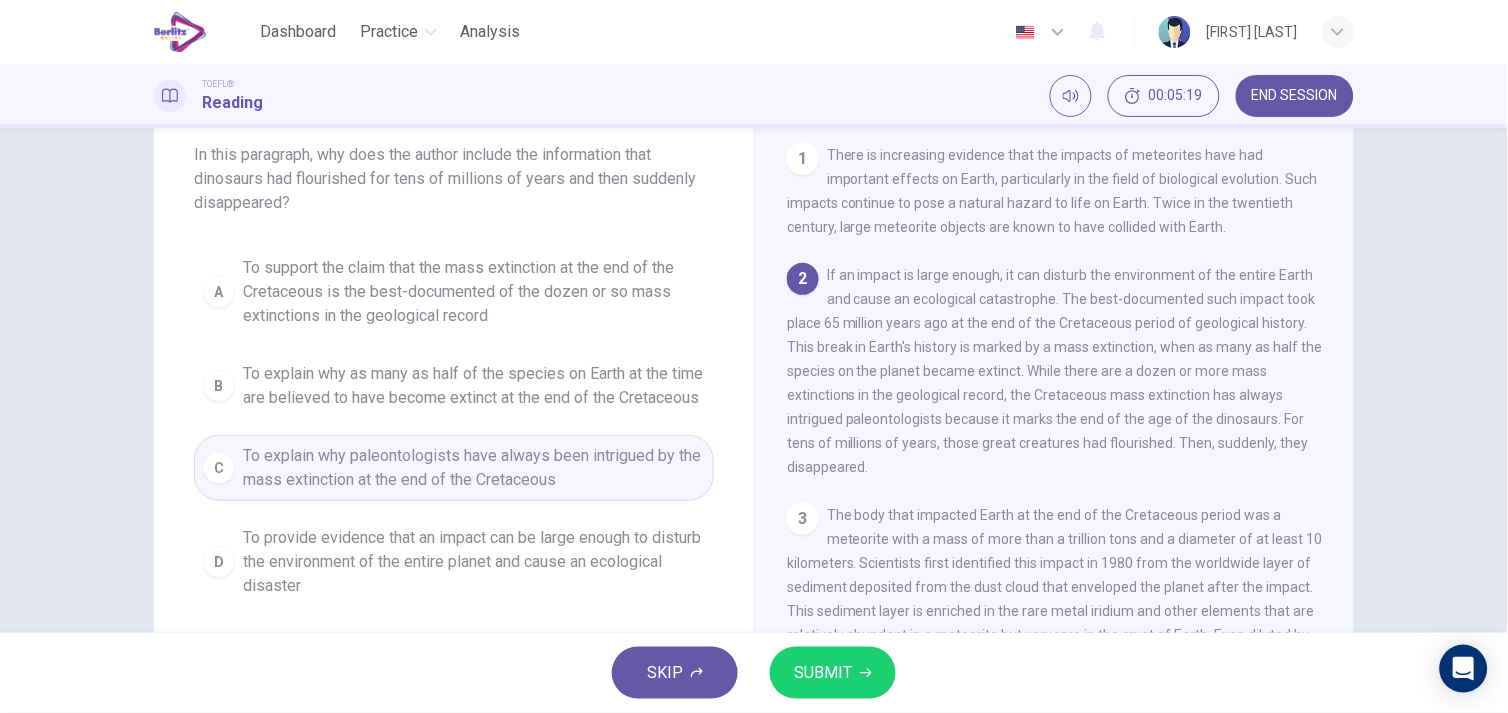 click on "SUBMIT" at bounding box center (823, 673) 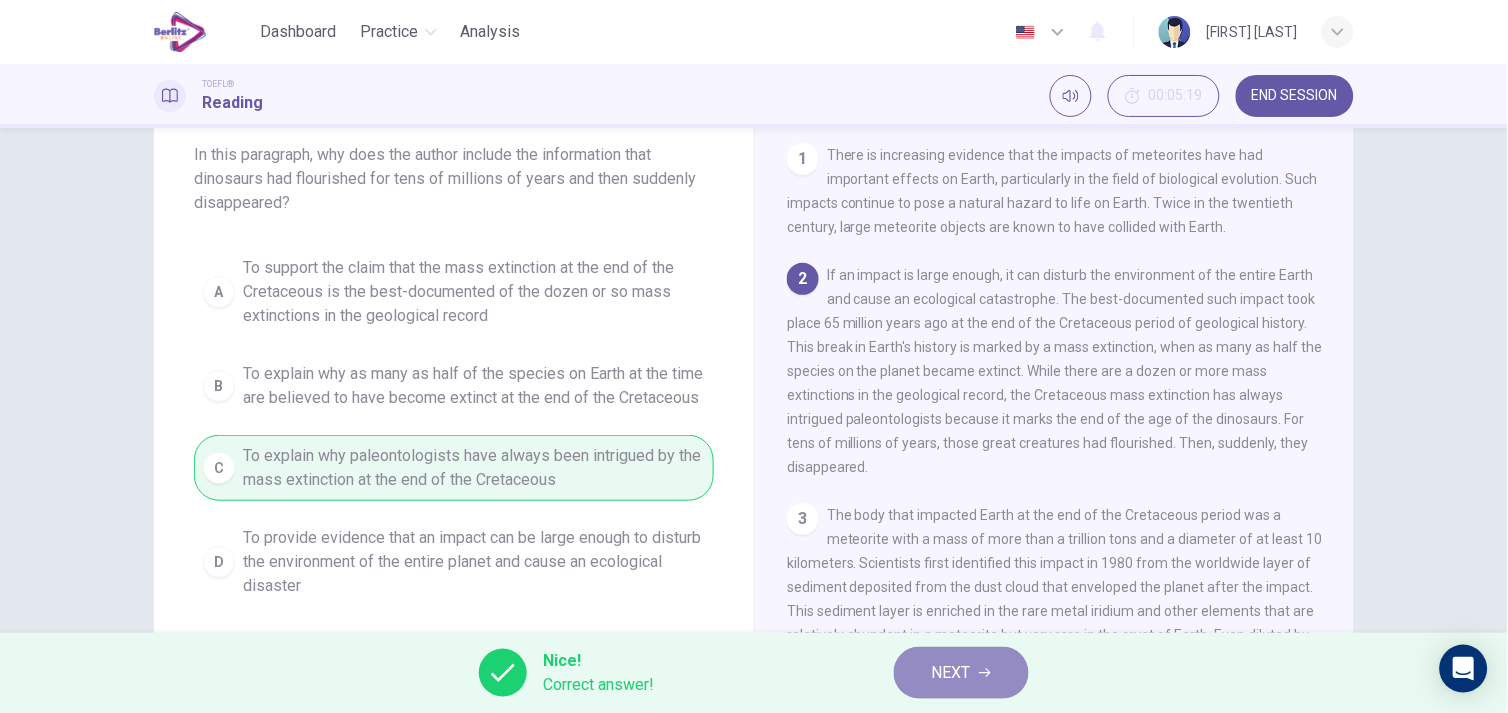 click on "NEXT" at bounding box center (951, 673) 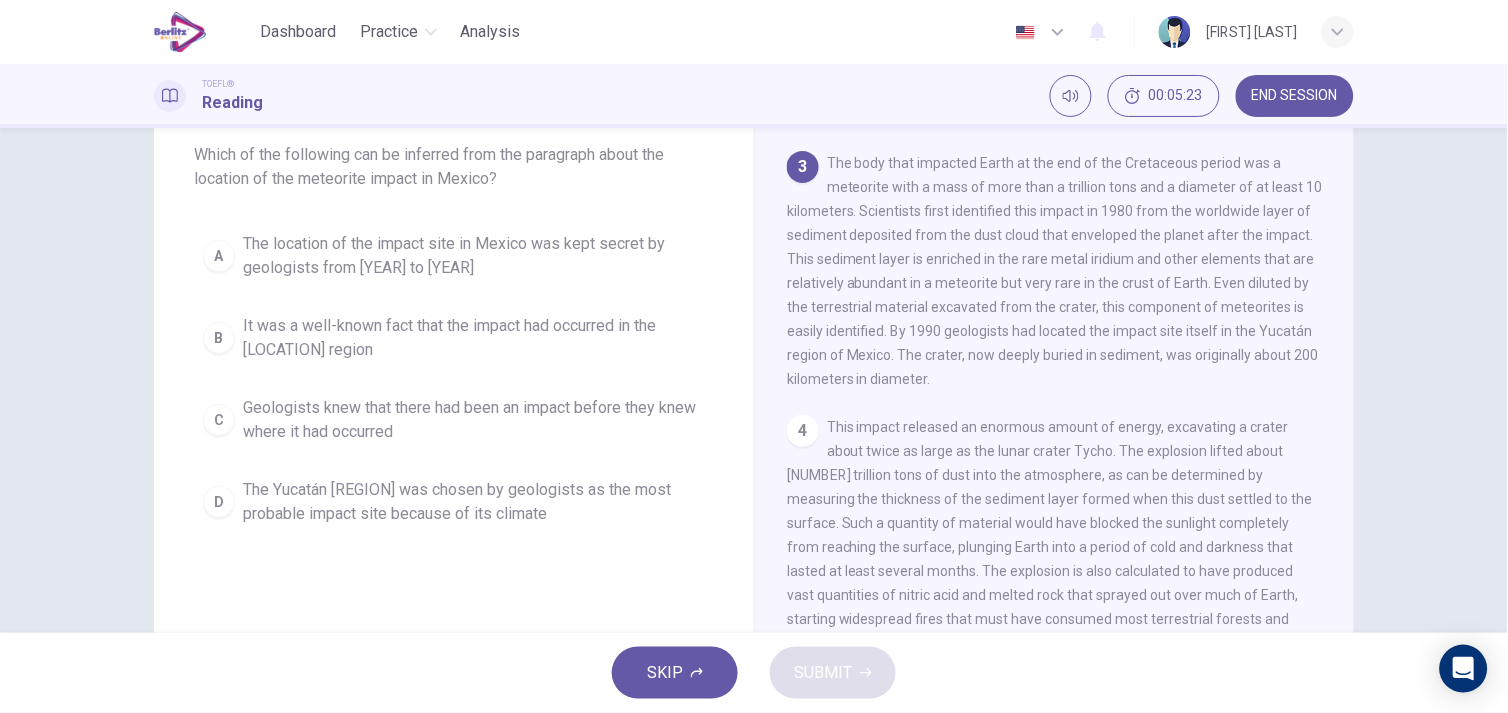 scroll, scrollTop: 353, scrollLeft: 0, axis: vertical 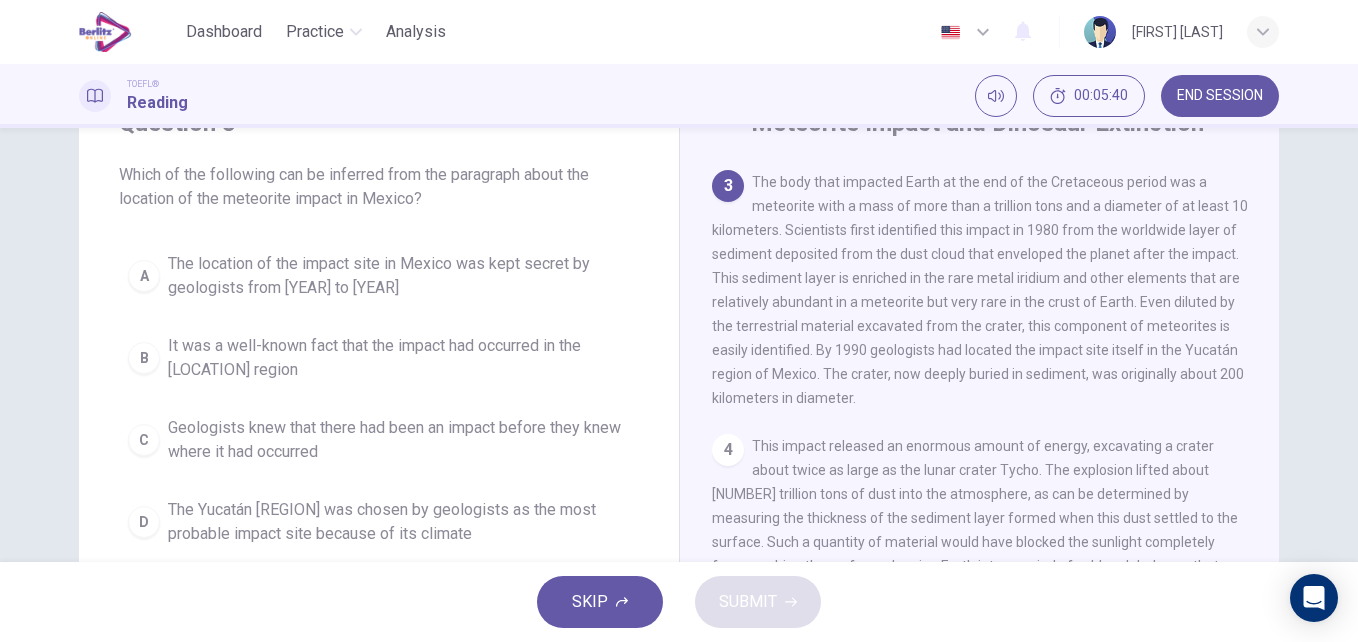 drag, startPoint x: 1234, startPoint y: 76, endPoint x: 761, endPoint y: 51, distance: 473.66022 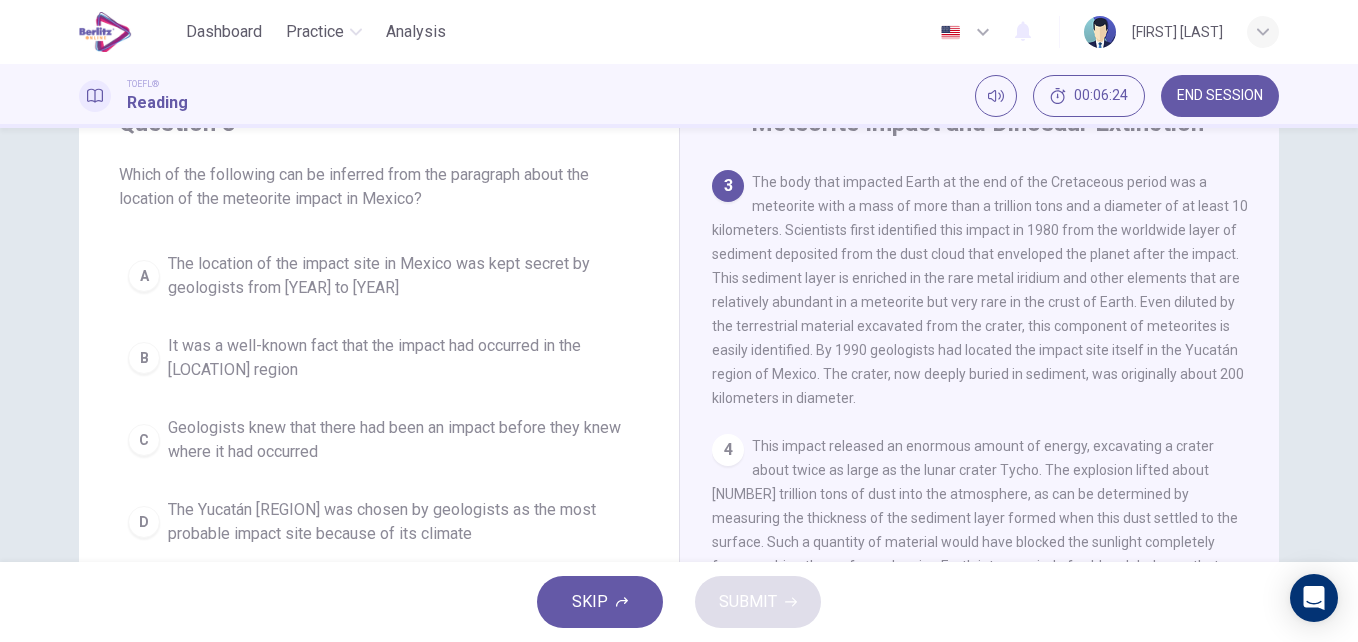 click on "Geologists knew that there had been an impact before they knew where it had occurred" at bounding box center [399, 440] 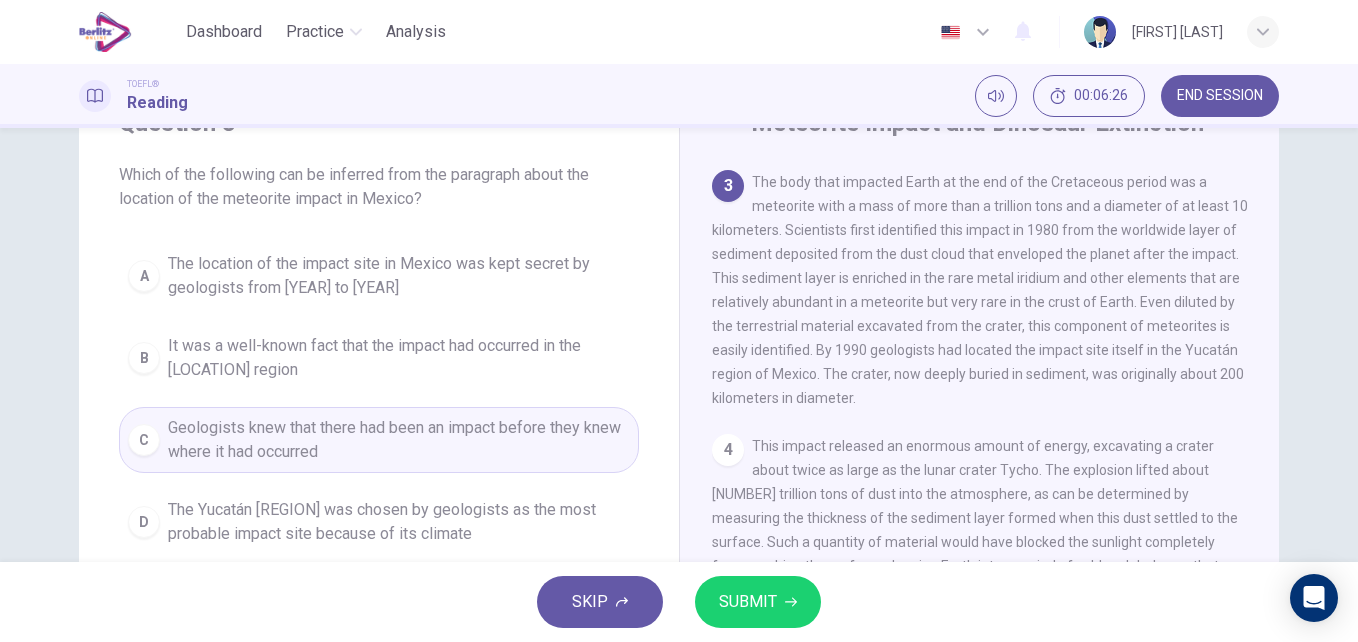click on "SUBMIT" at bounding box center (748, 602) 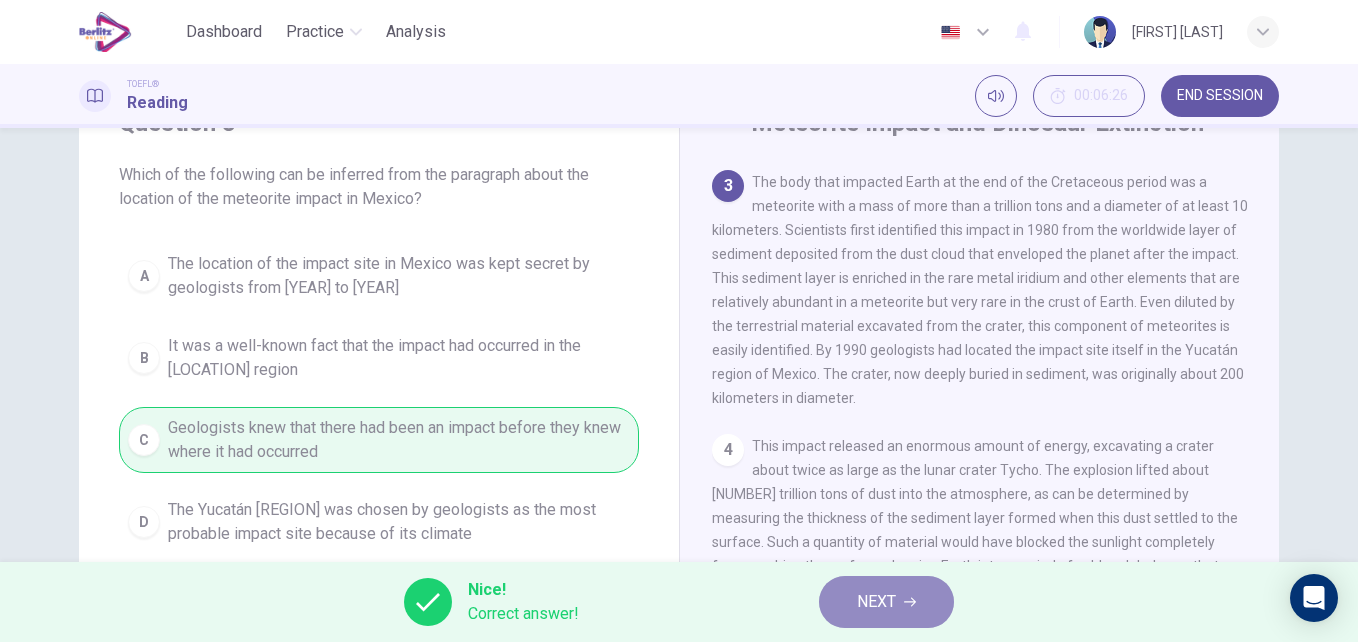 click on "NEXT" at bounding box center [876, 602] 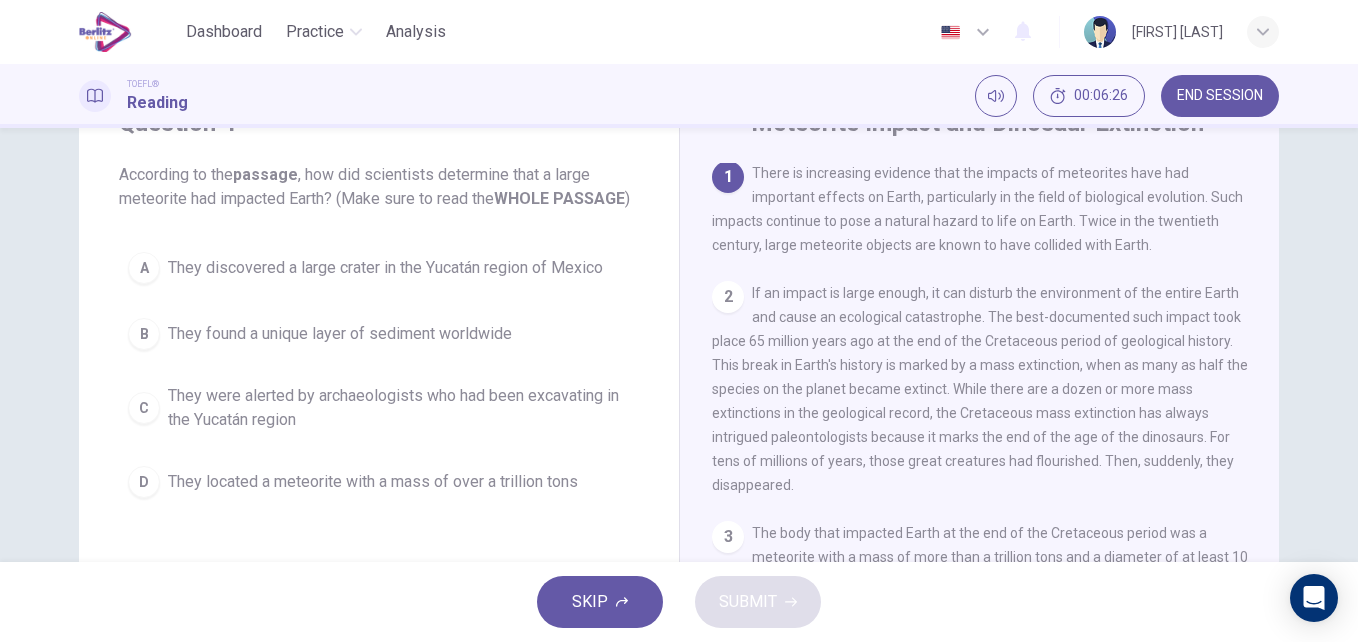 scroll, scrollTop: 0, scrollLeft: 0, axis: both 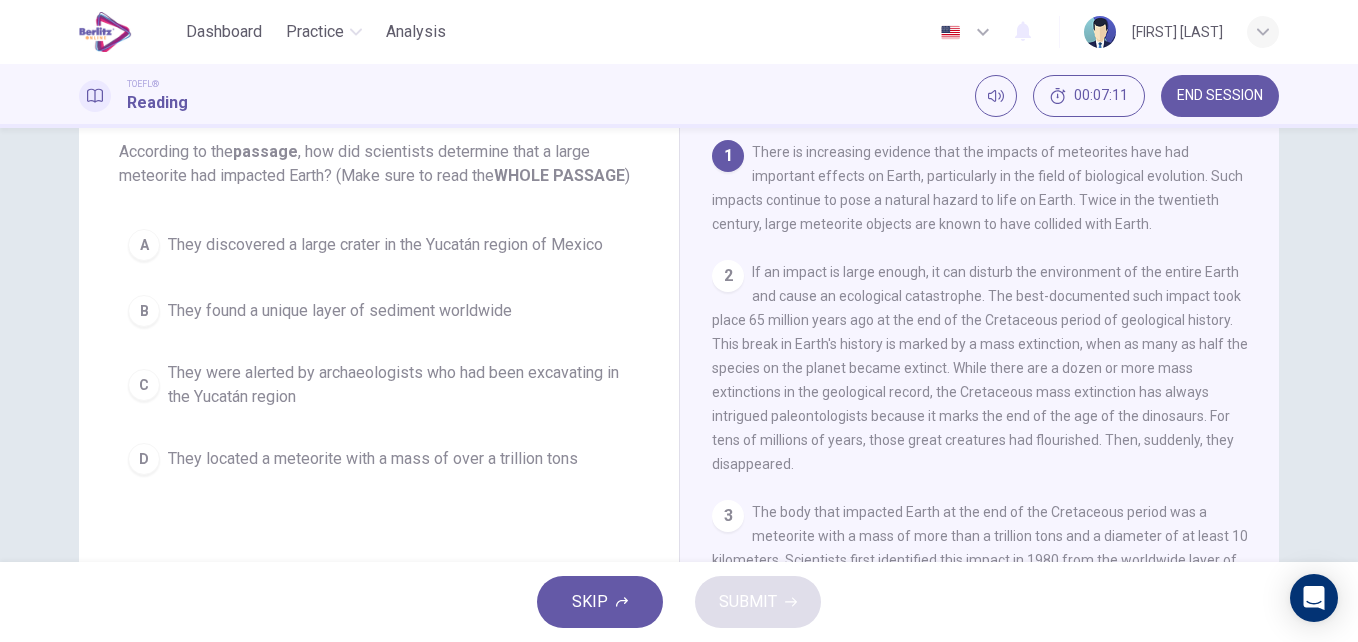 click on "They found a unique layer of sediment worldwide" at bounding box center (340, 311) 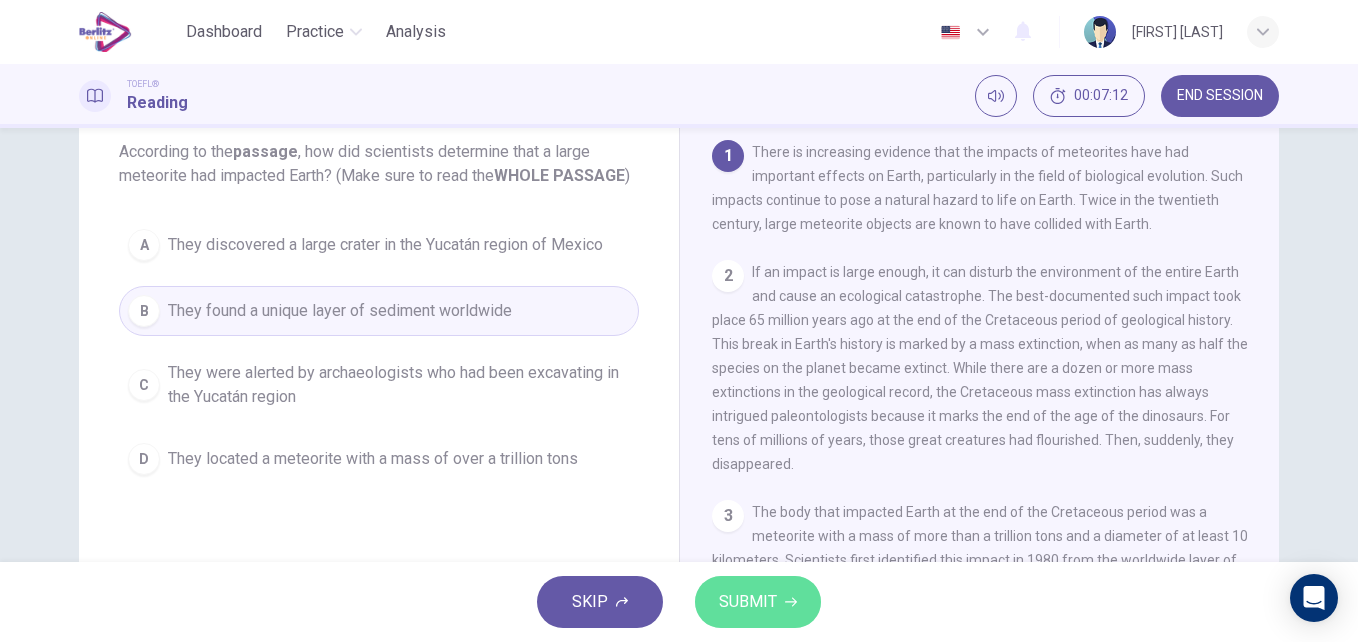 click on "SUBMIT" at bounding box center (748, 602) 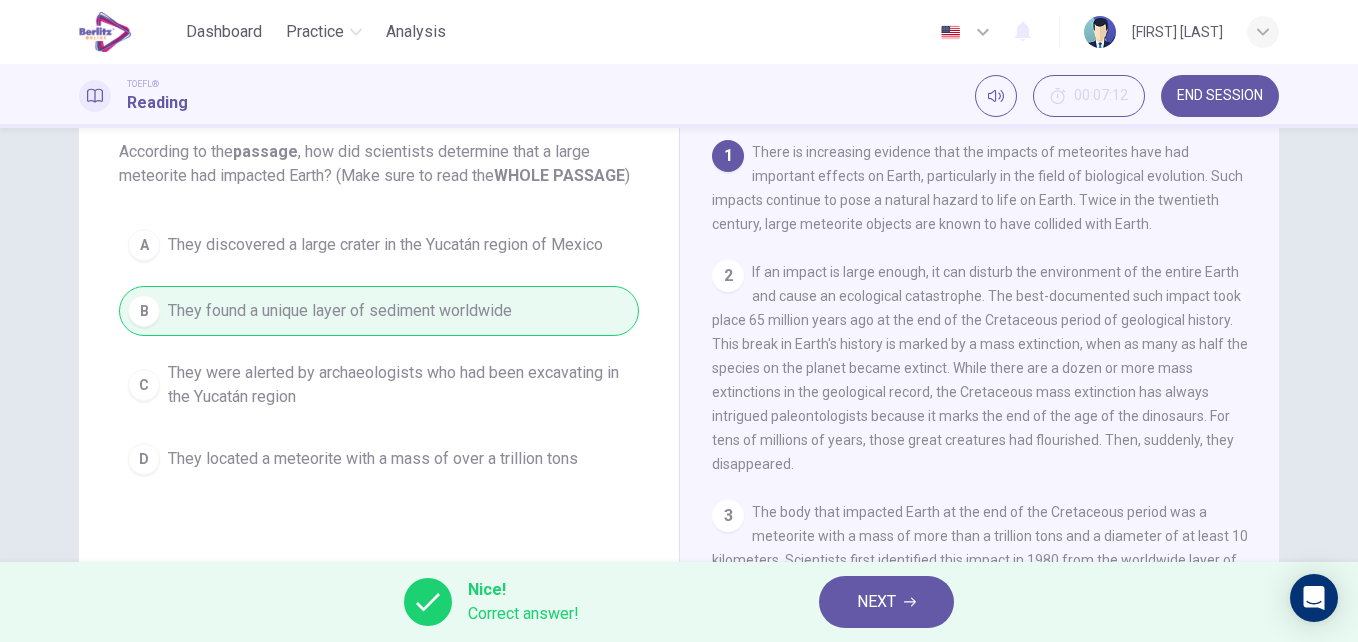 click on "NEXT" at bounding box center [886, 602] 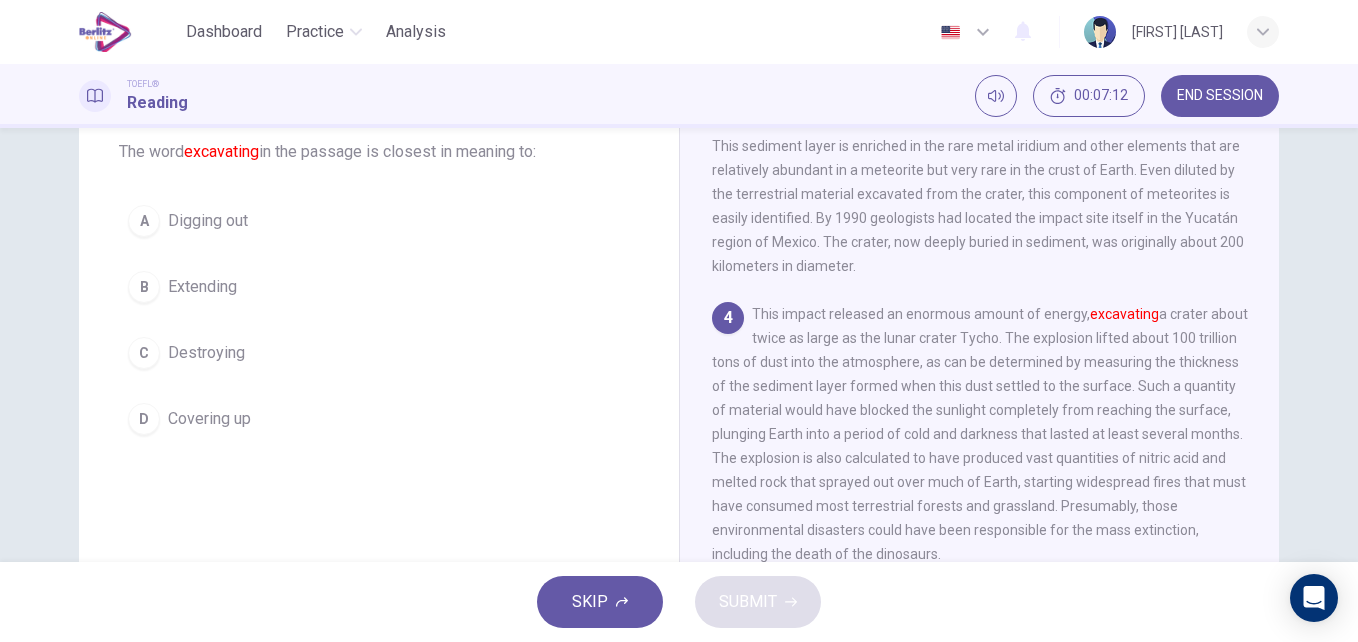 scroll, scrollTop: 547, scrollLeft: 0, axis: vertical 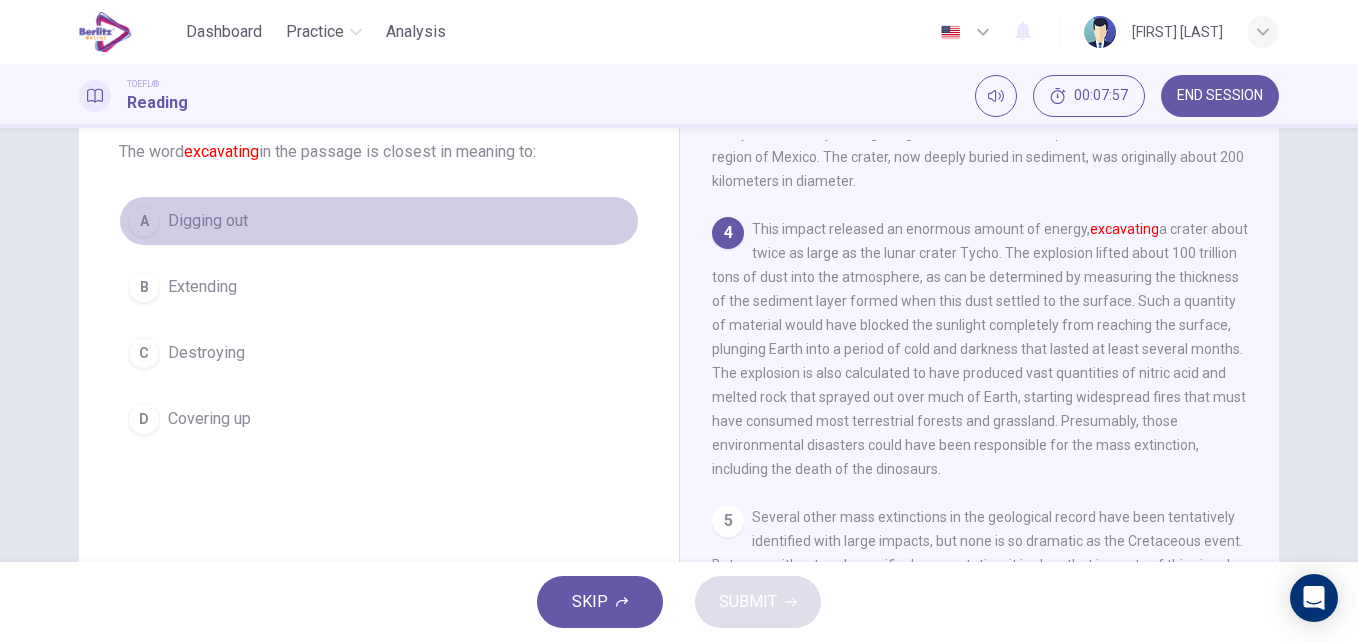click on "A Digging out" at bounding box center [379, 221] 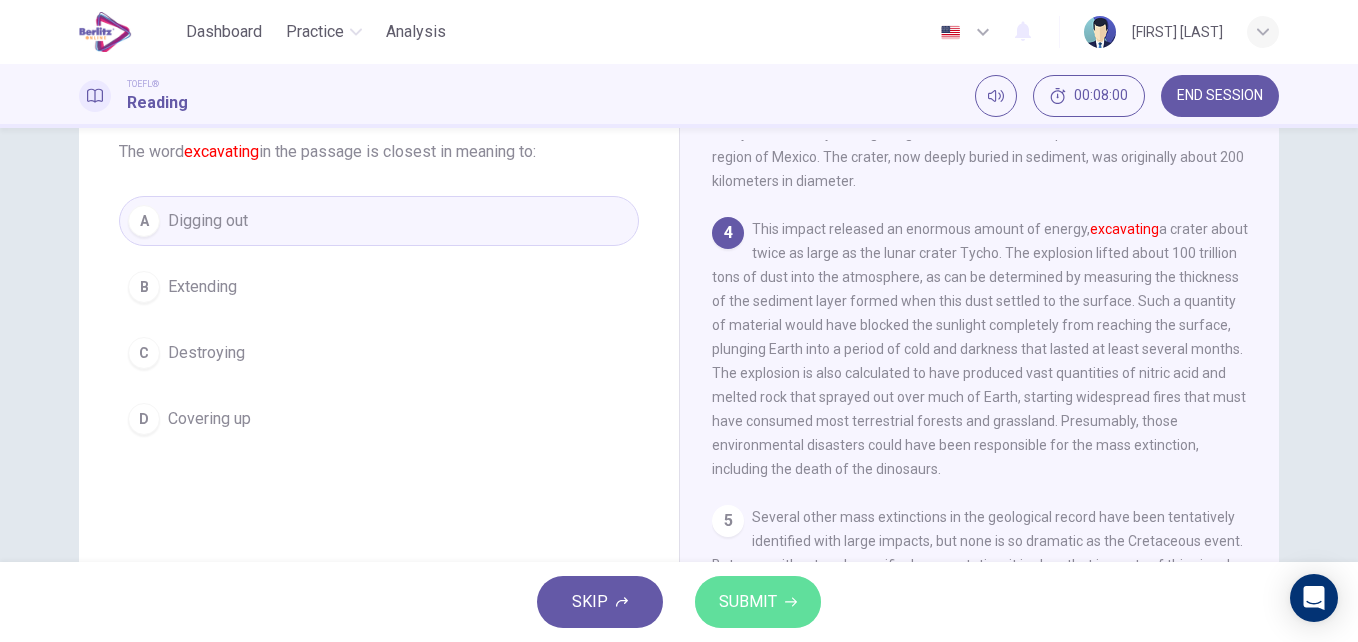 click on "SUBMIT" at bounding box center (748, 602) 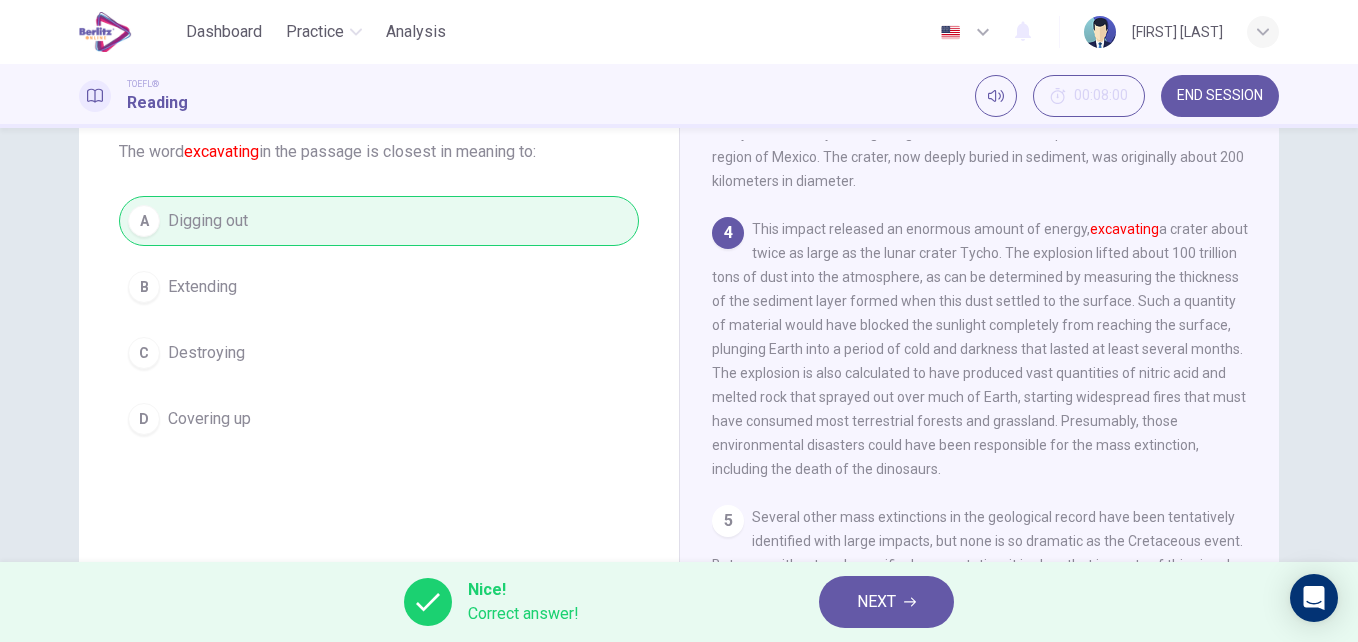 click on "NEXT" at bounding box center (876, 602) 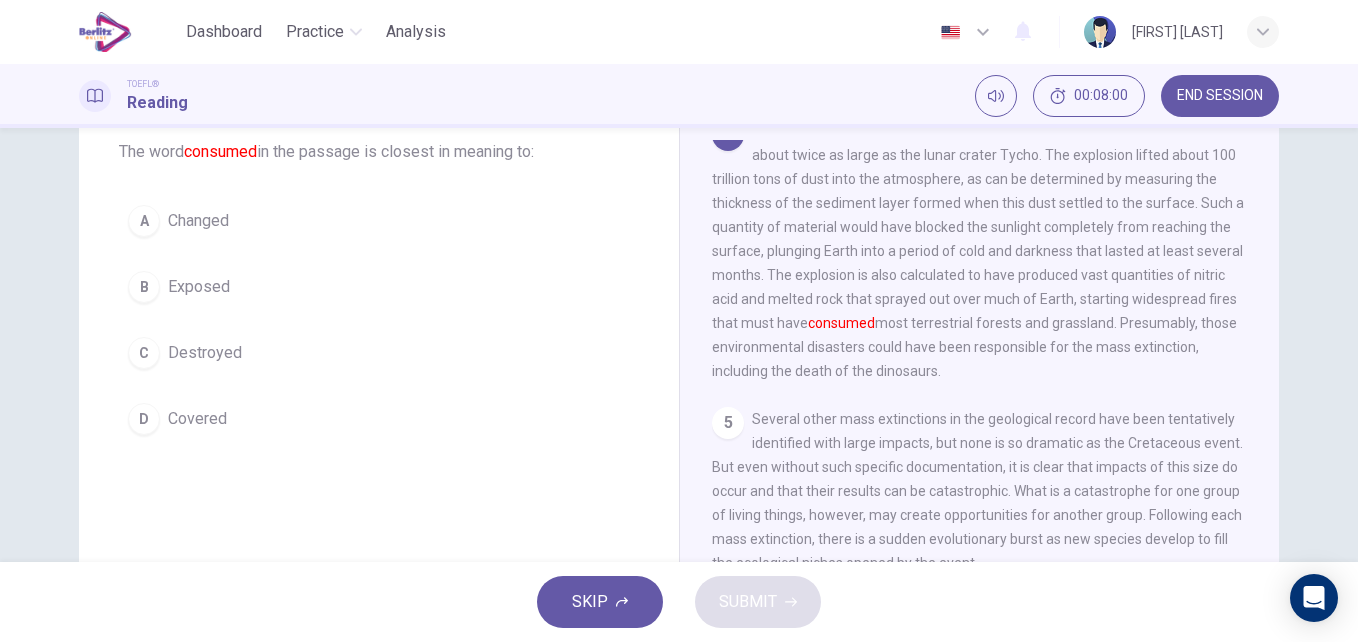 scroll, scrollTop: 647, scrollLeft: 0, axis: vertical 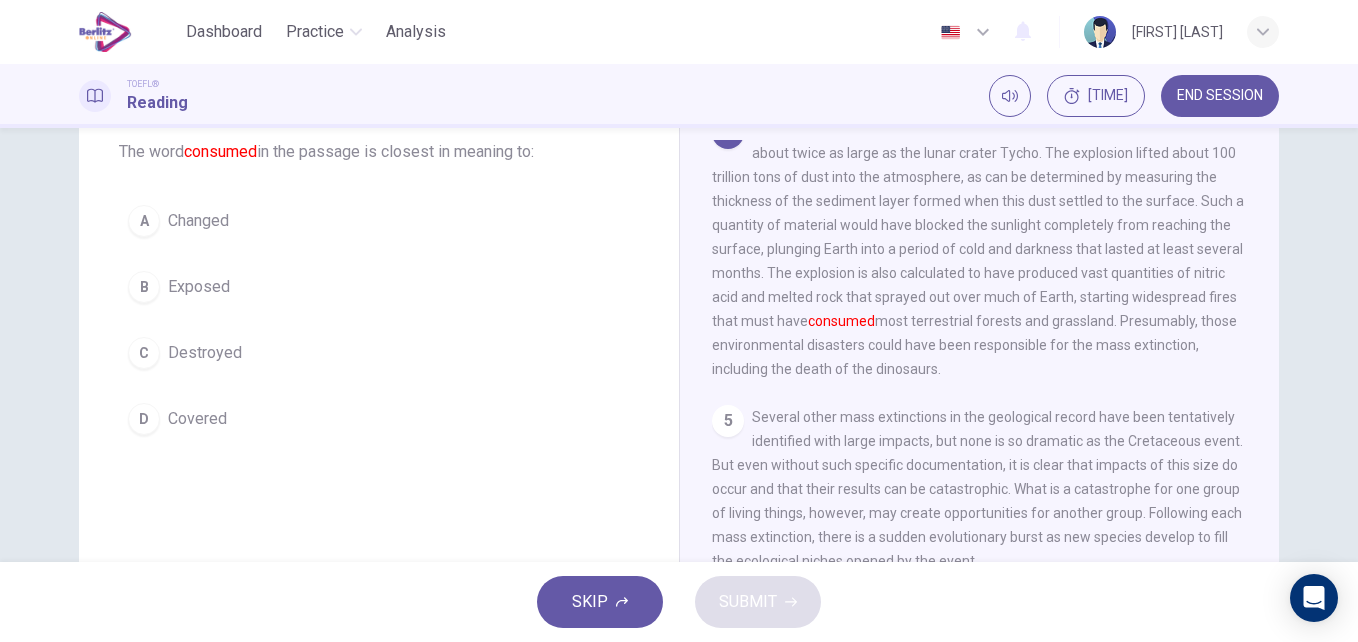 click on "Destroyed" at bounding box center (205, 353) 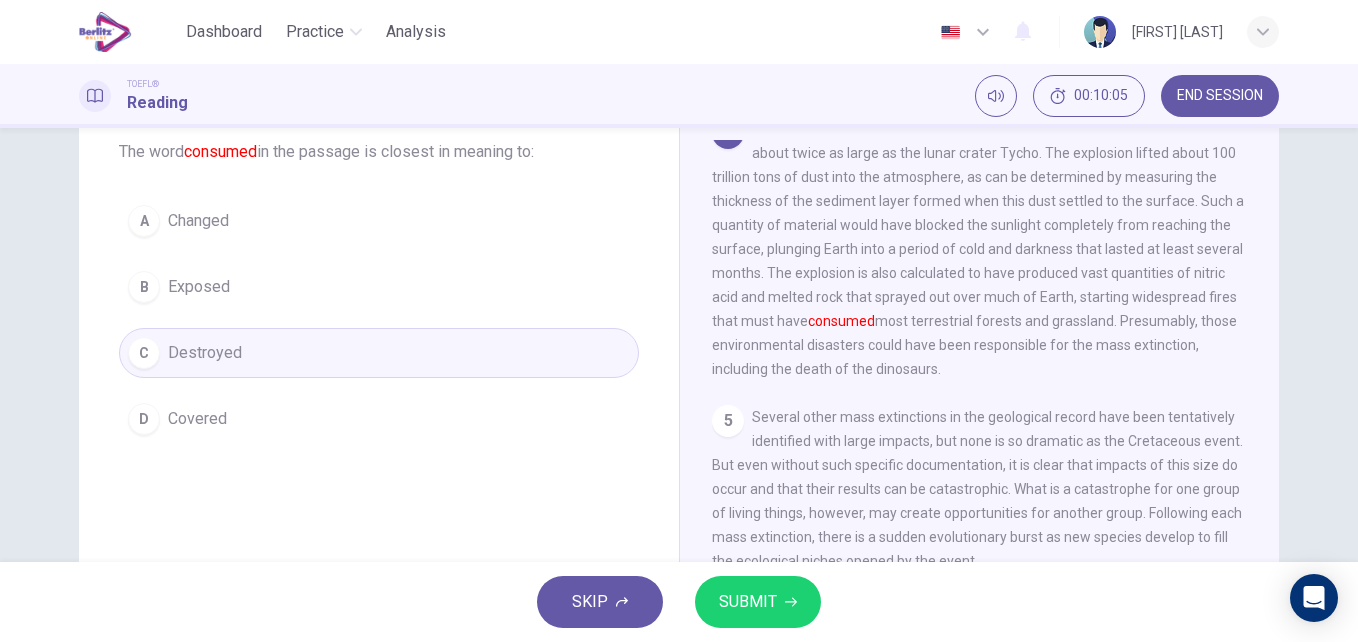 click on "SUBMIT" at bounding box center (748, 602) 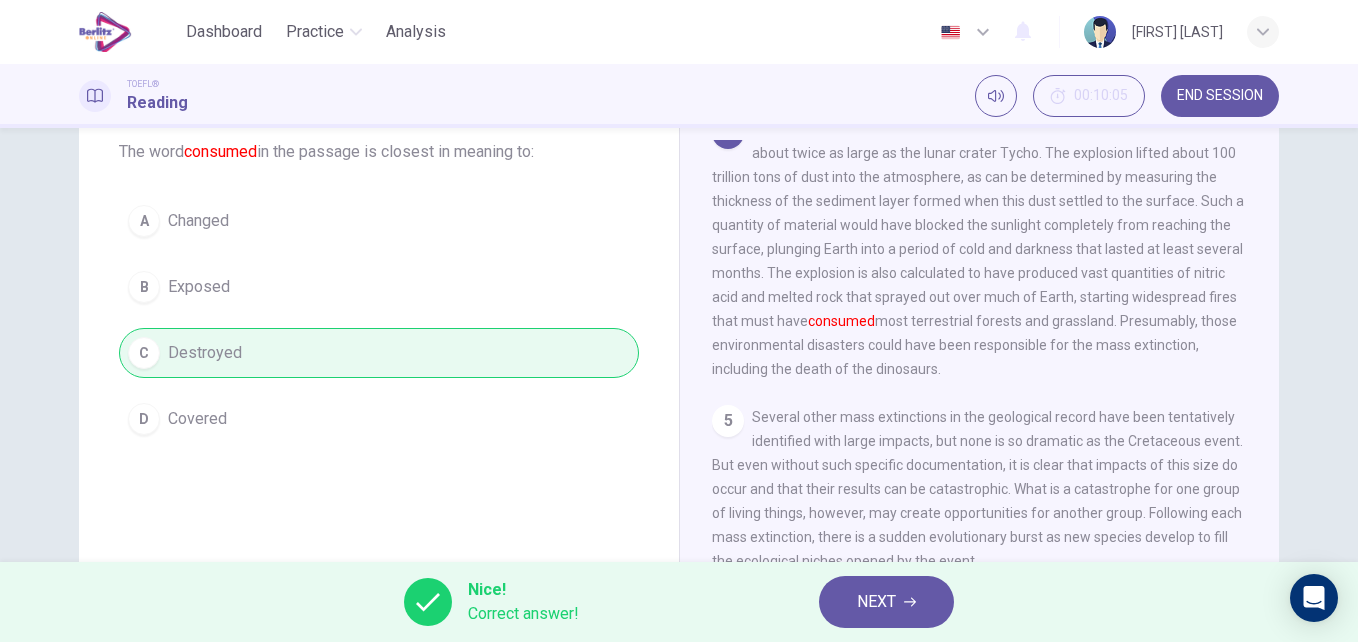 click on "NEXT" at bounding box center [886, 602] 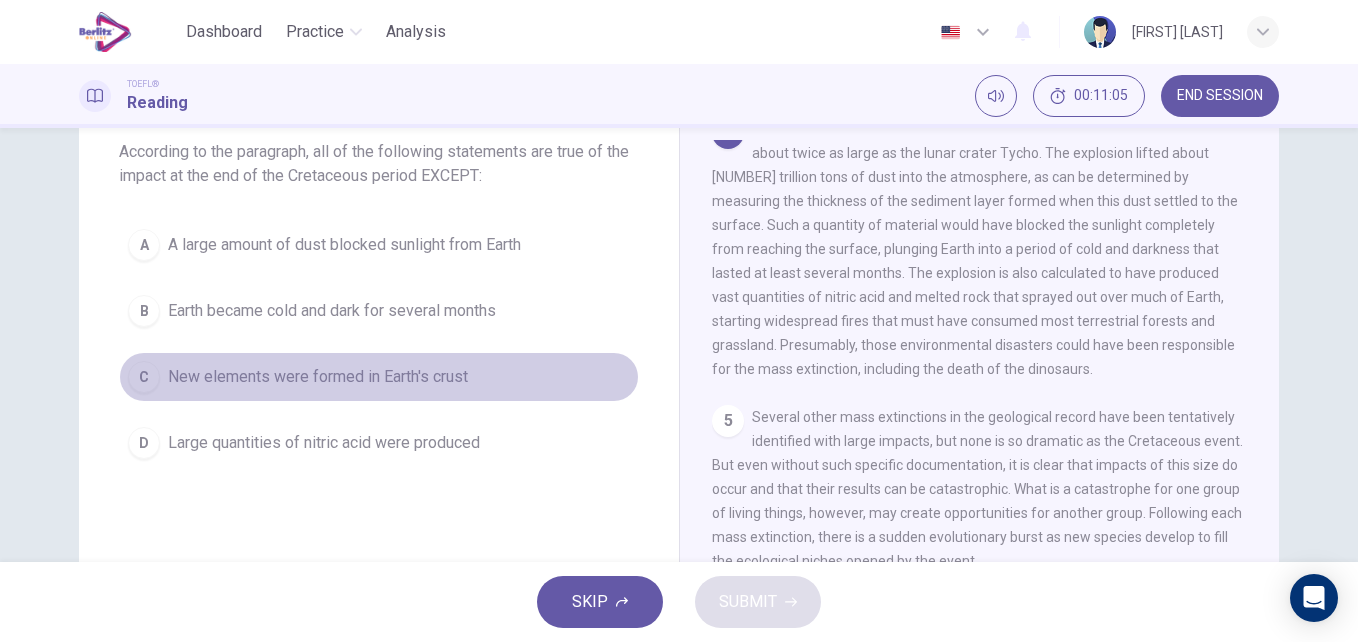 click on "New elements were formed in Earth's crust" at bounding box center (318, 377) 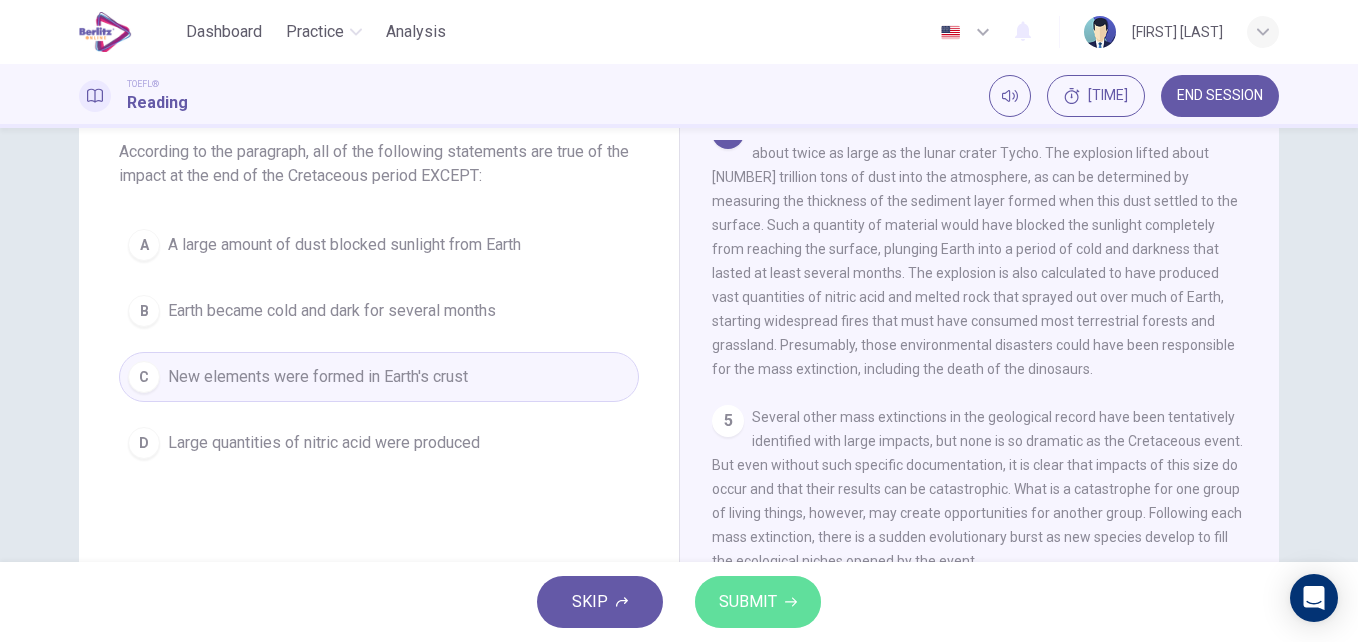 click on "SUBMIT" at bounding box center [748, 602] 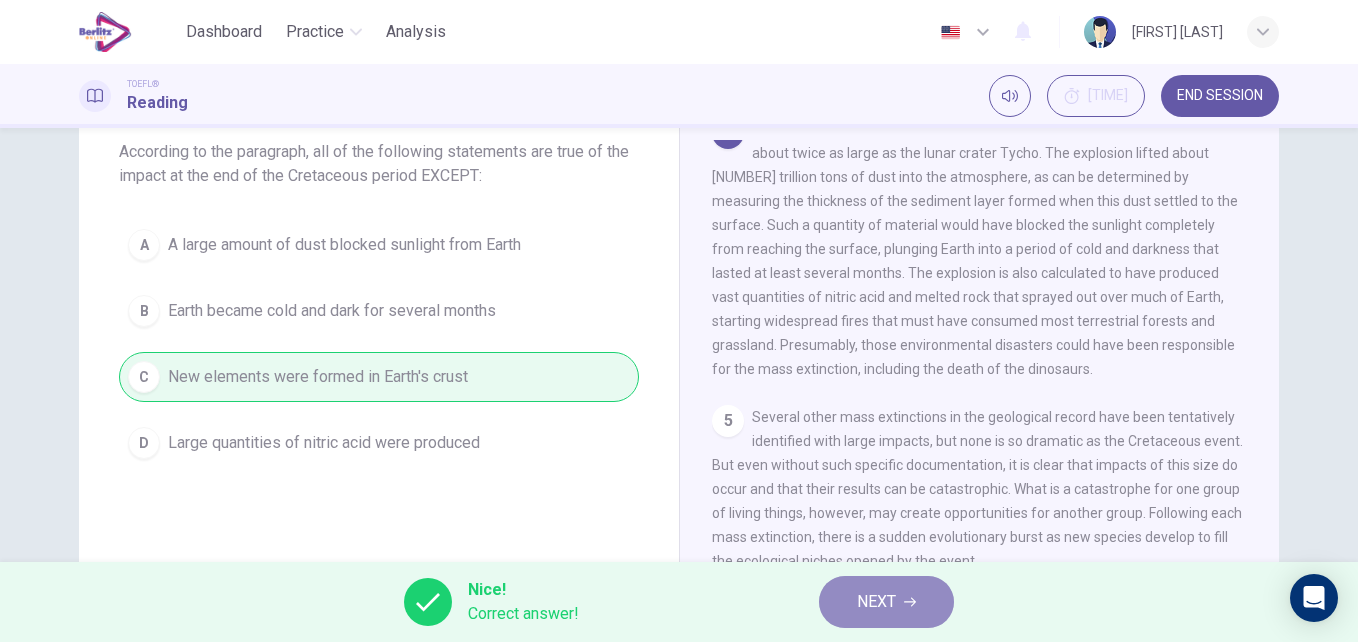 click 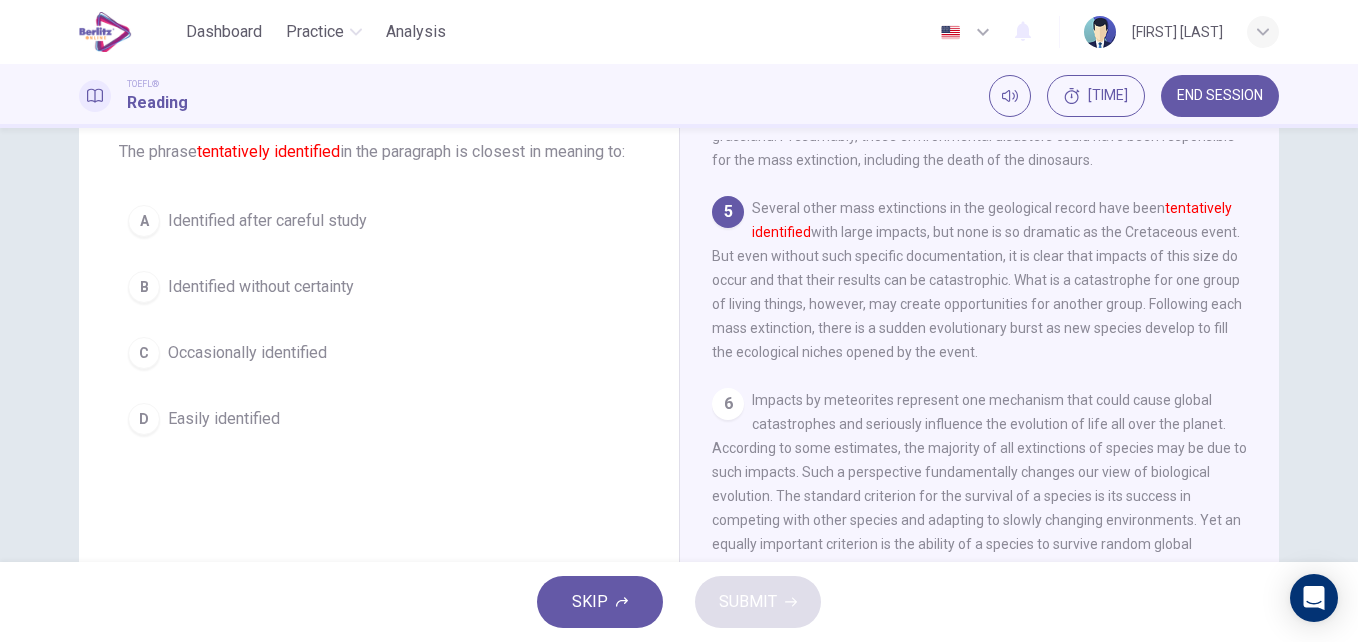 scroll, scrollTop: 858, scrollLeft: 0, axis: vertical 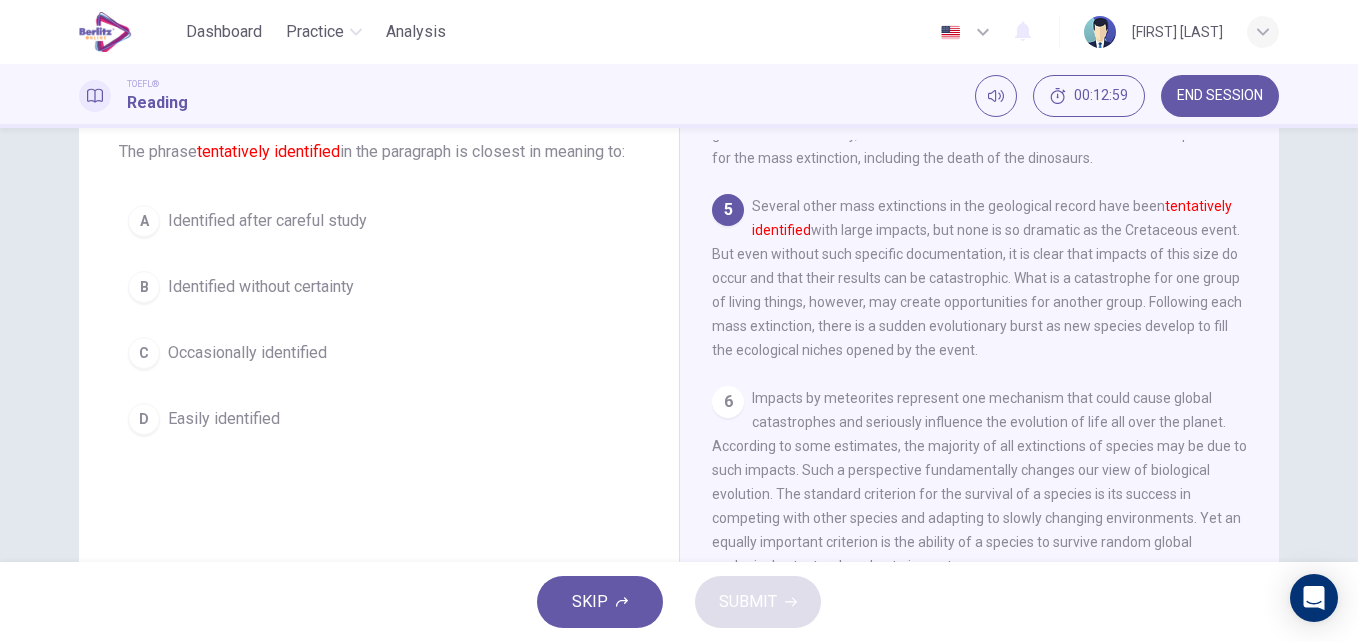 click on "Identified without certainty" at bounding box center (261, 287) 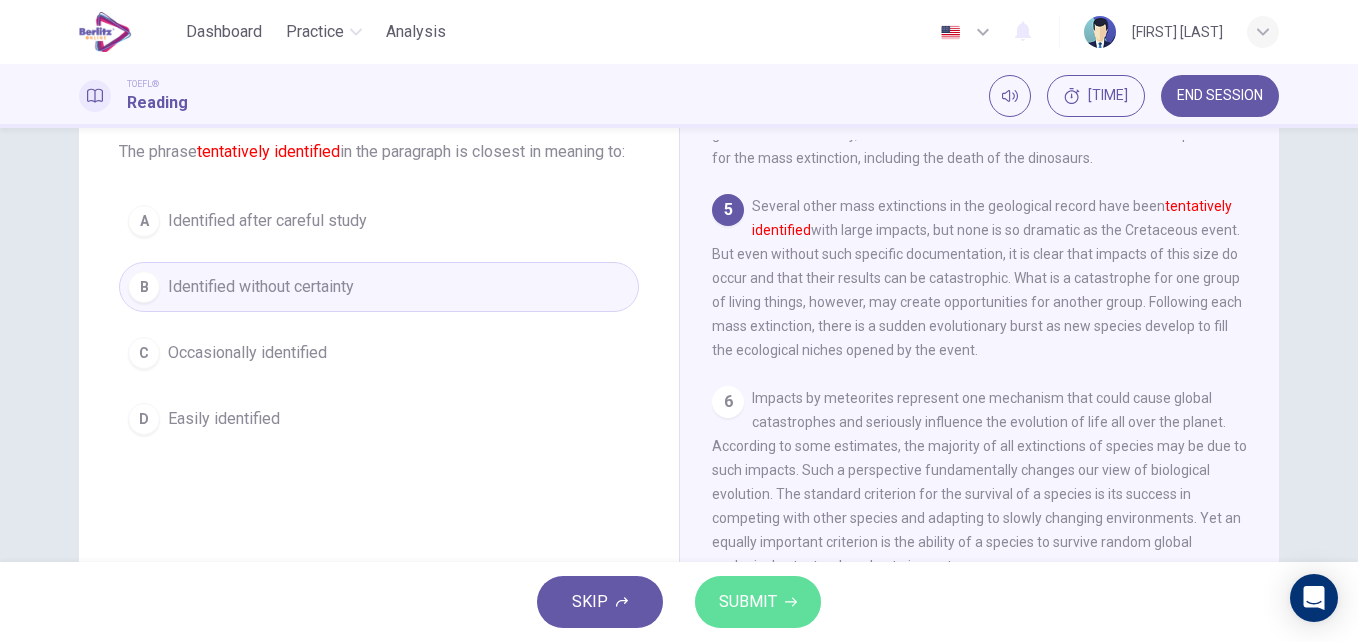 click on "SUBMIT" at bounding box center [748, 602] 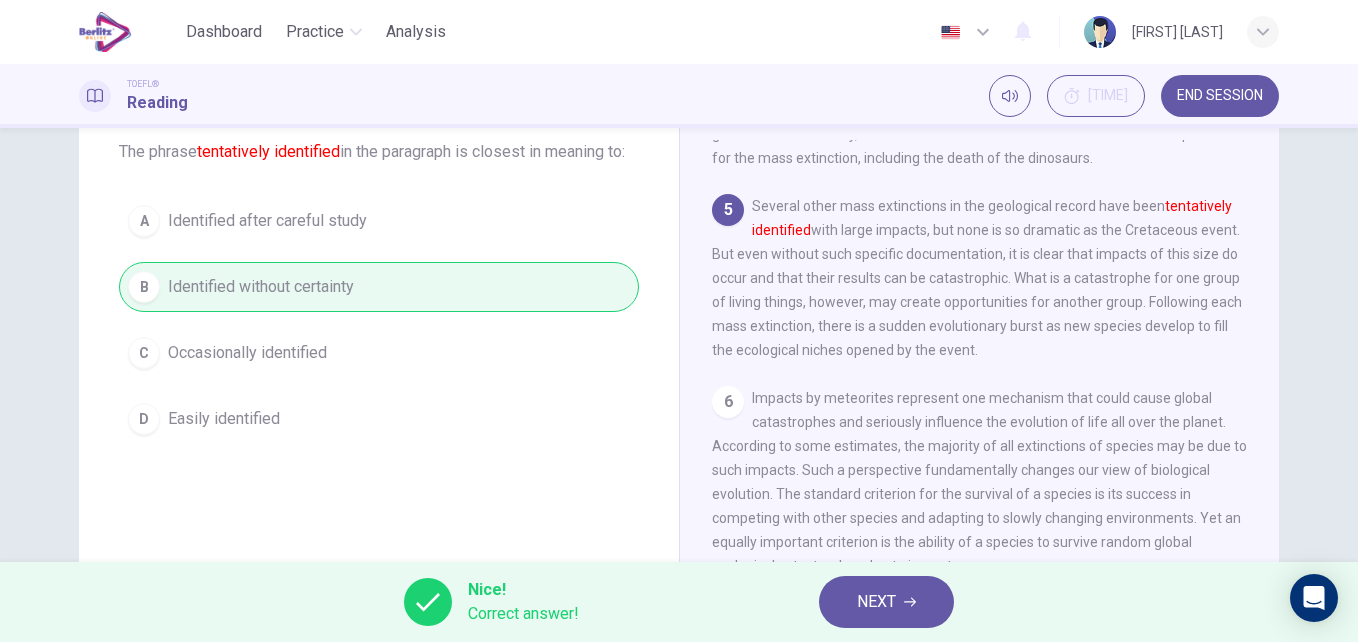 click on "NEXT" at bounding box center (886, 602) 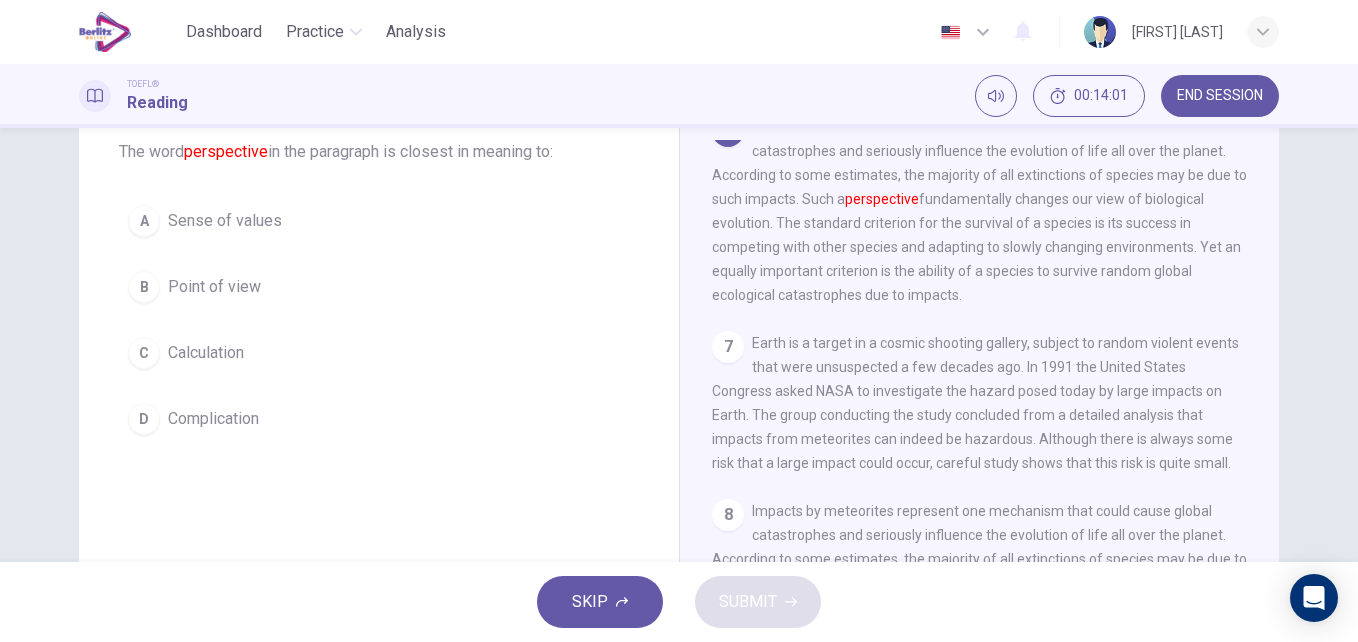 scroll, scrollTop: 1192, scrollLeft: 0, axis: vertical 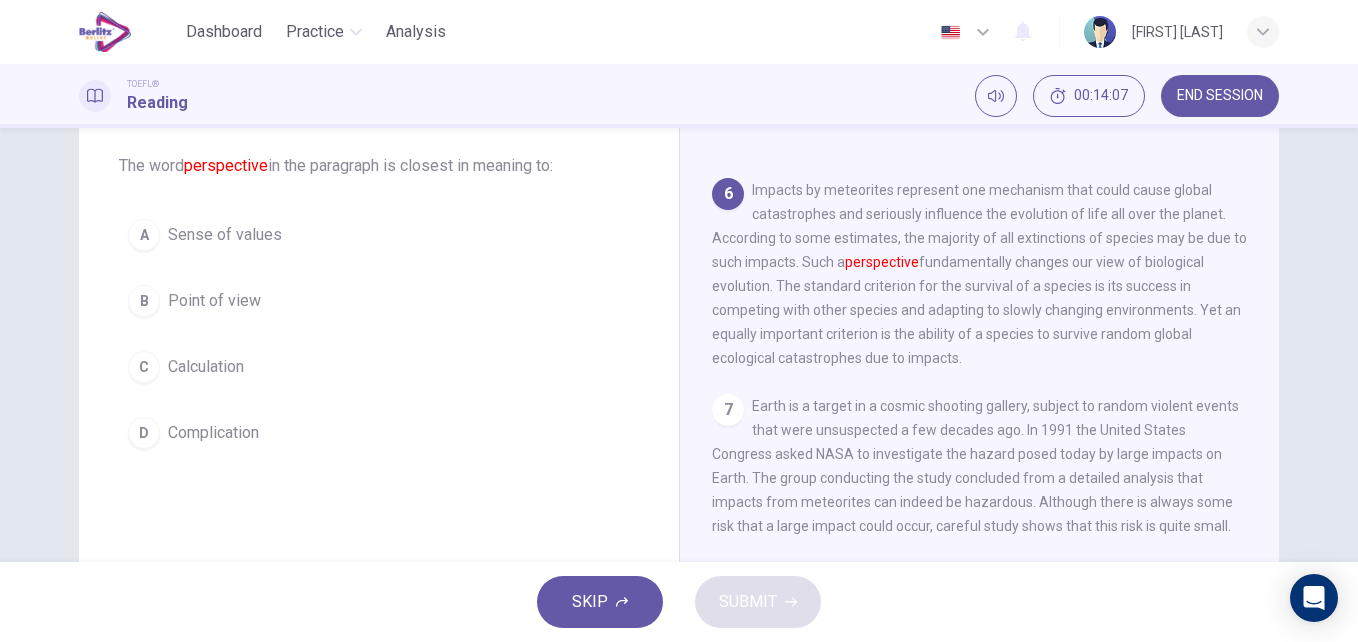 click on "Point of view" at bounding box center [214, 301] 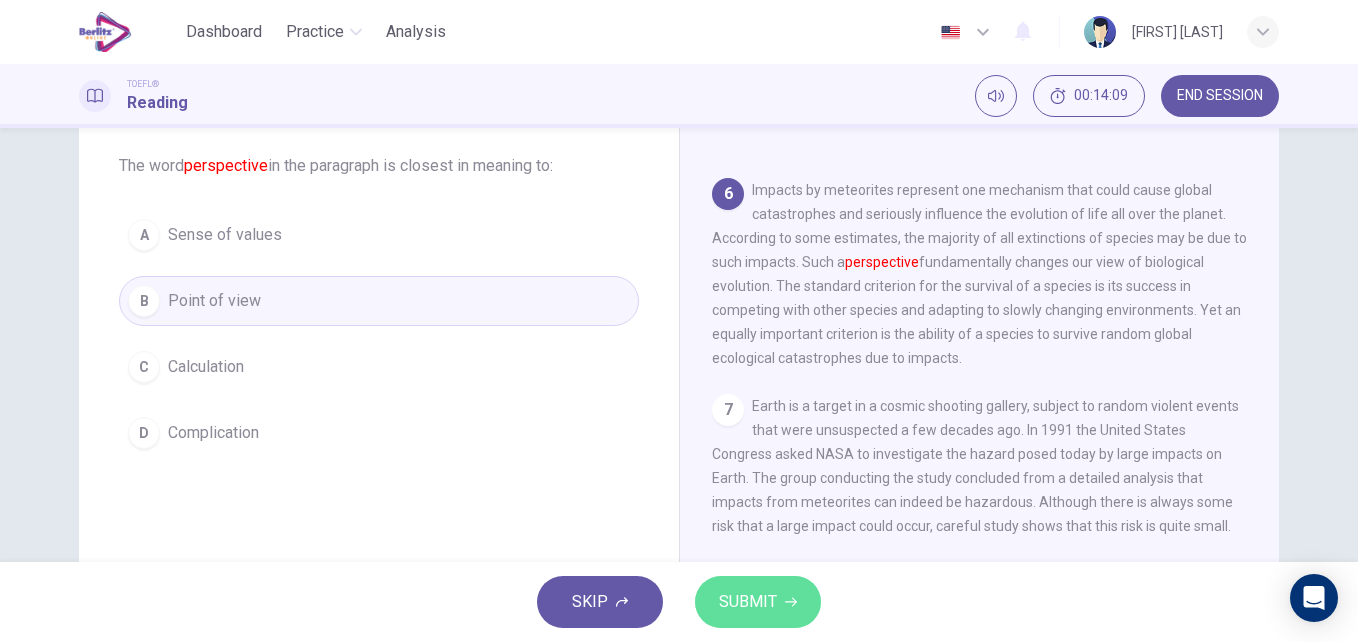 click on "SUBMIT" at bounding box center [748, 602] 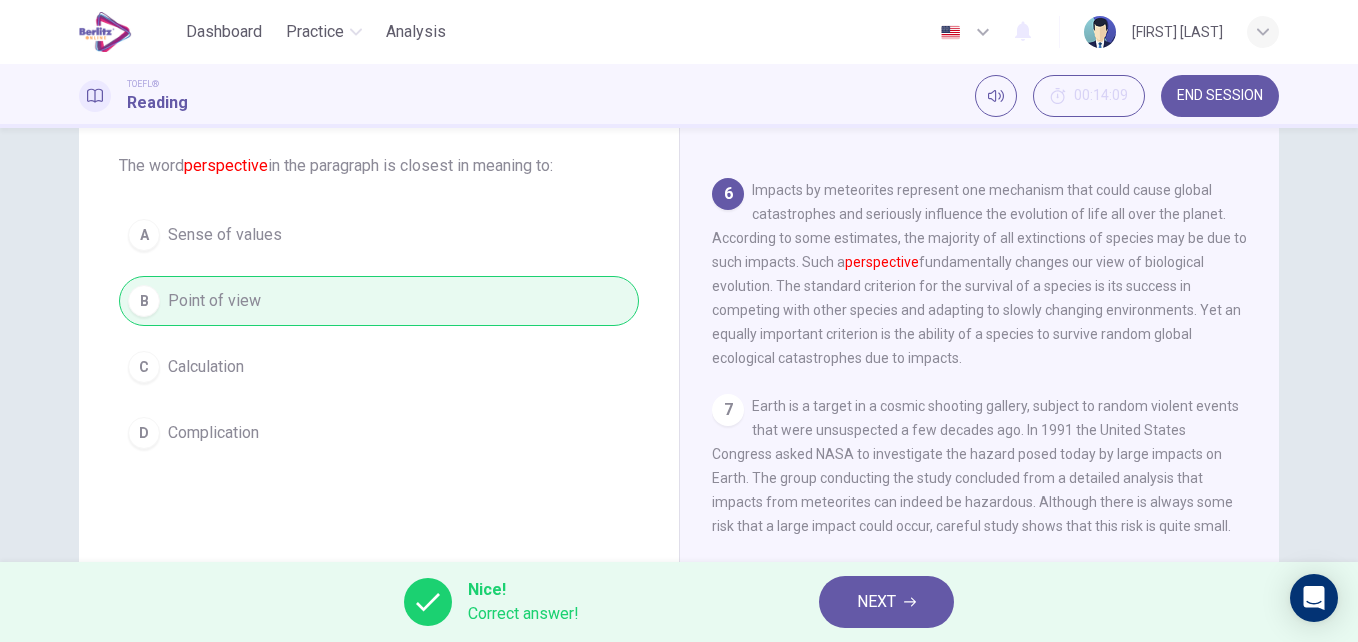 click on "NEXT" at bounding box center (876, 602) 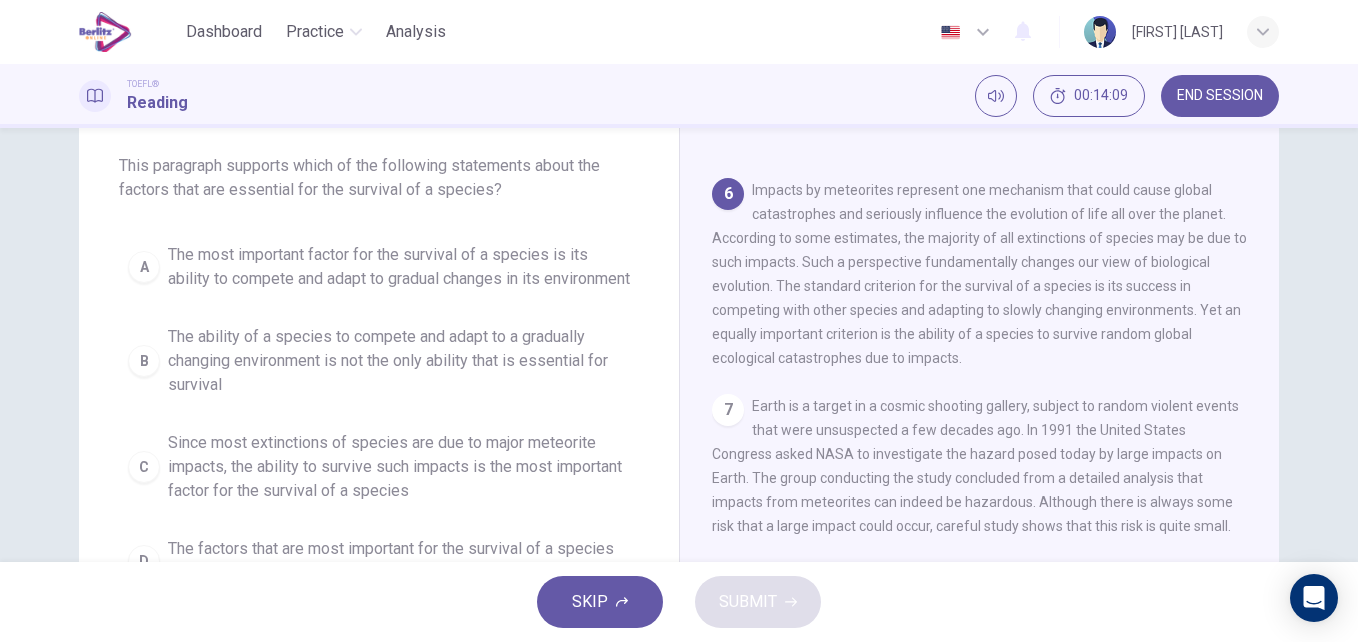 scroll, scrollTop: 1145, scrollLeft: 0, axis: vertical 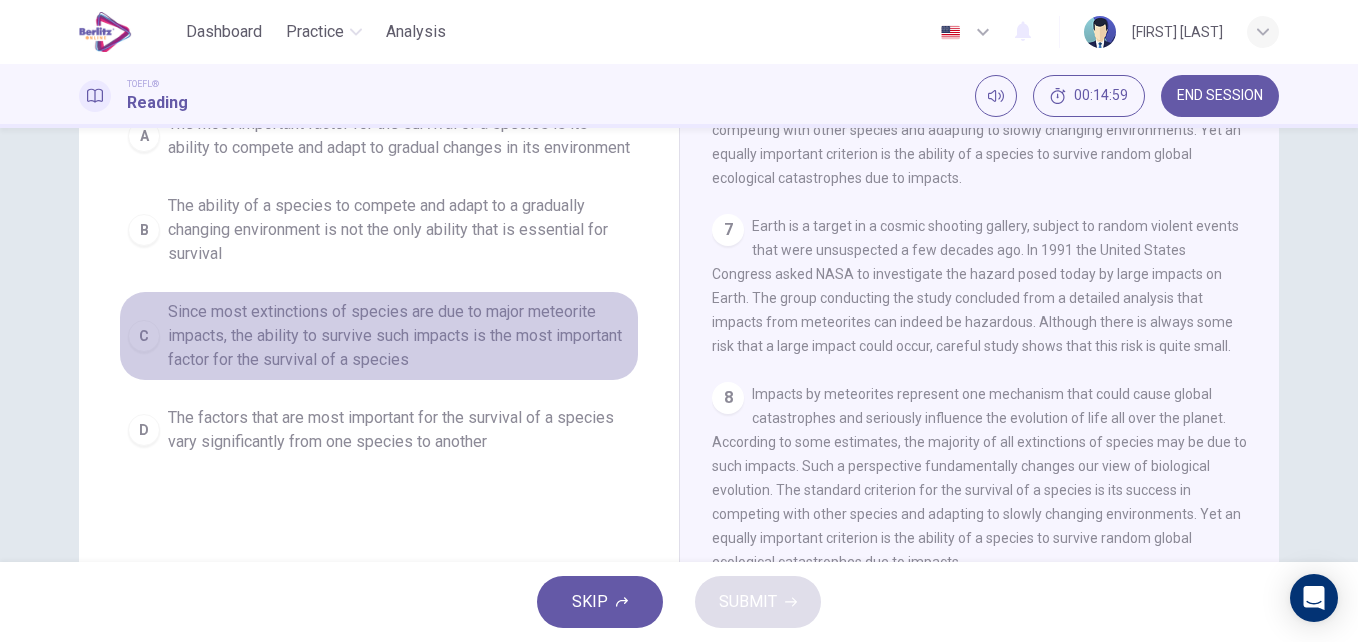 click on "Since most extinctions of species are due to major meteorite impacts, the ability to survive such impacts is the most important factor for the survival of a species" at bounding box center (399, 336) 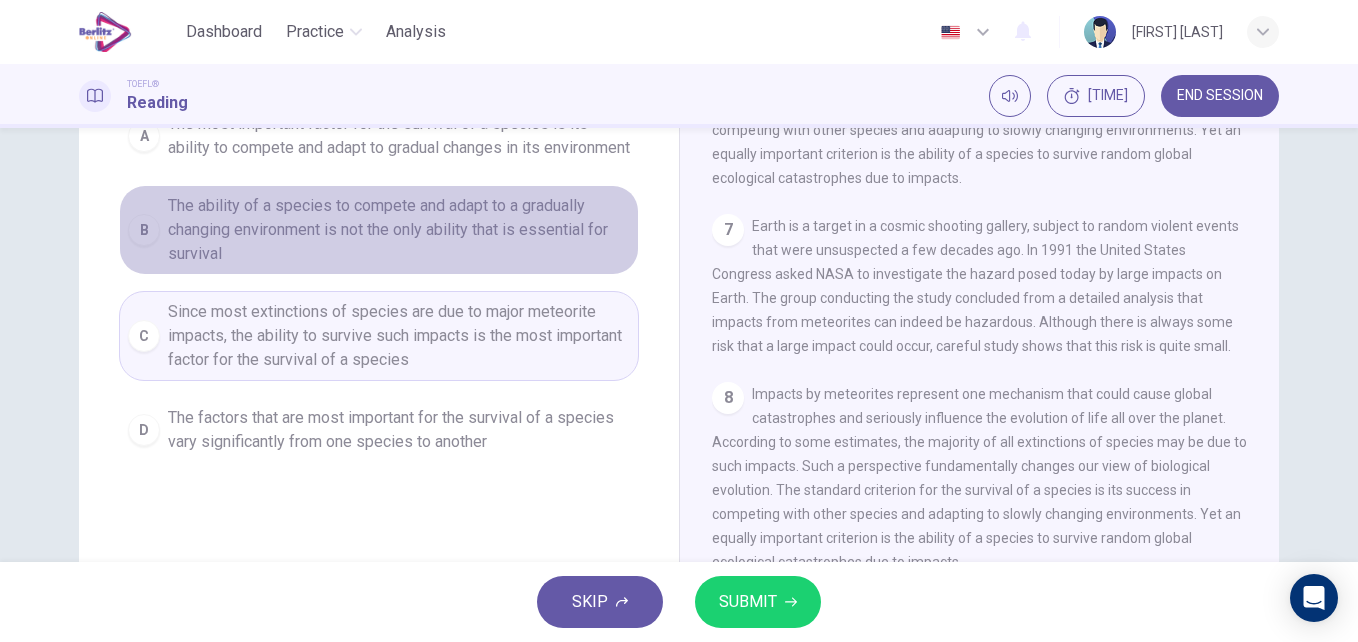 click on "The ability of a species to compete and adapt to a gradually changing environment is not the only ability that is essential for survival" at bounding box center (399, 230) 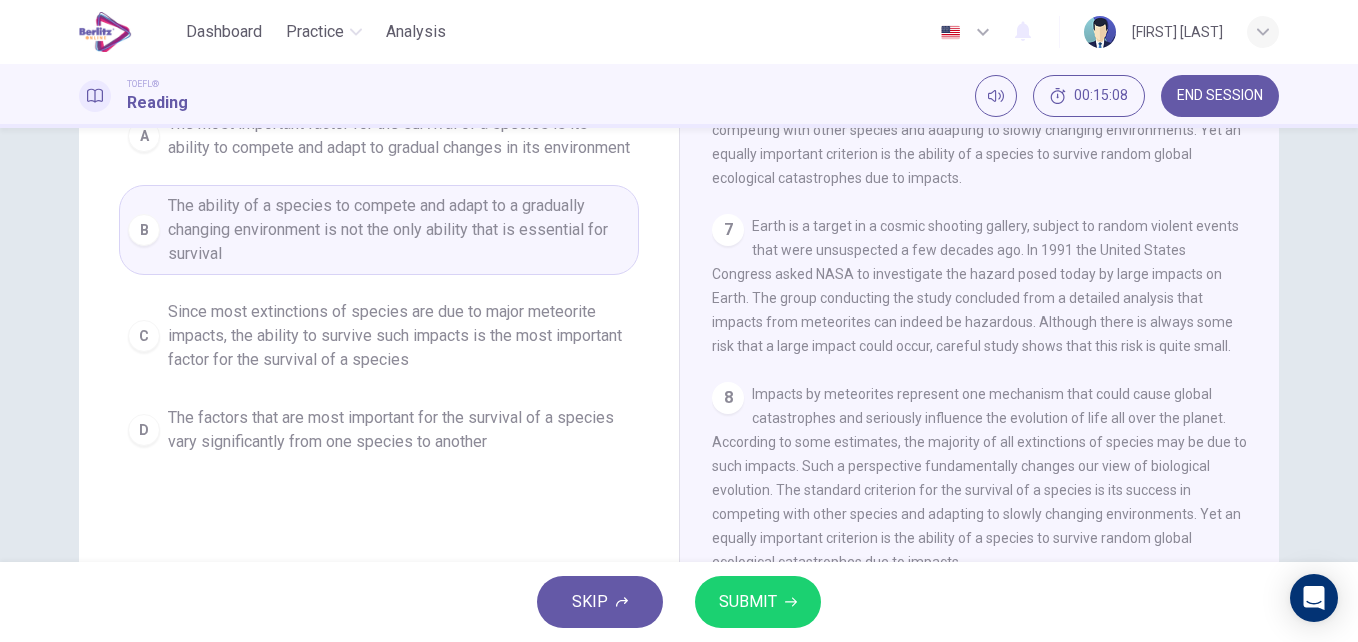 click on "SUBMIT" at bounding box center [758, 602] 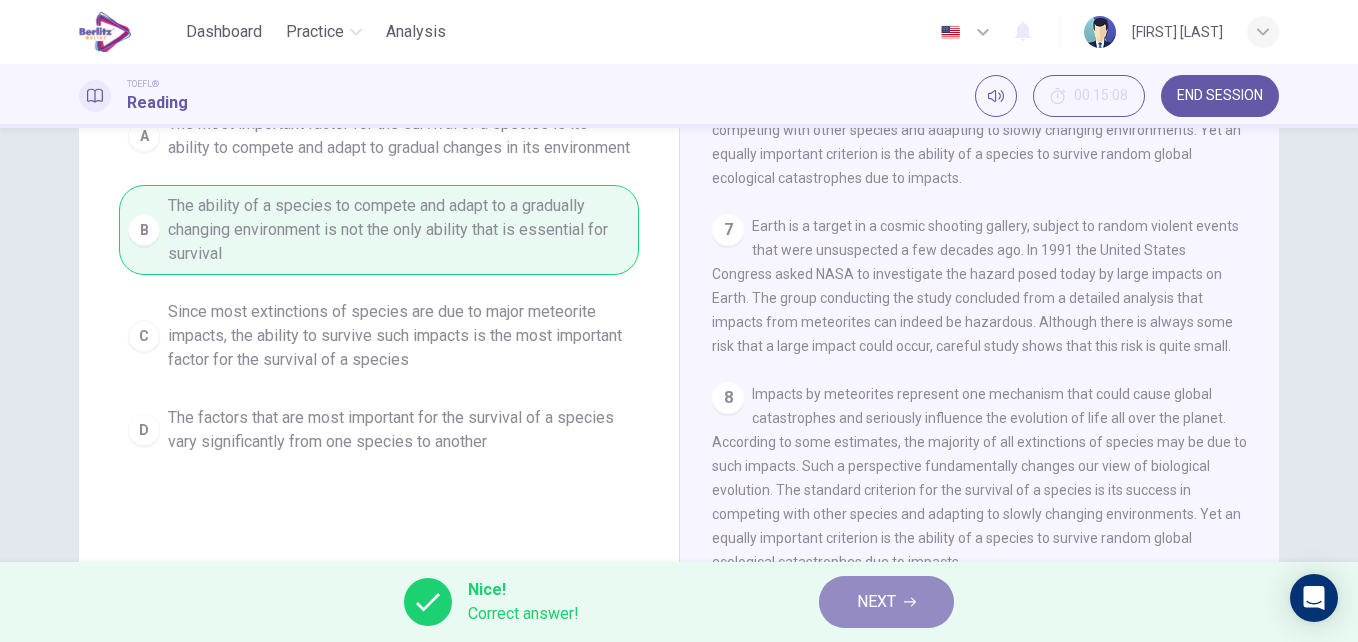 click on "NEXT" at bounding box center [876, 602] 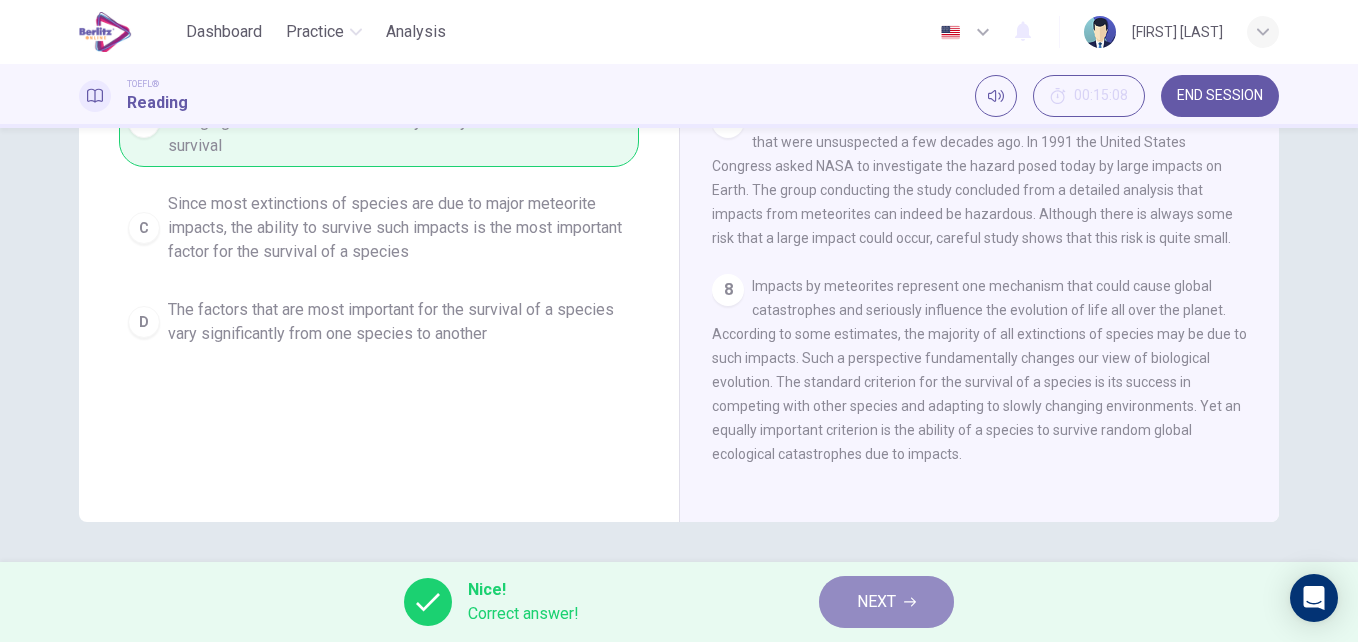scroll, scrollTop: 1144, scrollLeft: 0, axis: vertical 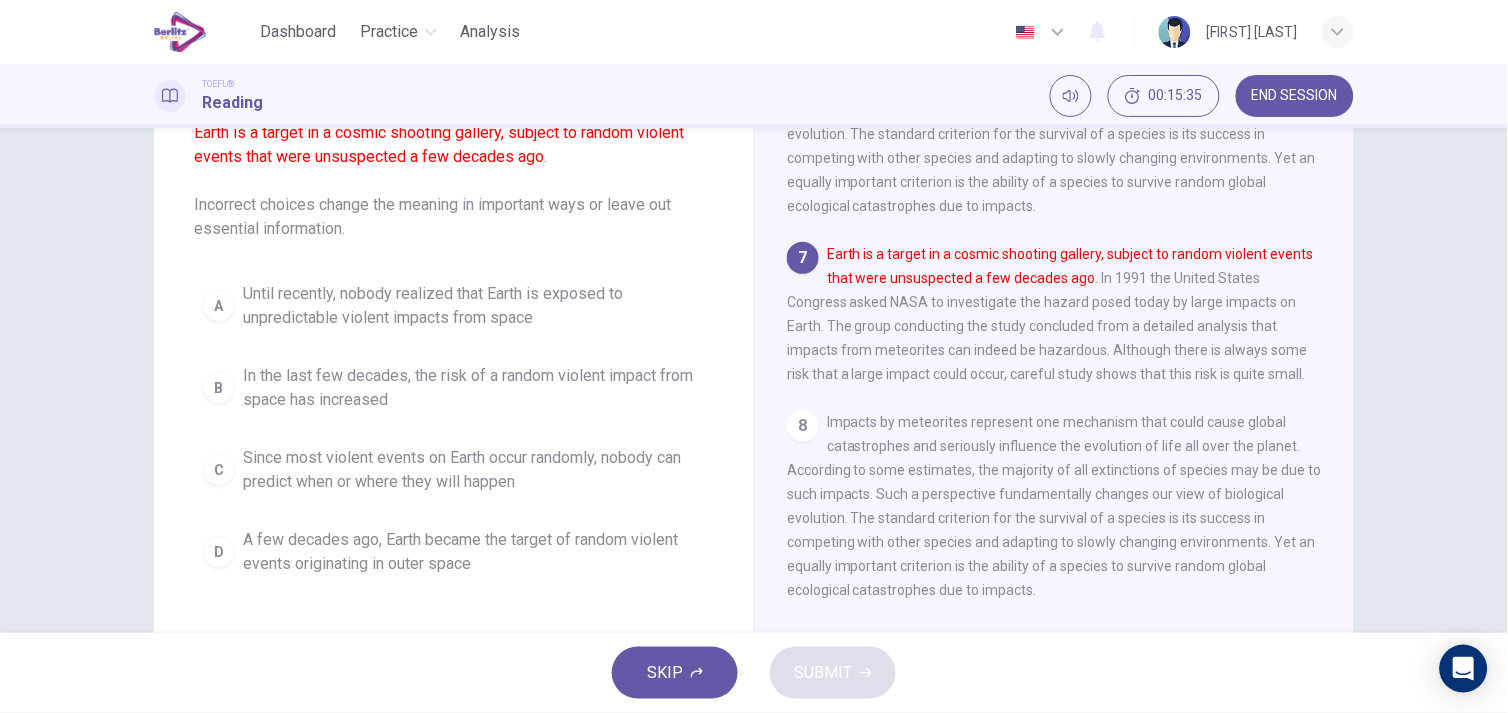 drag, startPoint x: 1165, startPoint y: 2, endPoint x: 594, endPoint y: 51, distance: 573.0986 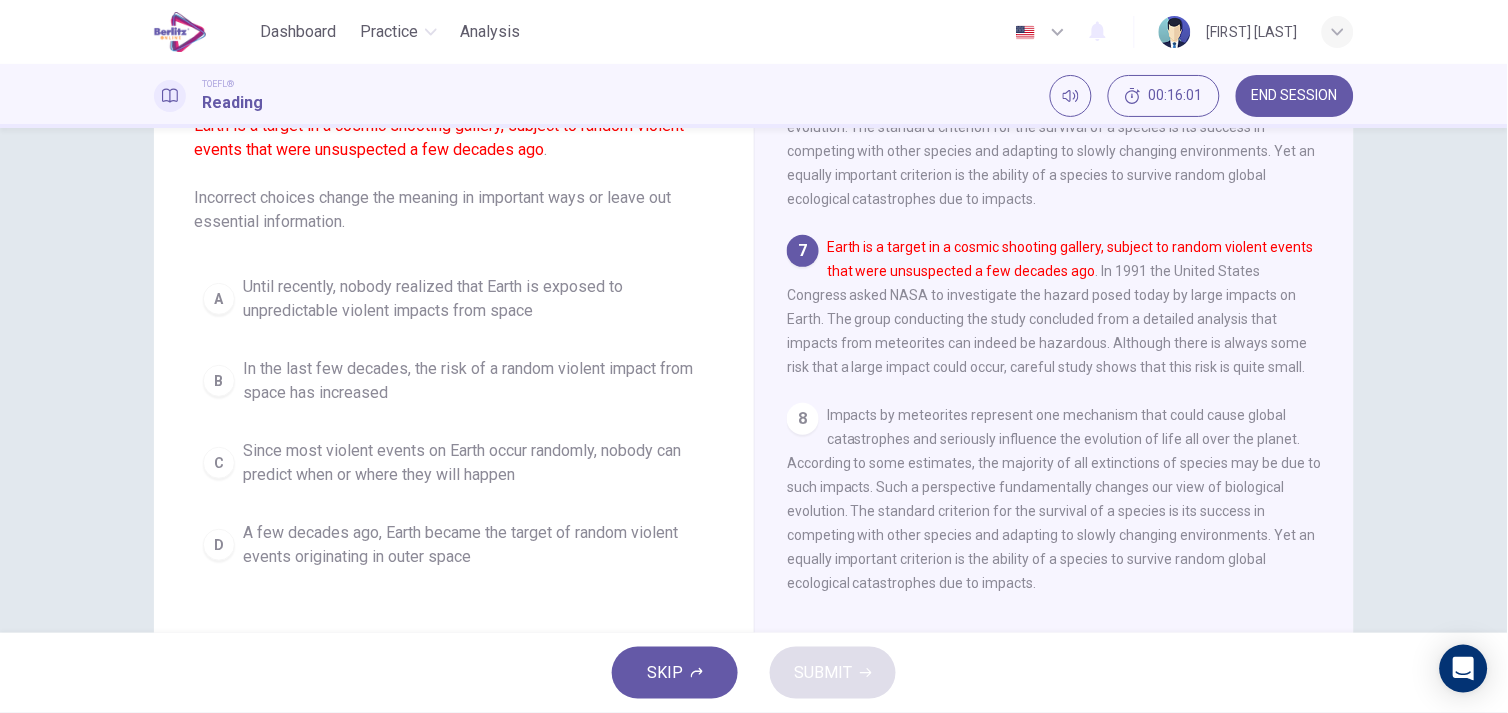 scroll, scrollTop: 270, scrollLeft: 0, axis: vertical 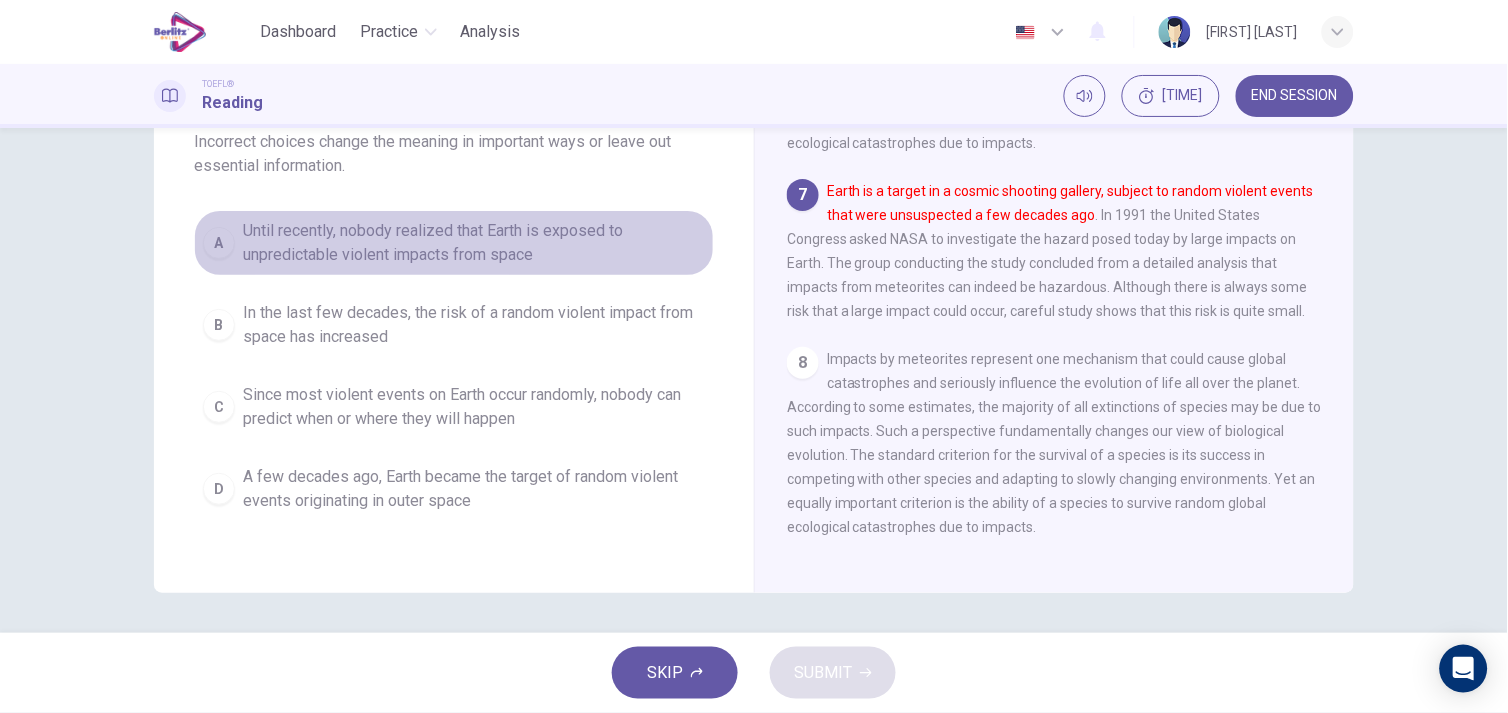 click on "Until recently, nobody realized that Earth is exposed to unpredictable violent impacts from space" at bounding box center [474, 243] 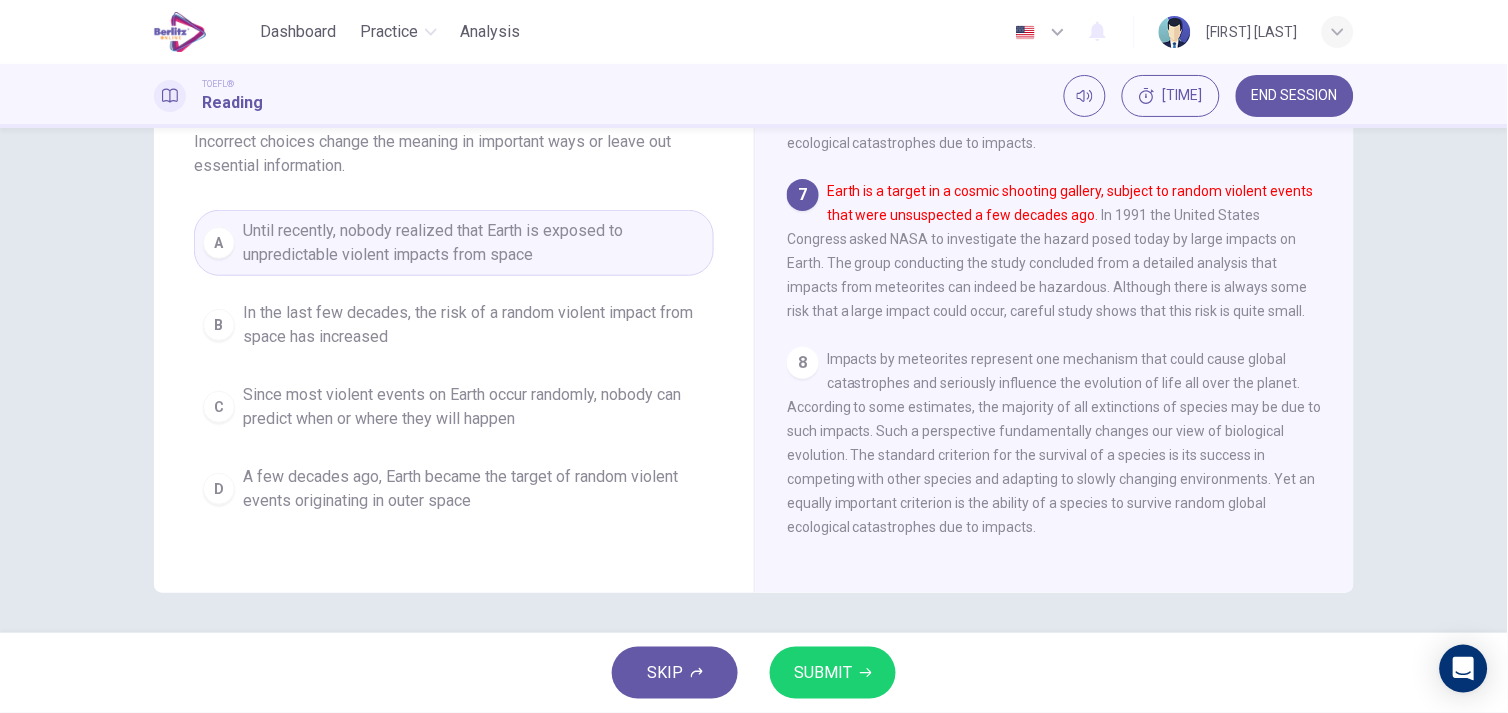 click on "SUBMIT" at bounding box center (833, 673) 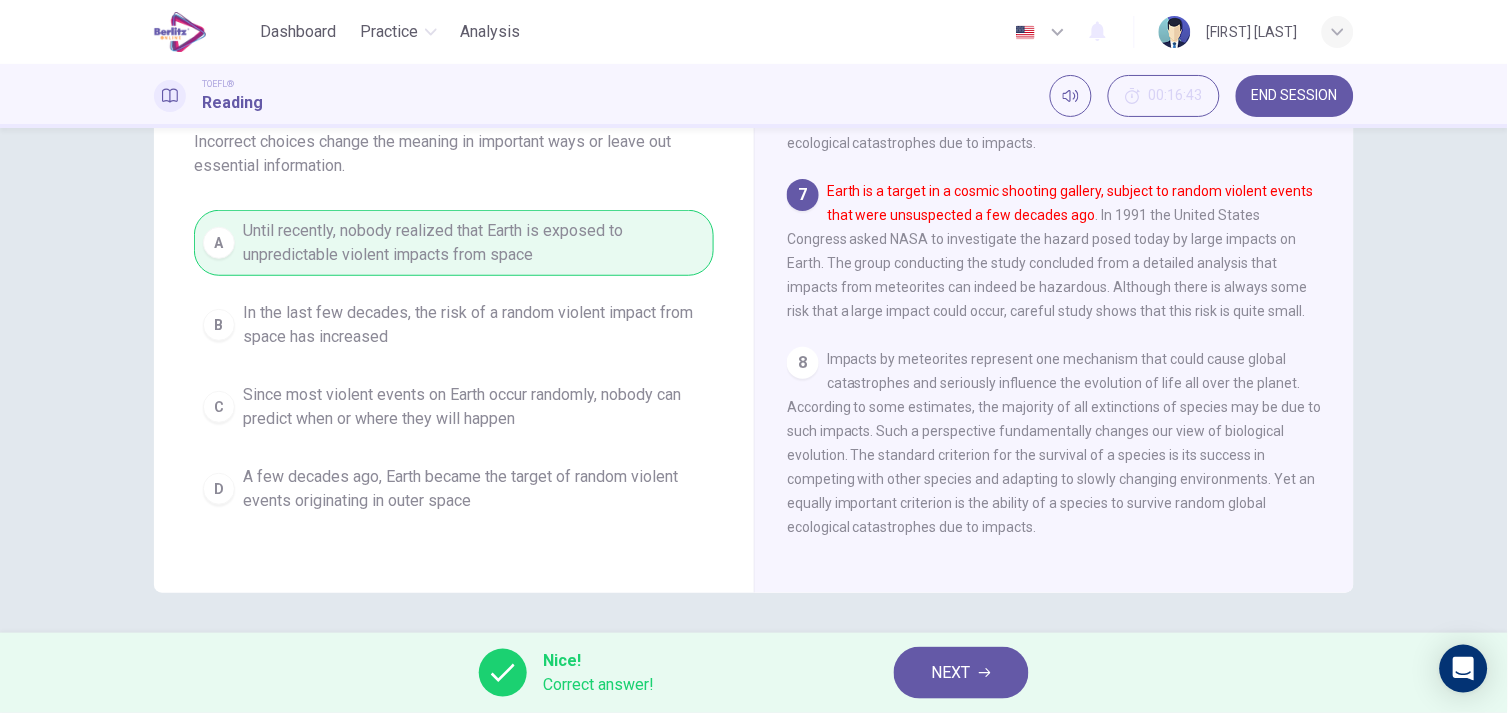 click on "NEXT" at bounding box center (961, 673) 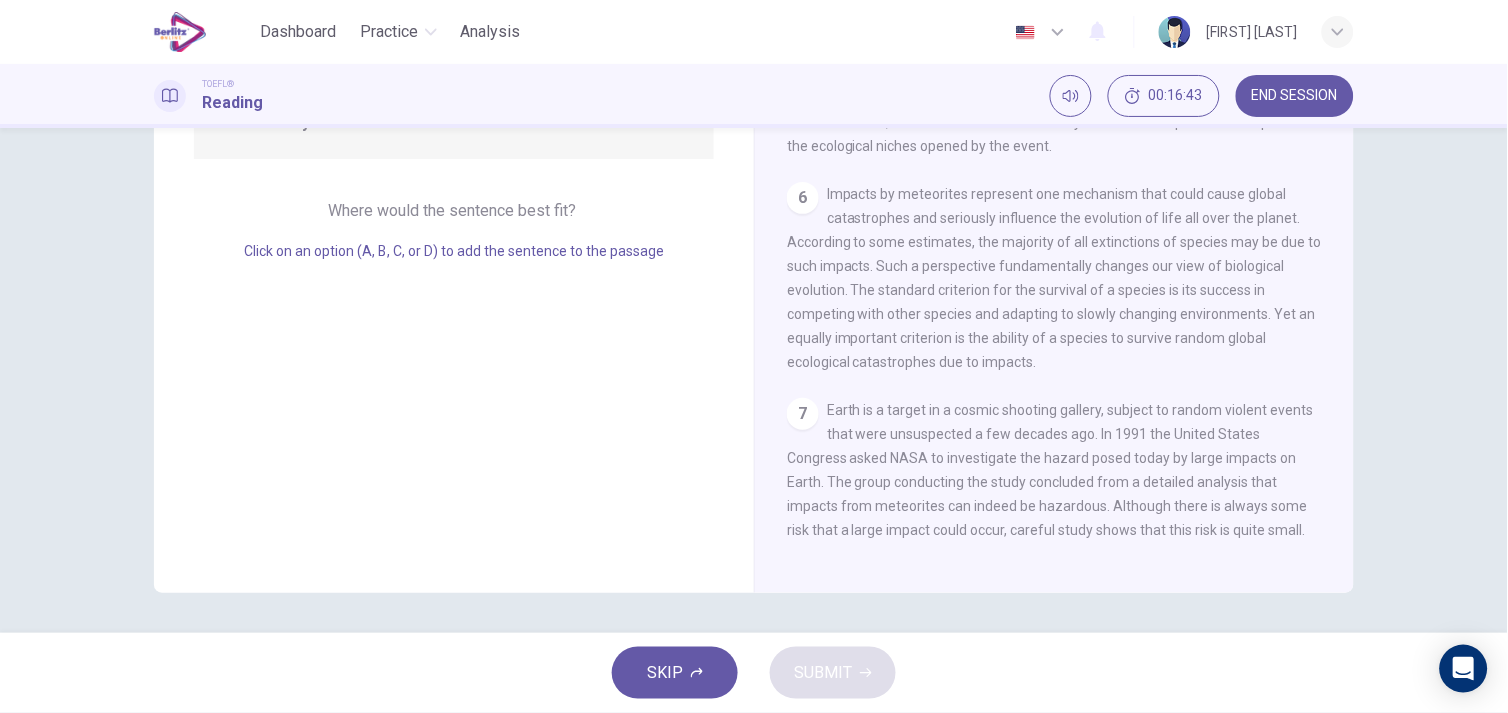 scroll, scrollTop: 1160, scrollLeft: 0, axis: vertical 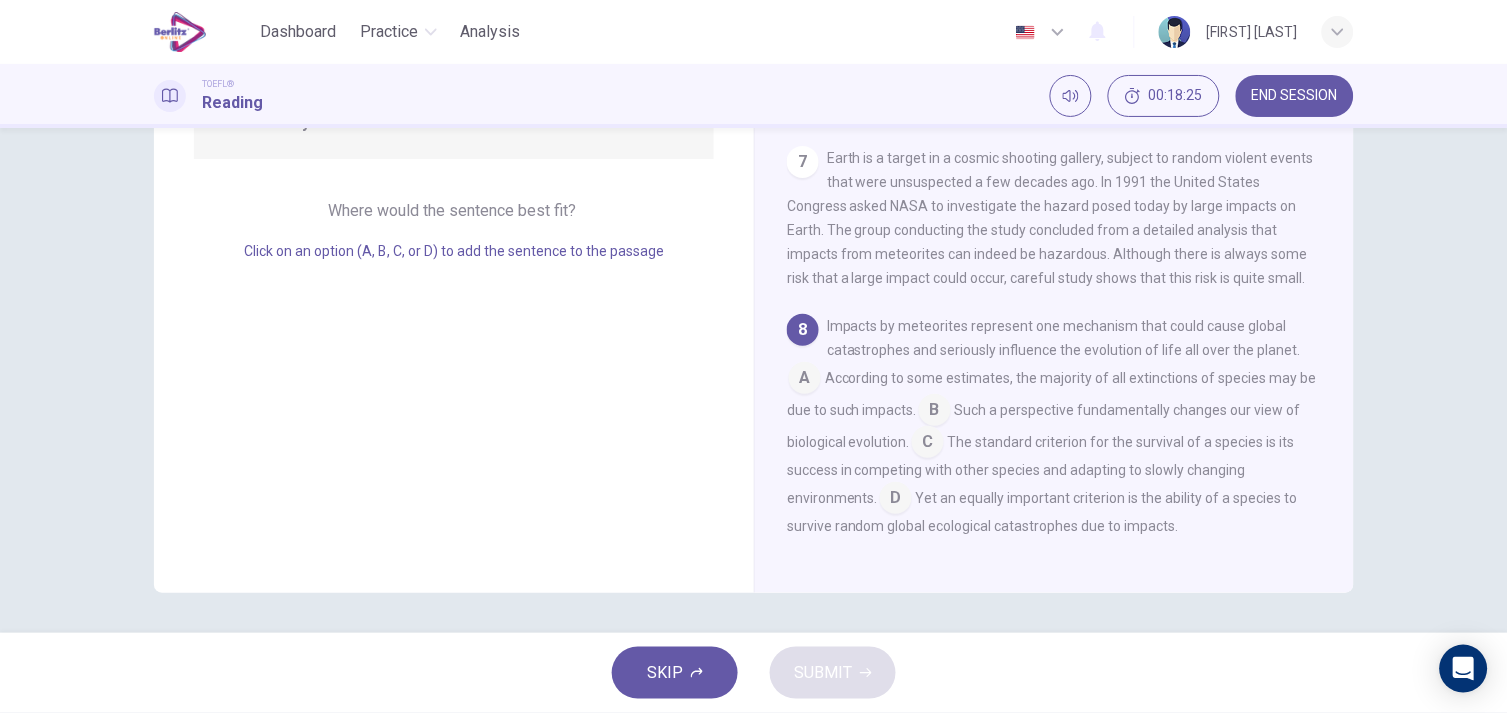 click at bounding box center (935, 412) 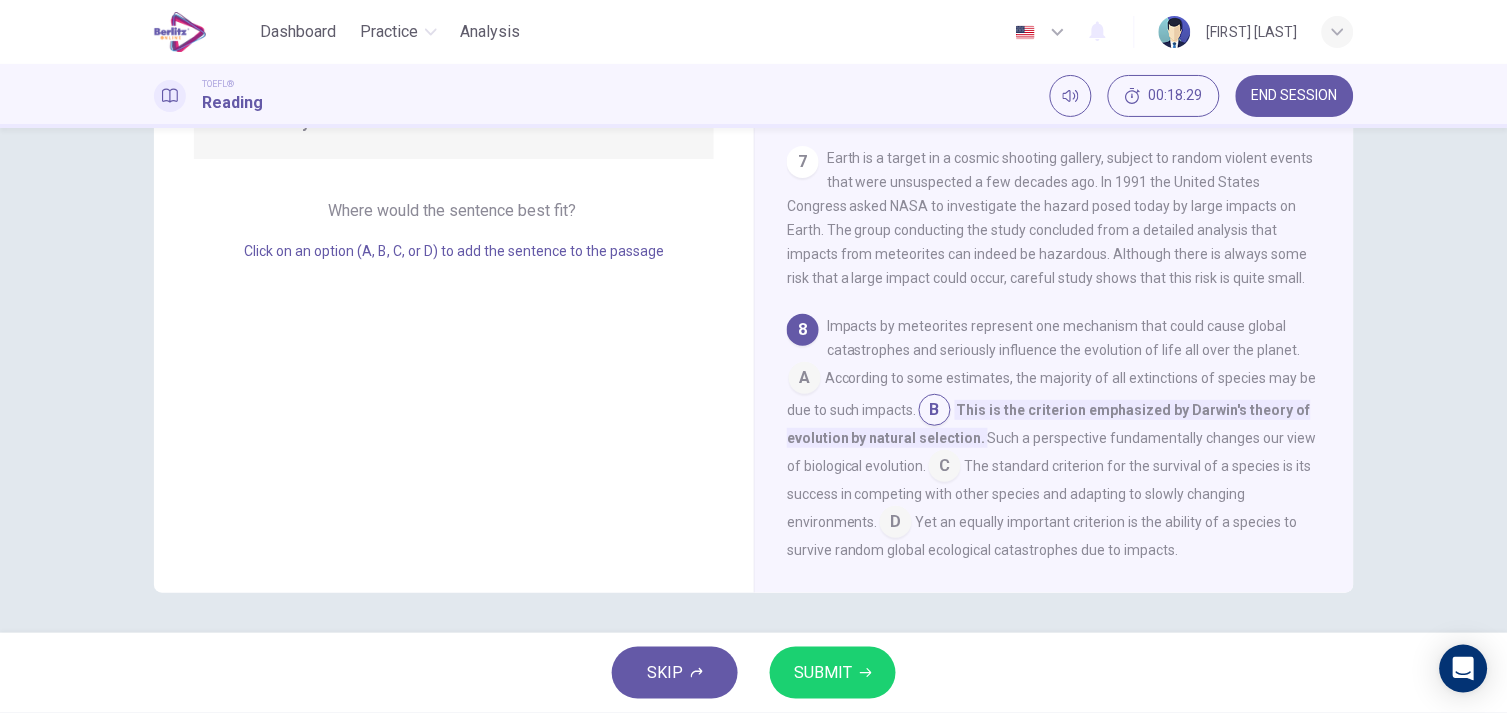click at bounding box center (945, 468) 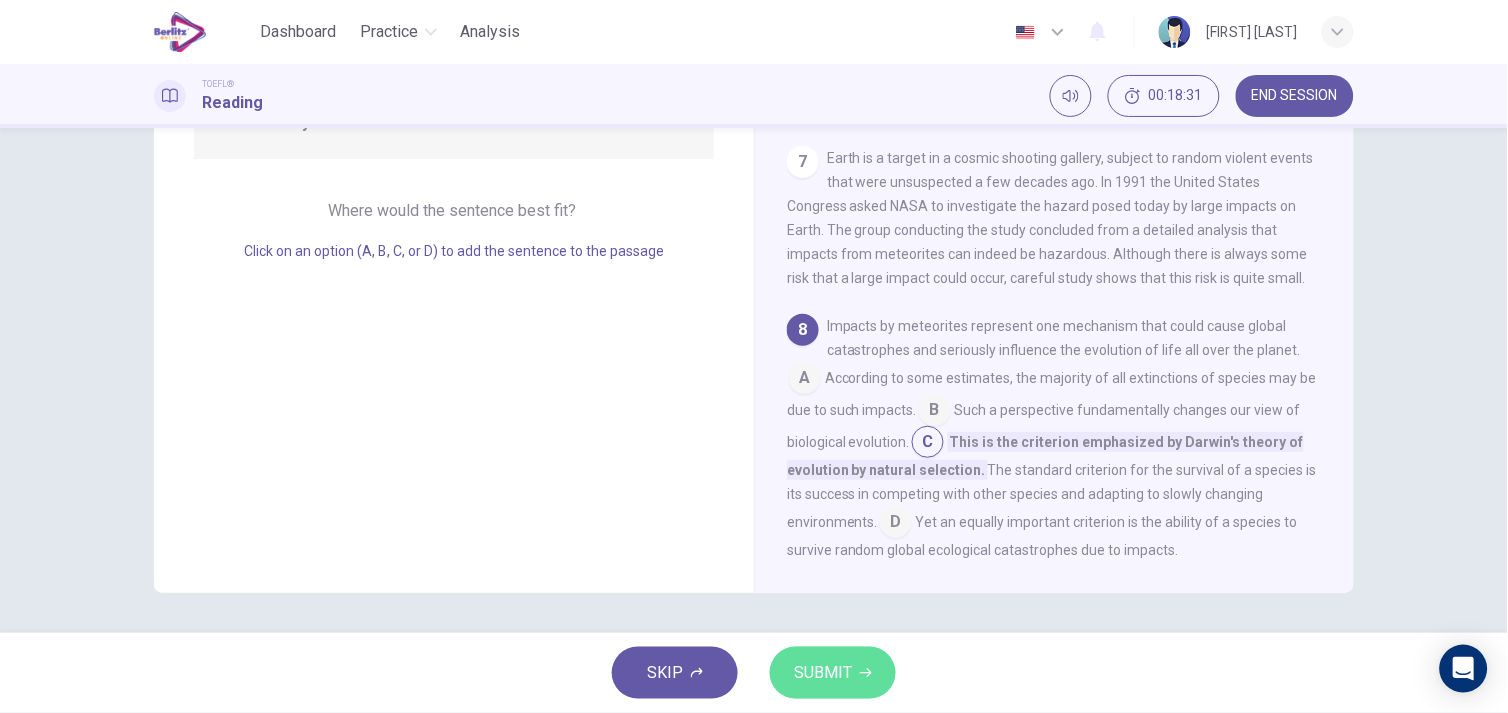click on "SUBMIT" at bounding box center [823, 673] 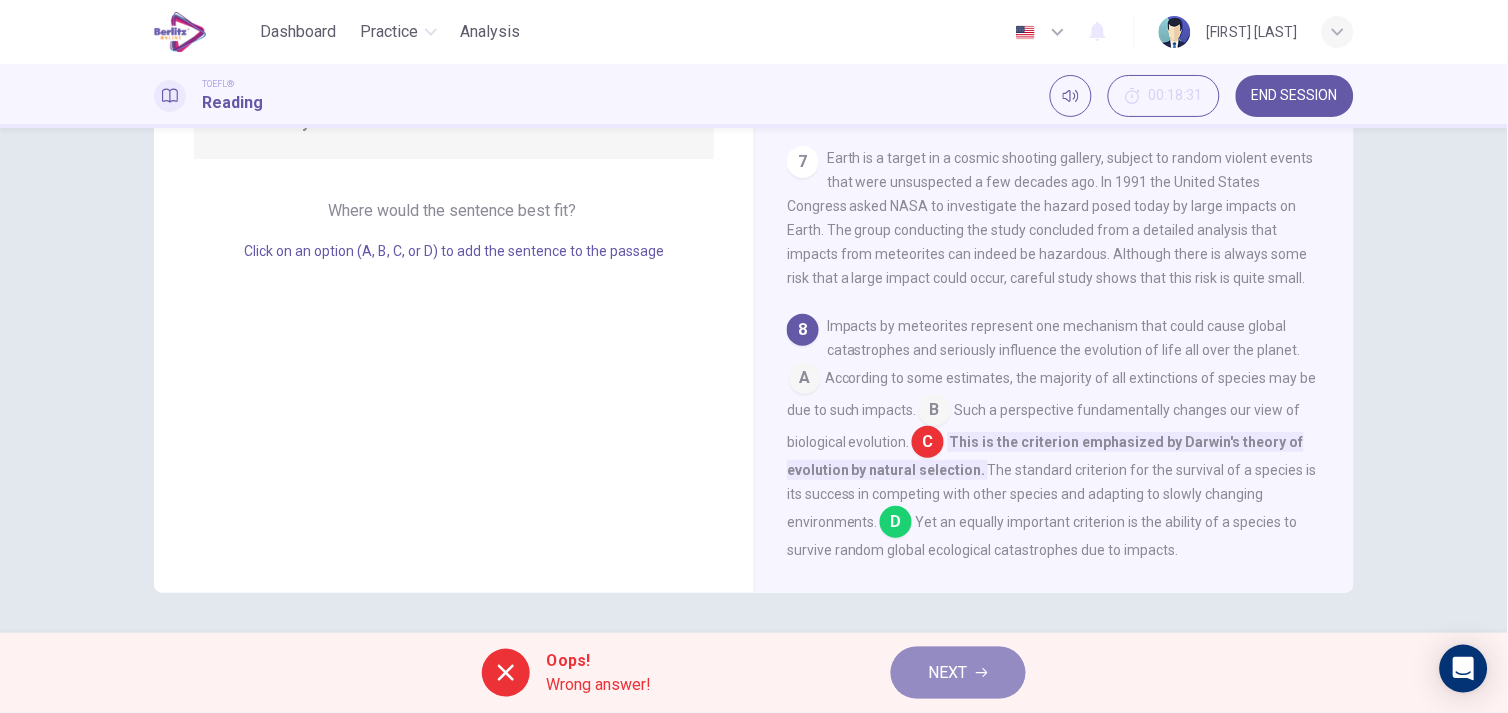 click on "NEXT" at bounding box center (958, 673) 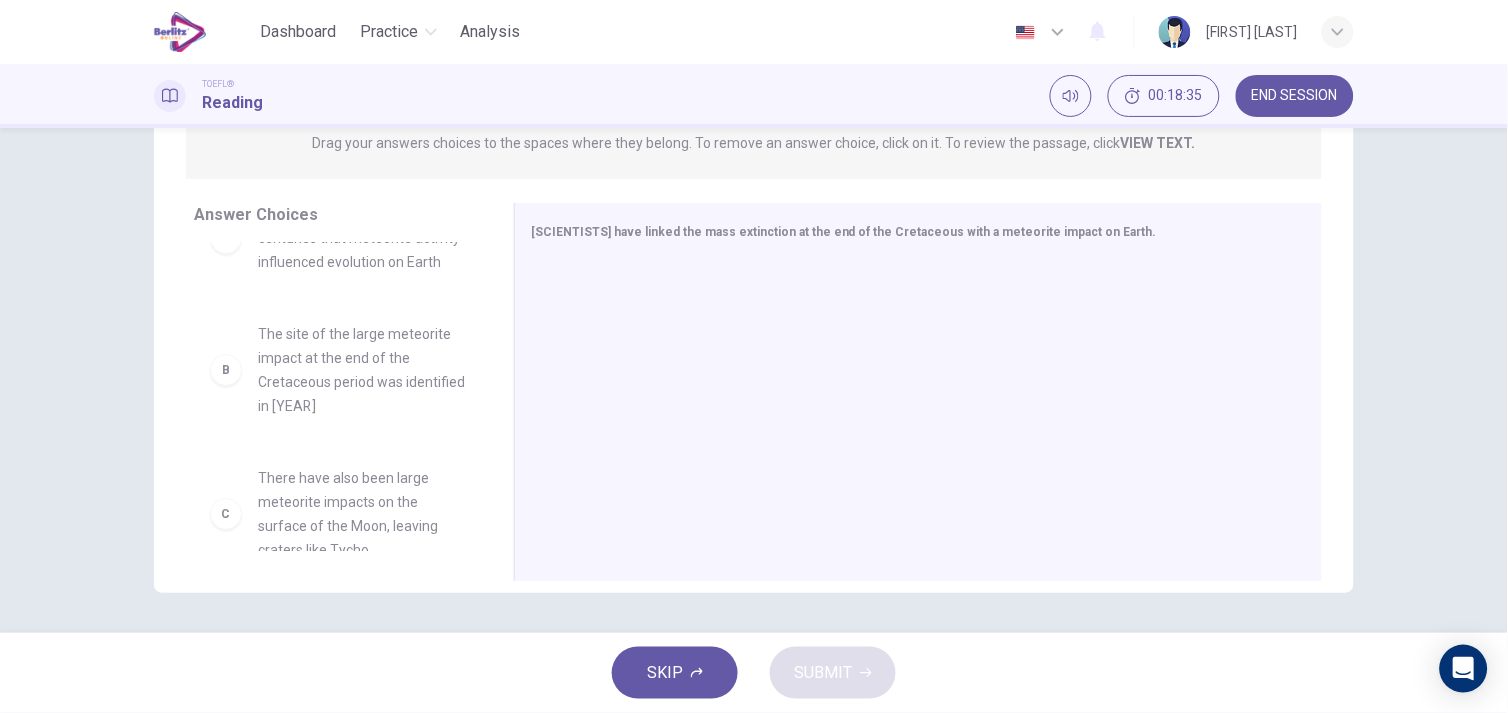 scroll, scrollTop: 0, scrollLeft: 0, axis: both 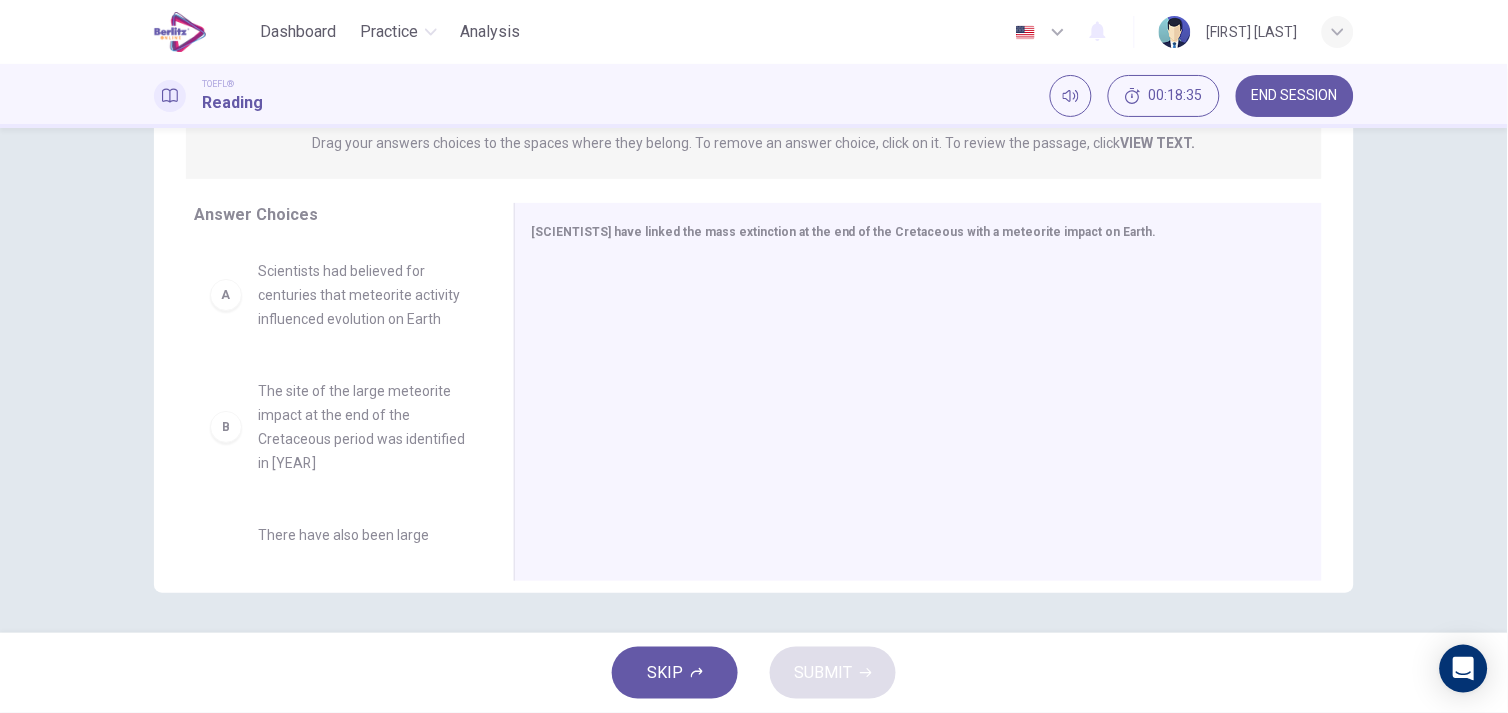 click on "Scientists had believed for centuries that meteorite activity influenced evolution on Earth" at bounding box center (362, 295) 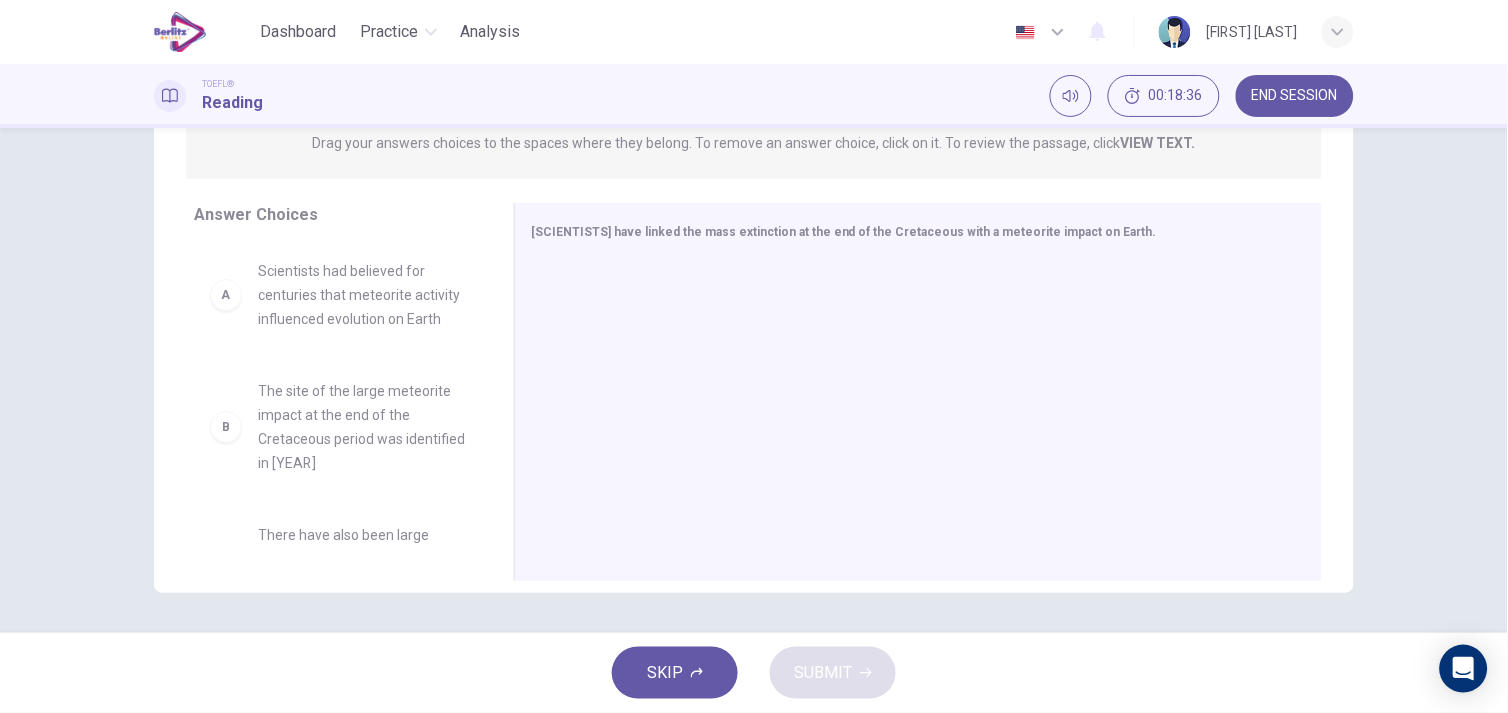 click on "A Scientists had believed for centuries that meteorite activity influenced evolution on Earth" at bounding box center (338, 295) 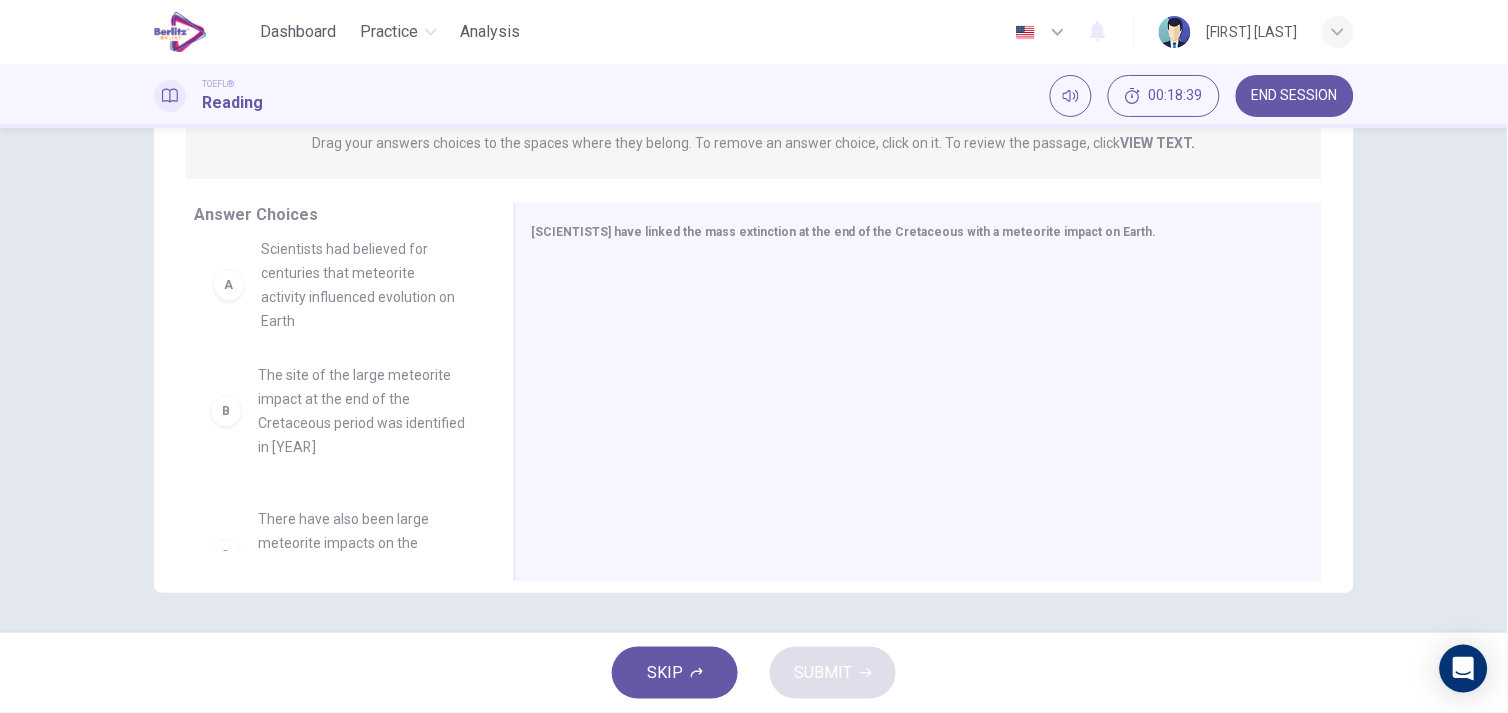 drag, startPoint x: 350, startPoint y: 294, endPoint x: 357, endPoint y: 273, distance: 22.135944 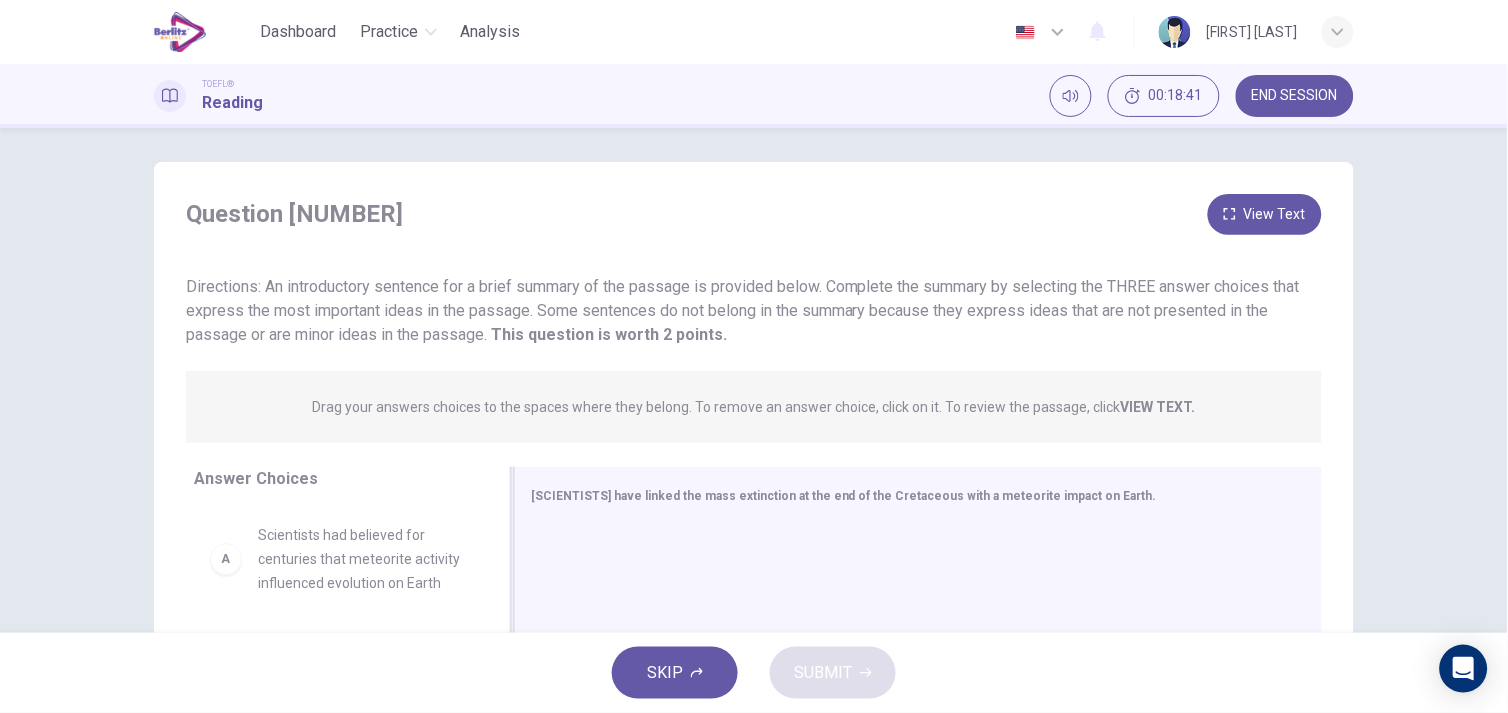 scroll, scrollTop: 5, scrollLeft: 0, axis: vertical 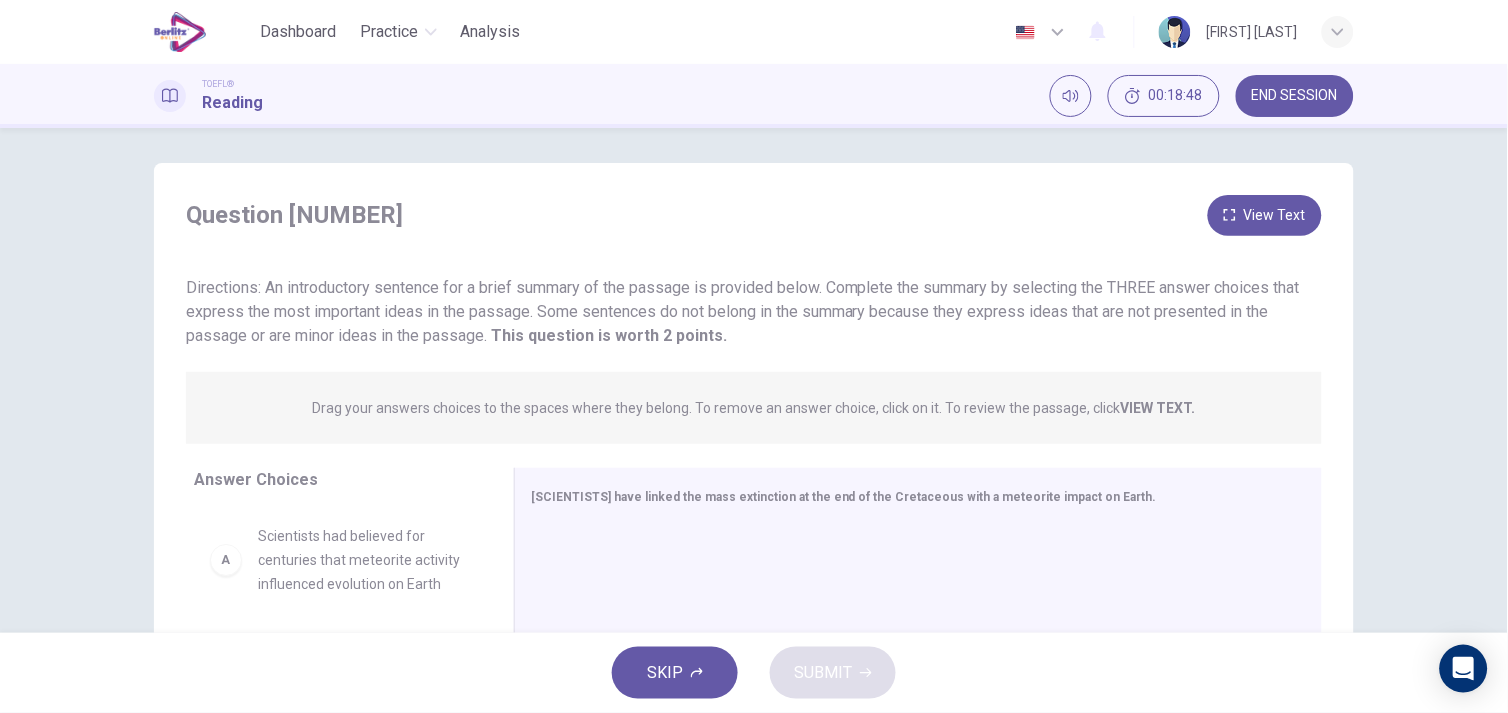 click on "View Text" at bounding box center (1265, 215) 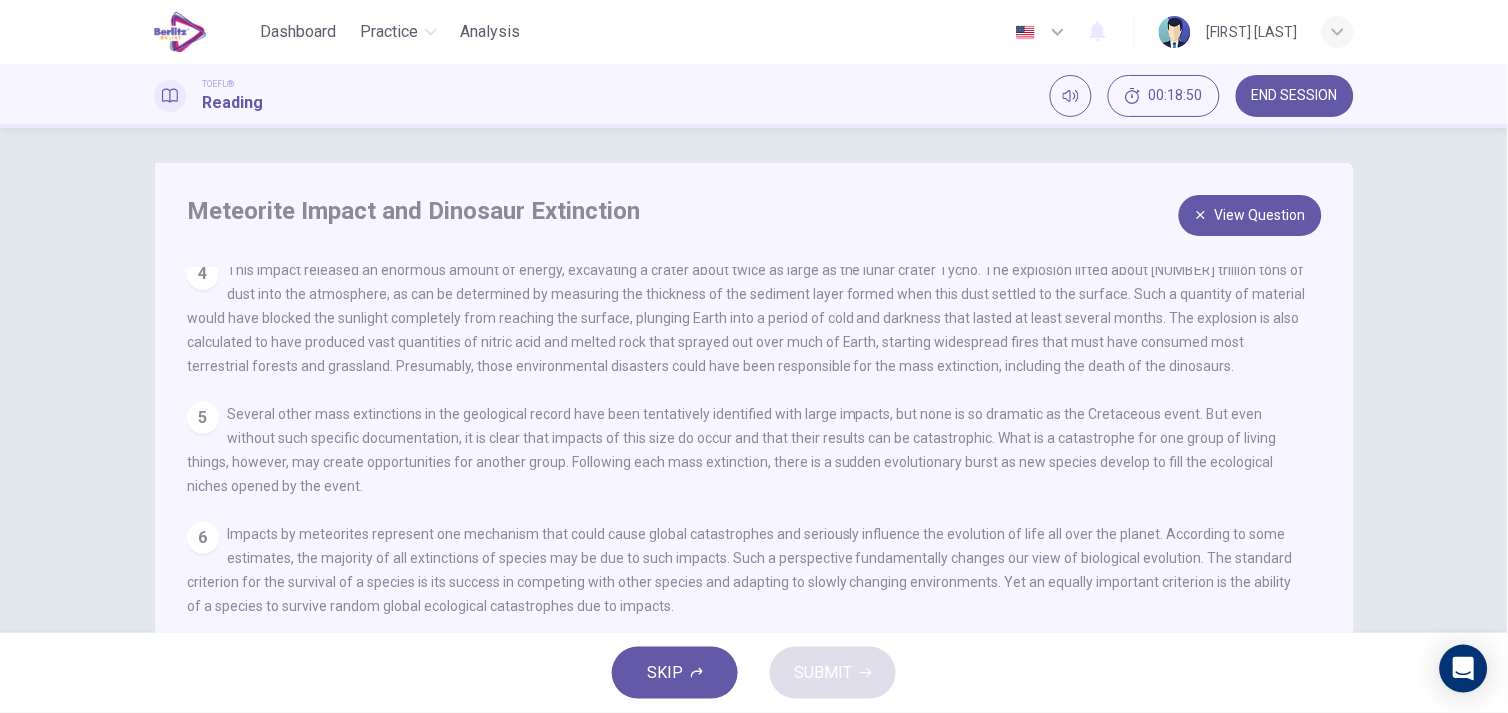 scroll, scrollTop: 360, scrollLeft: 0, axis: vertical 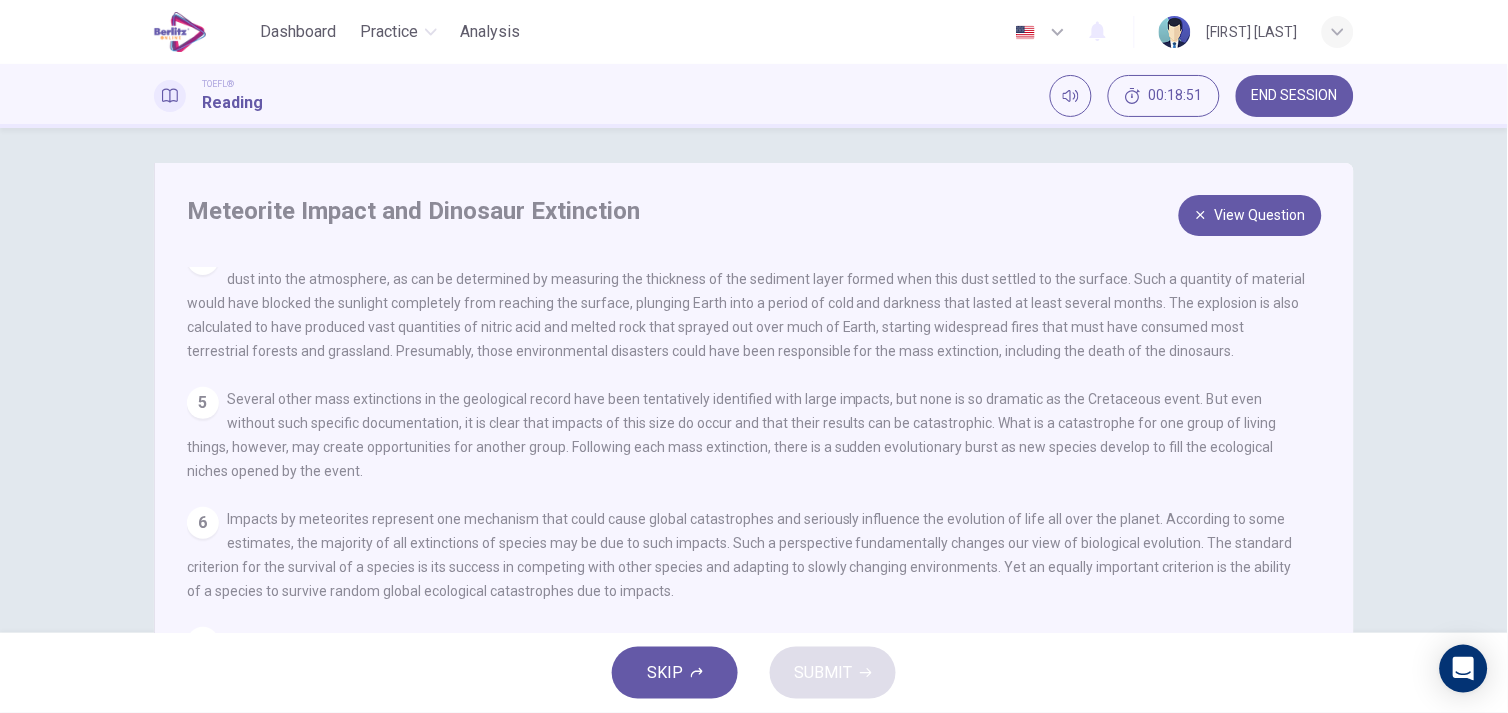 click on "View Question" at bounding box center [1250, 215] 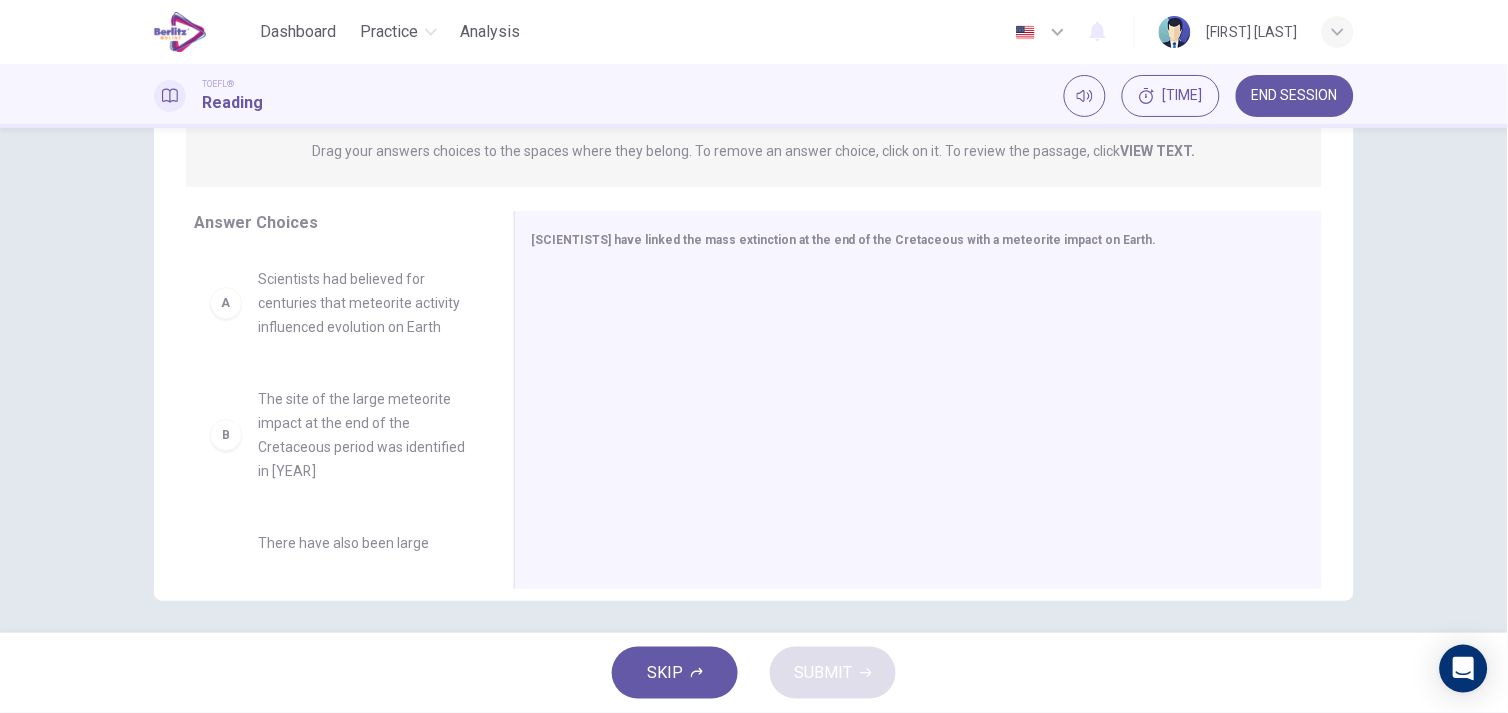 scroll, scrollTop: 270, scrollLeft: 0, axis: vertical 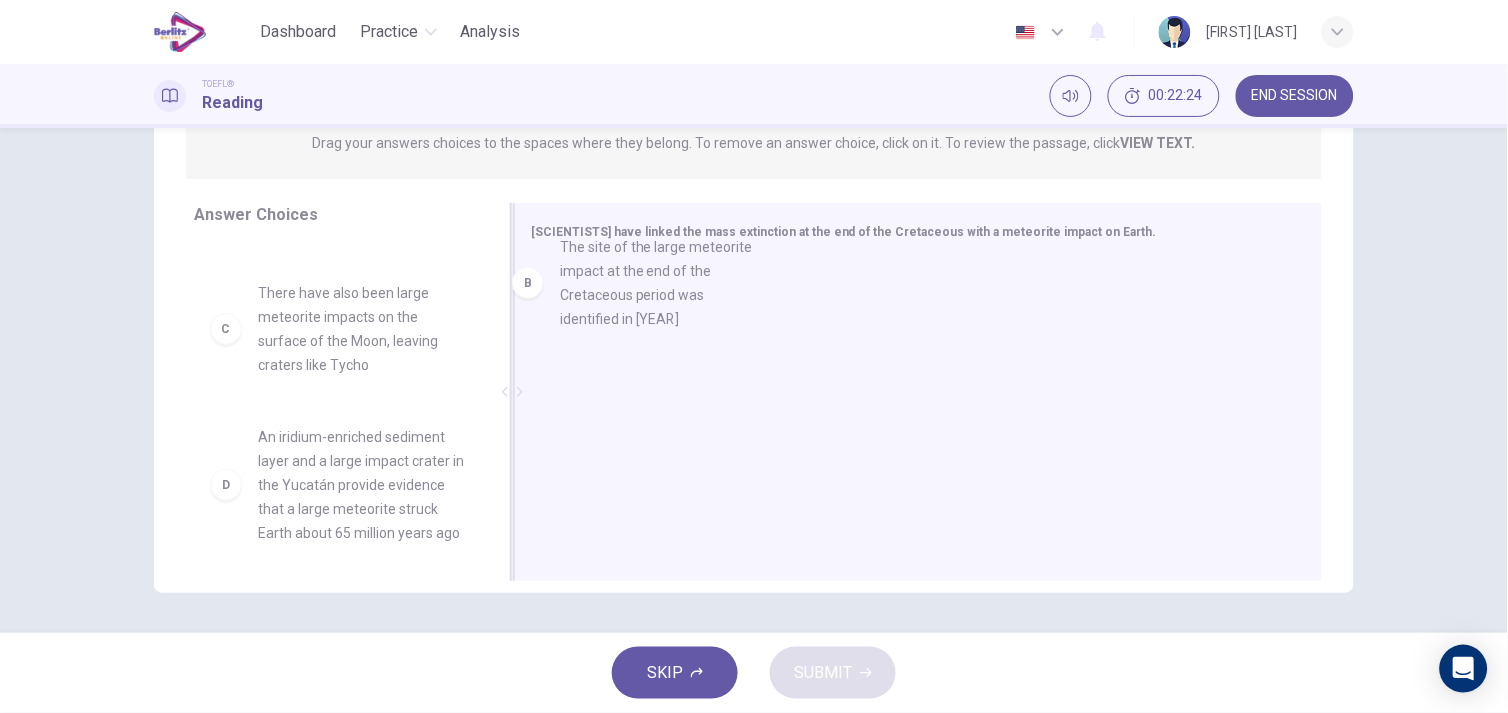 drag, startPoint x: 306, startPoint y: 345, endPoint x: 630, endPoint y: 304, distance: 326.58383 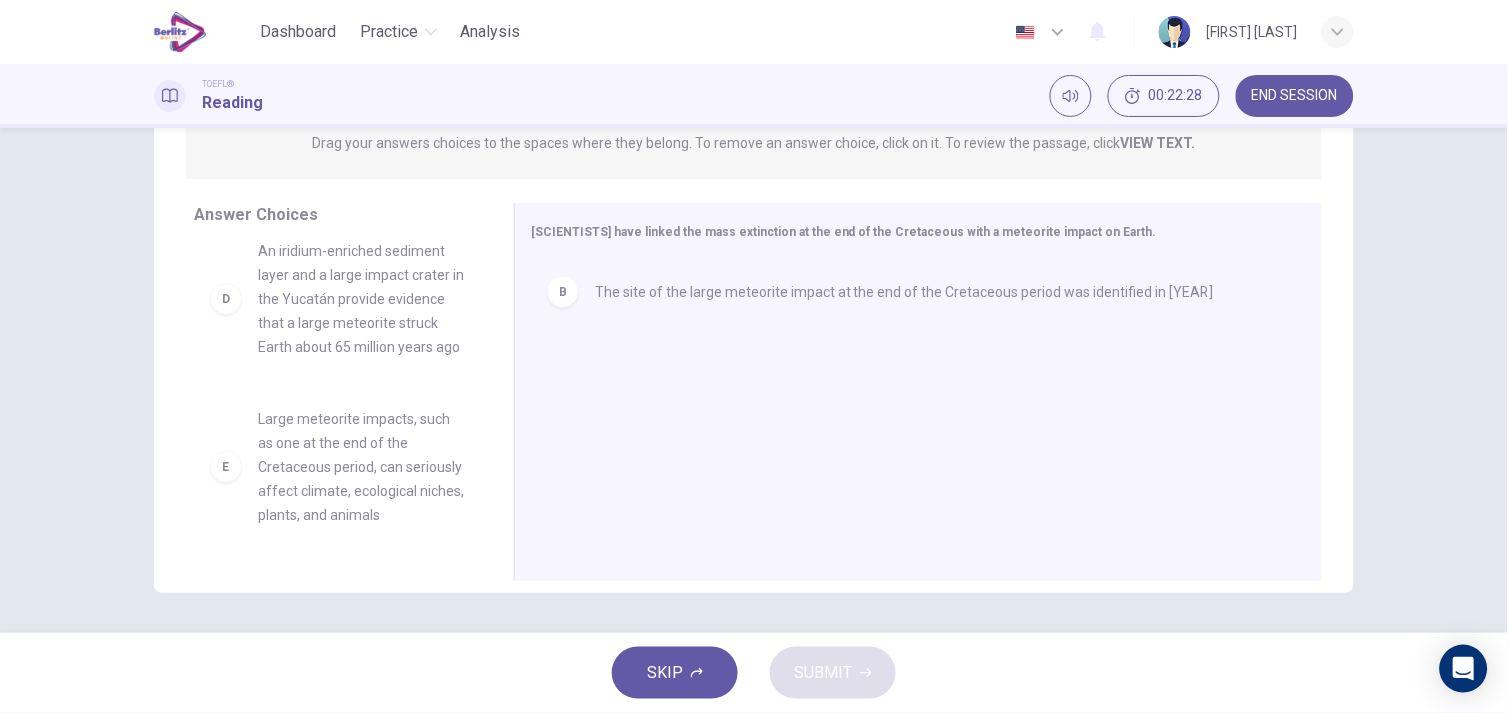 scroll, scrollTop: 282, scrollLeft: 0, axis: vertical 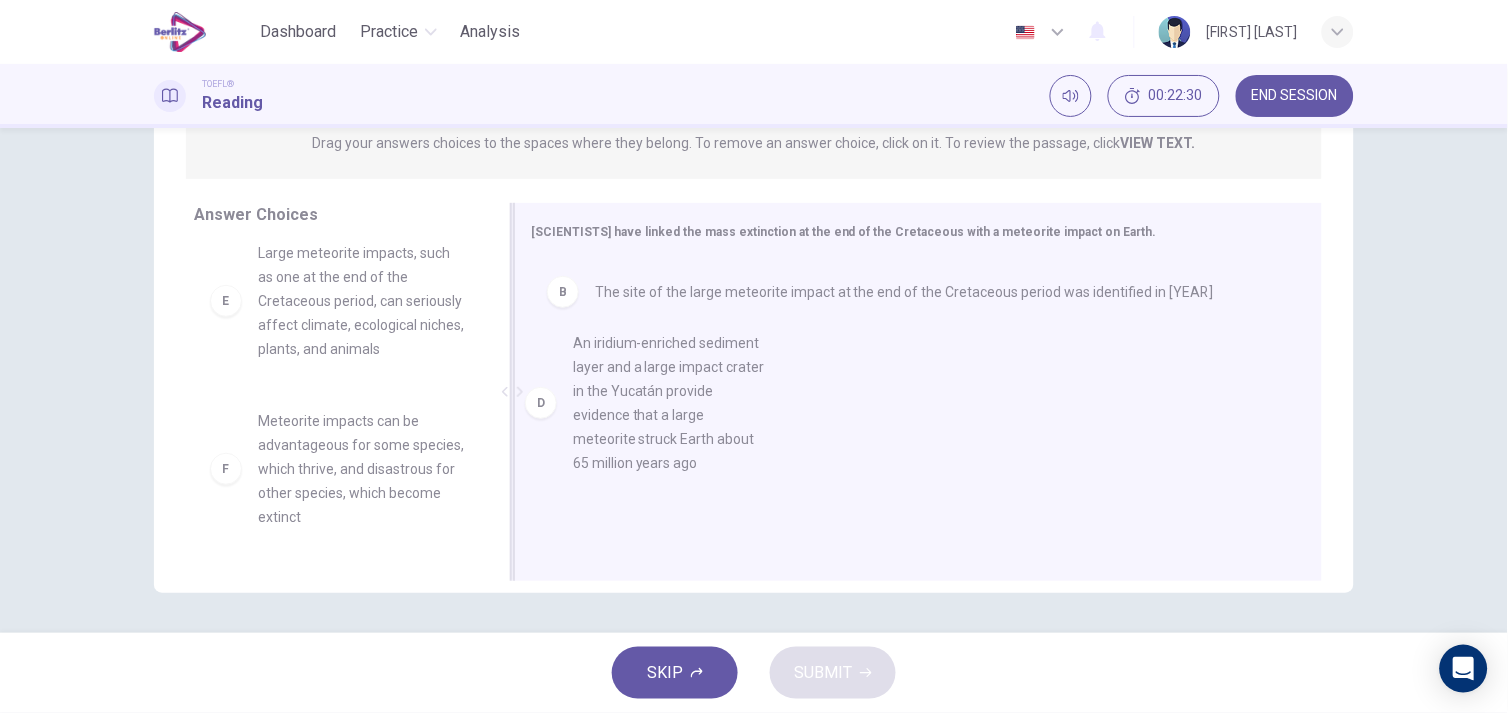 drag, startPoint x: 298, startPoint y: 313, endPoint x: 626, endPoint y: 410, distance: 342.0424 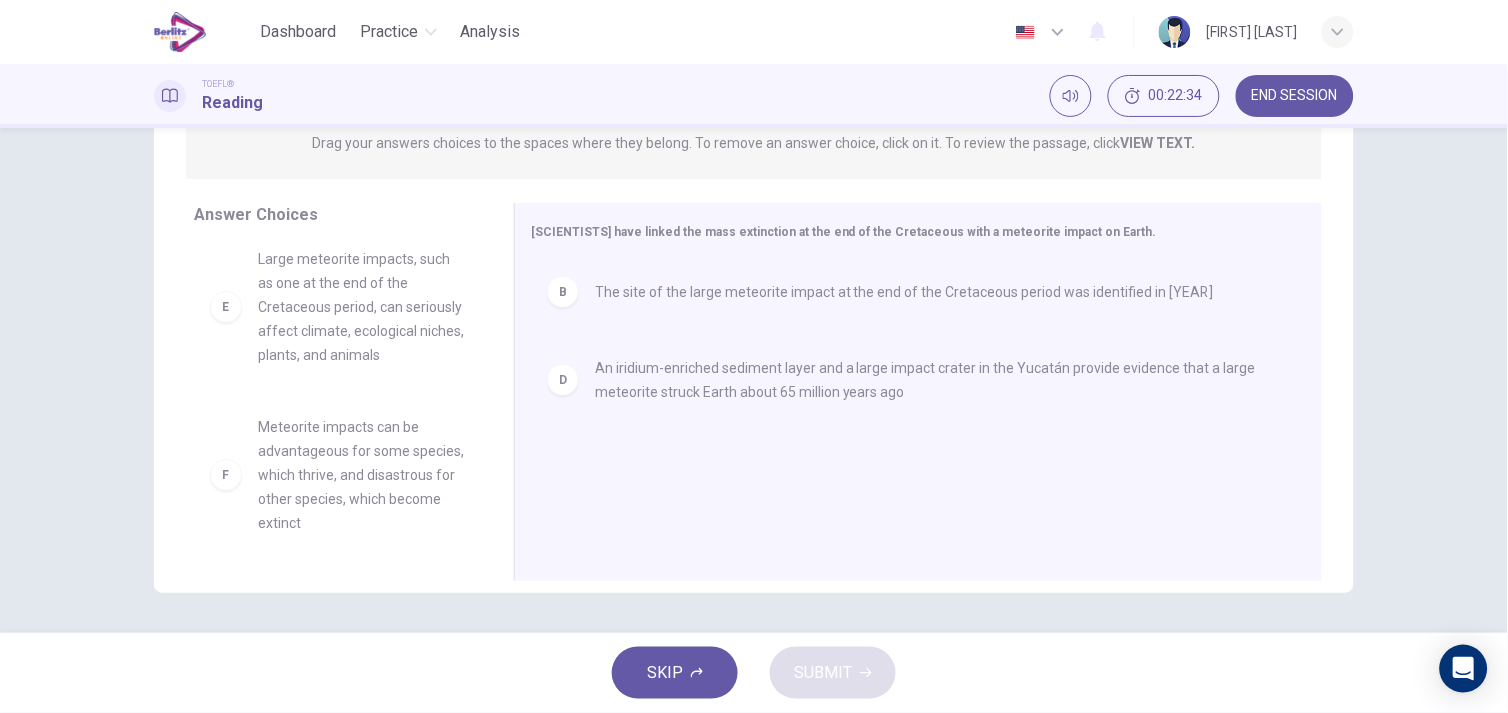 scroll, scrollTop: 280, scrollLeft: 0, axis: vertical 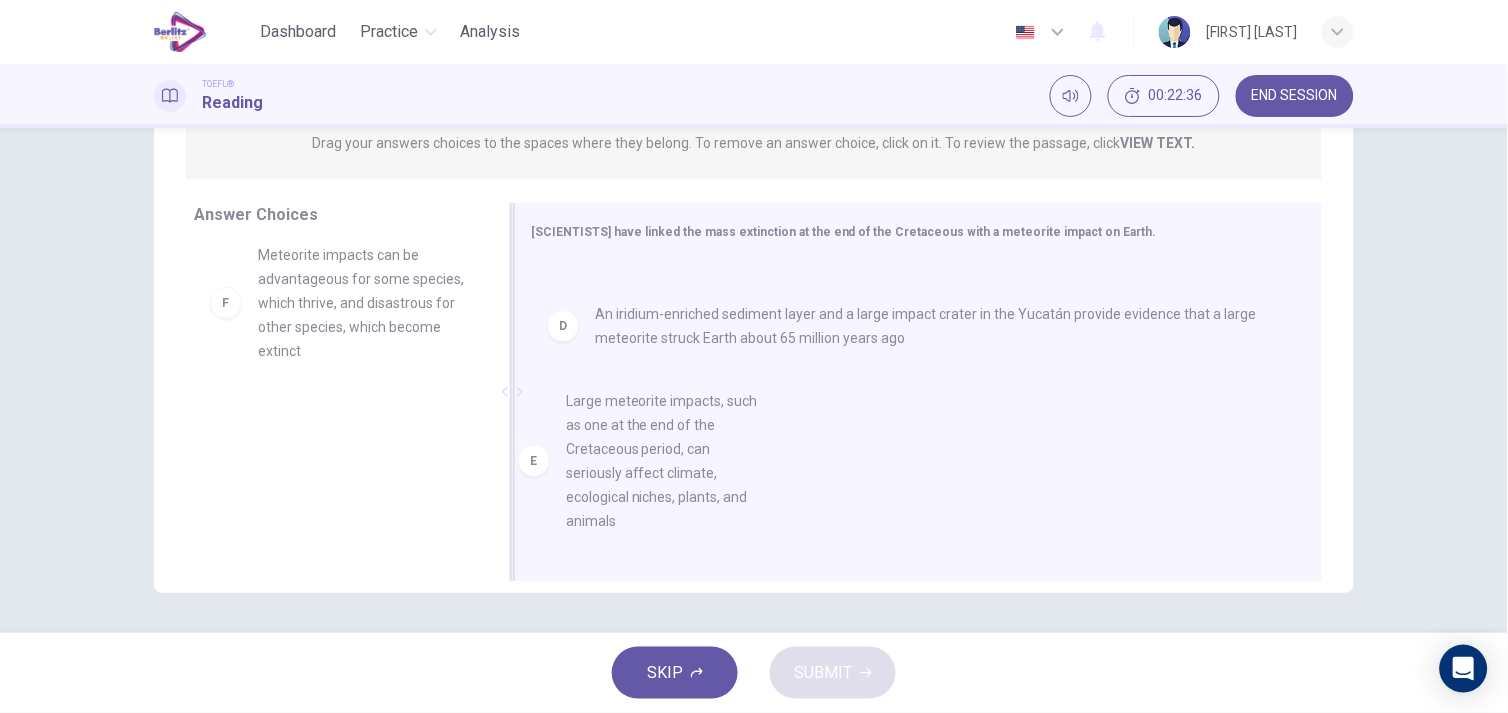 drag, startPoint x: 312, startPoint y: 300, endPoint x: 642, endPoint y: 444, distance: 360.05 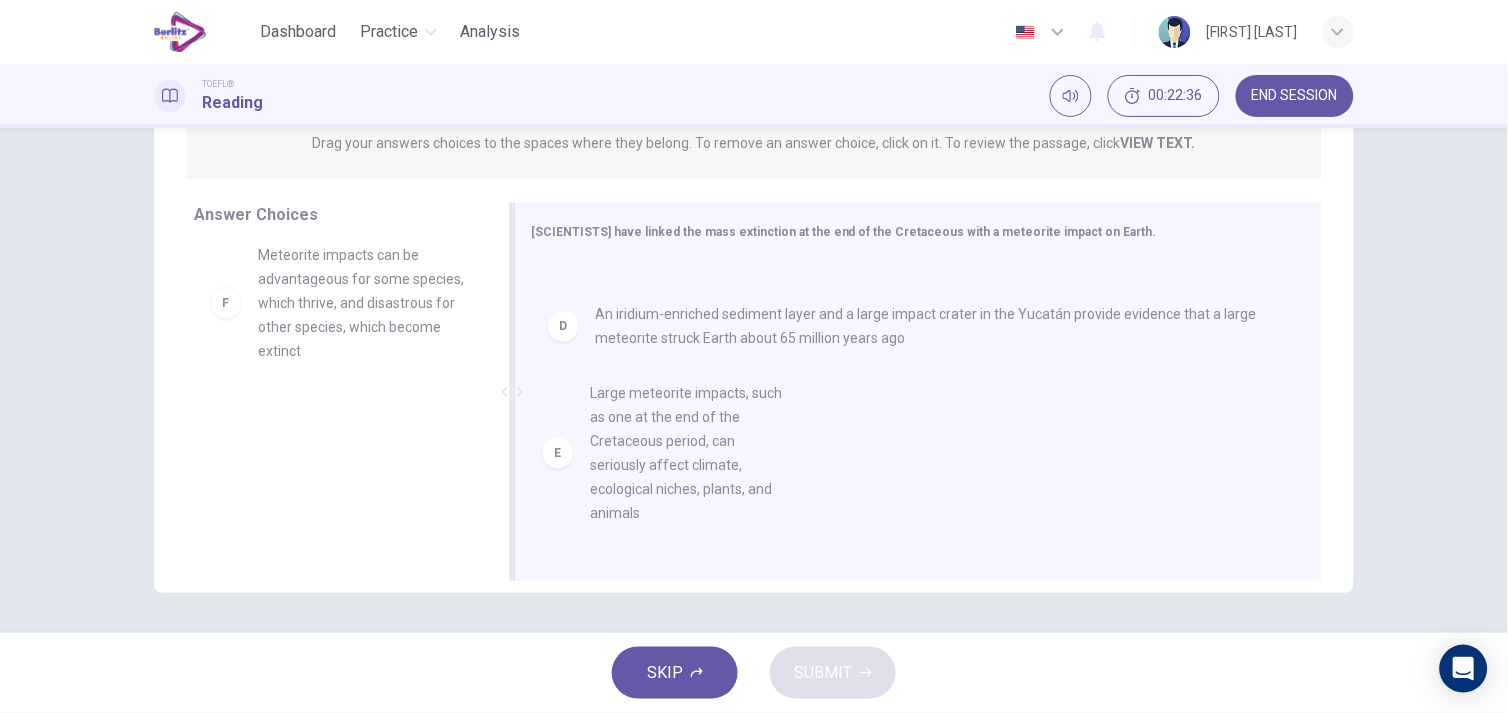 scroll, scrollTop: 0, scrollLeft: 0, axis: both 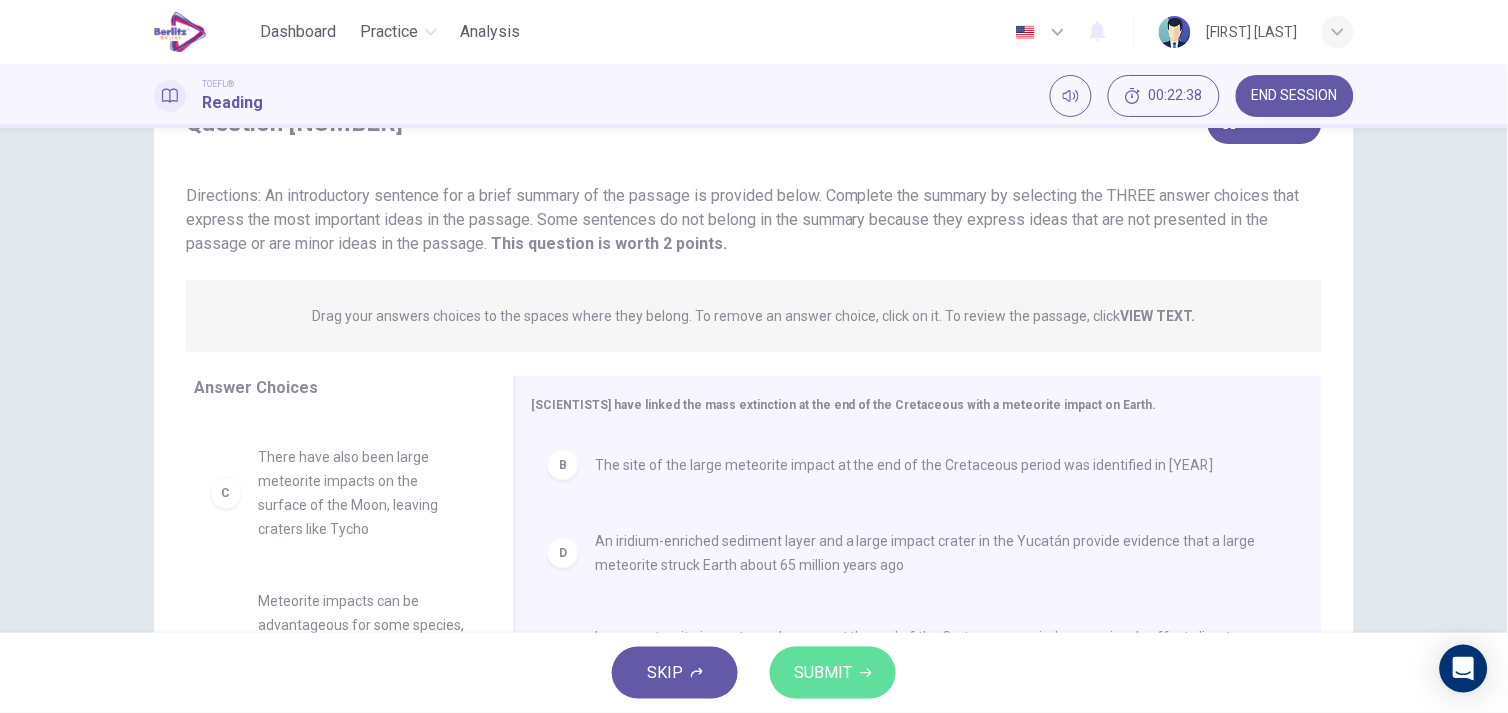 click on "SUBMIT" at bounding box center (823, 673) 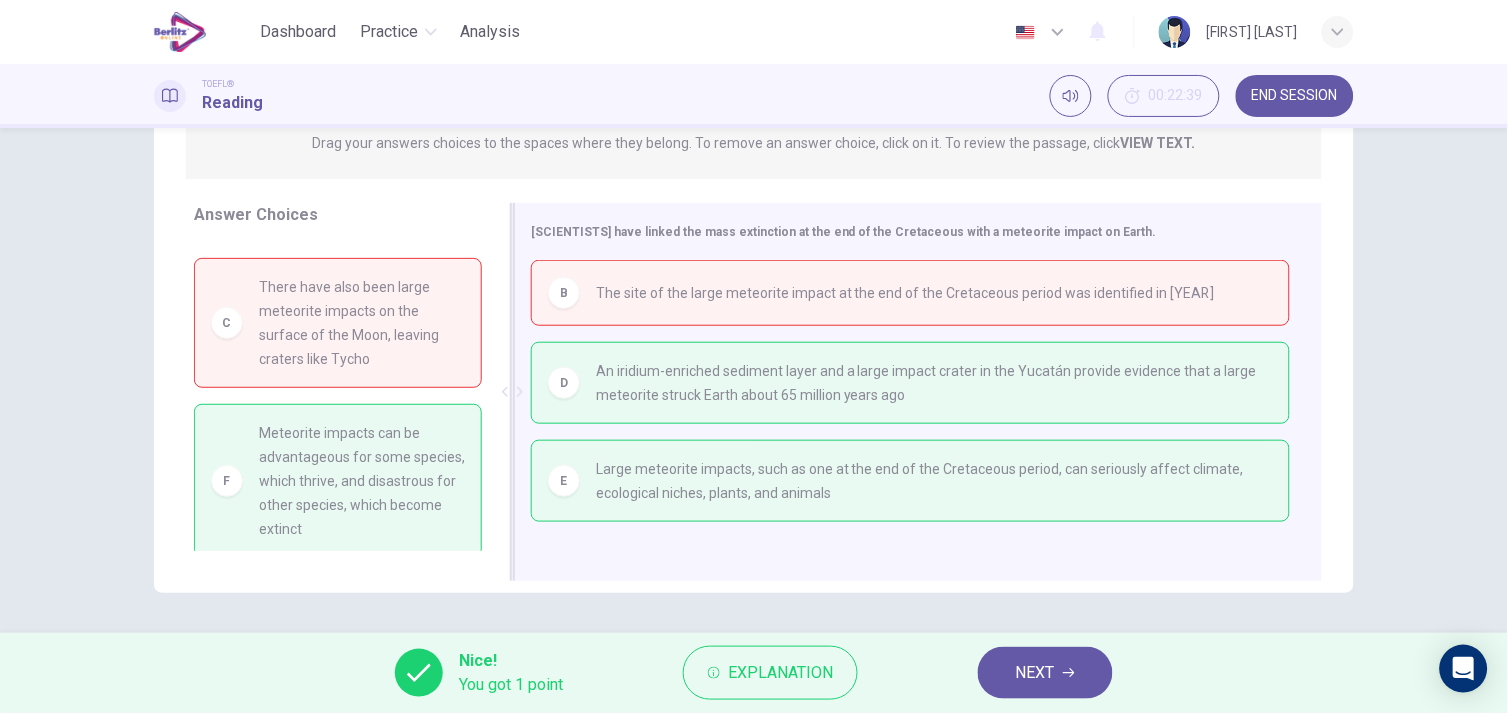 scroll, scrollTop: 268, scrollLeft: 0, axis: vertical 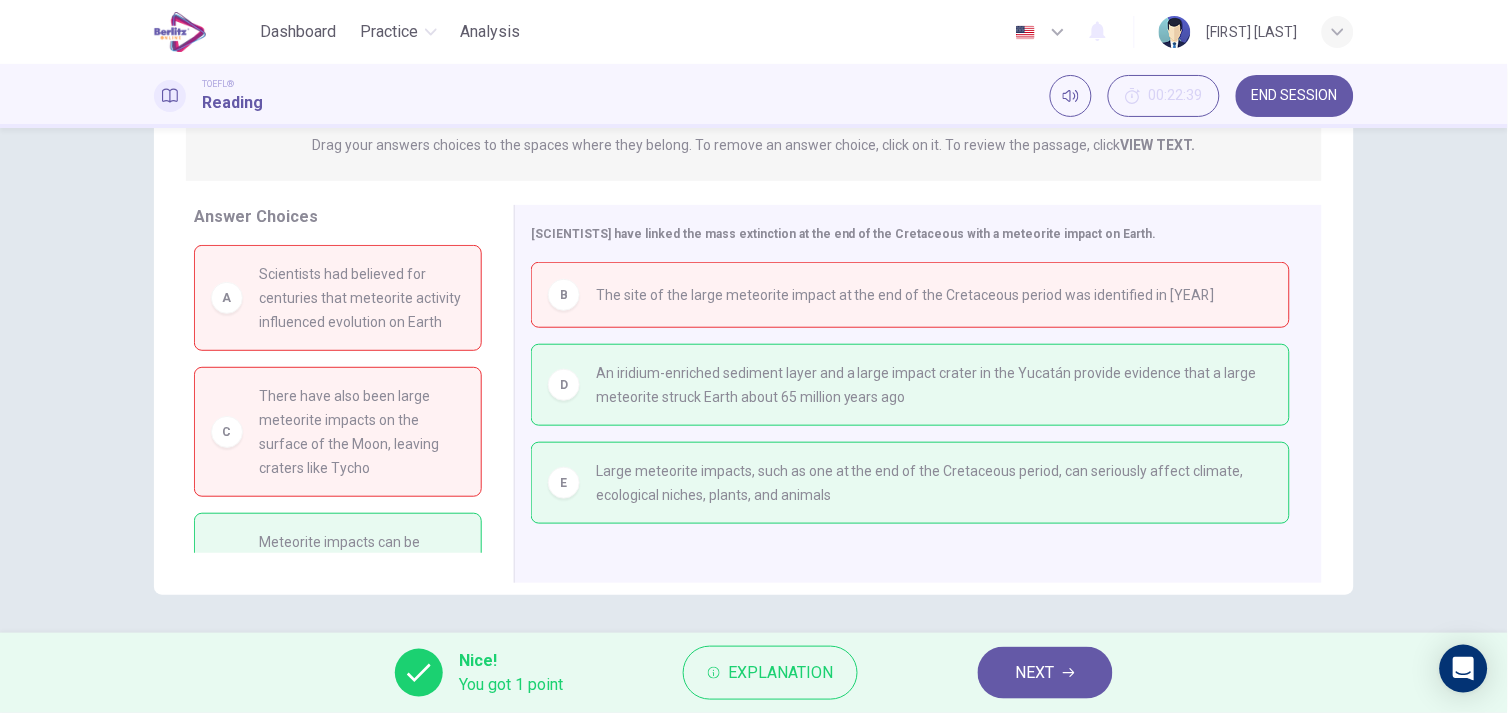click on "NEXT" at bounding box center [1035, 673] 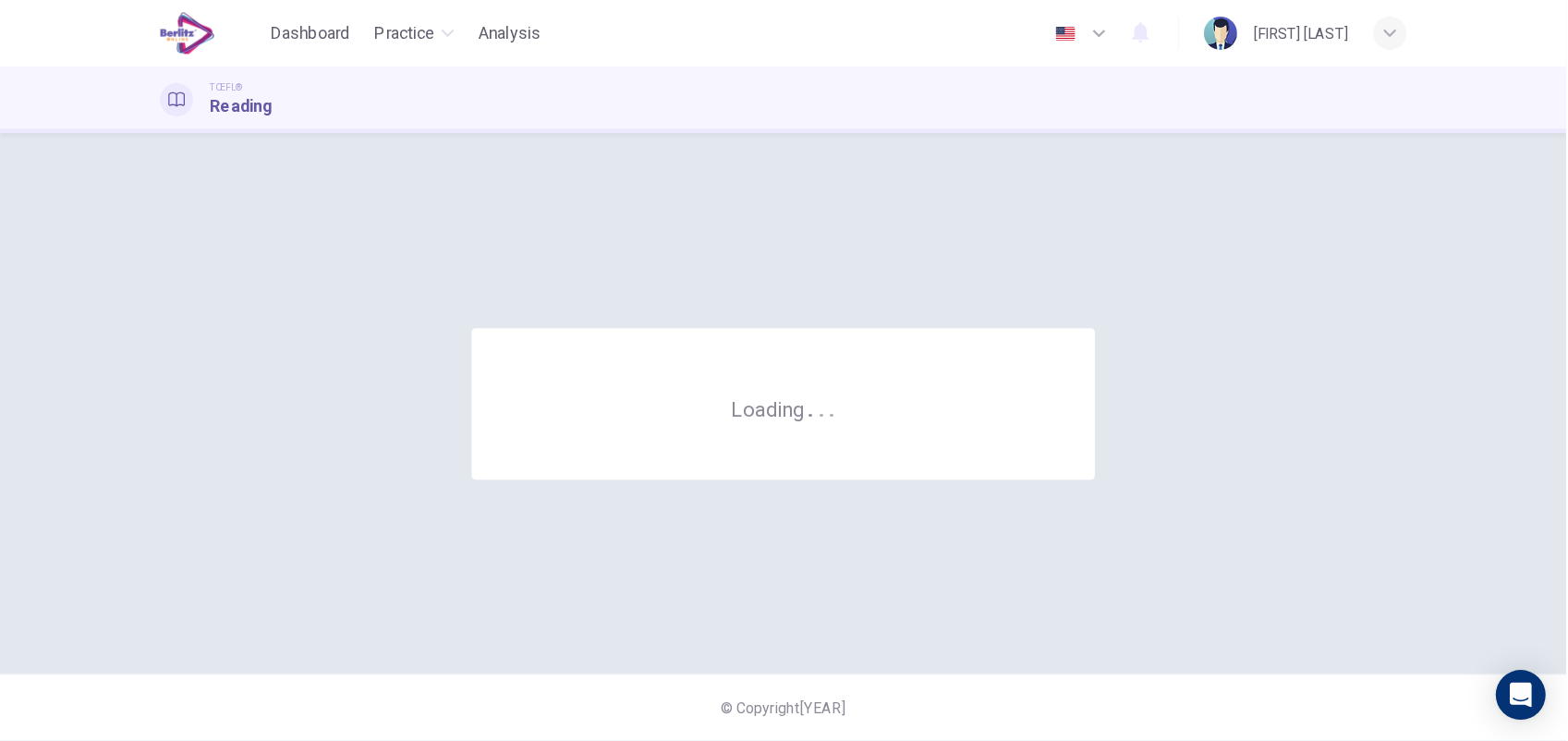 scroll, scrollTop: 0, scrollLeft: 0, axis: both 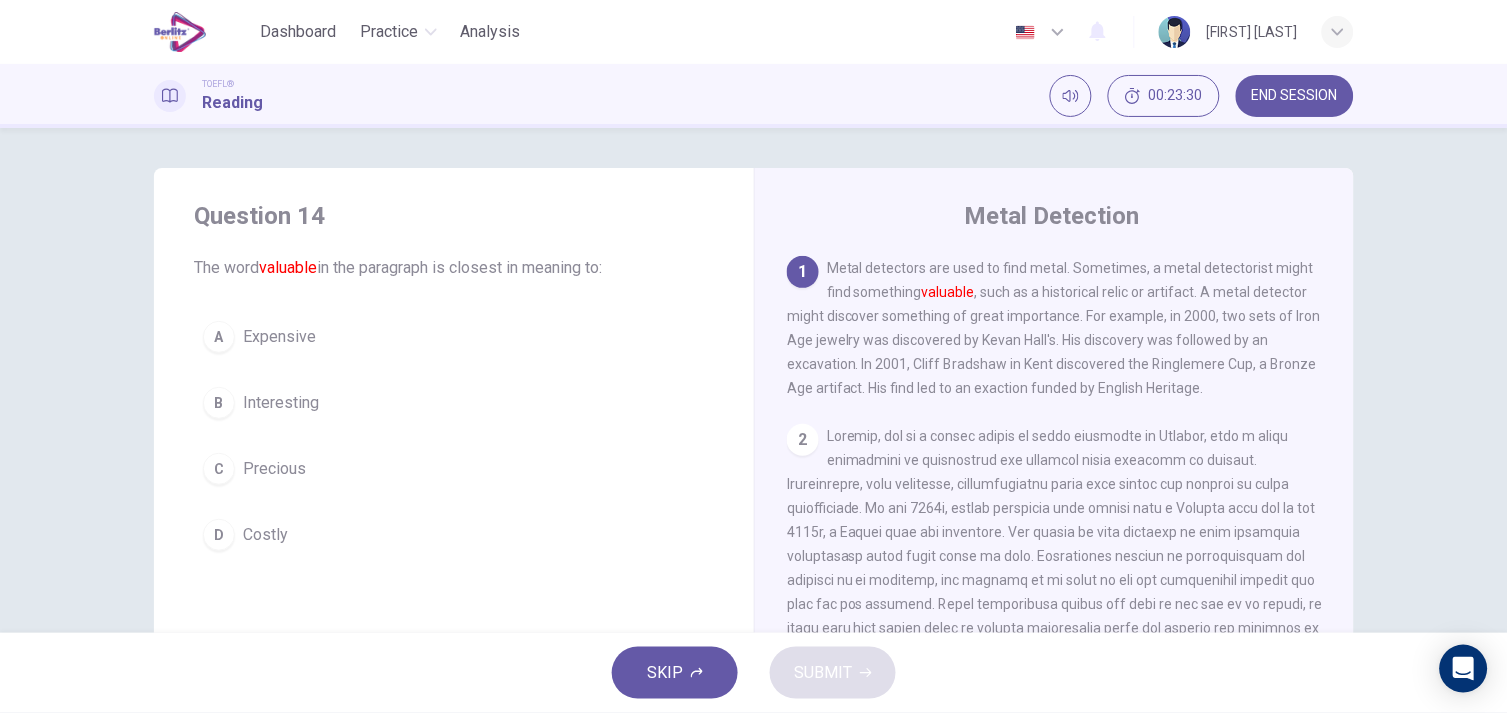click on "C [LAST]" at bounding box center (454, 469) 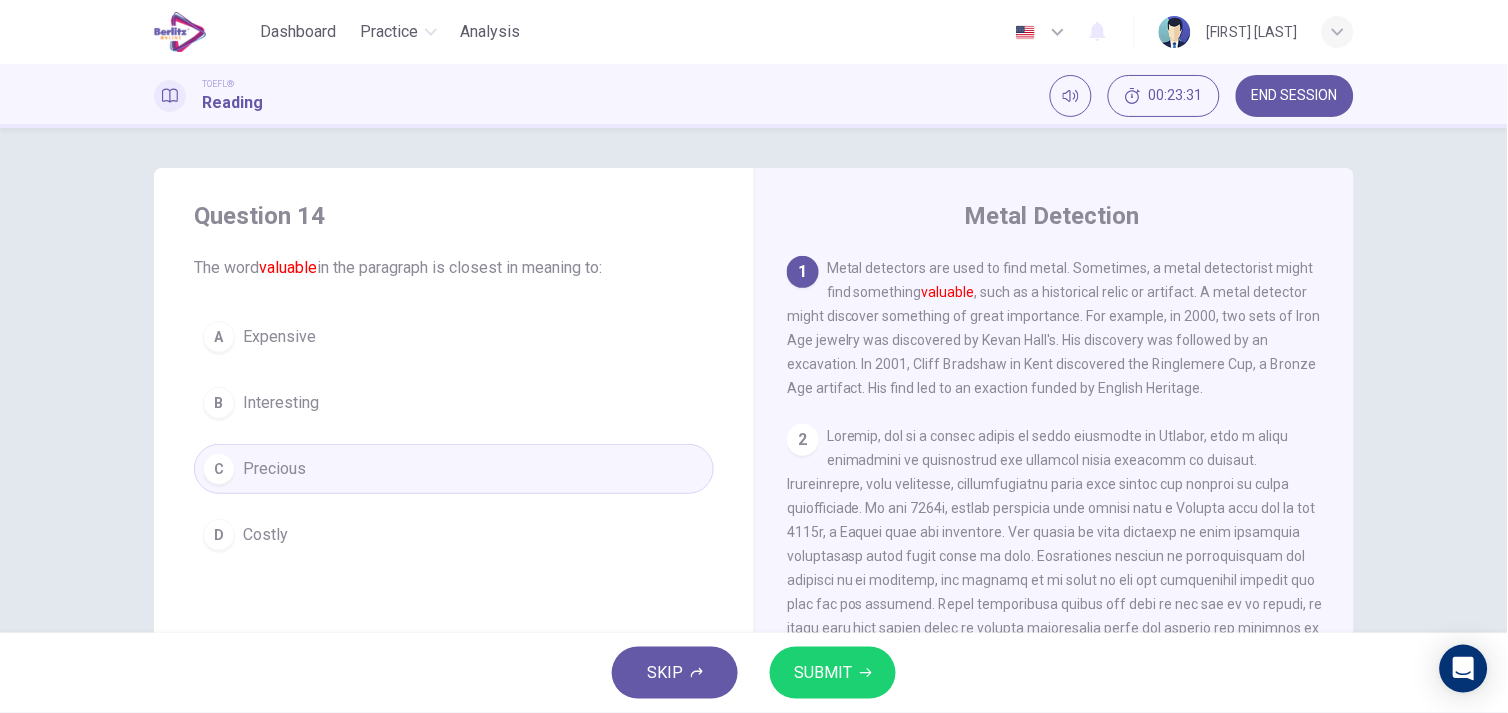 click on "SUBMIT" at bounding box center (833, 673) 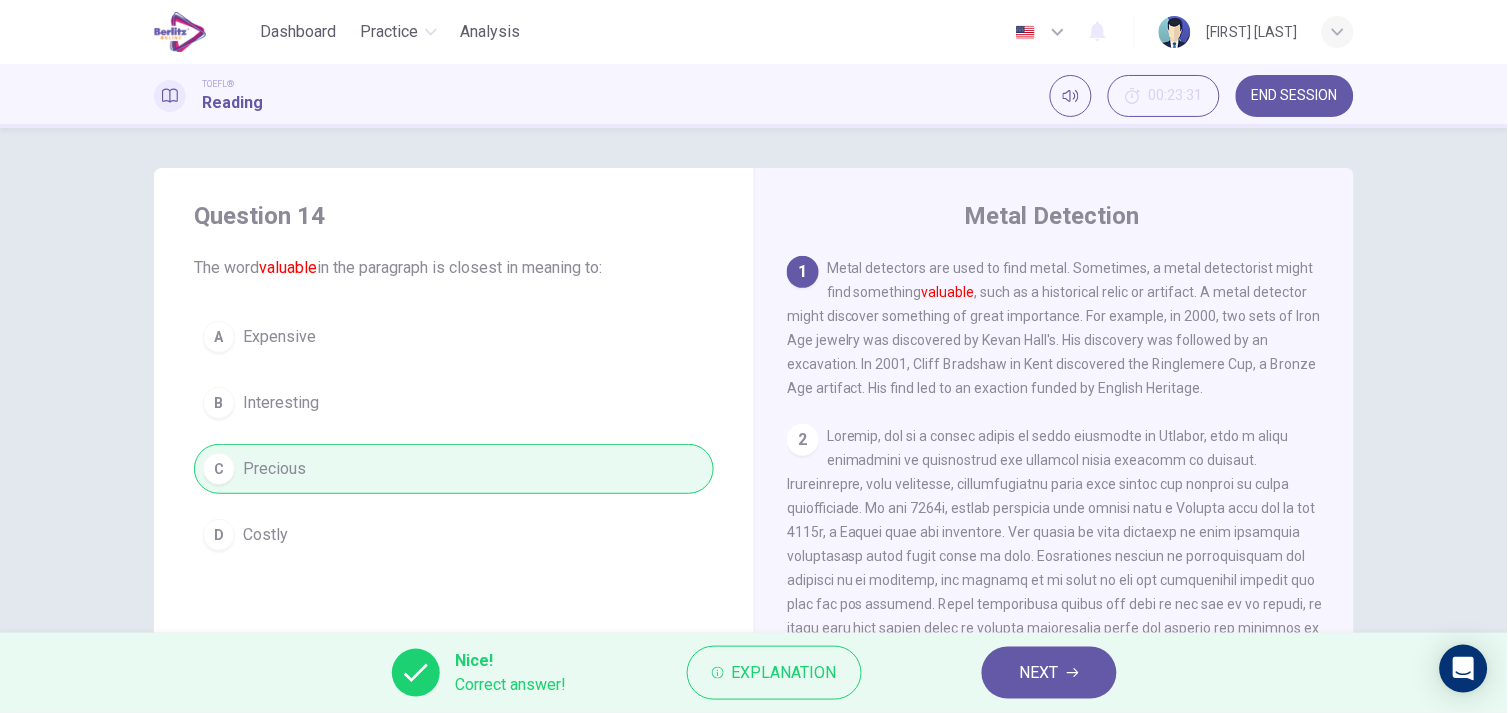 click on "NEXT" at bounding box center (1039, 673) 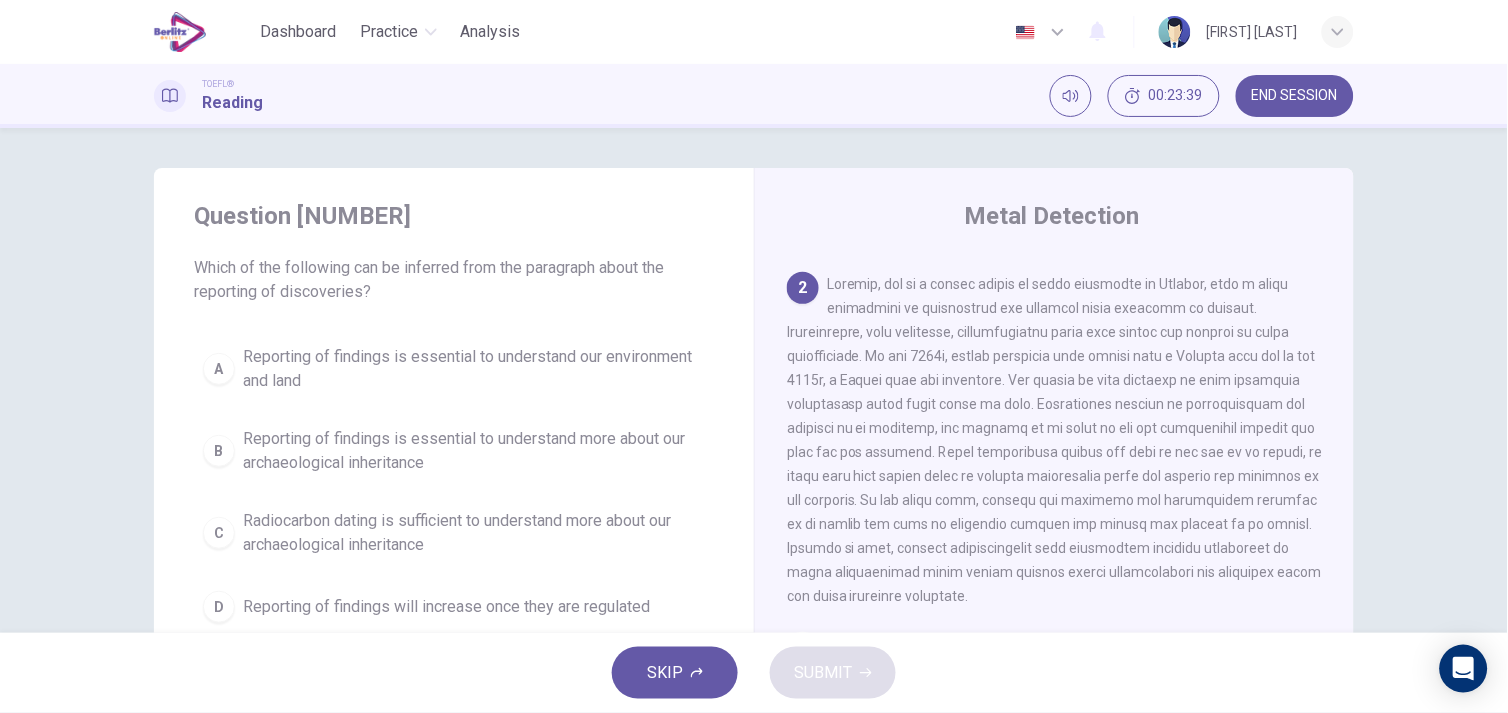 scroll, scrollTop: 153, scrollLeft: 0, axis: vertical 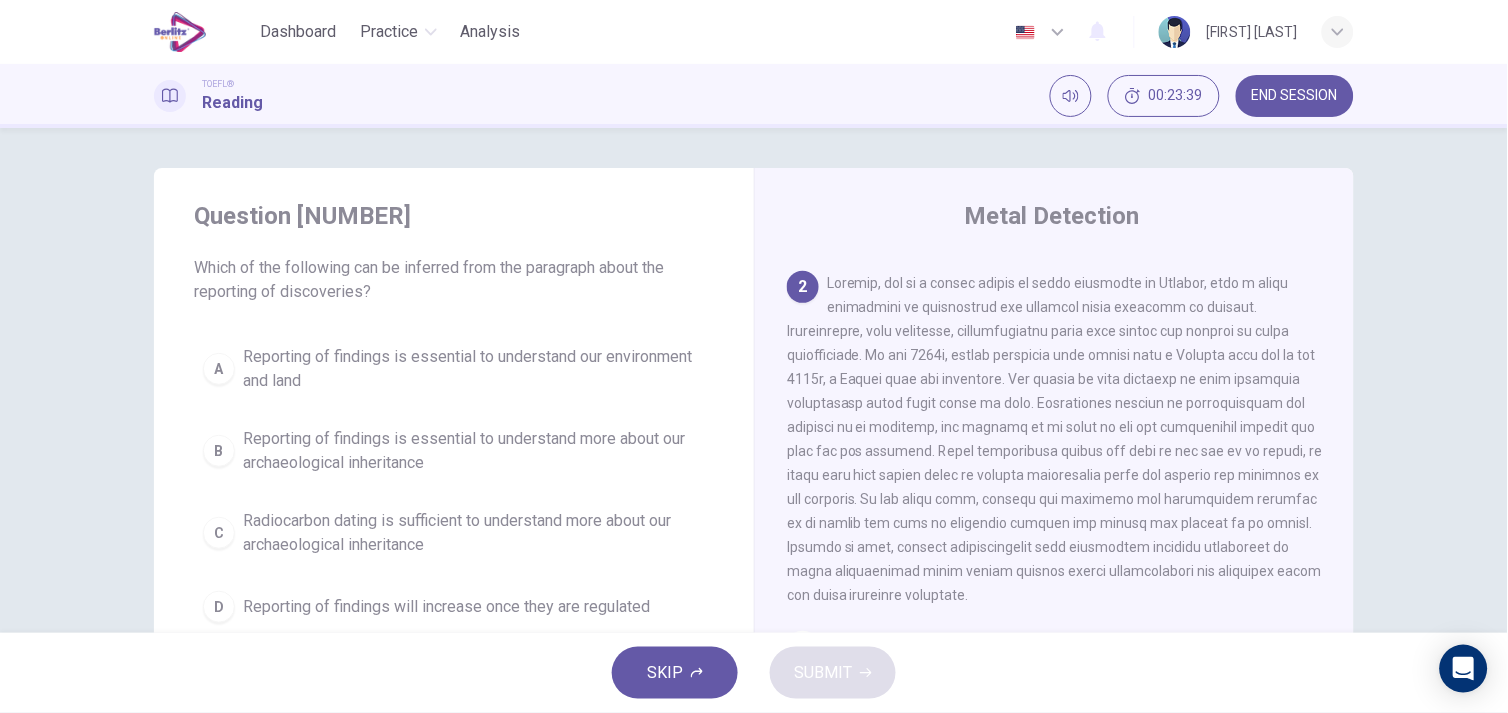 drag, startPoint x: 1616, startPoint y: 1, endPoint x: 782, endPoint y: 213, distance: 860.5231 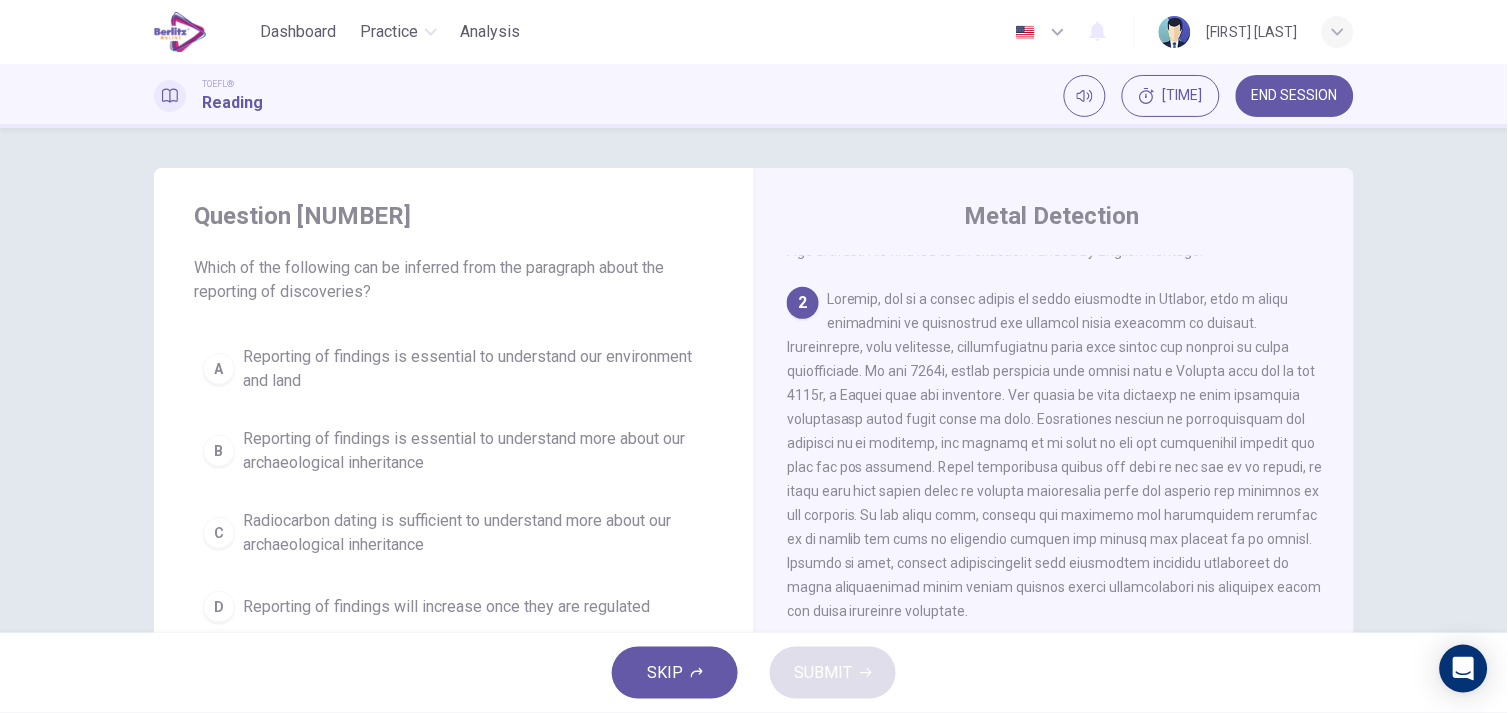scroll, scrollTop: 136, scrollLeft: 0, axis: vertical 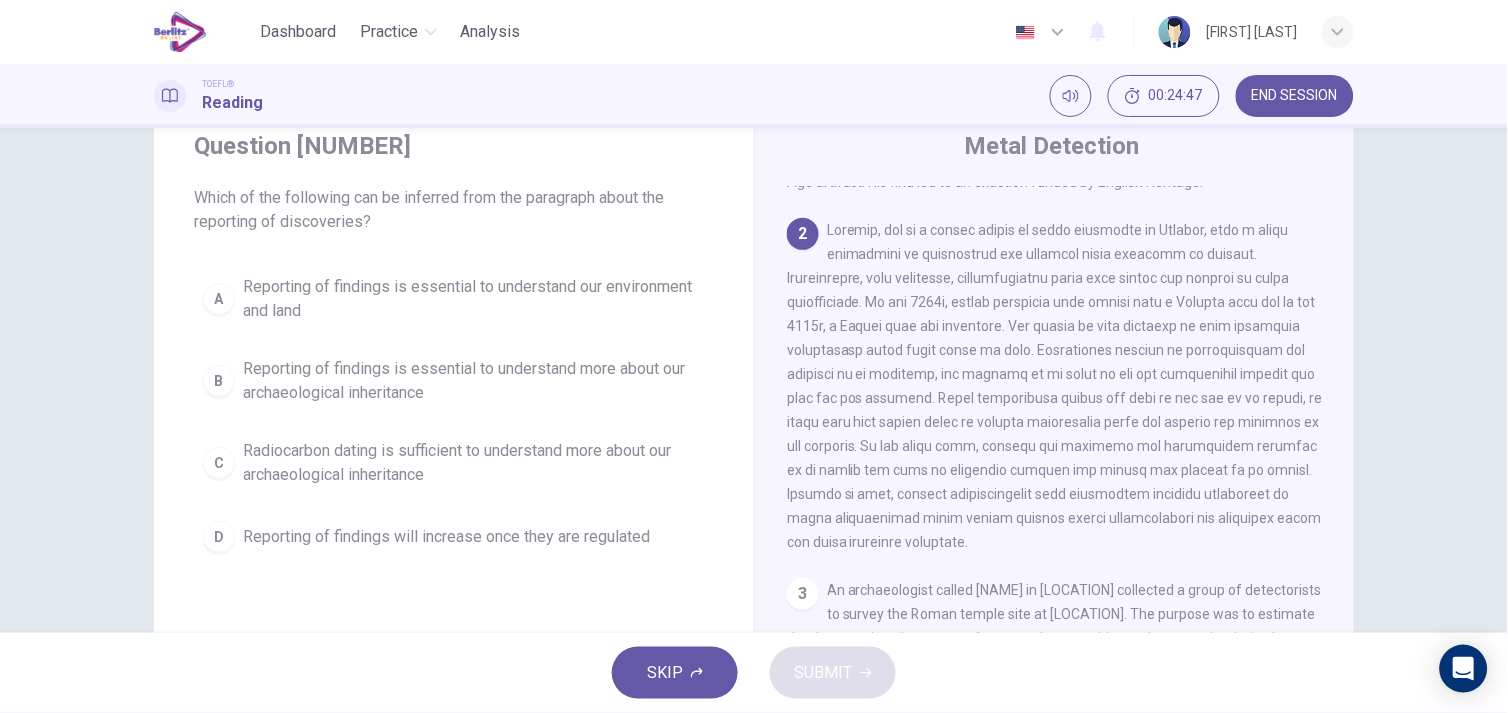 click on "Reporting of findings is essential to understand more about our archaeological inheritance" at bounding box center (474, 381) 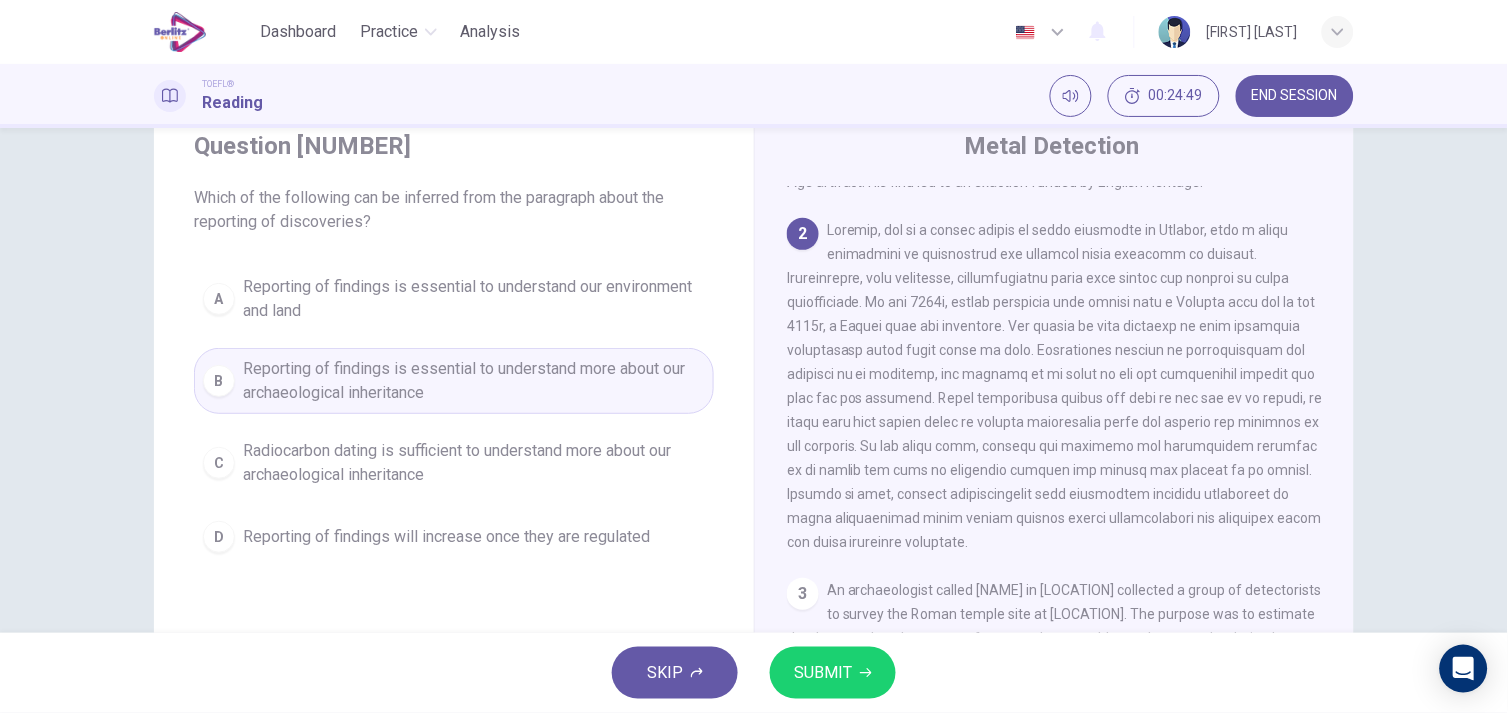 click on "SUBMIT" at bounding box center (823, 673) 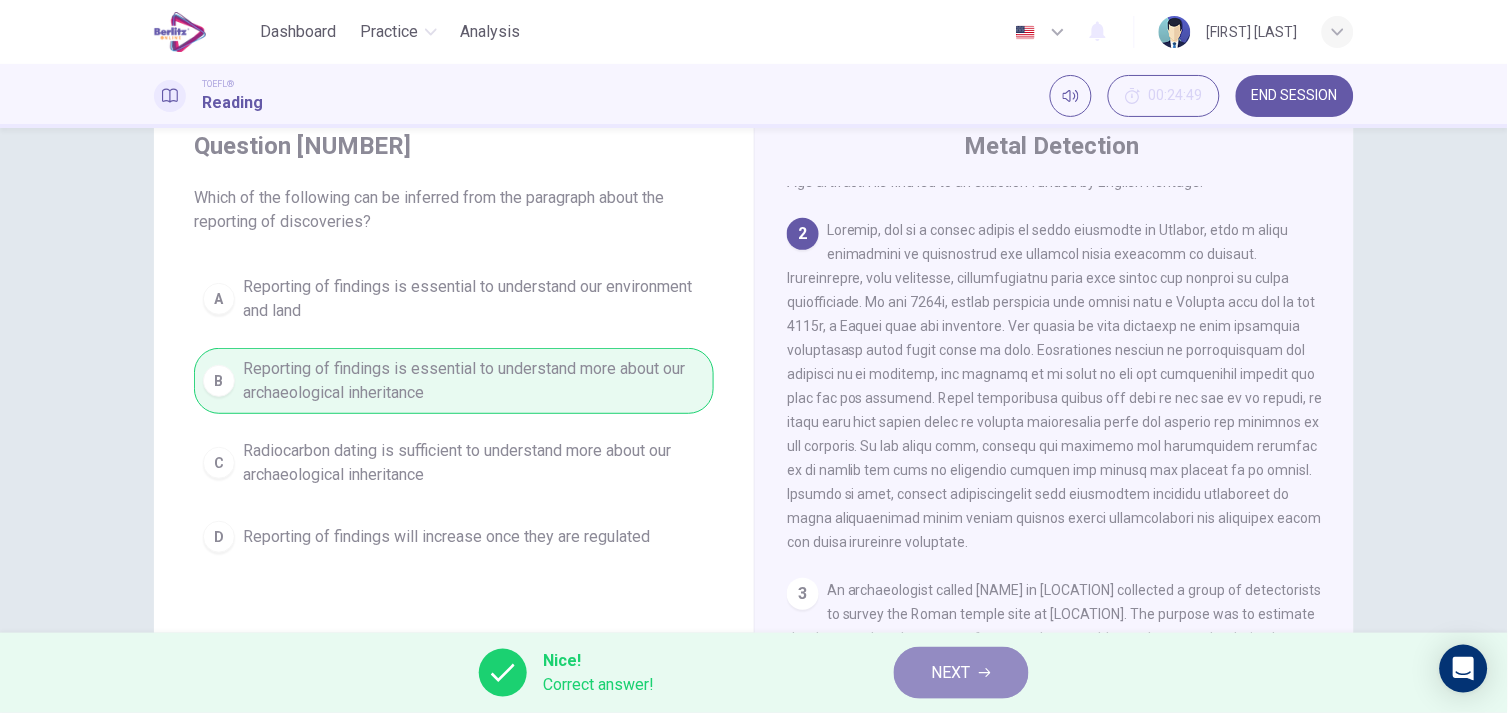 click on "NEXT" at bounding box center [951, 673] 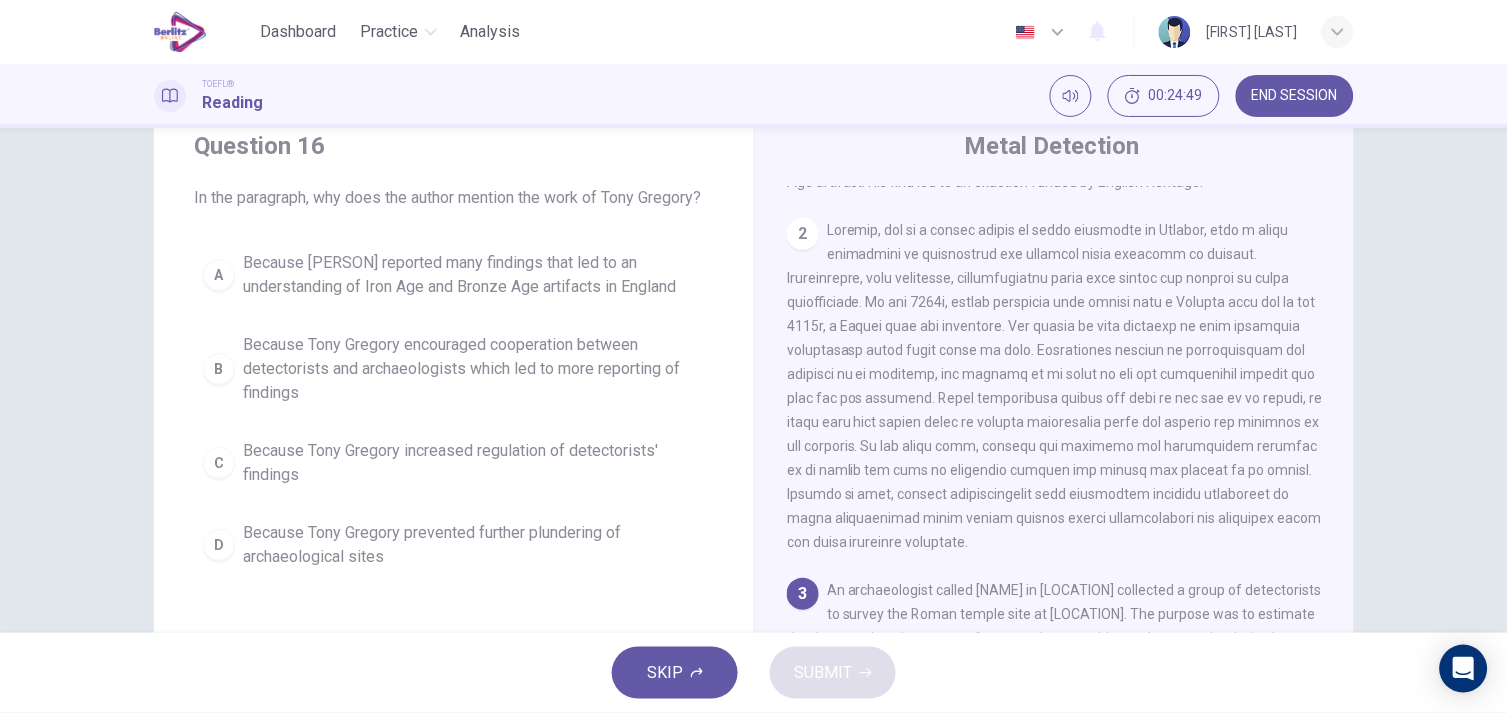 scroll, scrollTop: 321, scrollLeft: 0, axis: vertical 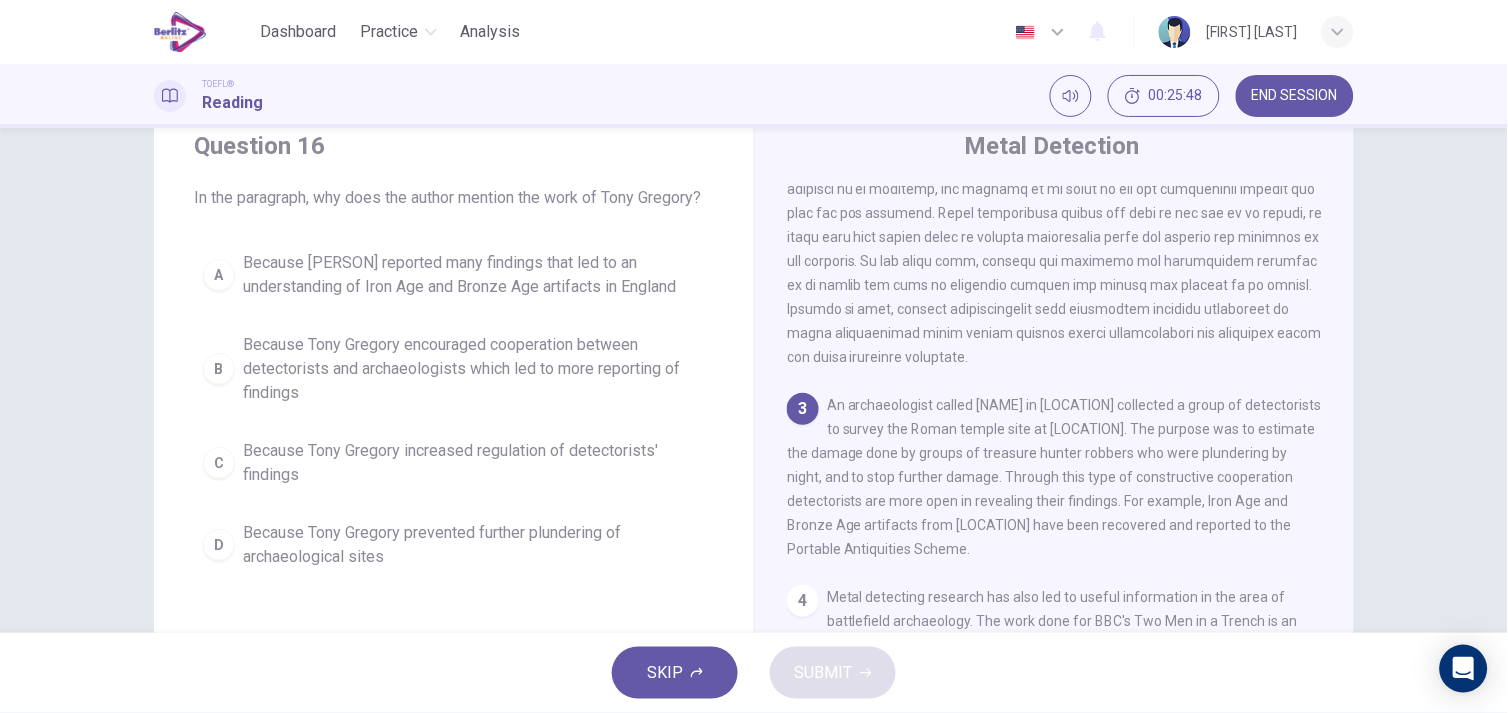 click on "Because Tony Gregory encouraged cooperation between detectorists and archaeologists which led to more reporting of findings" at bounding box center [474, 369] 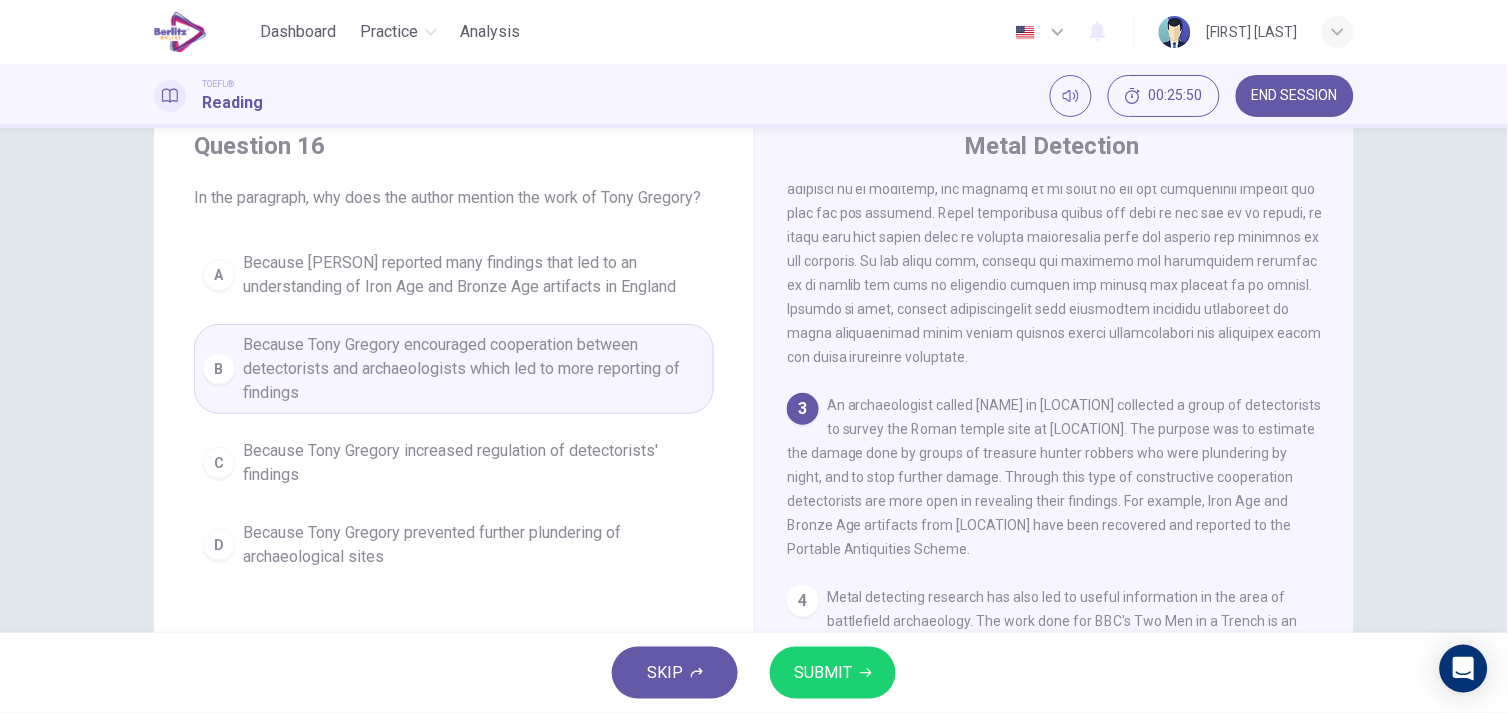 click on "SUBMIT" at bounding box center (823, 673) 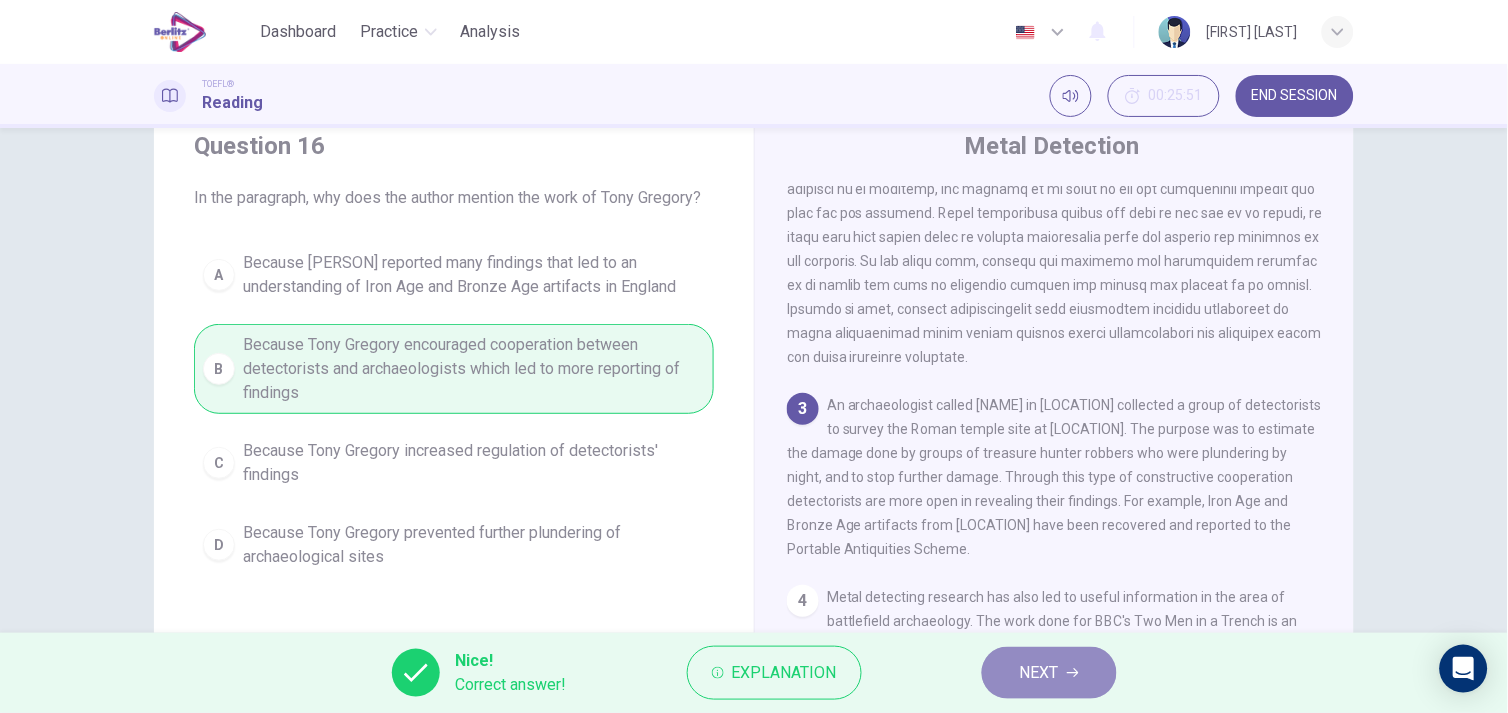 click on "NEXT" at bounding box center [1039, 673] 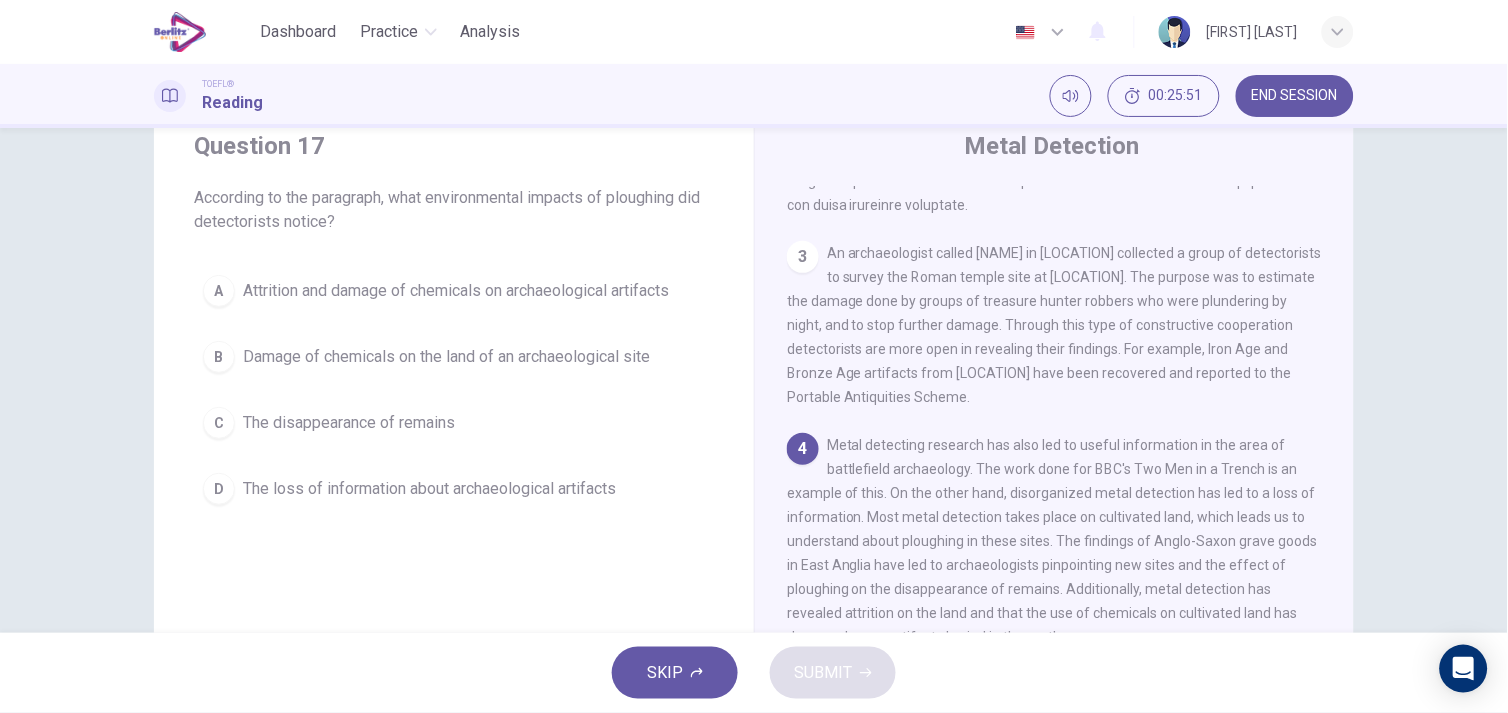 scroll, scrollTop: 561, scrollLeft: 0, axis: vertical 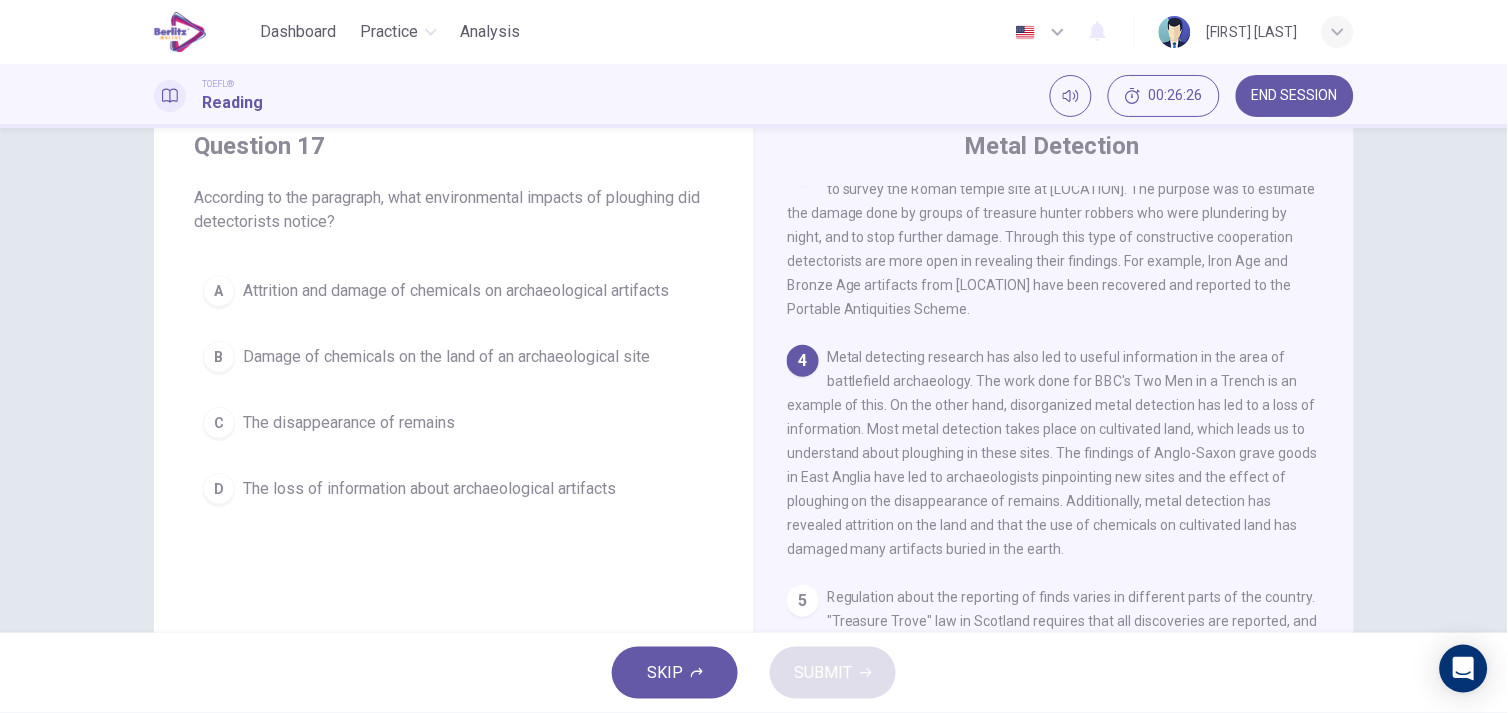 click on "The disappearance of remains" at bounding box center (349, 423) 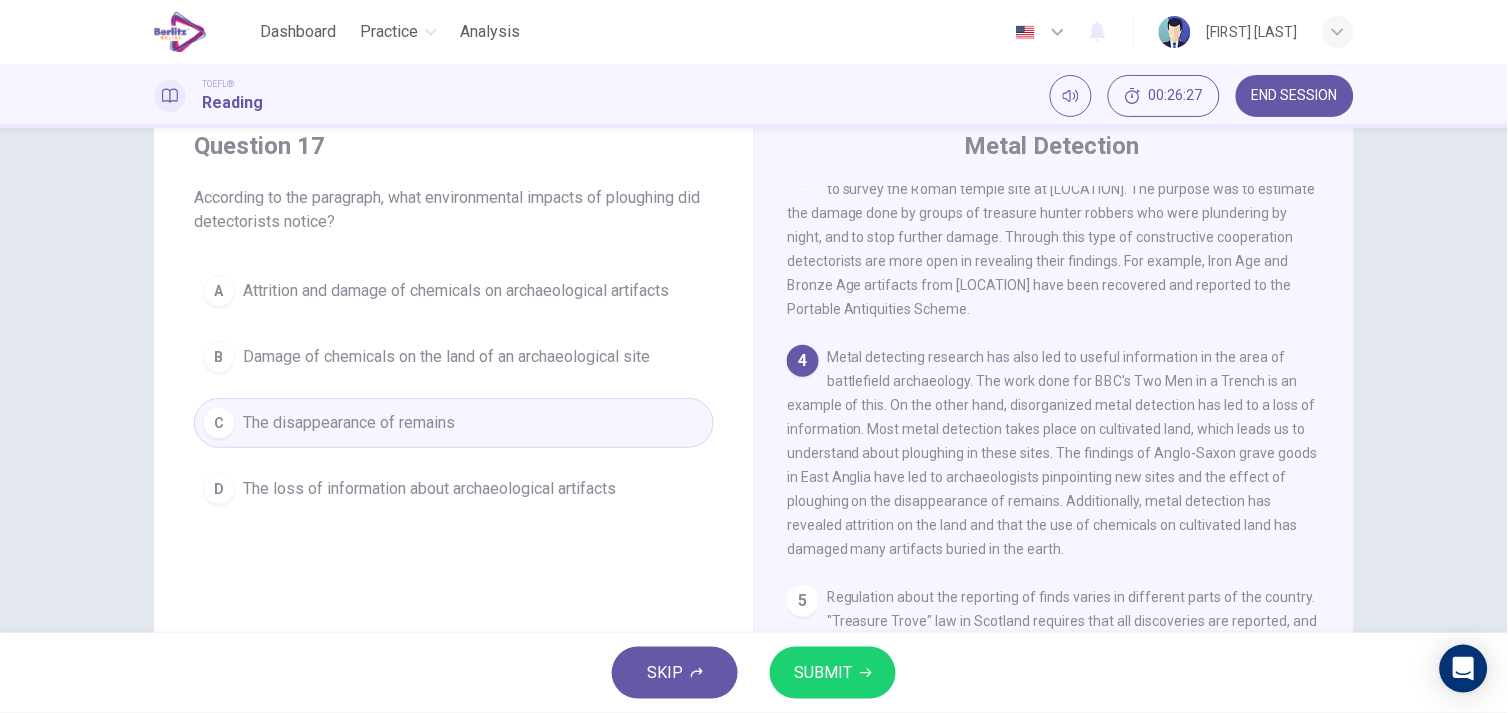 click on "SUBMIT" at bounding box center [823, 673] 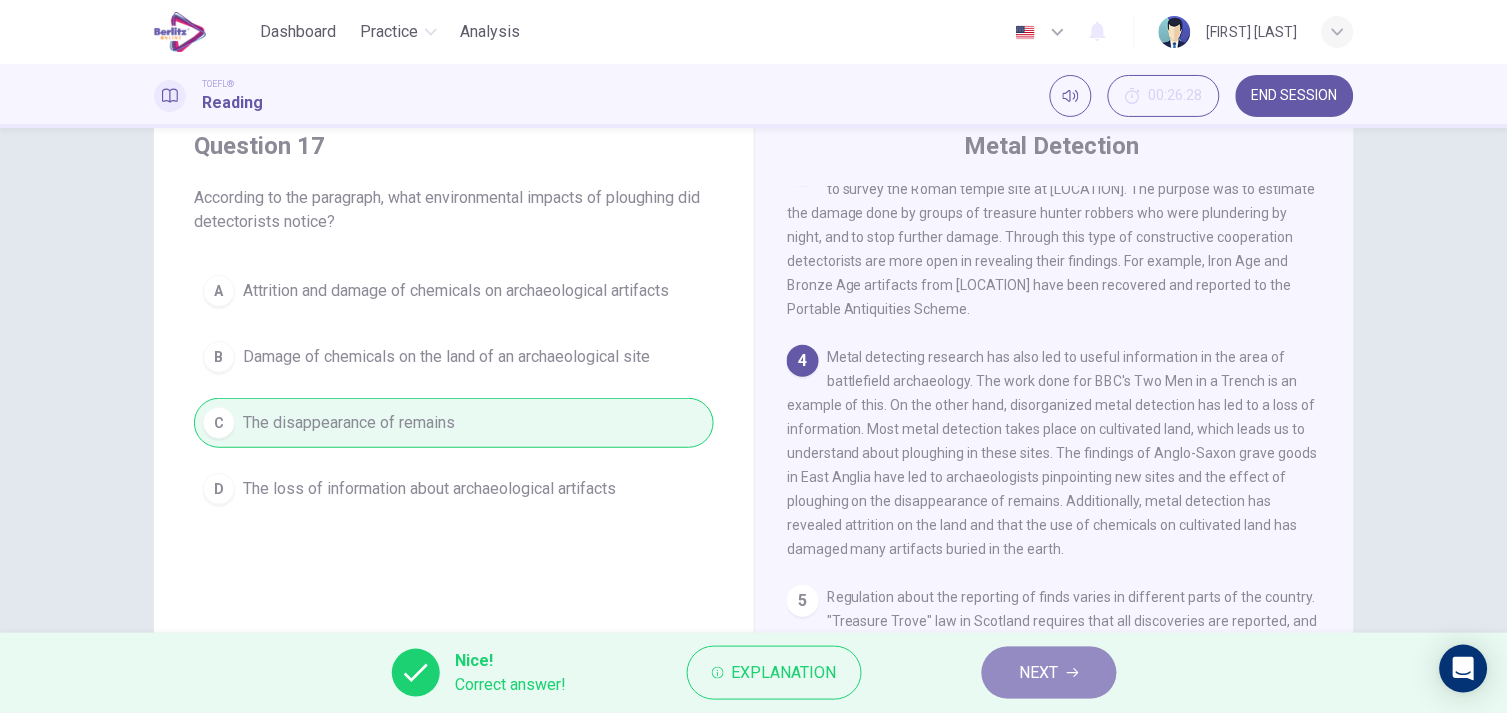 click on "NEXT" at bounding box center (1049, 673) 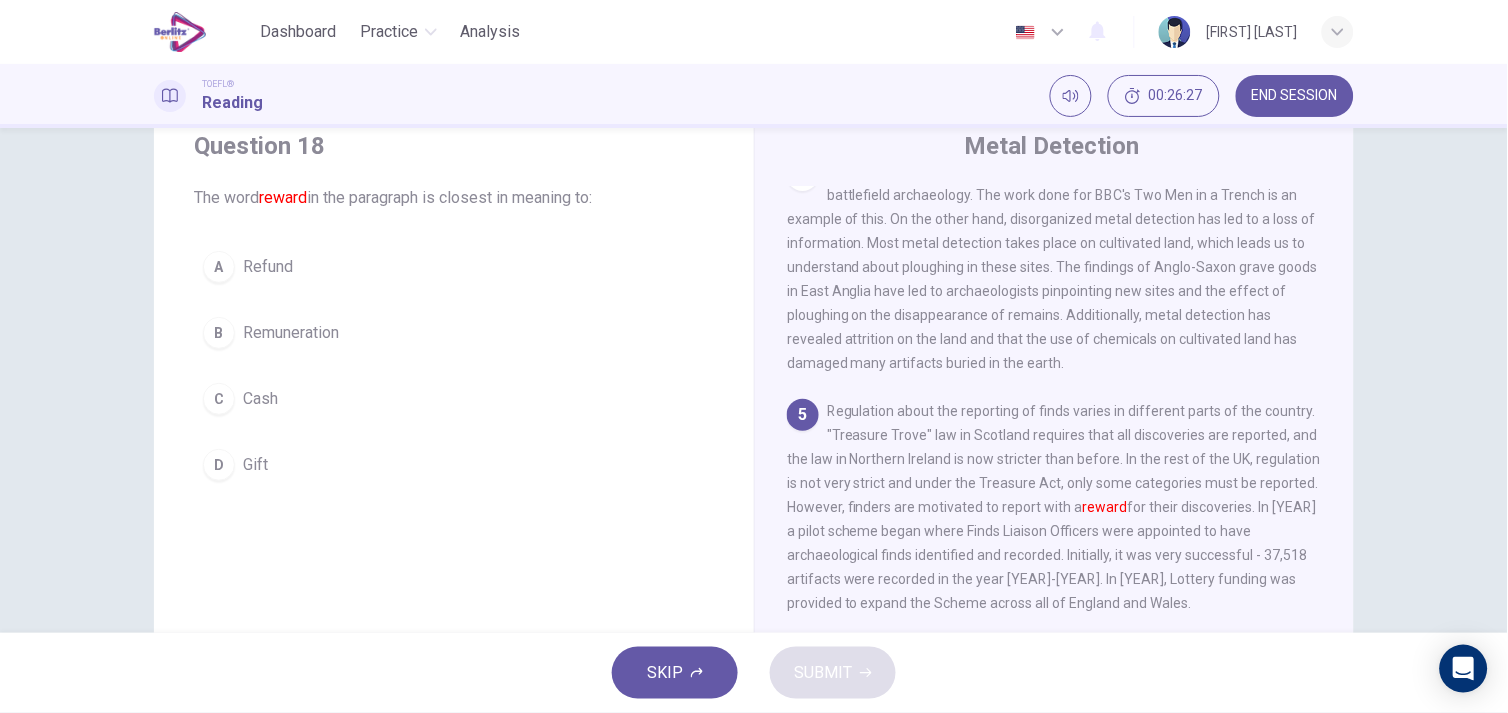 scroll, scrollTop: 801, scrollLeft: 0, axis: vertical 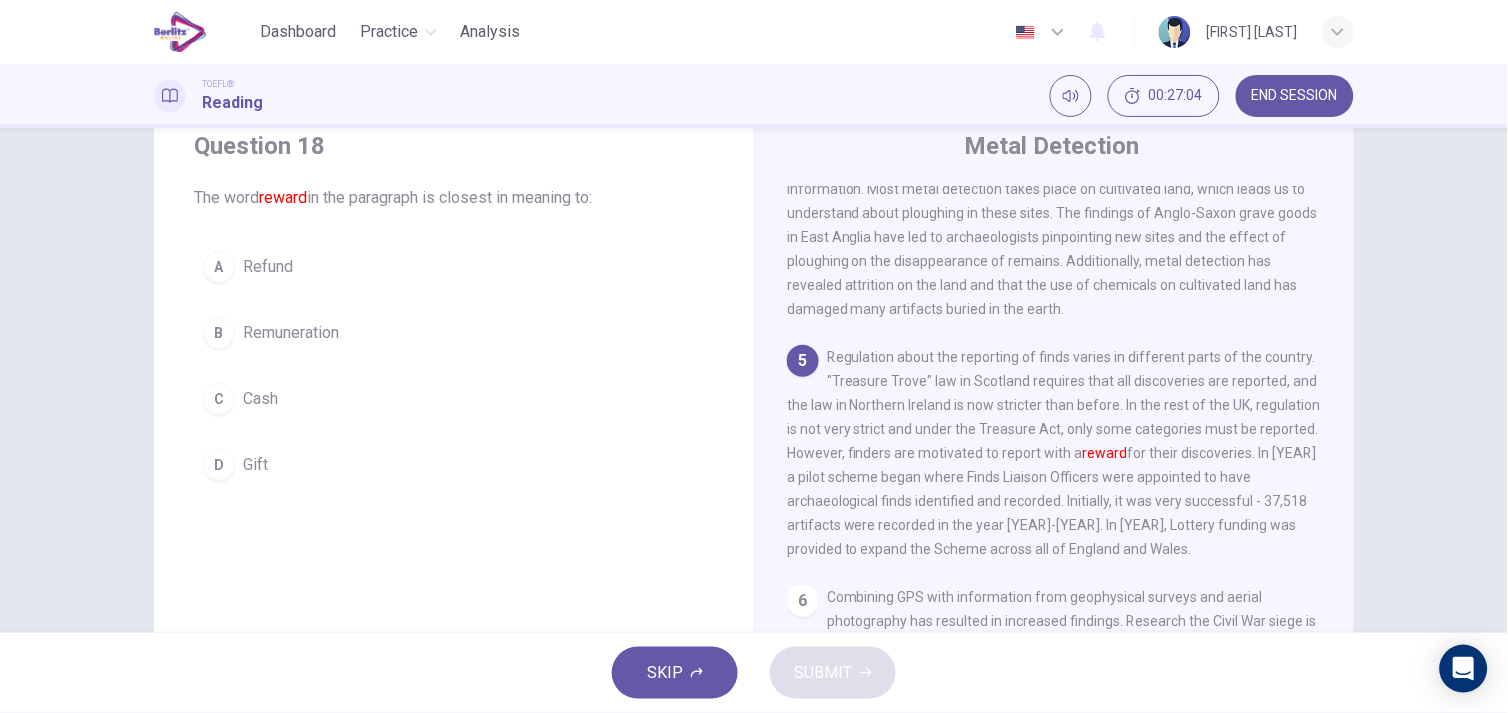 click on "Remuneration" at bounding box center [291, 333] 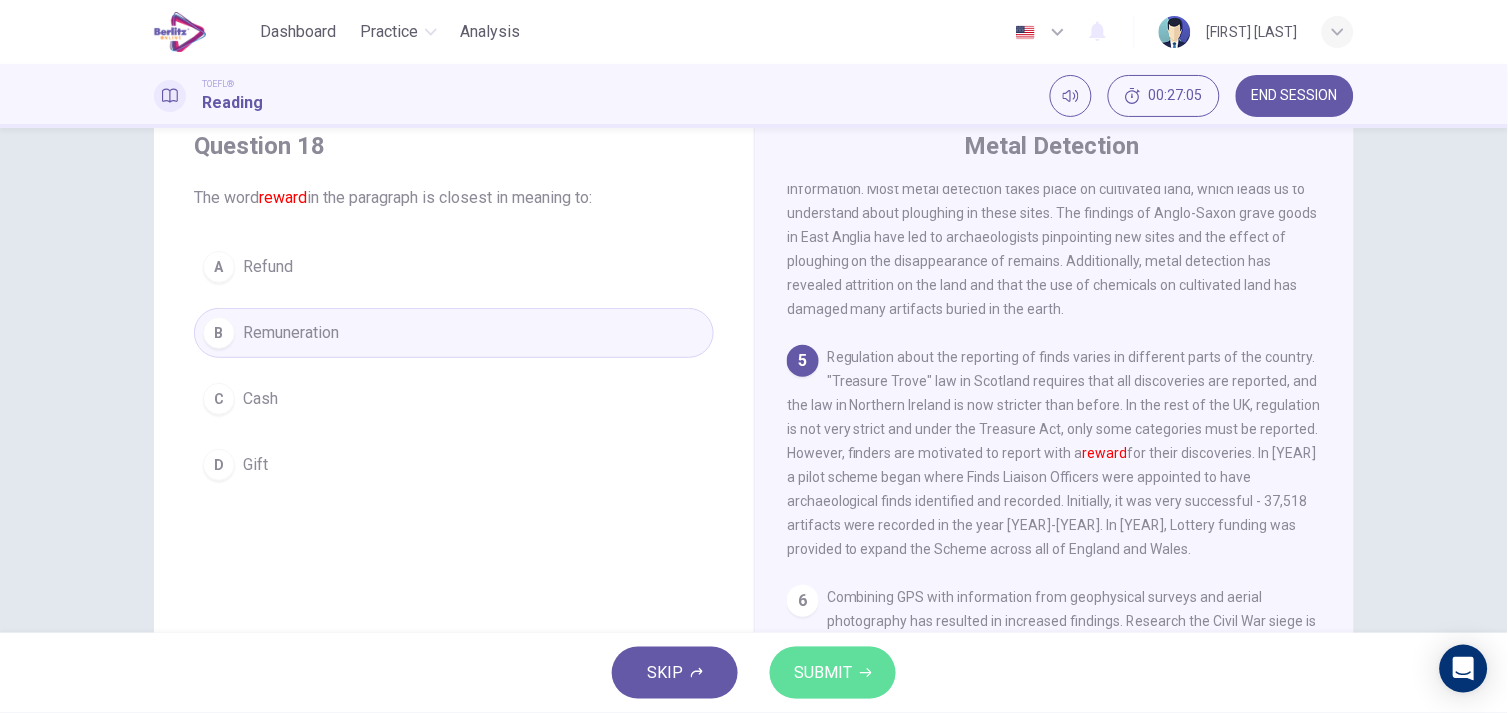 click on "SUBMIT" at bounding box center [823, 673] 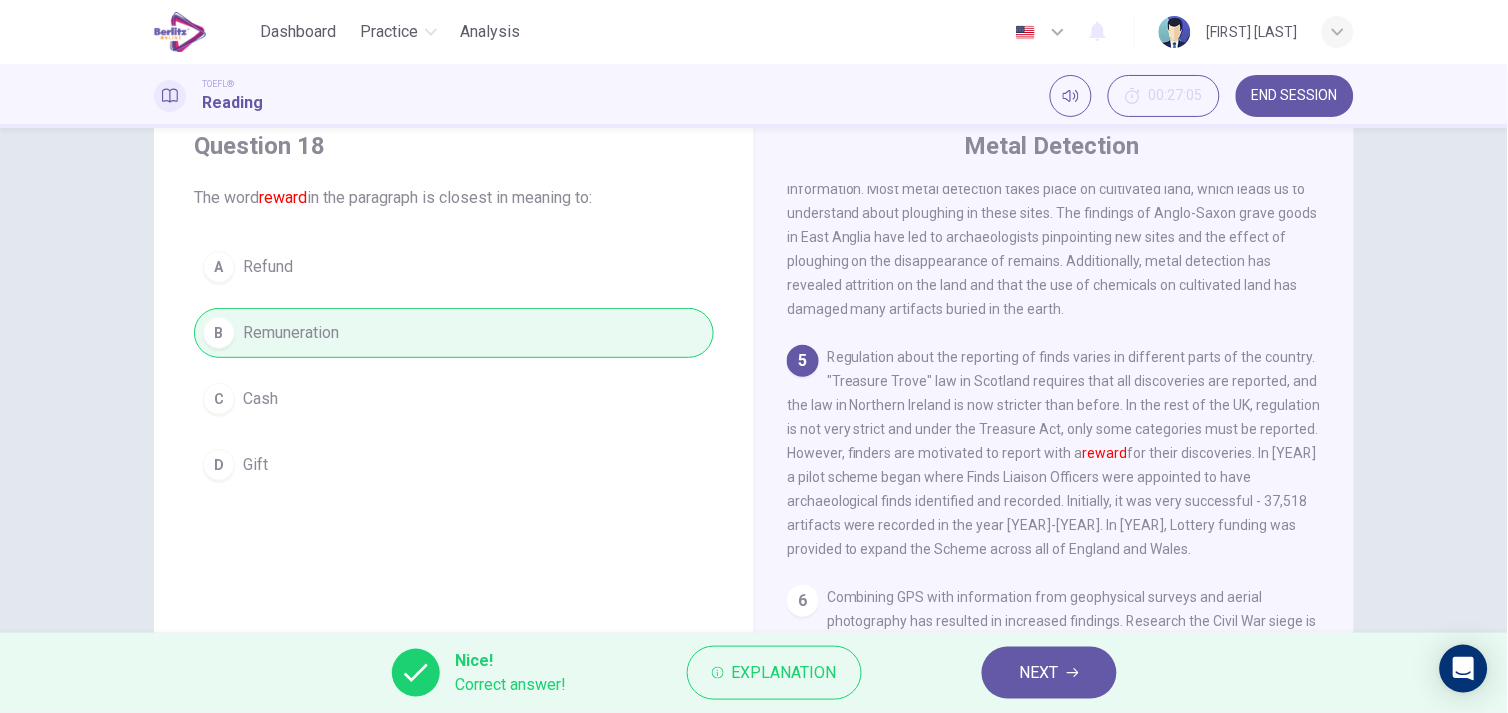 click on "NEXT" at bounding box center (1039, 673) 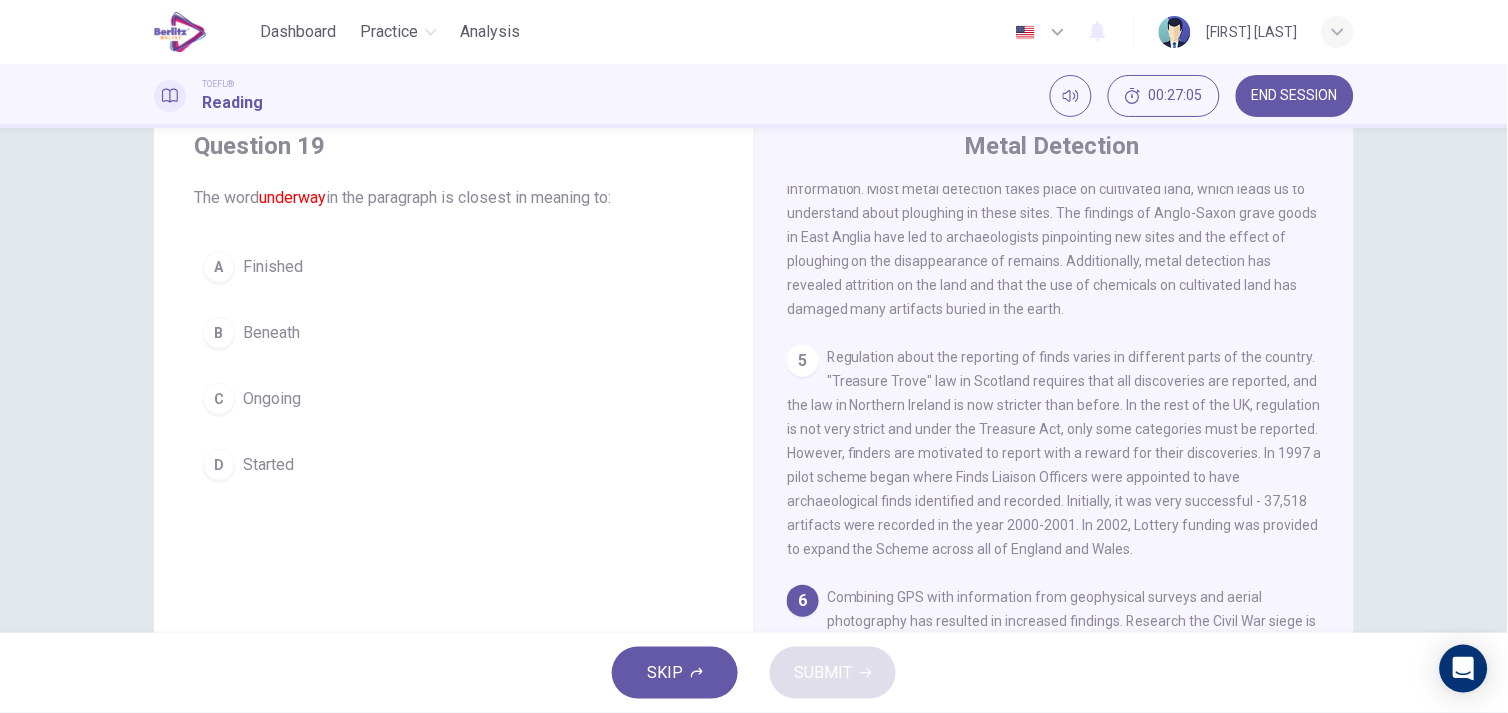 scroll, scrollTop: 887, scrollLeft: 0, axis: vertical 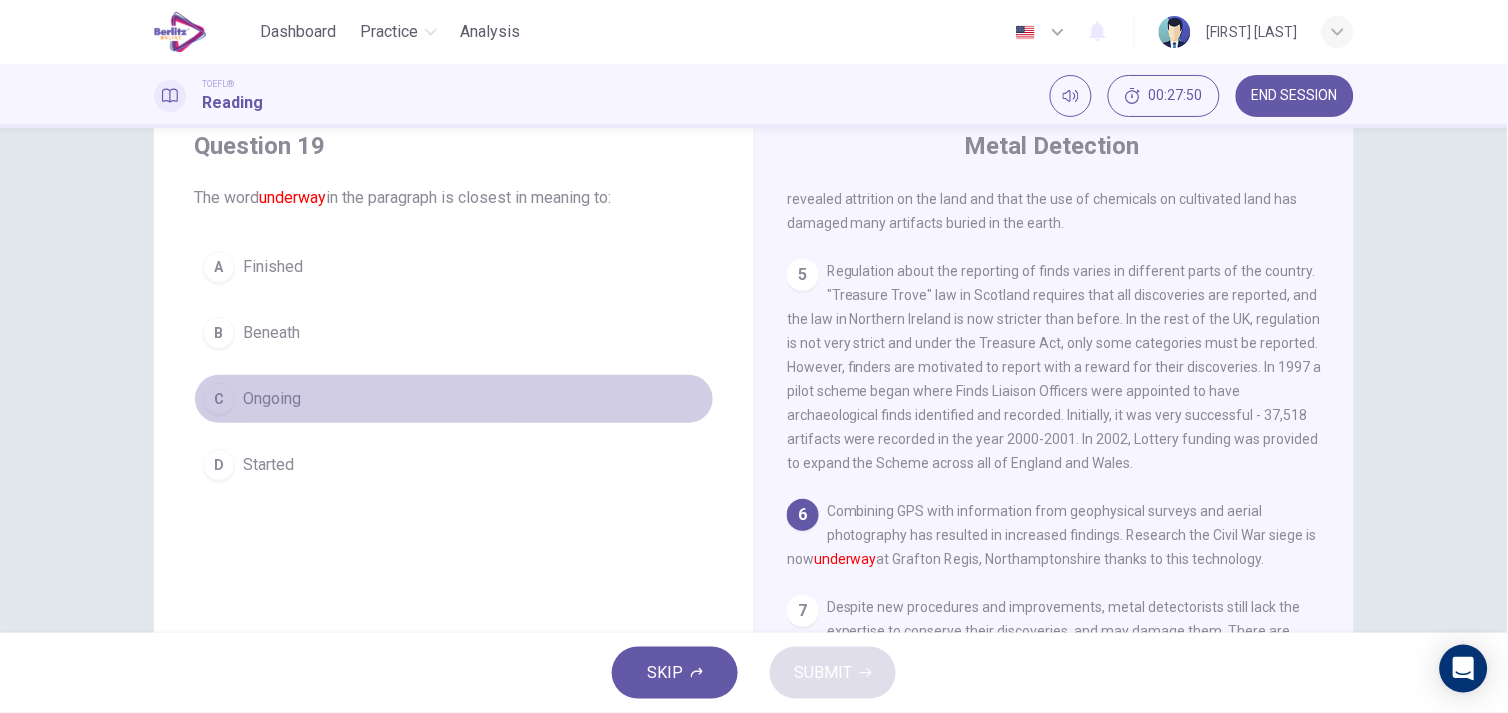 click on "Ongoing" at bounding box center [272, 399] 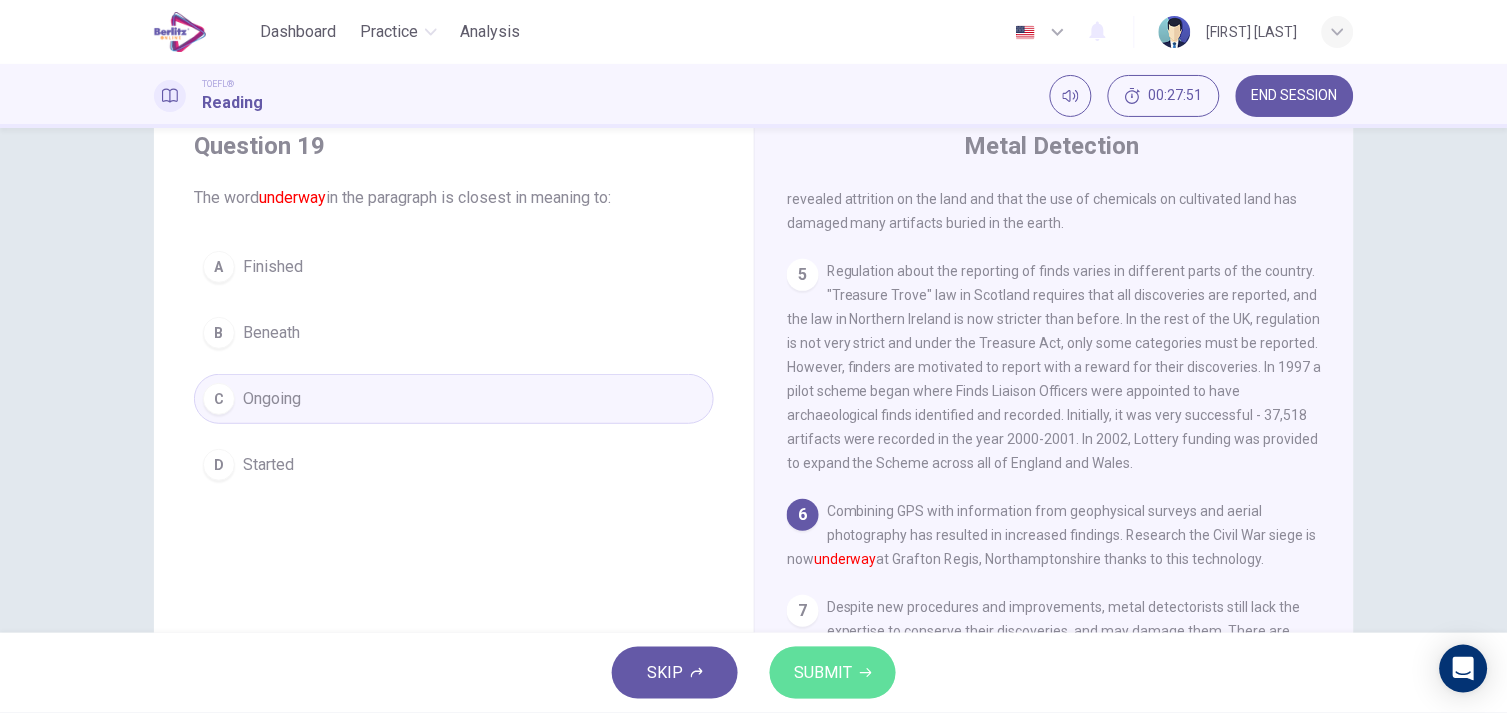click on "SUBMIT" at bounding box center (823, 673) 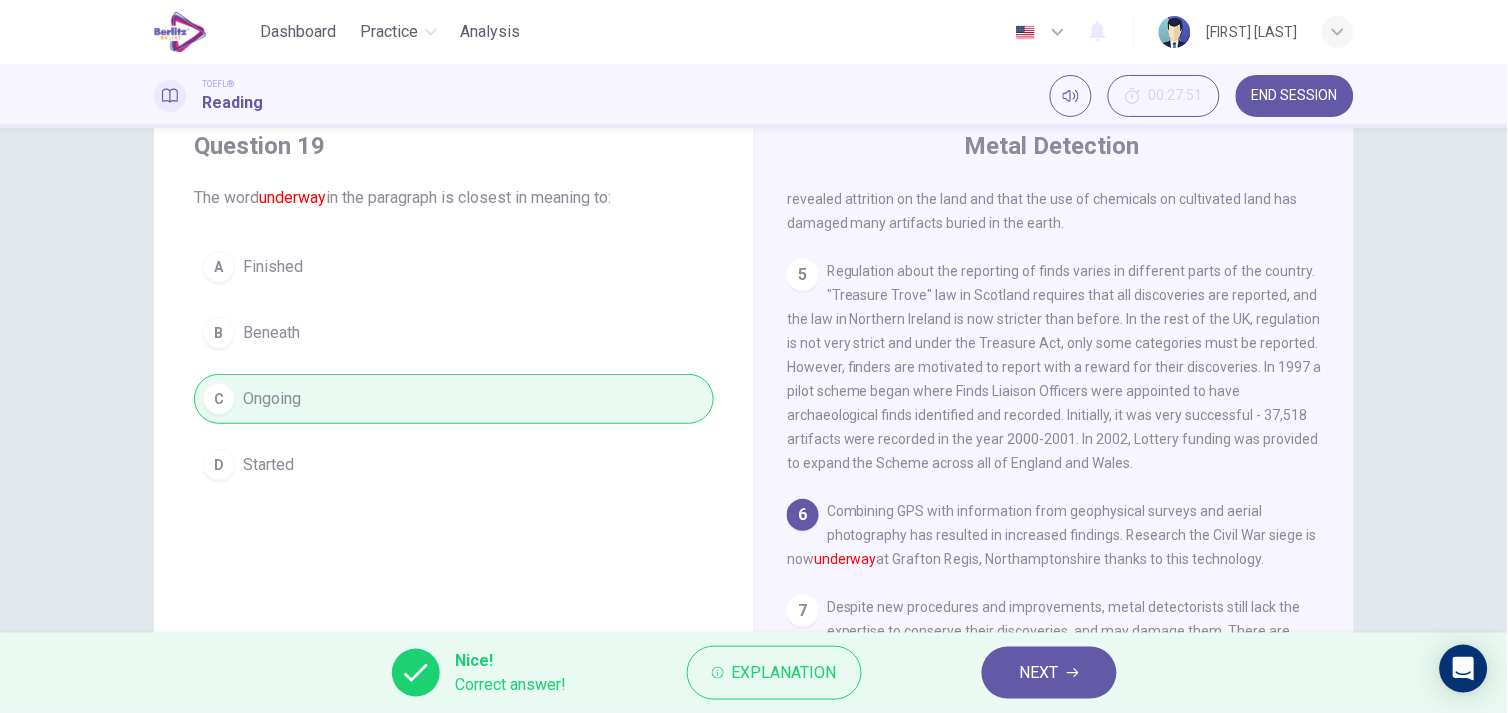 click on "NEXT" at bounding box center [1039, 673] 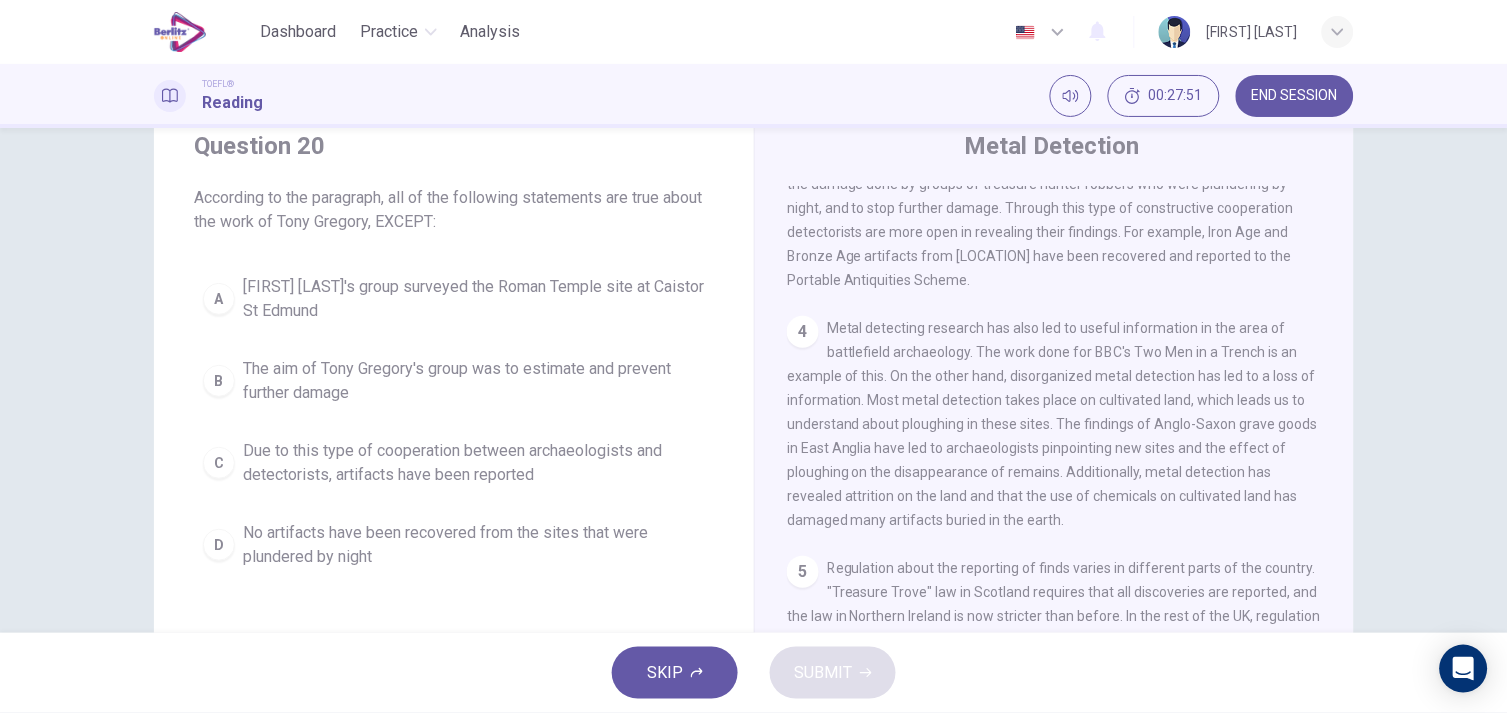 scroll, scrollTop: 527, scrollLeft: 0, axis: vertical 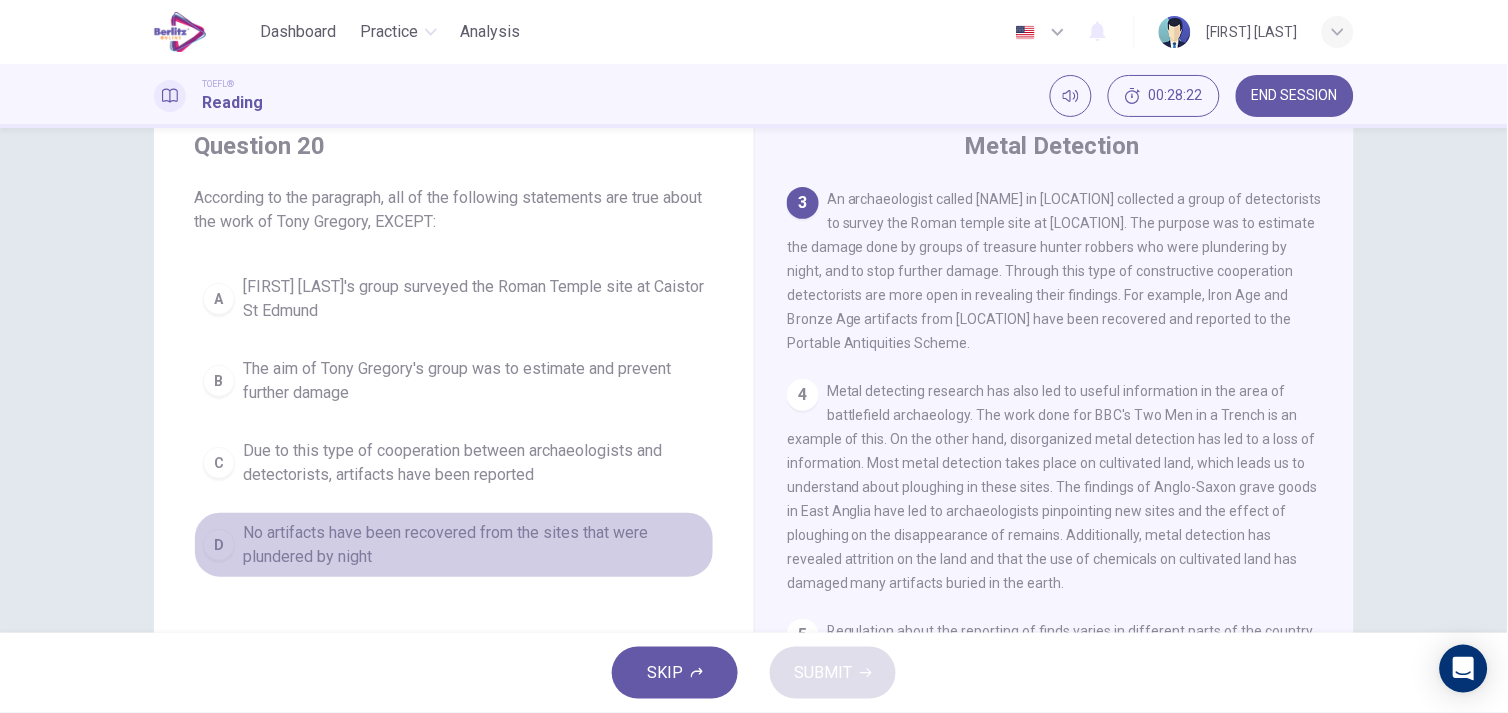 click on "No artifacts have been recovered from the sites that were plundered by night" at bounding box center [474, 545] 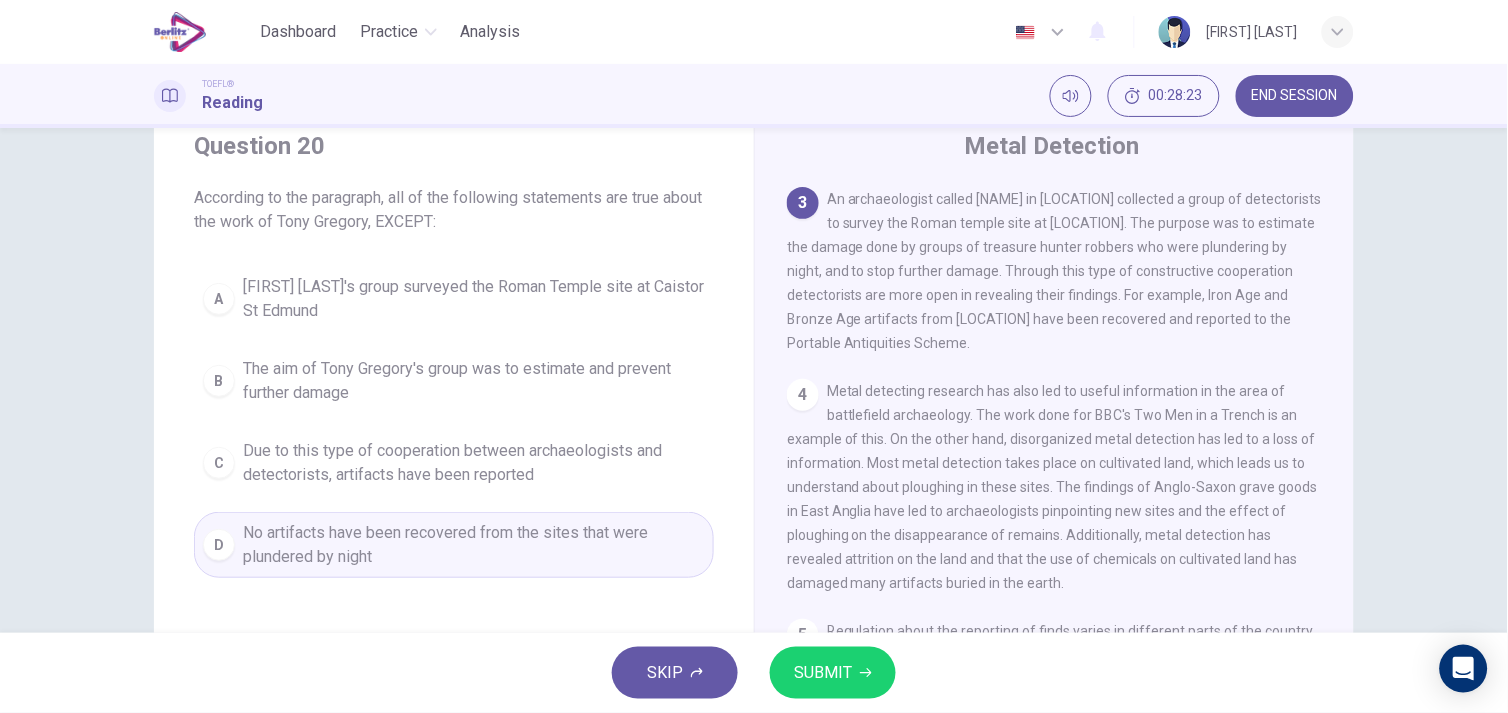 click on "SUBMIT" at bounding box center (823, 673) 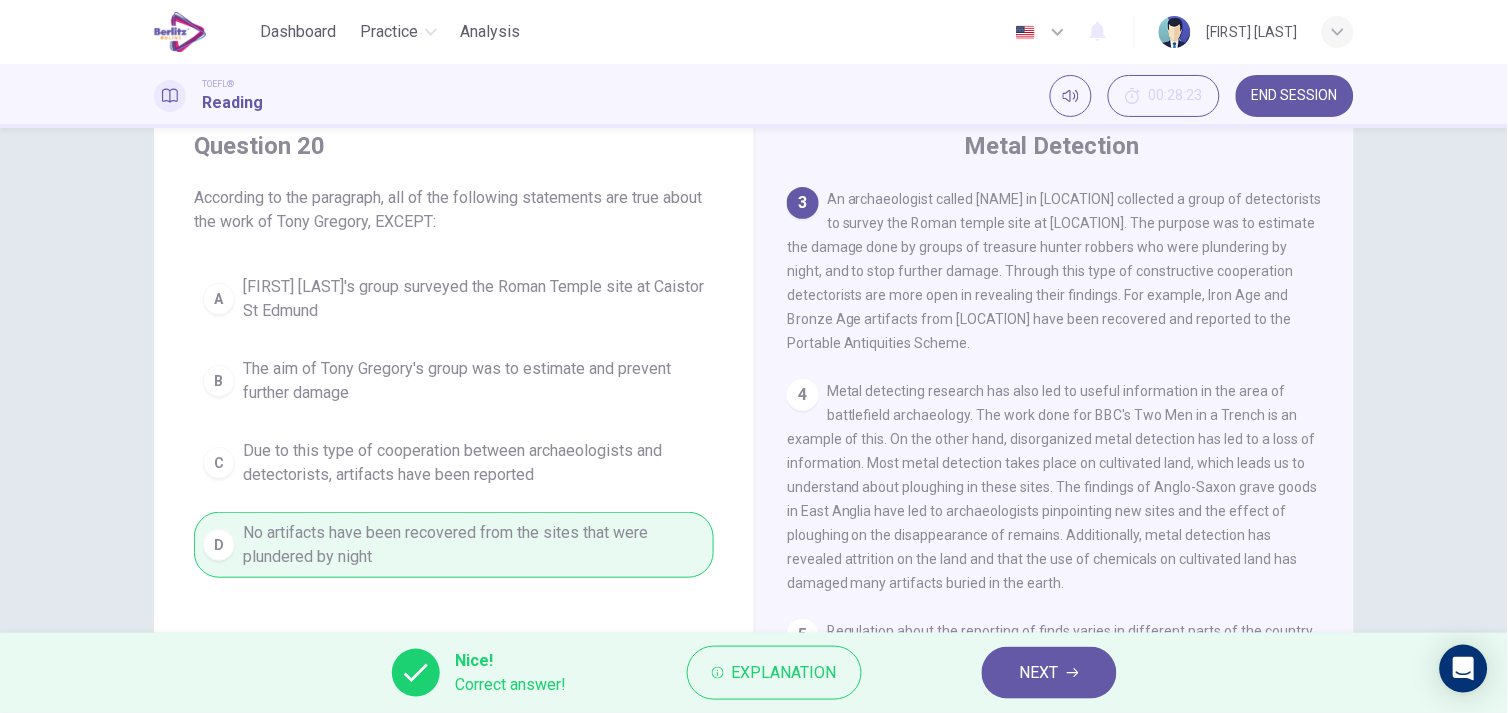 click on "NEXT" at bounding box center (1049, 673) 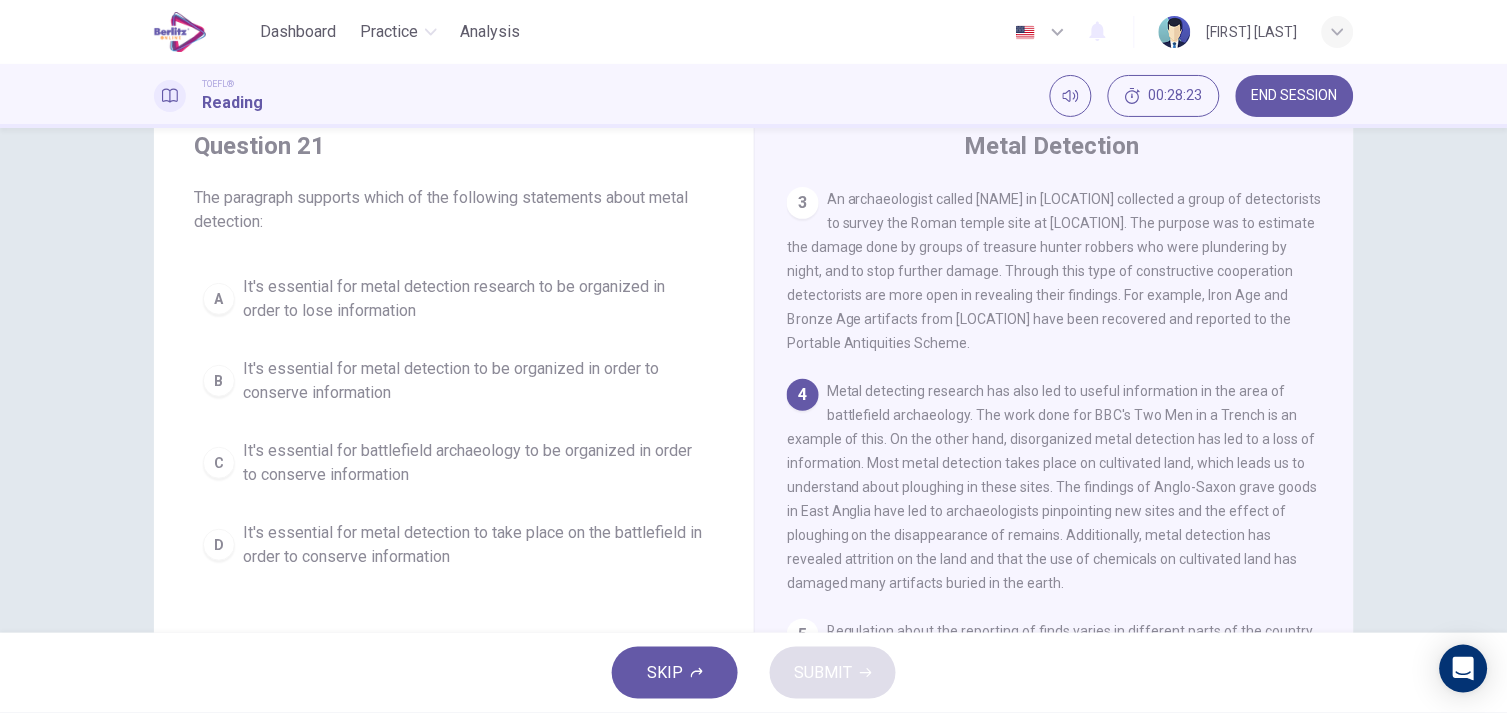 scroll, scrollTop: 561, scrollLeft: 0, axis: vertical 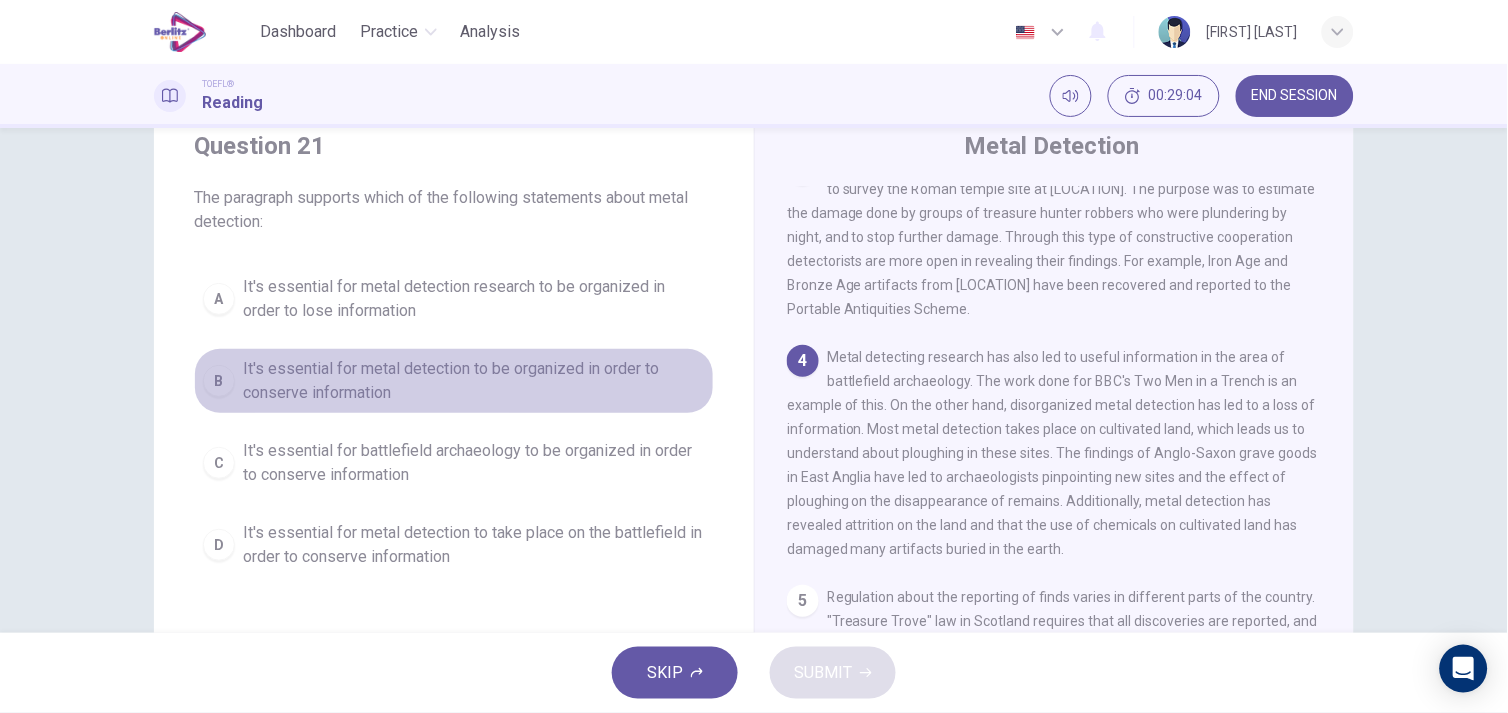 click on "It's essential for metal detection to be organized in order to conserve information" at bounding box center (474, 381) 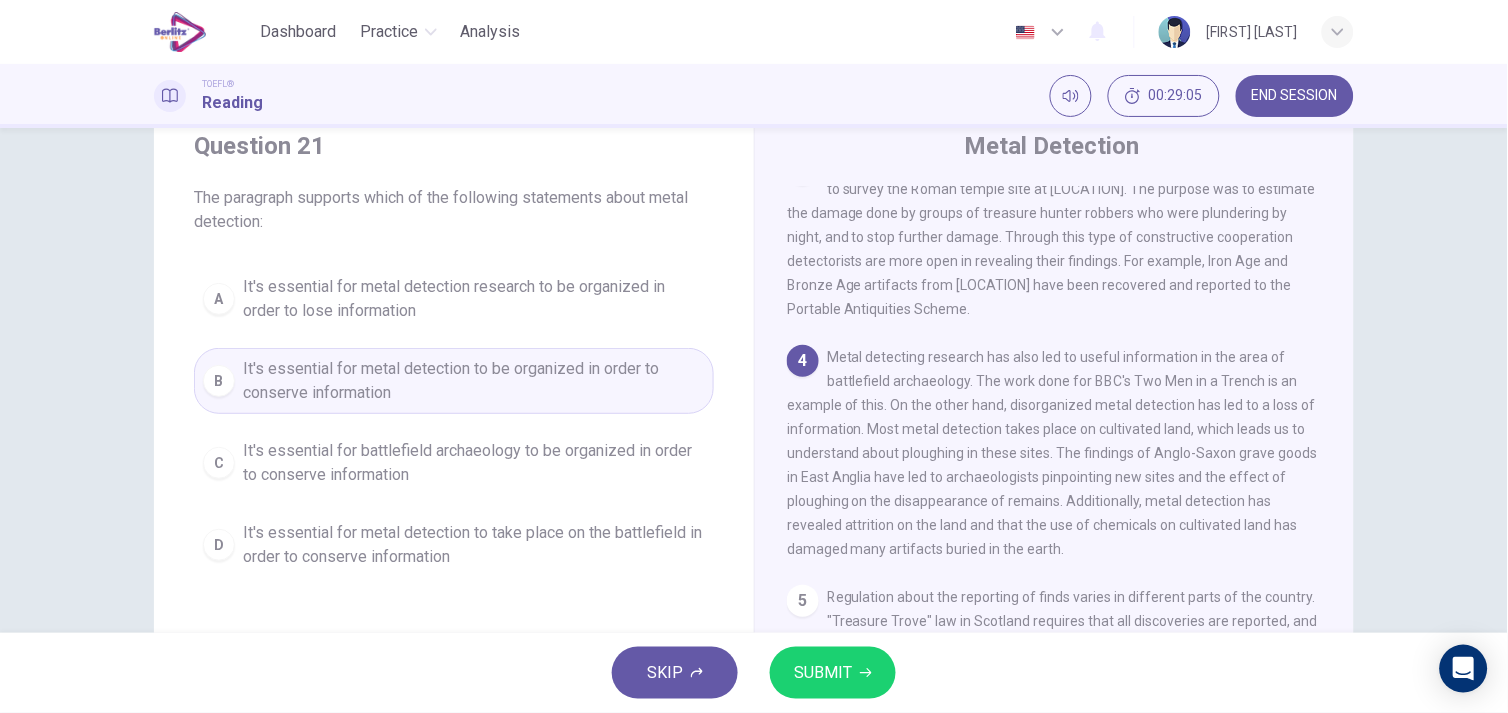 click on "SUBMIT" at bounding box center [833, 673] 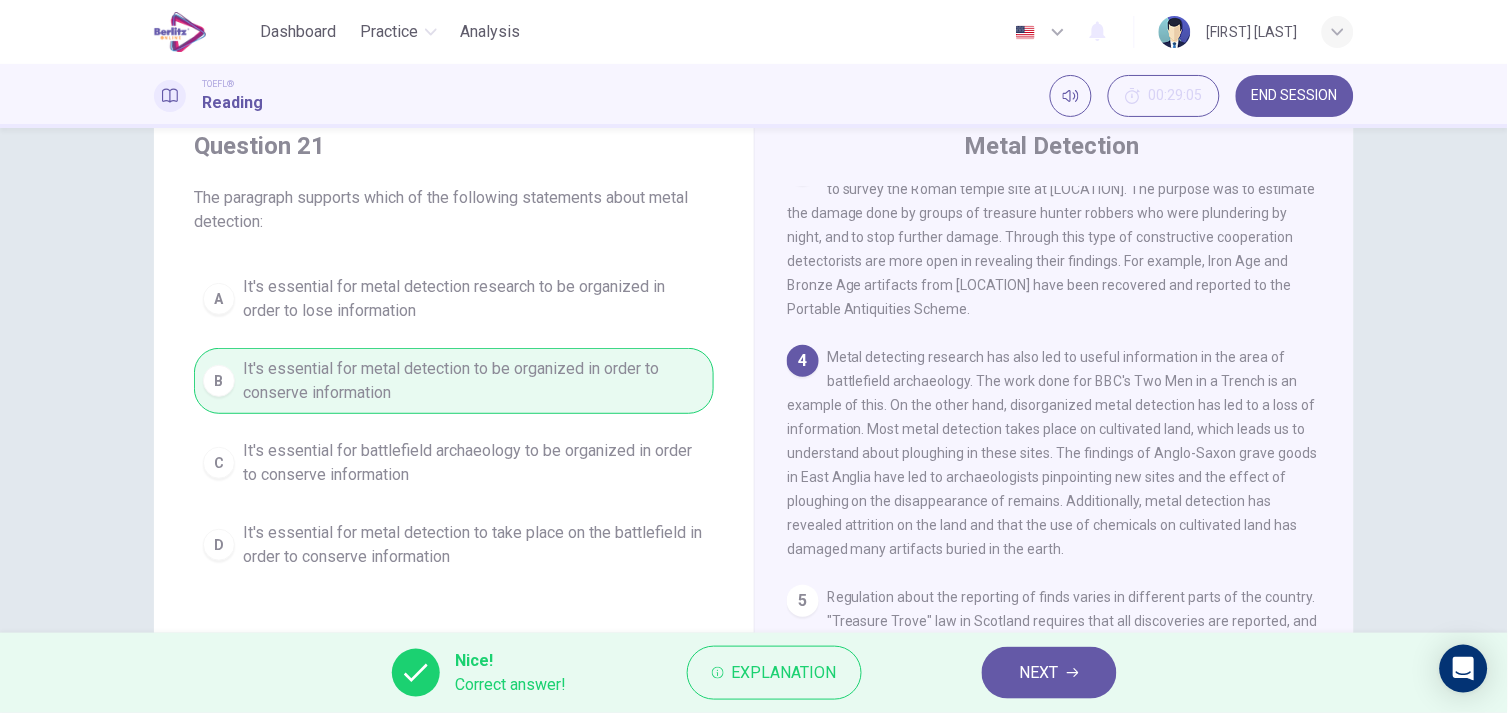 click on "NEXT" at bounding box center [1049, 673] 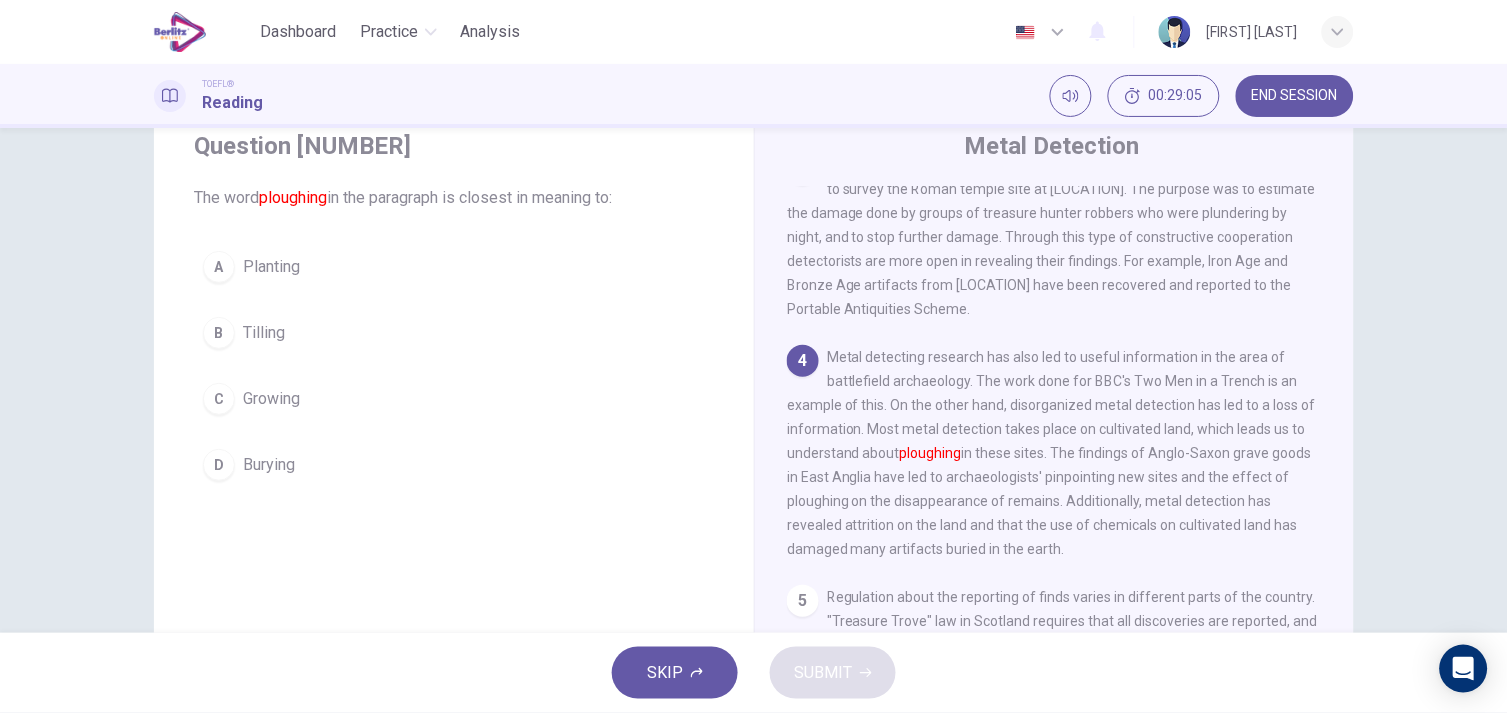 scroll, scrollTop: 720, scrollLeft: 0, axis: vertical 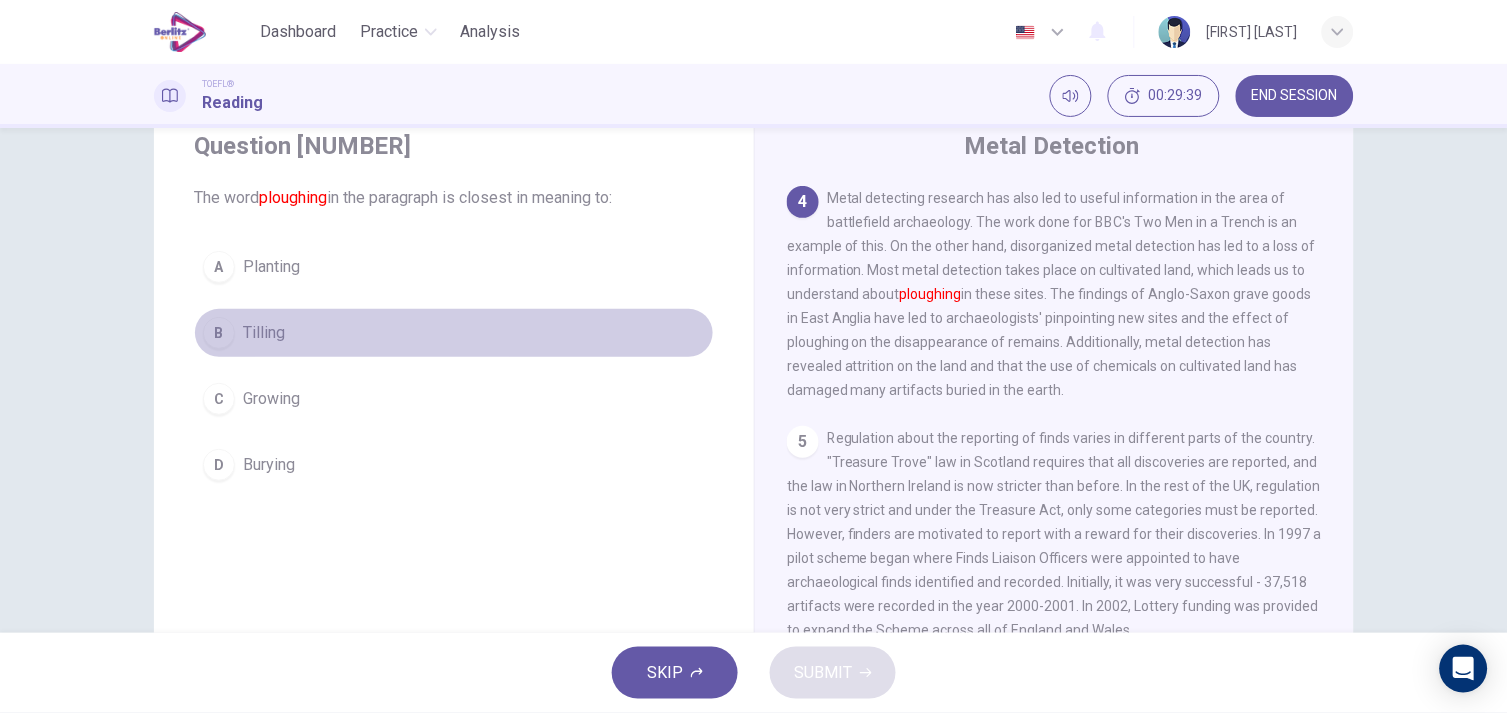 click on "Tilling" at bounding box center (264, 333) 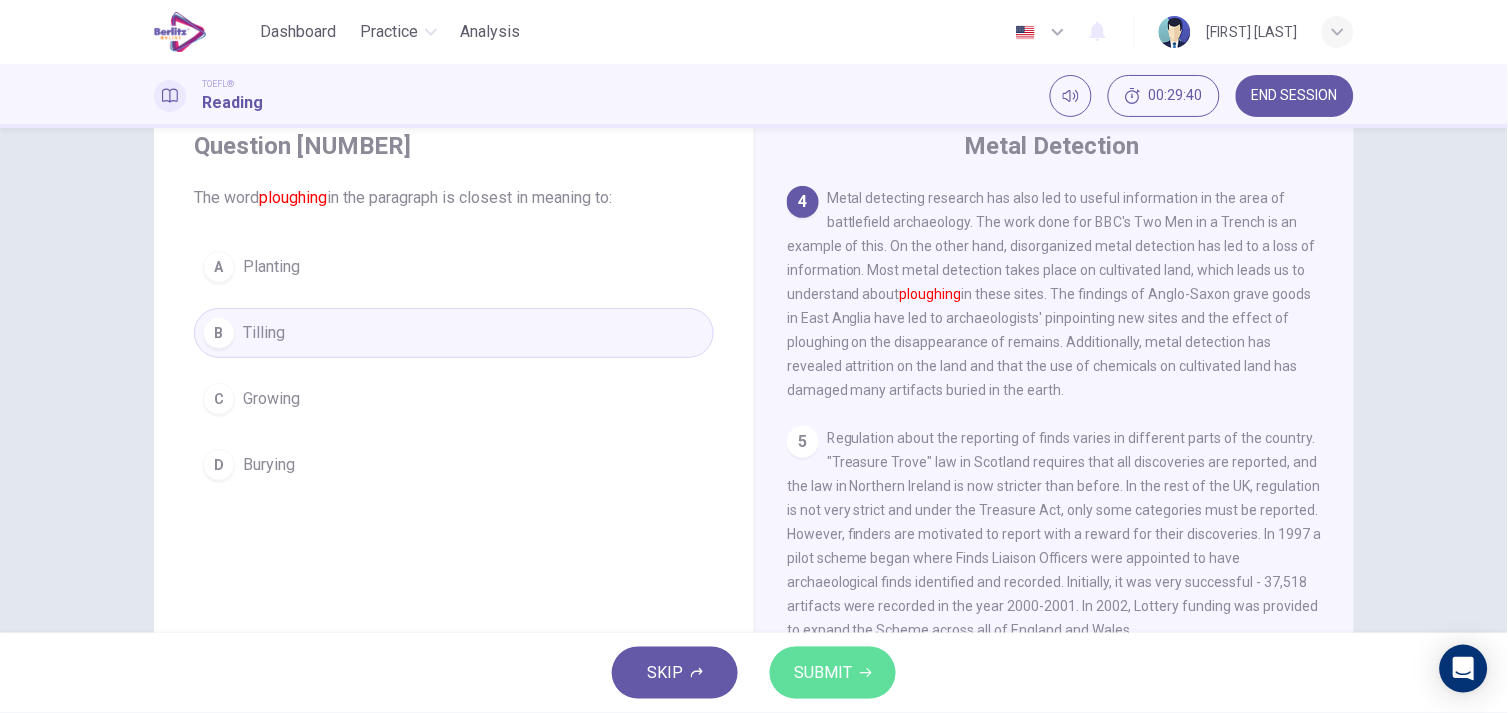 click on "SUBMIT" at bounding box center [833, 673] 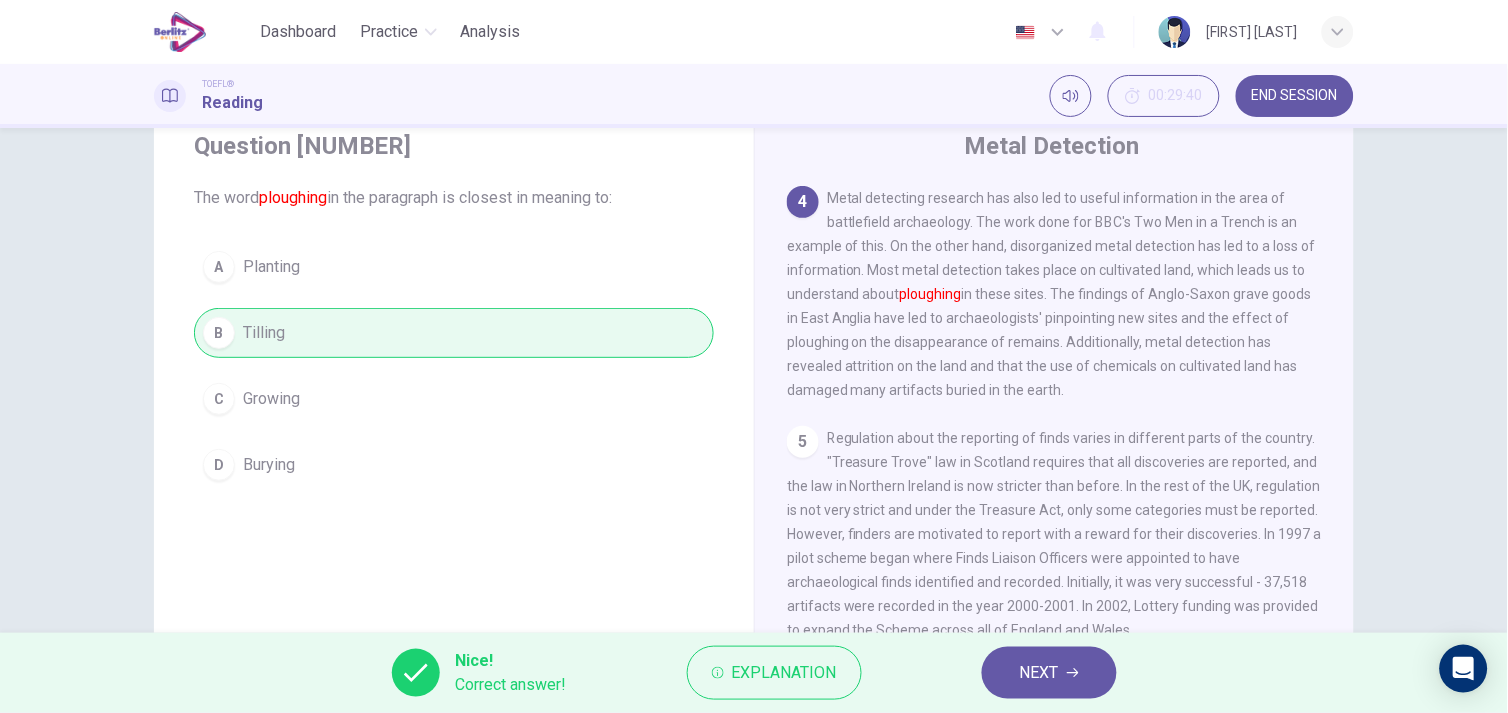 click on "NEXT" at bounding box center [1039, 673] 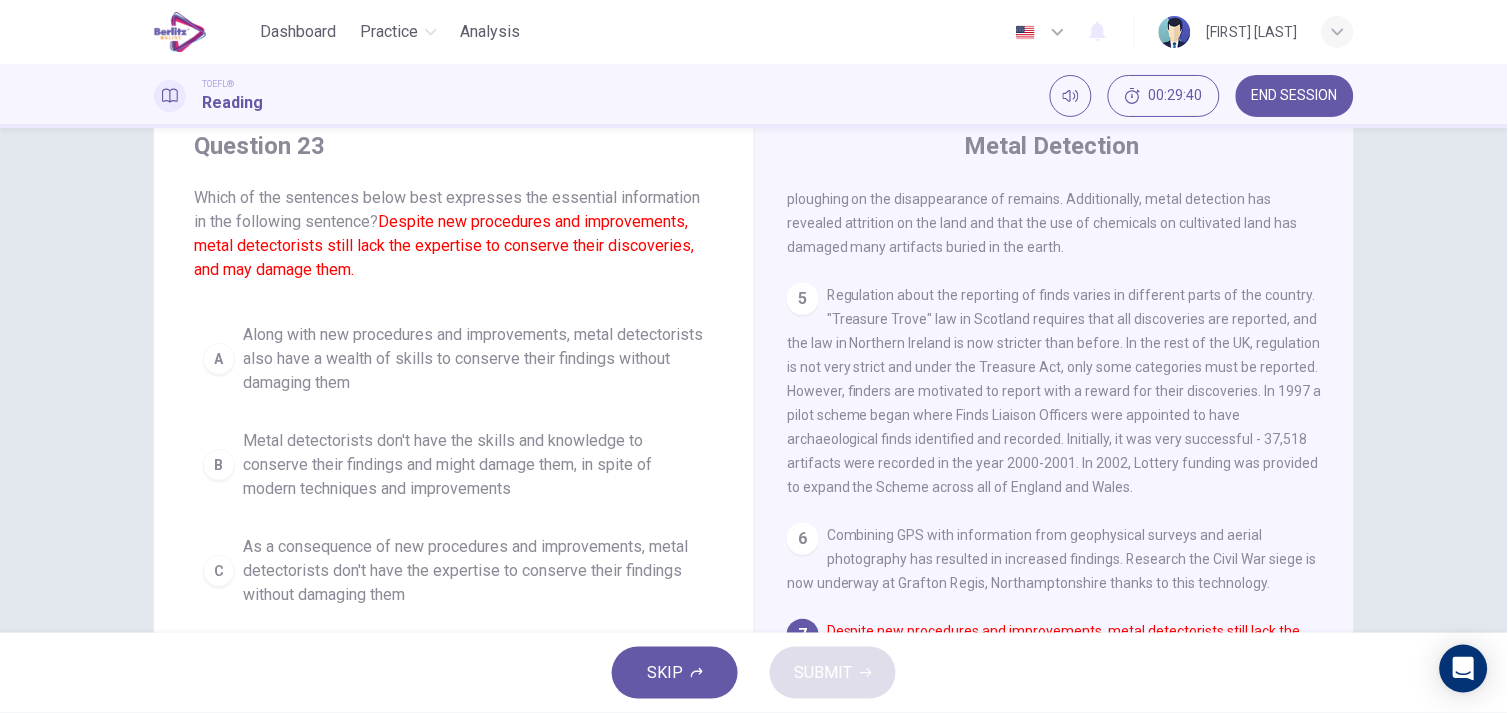 scroll, scrollTop: 887, scrollLeft: 0, axis: vertical 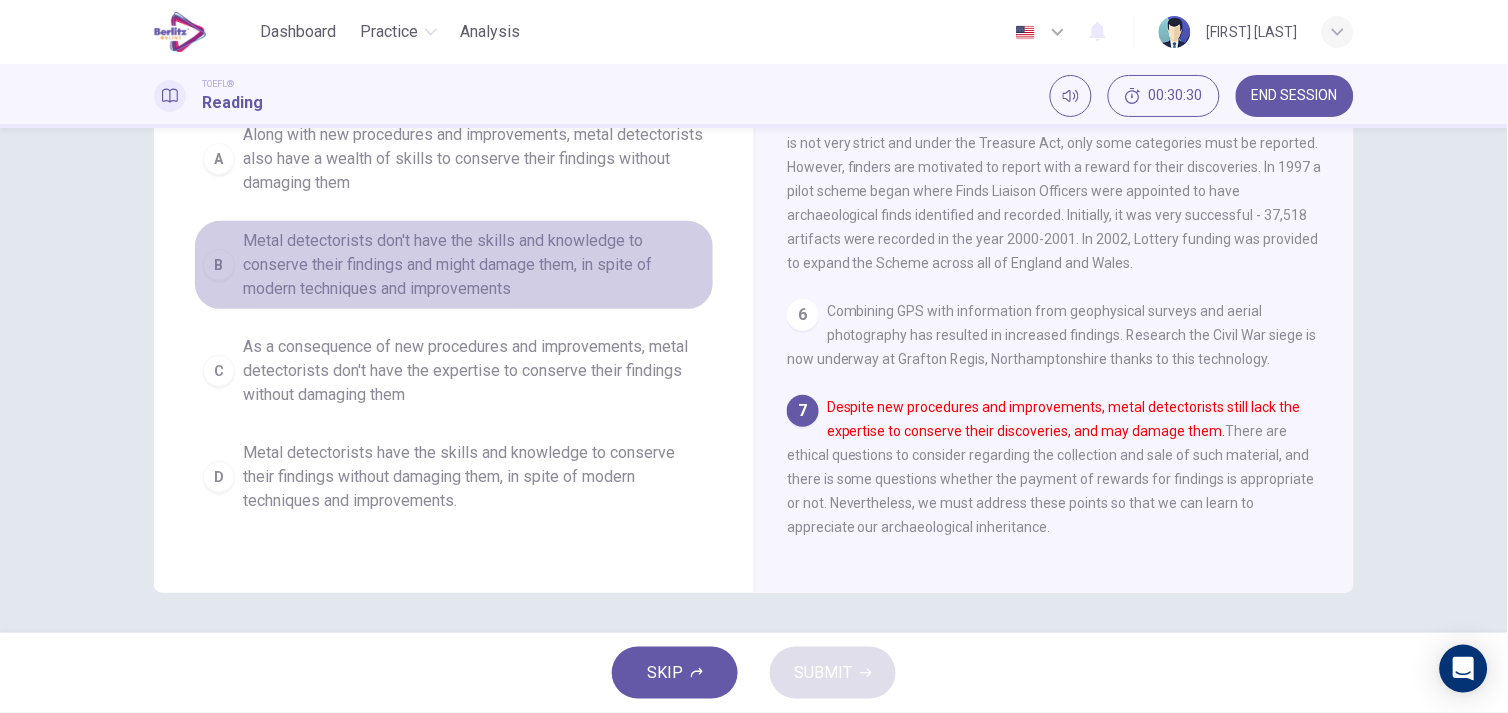 click on "Metal detectorists don't have the skills and knowledge to conserve their findings and might damage them, in spite of modern techniques and improvements" at bounding box center (474, 265) 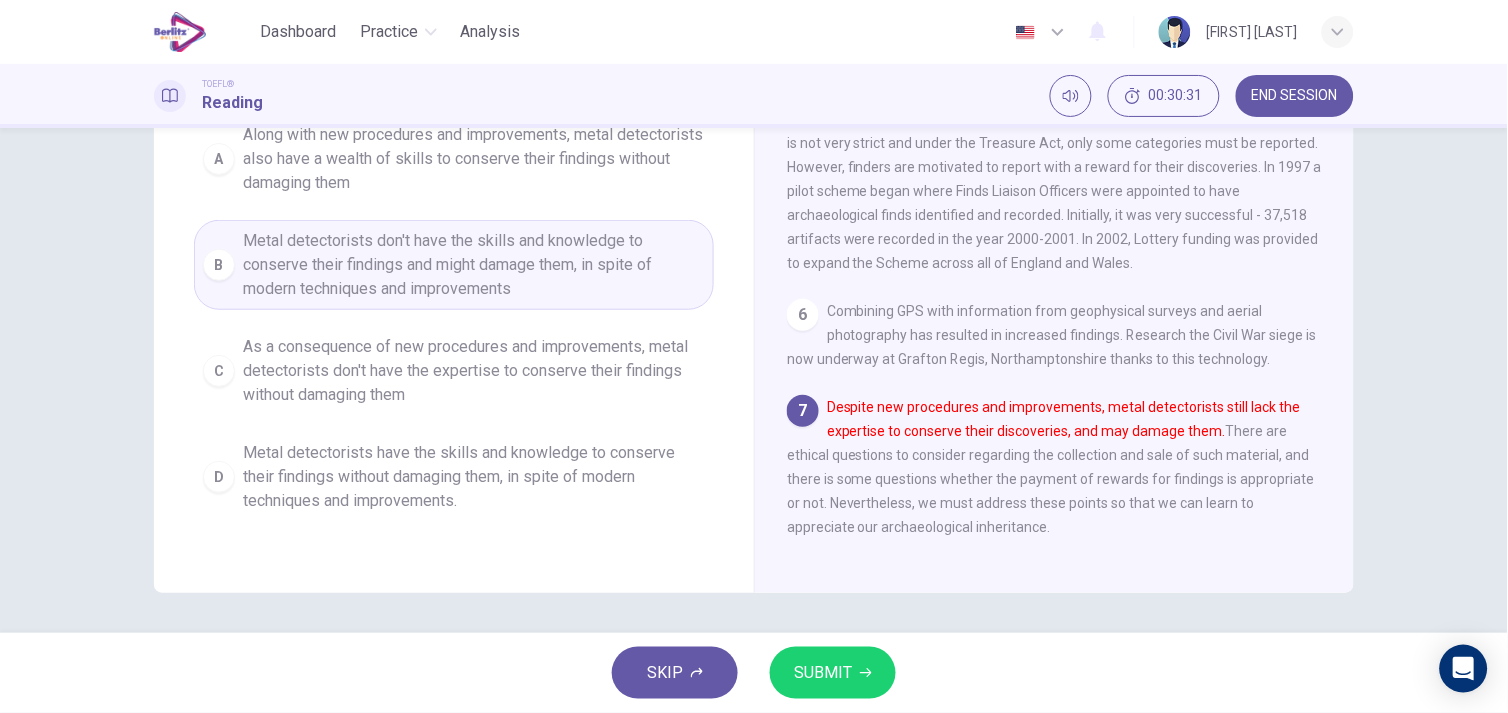 click on "SUBMIT" at bounding box center (823, 673) 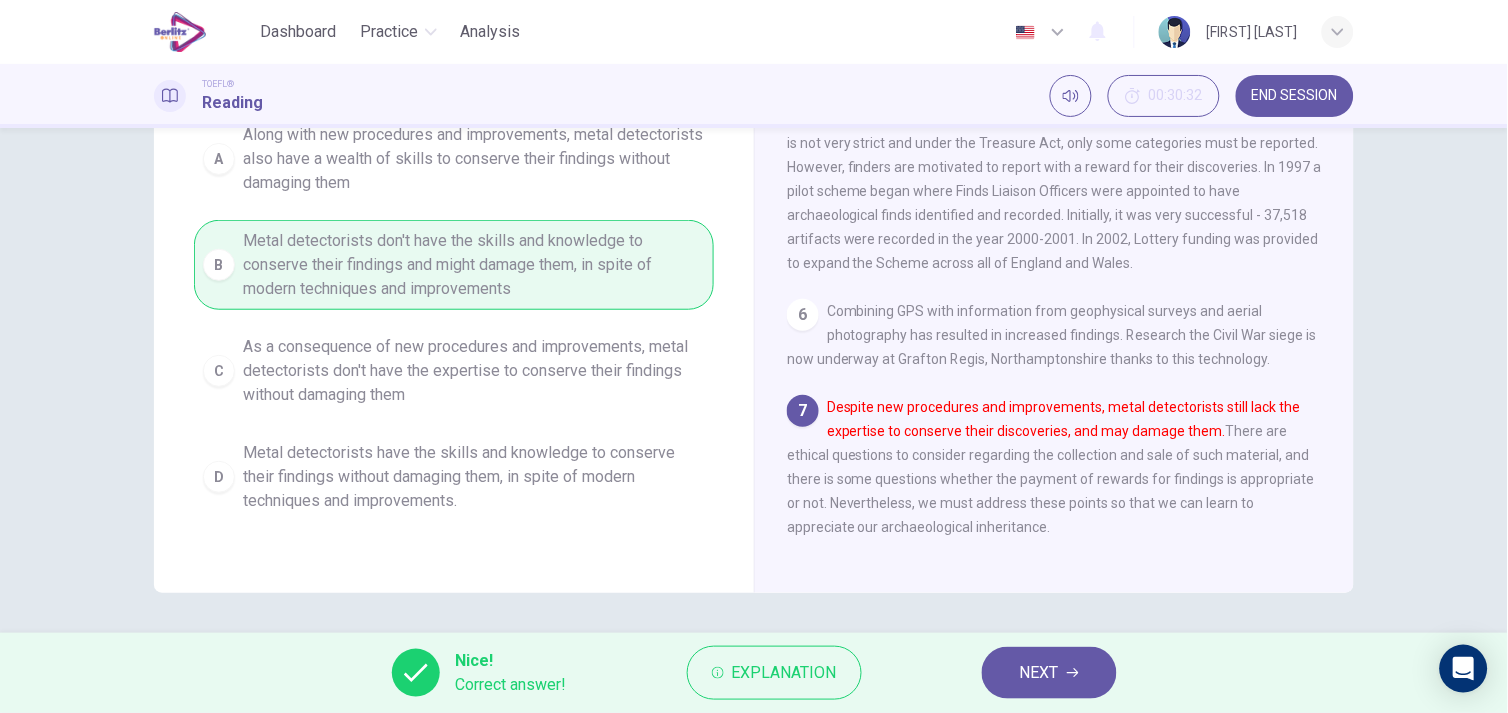 click on "NEXT" at bounding box center [1049, 673] 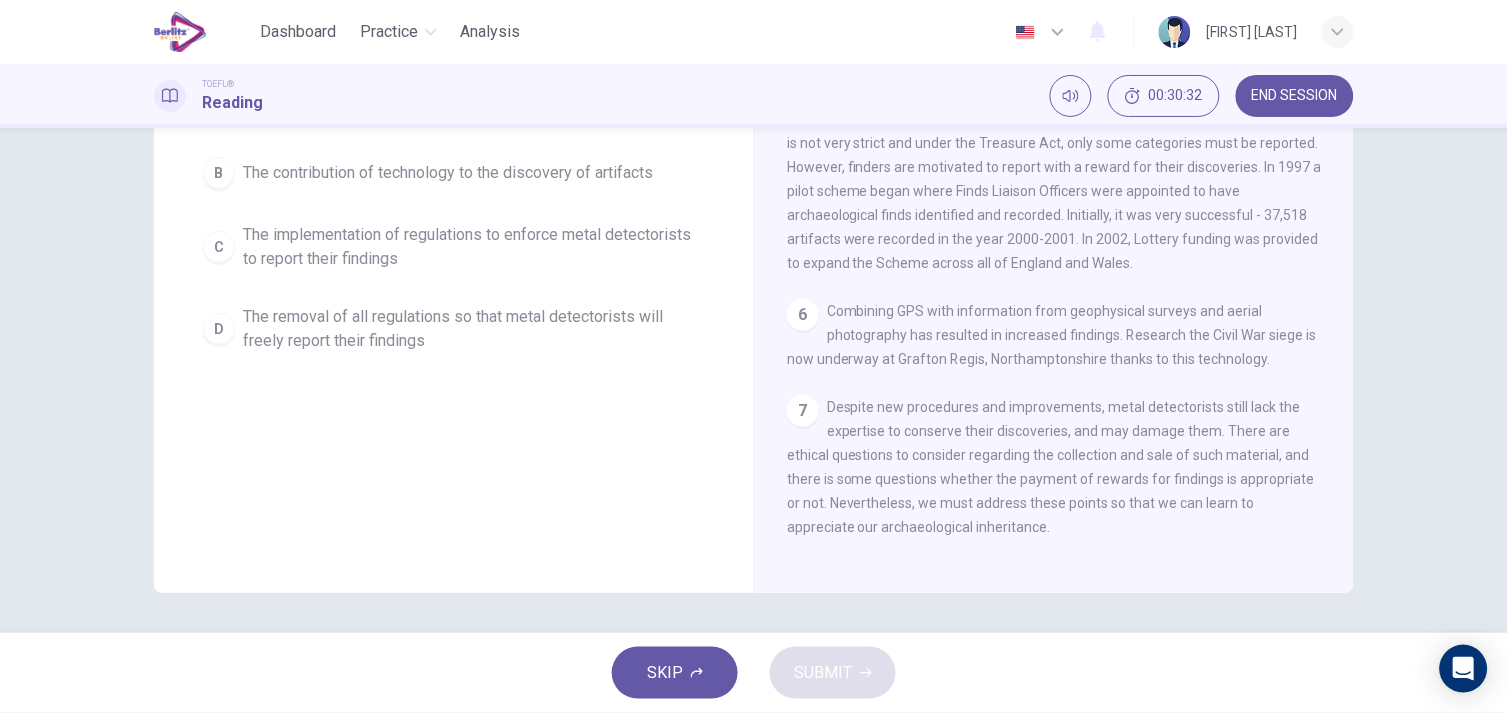 scroll, scrollTop: 222, scrollLeft: 0, axis: vertical 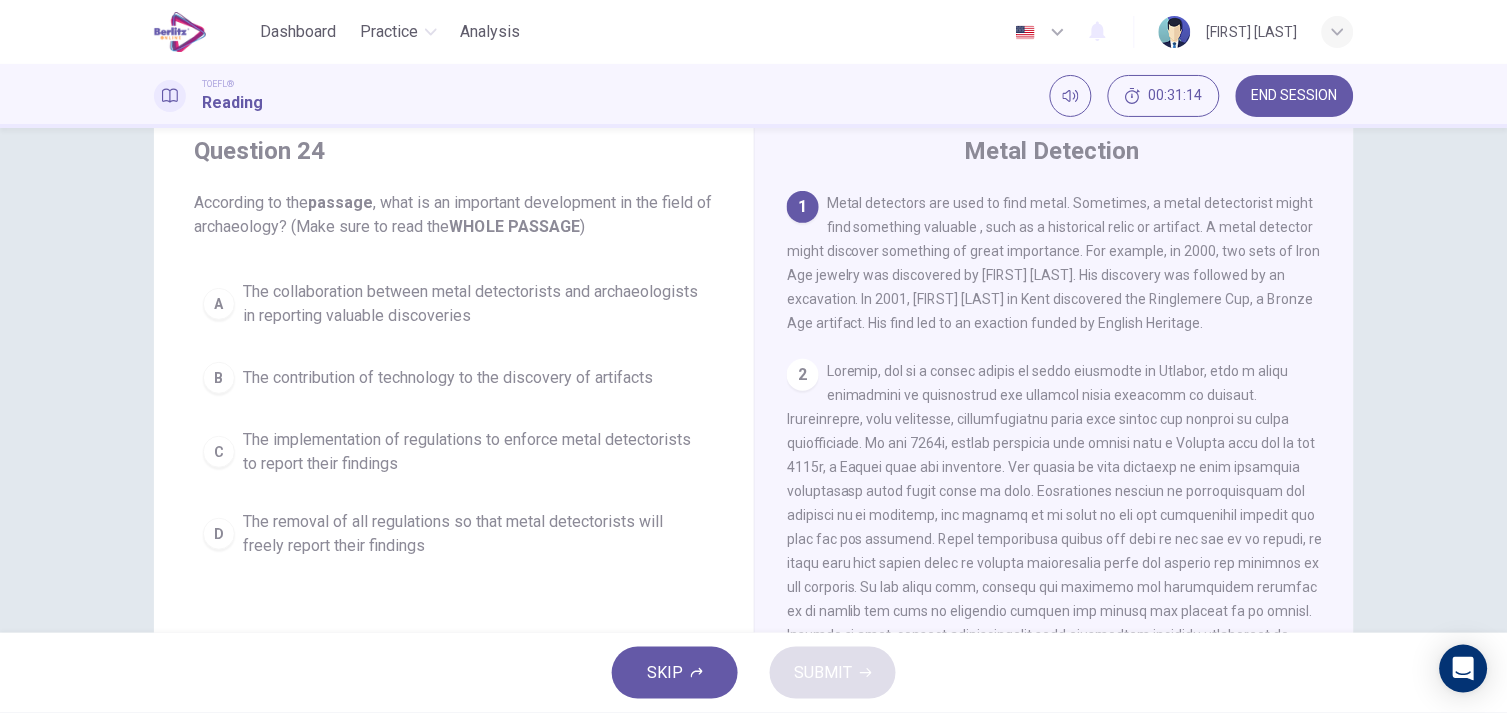 click on "Question 24 According to the passage , what is an important development in the field of archaeology?
(Make sure to read the WHOLE PASSAGE ) A The collaboration between metal detectorists and archaeologists in reporting valuable discoveries B The contribution of technology to the discovery of artifacts C The implementation of regulations to enforce metal detectorists to report their findings D The removal of all regulations so that metal detectorists will freely report their findings" at bounding box center (454, 351) 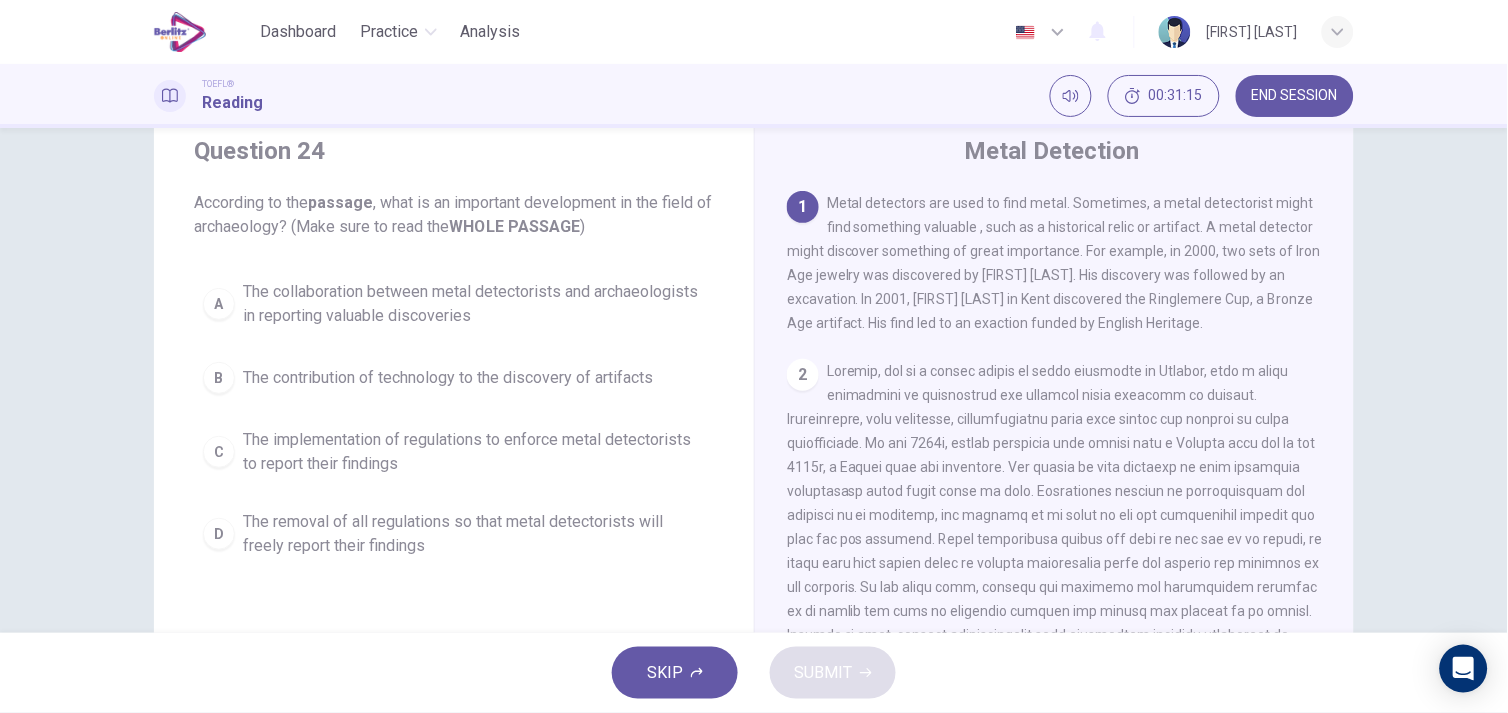 click on "The collaboration between metal detectorists and archaeologists in reporting valuable discoveries" at bounding box center (474, 304) 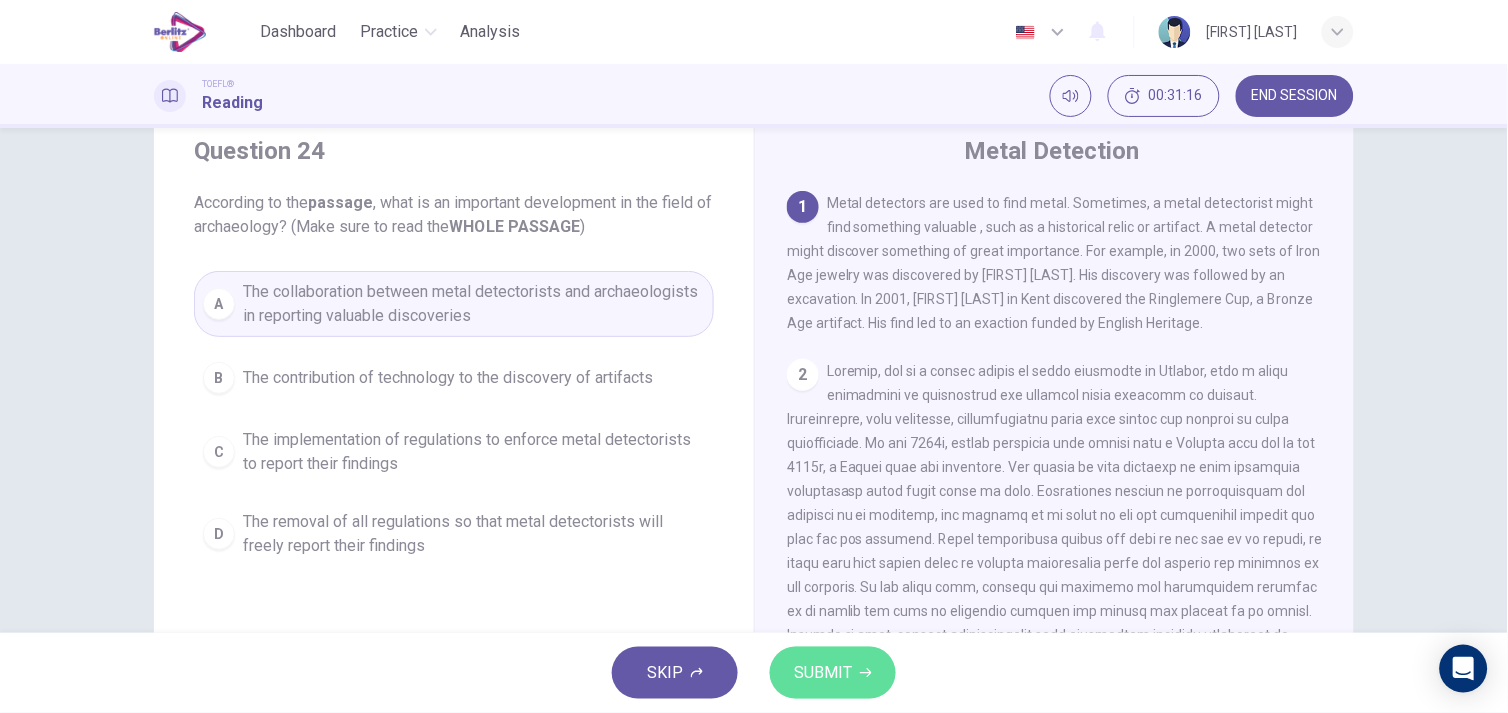 click on "SUBMIT" at bounding box center (823, 673) 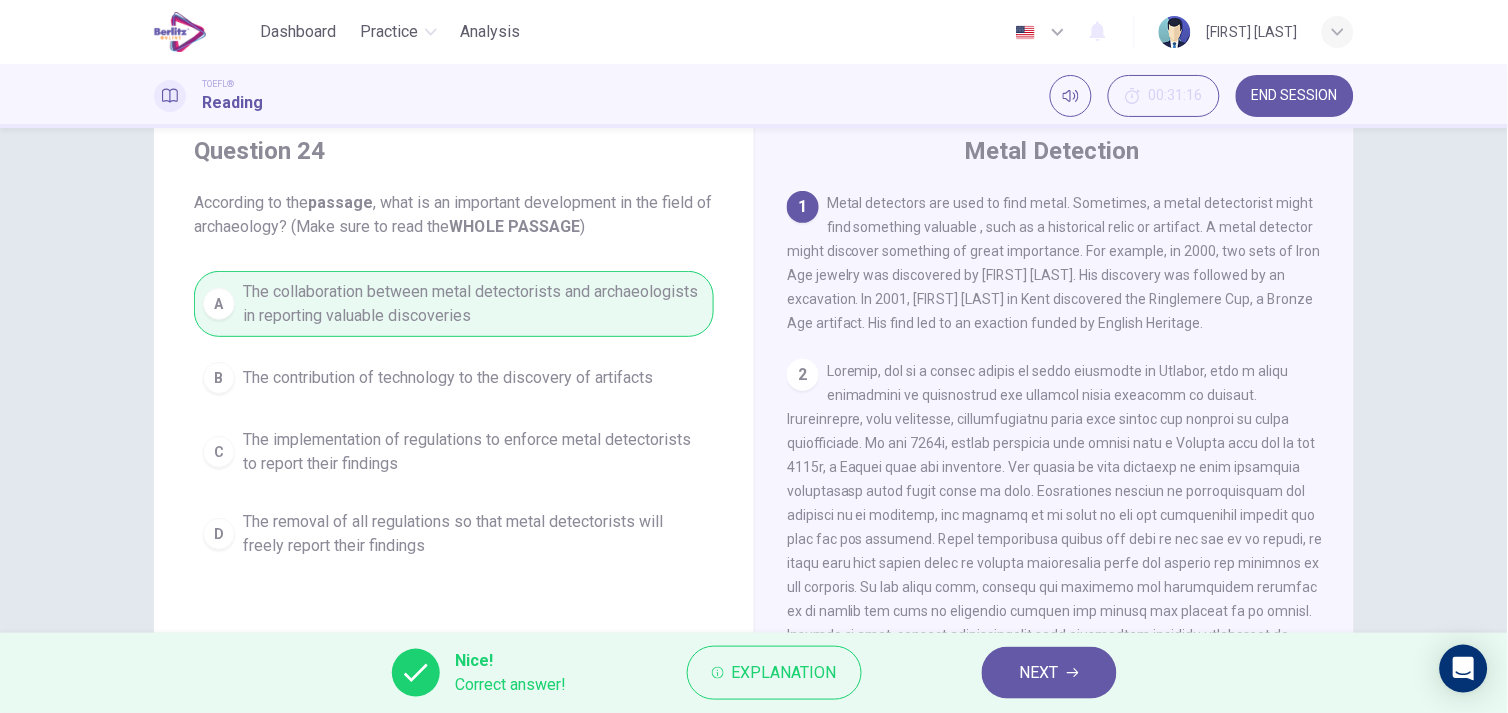 click on "NEXT" at bounding box center [1049, 673] 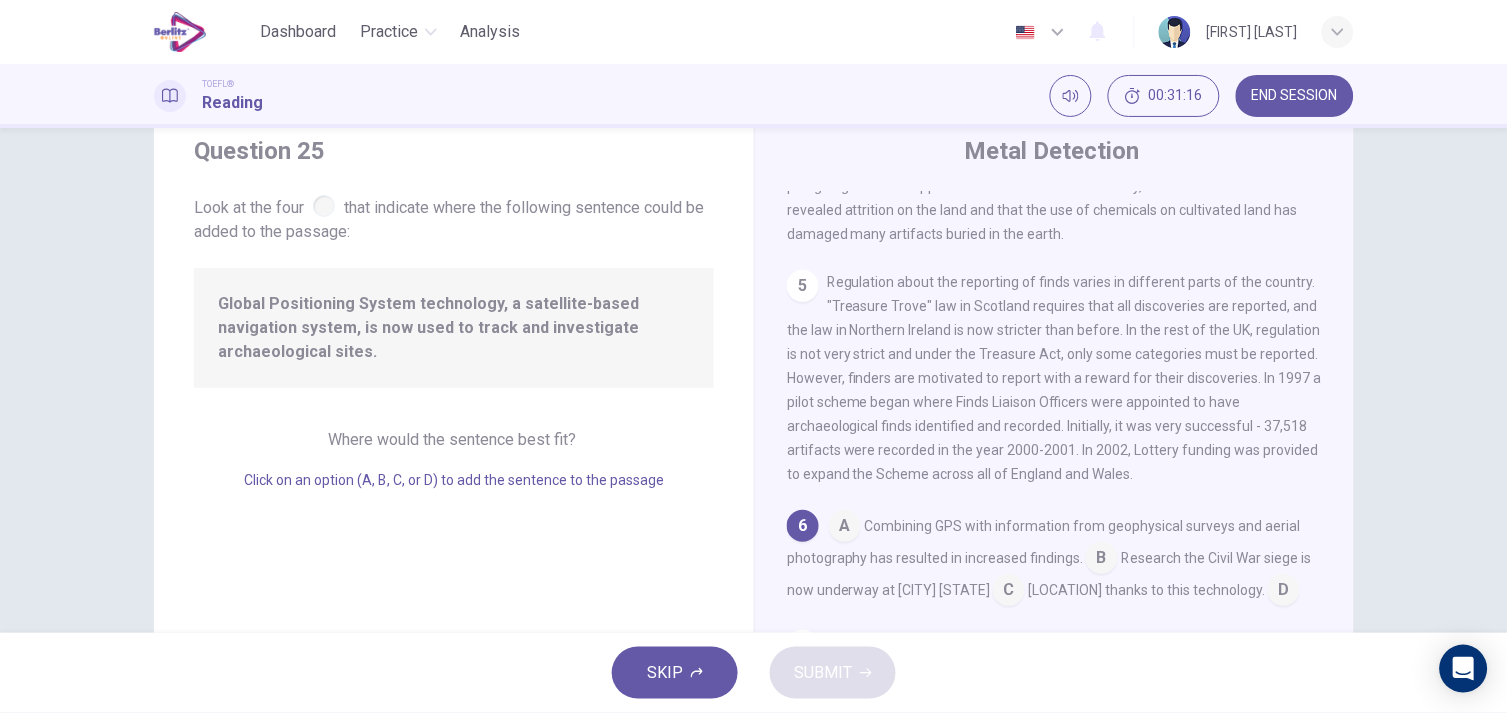 scroll, scrollTop: 944, scrollLeft: 0, axis: vertical 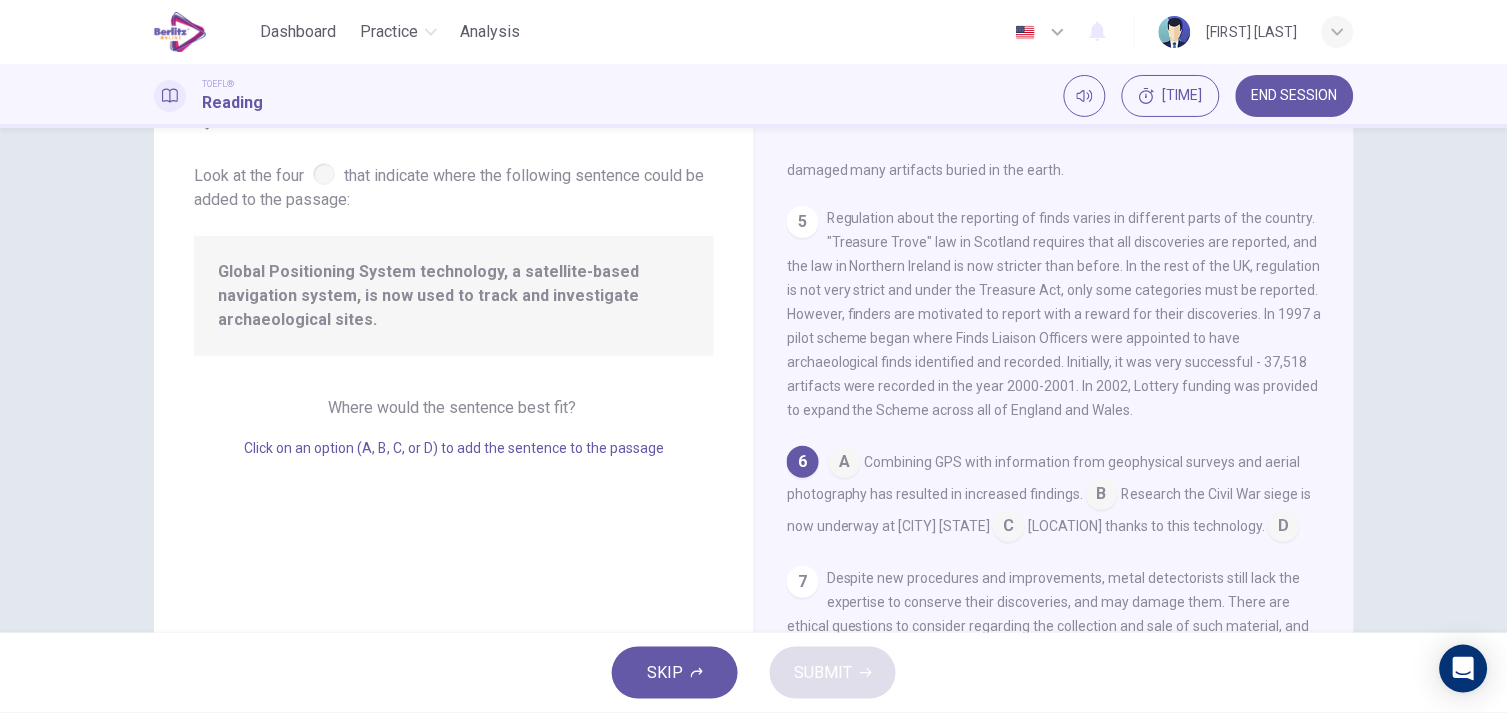 click at bounding box center (1102, 496) 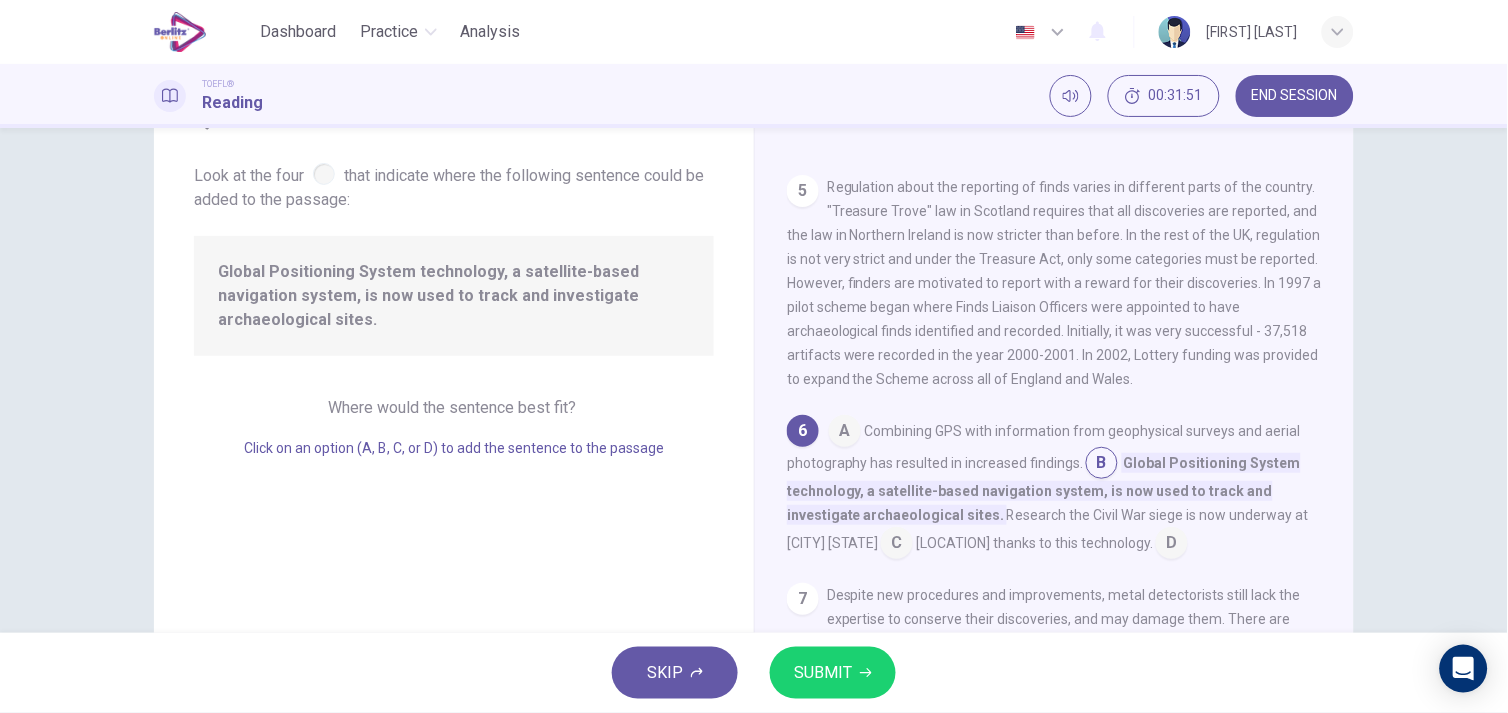 click at bounding box center (845, 433) 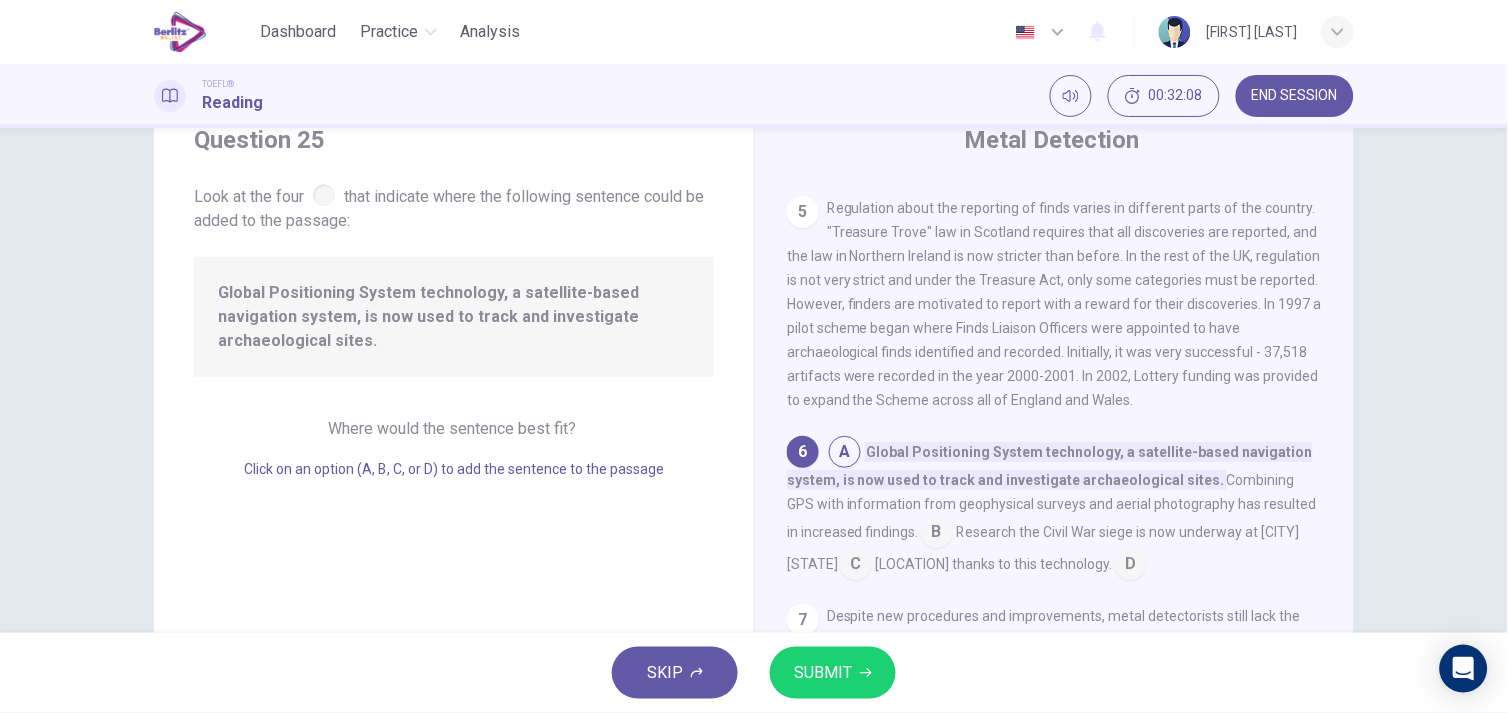 scroll, scrollTop: 64, scrollLeft: 0, axis: vertical 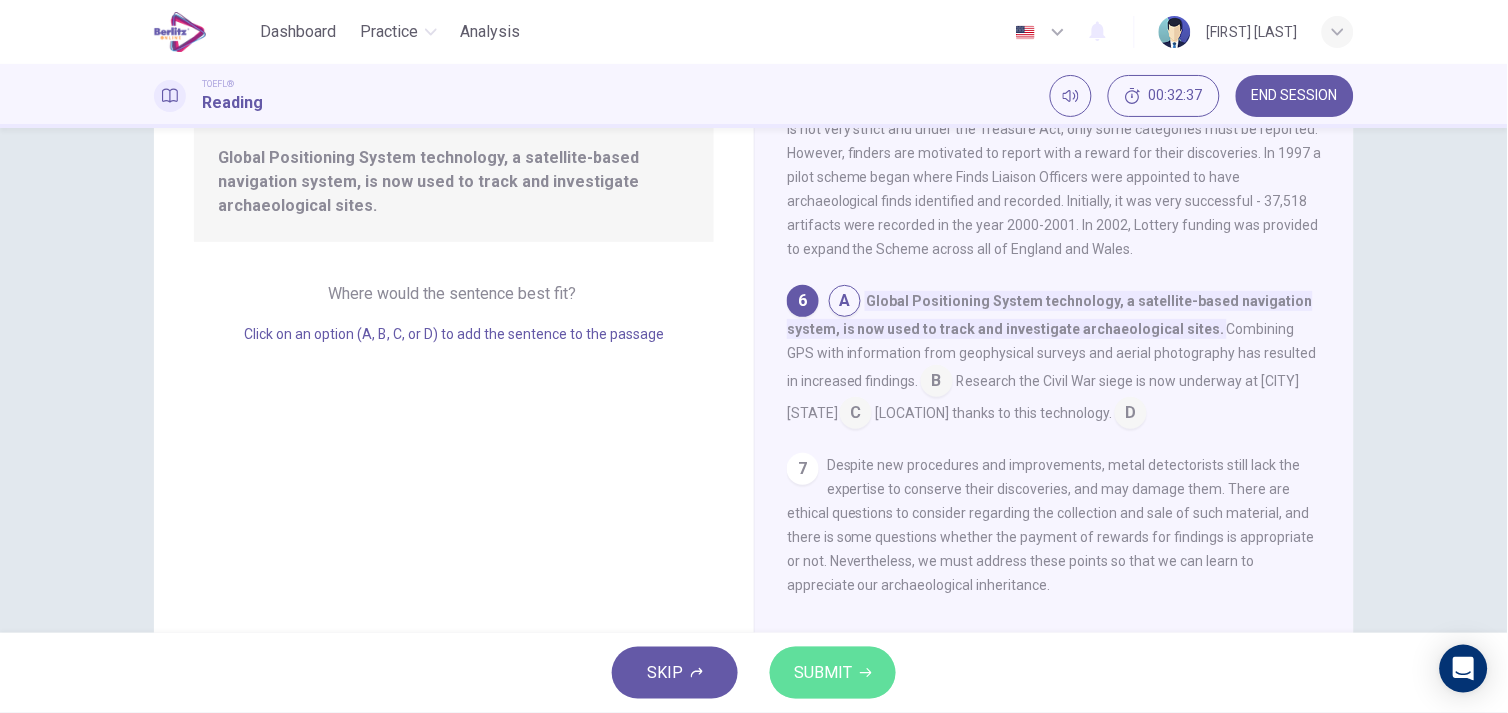 click on "SUBMIT" at bounding box center [823, 673] 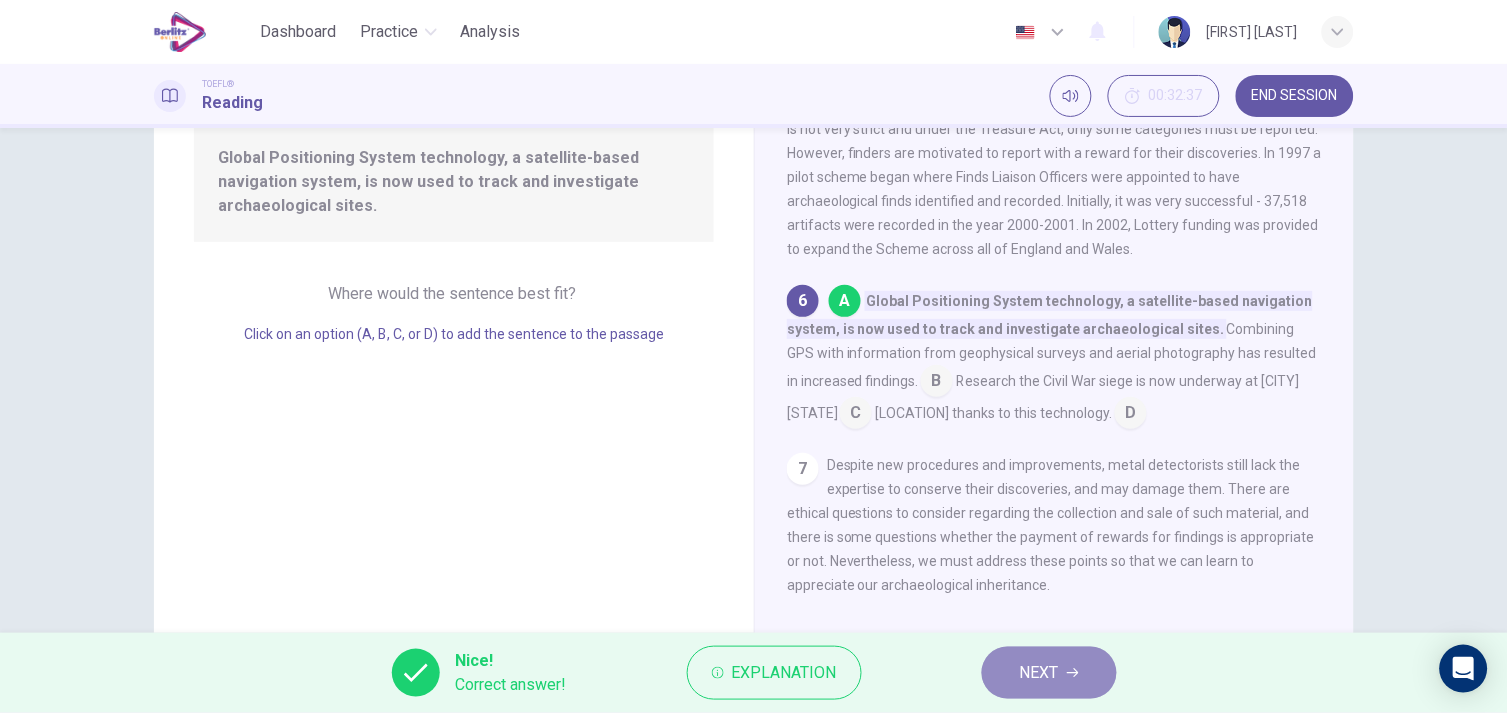 click on "NEXT" at bounding box center [1049, 673] 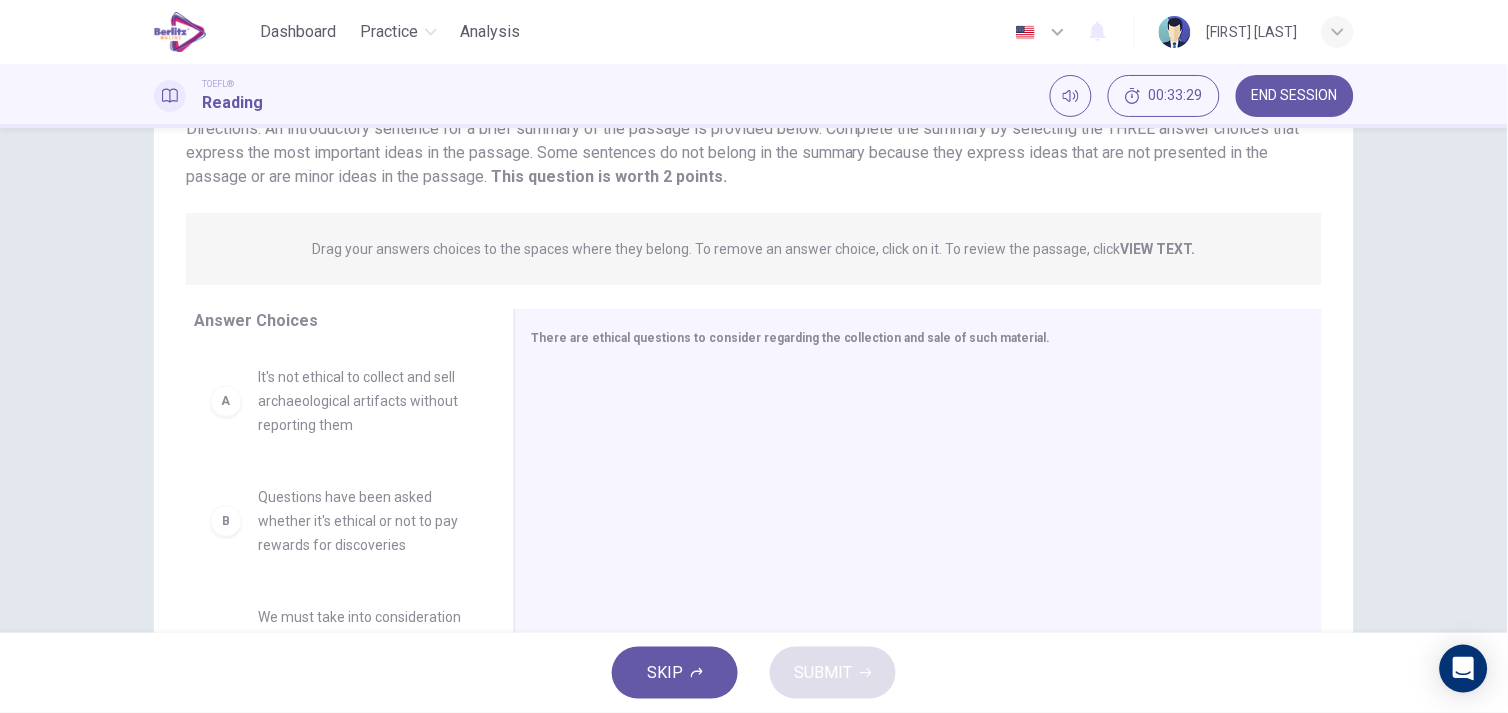 scroll, scrollTop: 270, scrollLeft: 0, axis: vertical 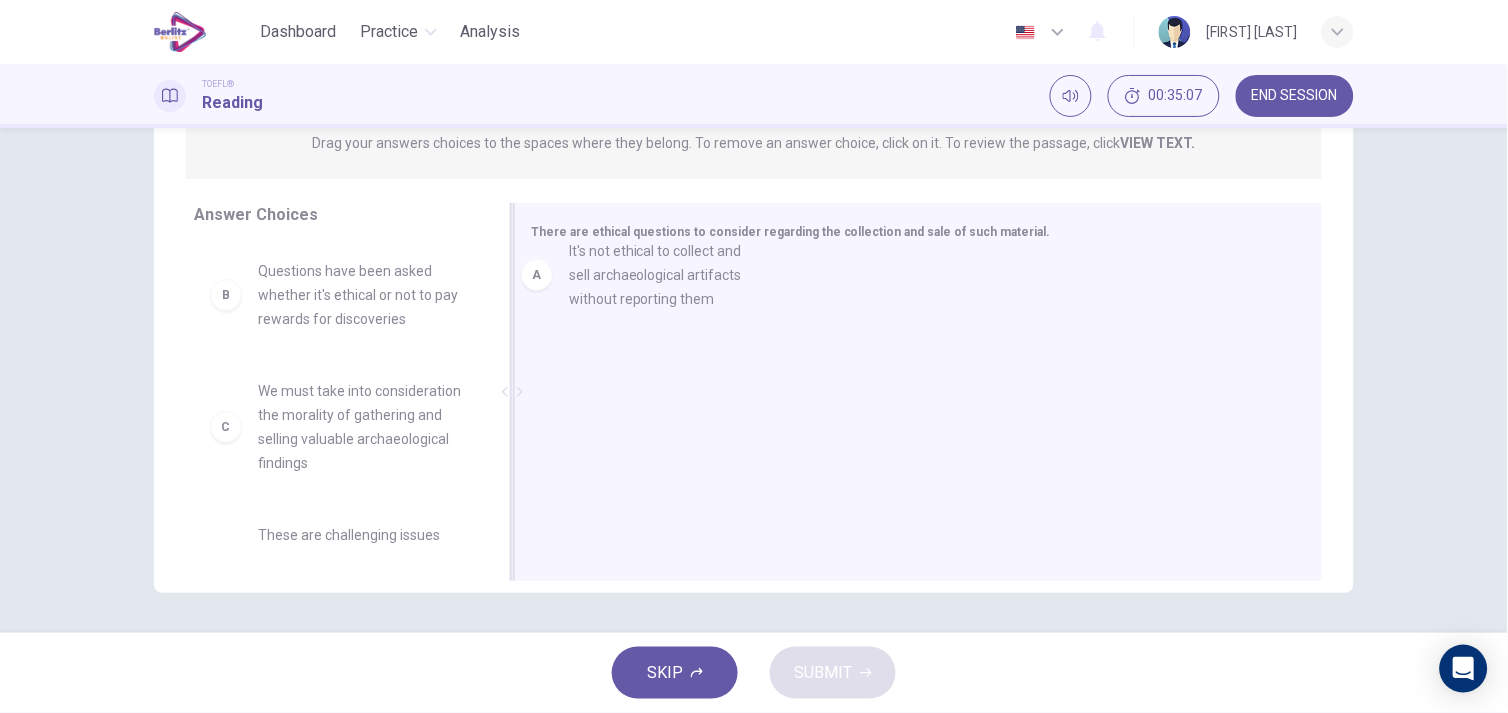 drag, startPoint x: 300, startPoint y: 294, endPoint x: 622, endPoint y: 276, distance: 322.50272 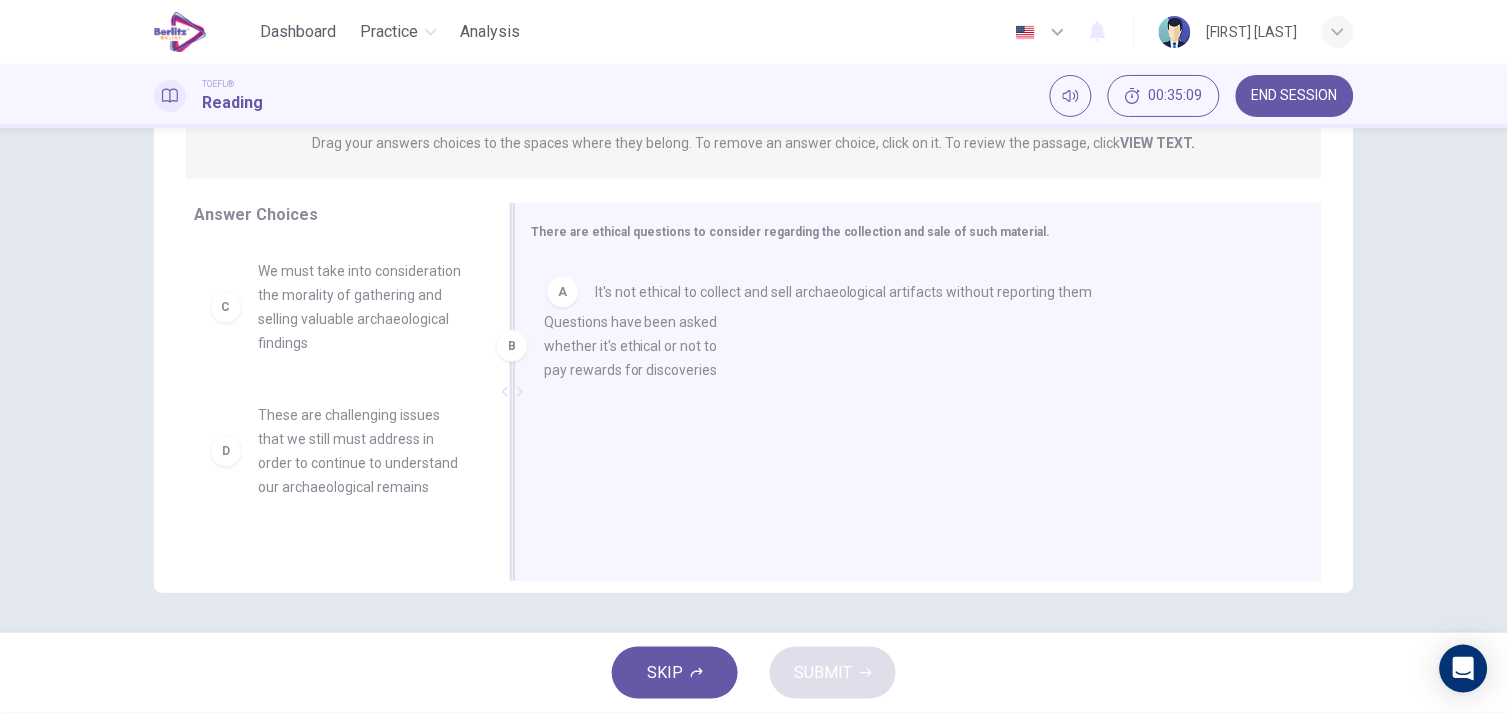drag, startPoint x: 361, startPoint y: 314, endPoint x: 680, endPoint y: 370, distance: 323.87805 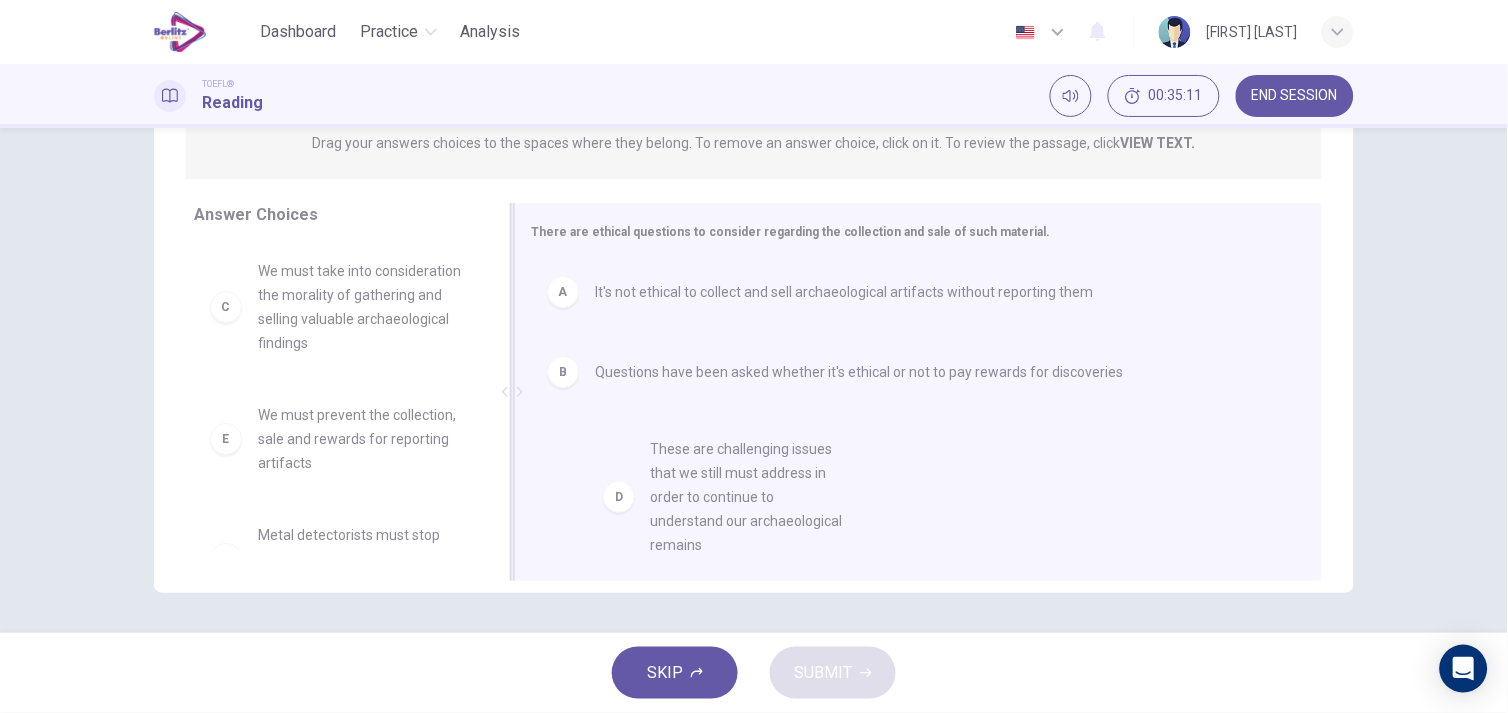 drag, startPoint x: 282, startPoint y: 453, endPoint x: 660, endPoint y: 481, distance: 379.0356 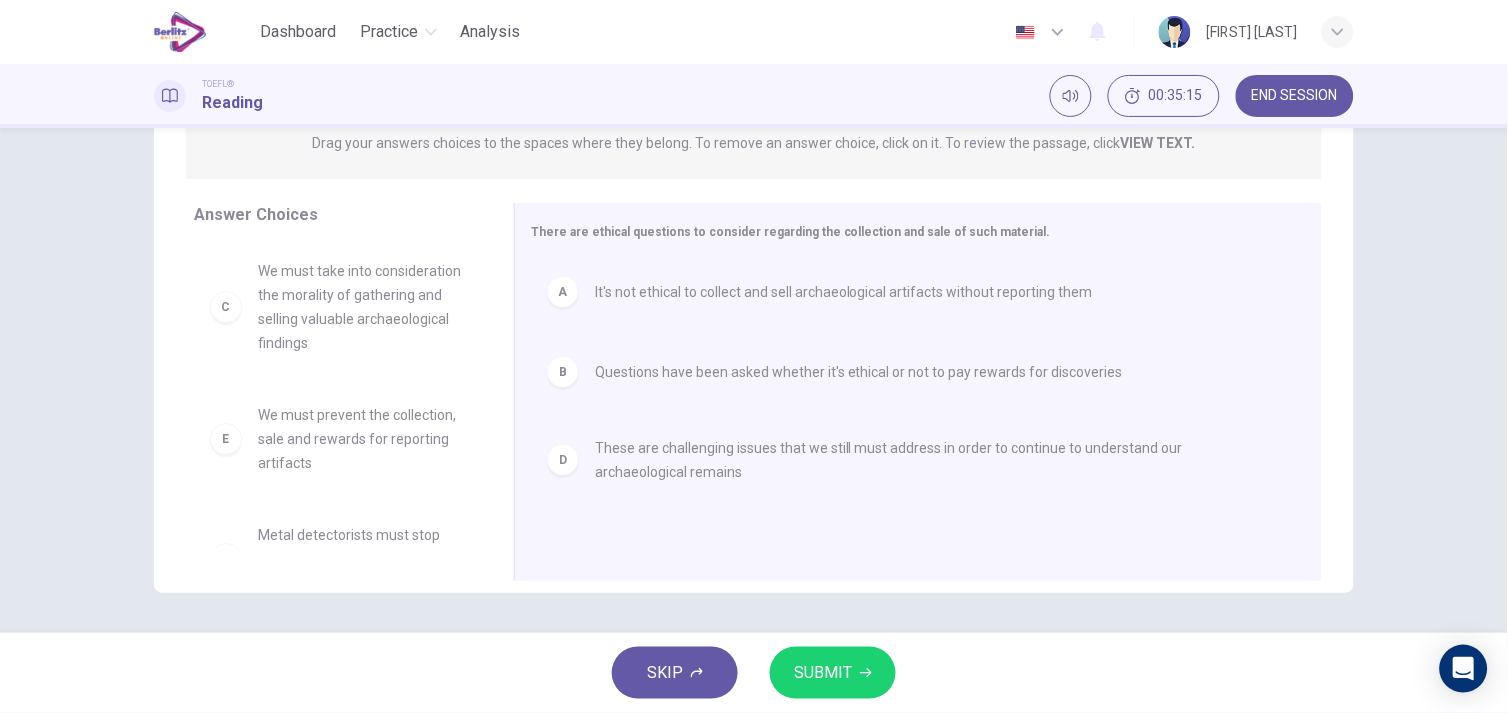 click on "SUBMIT" at bounding box center (823, 673) 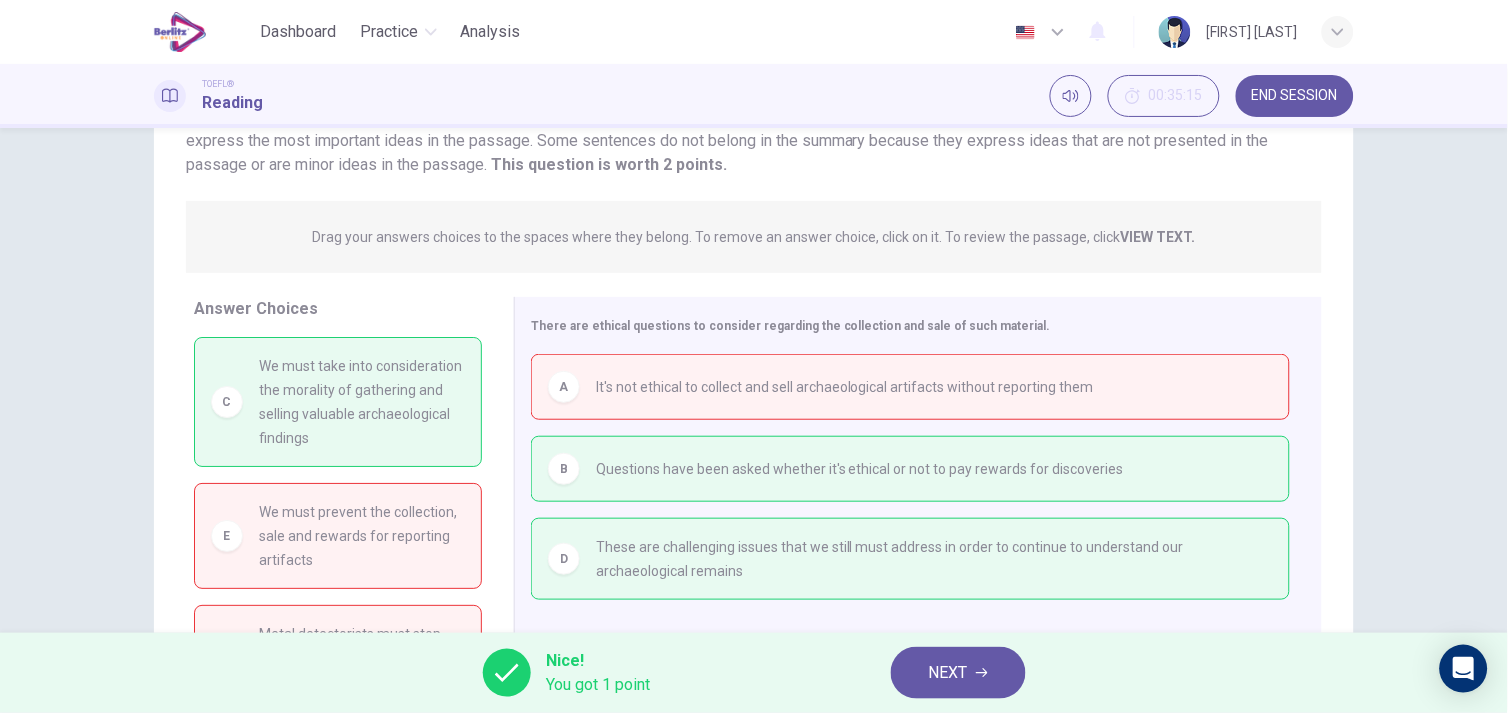 scroll, scrollTop: 148, scrollLeft: 0, axis: vertical 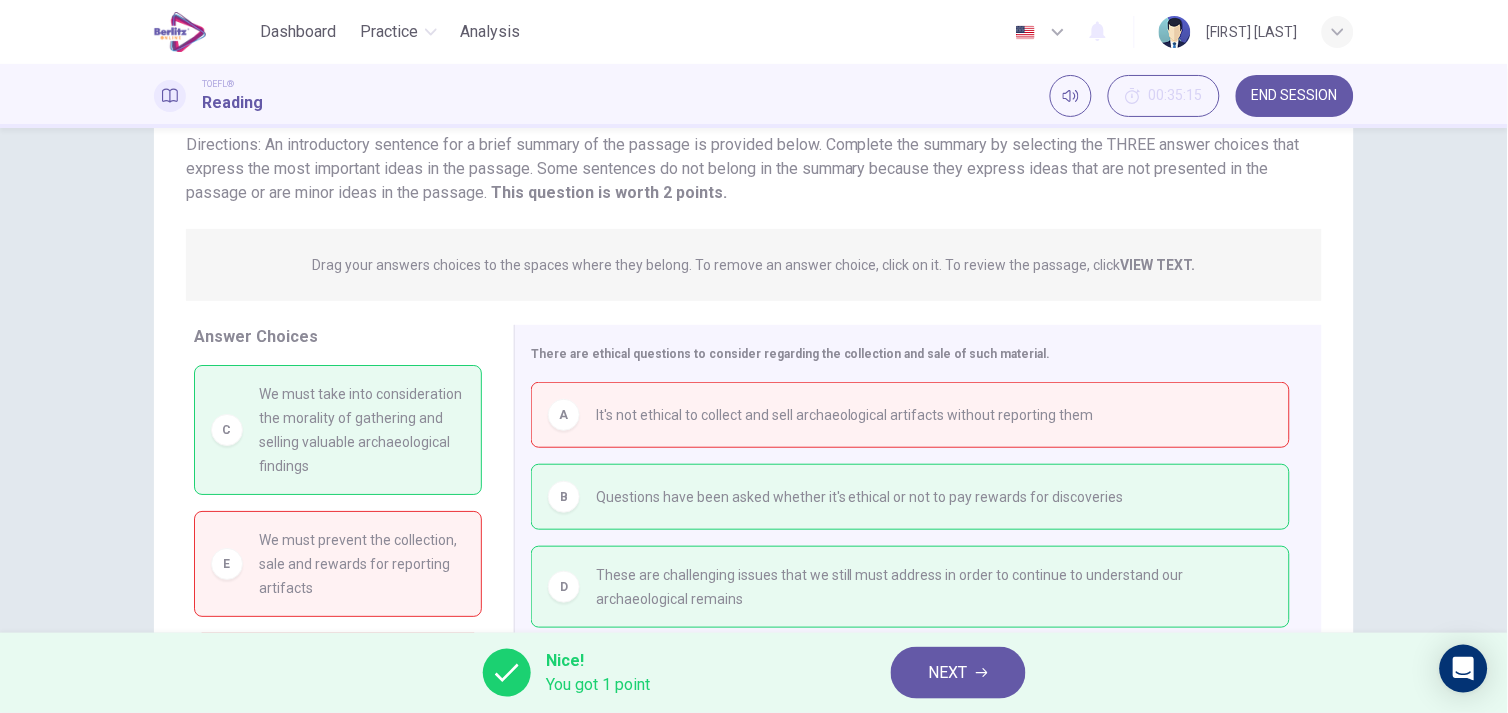 click on "NEXT" at bounding box center [958, 673] 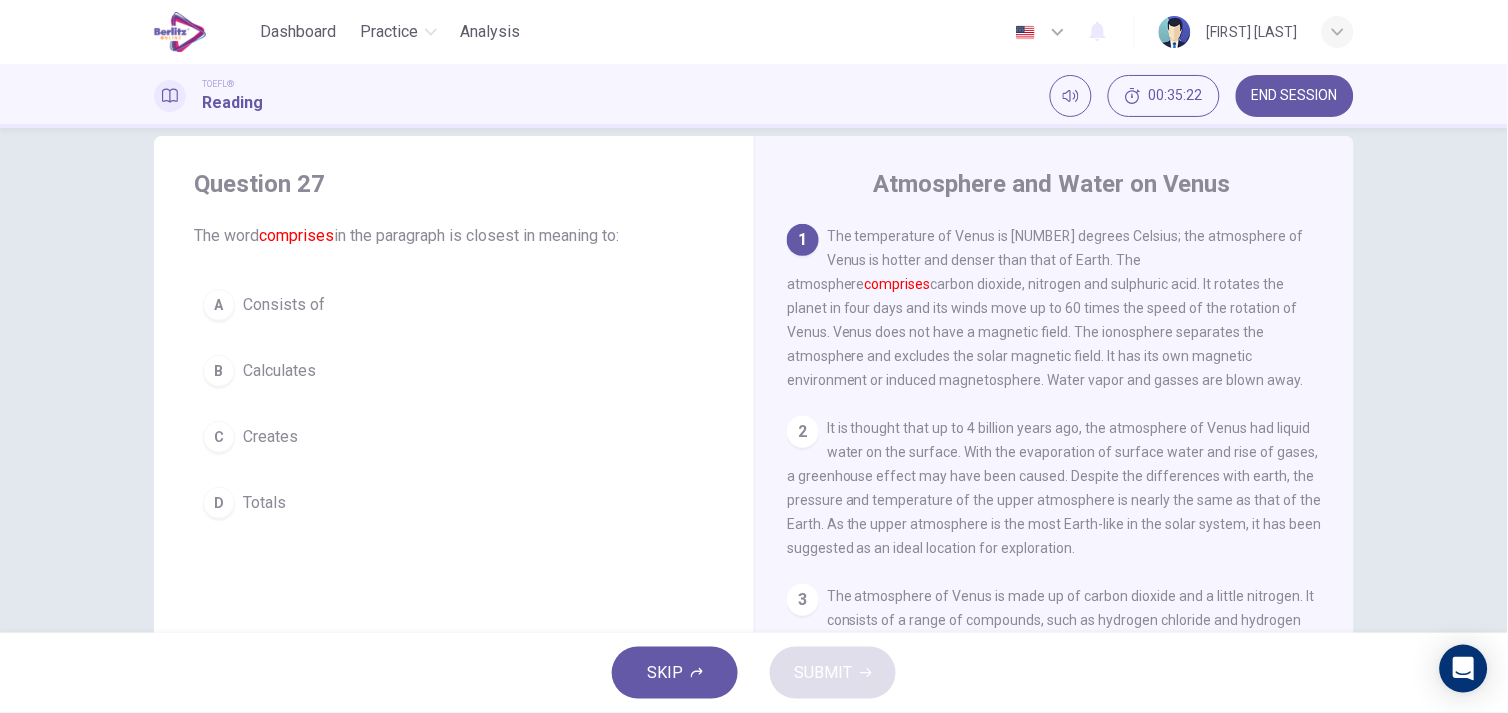 scroll, scrollTop: 0, scrollLeft: 0, axis: both 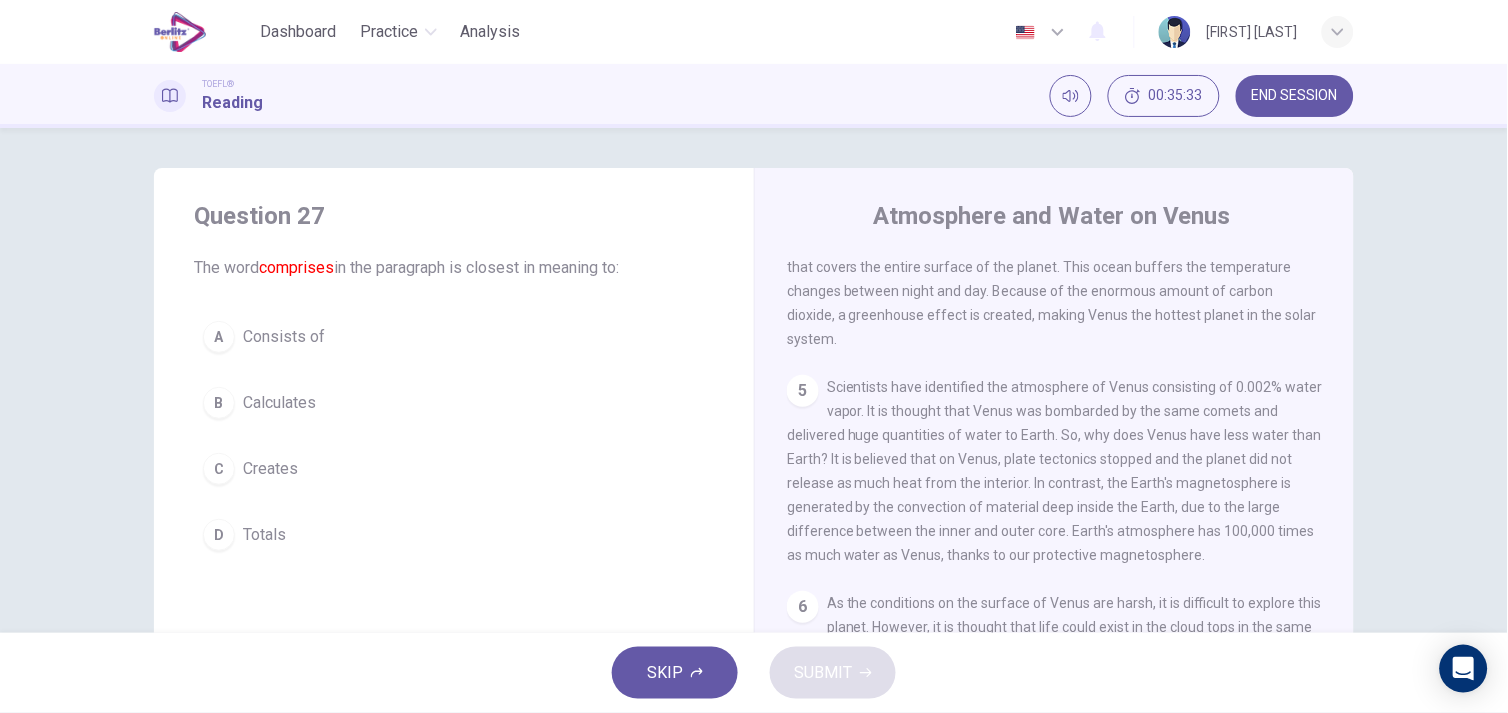 click on "Scientists have identified the atmosphere of Venus consisting of 0.002% water vapor. It is thought that Venus was bombarded by the same comets and delivered huge quantities of water to Earth. So, why does Venus have less water than Earth? It is believed that on Venus, plate tectonics stopped and the planet did not release as much heat from the interior. In contrast, the Earth's magnetosphere is generated by the convection of material deep inside the Earth, due to the large difference between the inner and outer core. Earth's atmosphere has 100,000 times as much water as Venus, thanks to our protective magnetosphere." at bounding box center [1055, 471] 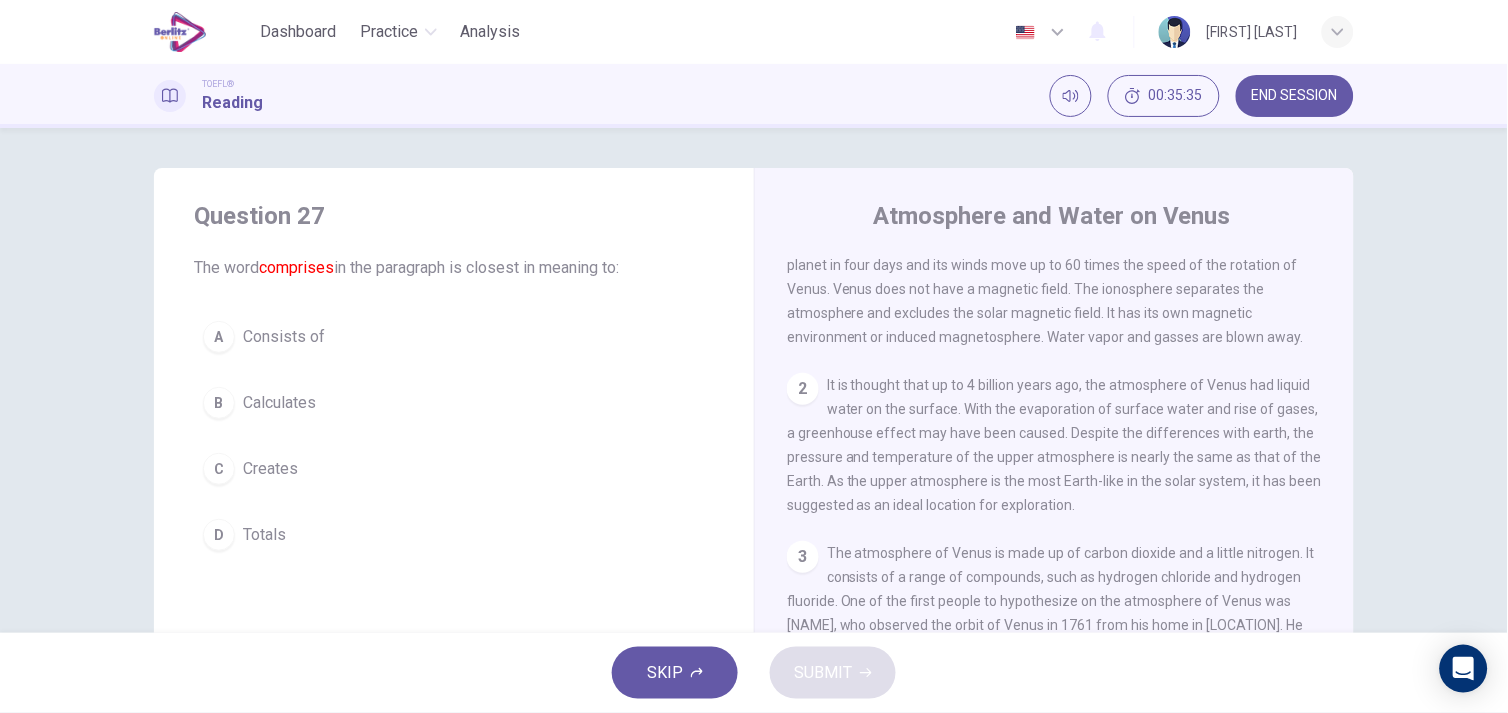scroll, scrollTop: 0, scrollLeft: 0, axis: both 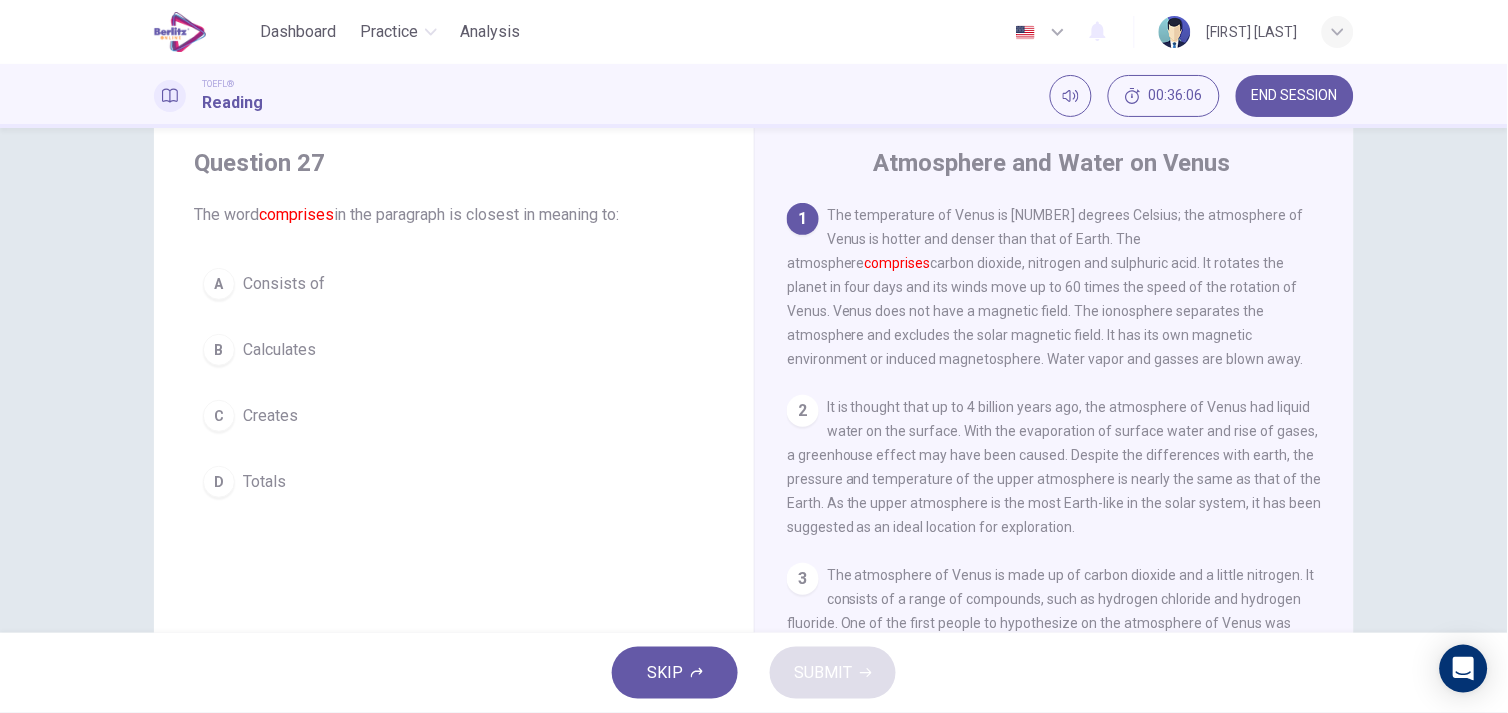 click on "Consists of" at bounding box center [284, 284] 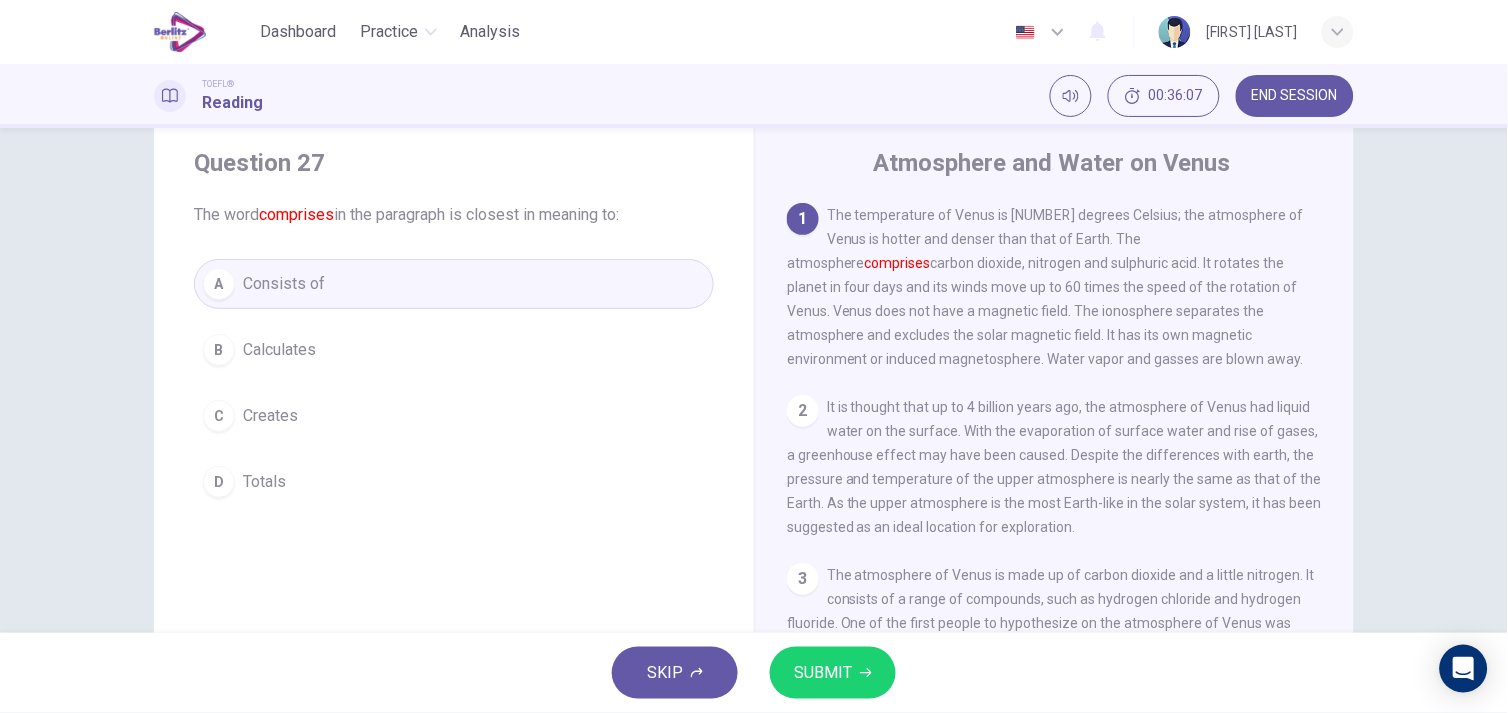 click on "SUBMIT" at bounding box center [823, 673] 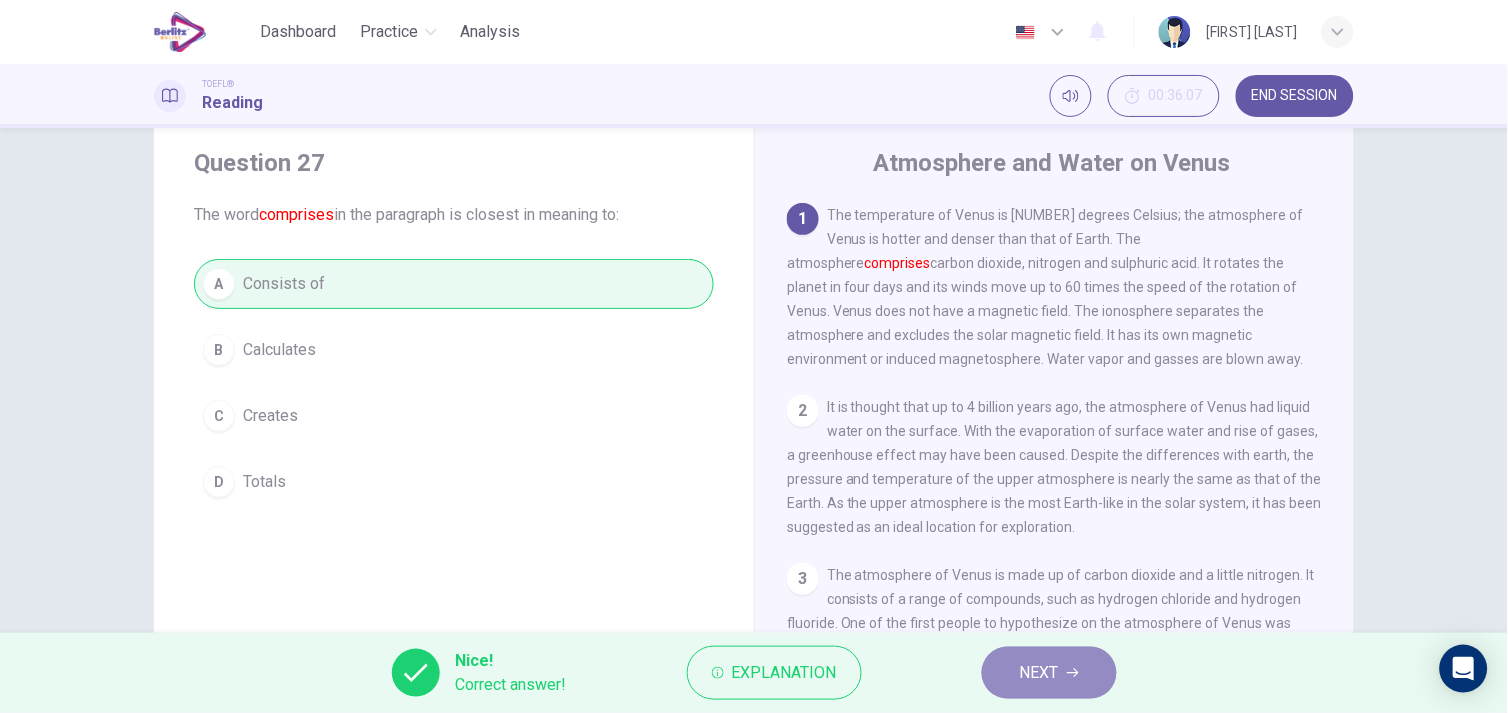 click on "NEXT" at bounding box center [1039, 673] 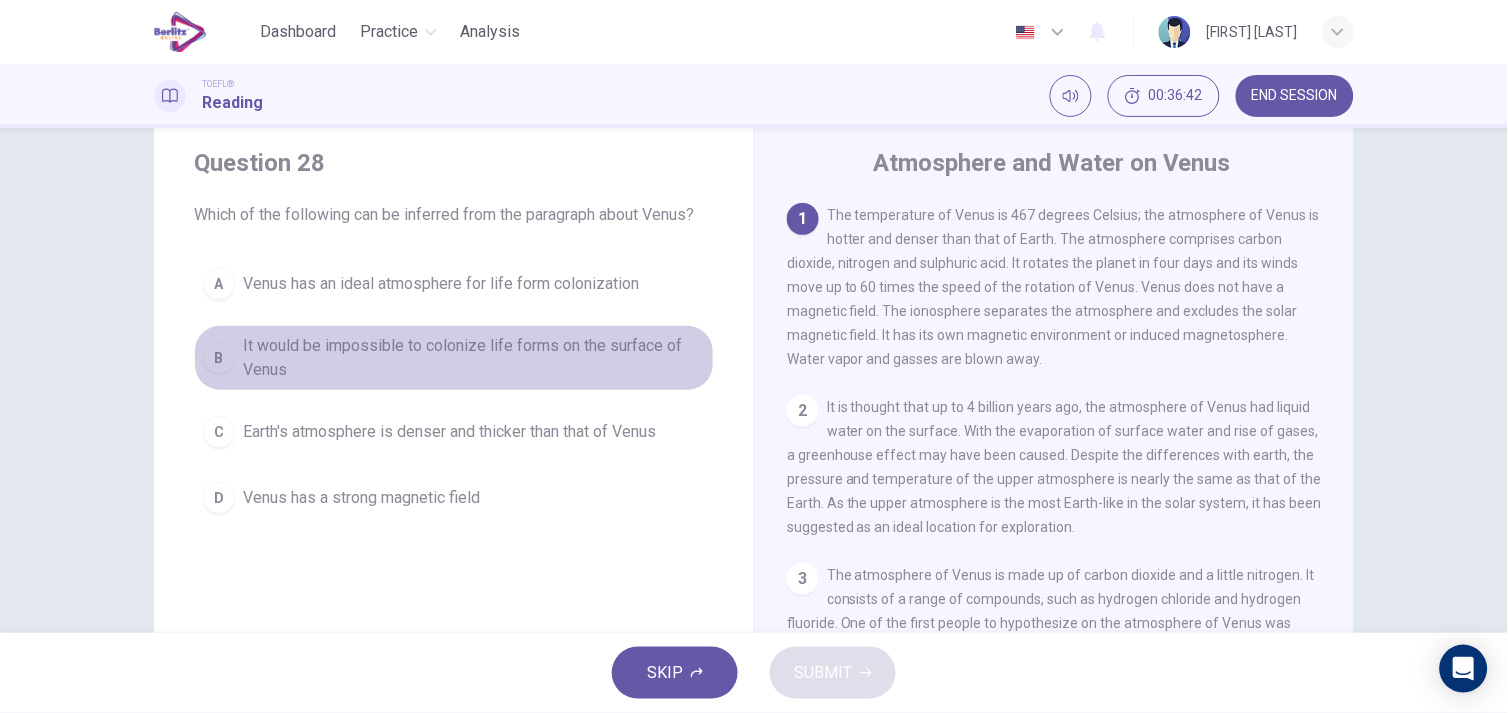 click on "It would be impossible to colonize life forms on the surface of Venus" at bounding box center [474, 358] 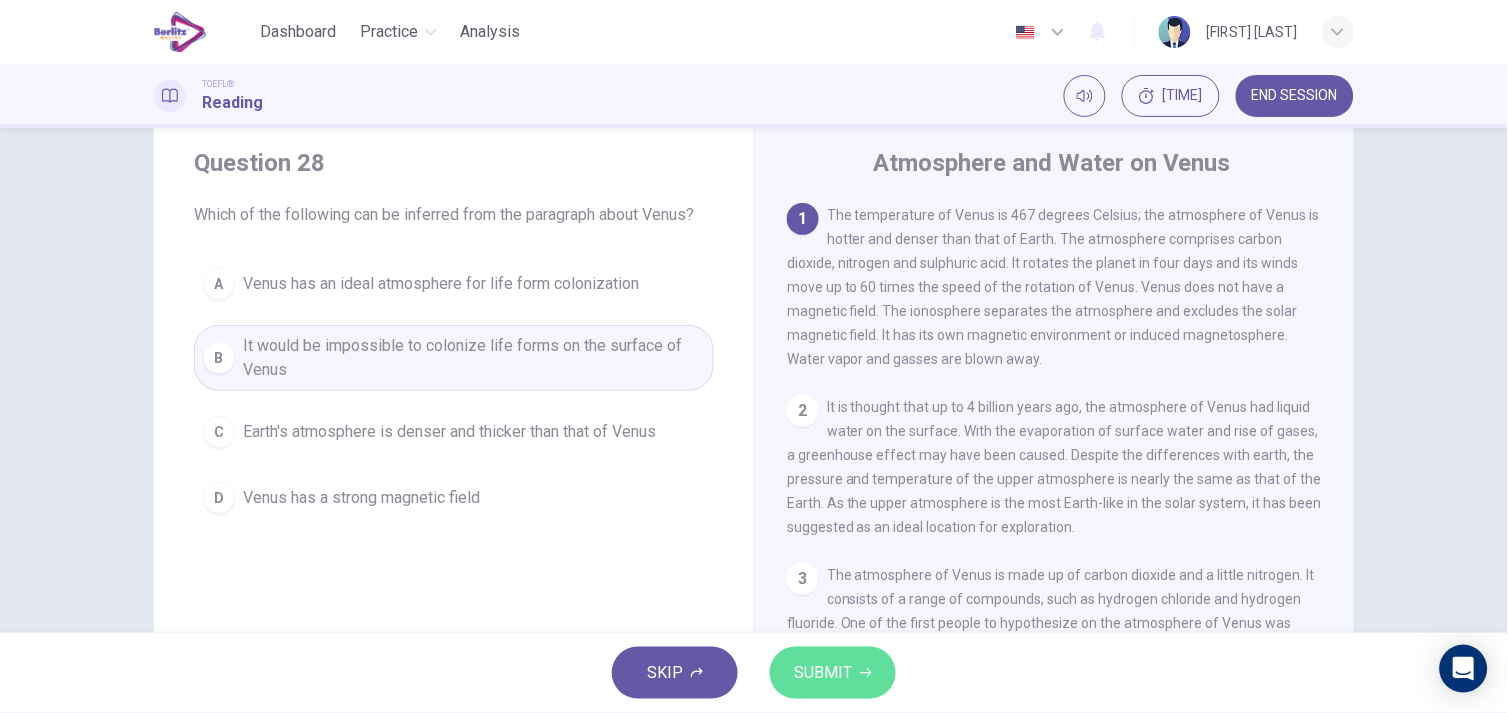 click on "SUBMIT" at bounding box center (823, 673) 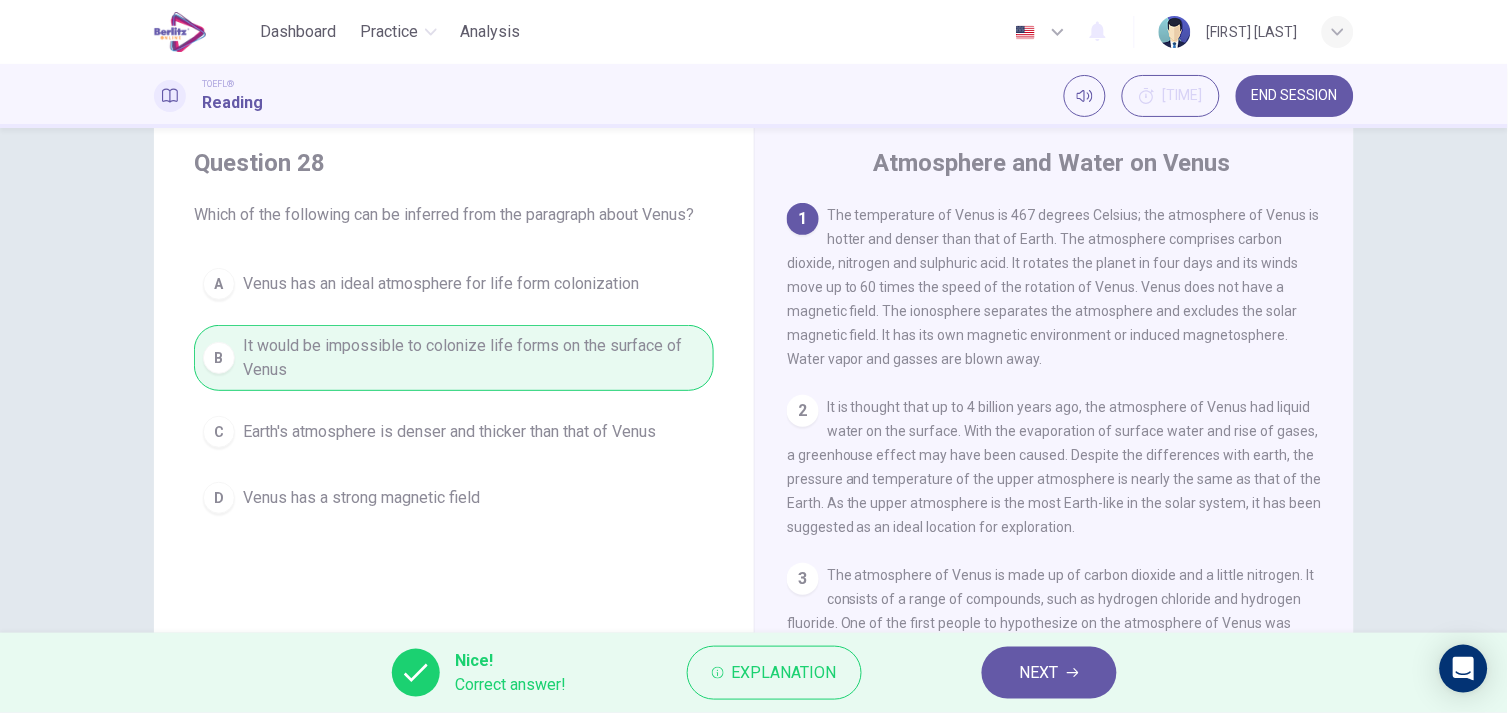 click on "NEXT" at bounding box center (1039, 673) 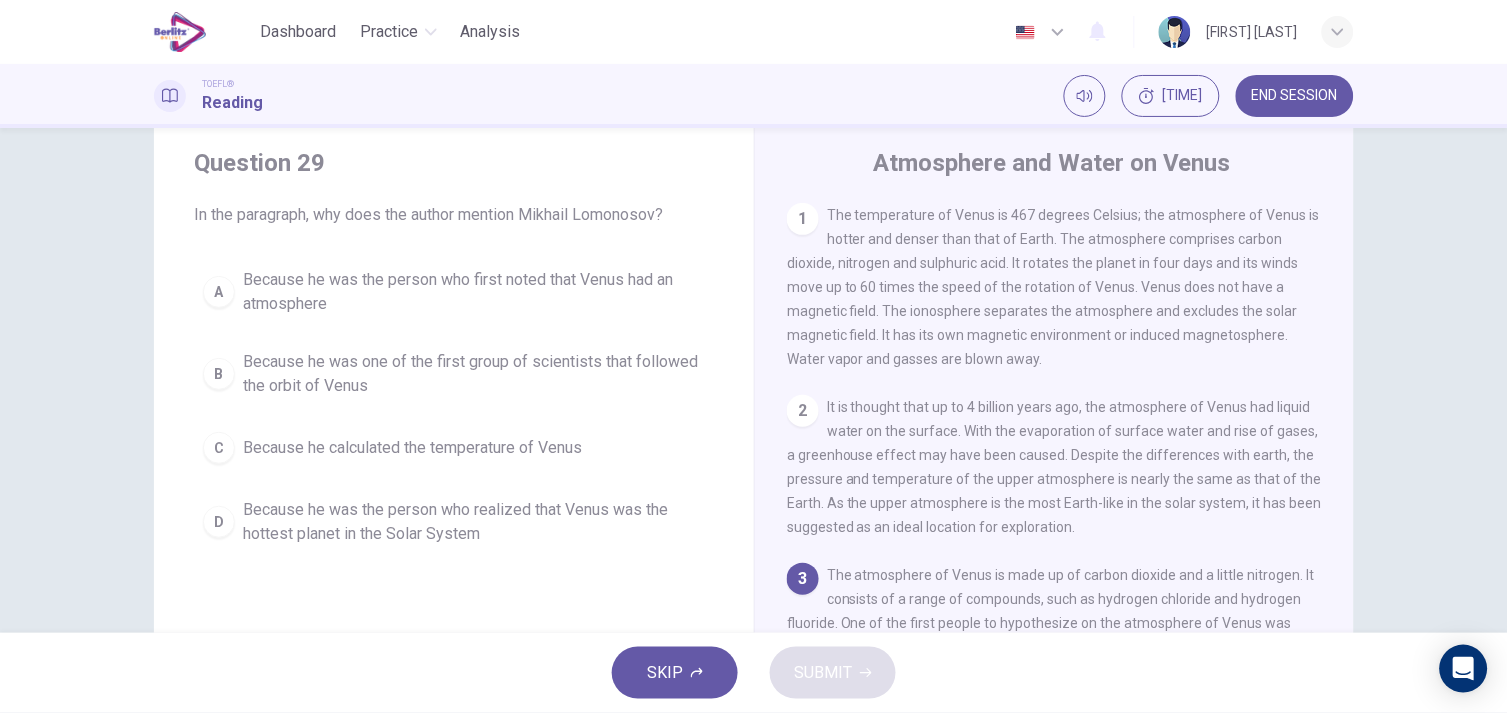 scroll, scrollTop: 176, scrollLeft: 0, axis: vertical 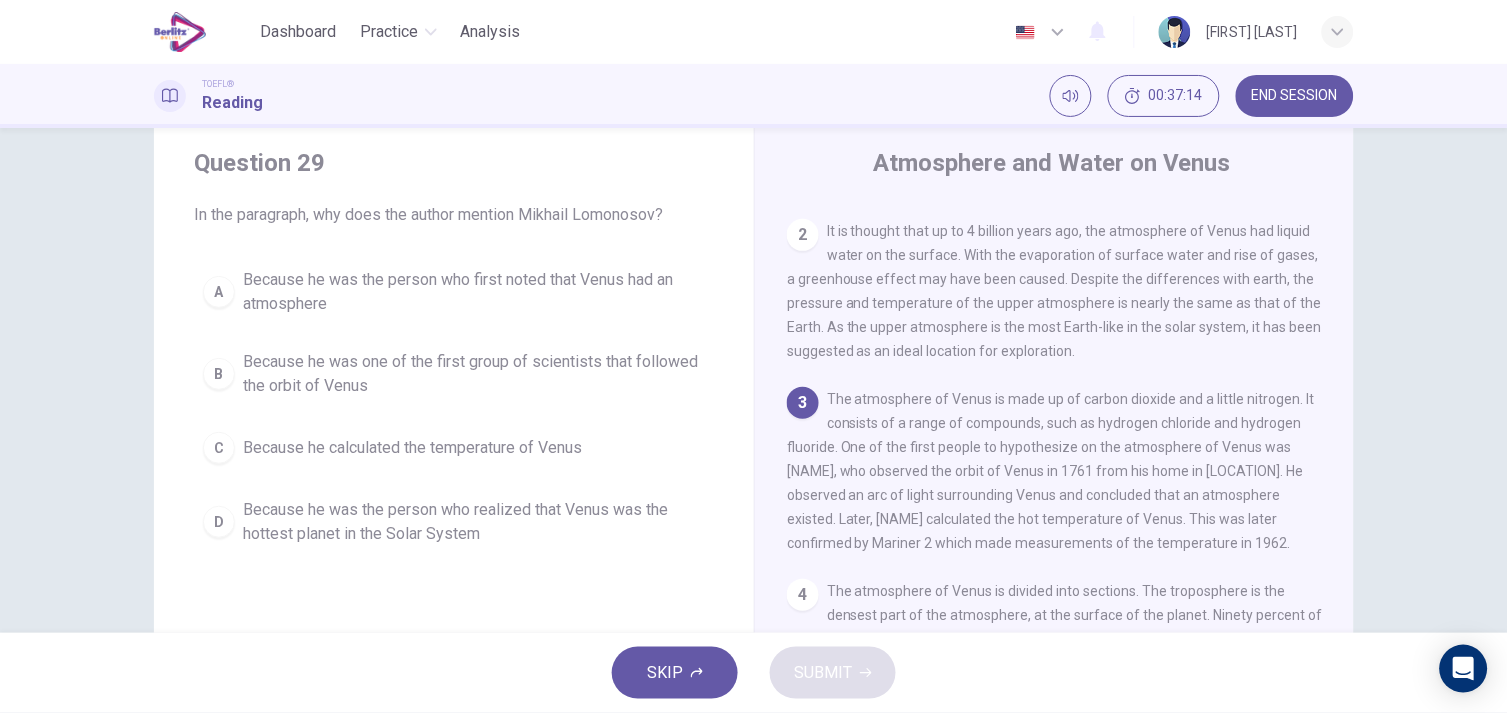 click 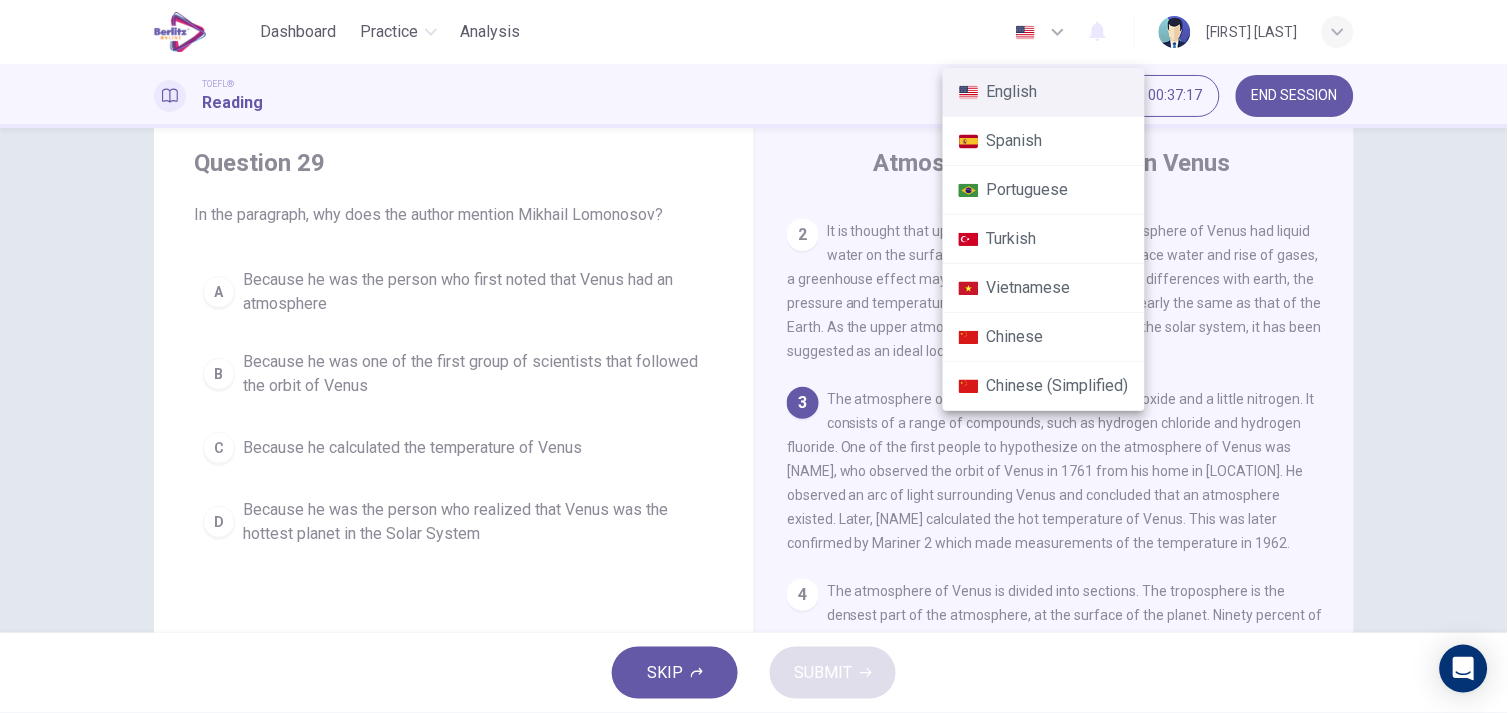 click at bounding box center (754, 356) 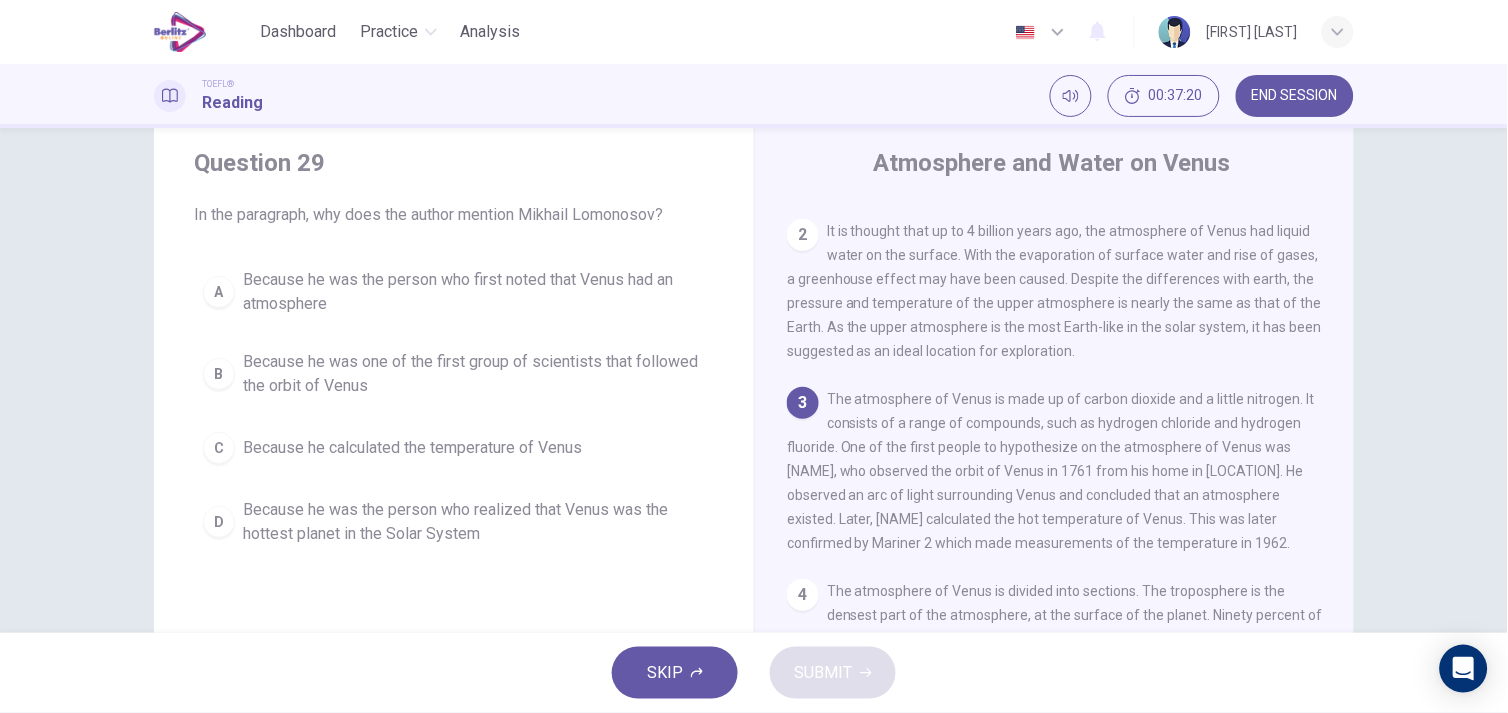 click on "Because he was the person who first noted that Venus had an atmosphere" at bounding box center [474, 292] 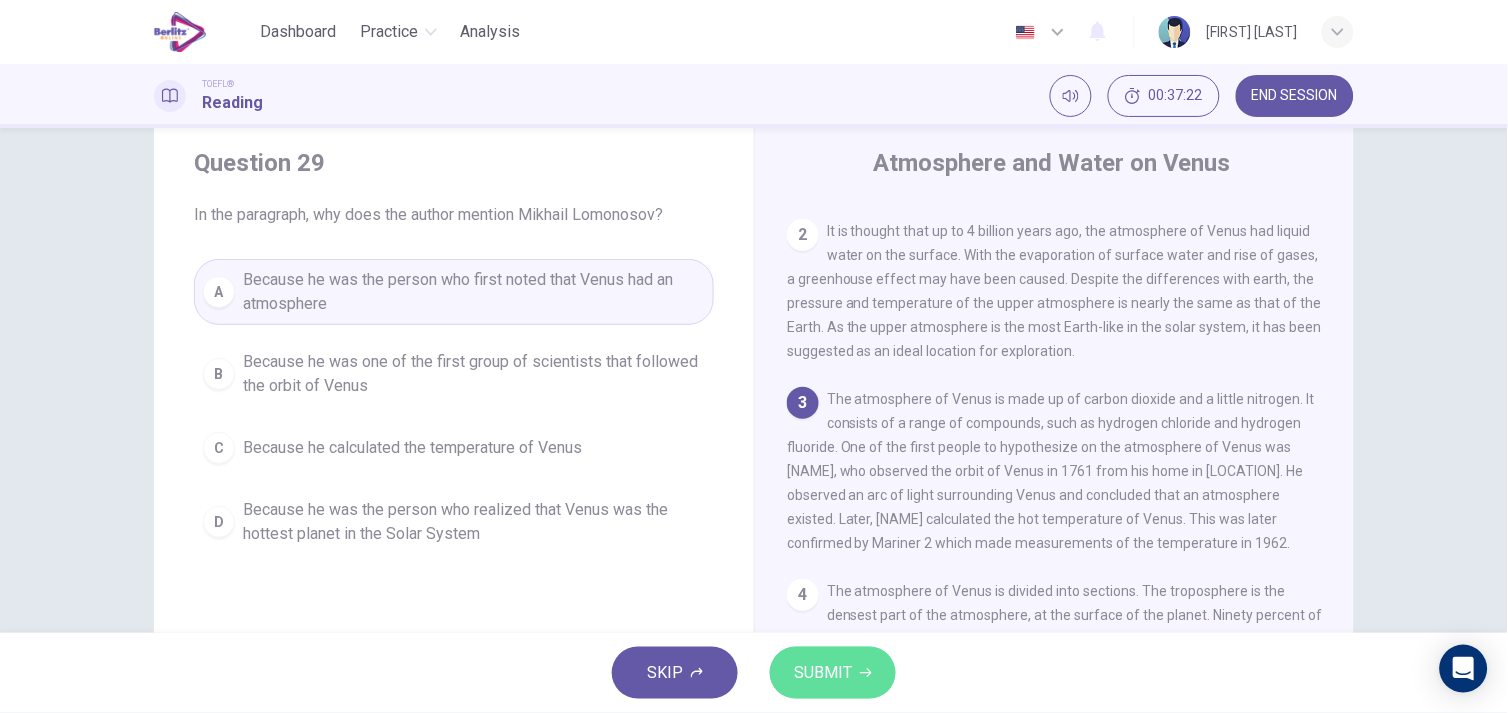 click on "SUBMIT" at bounding box center [833, 673] 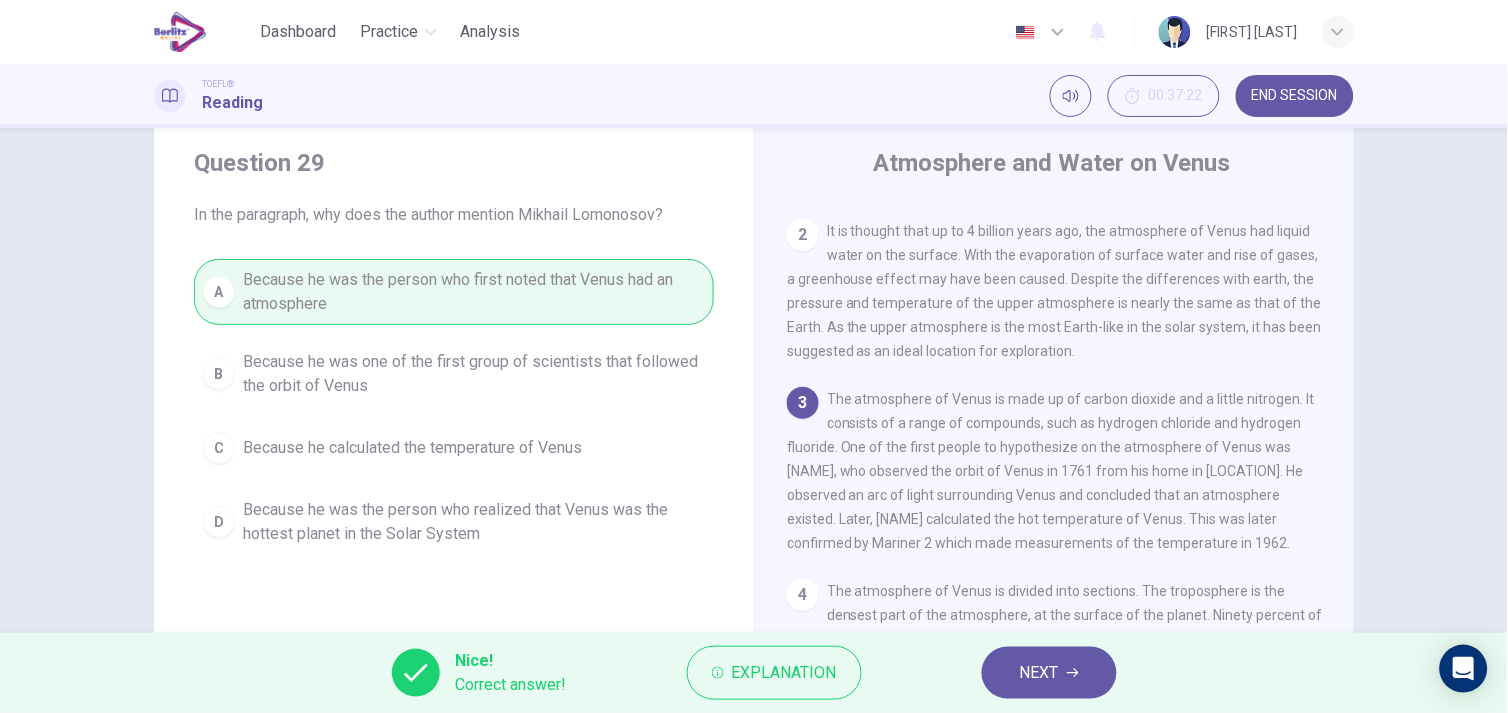 click on "NEXT" at bounding box center (1049, 673) 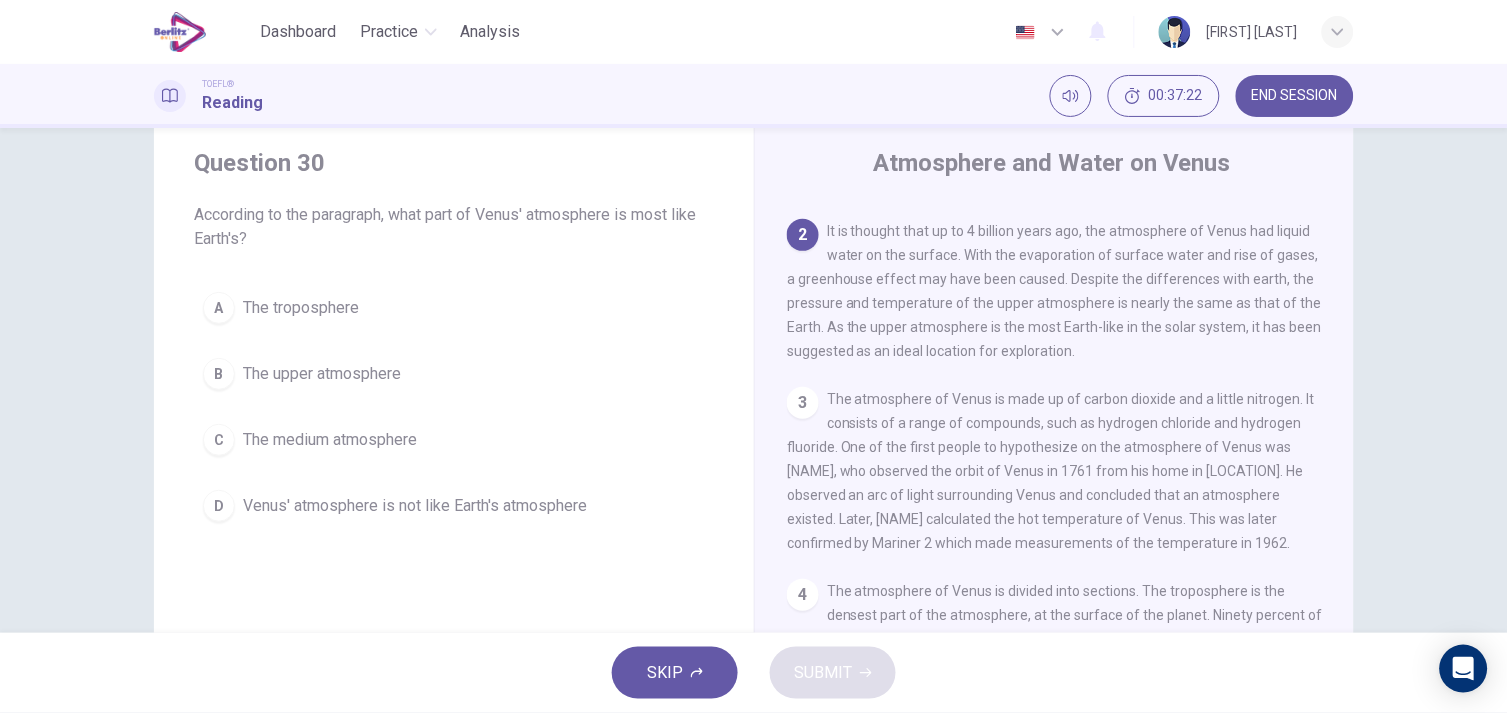 scroll, scrollTop: 192, scrollLeft: 0, axis: vertical 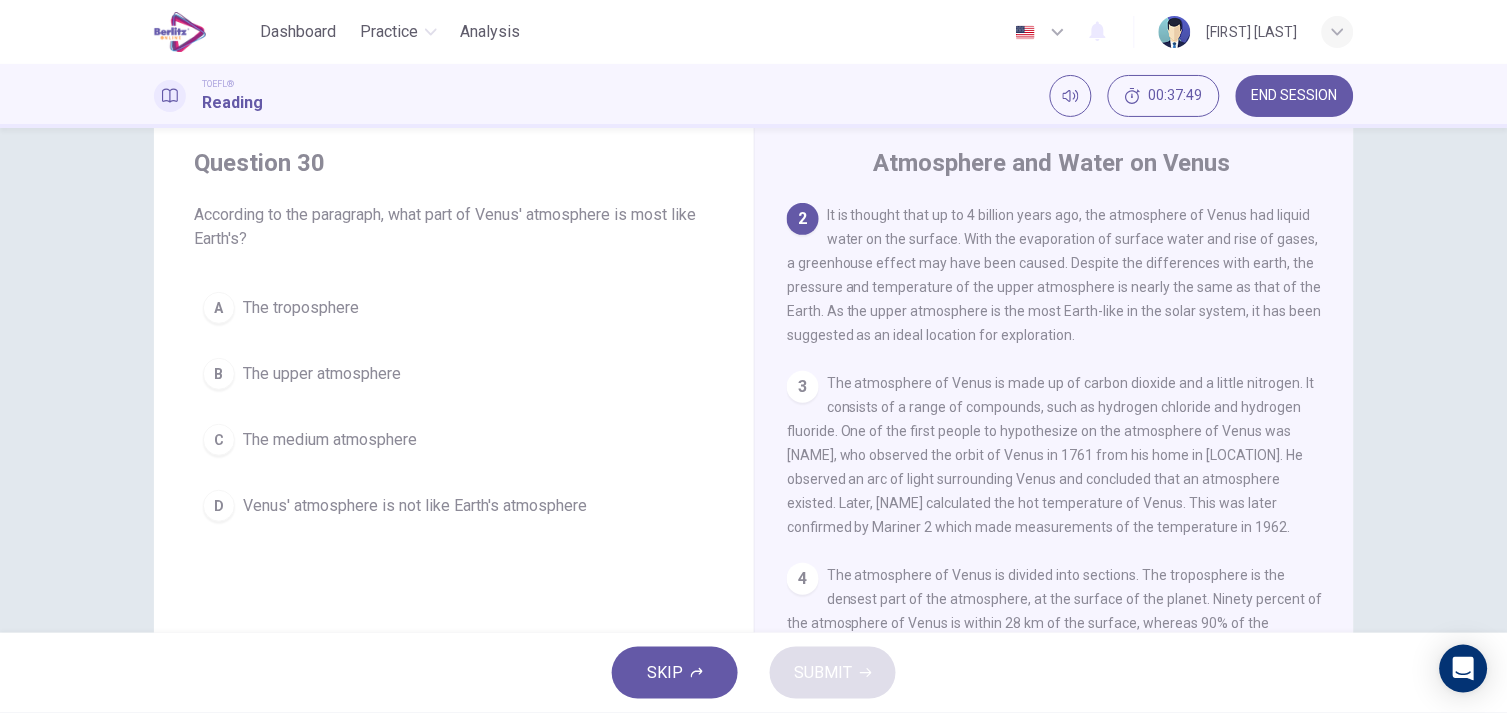 click on "B The upper atmosphere" at bounding box center (454, 374) 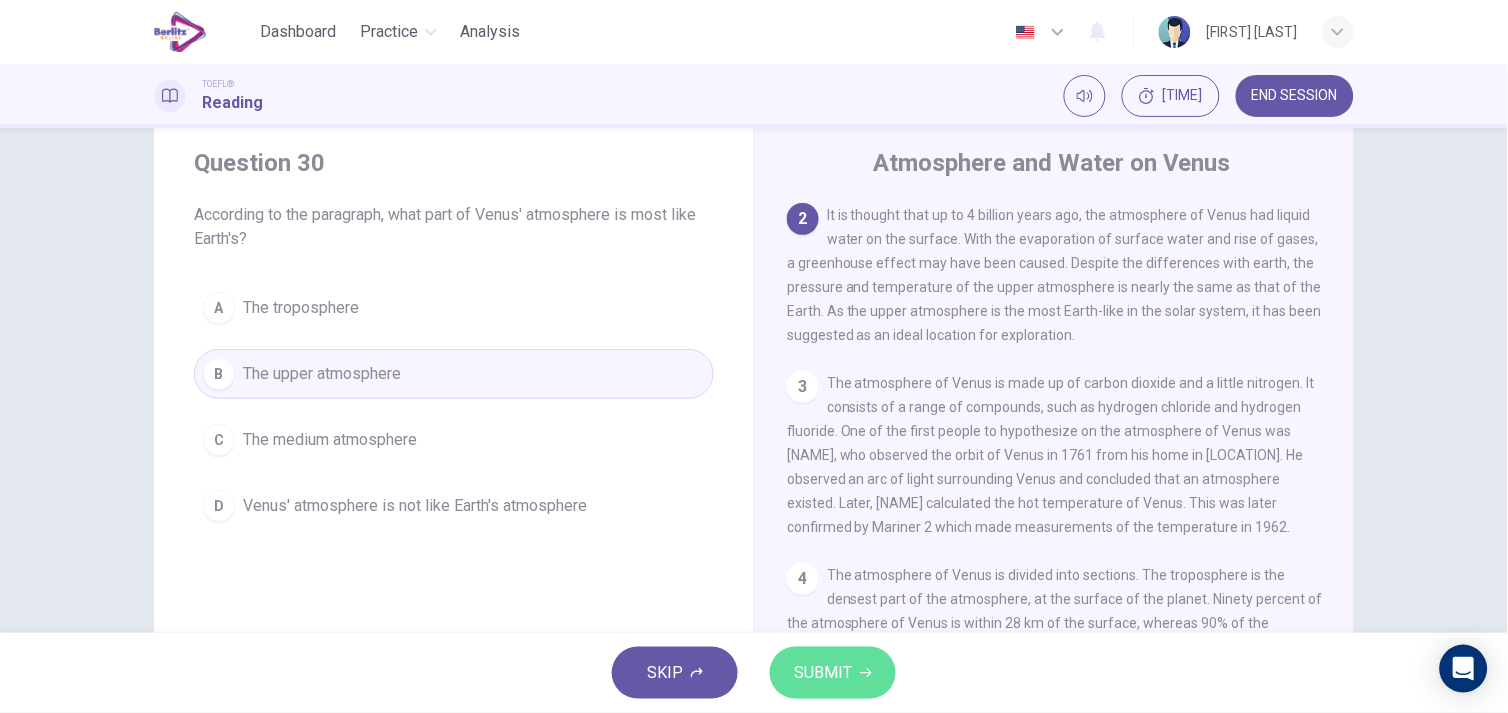 click on "SUBMIT" at bounding box center [823, 673] 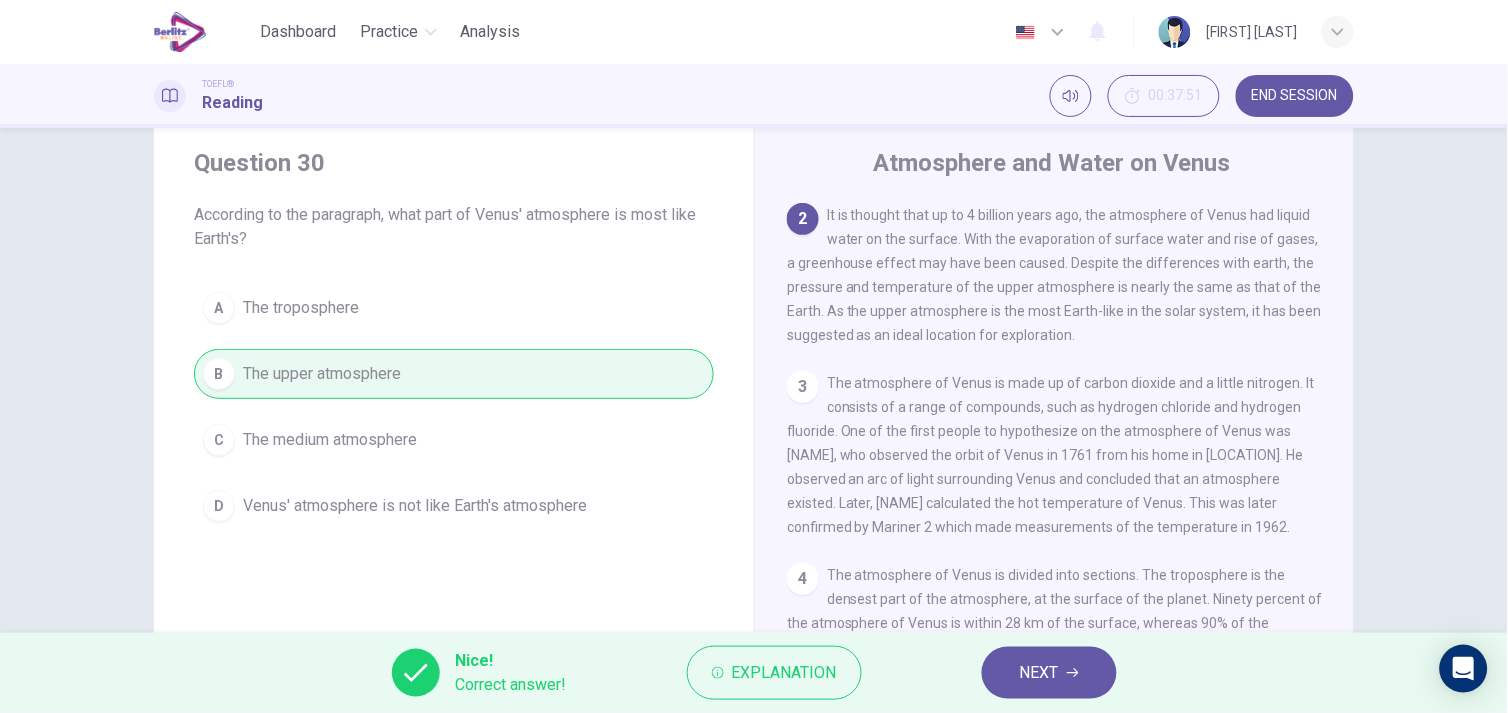 click on "NEXT" at bounding box center [1039, 673] 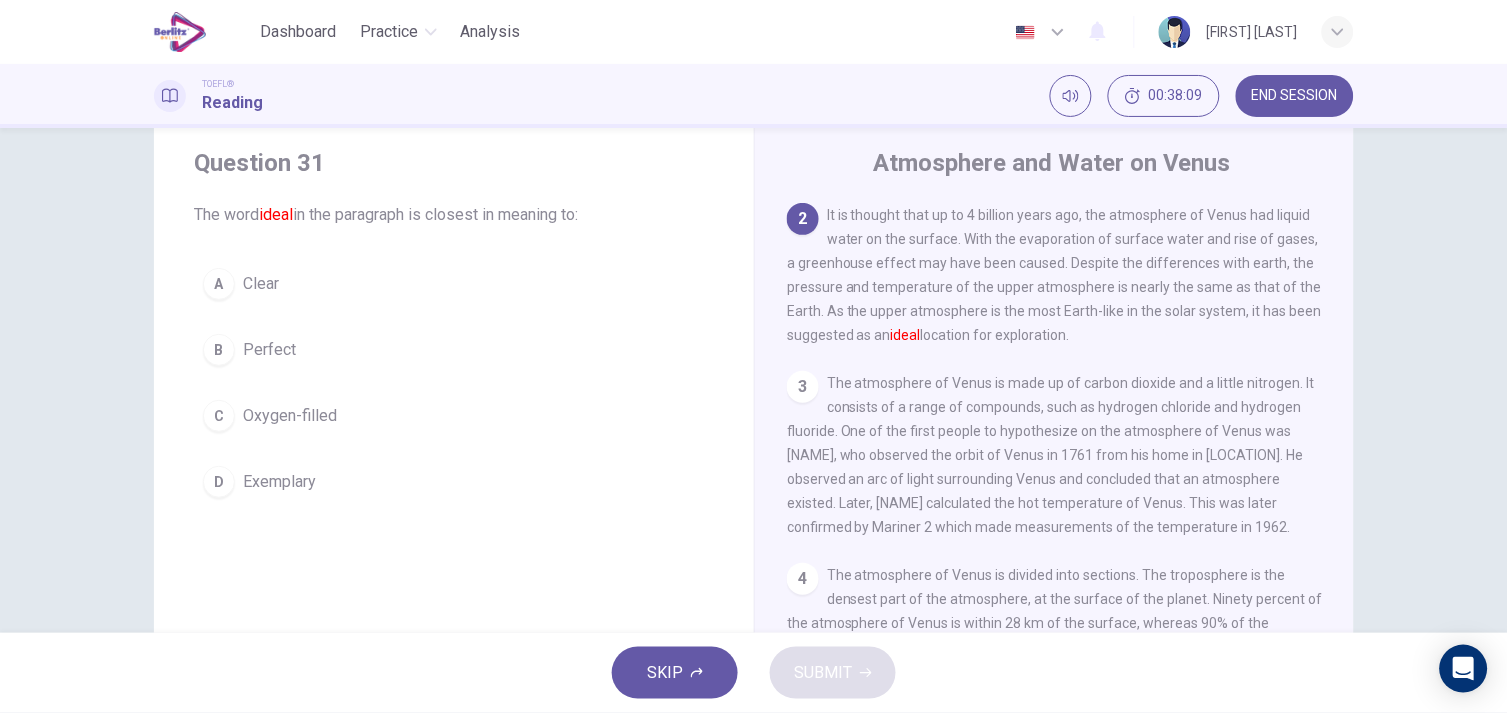 click on "Perfect" at bounding box center (269, 350) 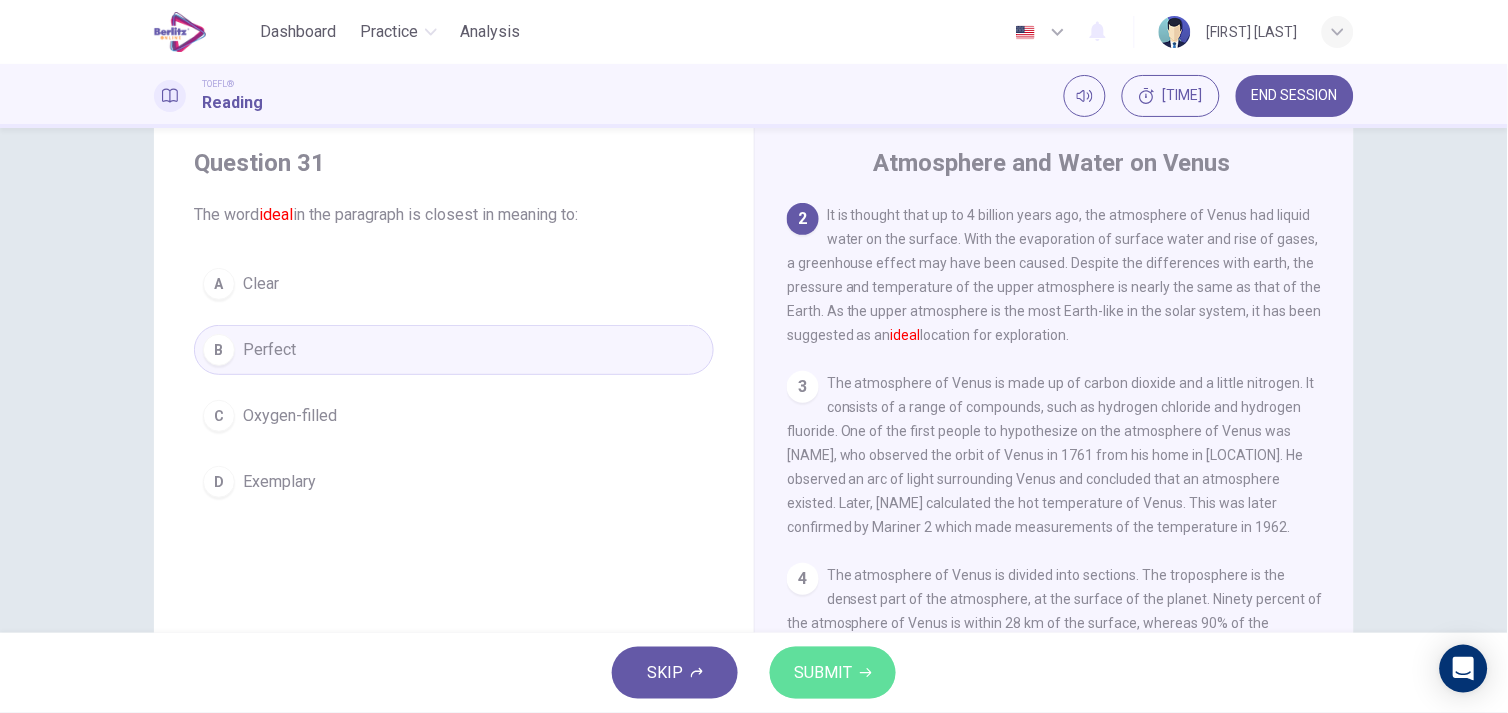 click on "SUBMIT" at bounding box center [823, 673] 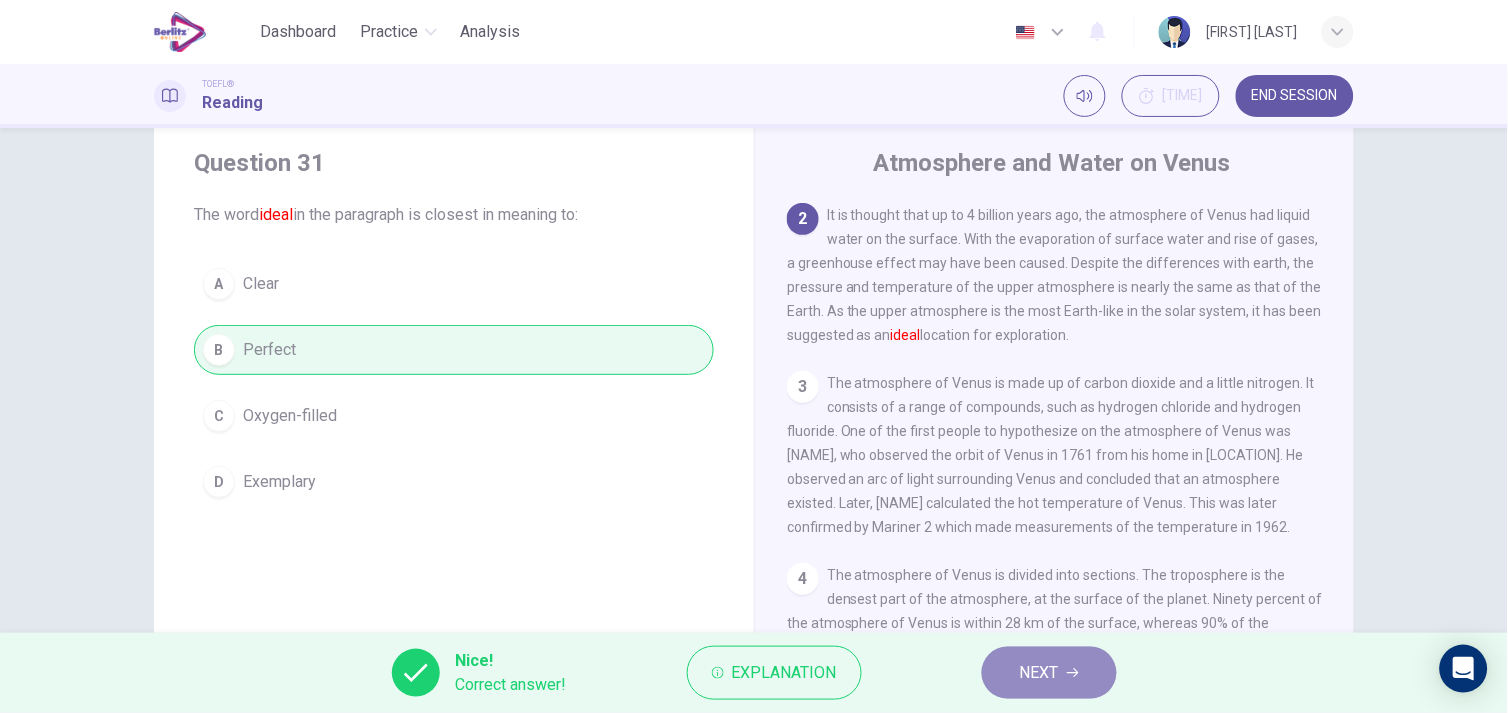 click on "NEXT" at bounding box center [1049, 673] 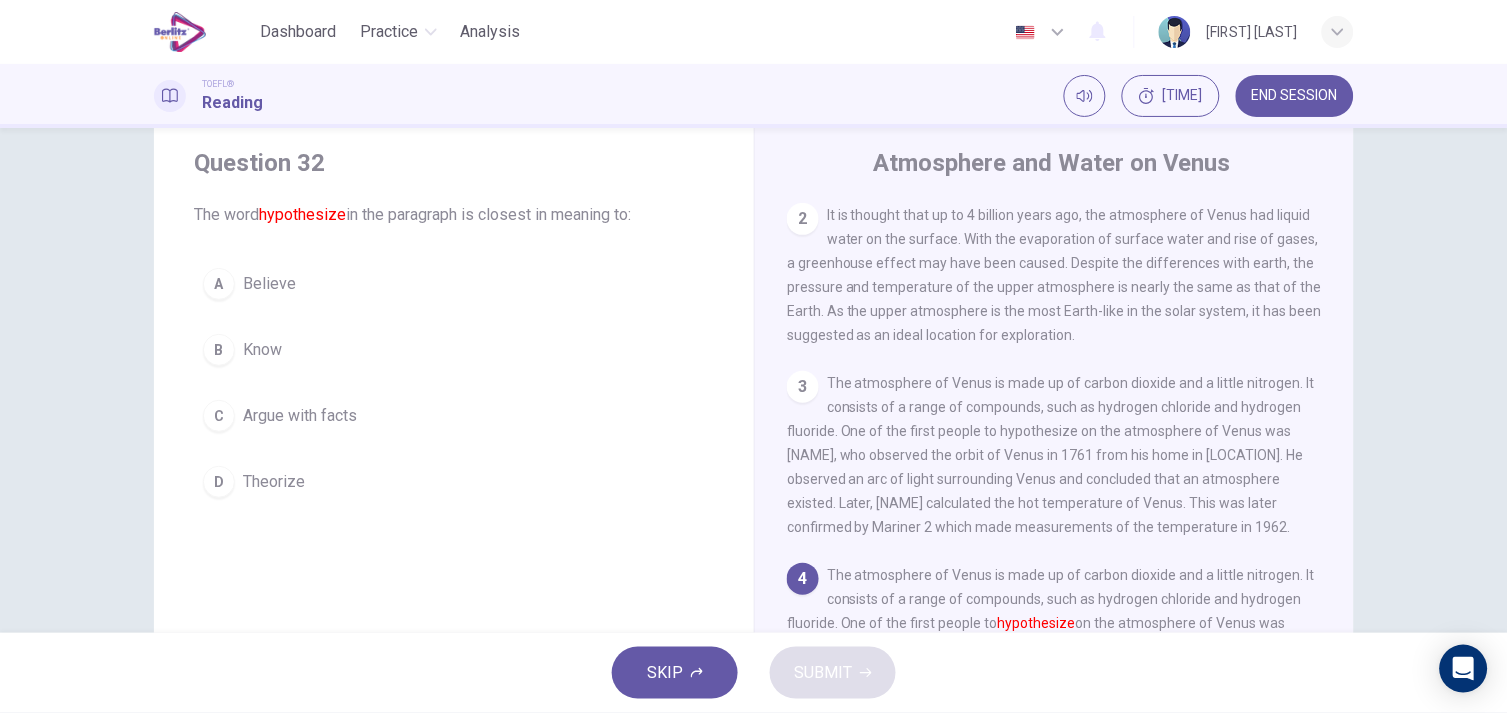scroll, scrollTop: 392, scrollLeft: 0, axis: vertical 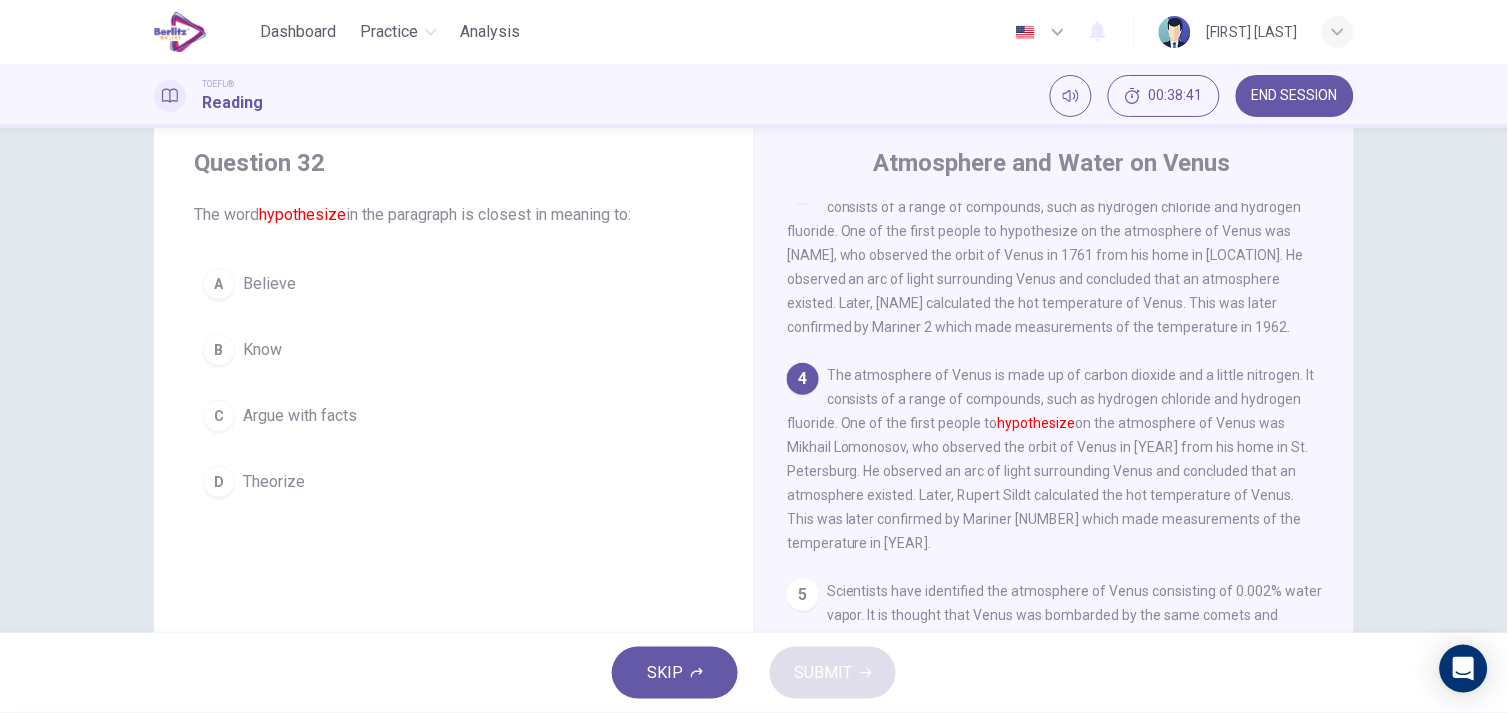 click on "Theorize" at bounding box center [274, 482] 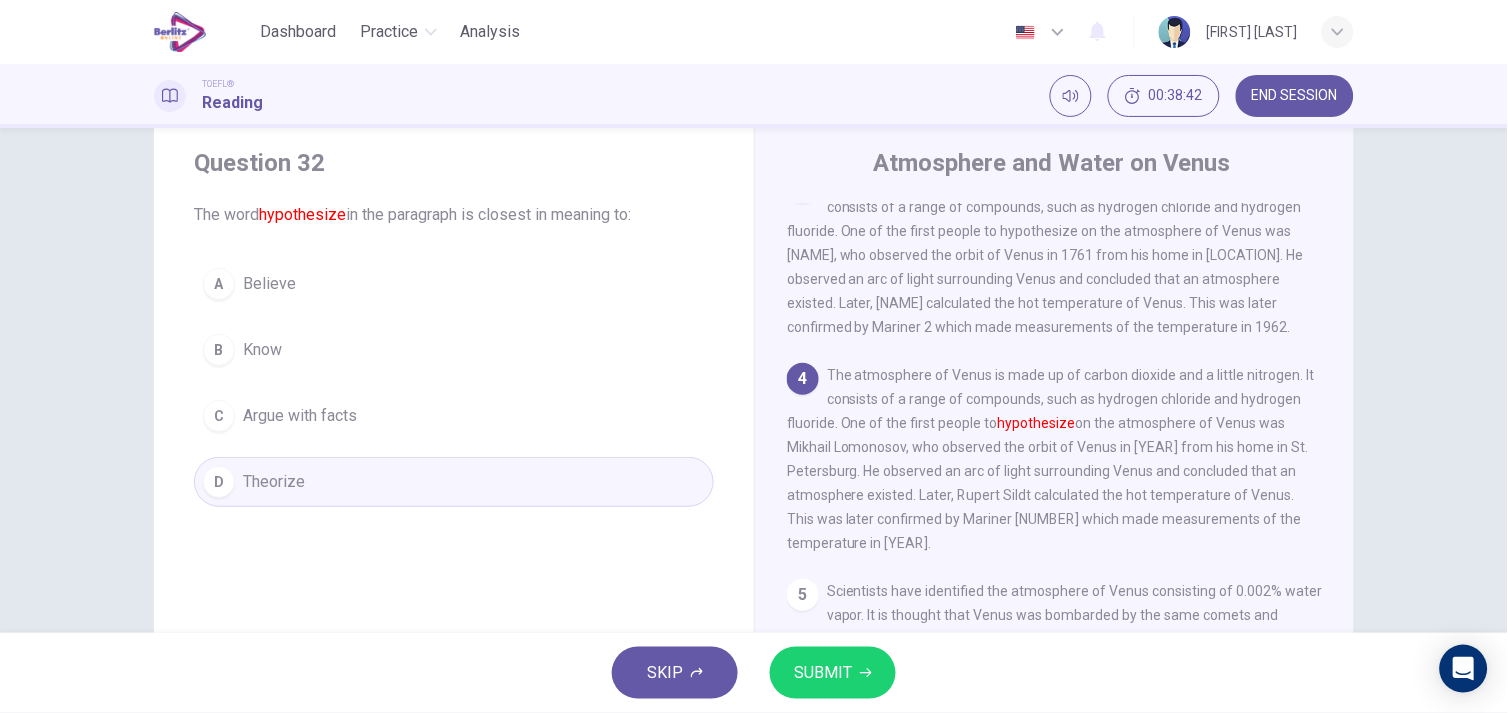 click on "SUBMIT" at bounding box center (823, 673) 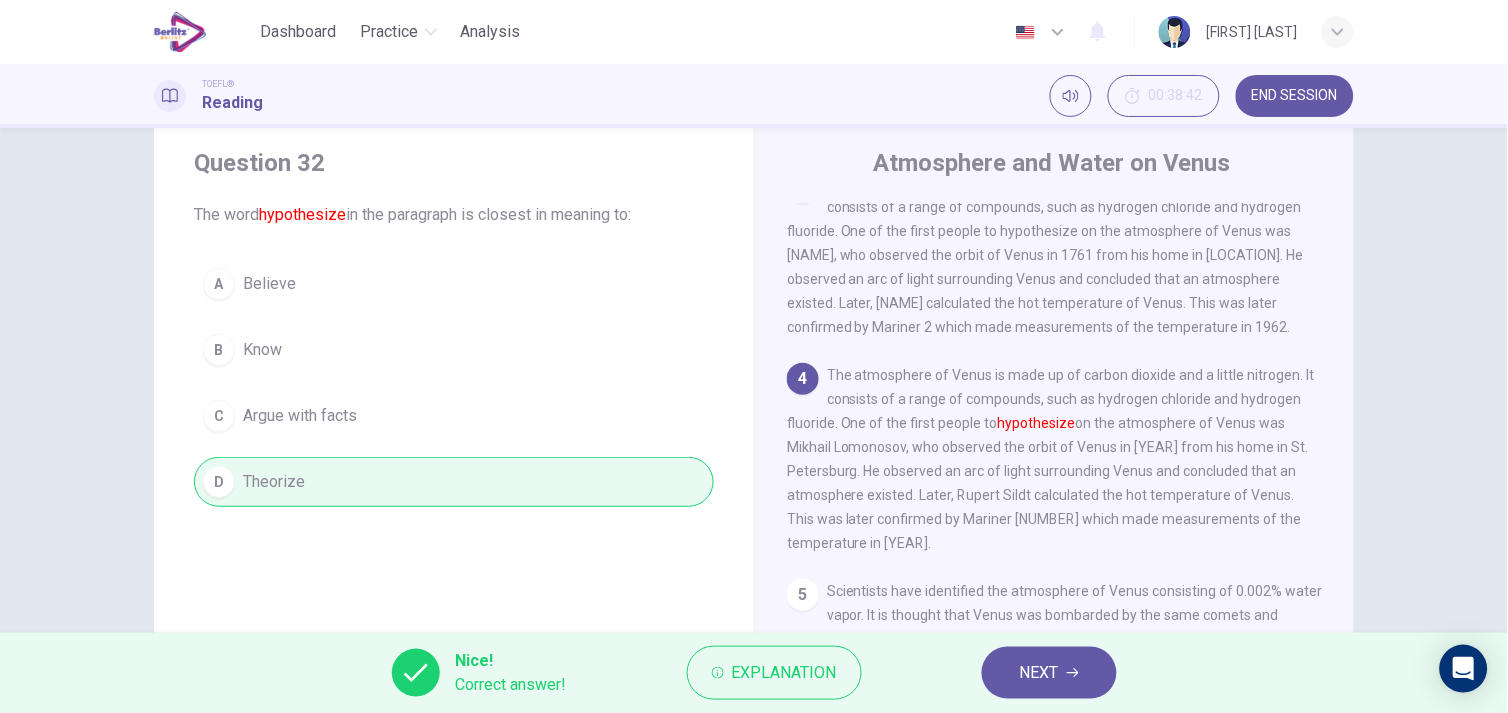 click on "NEXT" at bounding box center (1039, 673) 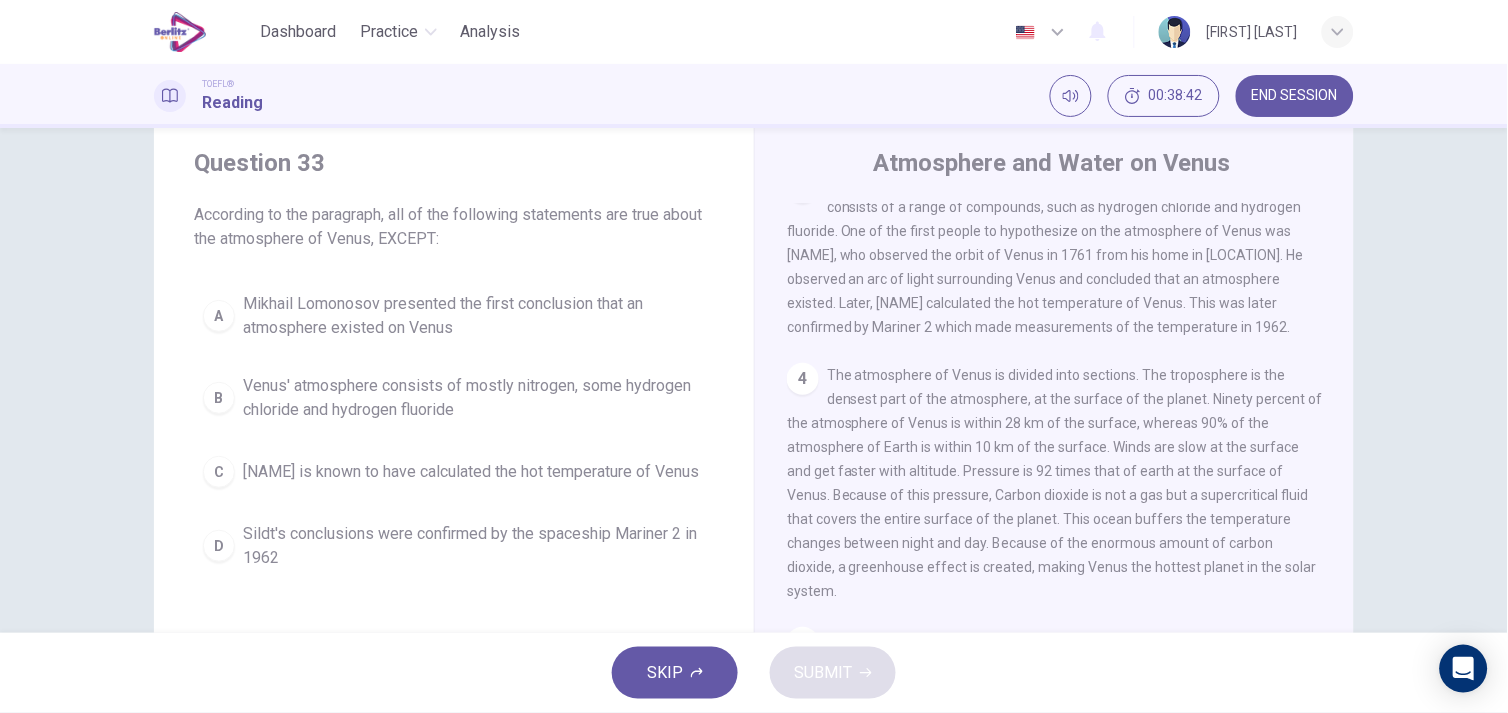 scroll, scrollTop: 360, scrollLeft: 0, axis: vertical 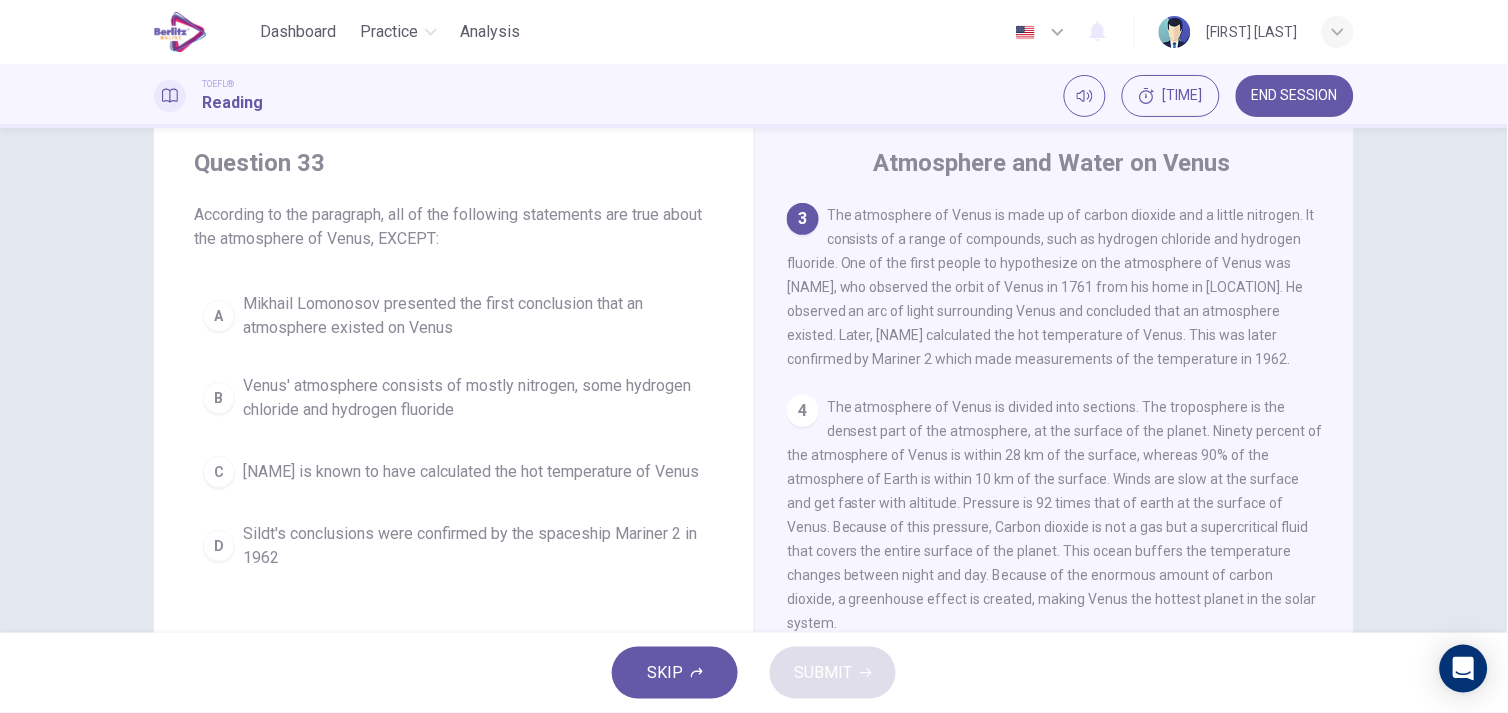 click on "4 The atmosphere of Venus is divided into sections. The troposphere is the densest part of the atmosphere, at the surface of the planet. Ninety percent of the atmosphere of Venus is within 28 km of the surface, whereas 90% of the atmosphere of Earth is within 10 km of the surface. Winds are slow at the surface and get faster with altitude. Pressure is 92 times that of earth at the surface of Venus. Because of this pressure, Carbon dioxide is not a gas but a supercritical fluid that covers the entire surface of the planet. This ocean buffers the temperature changes between night and day. Because of the enormous amount of carbon dioxide, a greenhouse effect is created, making Venus the hottest planet in the solar system." at bounding box center [1055, 515] 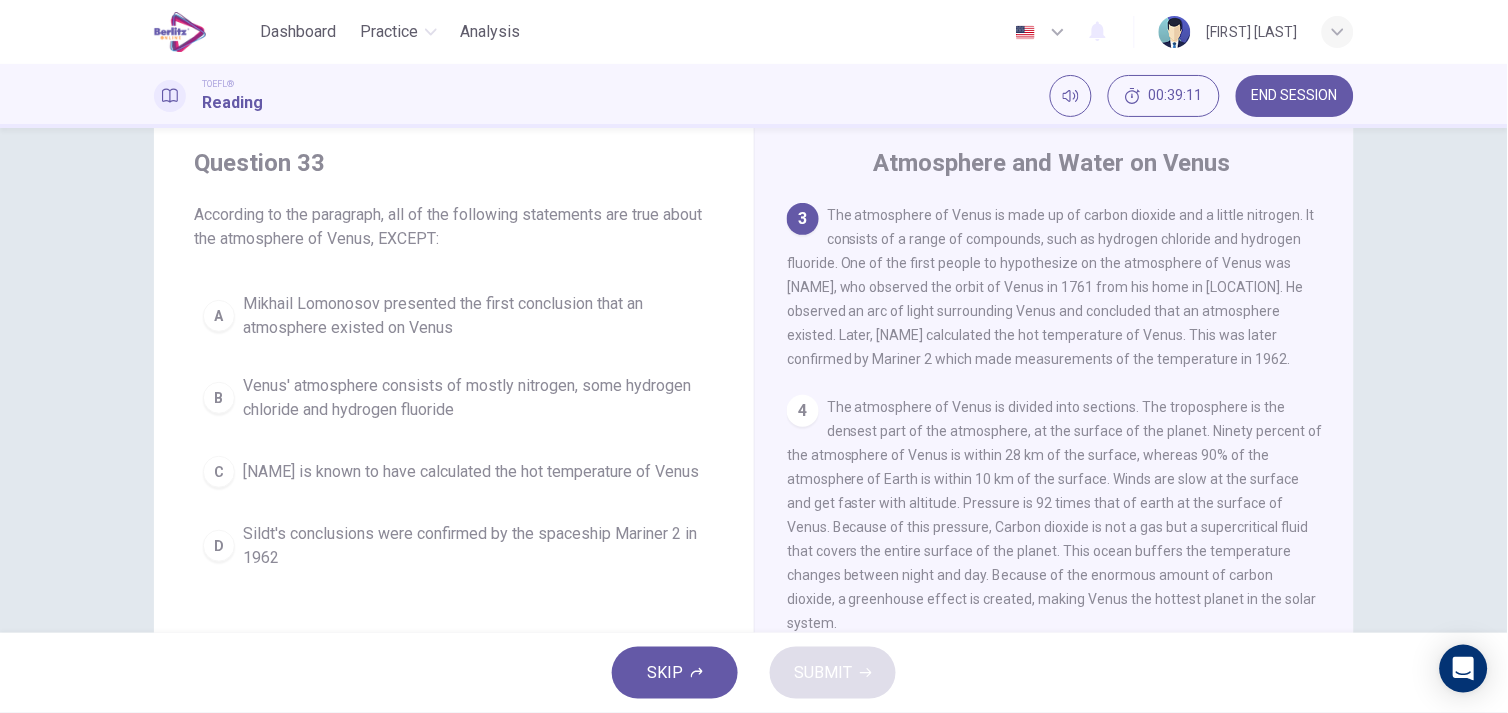 click on "Venus' atmosphere consists of mostly nitrogen, some hydrogen chloride and hydrogen fluoride" at bounding box center (474, 398) 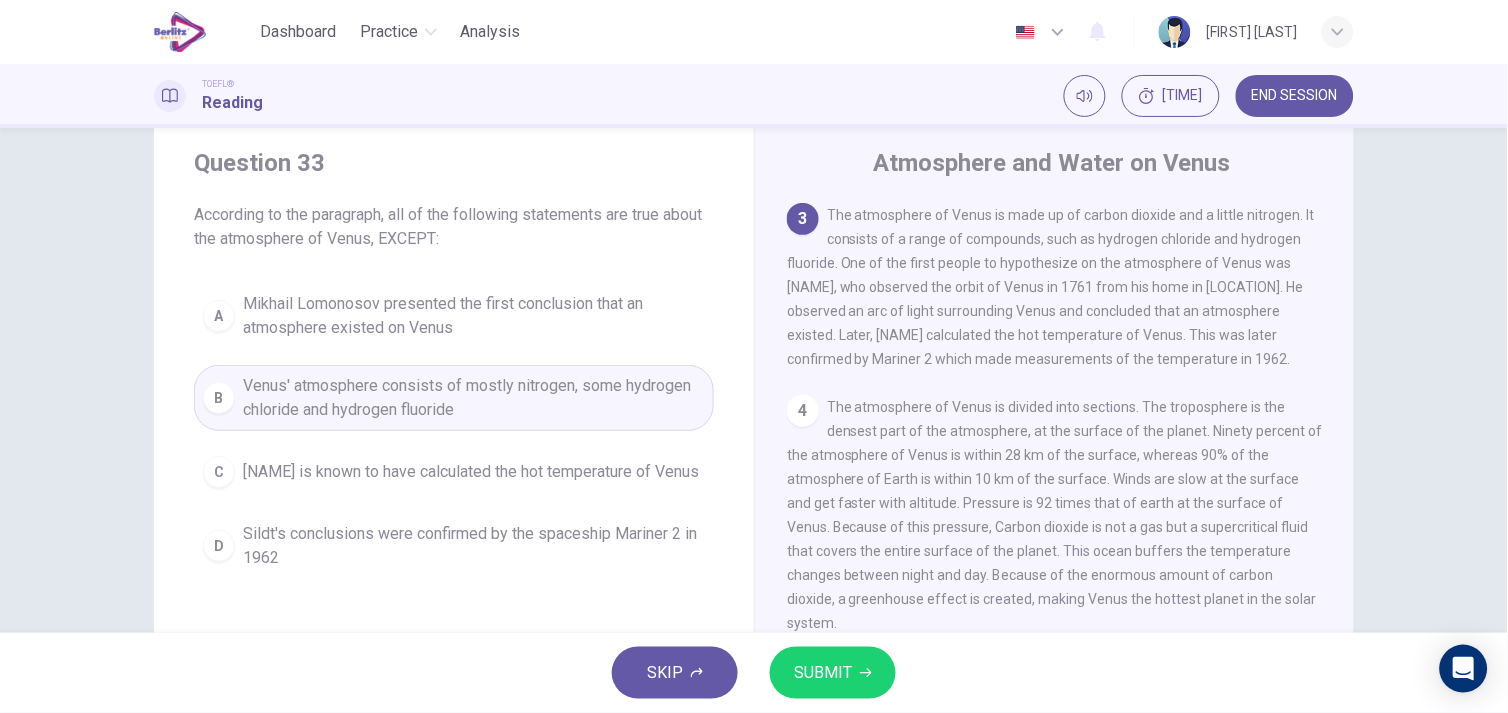 click on "SUBMIT" at bounding box center (833, 673) 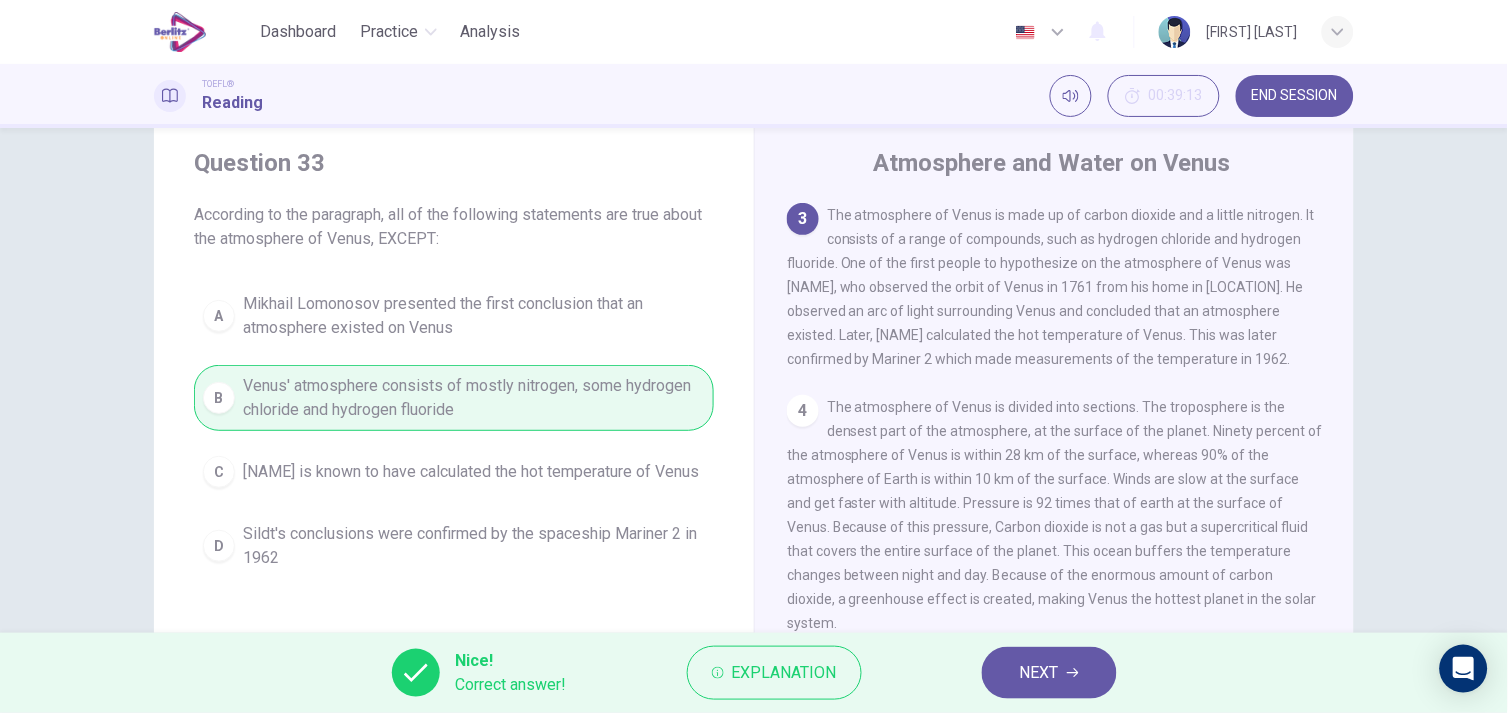 click on "NEXT" at bounding box center [1039, 673] 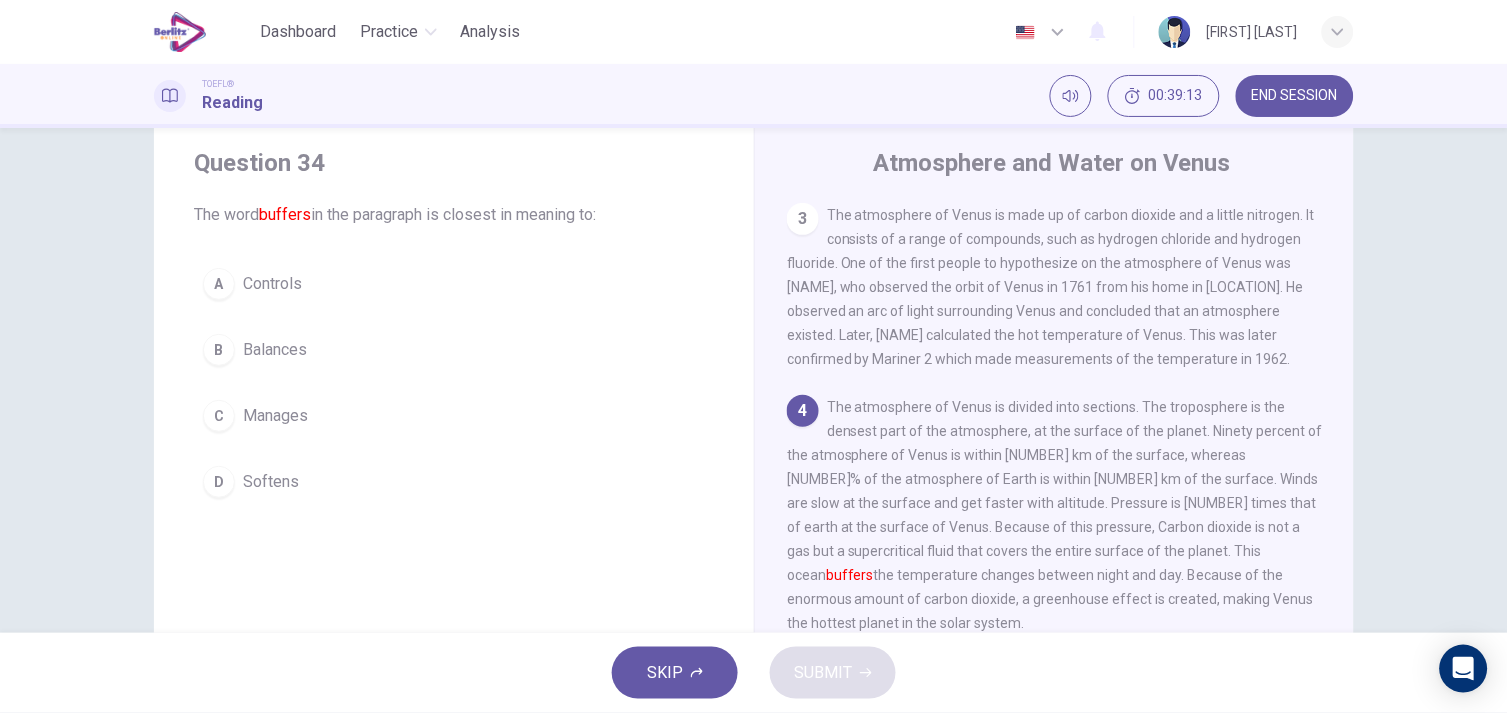 scroll, scrollTop: 441, scrollLeft: 0, axis: vertical 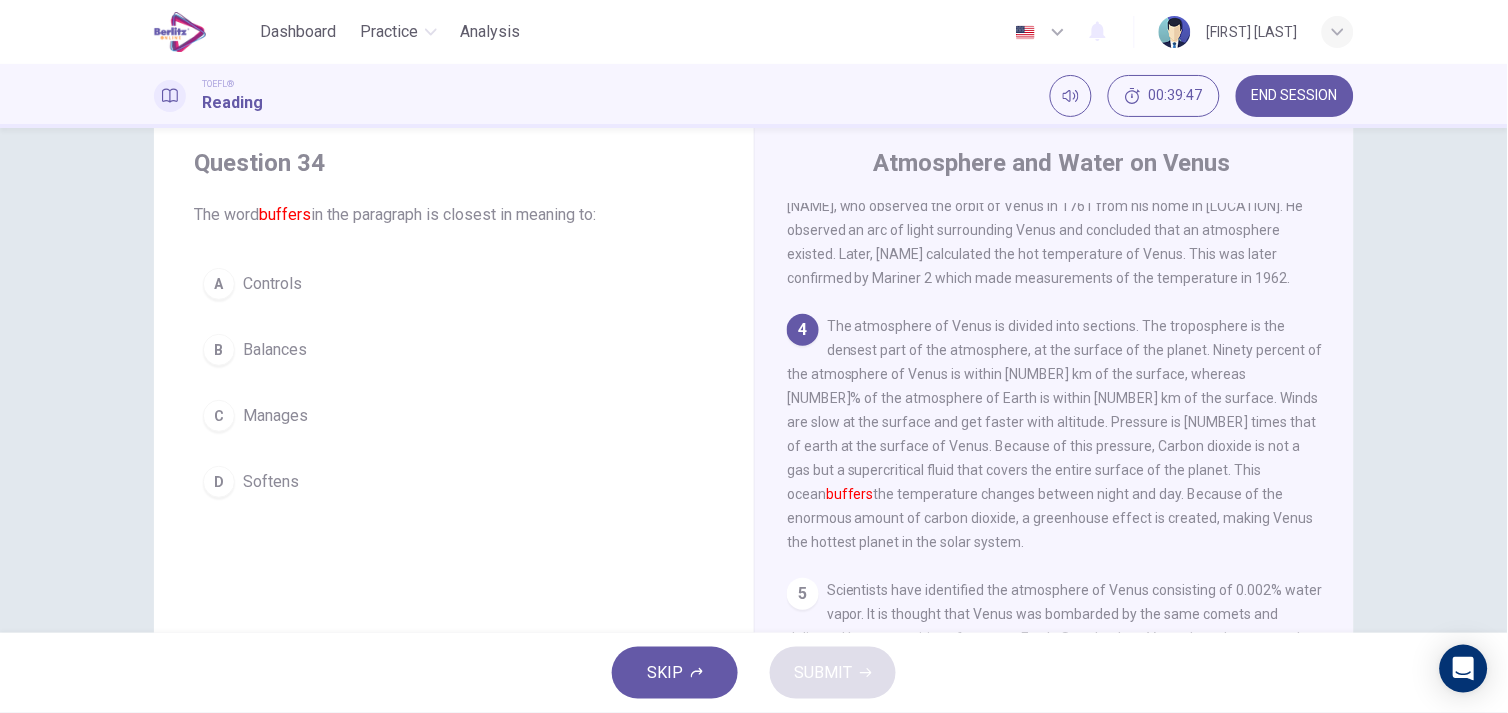 click on "D" at bounding box center [219, 482] 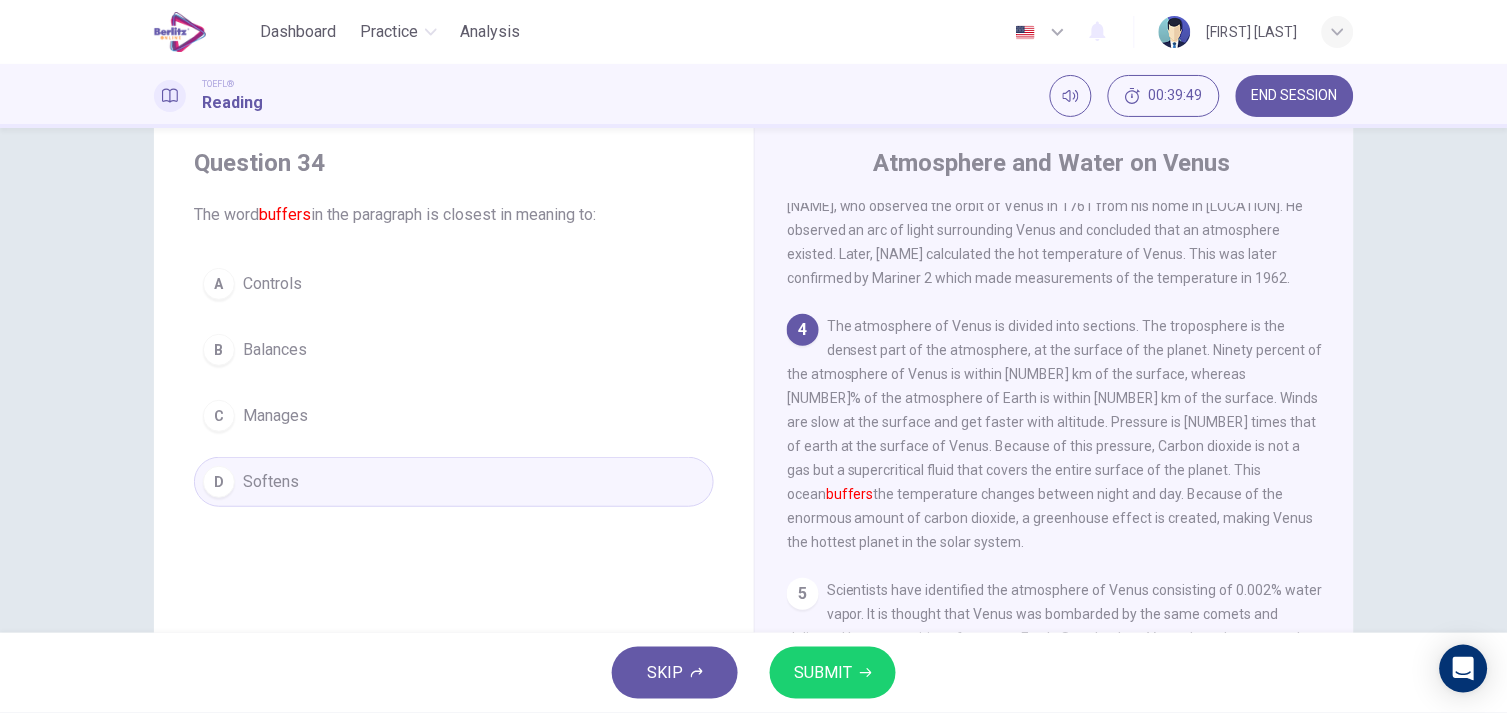 click on "SUBMIT" at bounding box center [823, 673] 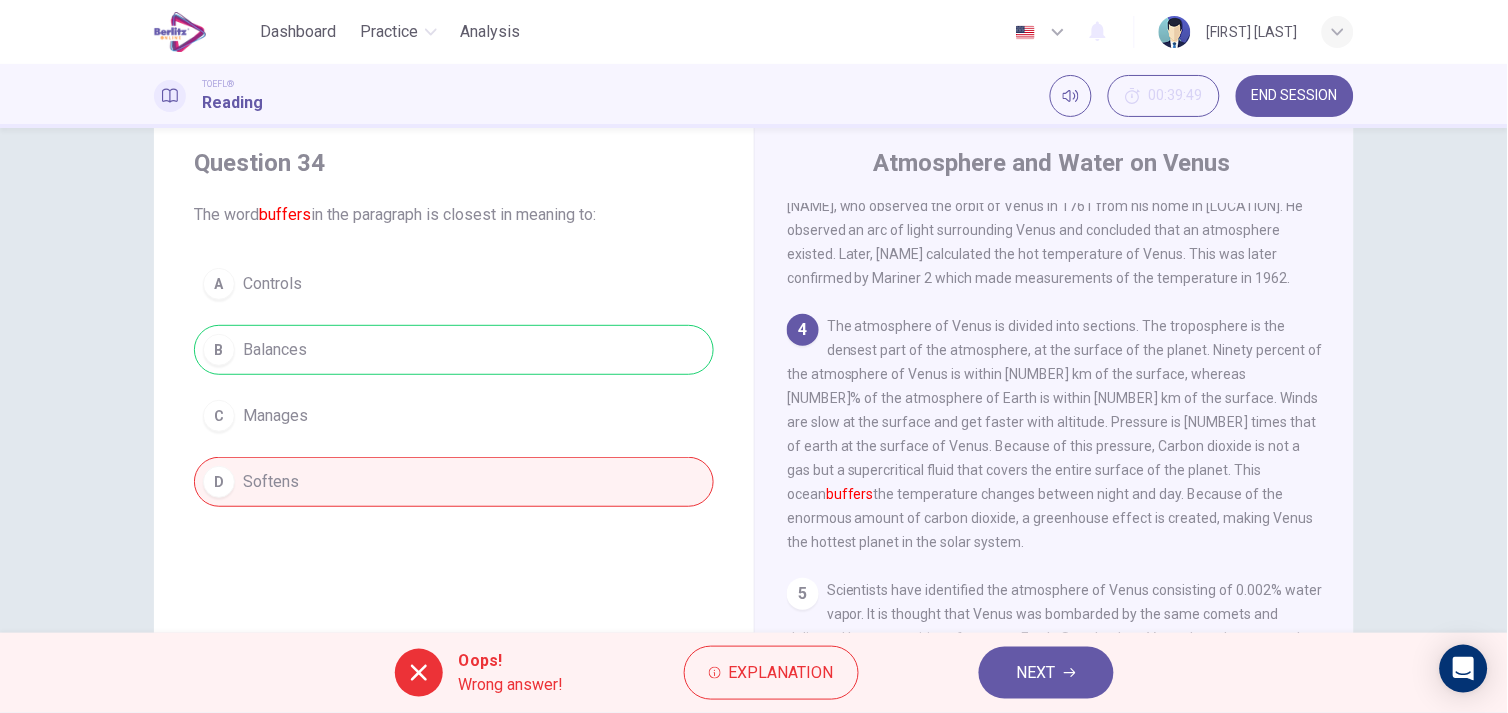 click on "NEXT" at bounding box center [1036, 673] 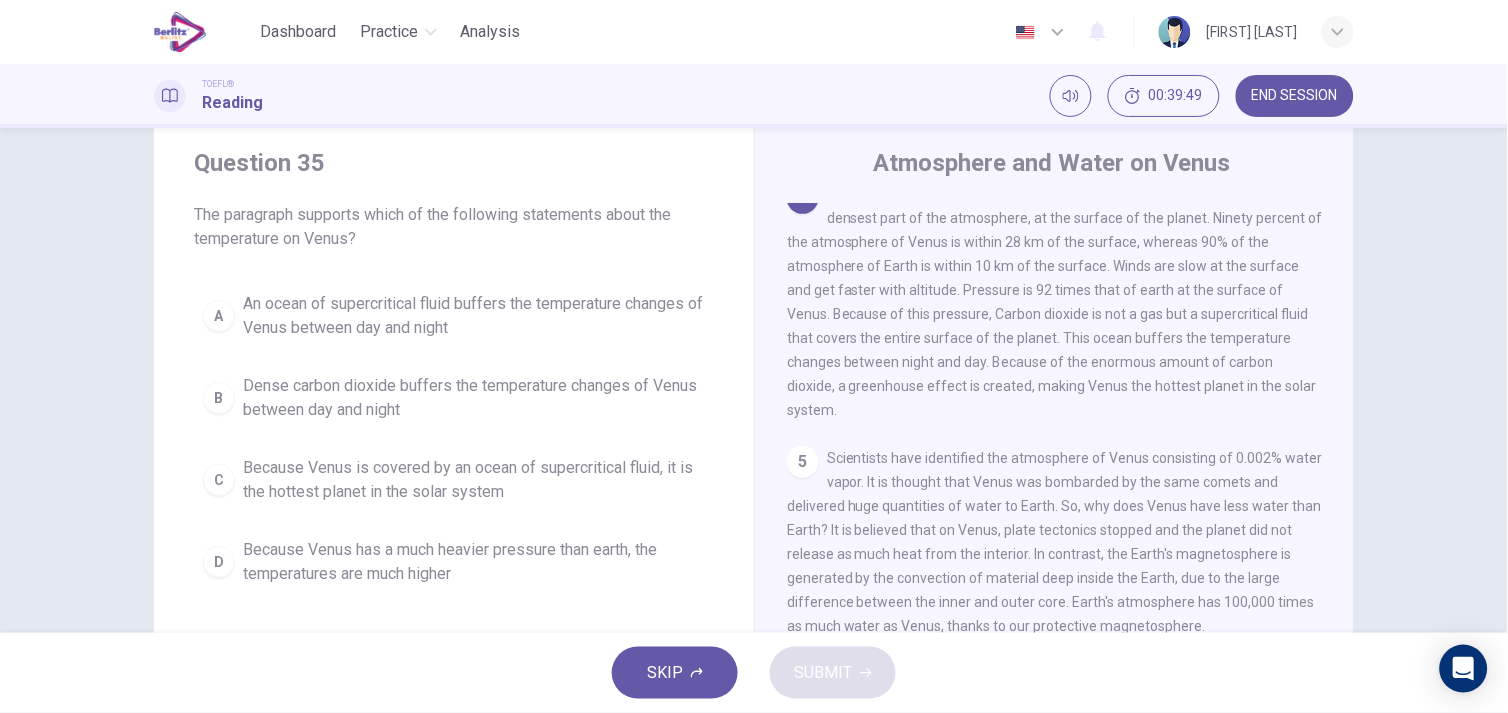 scroll, scrollTop: 575, scrollLeft: 0, axis: vertical 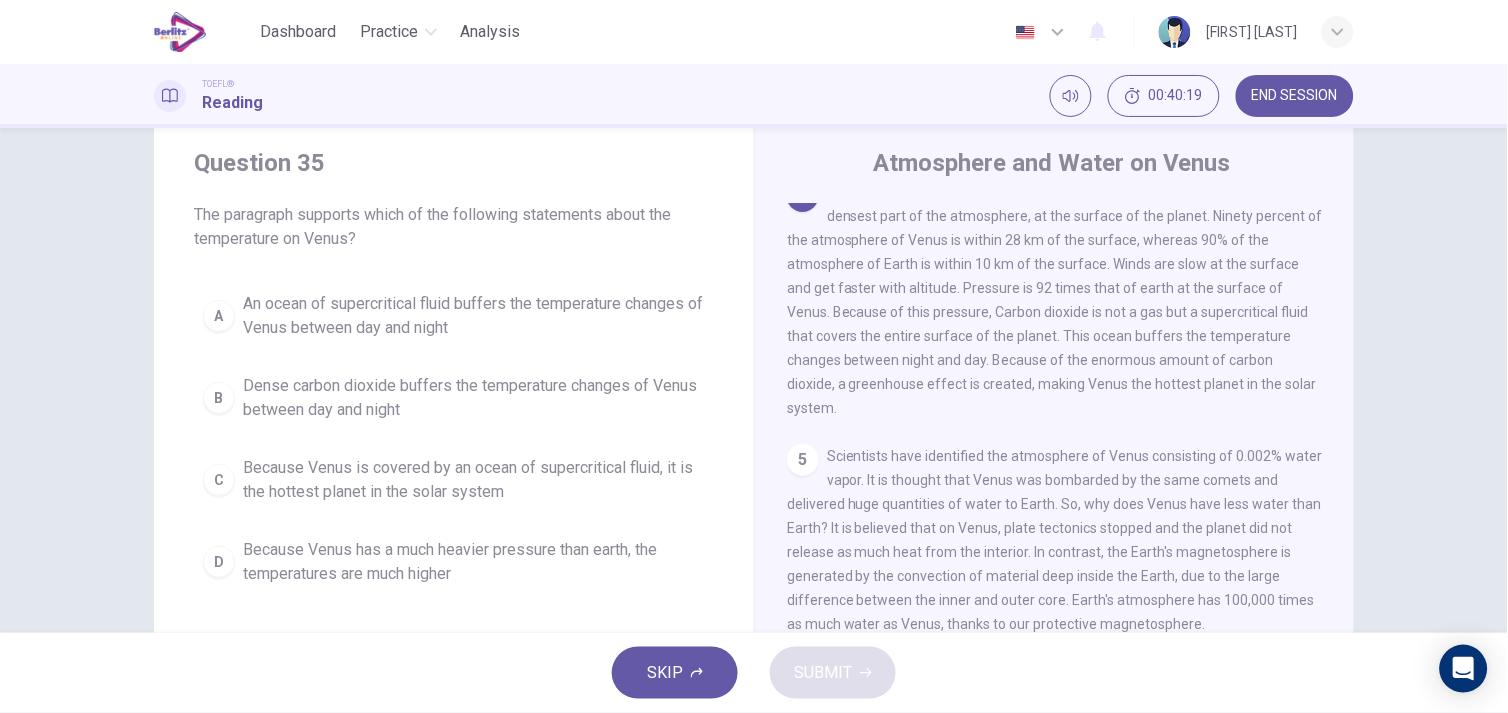 click on "Dense carbon dioxide buffers the temperature changes of Venus between day and night" at bounding box center (474, 398) 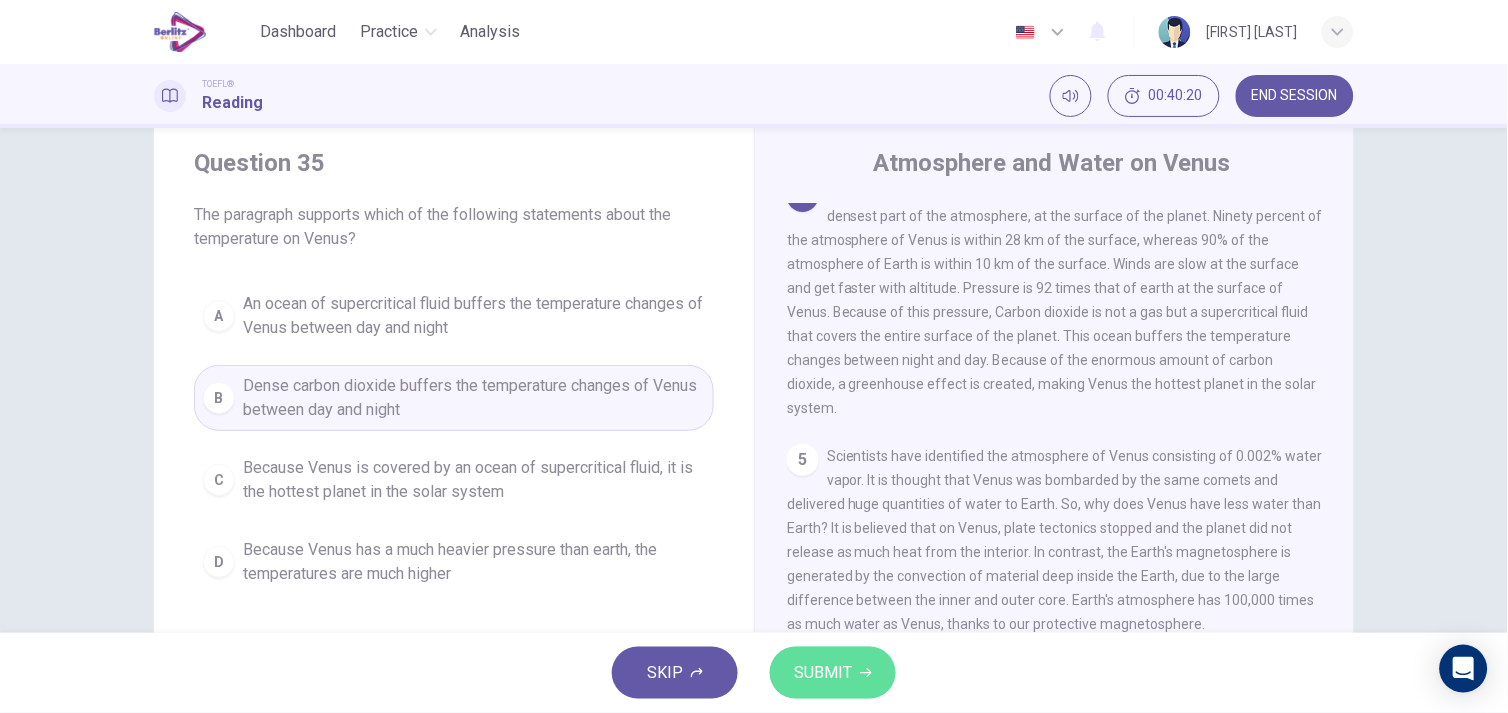 click on "SUBMIT" at bounding box center [823, 673] 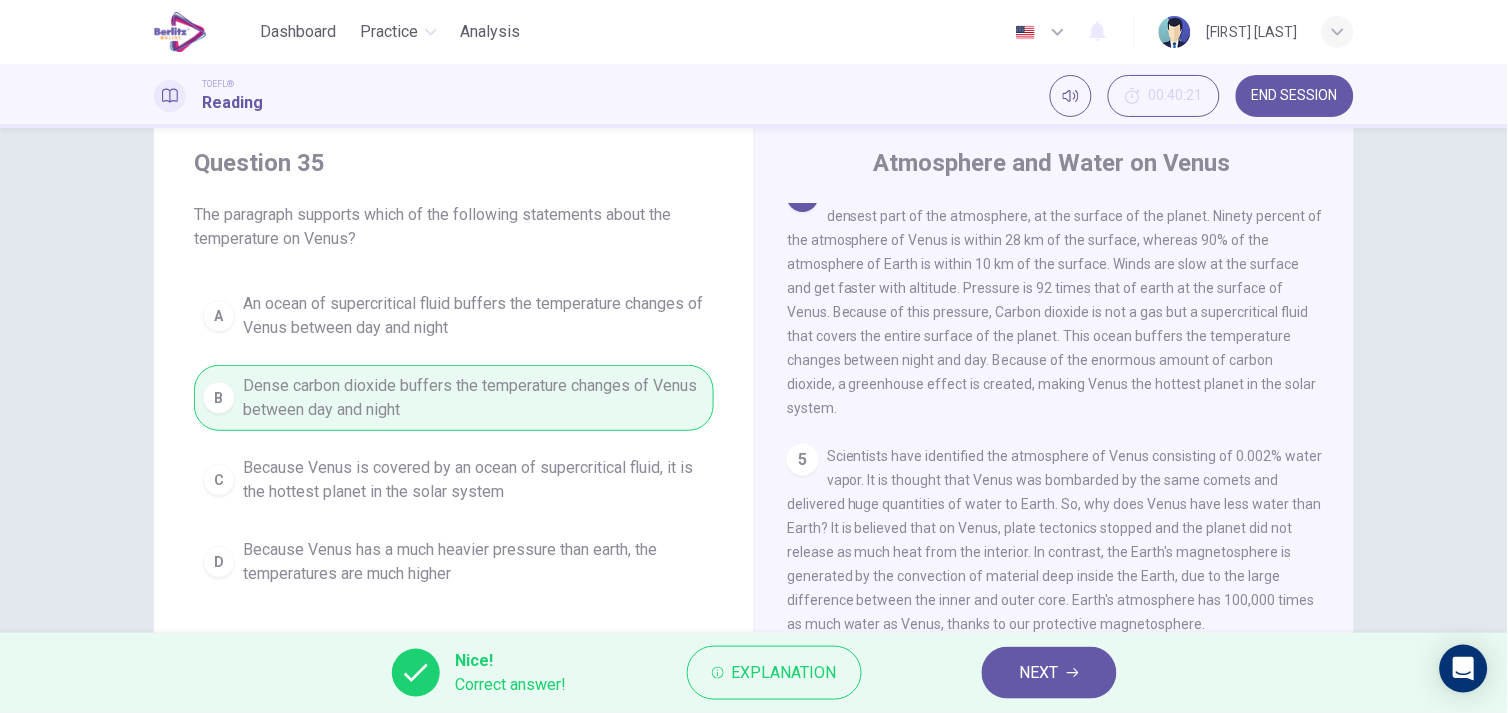 click on "NEXT" at bounding box center [1039, 673] 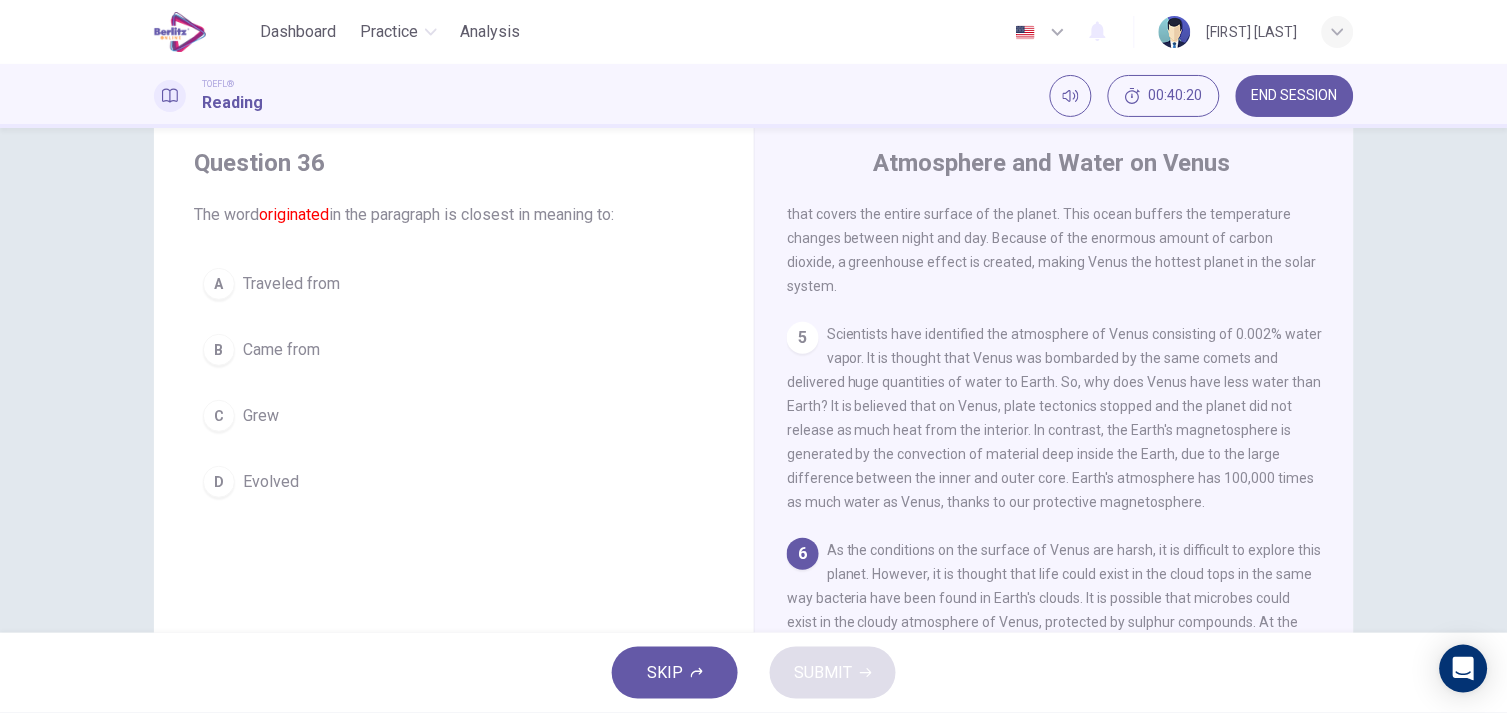 scroll, scrollTop: 720, scrollLeft: 0, axis: vertical 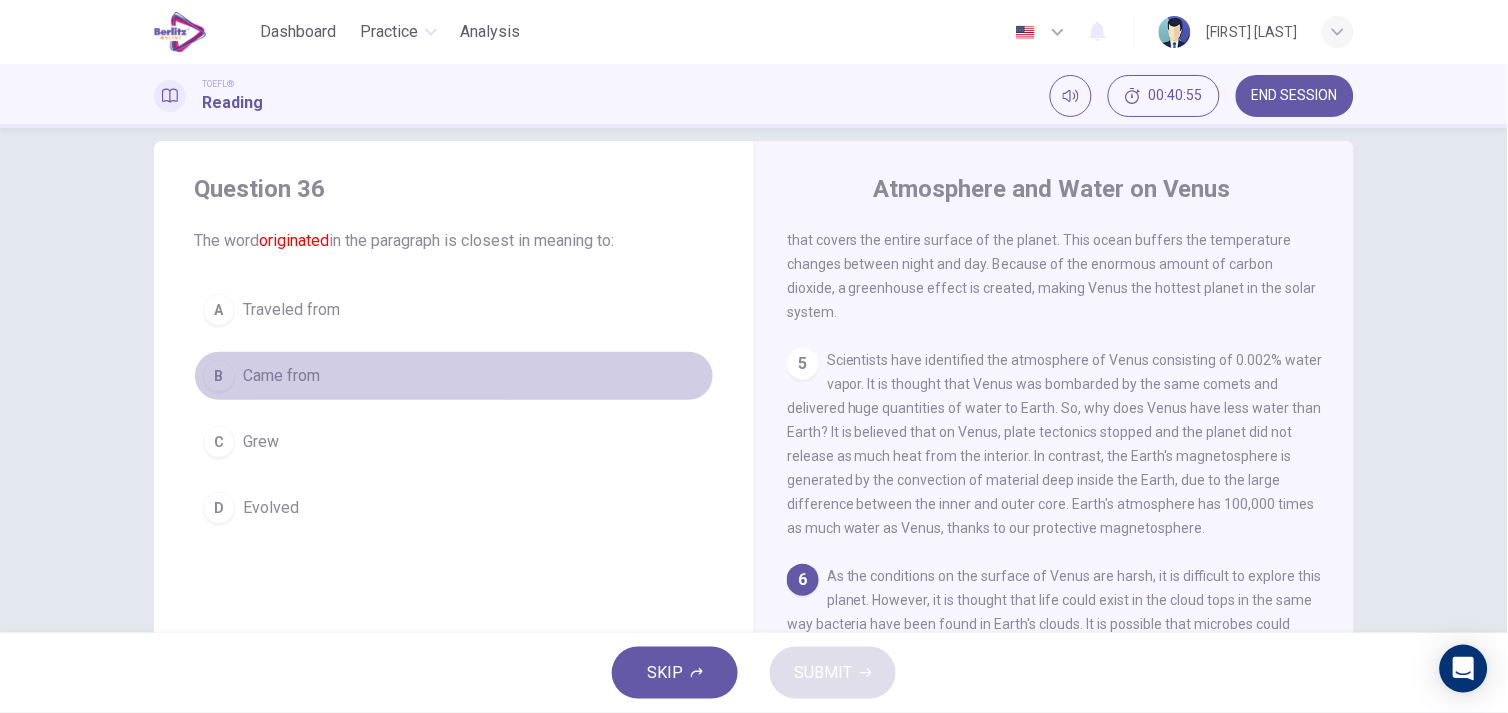 click on "Came from" at bounding box center (281, 376) 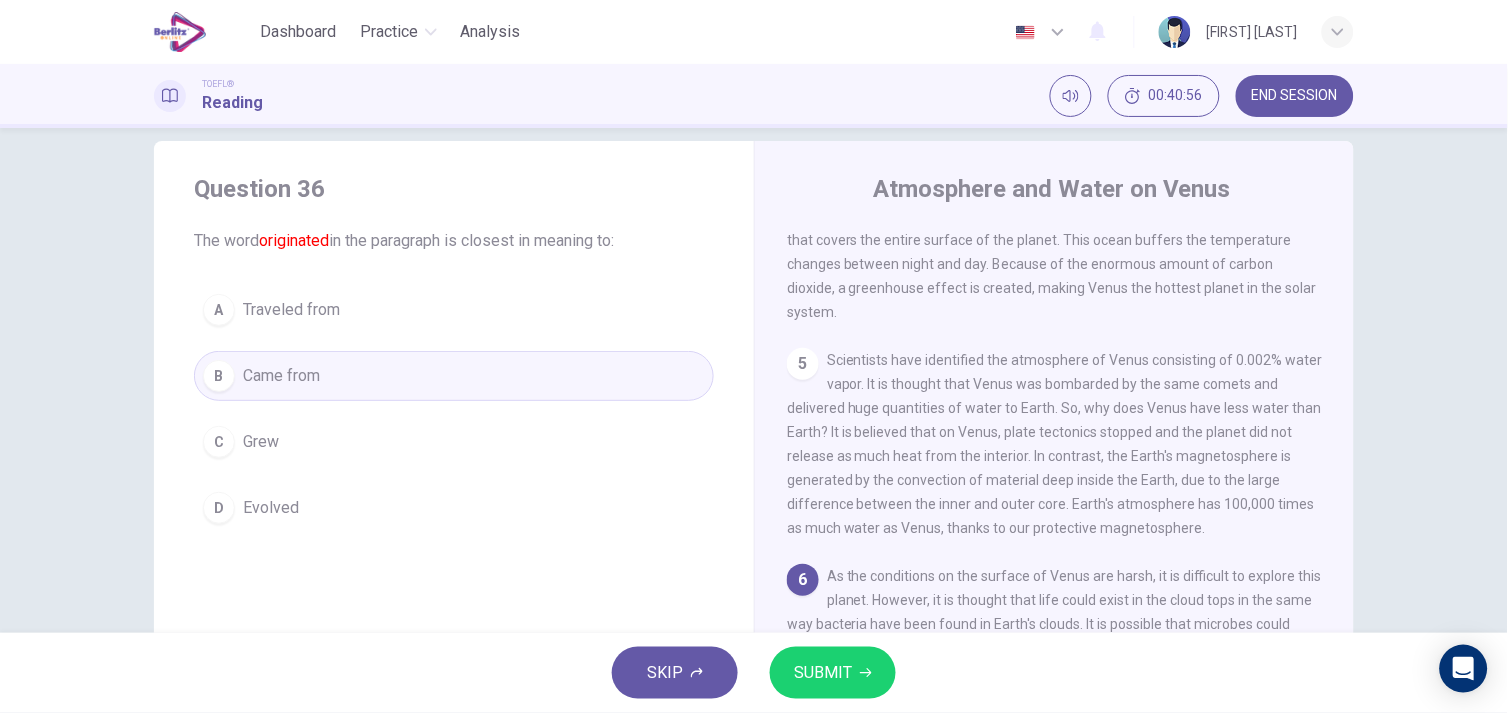 click on "SUBMIT" at bounding box center [833, 673] 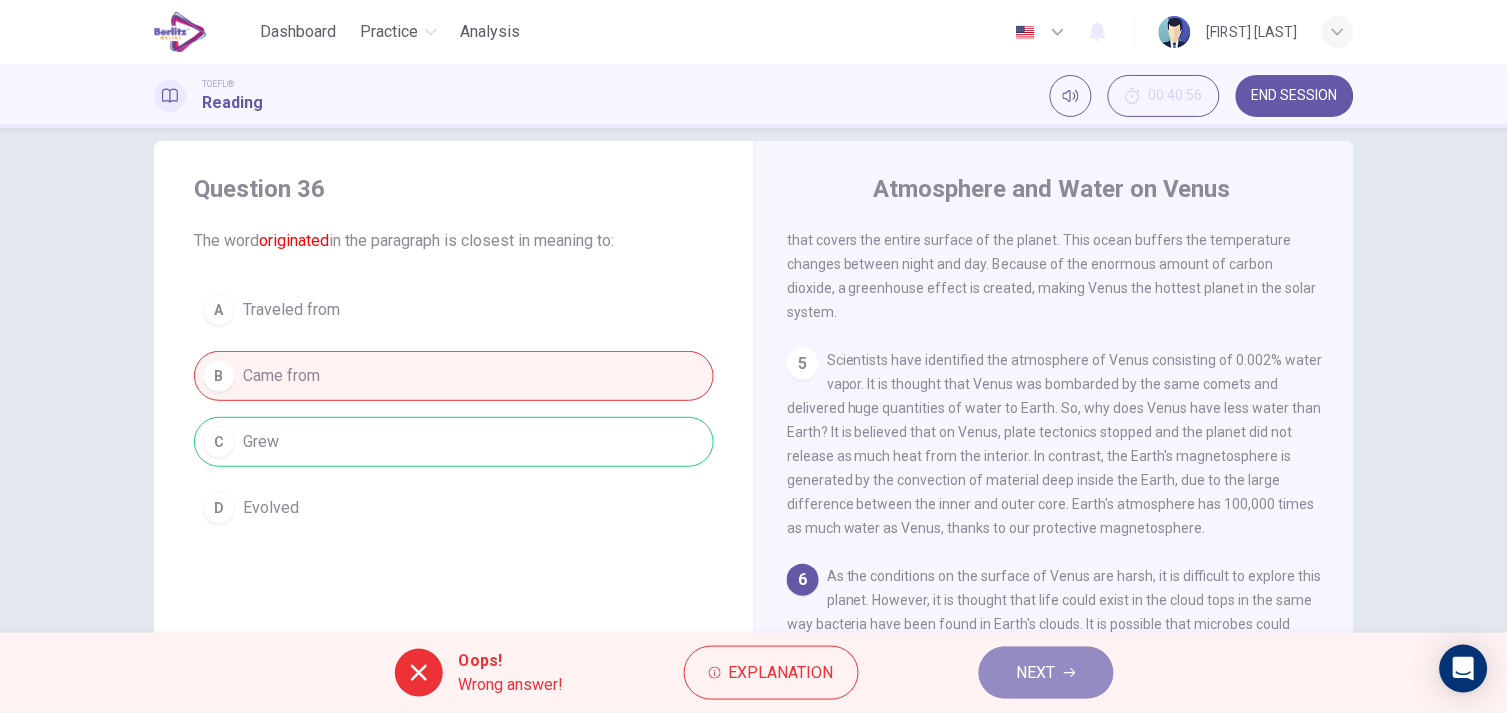 click on "NEXT" at bounding box center (1046, 673) 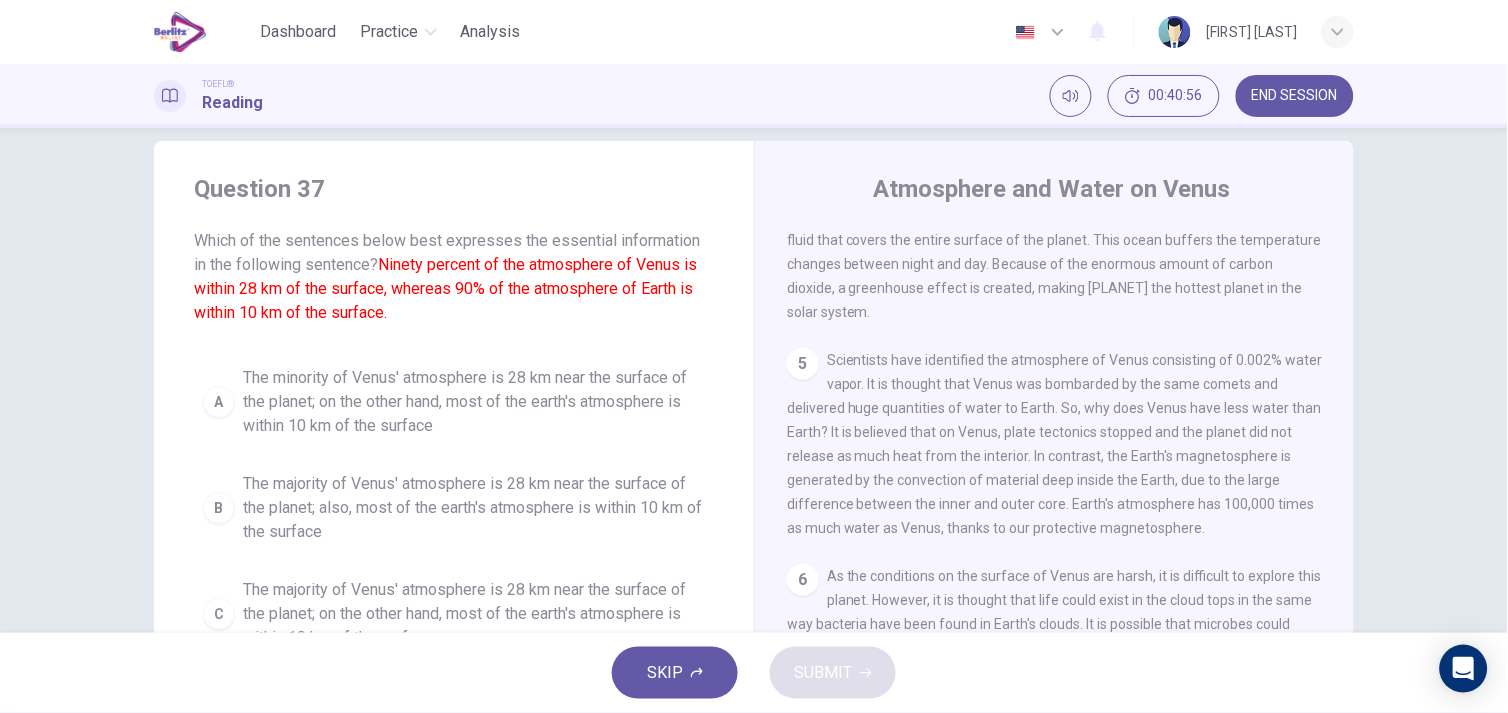 scroll, scrollTop: 575, scrollLeft: 0, axis: vertical 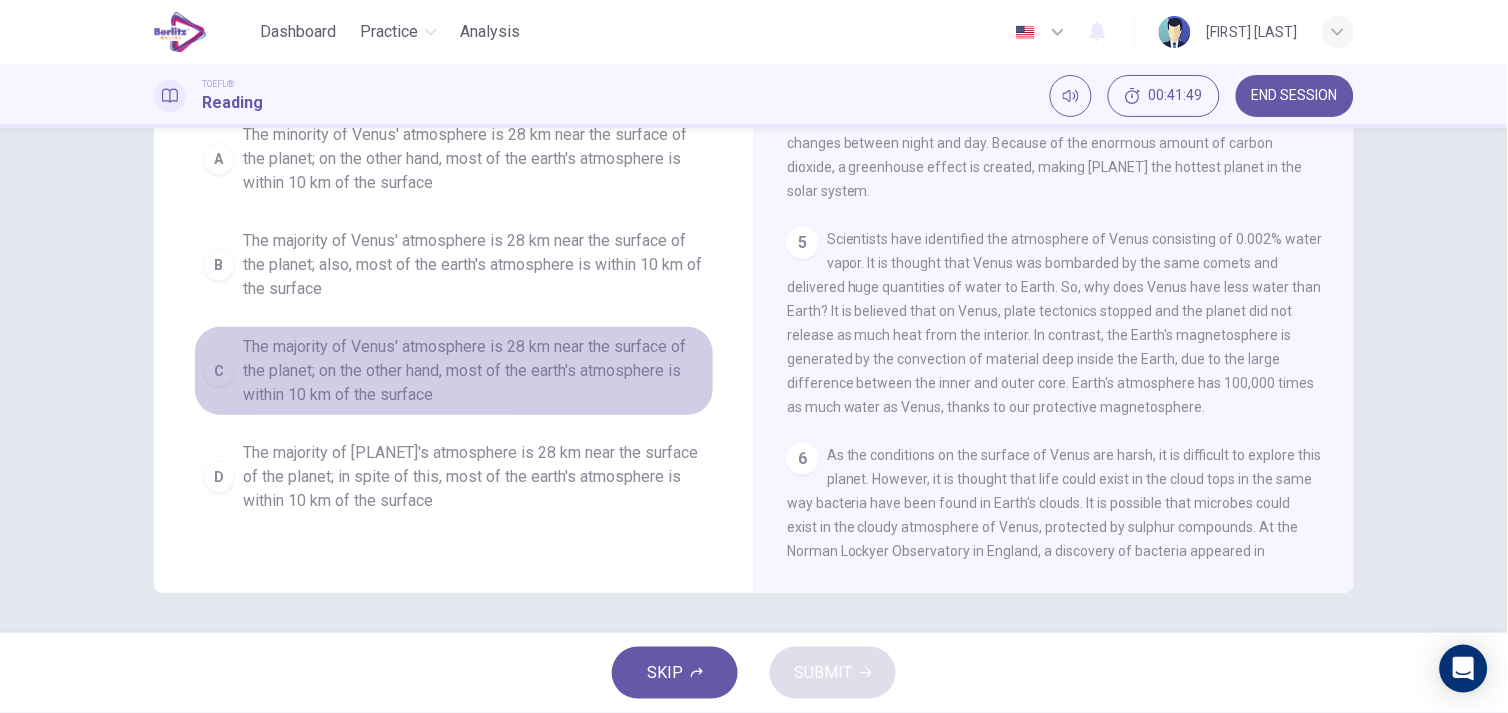 click on "The majority of Venus' atmosphere is 28 km near the surface of the planet; on the other hand, most of the earth's atmosphere is within 10 km of the surface" at bounding box center [474, 371] 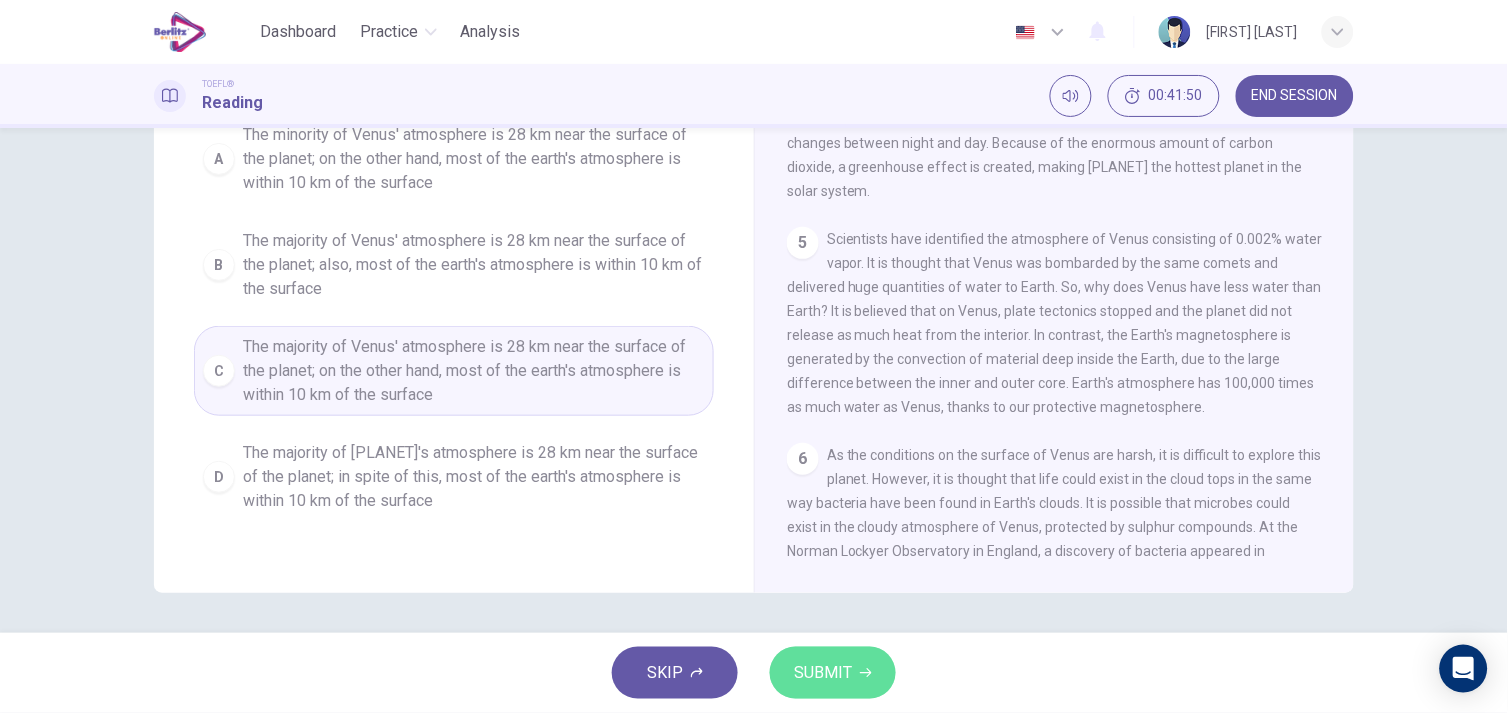 click on "SUBMIT" at bounding box center [823, 673] 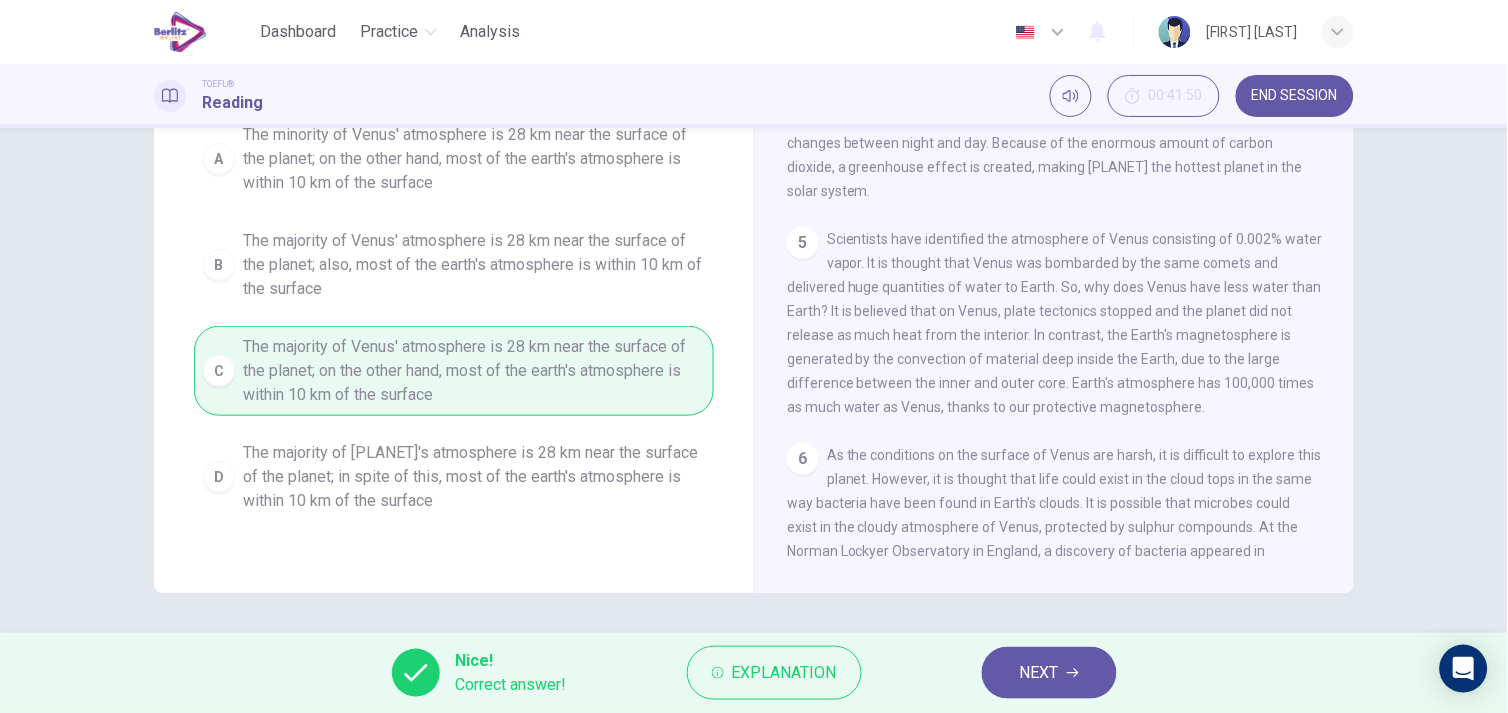 click on "NEXT" at bounding box center (1049, 673) 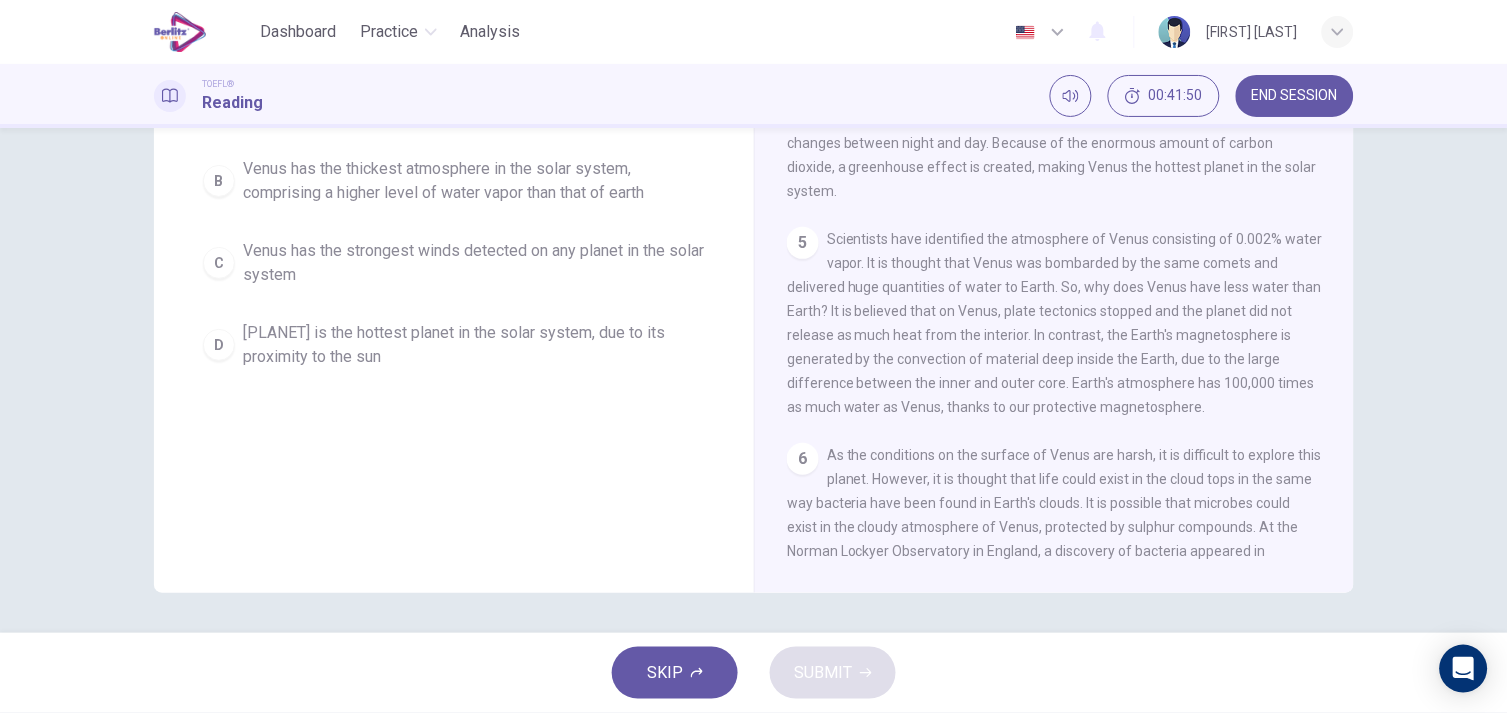 scroll, scrollTop: 222, scrollLeft: 0, axis: vertical 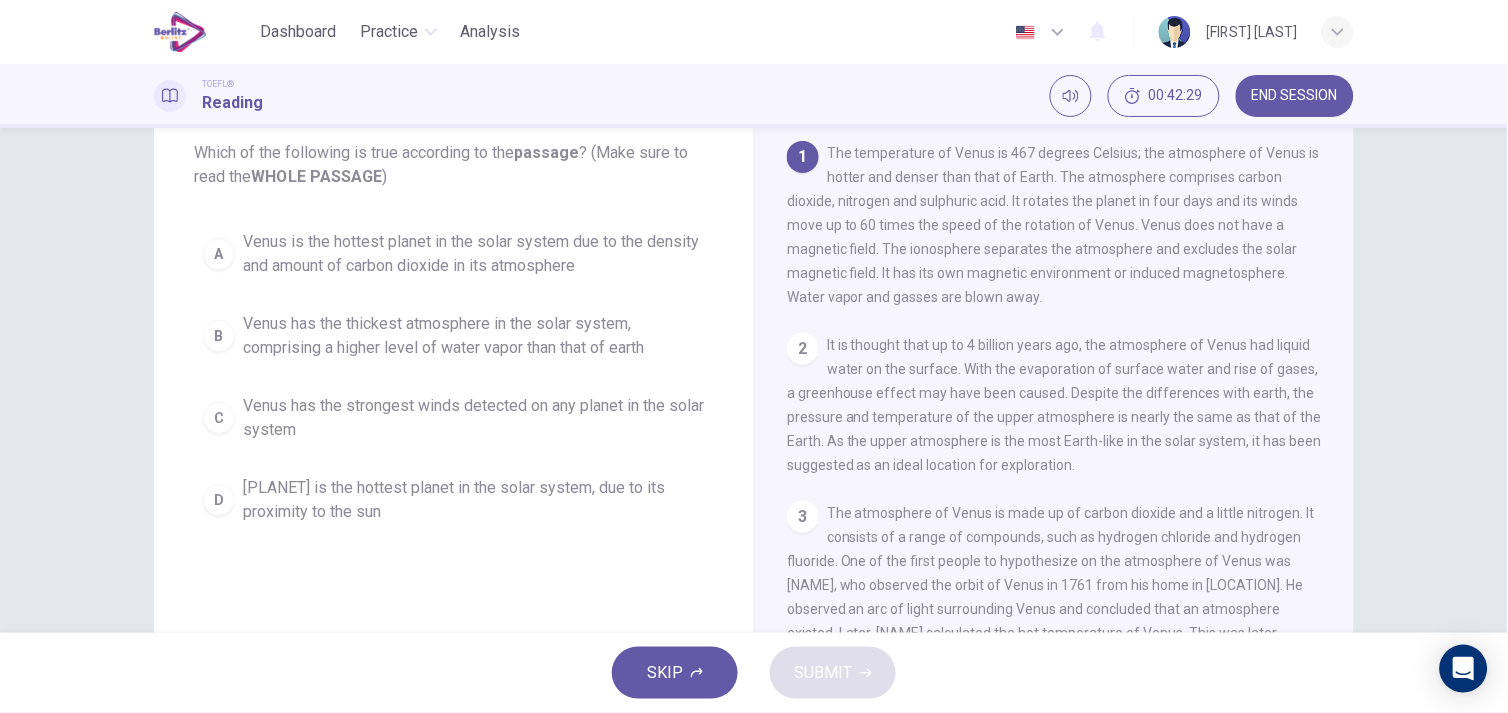 click on "Venus is the hottest planet in the solar system due to the density and amount of carbon dioxide in its atmosphere" at bounding box center [474, 254] 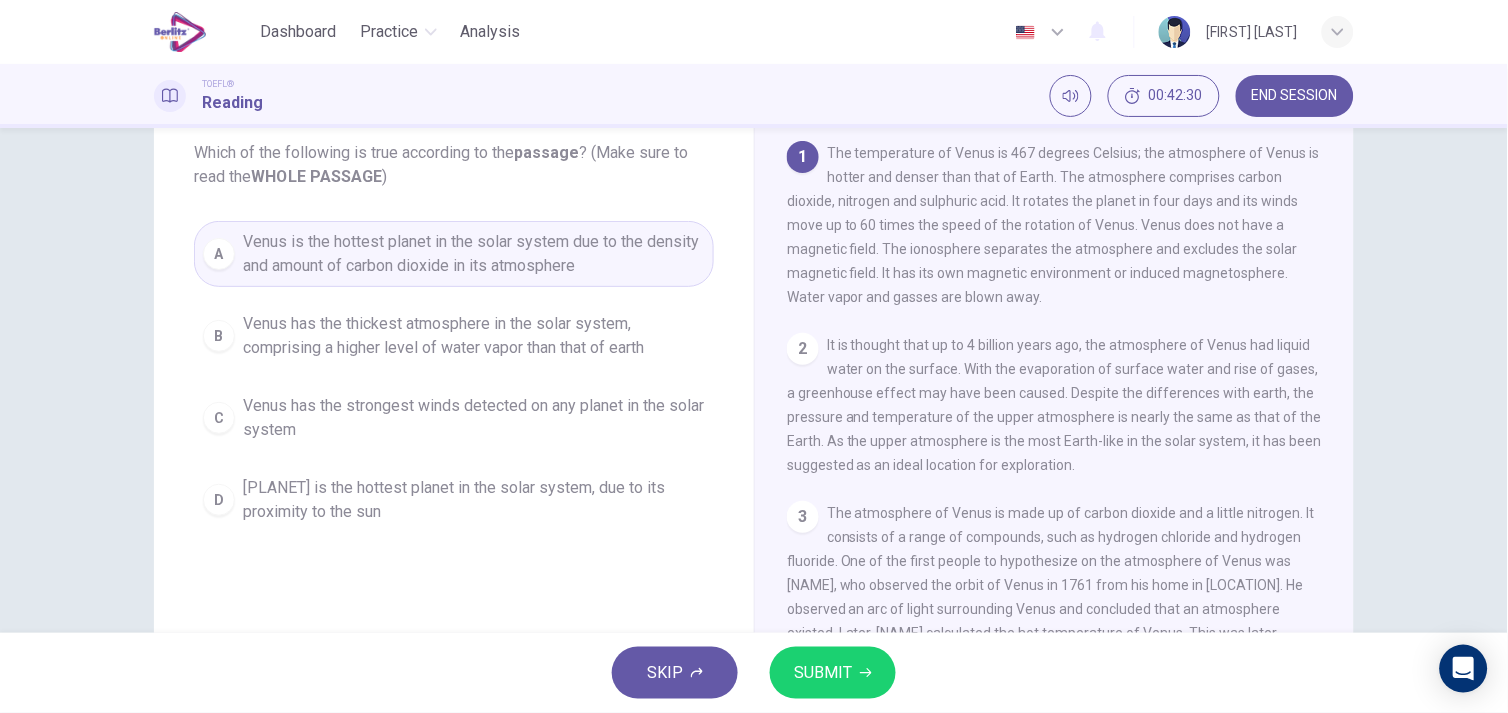 click 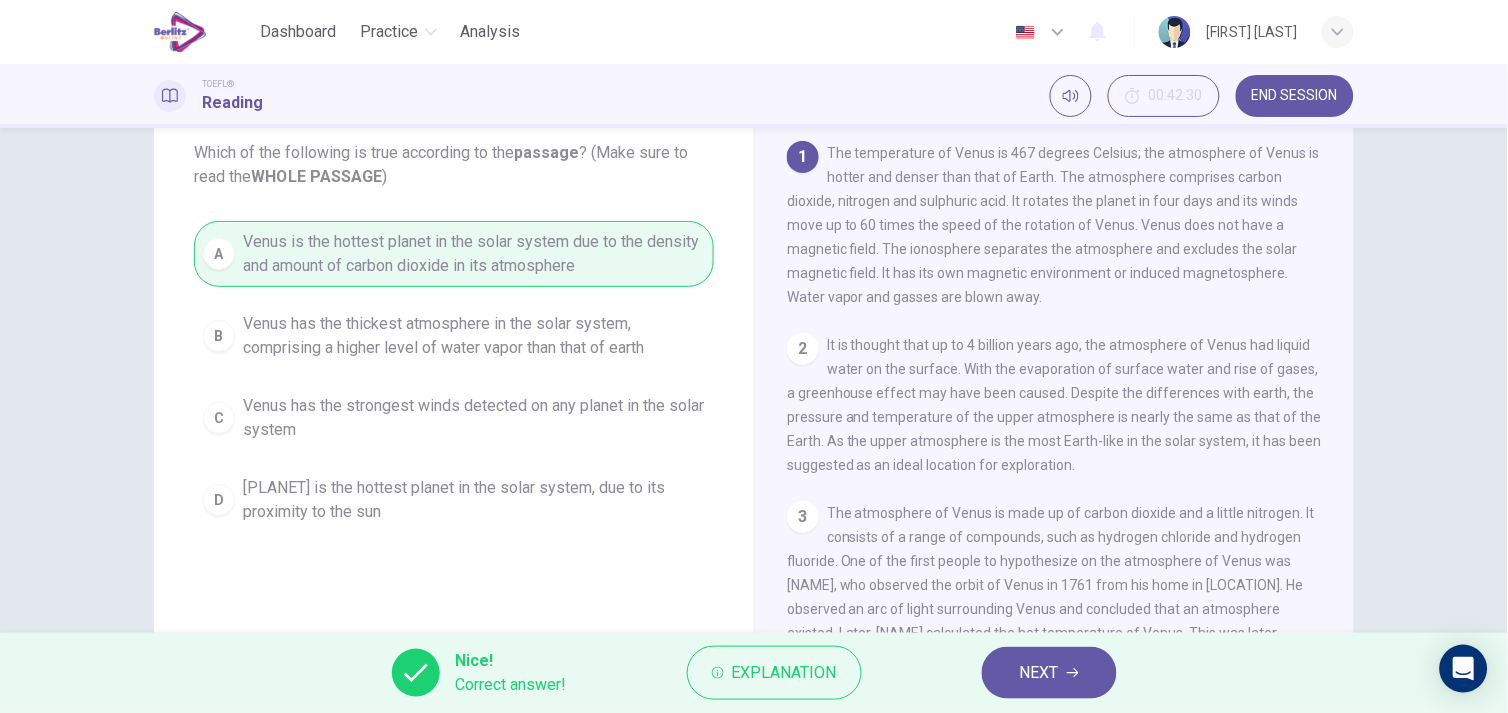 click on "NEXT" at bounding box center (1039, 673) 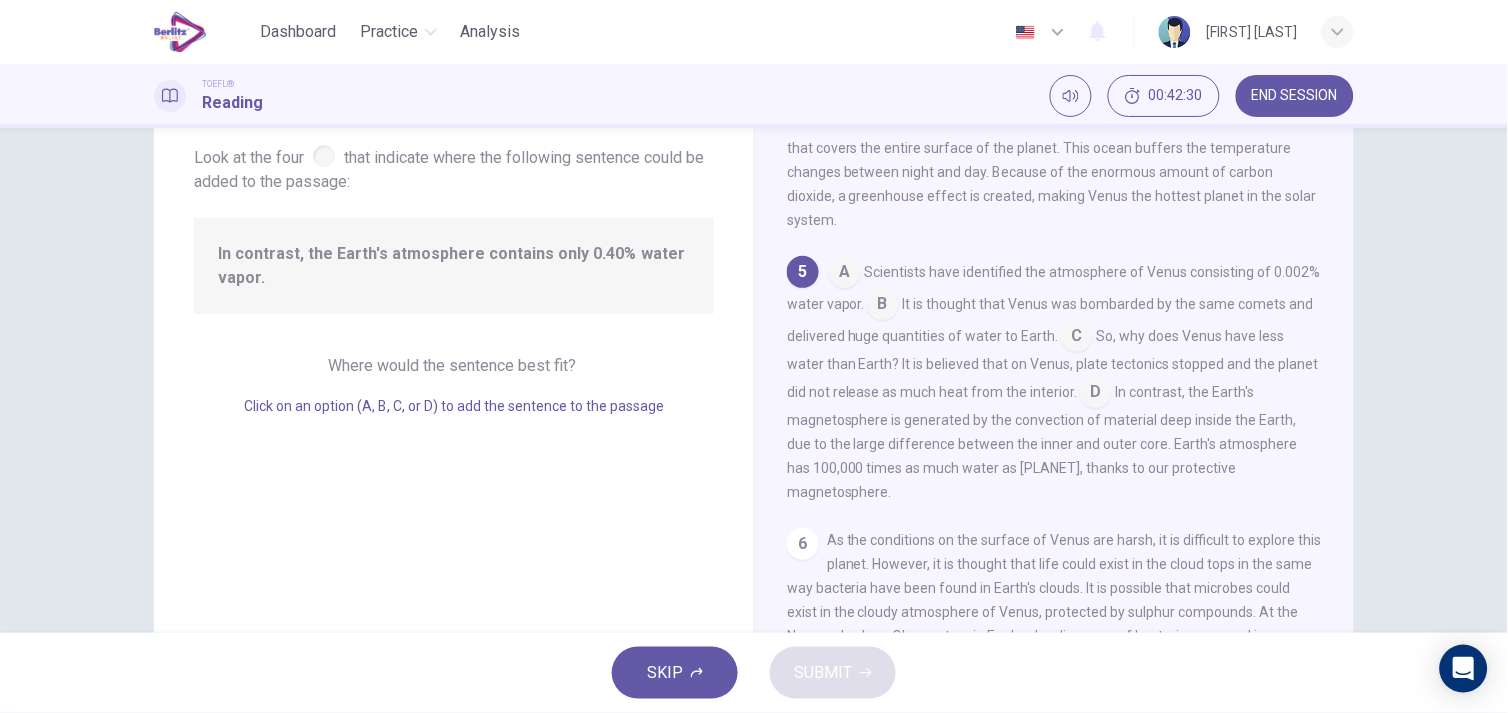 scroll, scrollTop: 712, scrollLeft: 0, axis: vertical 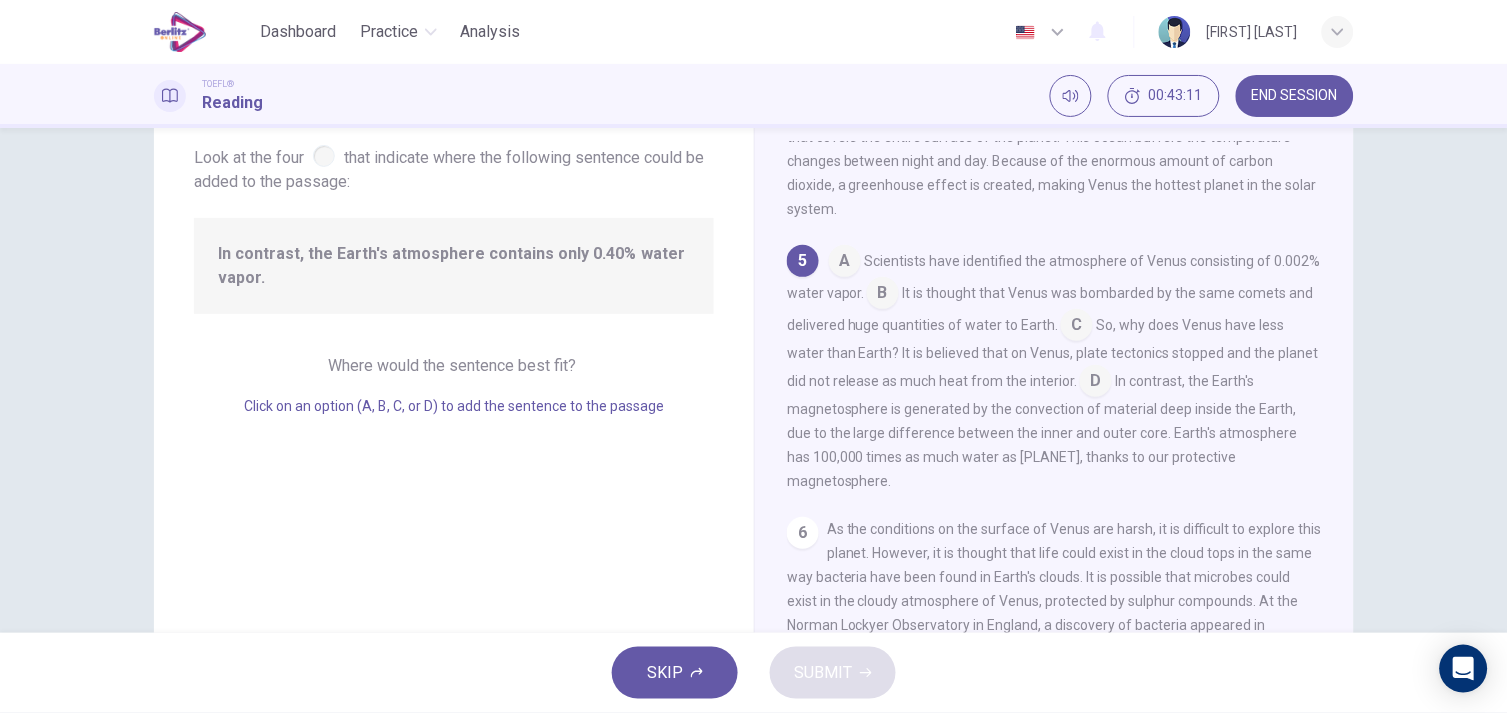 click at bounding box center [845, 263] 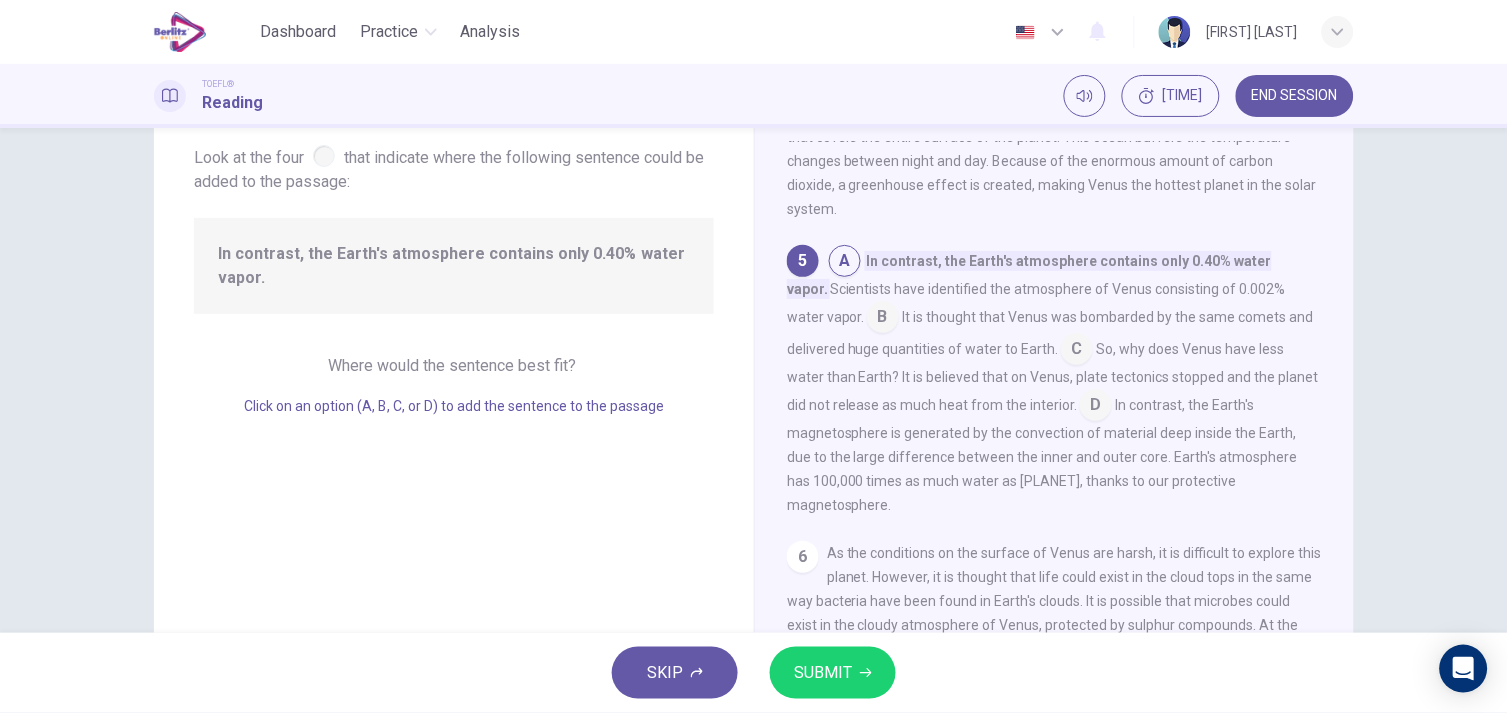 click on "SUBMIT" at bounding box center (823, 673) 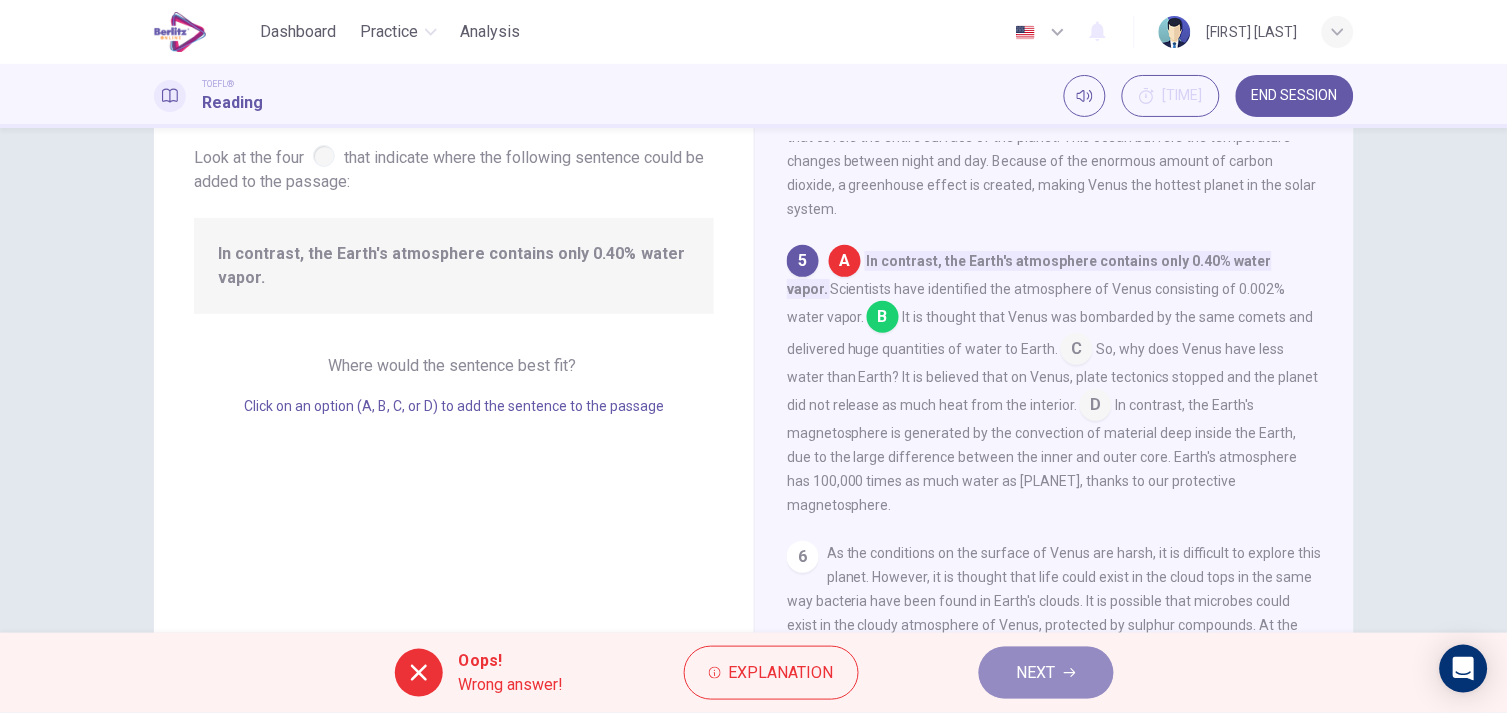 click on "NEXT" at bounding box center [1036, 673] 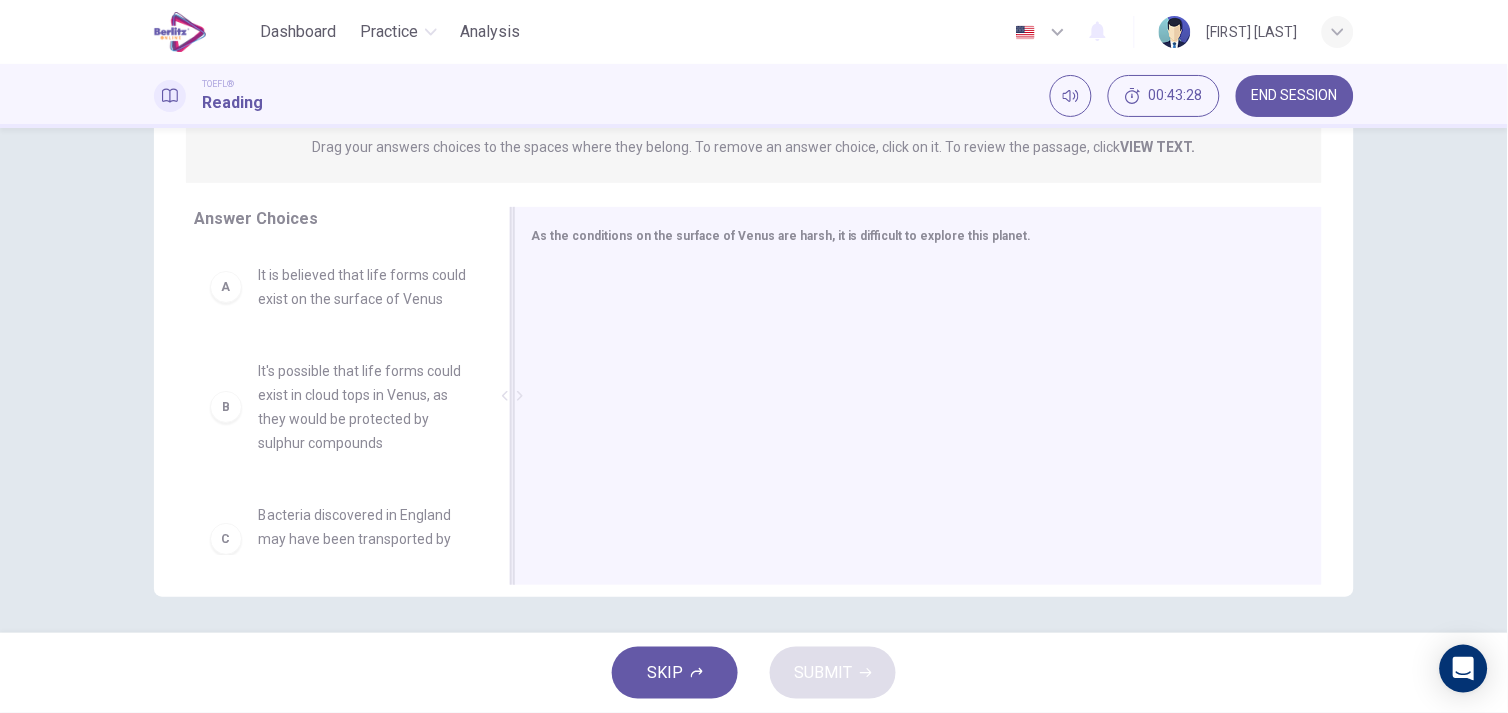 scroll, scrollTop: 270, scrollLeft: 0, axis: vertical 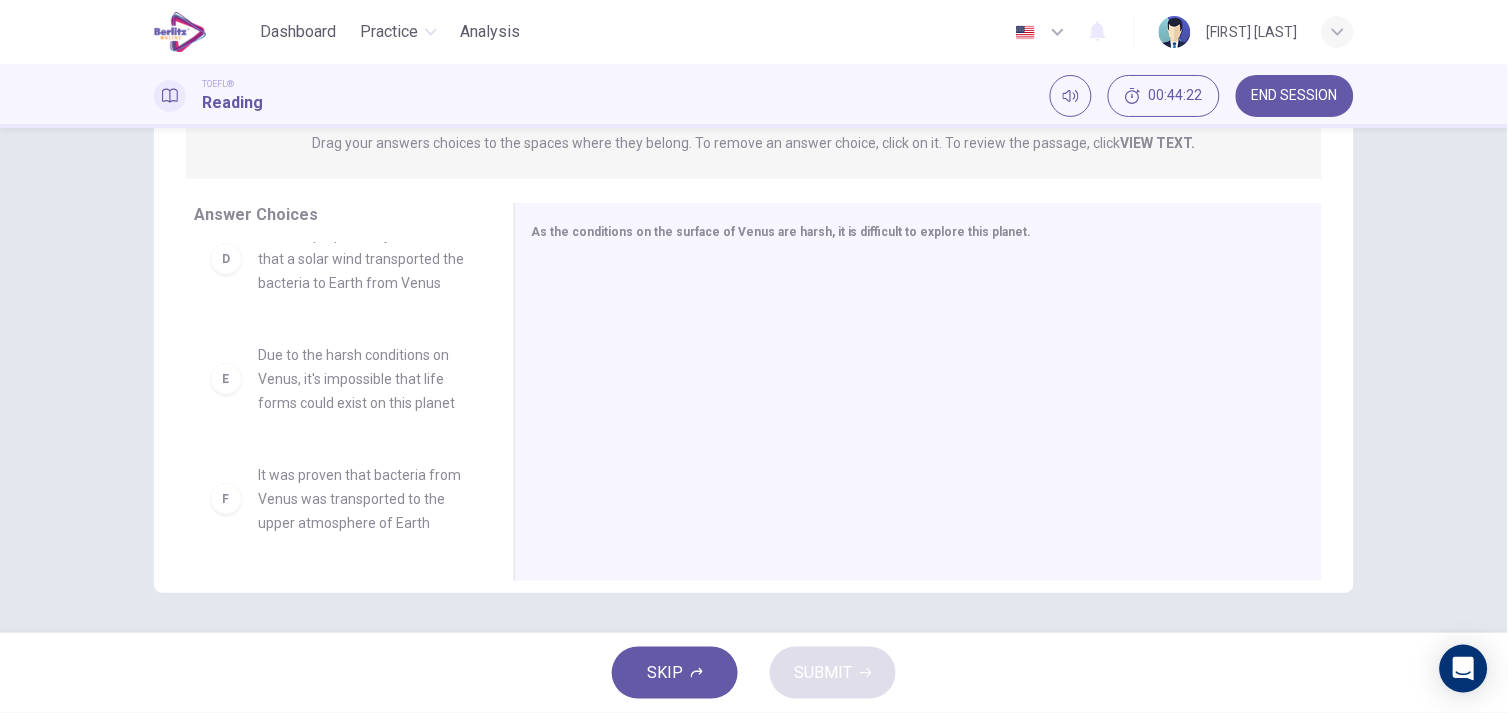 click on "E Due to the harsh conditions on Venus, it's impossible that life forms could exist on this planet" at bounding box center [338, 379] 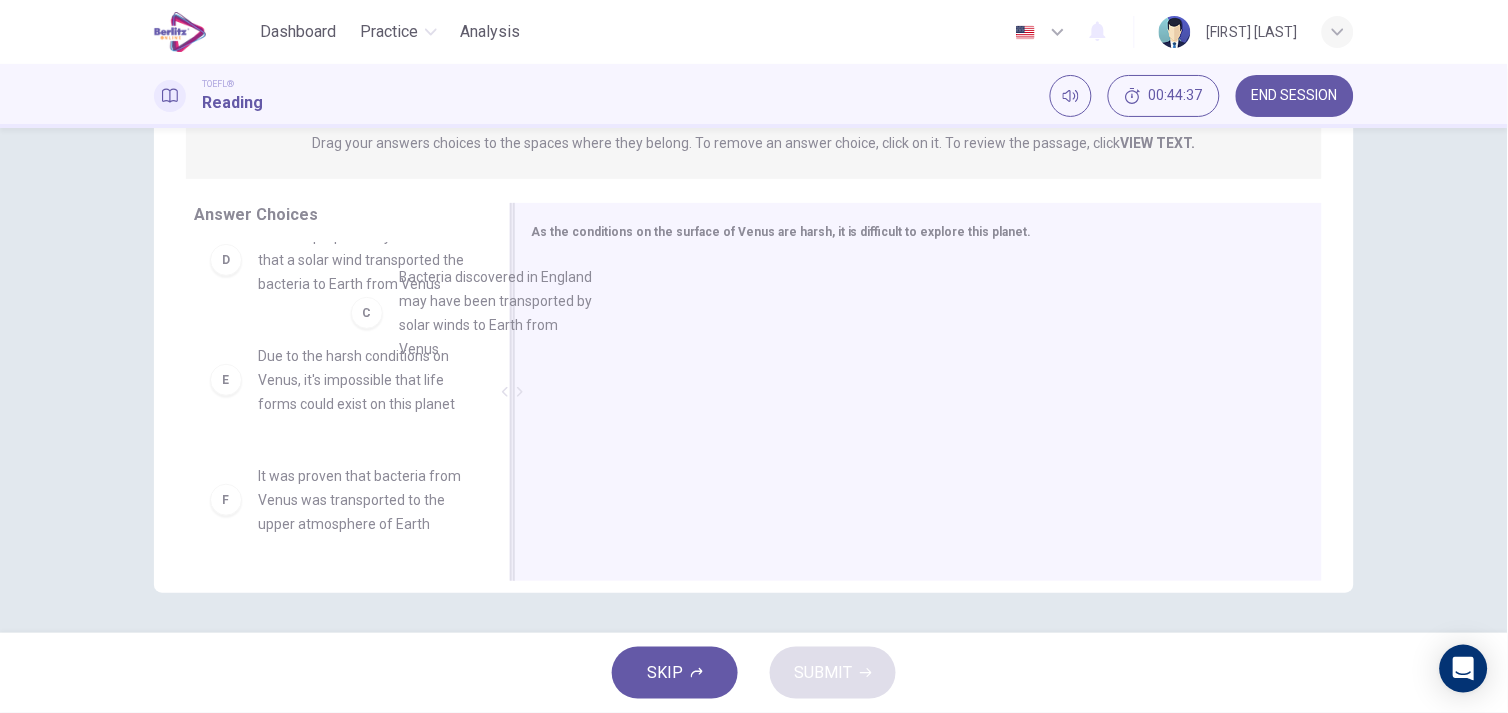 scroll, scrollTop: 270, scrollLeft: 0, axis: vertical 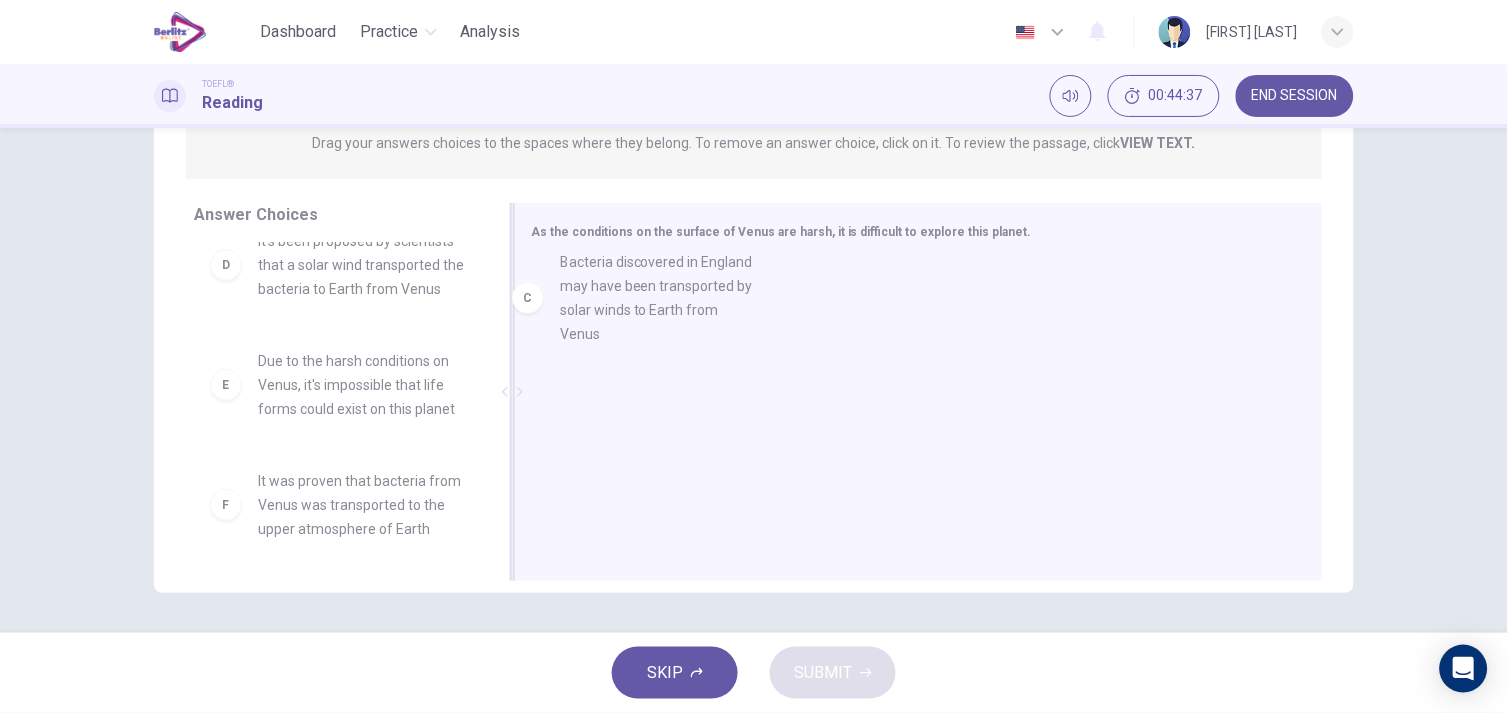 drag, startPoint x: 285, startPoint y: 304, endPoint x: 660, endPoint y: 298, distance: 375.048 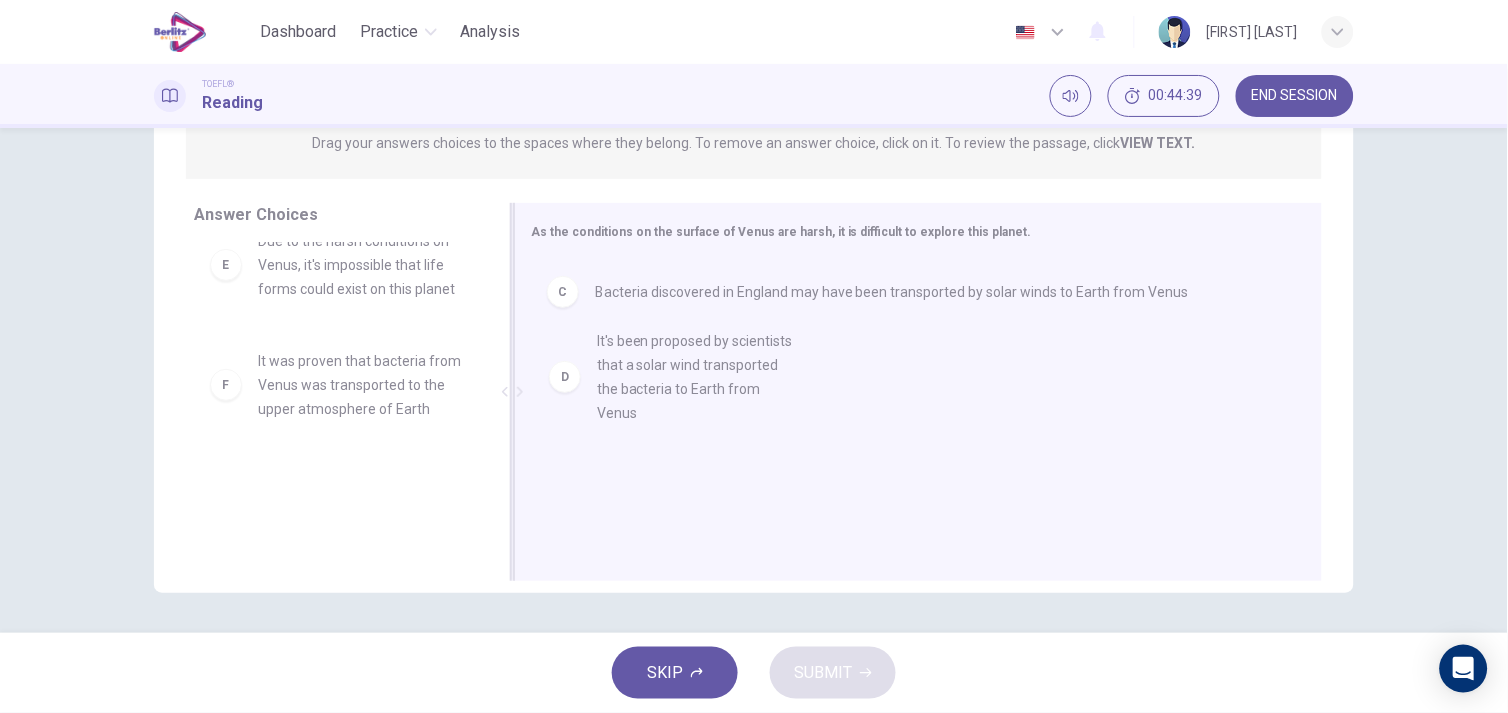 drag, startPoint x: 317, startPoint y: 320, endPoint x: 668, endPoint y: 375, distance: 355.283 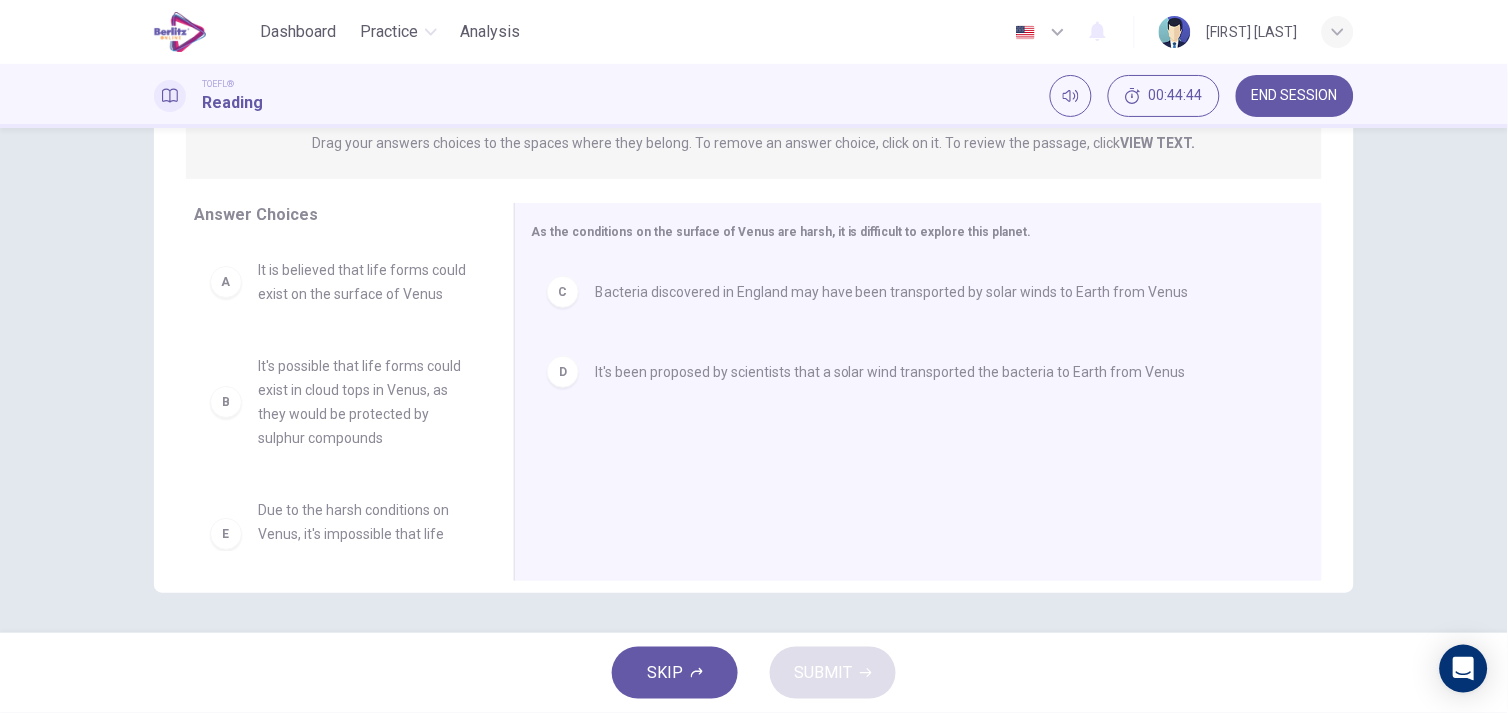 scroll, scrollTop: 0, scrollLeft: 0, axis: both 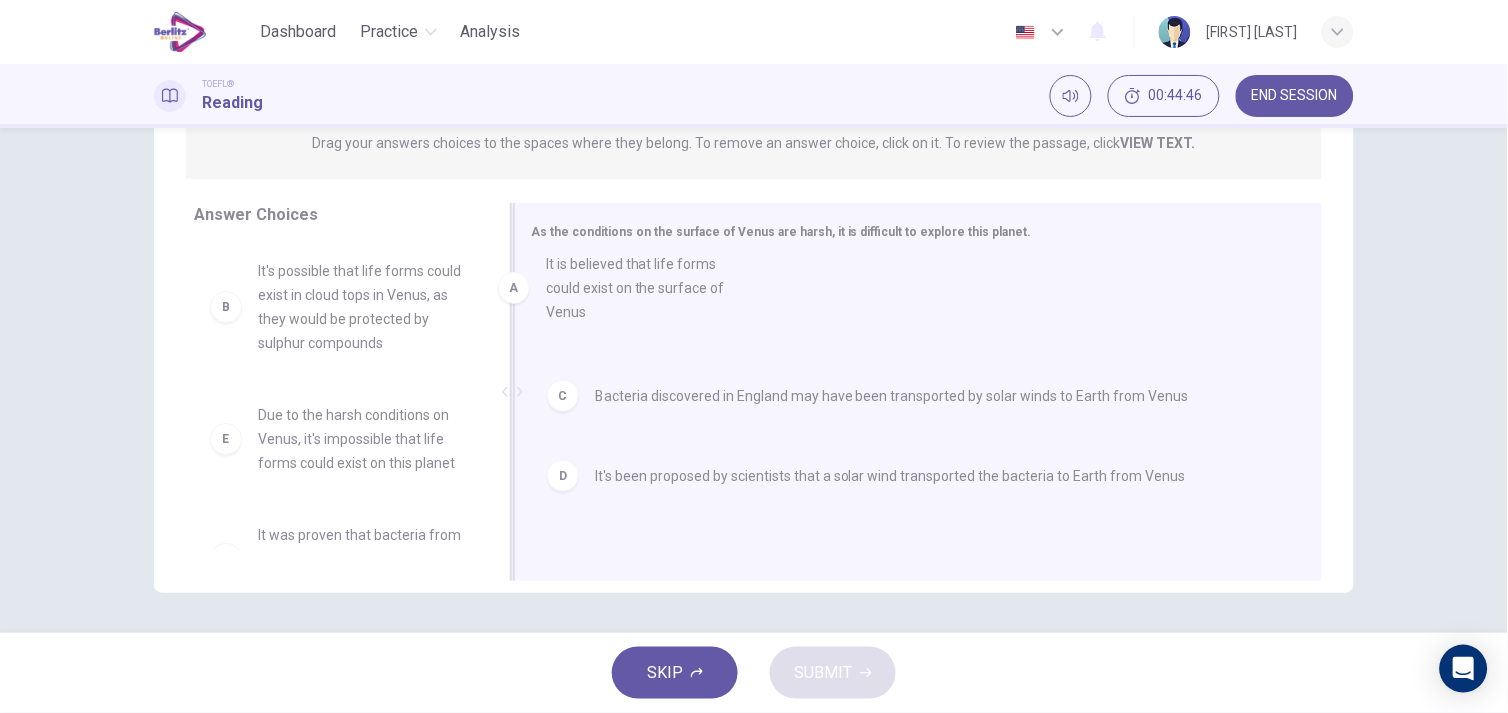 drag, startPoint x: 297, startPoint y: 308, endPoint x: 610, endPoint y: 305, distance: 313.01437 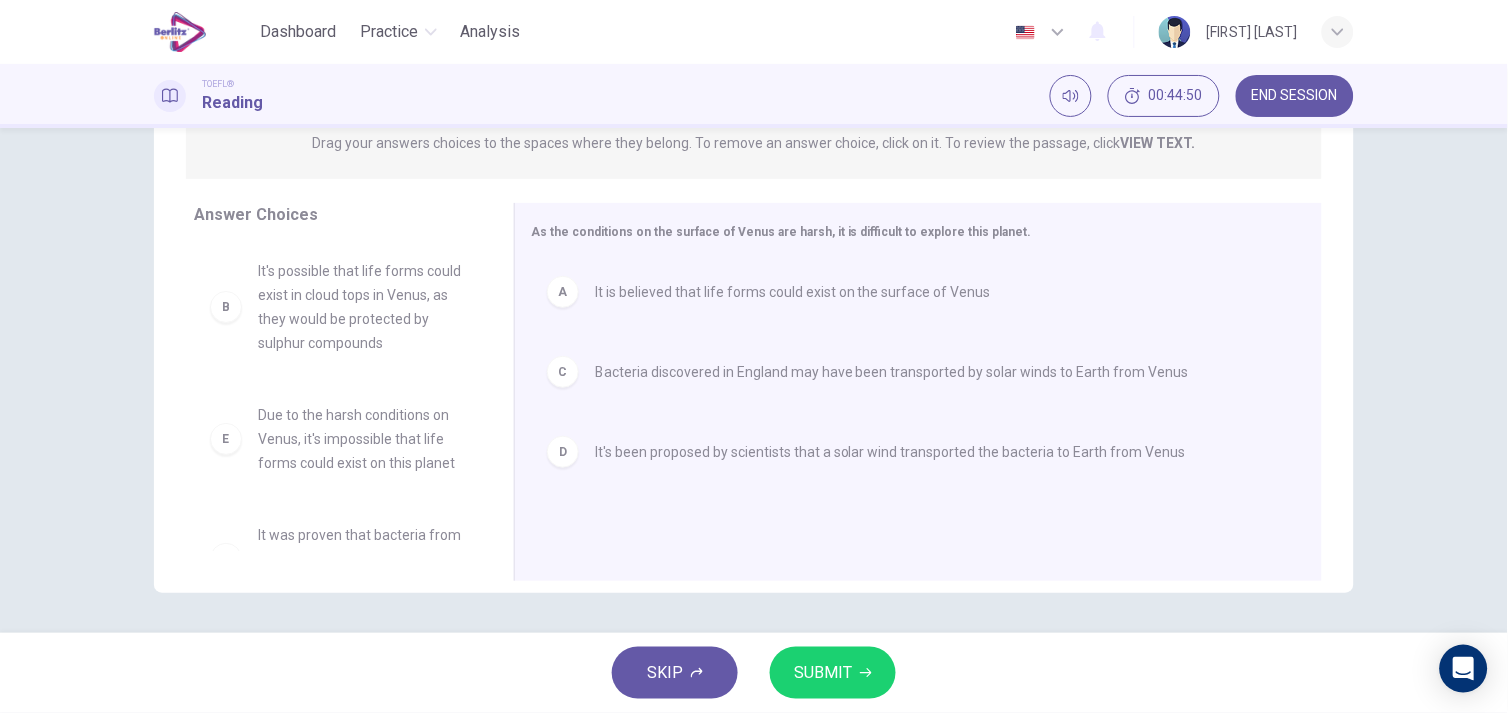click on "SUBMIT" at bounding box center (823, 673) 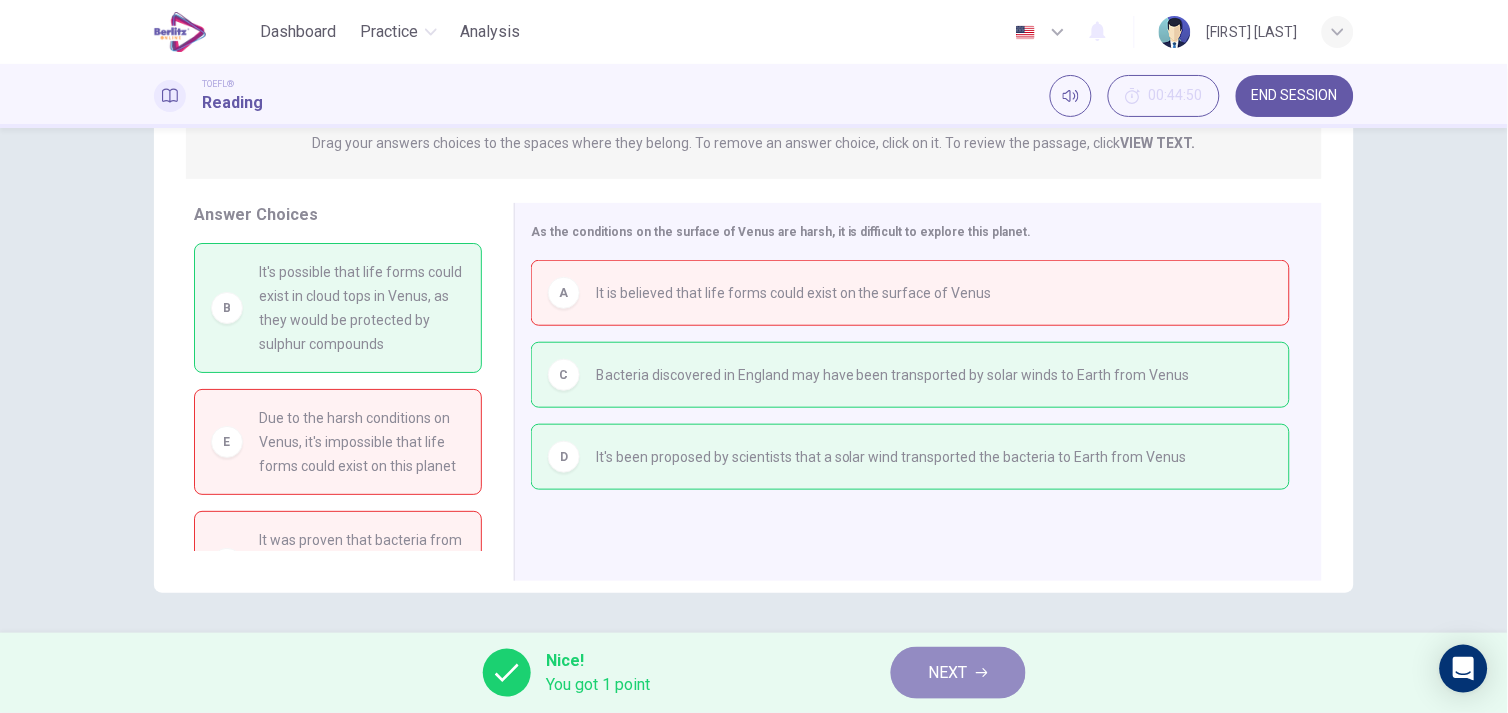 click on "NEXT" at bounding box center (948, 673) 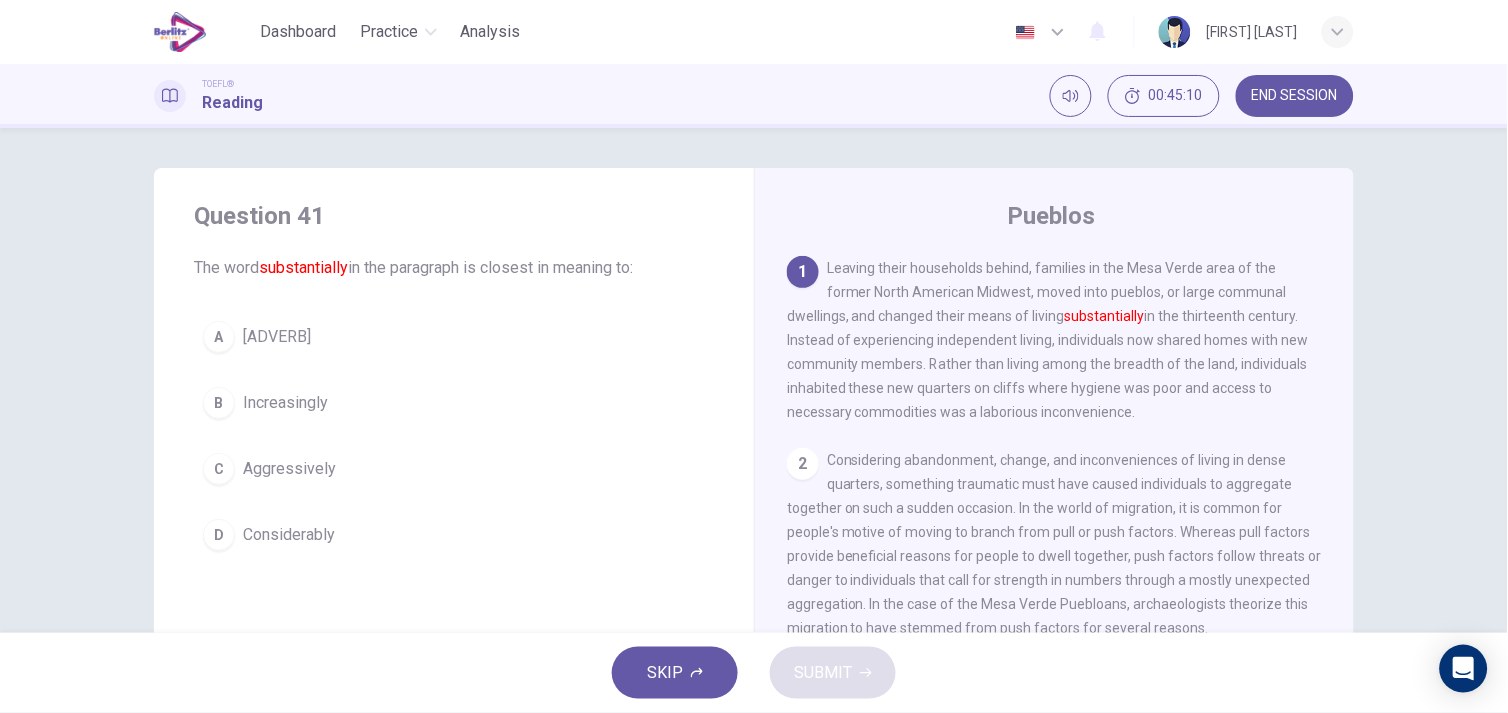 click on "END SESSION" at bounding box center [1295, 96] 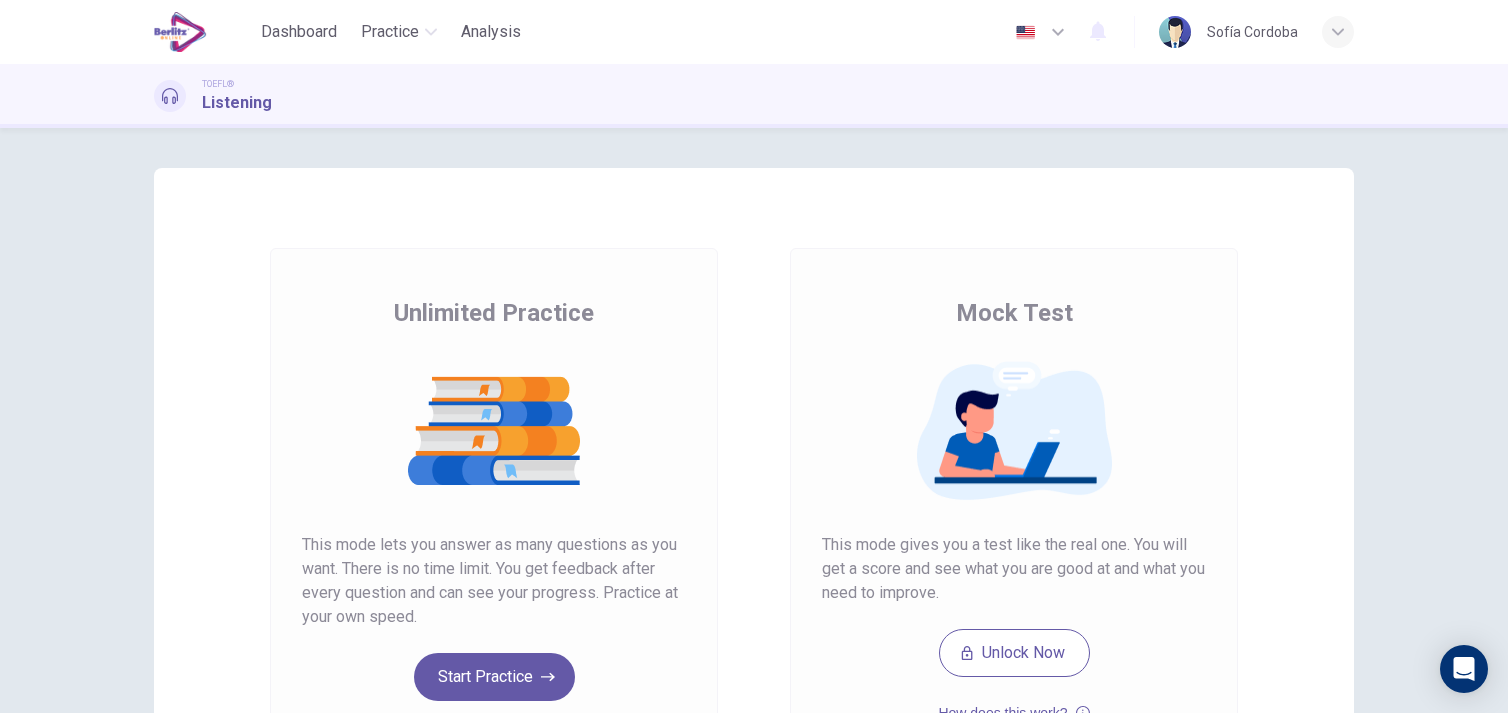 scroll, scrollTop: 0, scrollLeft: 0, axis: both 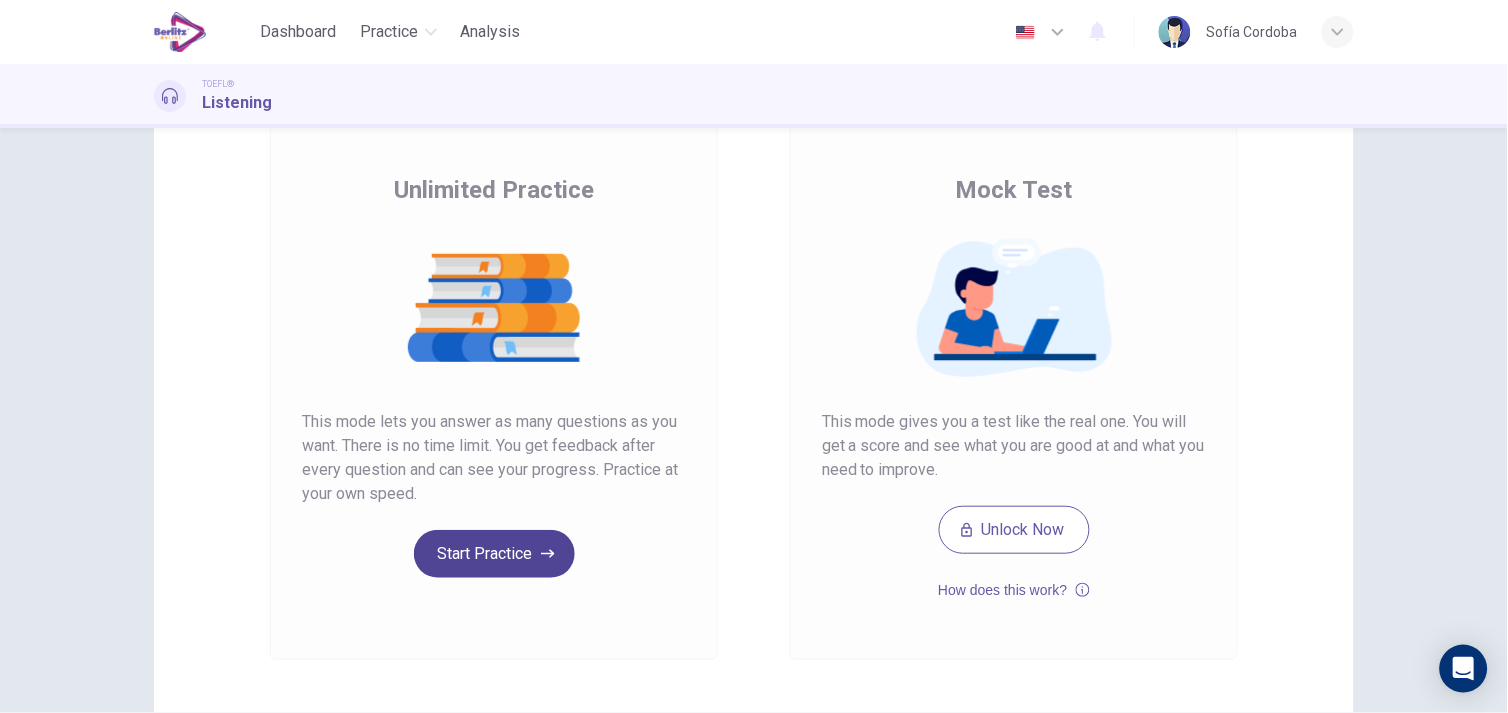 click on "Start Practice" at bounding box center (494, 554) 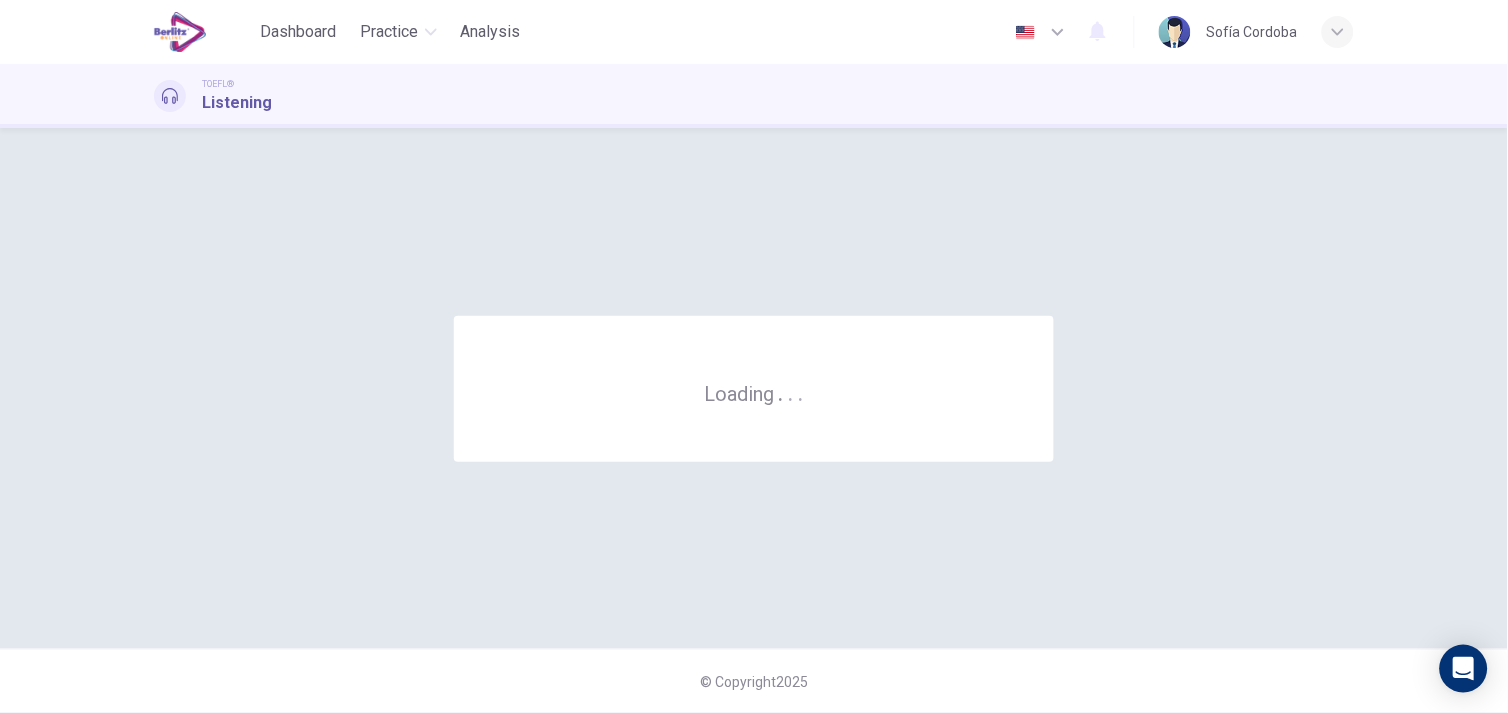 scroll, scrollTop: 0, scrollLeft: 0, axis: both 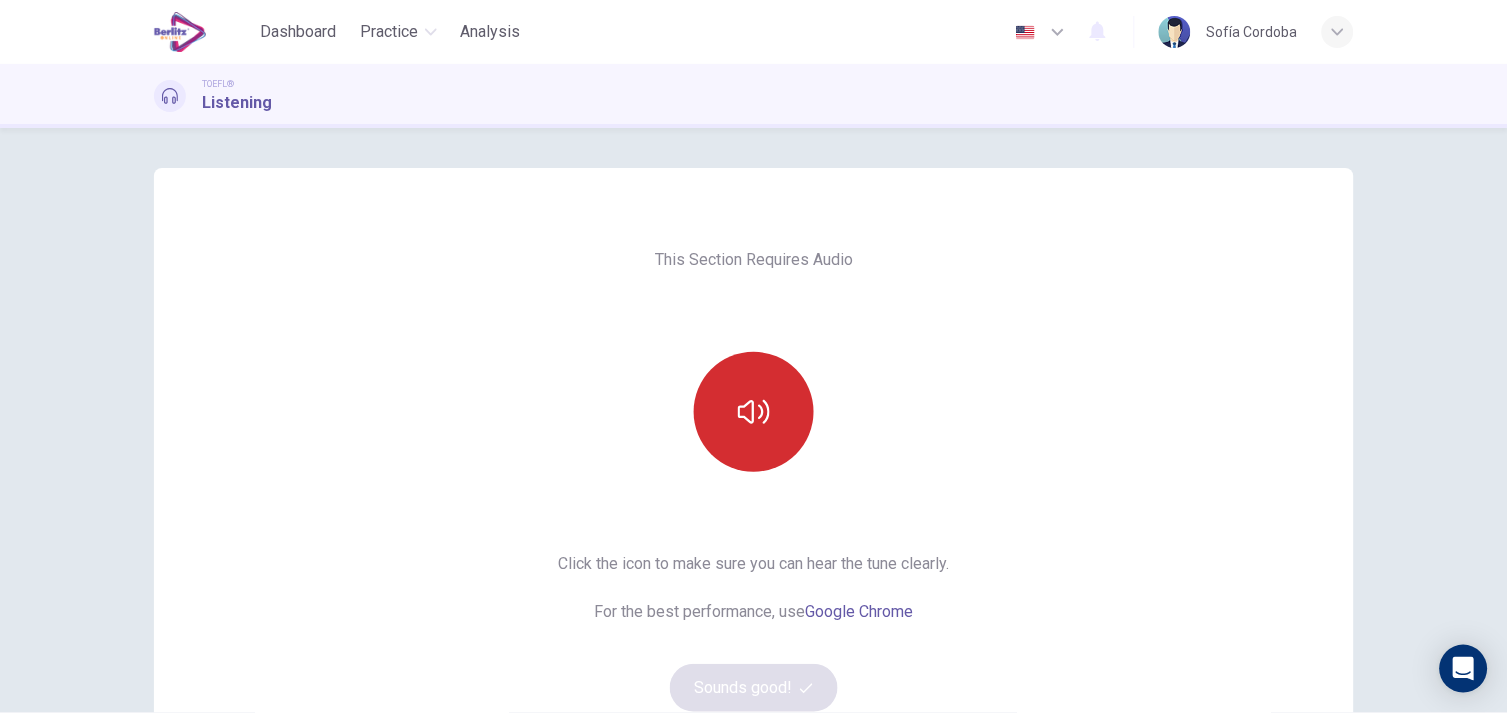 click 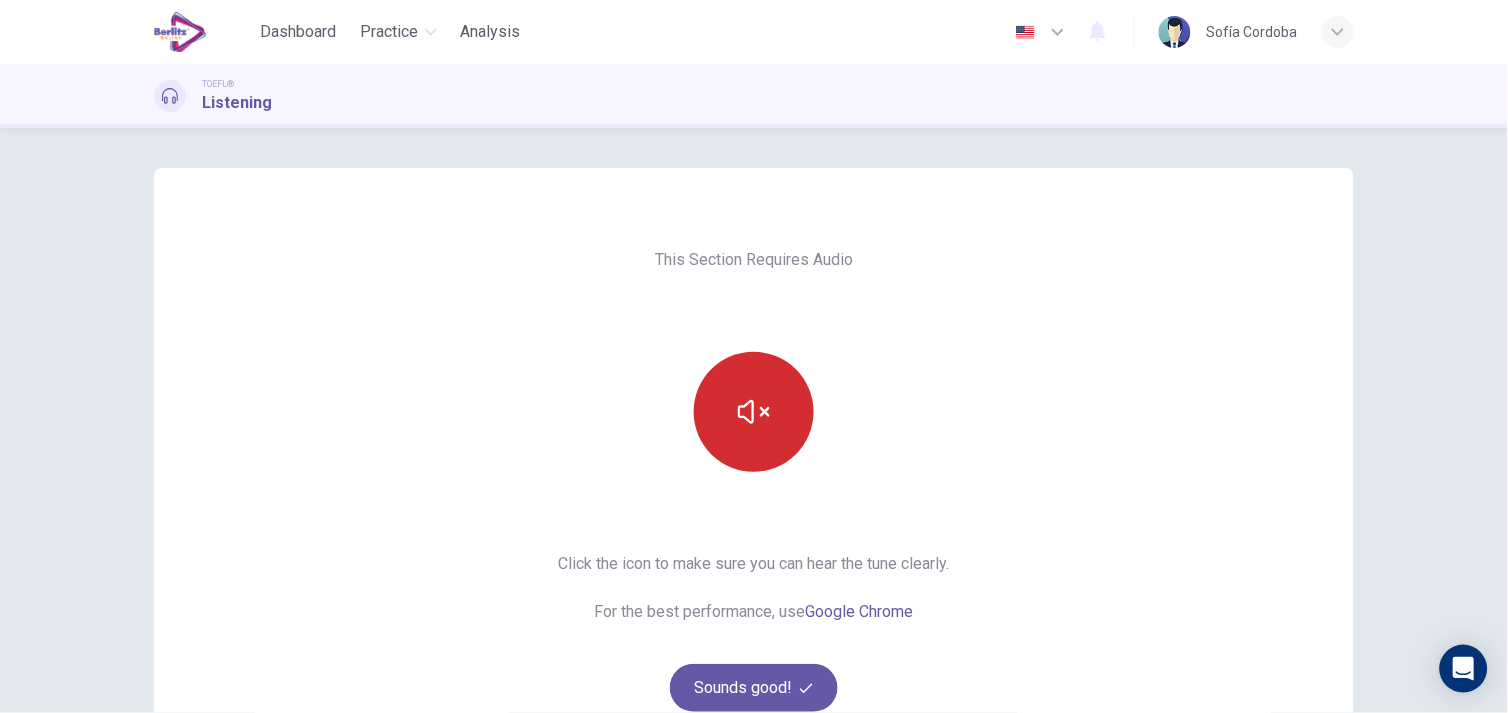 type 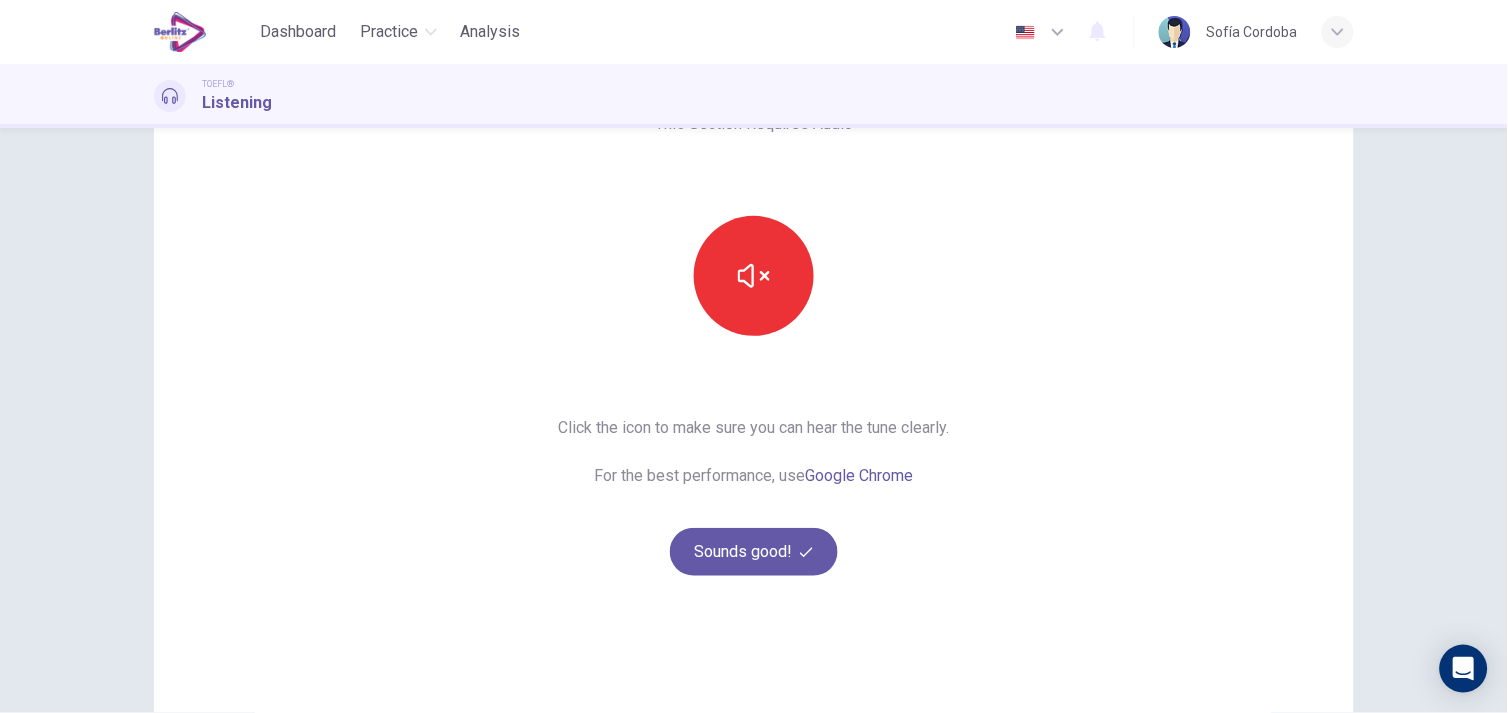 scroll, scrollTop: 144, scrollLeft: 0, axis: vertical 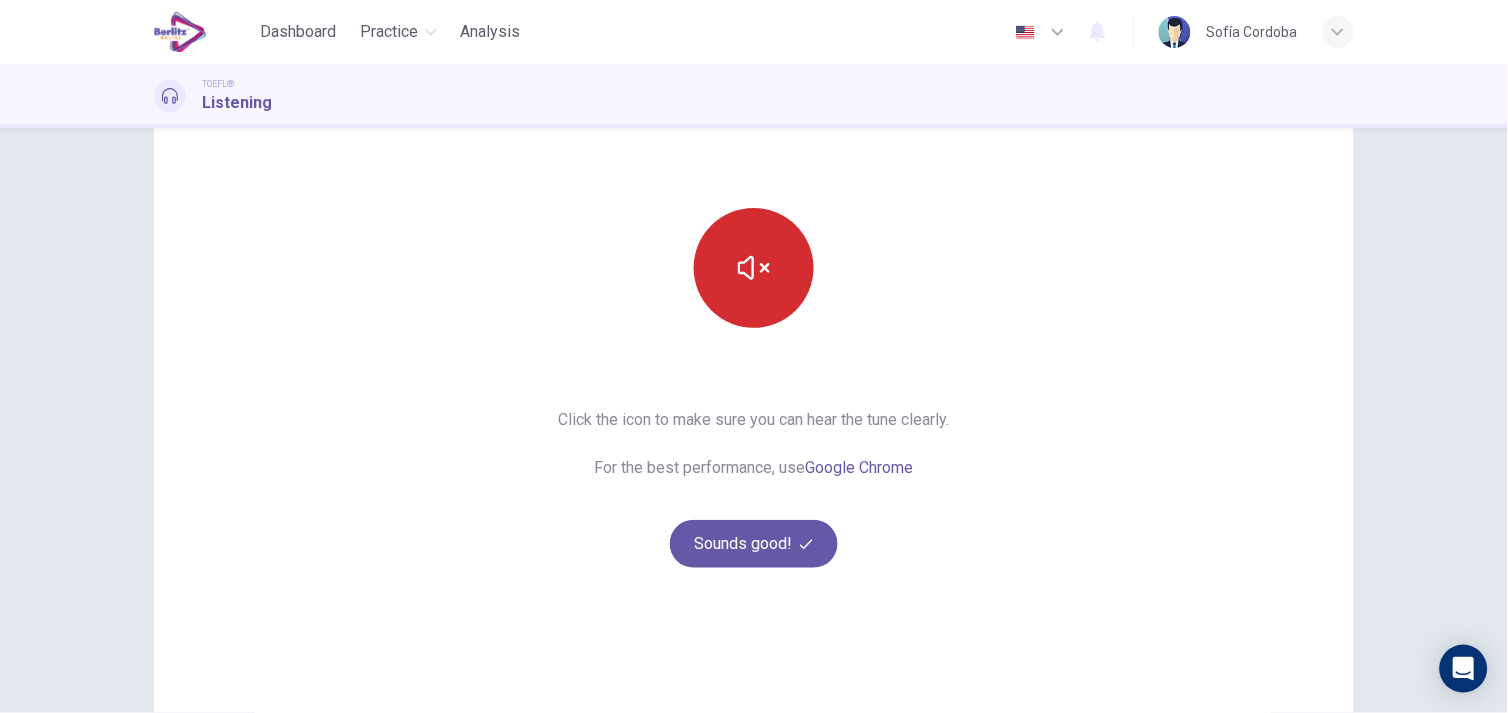 click 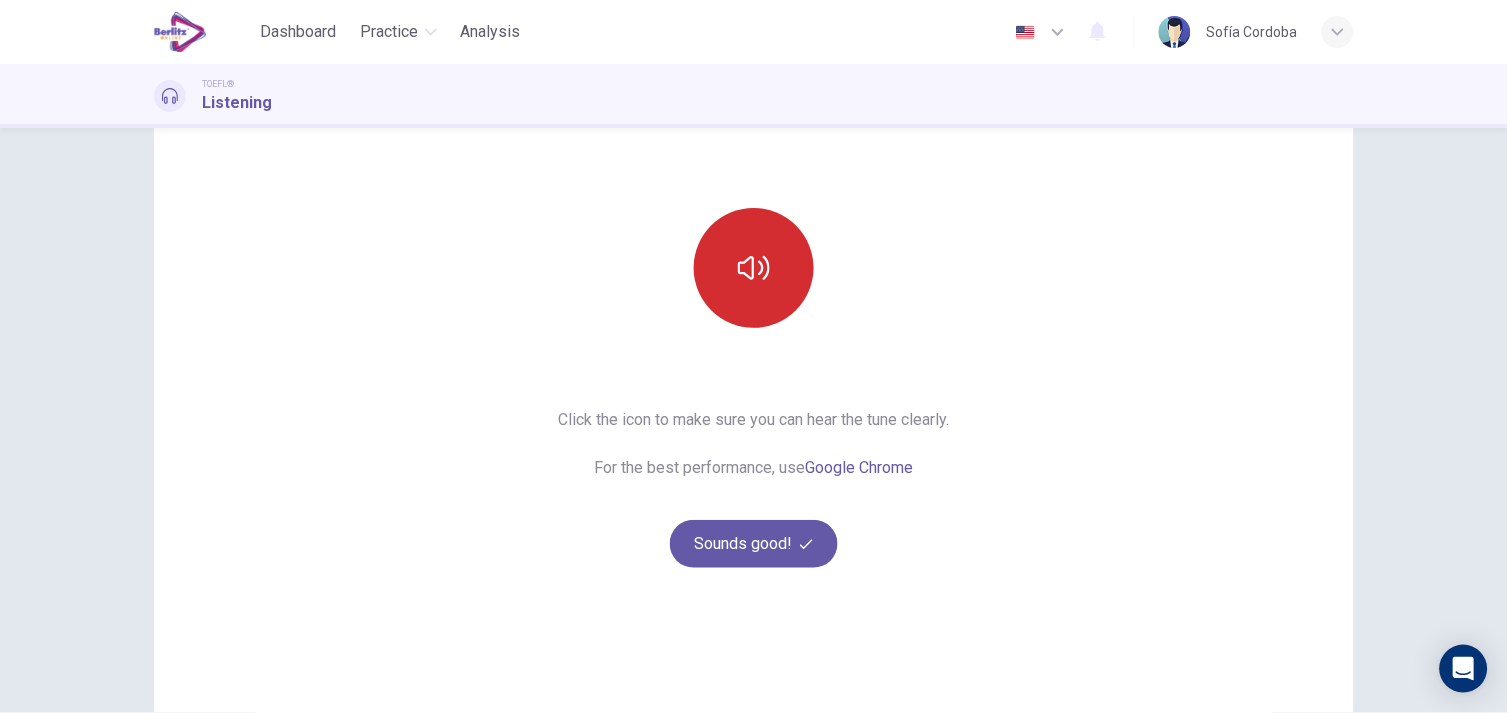click at bounding box center [754, 268] 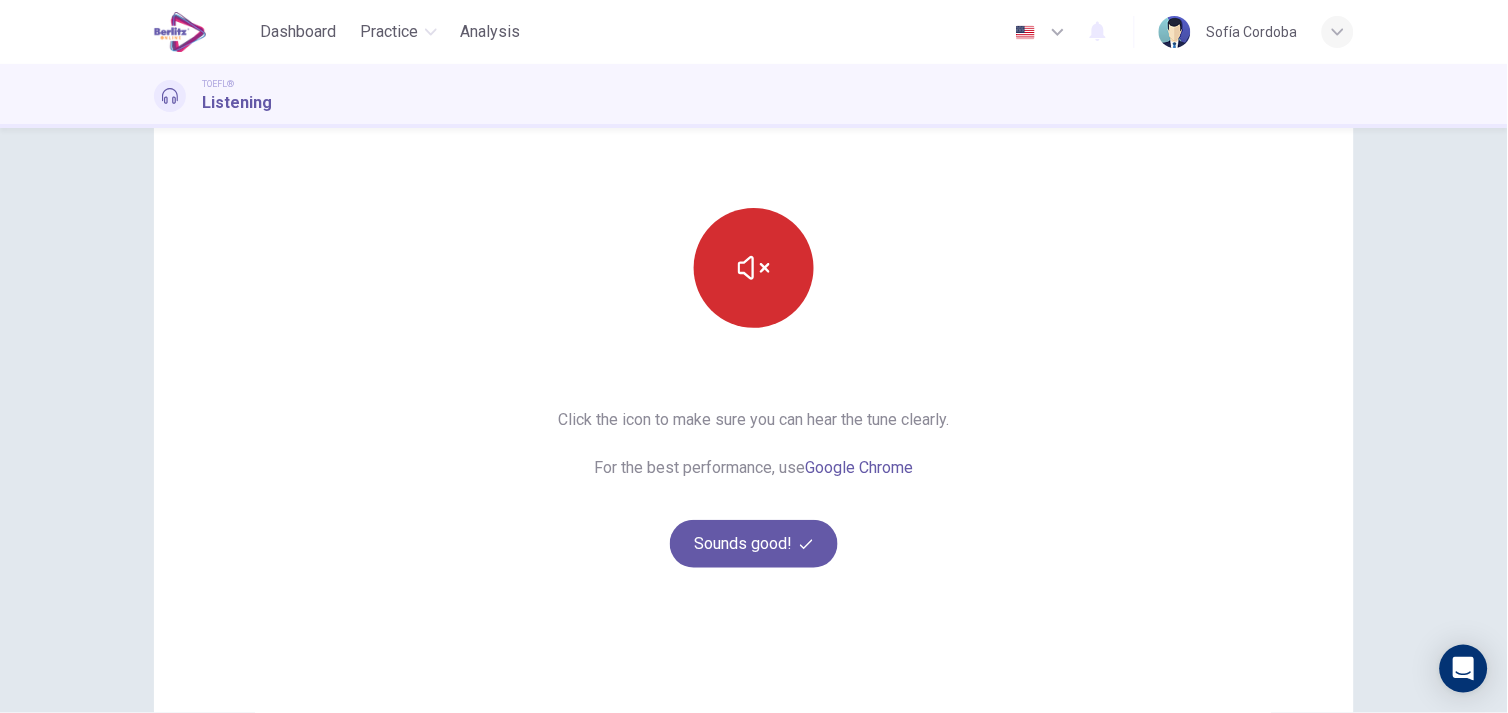 click at bounding box center [754, 268] 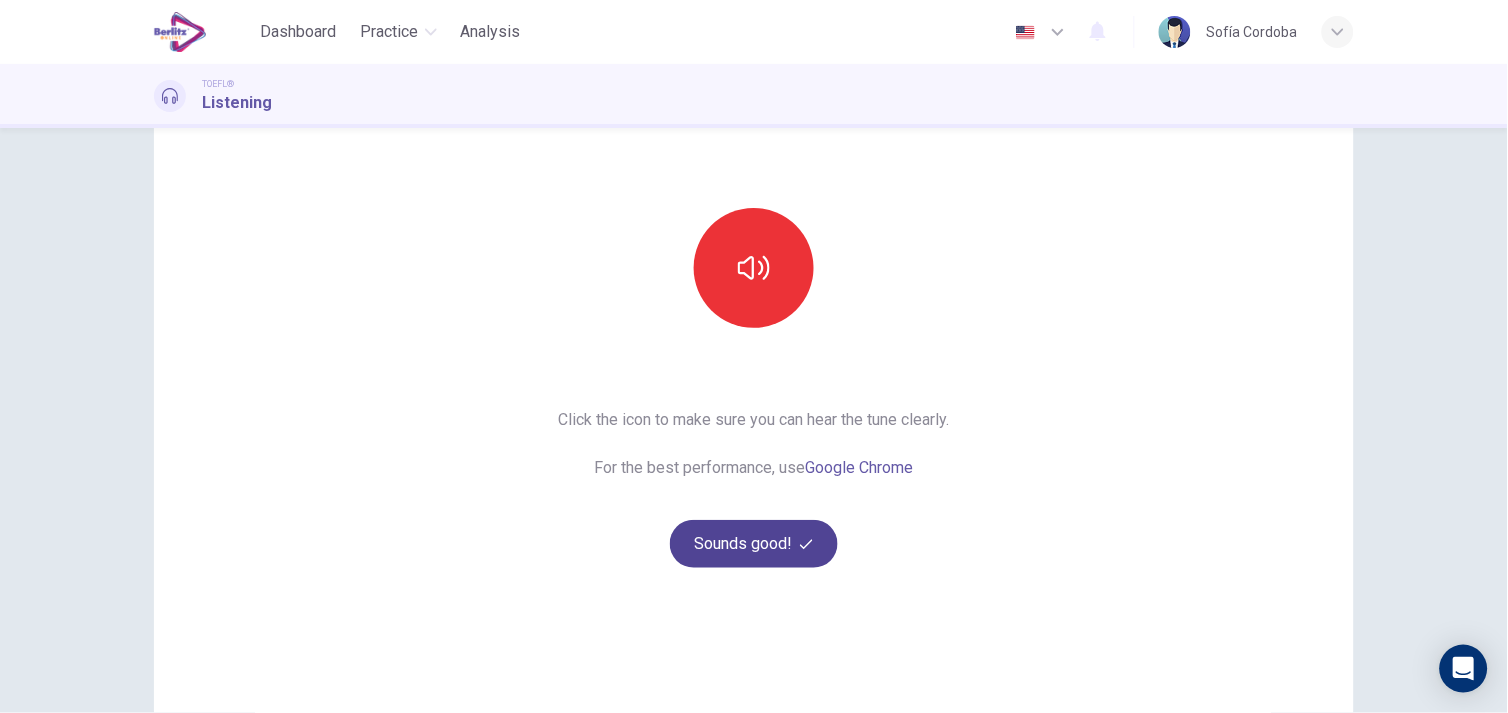 click on "Sounds good!" at bounding box center [754, 544] 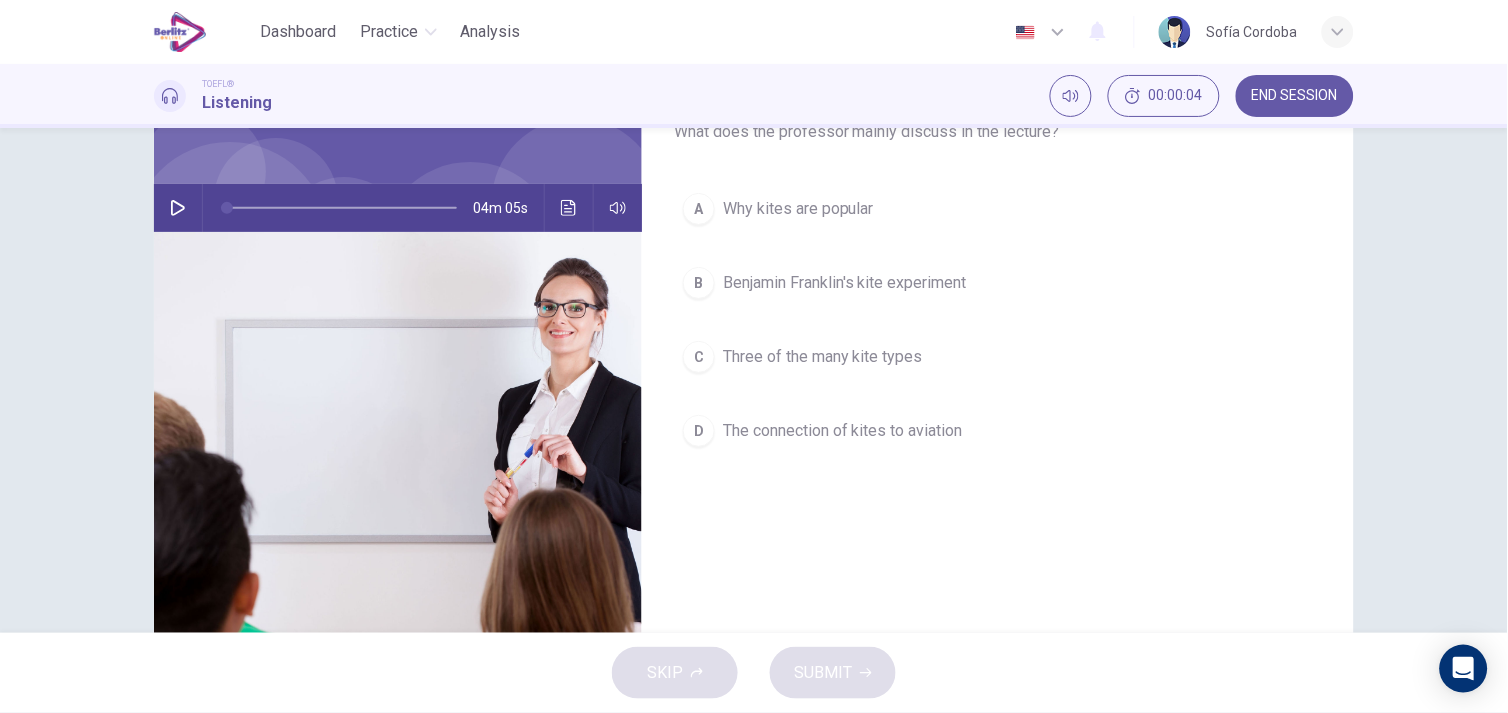 click at bounding box center [178, 208] 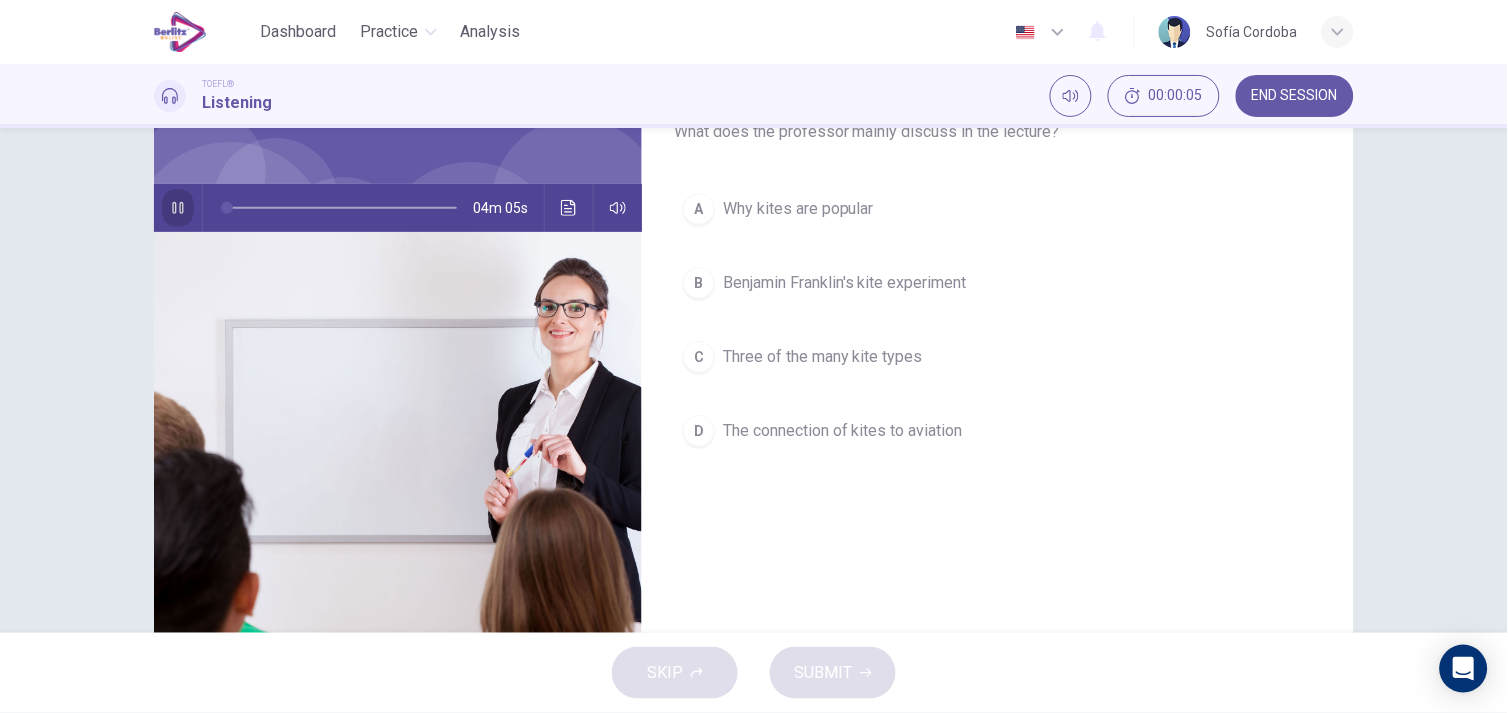 click at bounding box center [178, 208] 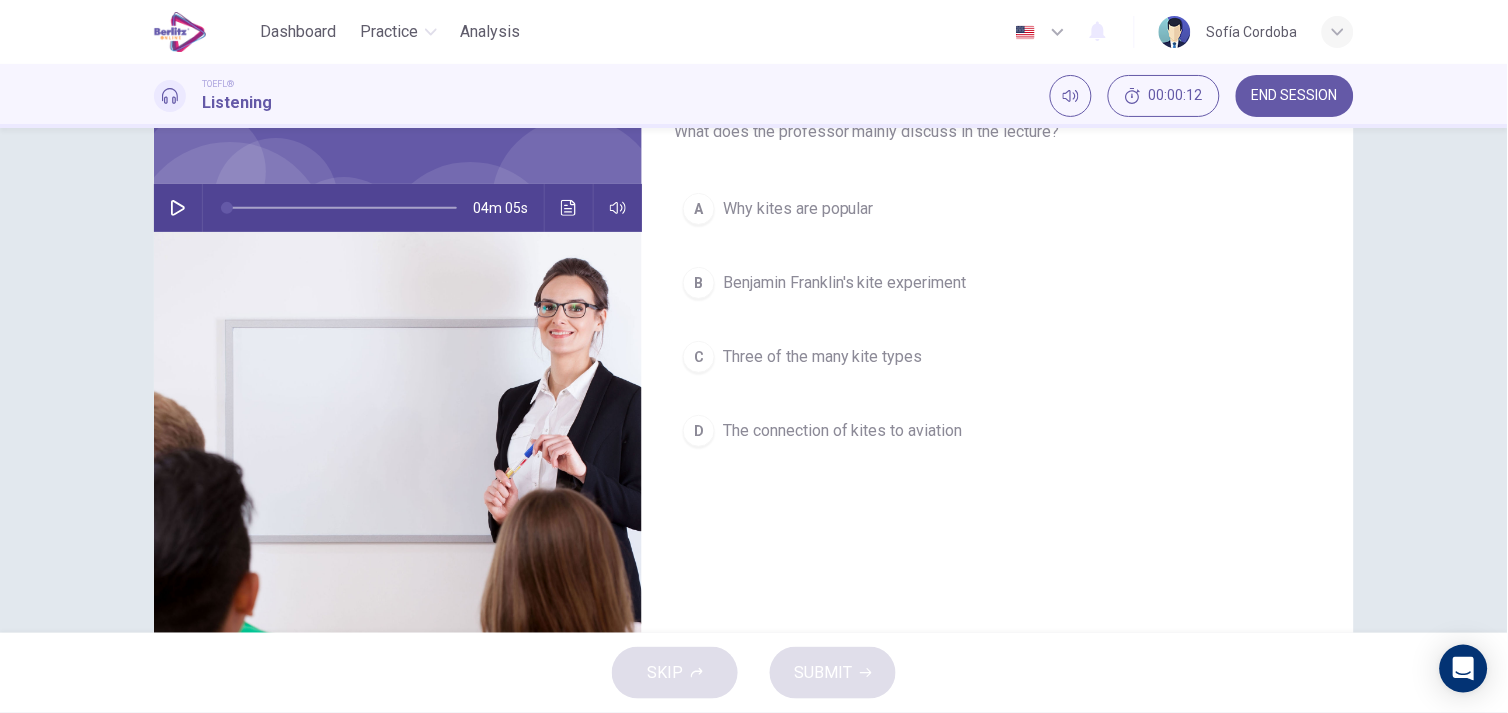 type 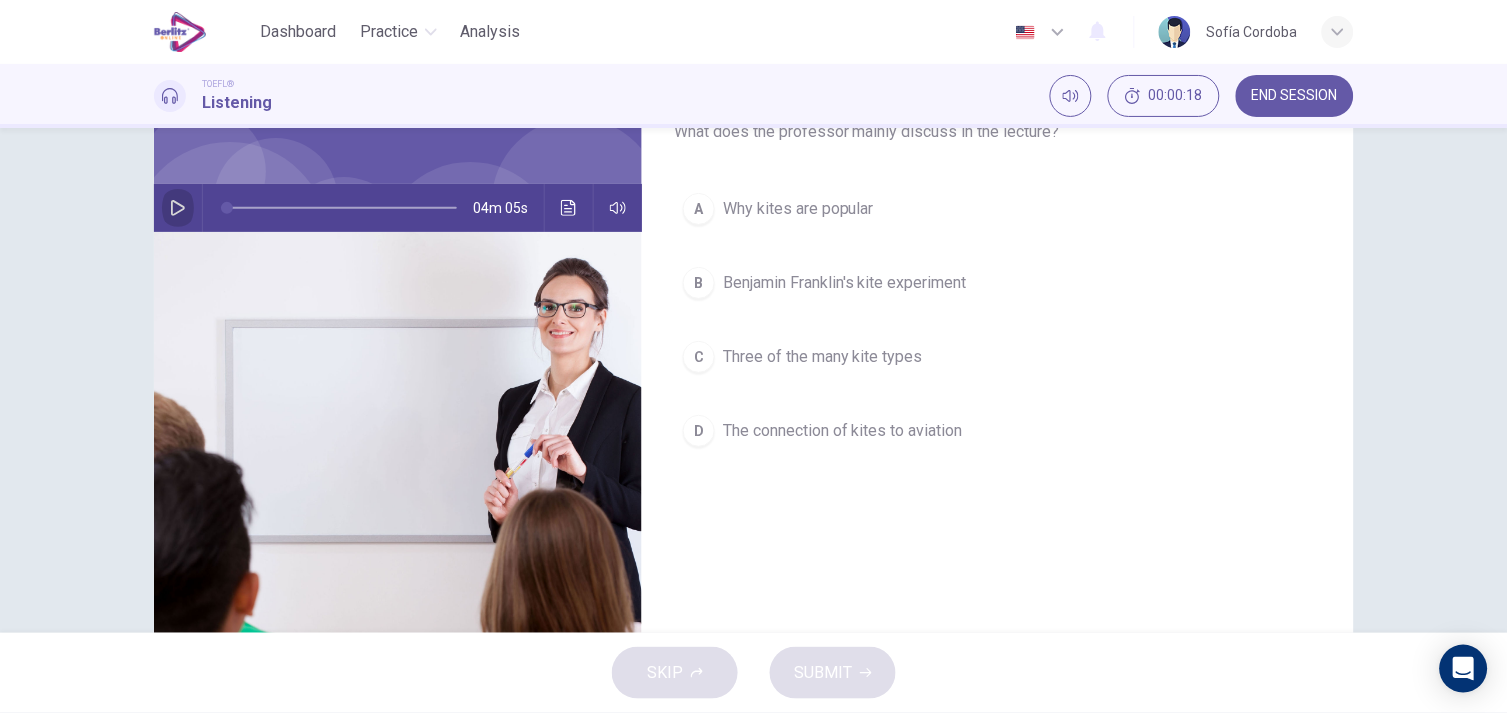 click at bounding box center (178, 208) 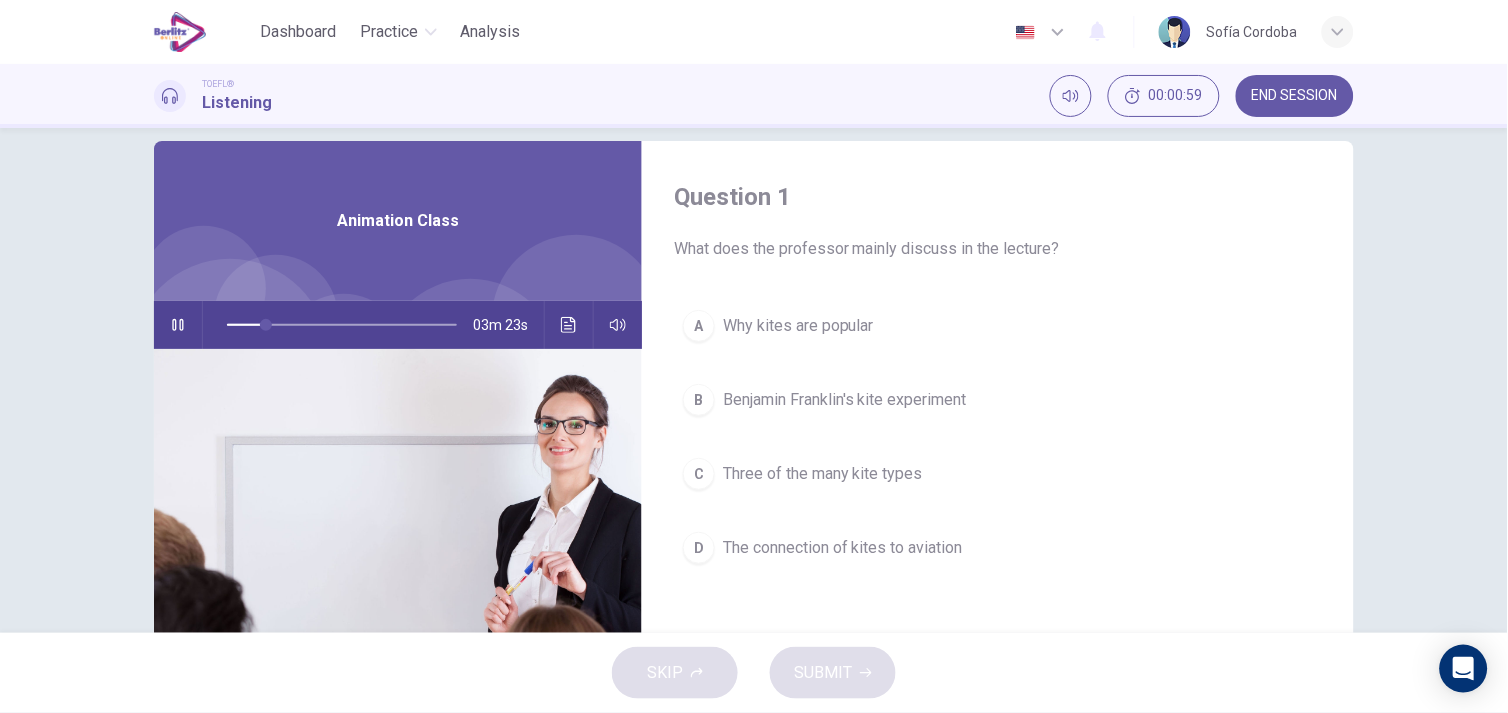 scroll, scrollTop: 0, scrollLeft: 0, axis: both 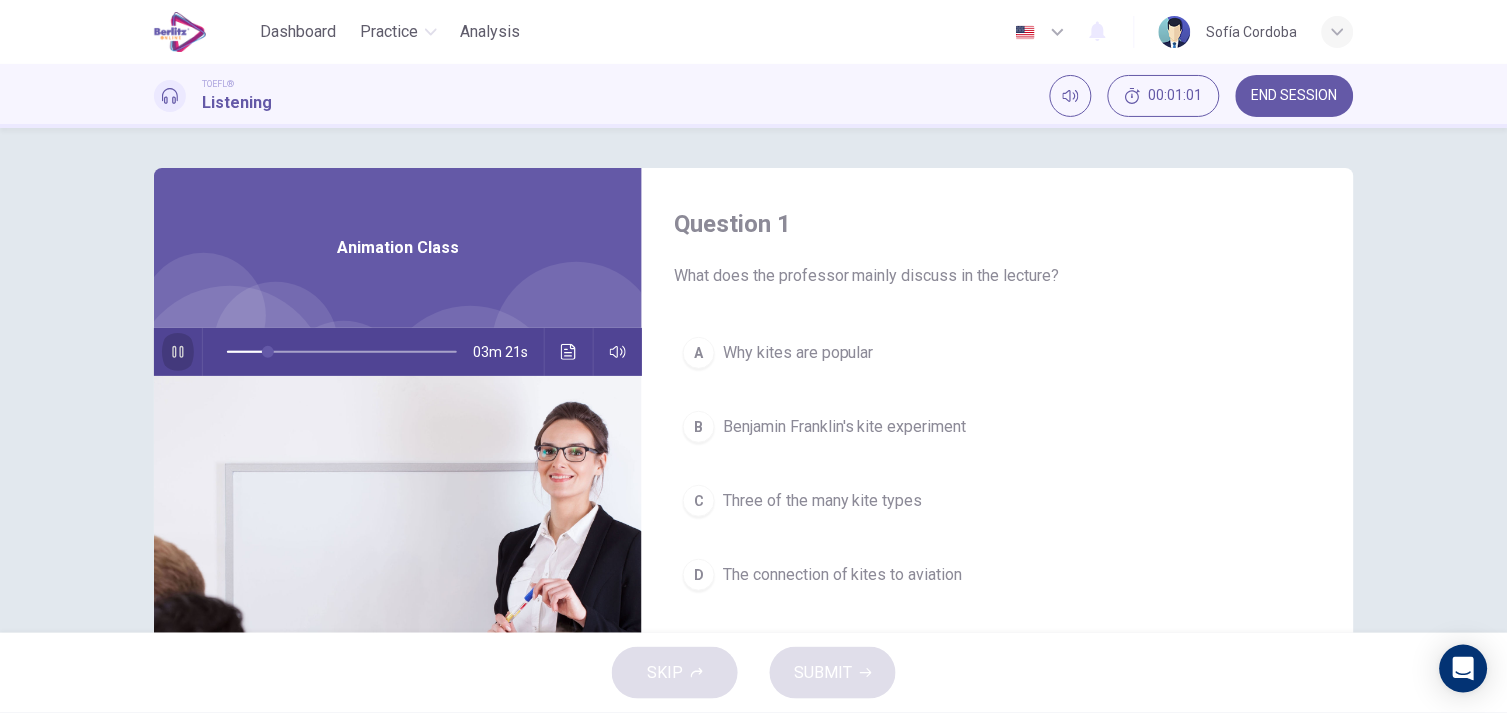 click 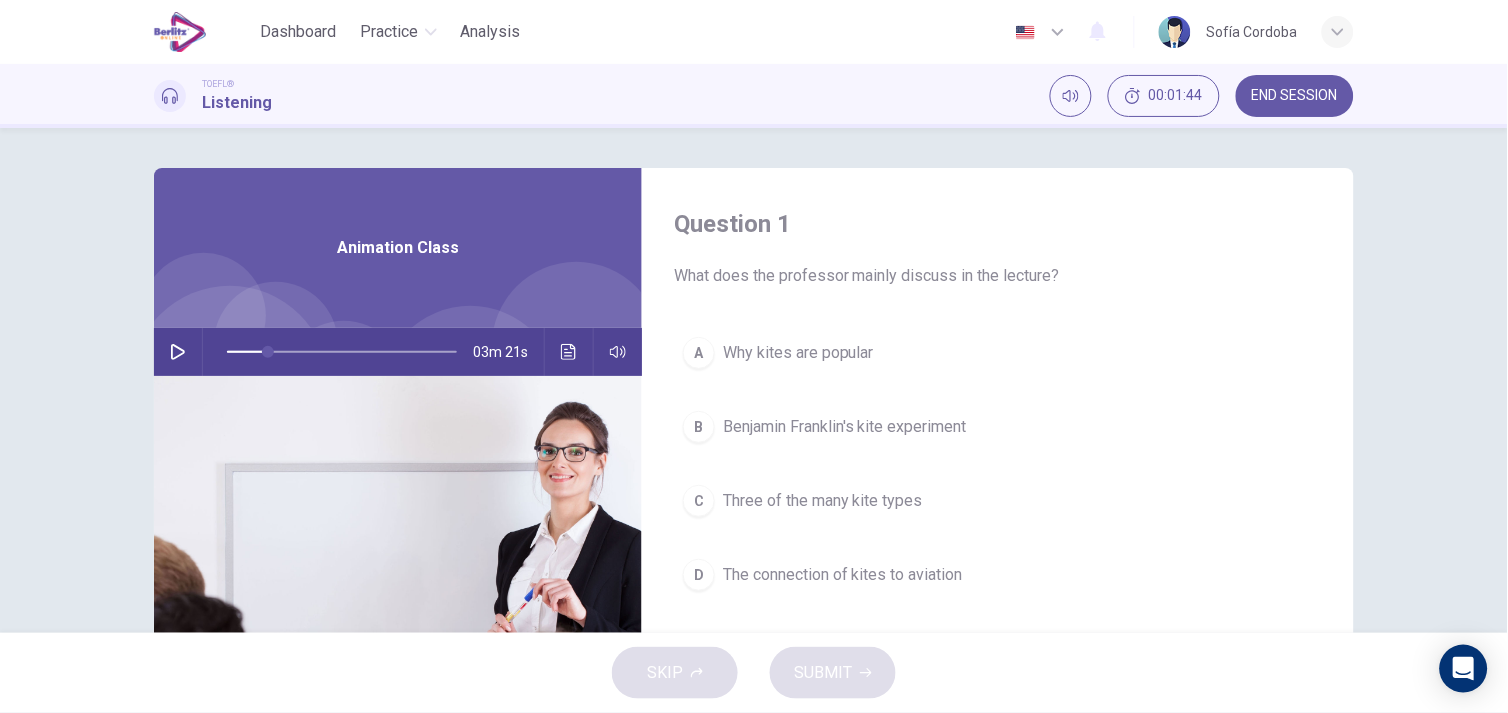 click on "The connection of kites to aviation" at bounding box center (843, 575) 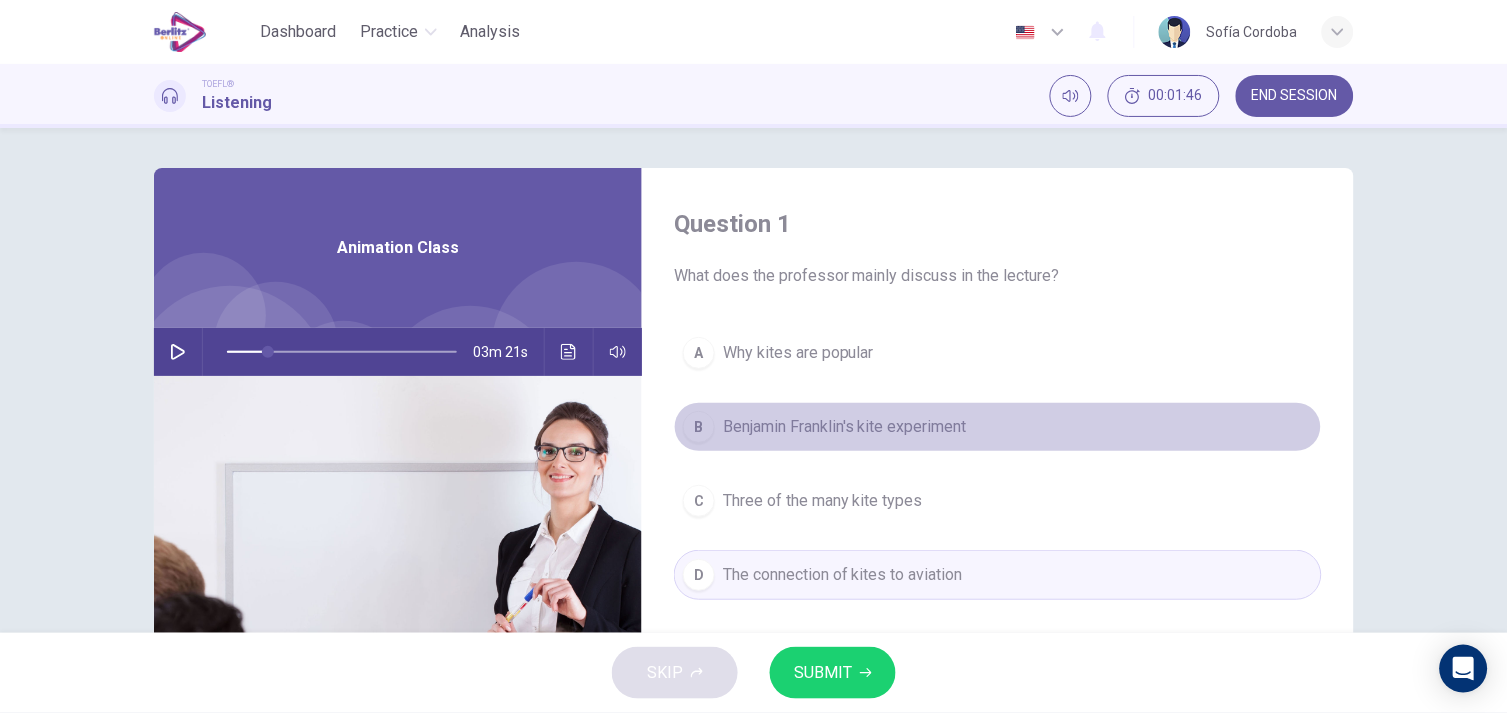 click on "Benjamin Franklin's kite experiment" at bounding box center [845, 427] 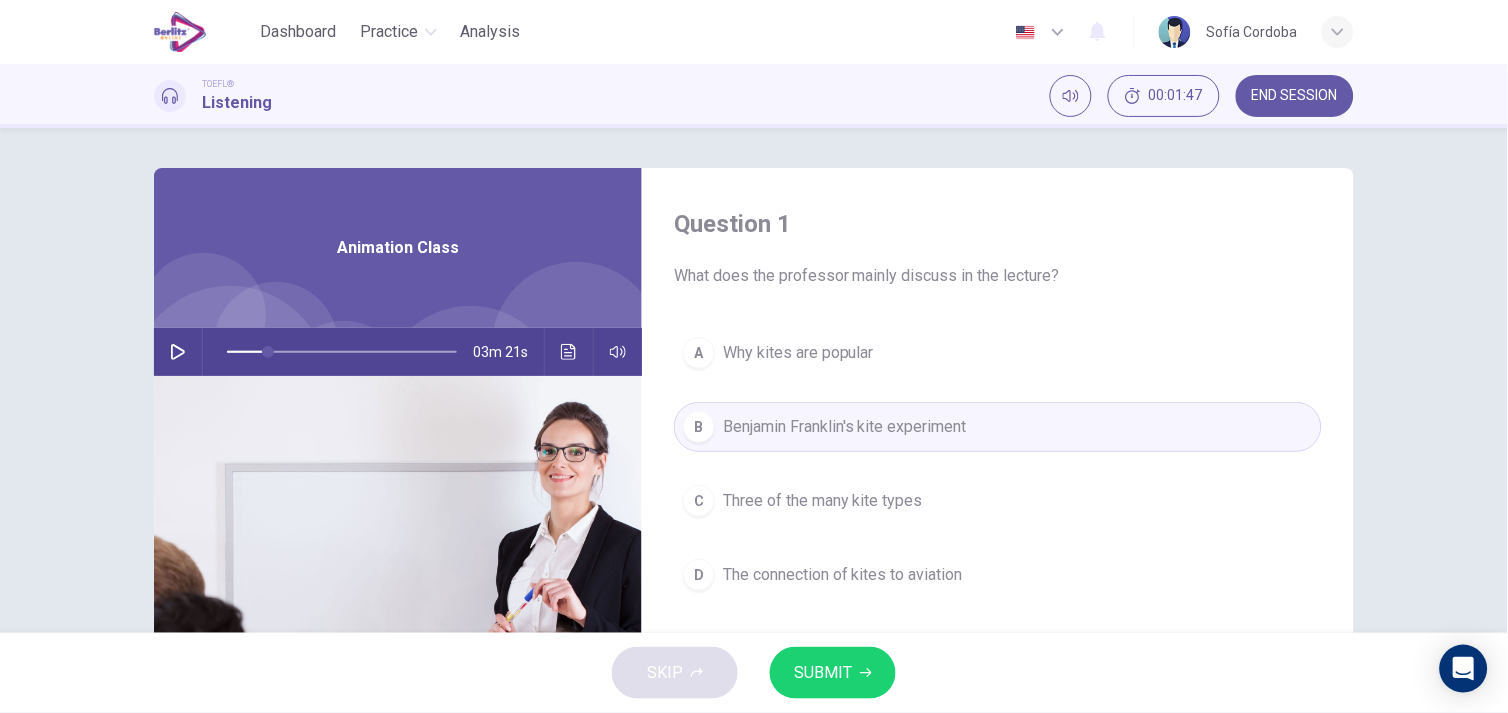 click on "The connection of kites to aviation" at bounding box center (843, 575) 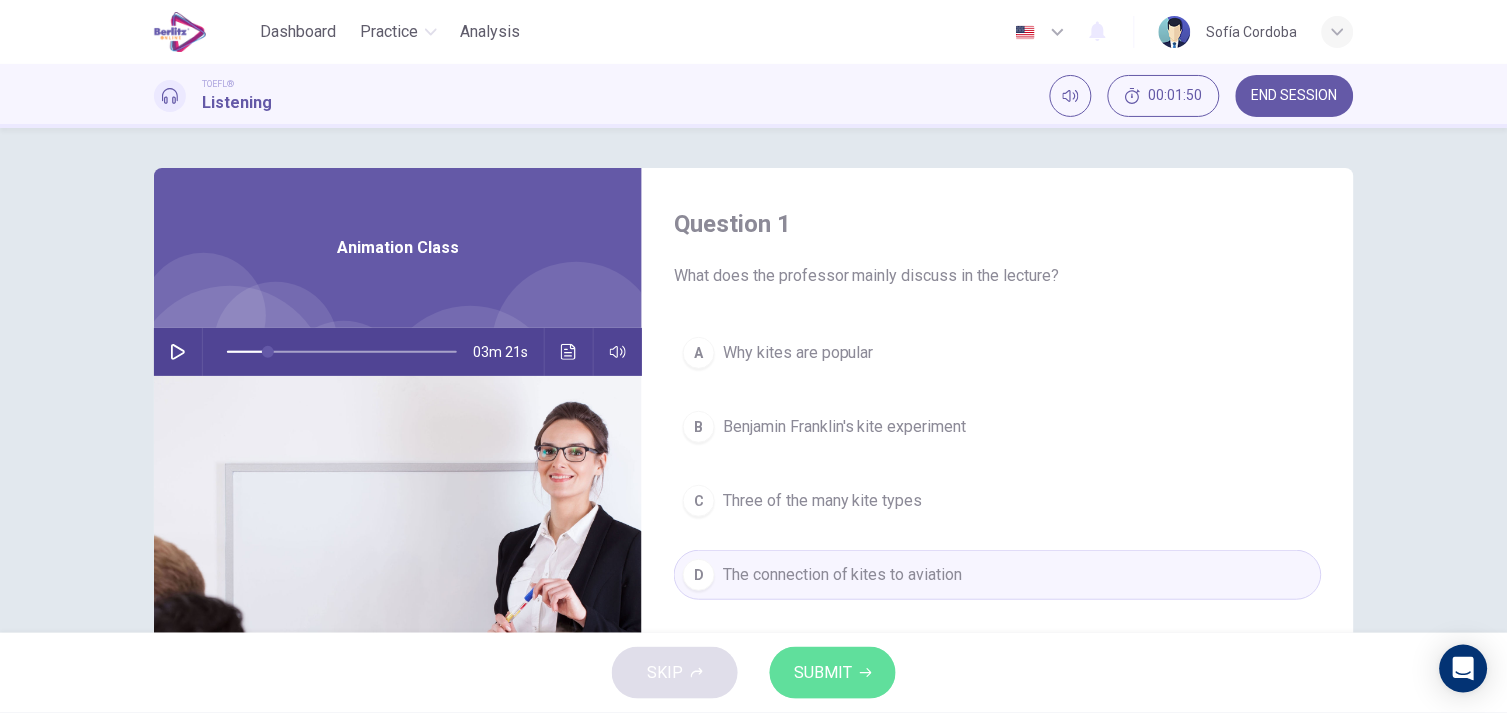 click on "SUBMIT" at bounding box center [823, 673] 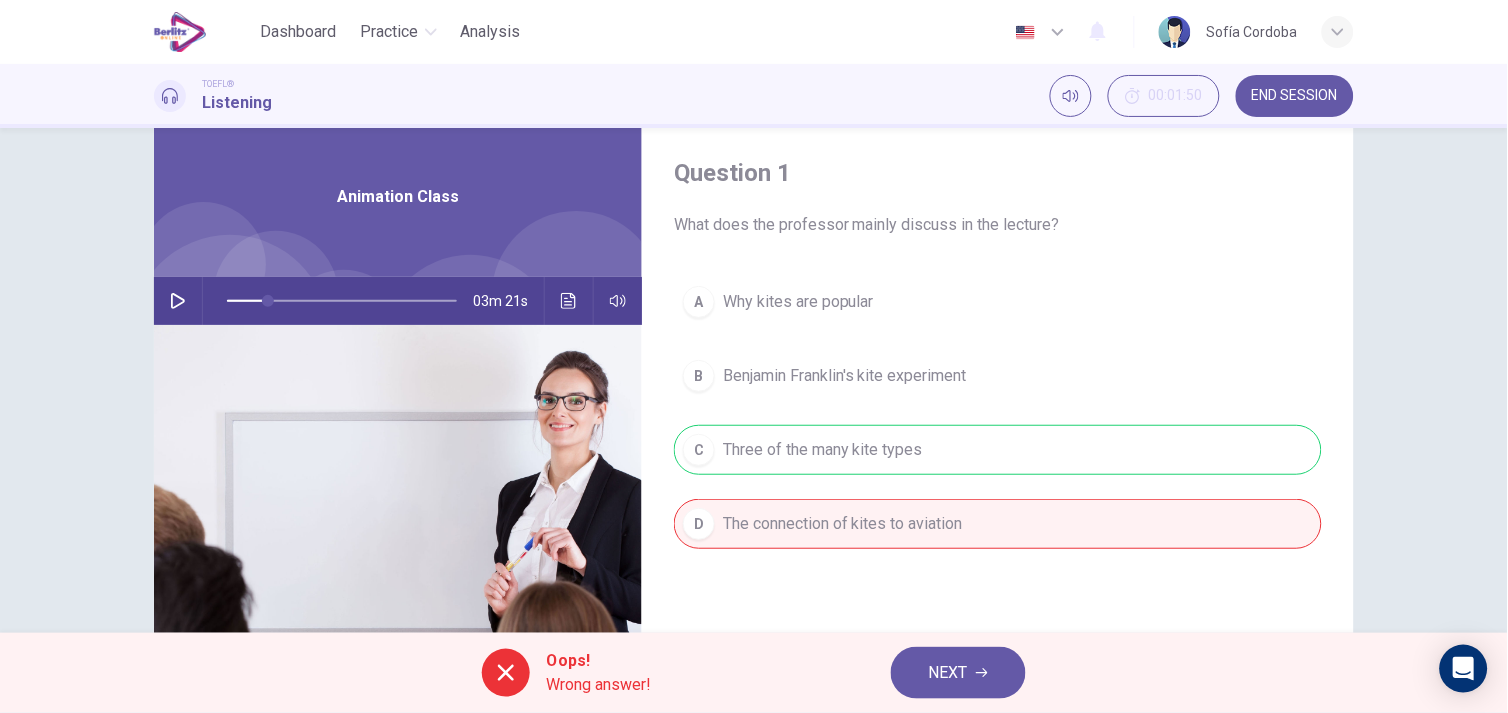 scroll, scrollTop: 66, scrollLeft: 0, axis: vertical 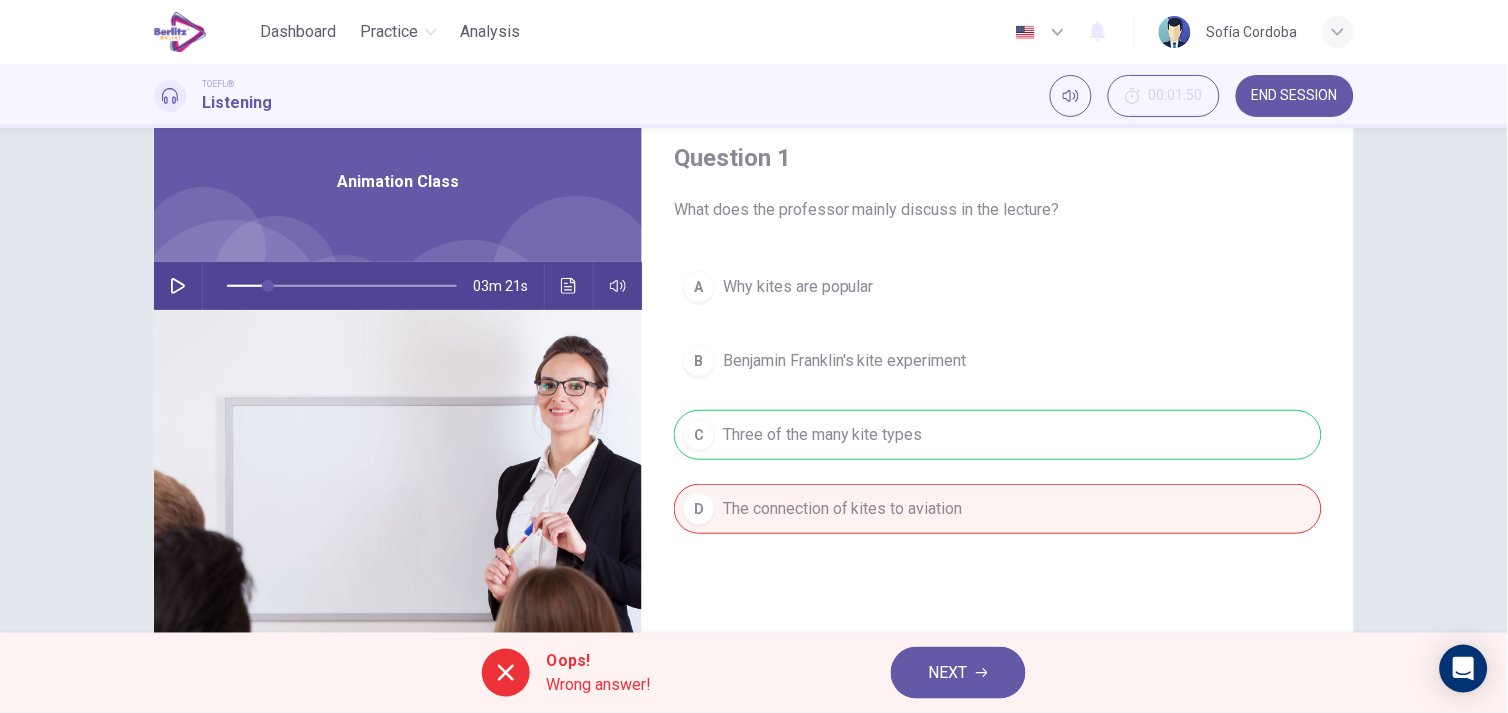 click on "NEXT" at bounding box center [948, 673] 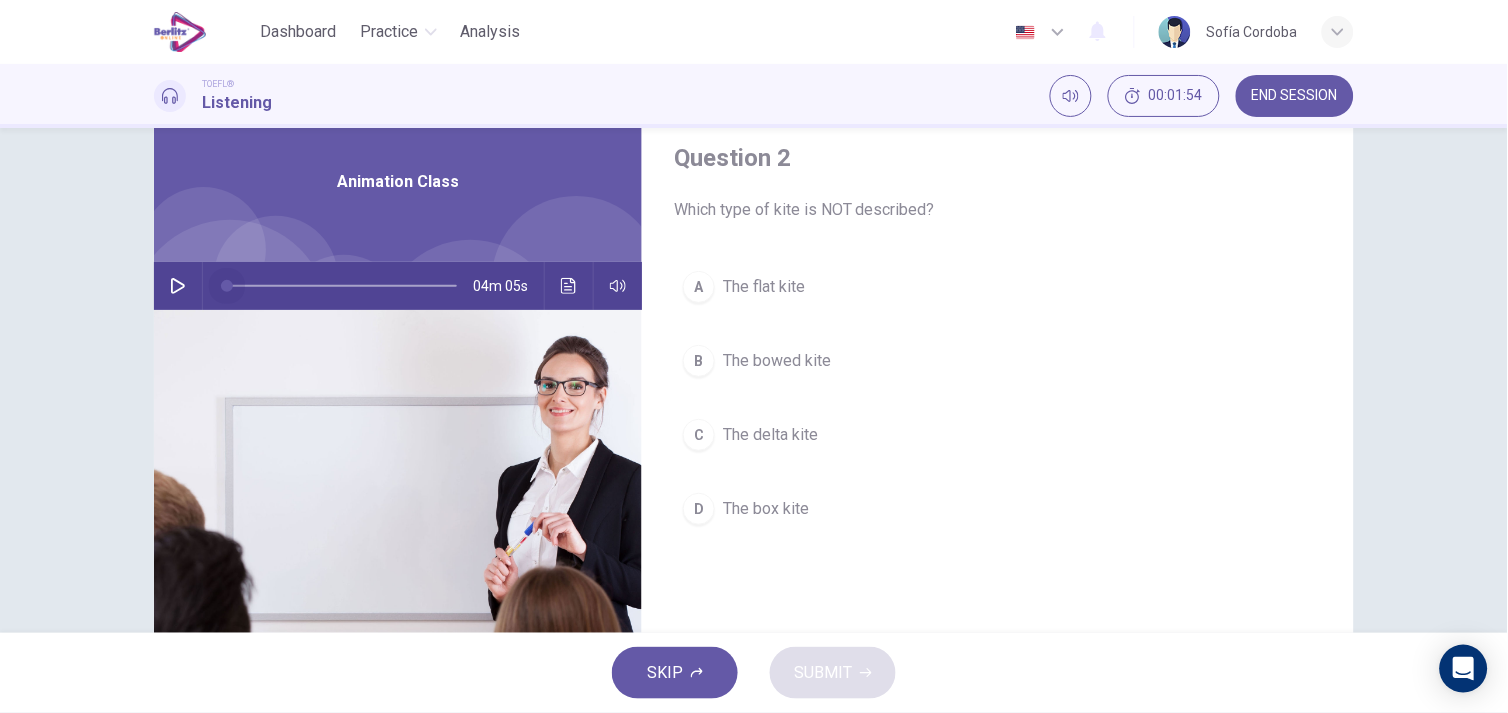 drag, startPoint x: 262, startPoint y: 284, endPoint x: 200, endPoint y: 284, distance: 62 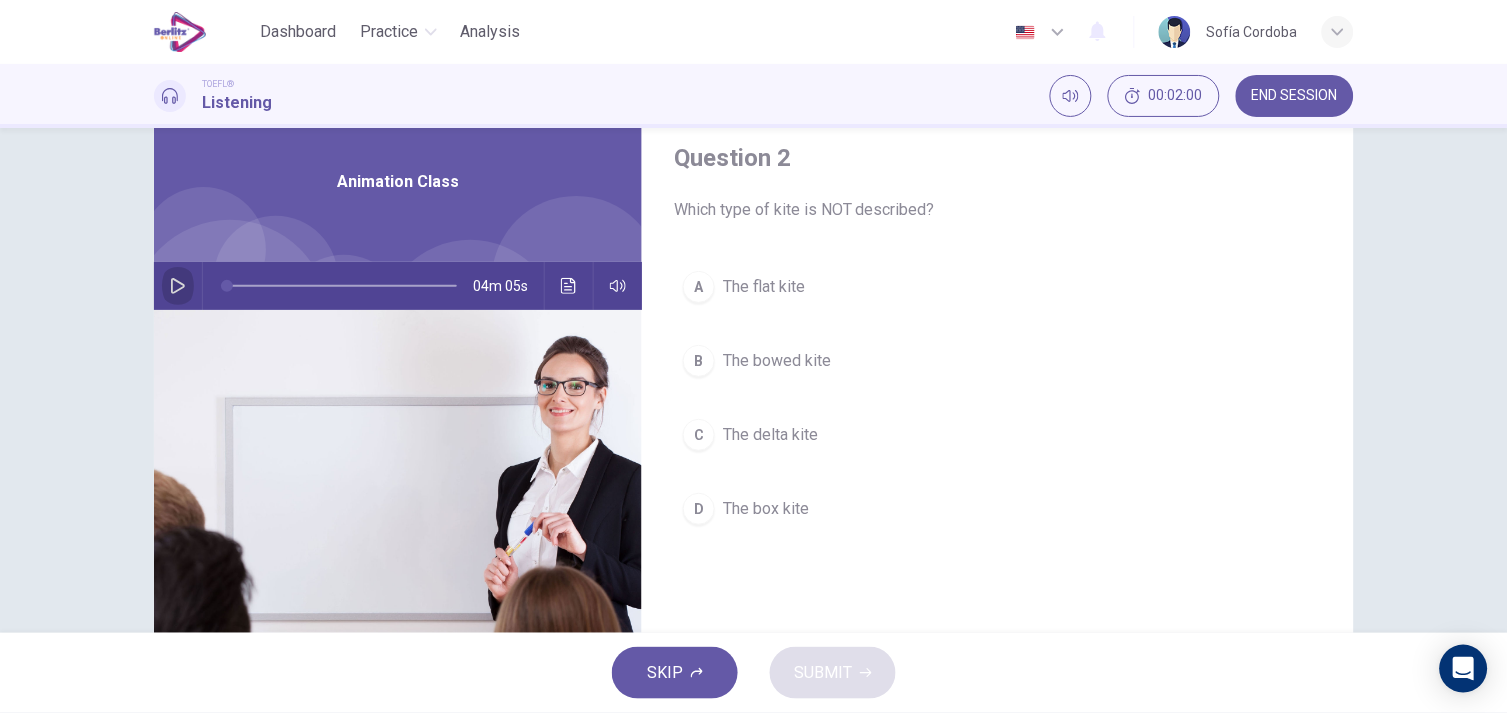 click 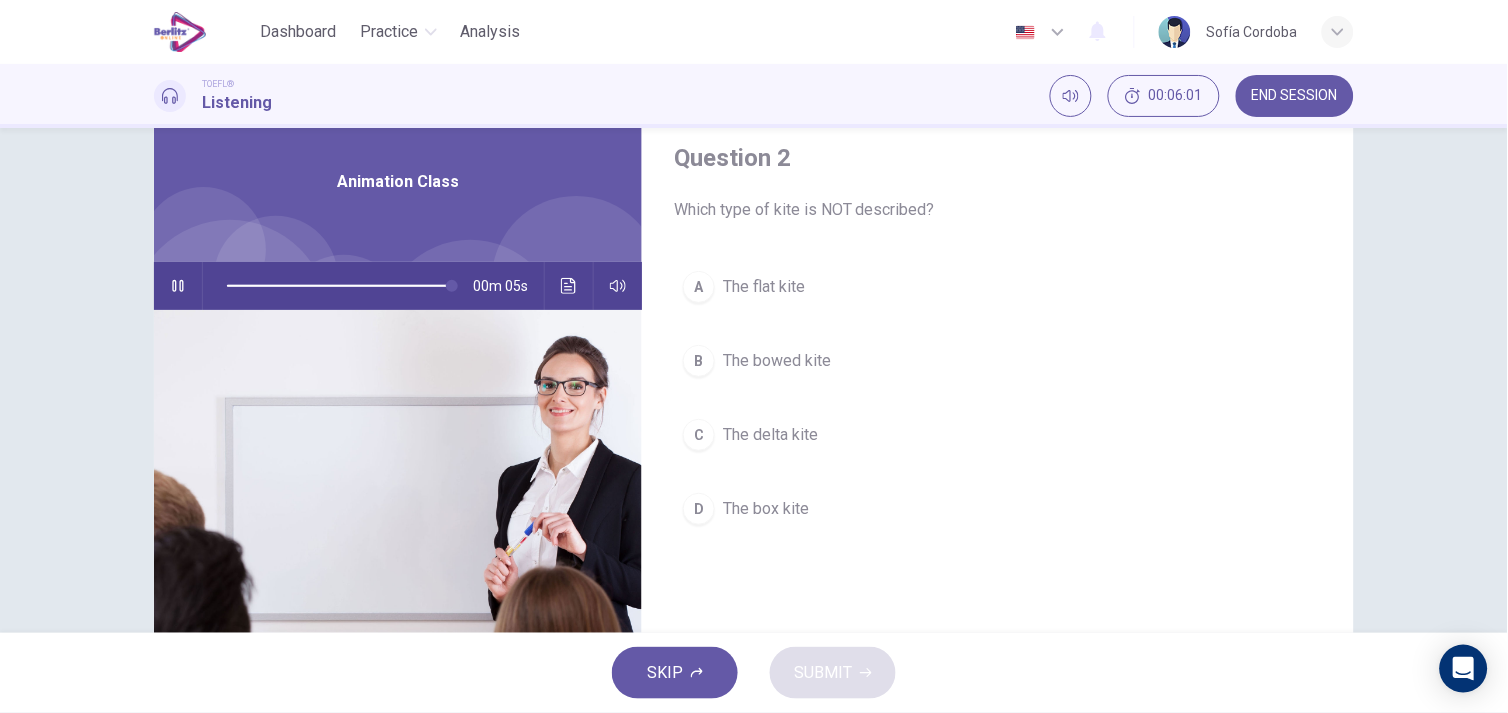 click 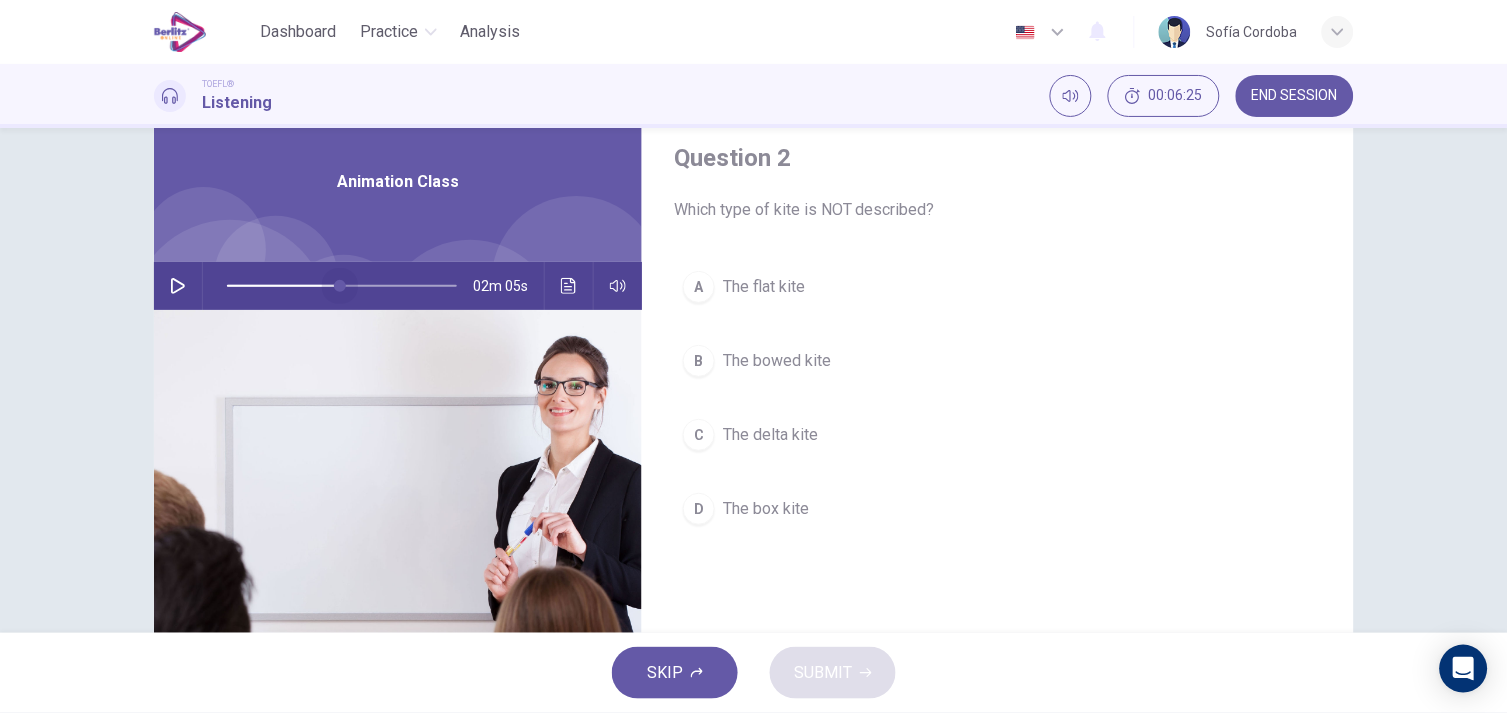 click at bounding box center [283, 286] 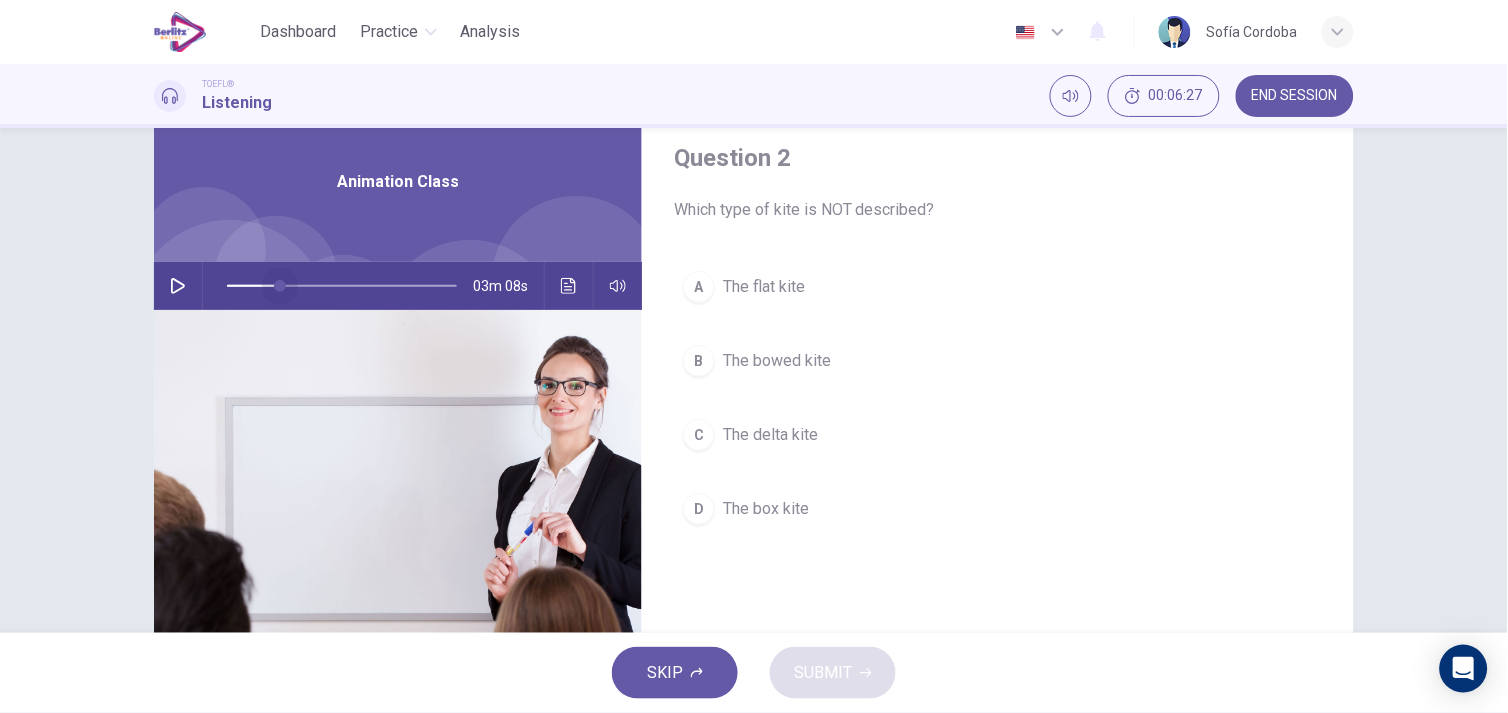 type on "**" 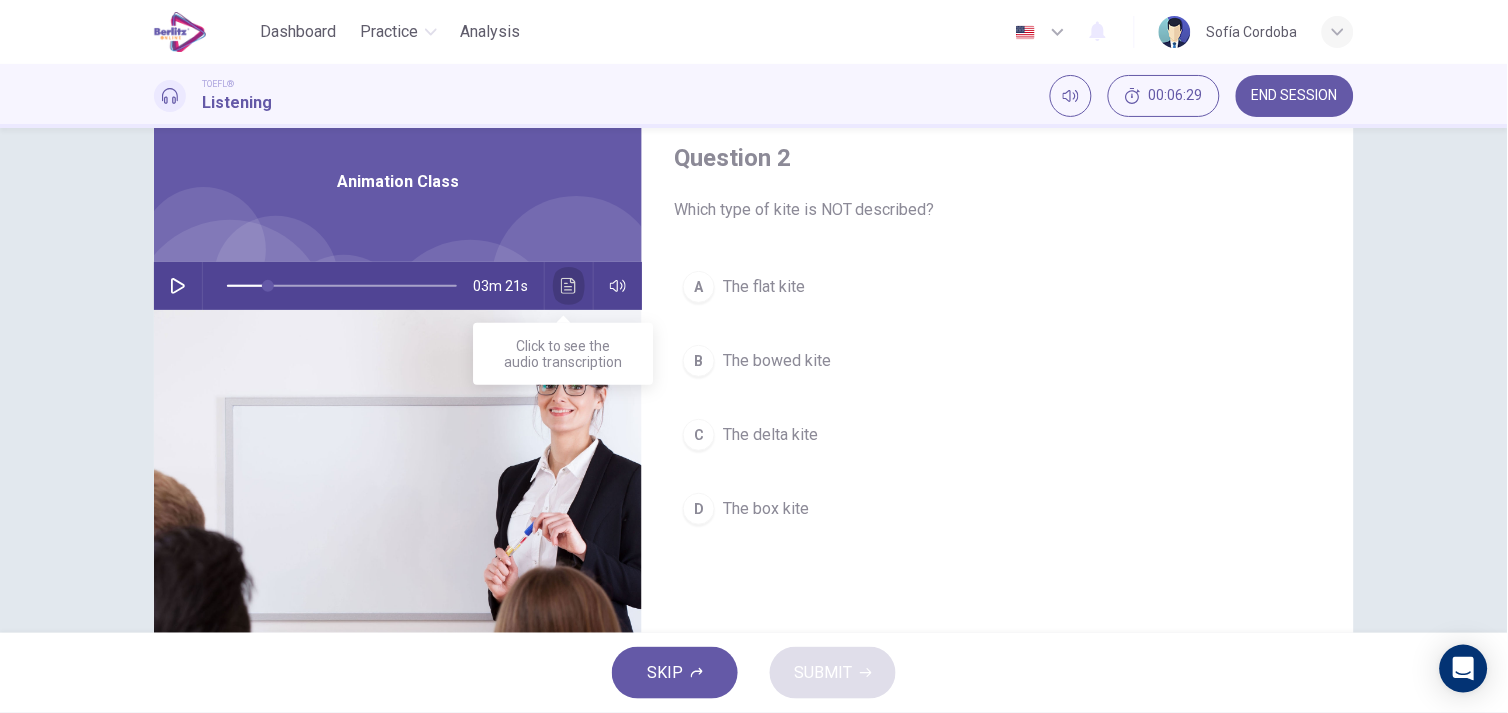 click 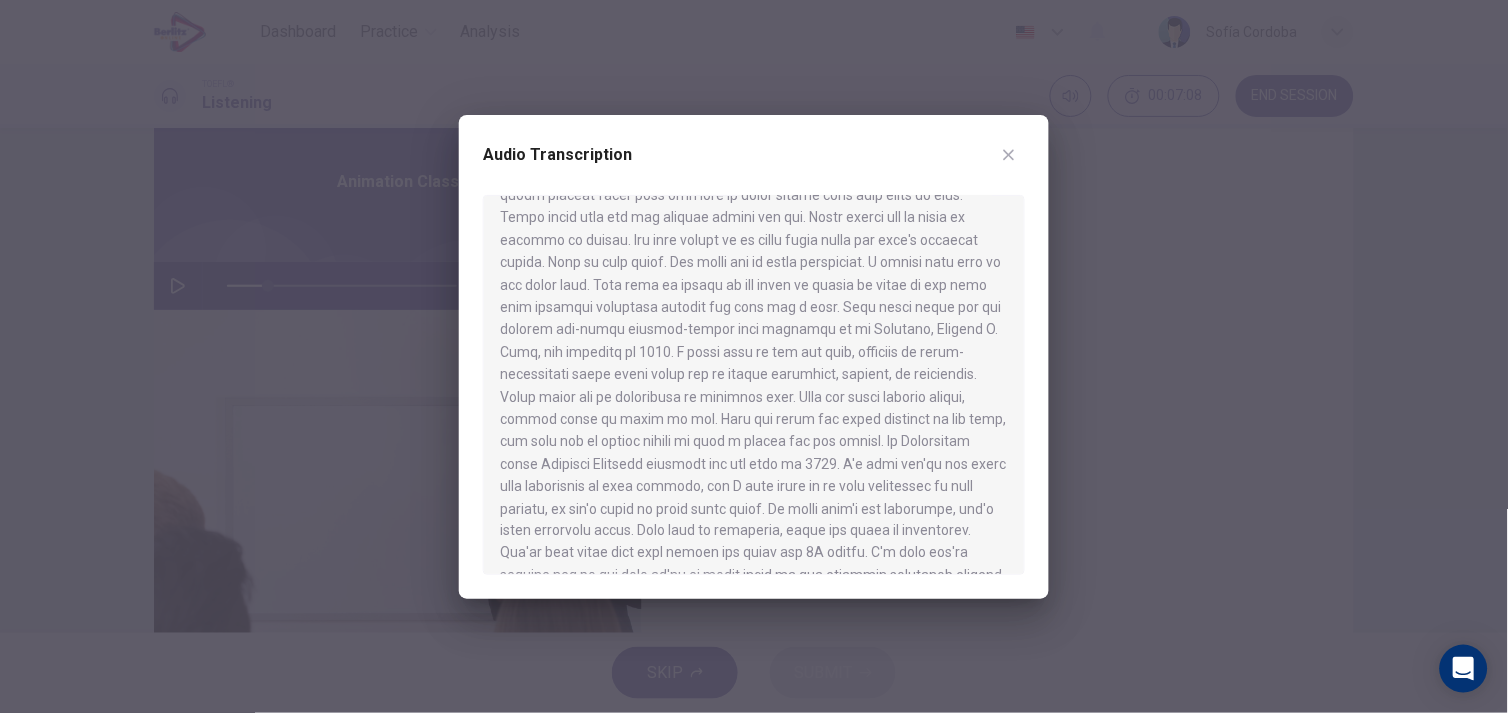 scroll, scrollTop: 548, scrollLeft: 0, axis: vertical 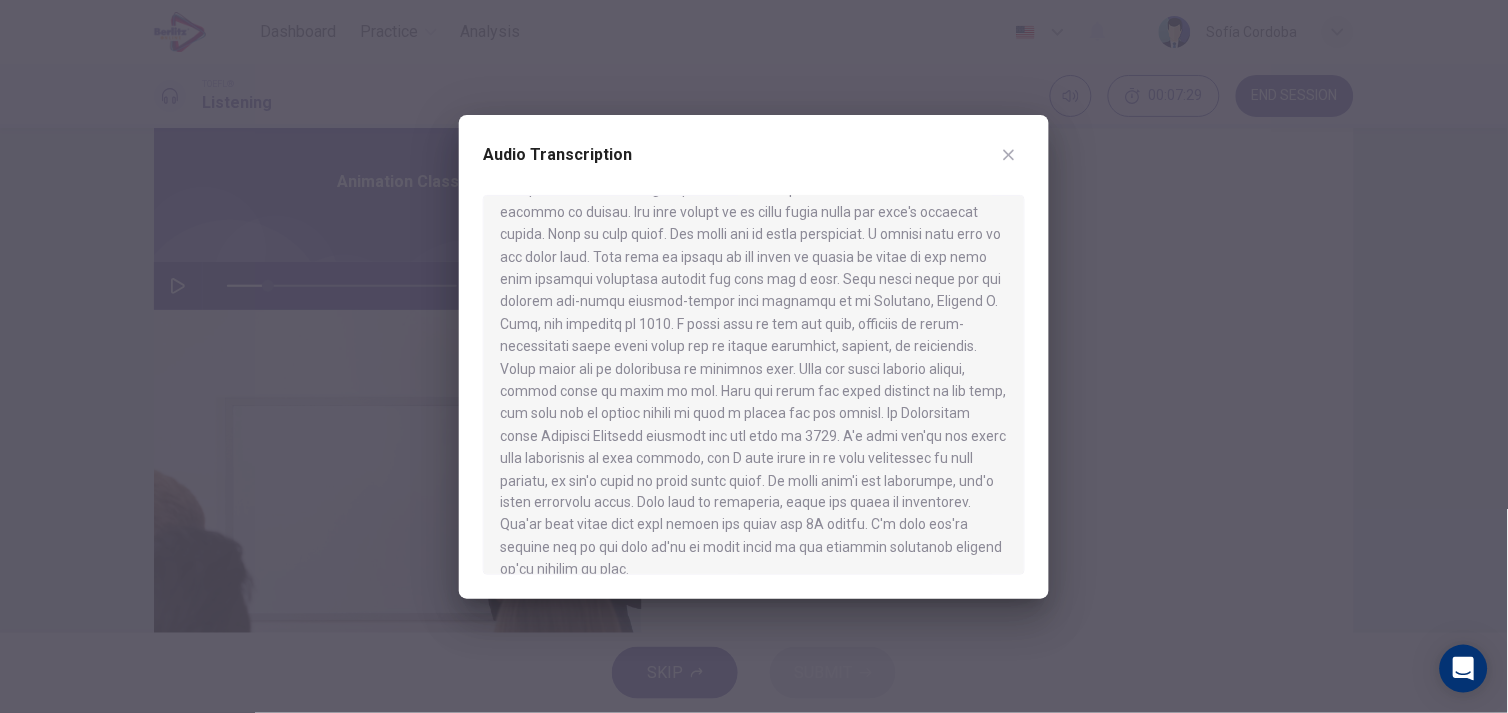 click at bounding box center (754, 356) 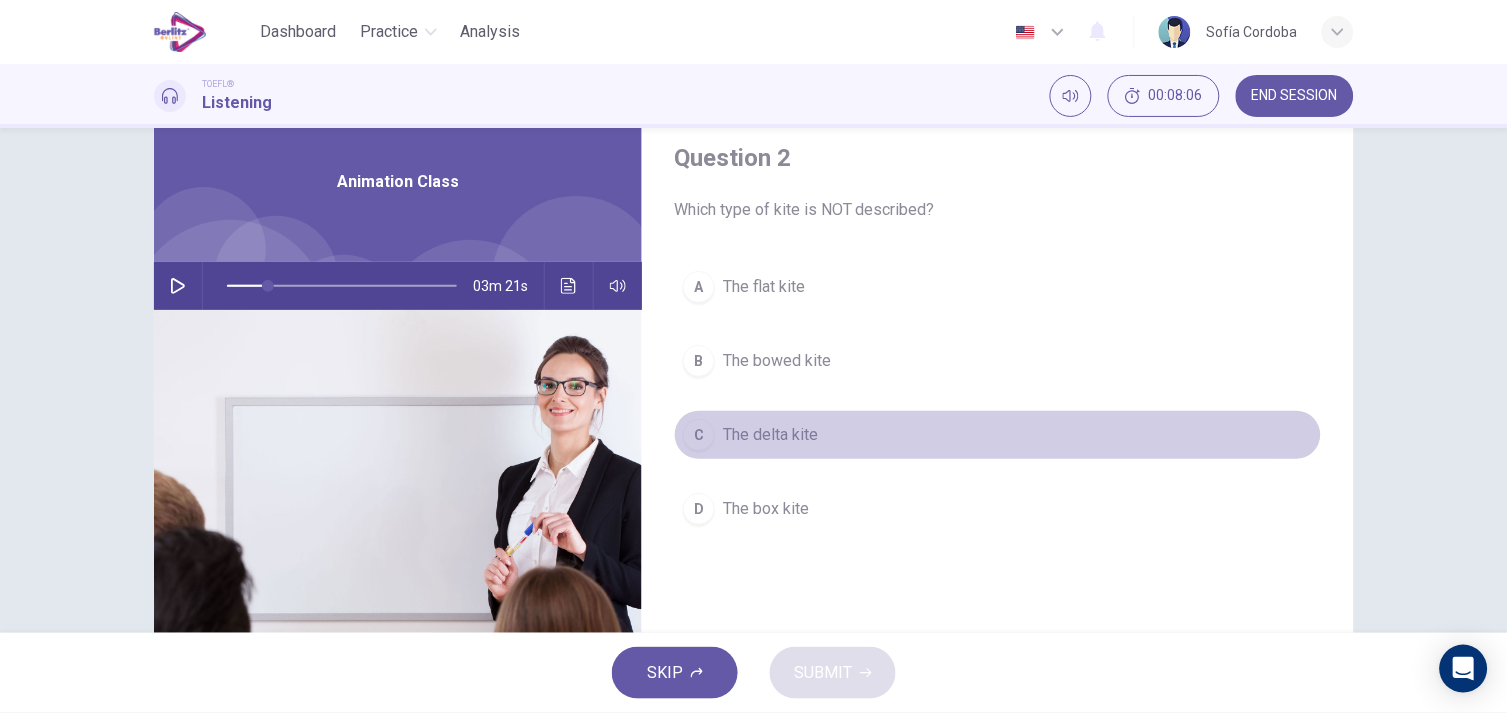 click on "The delta kite" at bounding box center (770, 435) 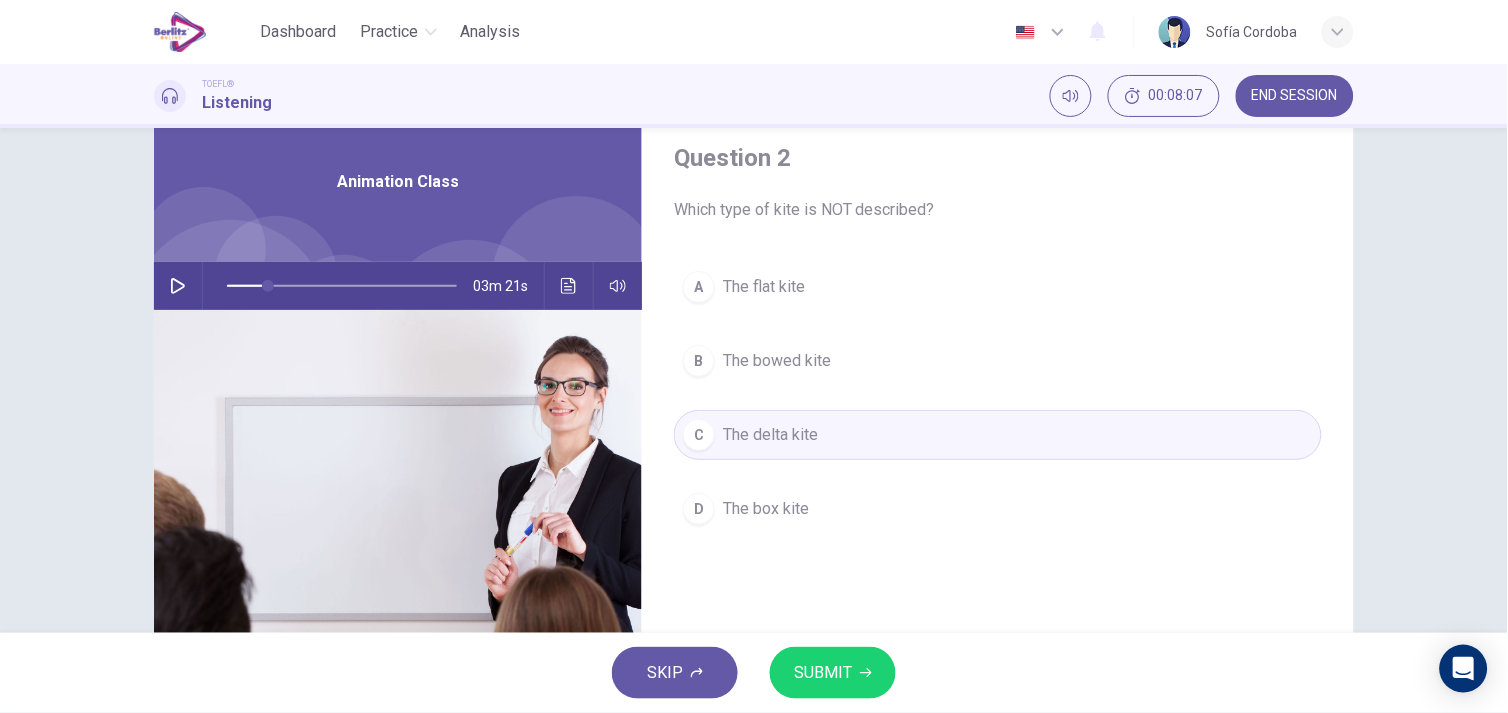 click on "SUBMIT" at bounding box center [823, 673] 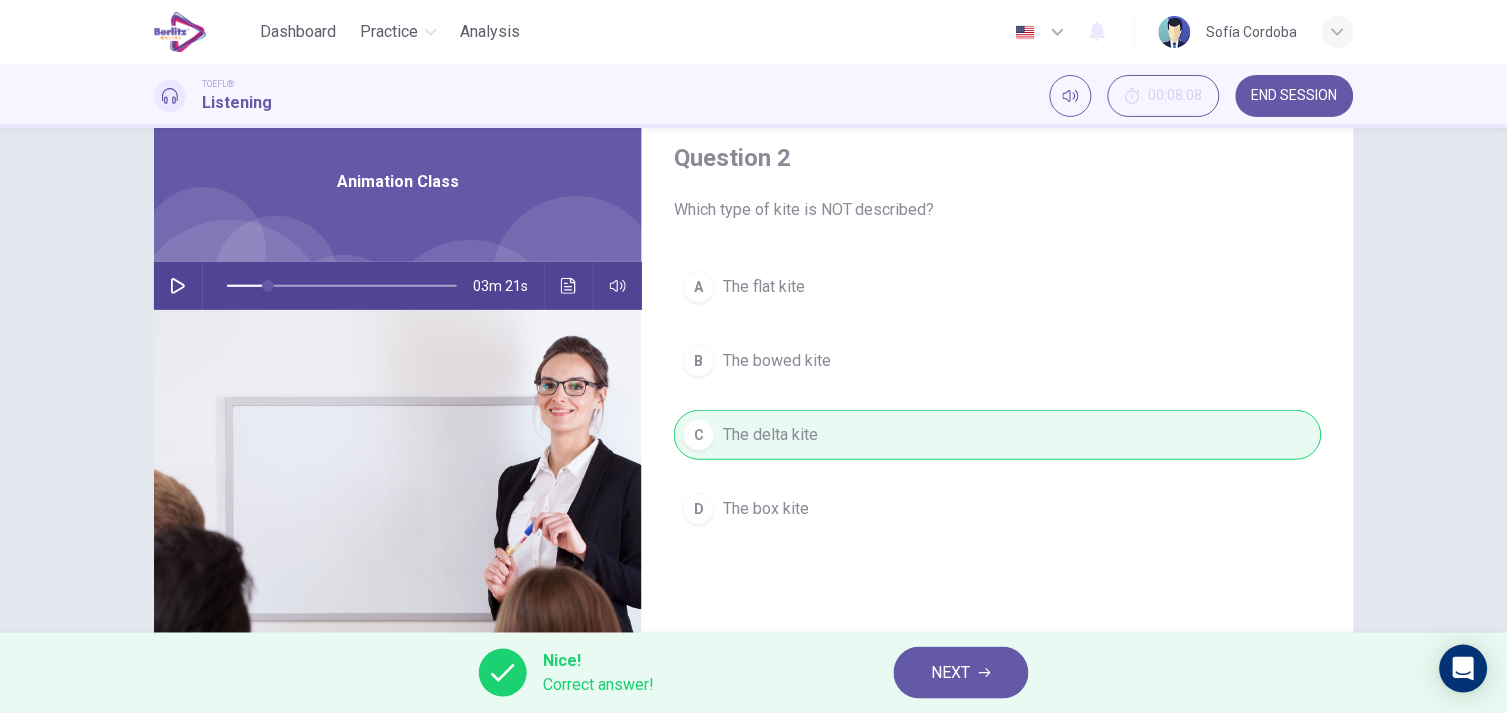 click on "NEXT" at bounding box center [951, 673] 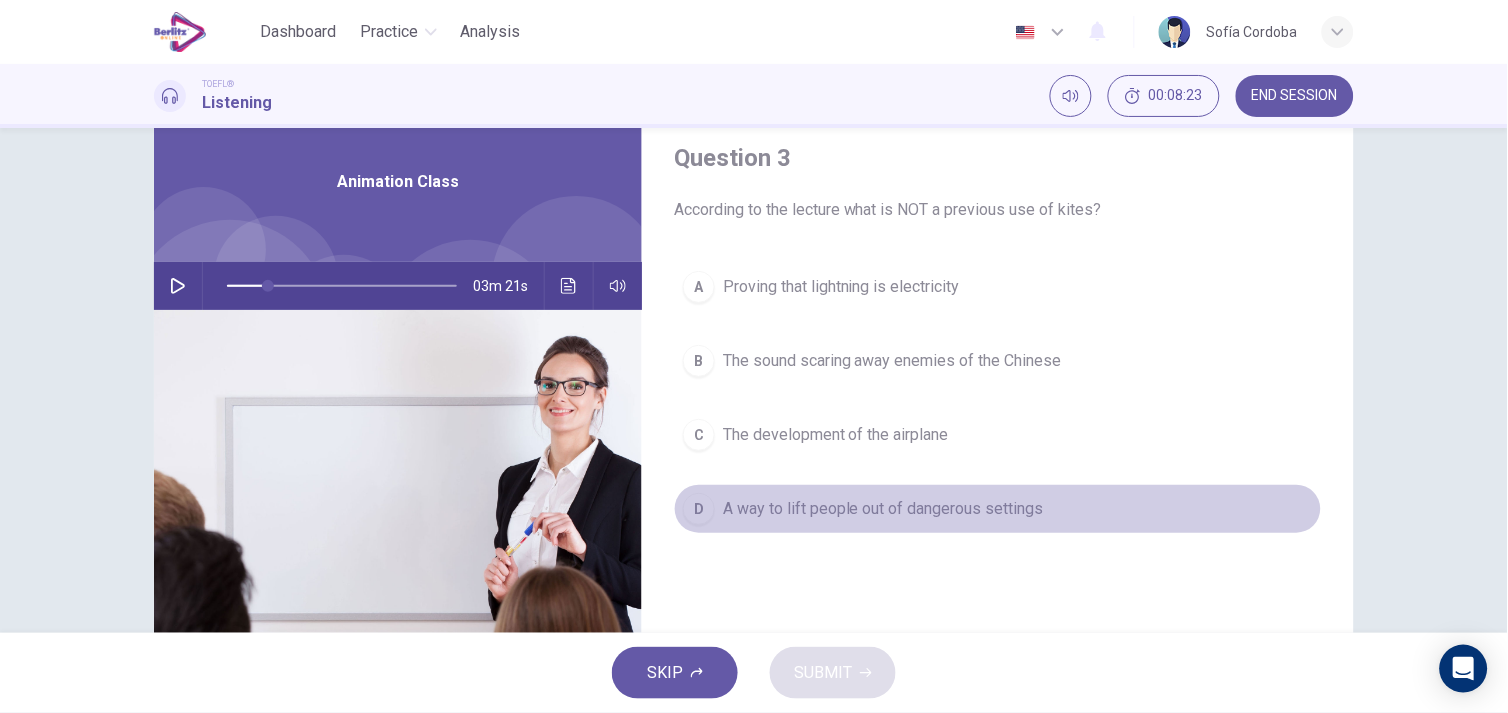 click on "A way to lift people out of dangerous settings" at bounding box center (883, 509) 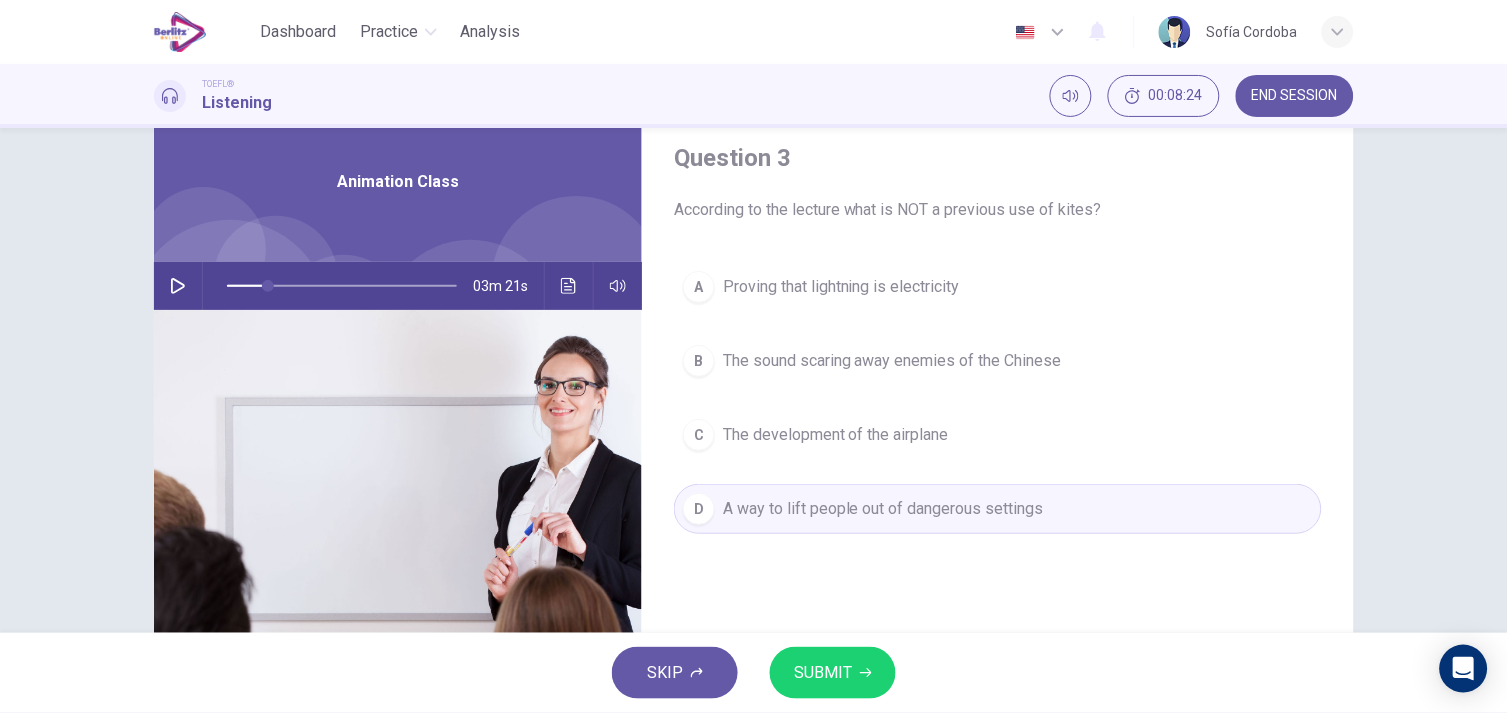 click on "SUBMIT" at bounding box center [823, 673] 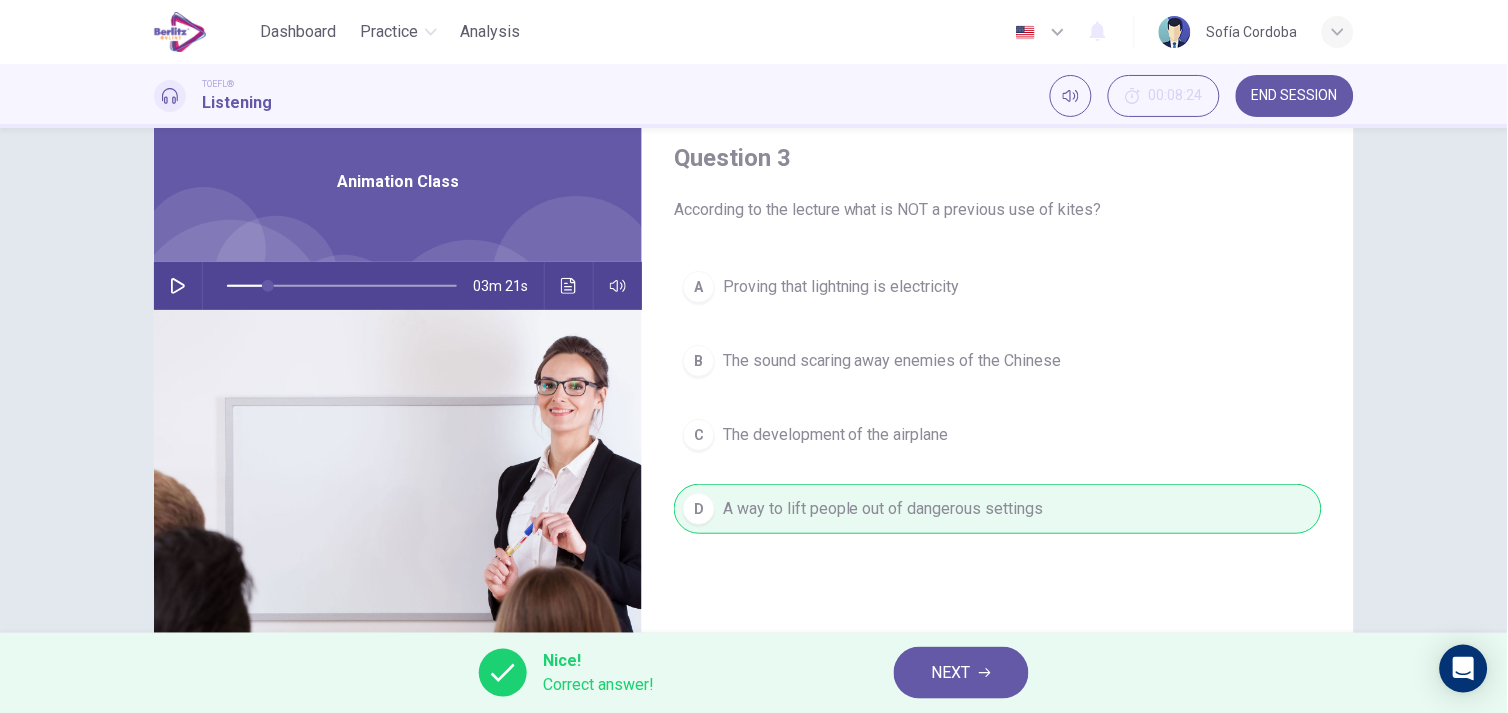 click on "NEXT" at bounding box center (951, 673) 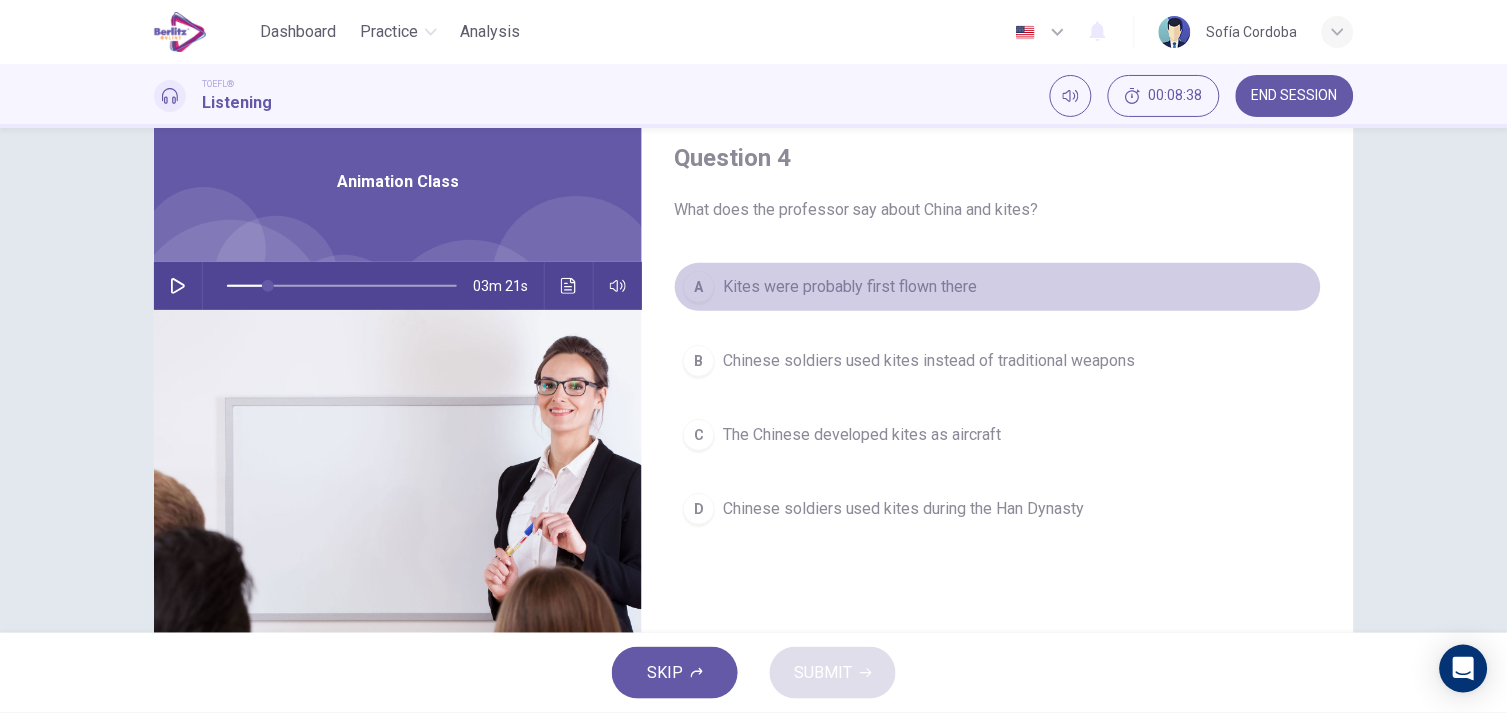click on "Kites were probably first flown there" at bounding box center (850, 287) 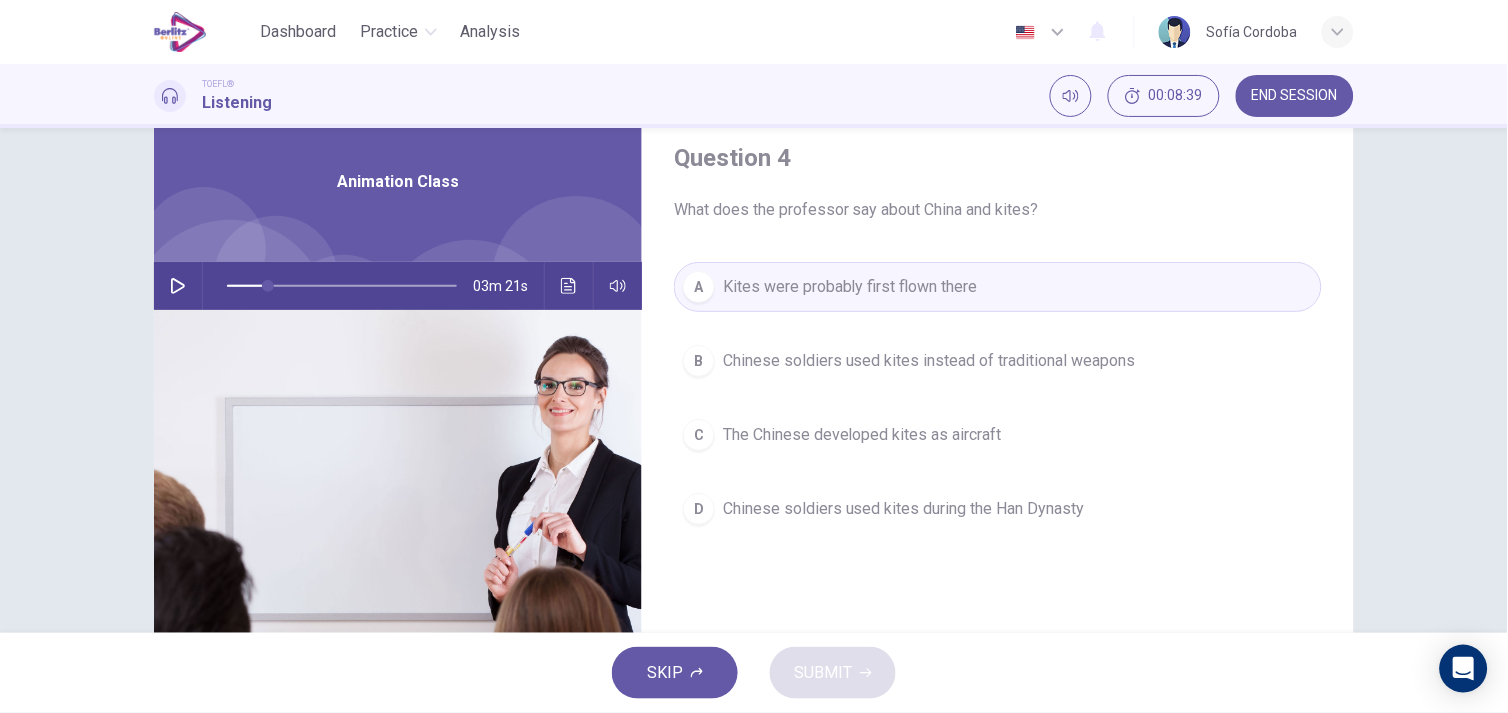 click on "Kites were probably first flown there" at bounding box center [850, 287] 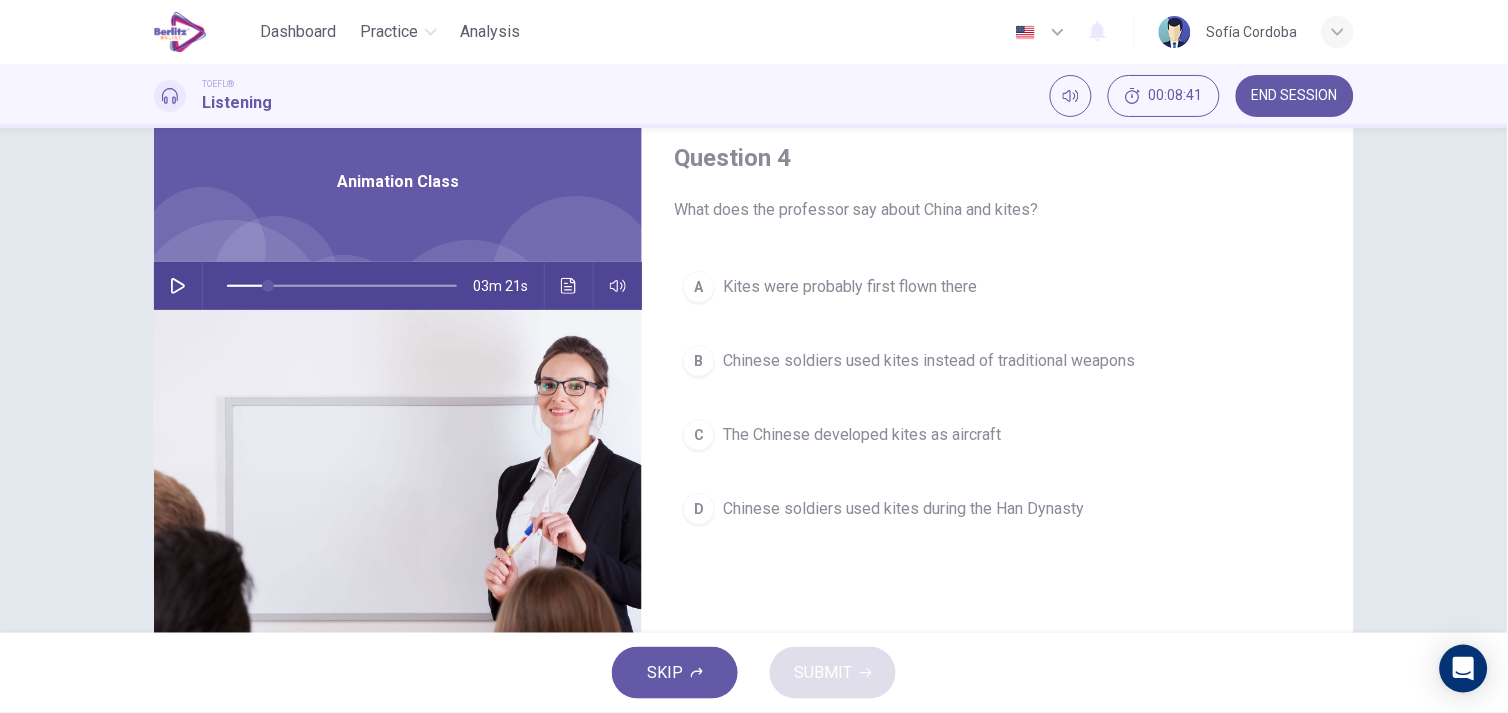 click on "SKIP SUBMIT" at bounding box center (754, 673) 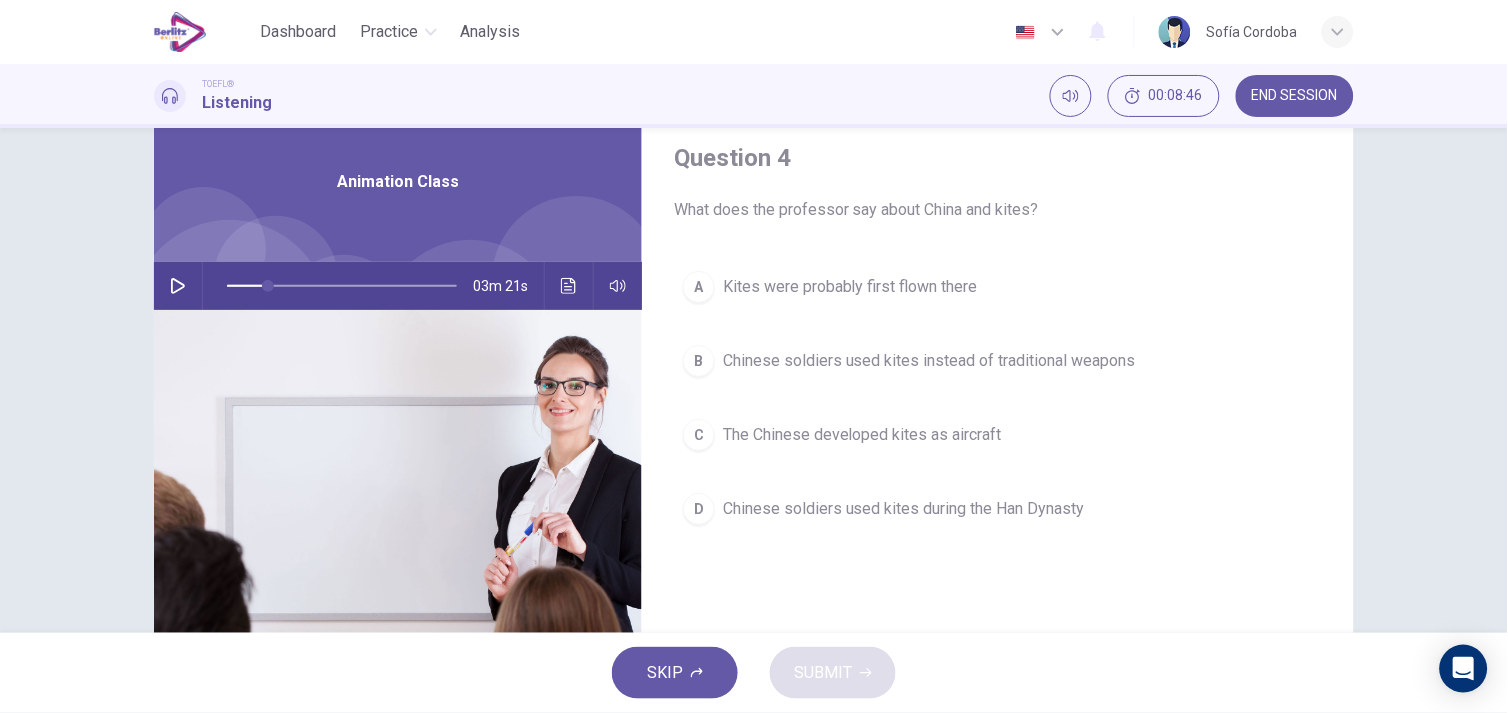 click on "Kites were probably first flown there" at bounding box center (850, 287) 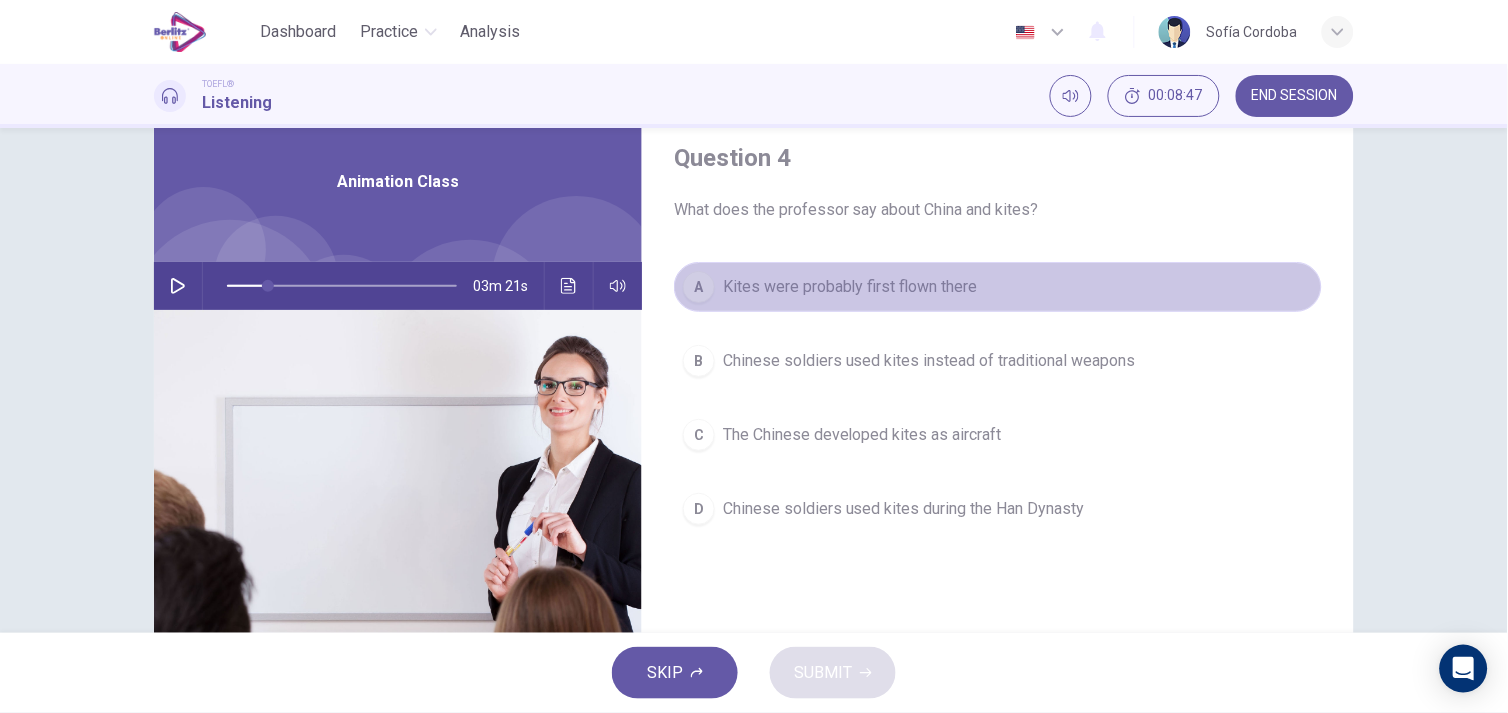 click on "A" at bounding box center (699, 287) 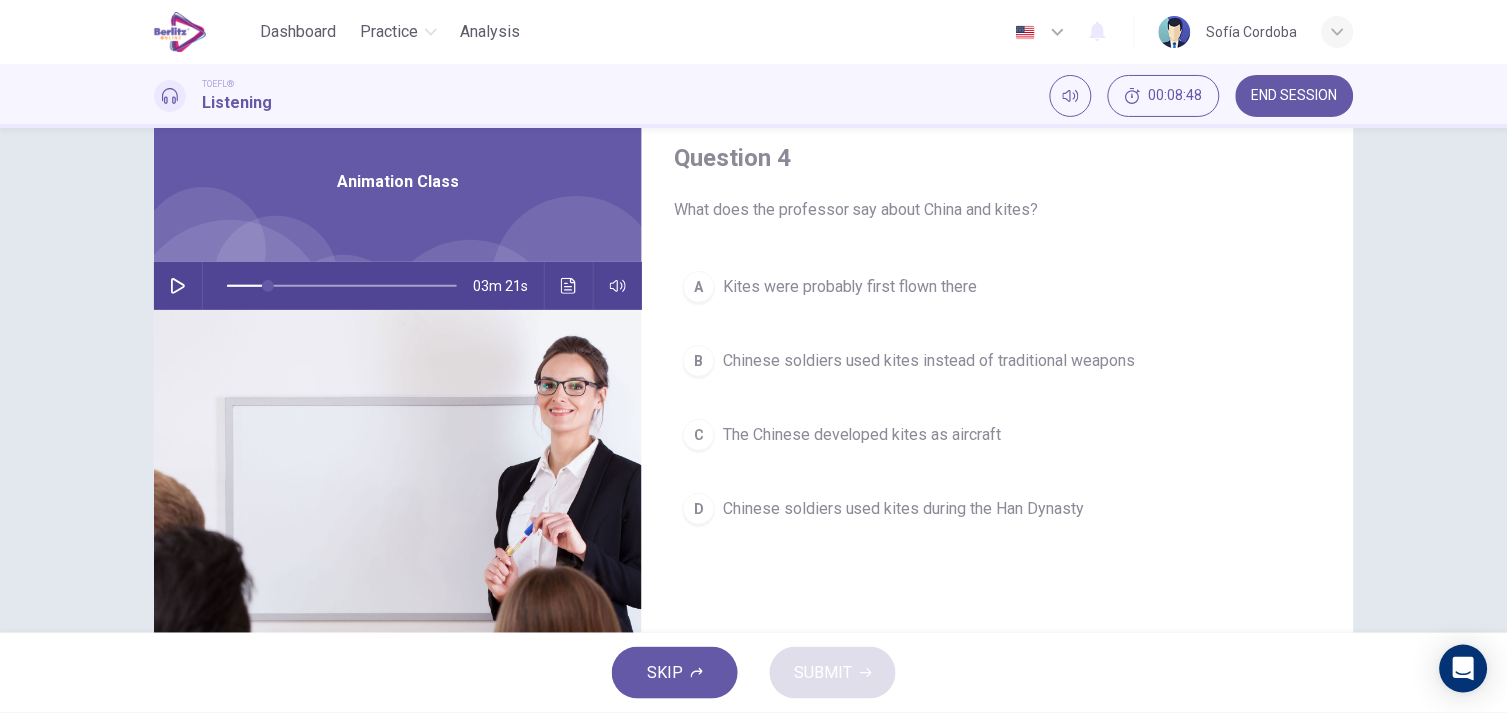 click on "SKIP" at bounding box center (665, 673) 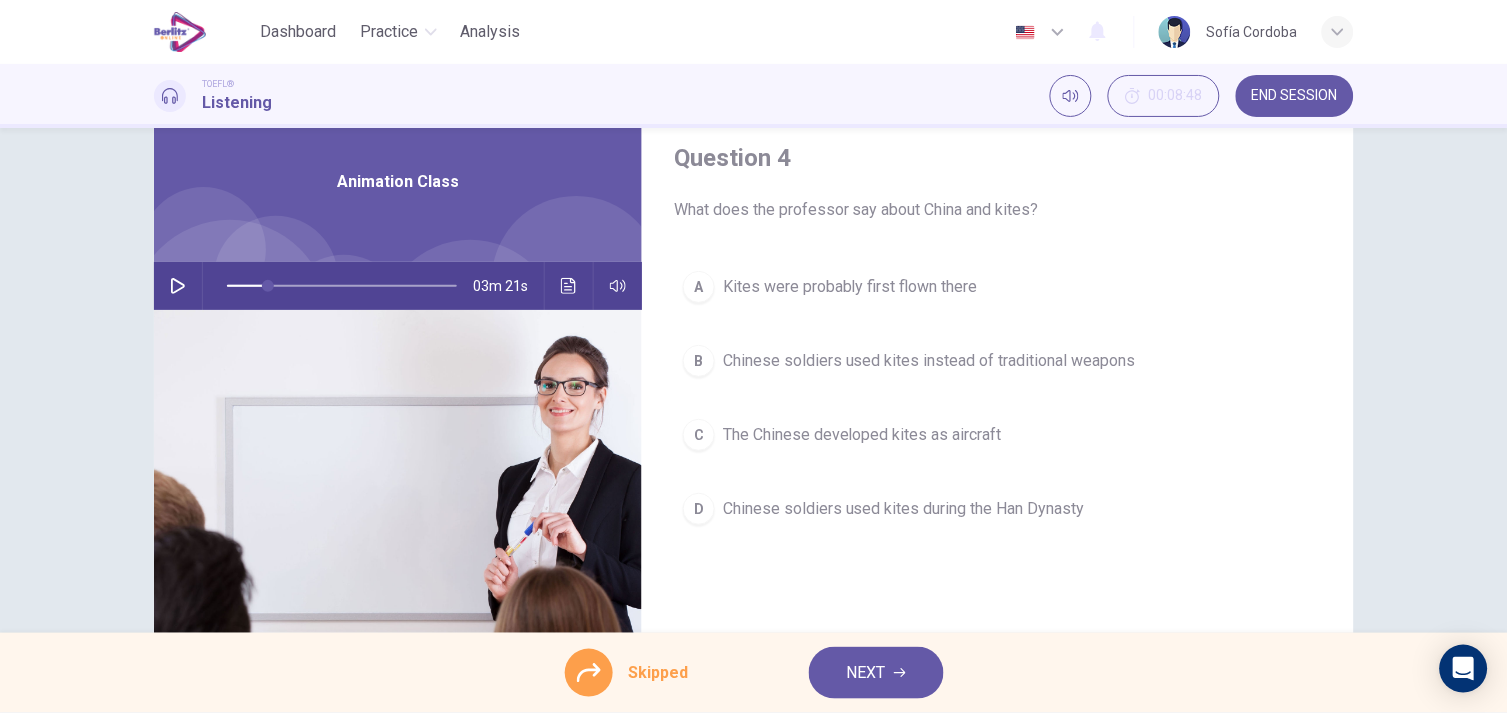 click on "Skipped" at bounding box center [659, 673] 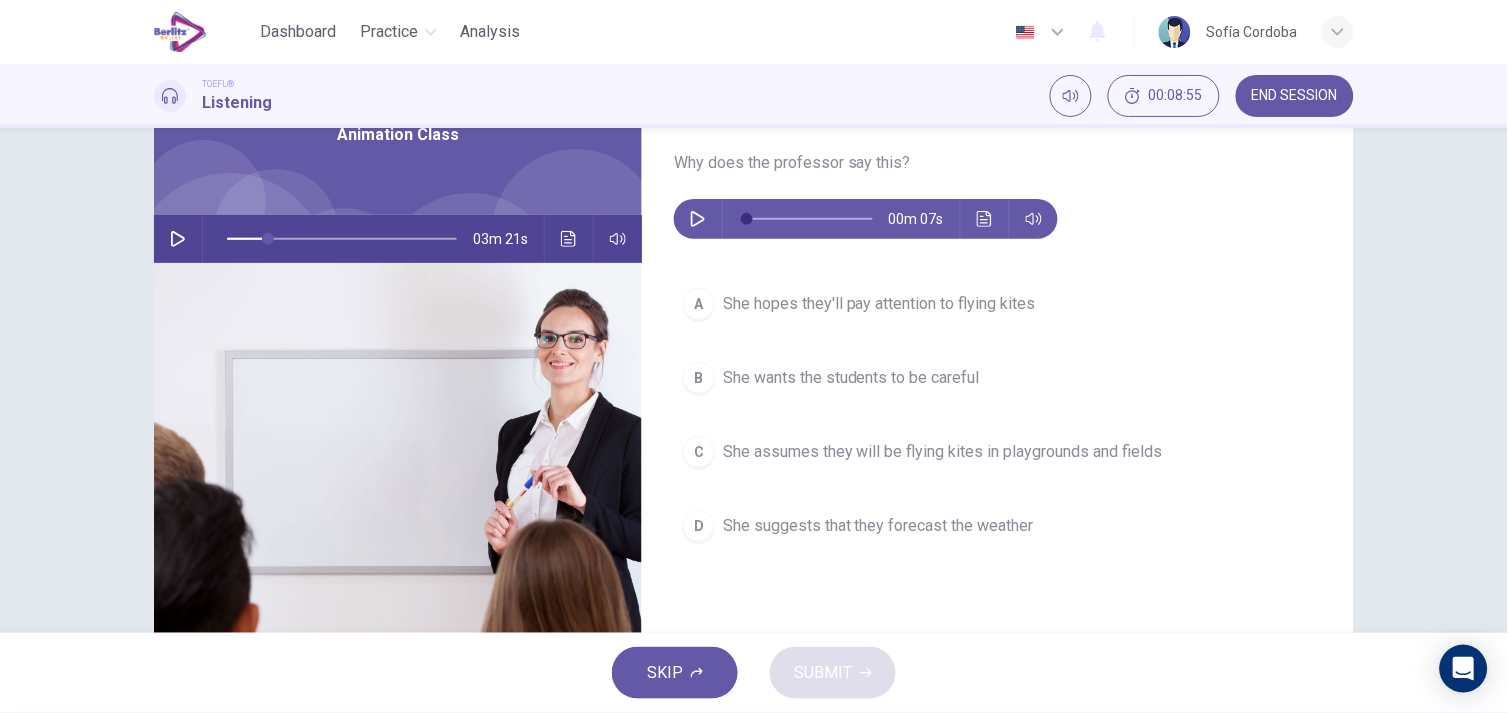 scroll, scrollTop: 111, scrollLeft: 0, axis: vertical 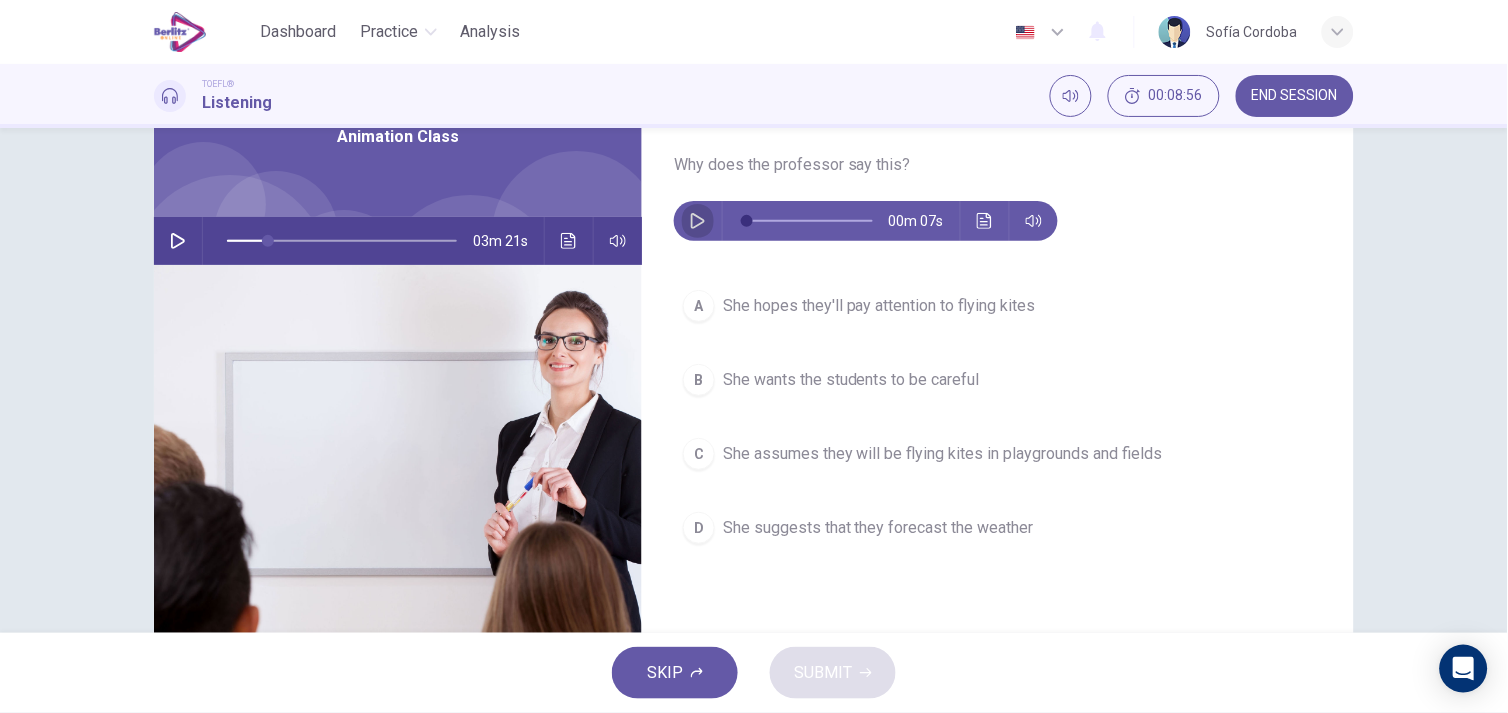 click 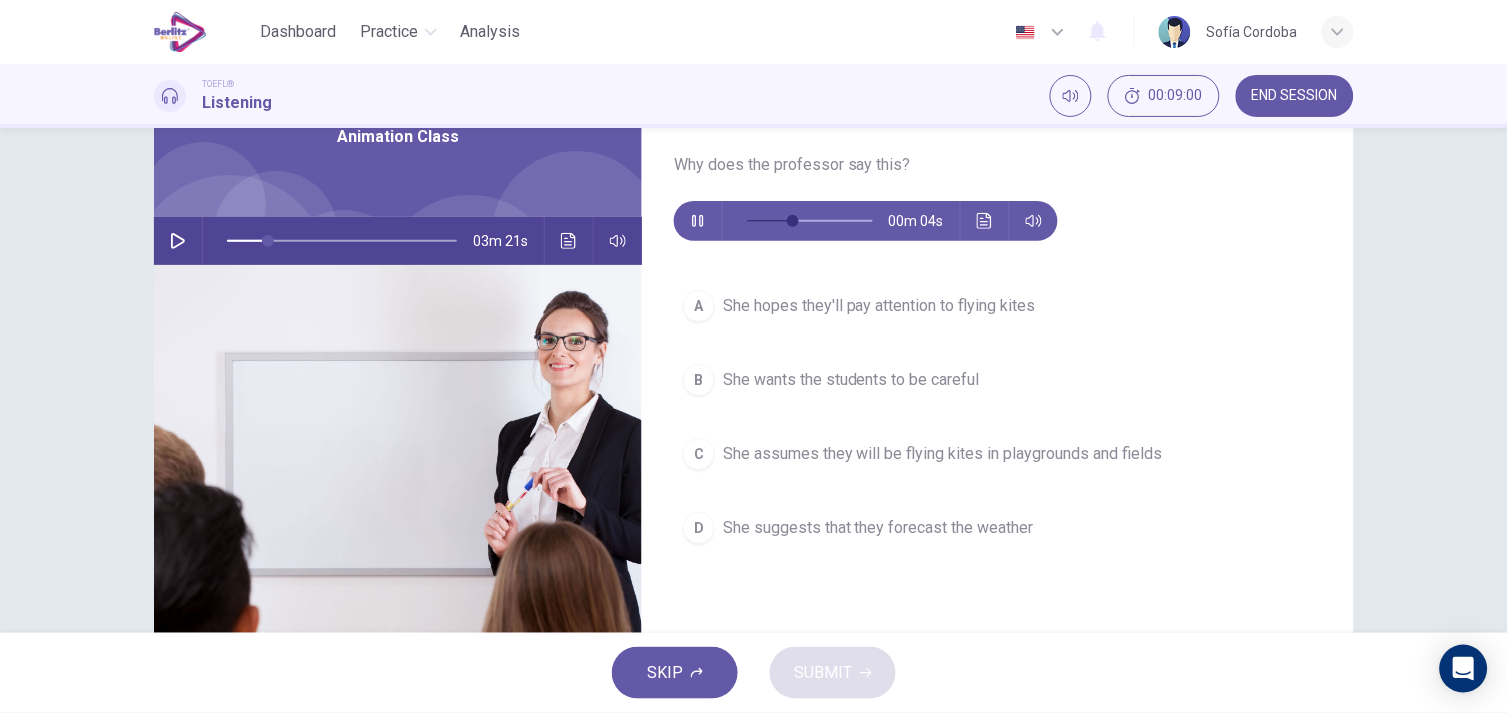 click 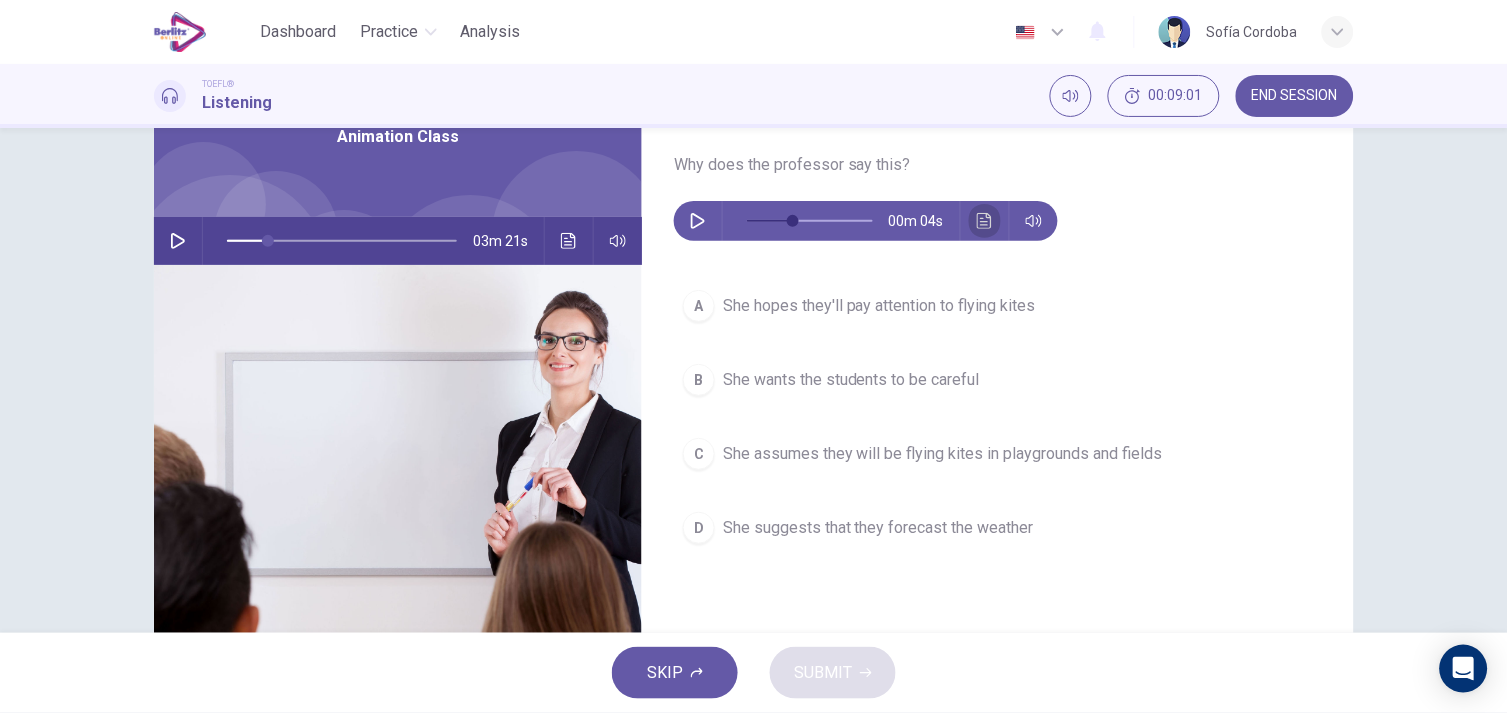 click 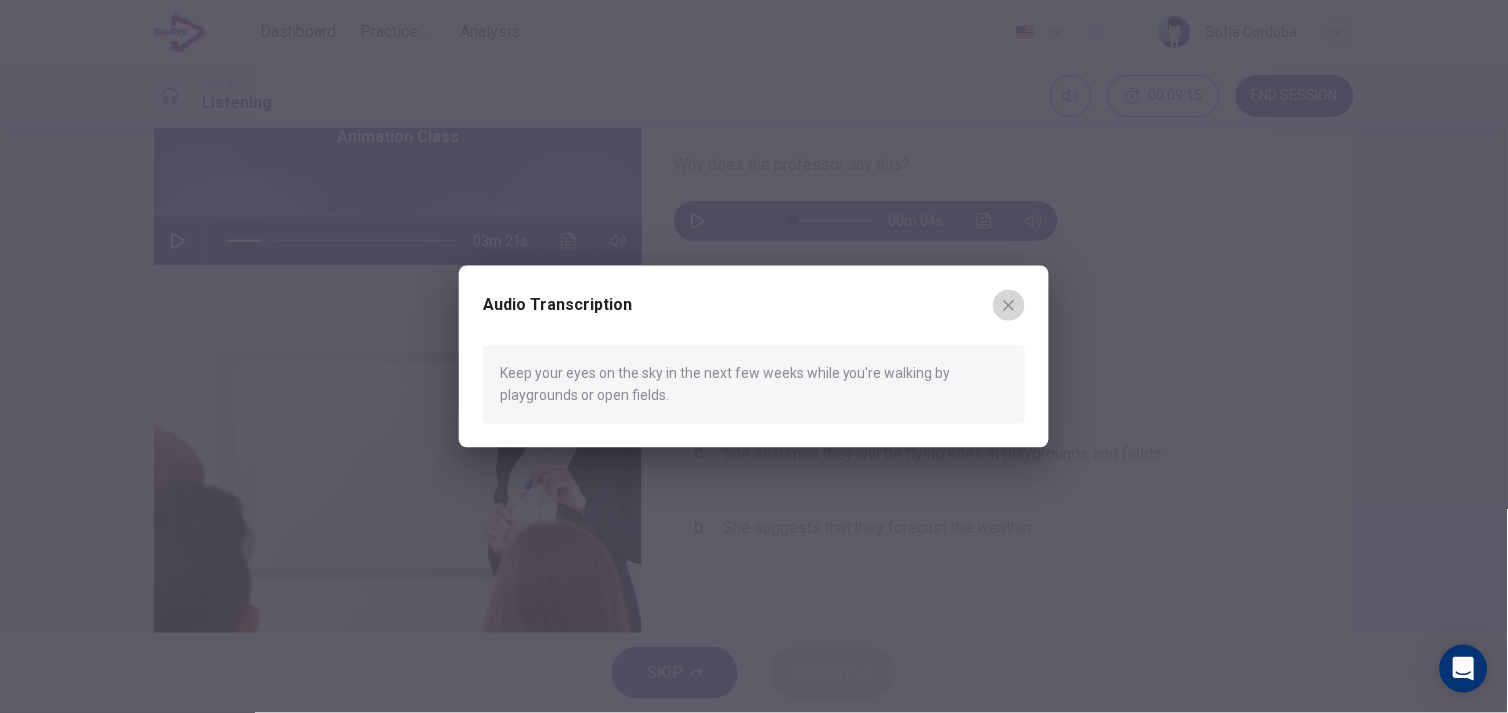 click at bounding box center [1009, 305] 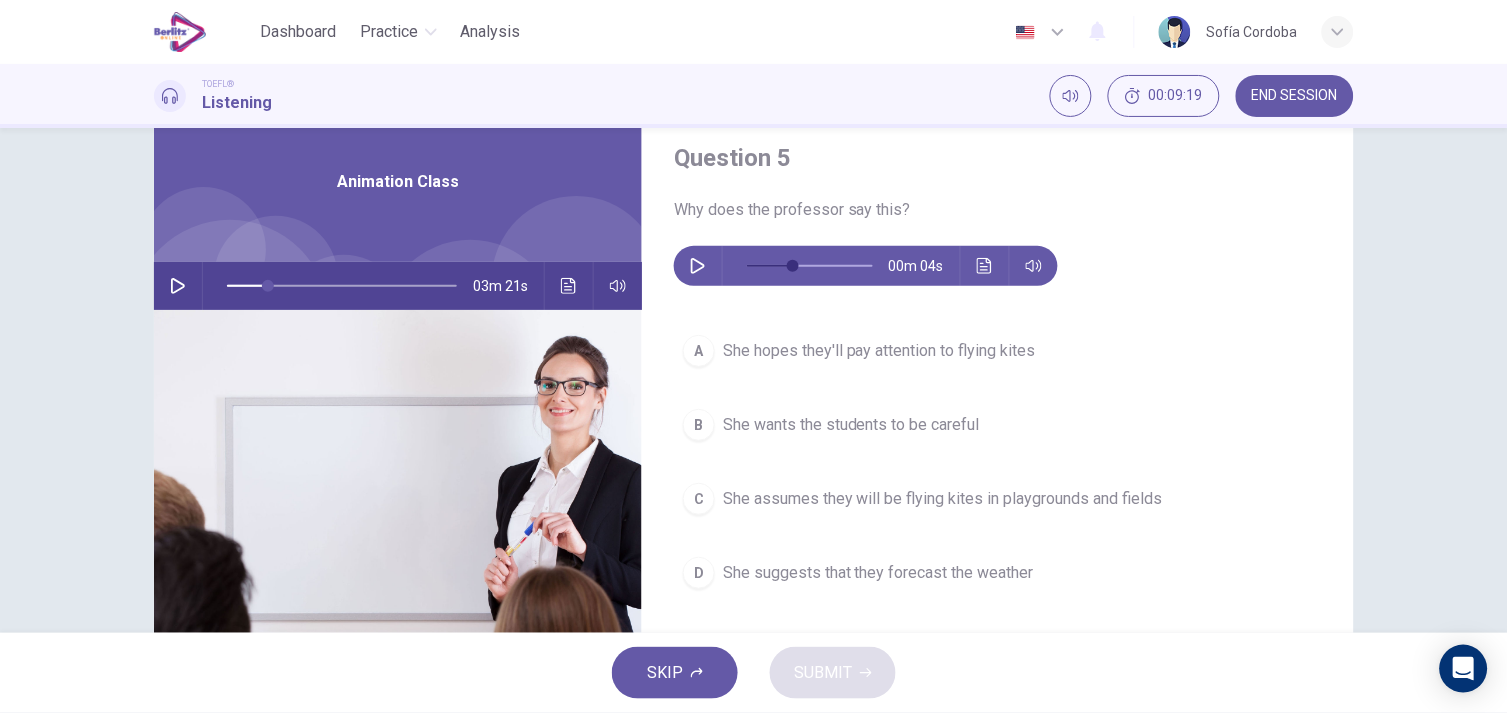 scroll, scrollTop: 68, scrollLeft: 0, axis: vertical 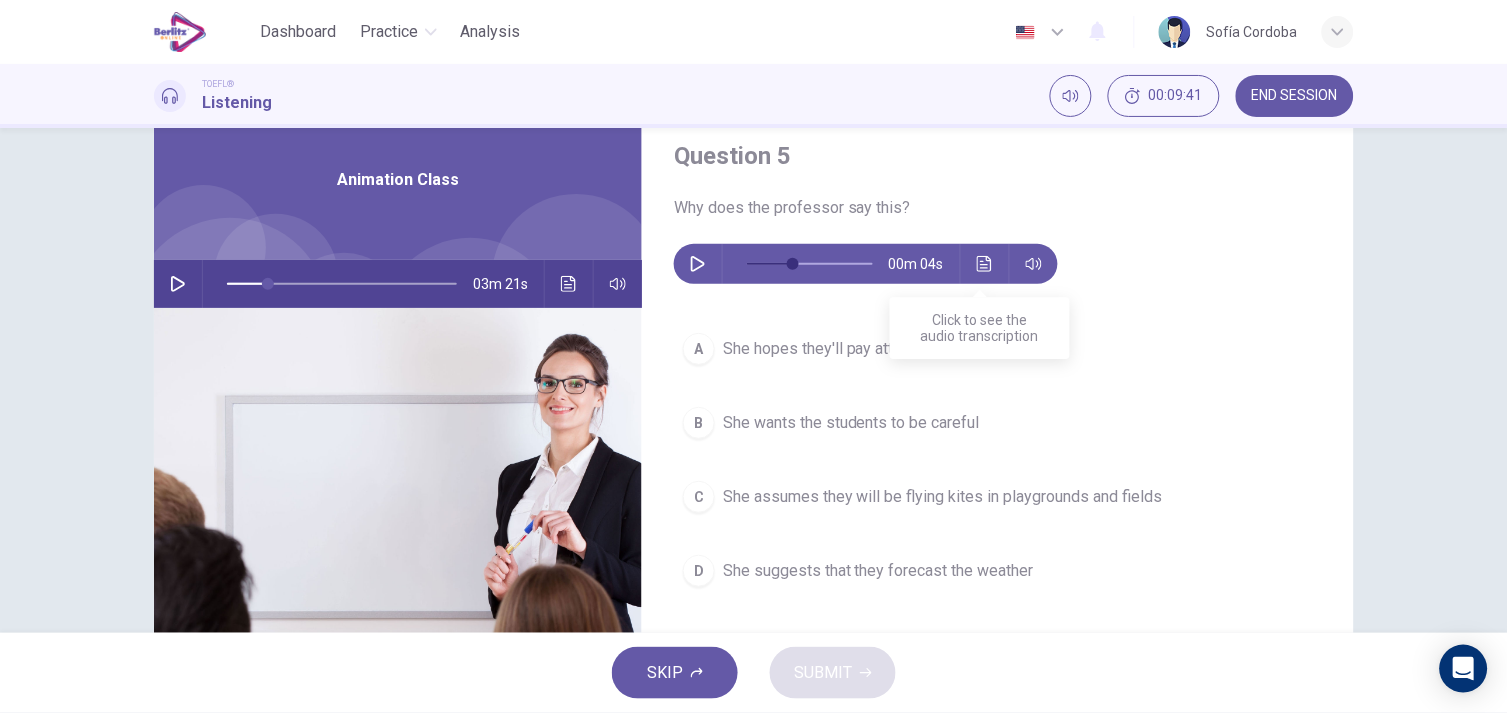 click on "She hopes they'll pay attention to flying kites" at bounding box center [879, 349] 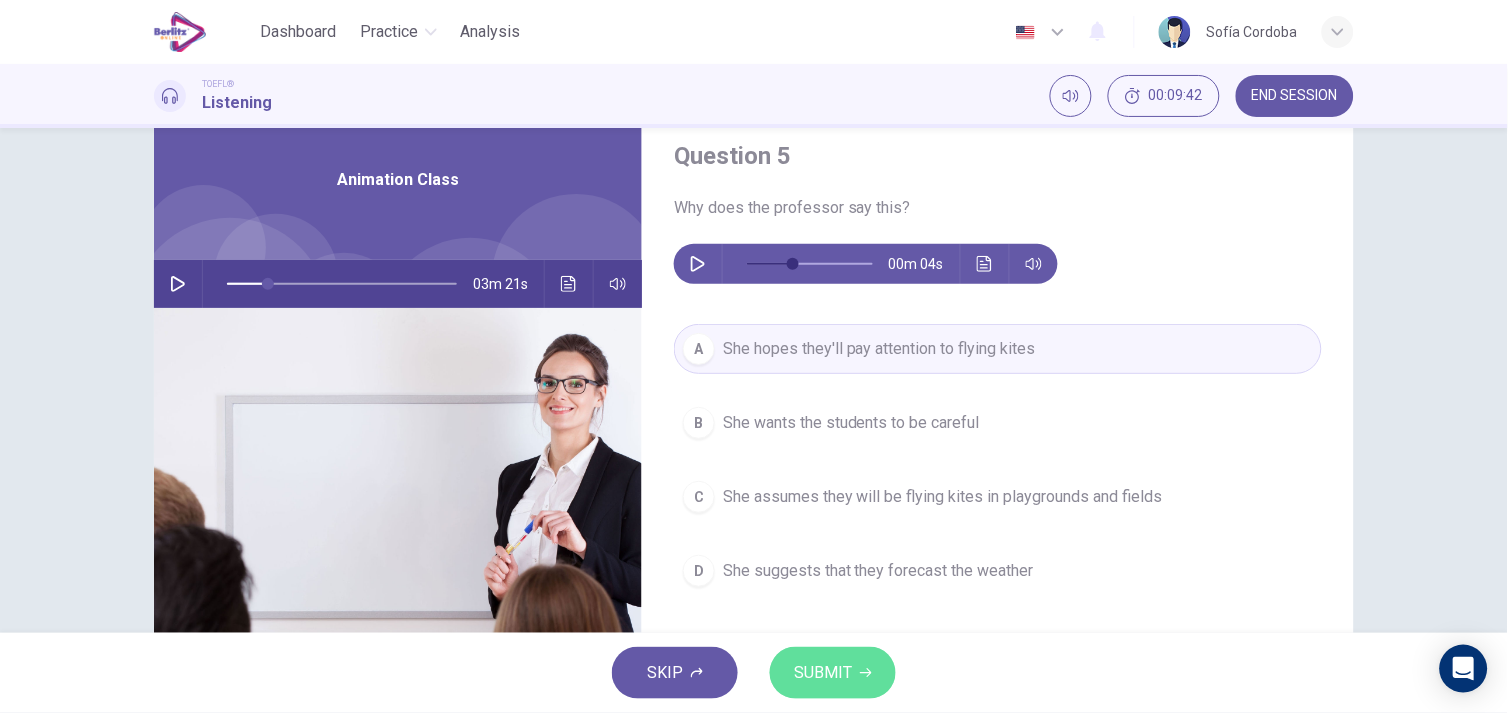 click on "SUBMIT" at bounding box center [823, 673] 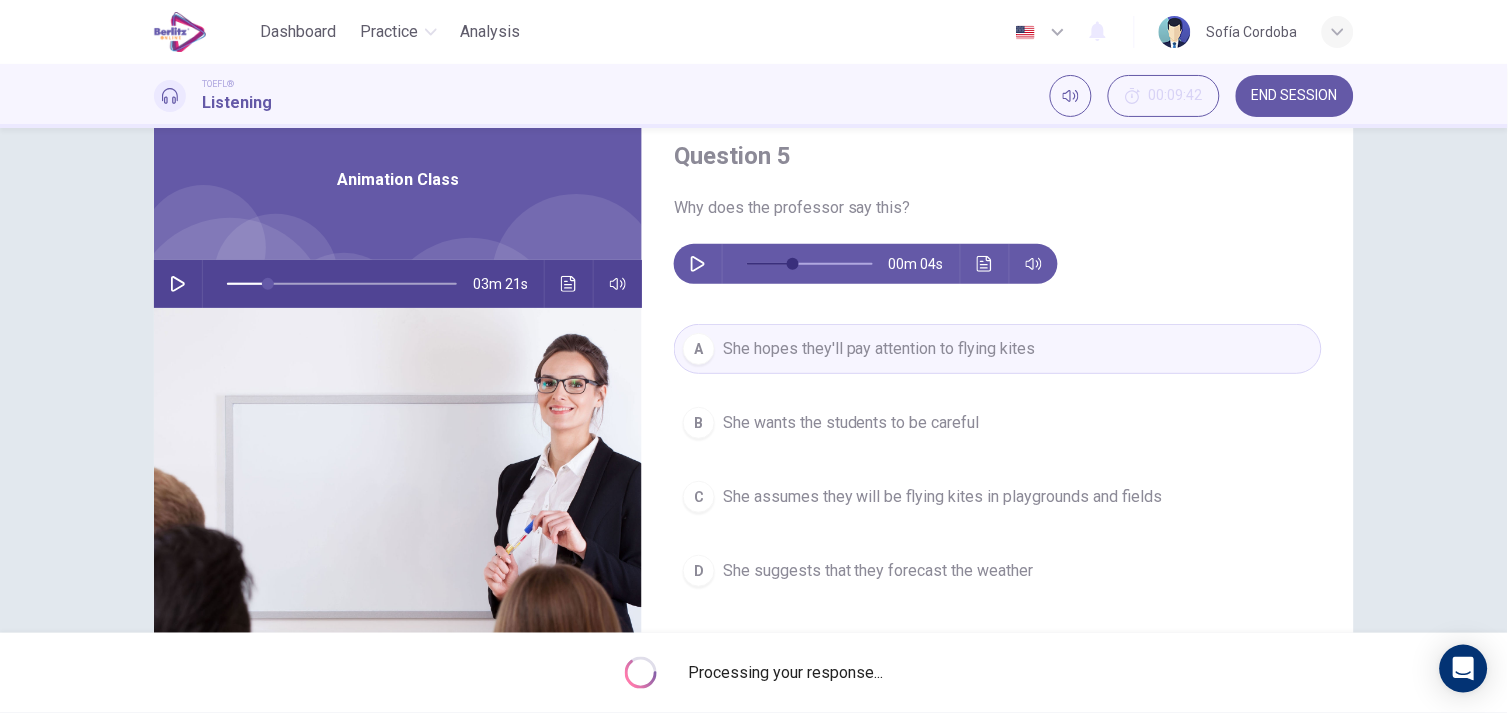 type on "**" 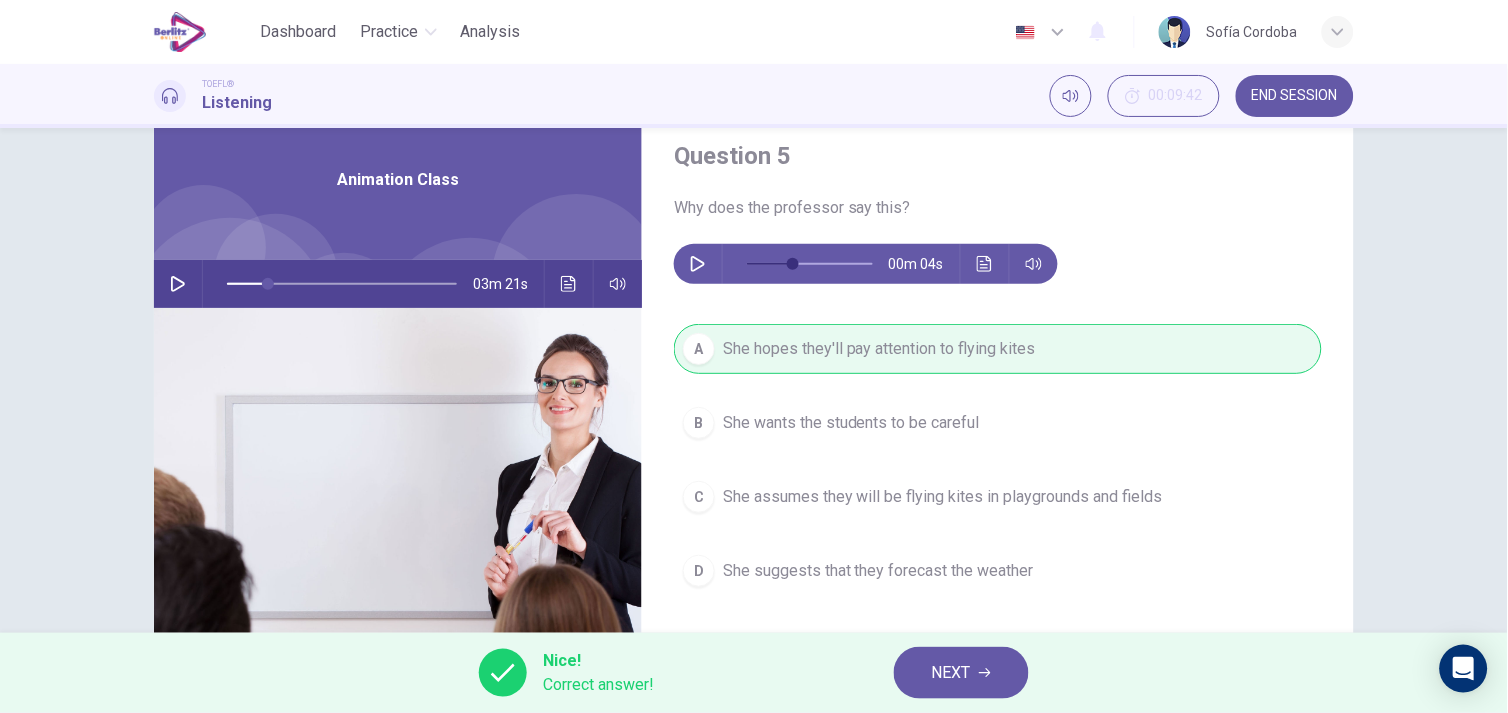 click on "NEXT" at bounding box center [961, 673] 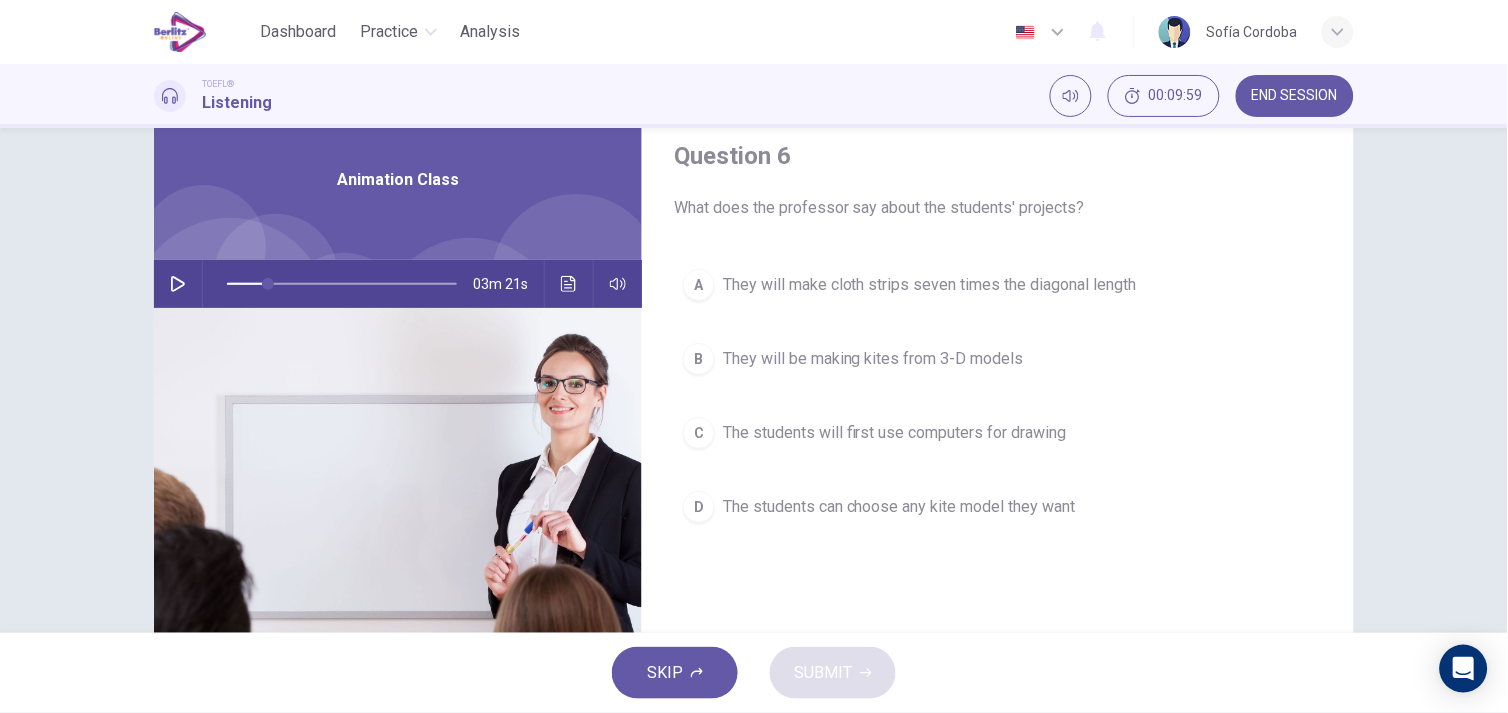 click on "The students will first use computers for drawing" at bounding box center [895, 433] 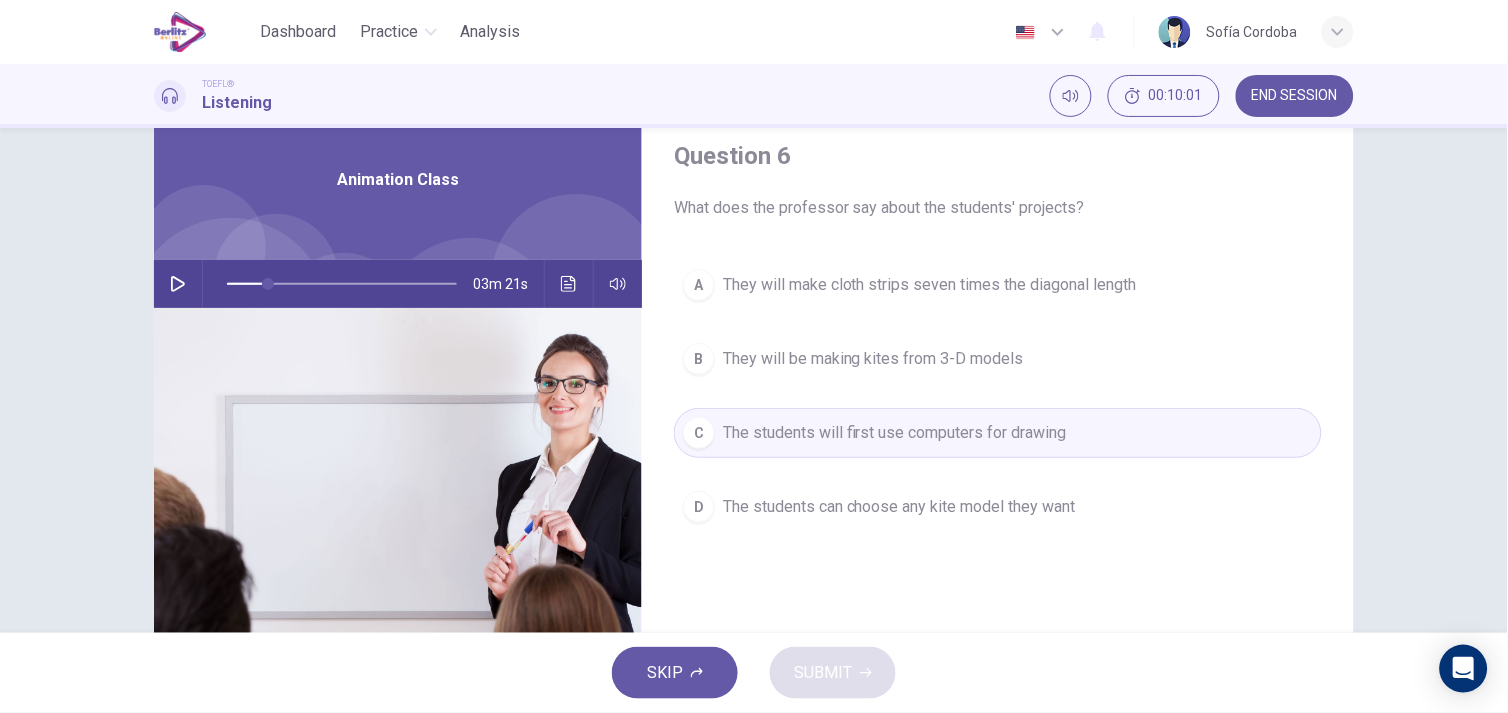click on "SKIP SUBMIT" at bounding box center (754, 673) 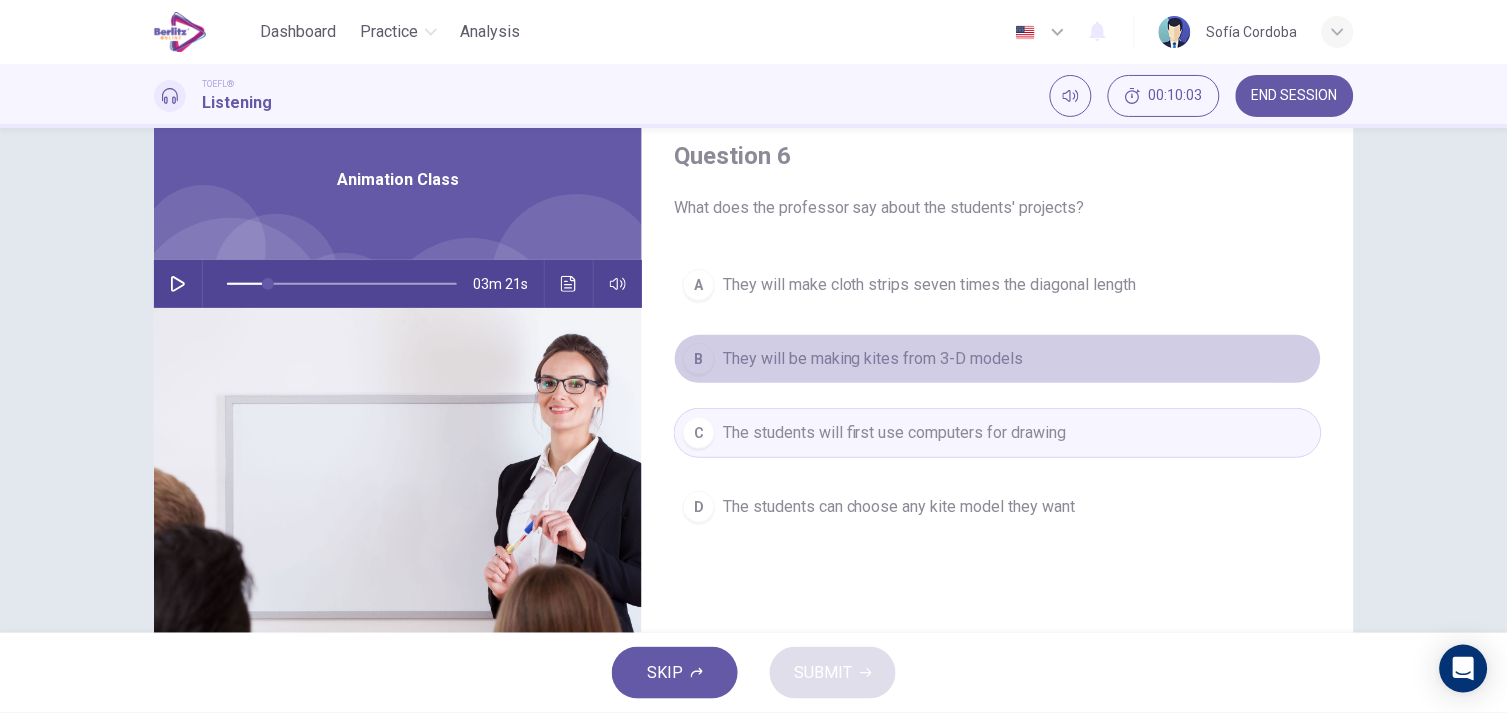 click on "They will be making kites from 3-D models" at bounding box center (873, 359) 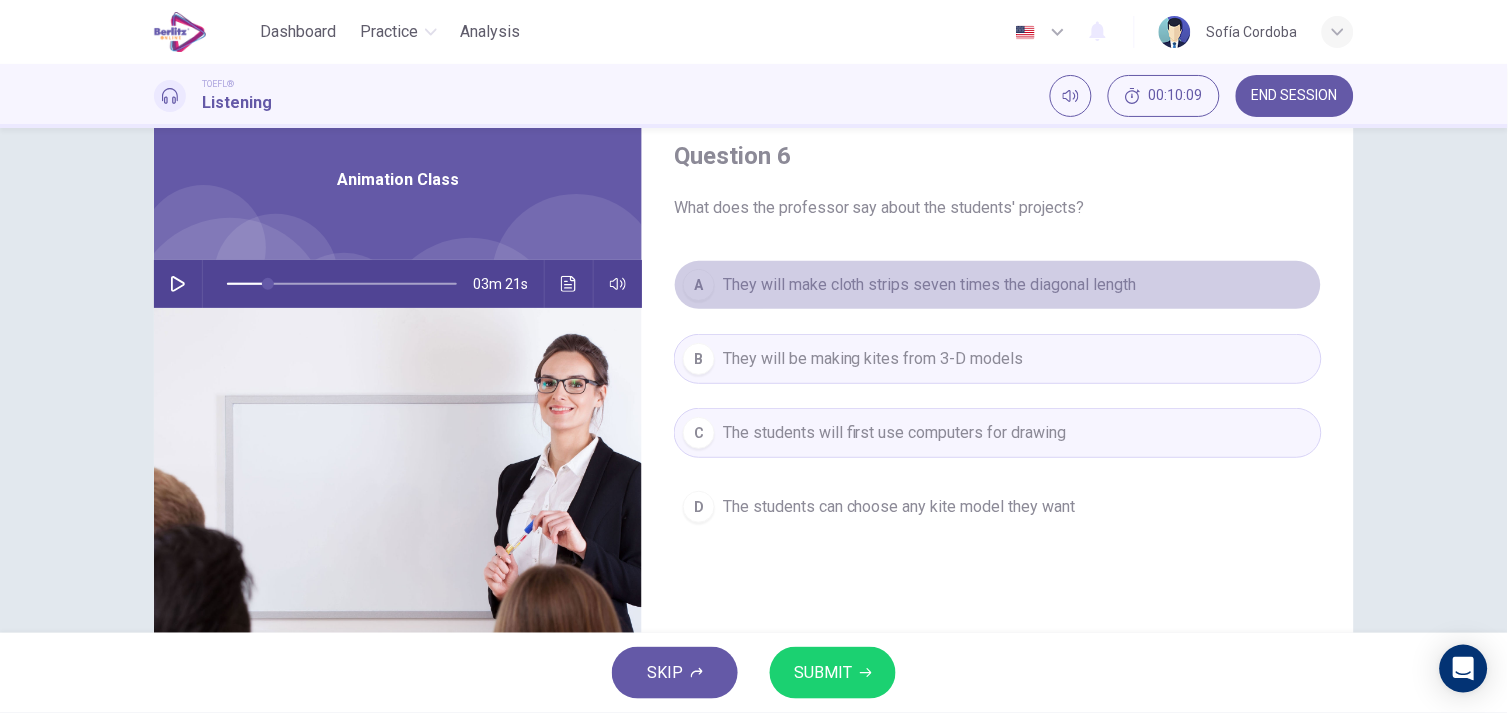 click on "A They will make cloth strips seven times the diagonal length" at bounding box center (998, 285) 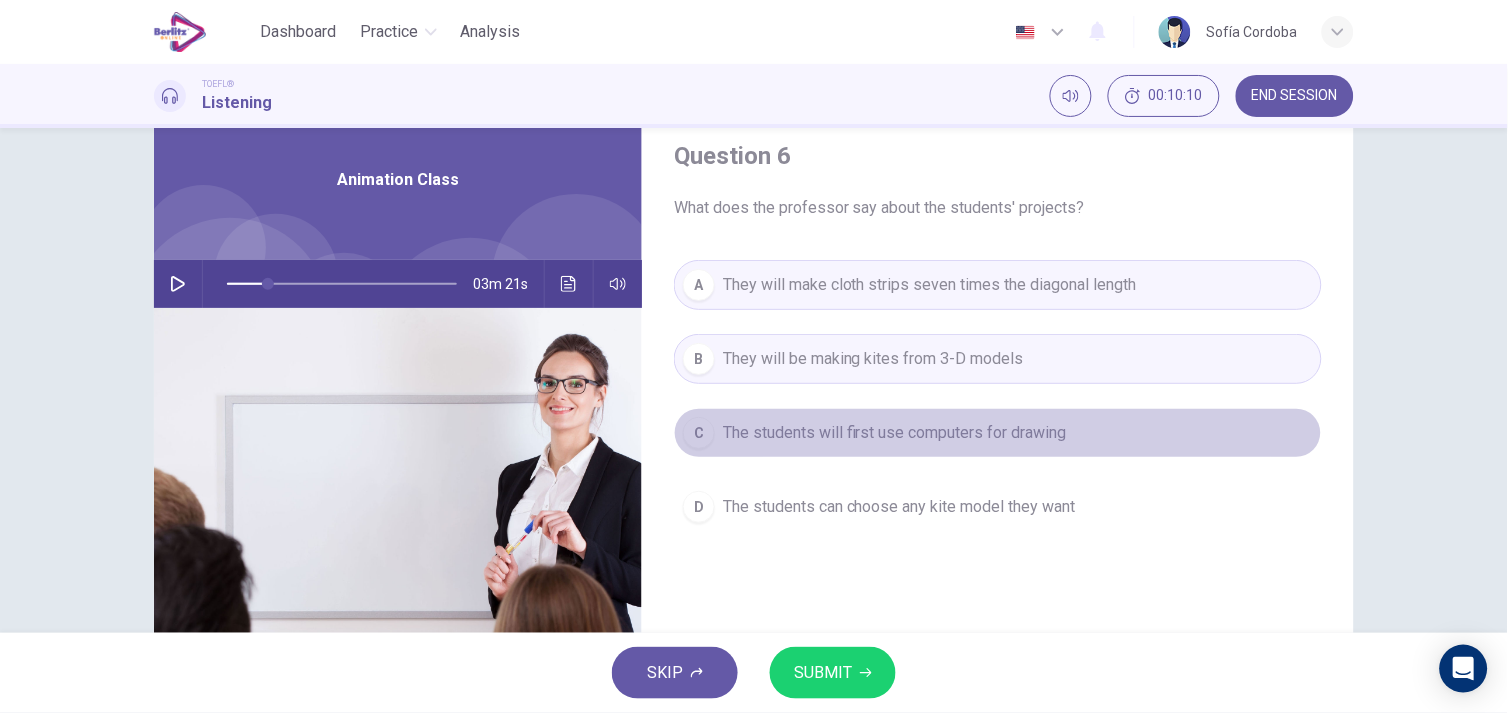 click on "C The students will first use computers for drawing" at bounding box center (998, 433) 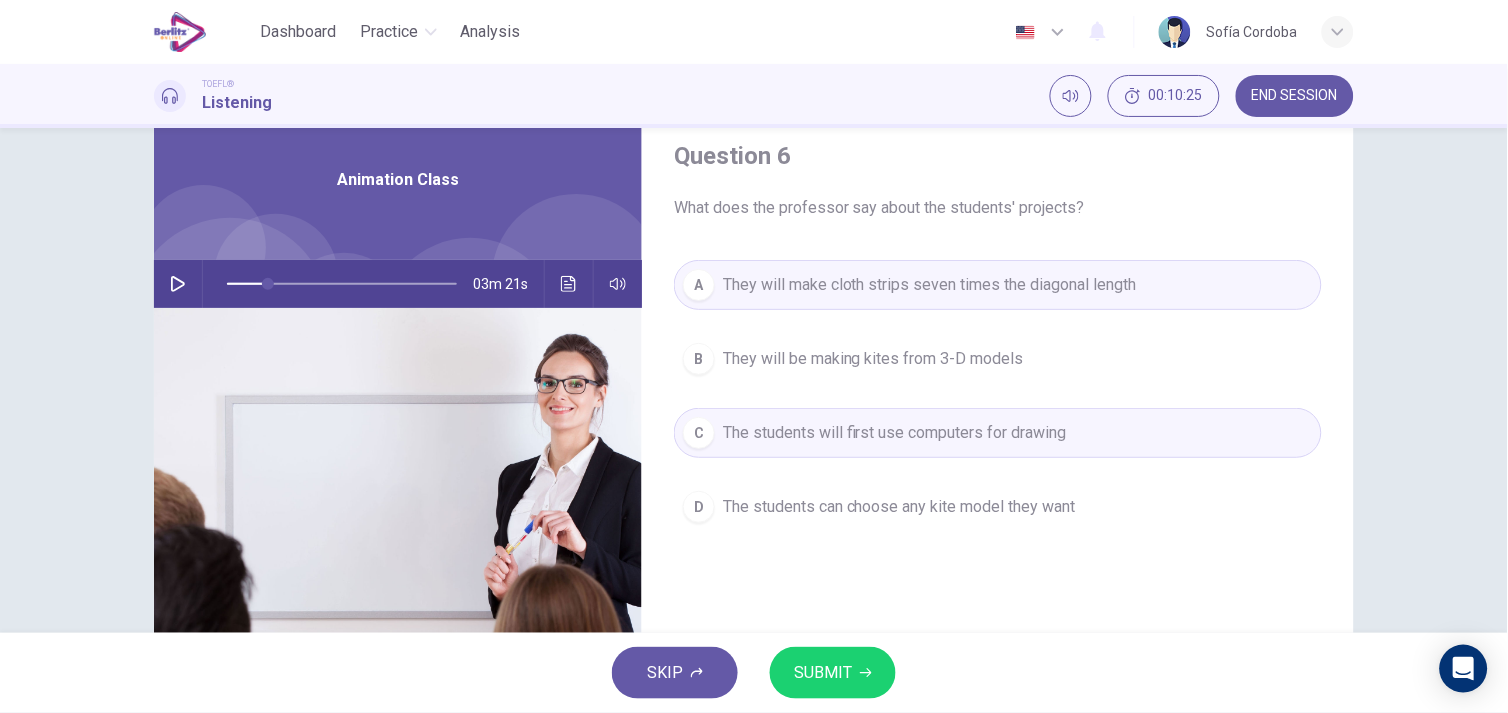 click on "SUBMIT" at bounding box center (823, 673) 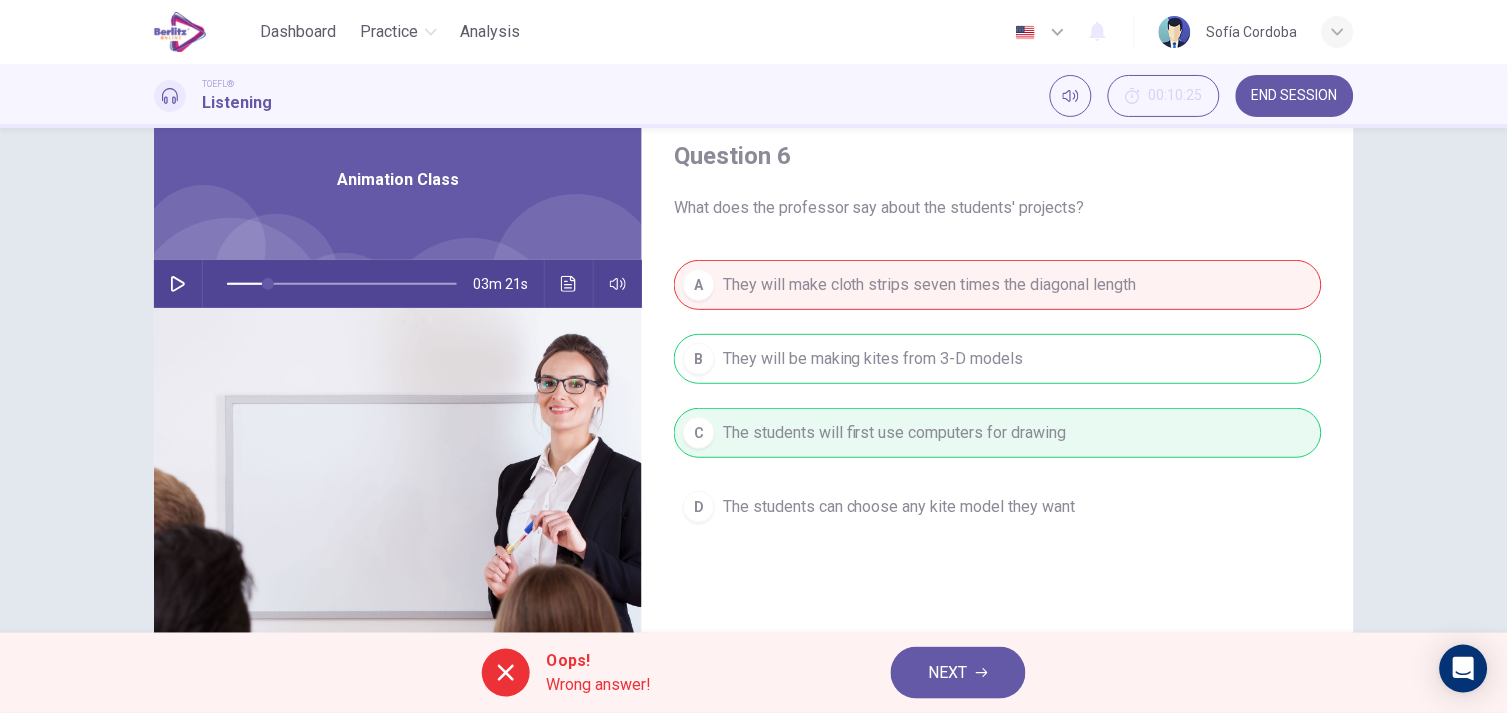 click on "NEXT" at bounding box center [948, 673] 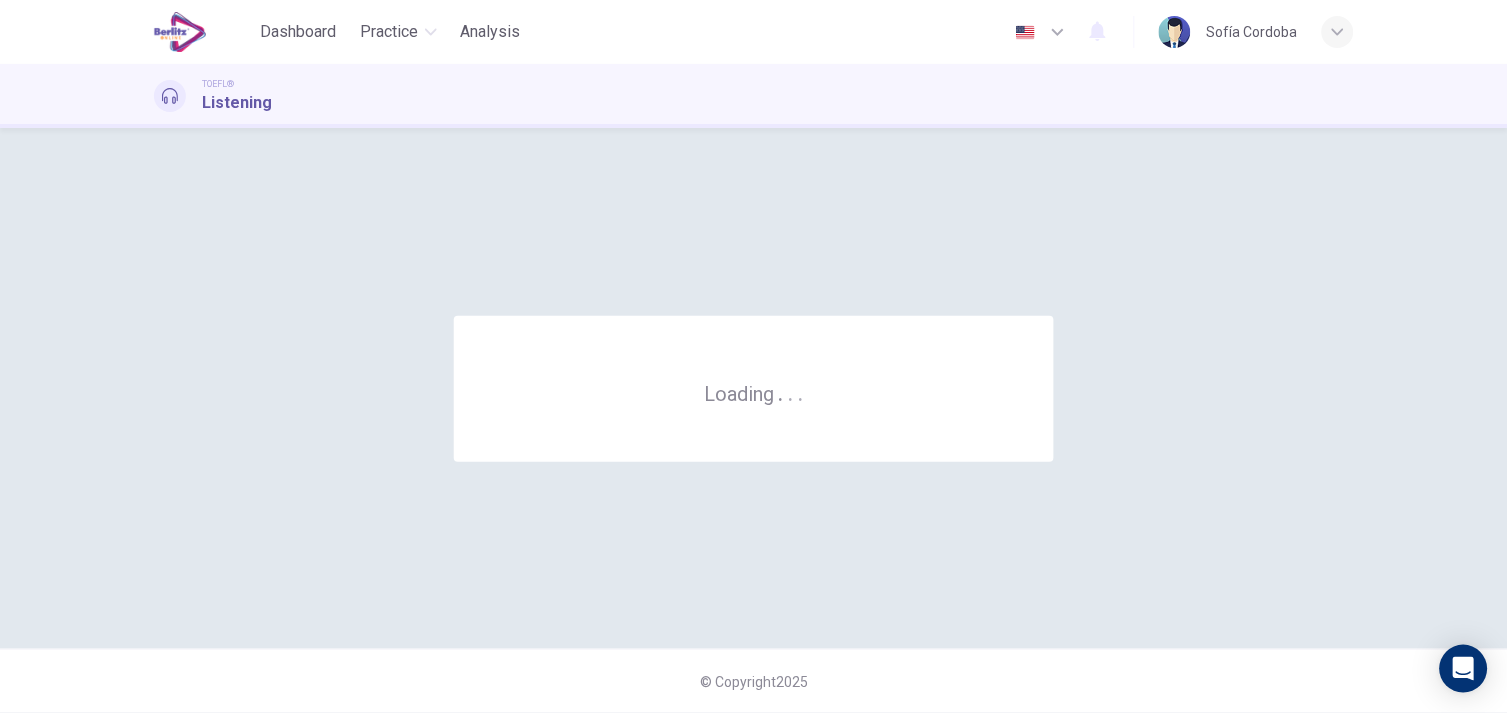 scroll, scrollTop: 0, scrollLeft: 0, axis: both 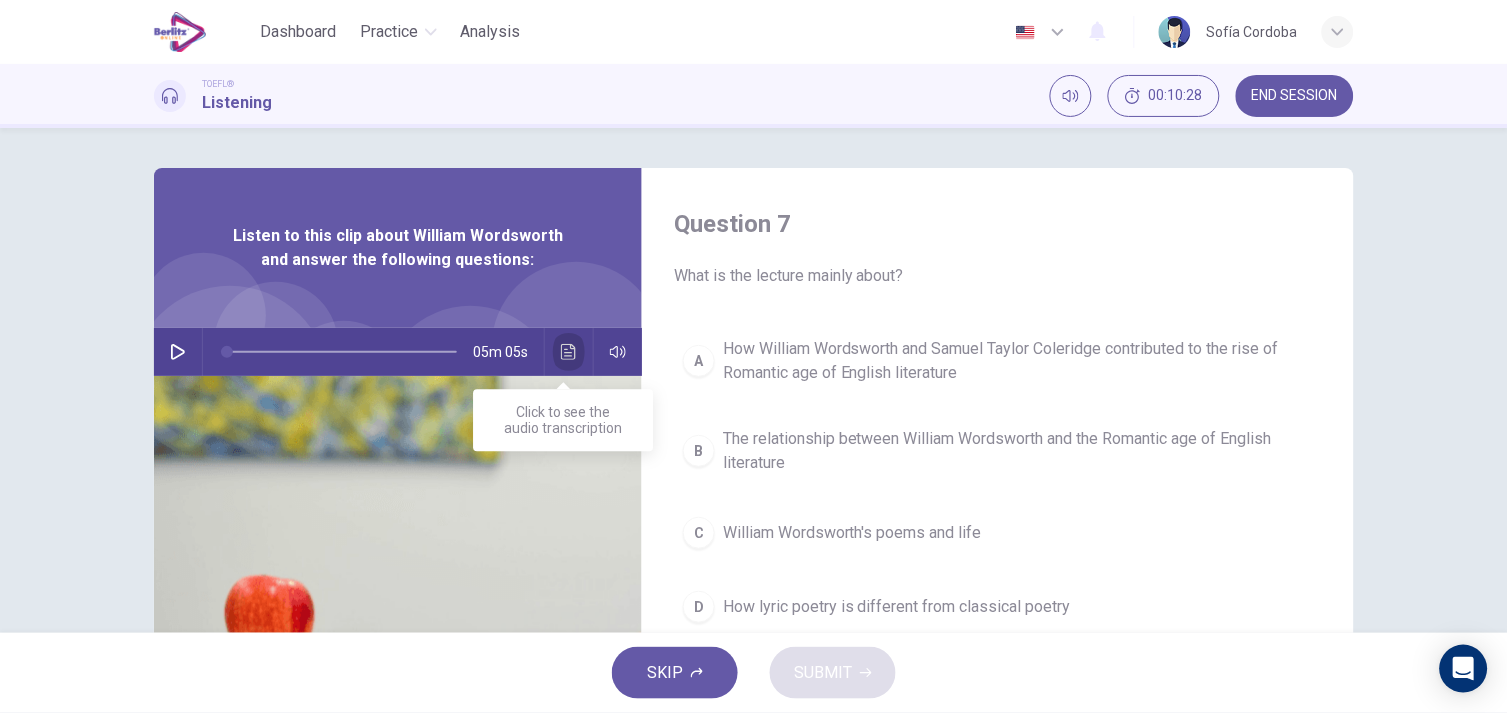 click at bounding box center (569, 352) 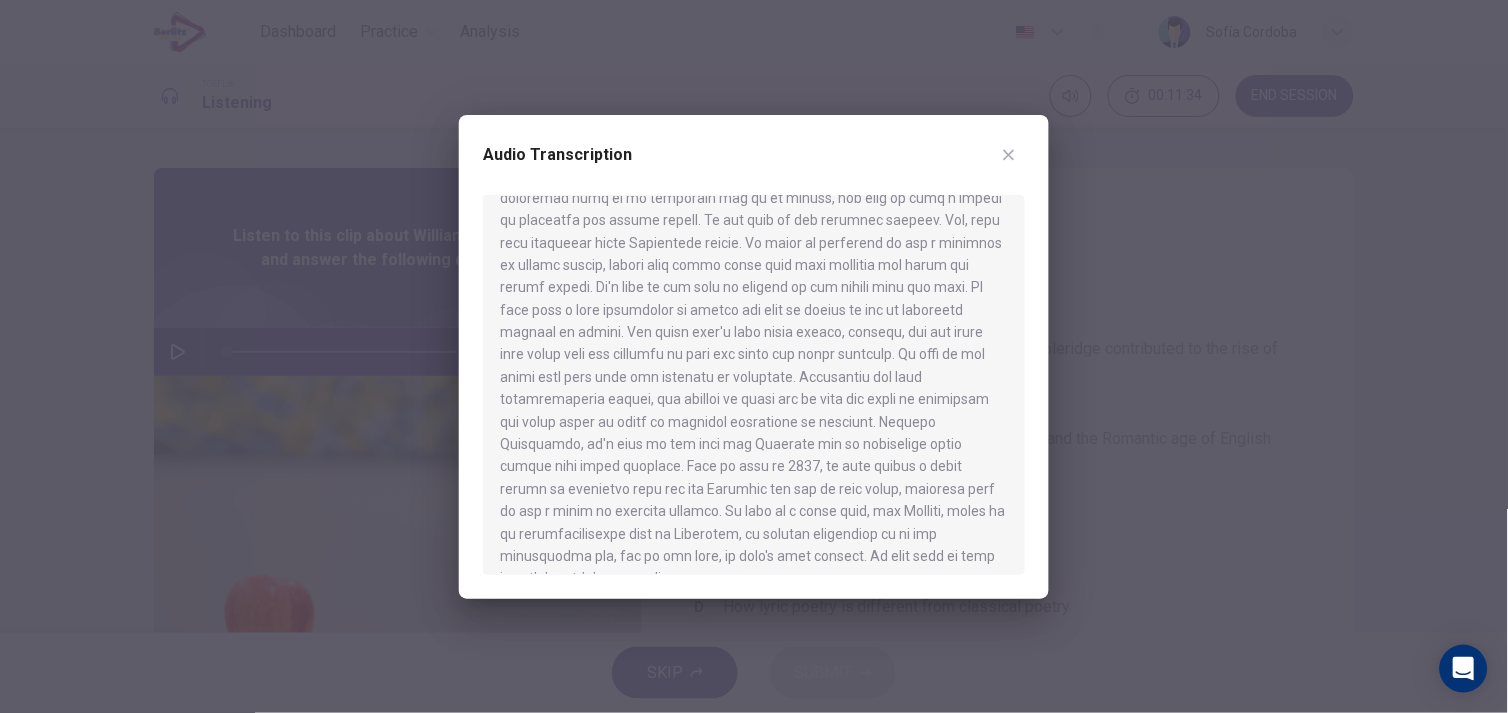 scroll, scrollTop: 930, scrollLeft: 0, axis: vertical 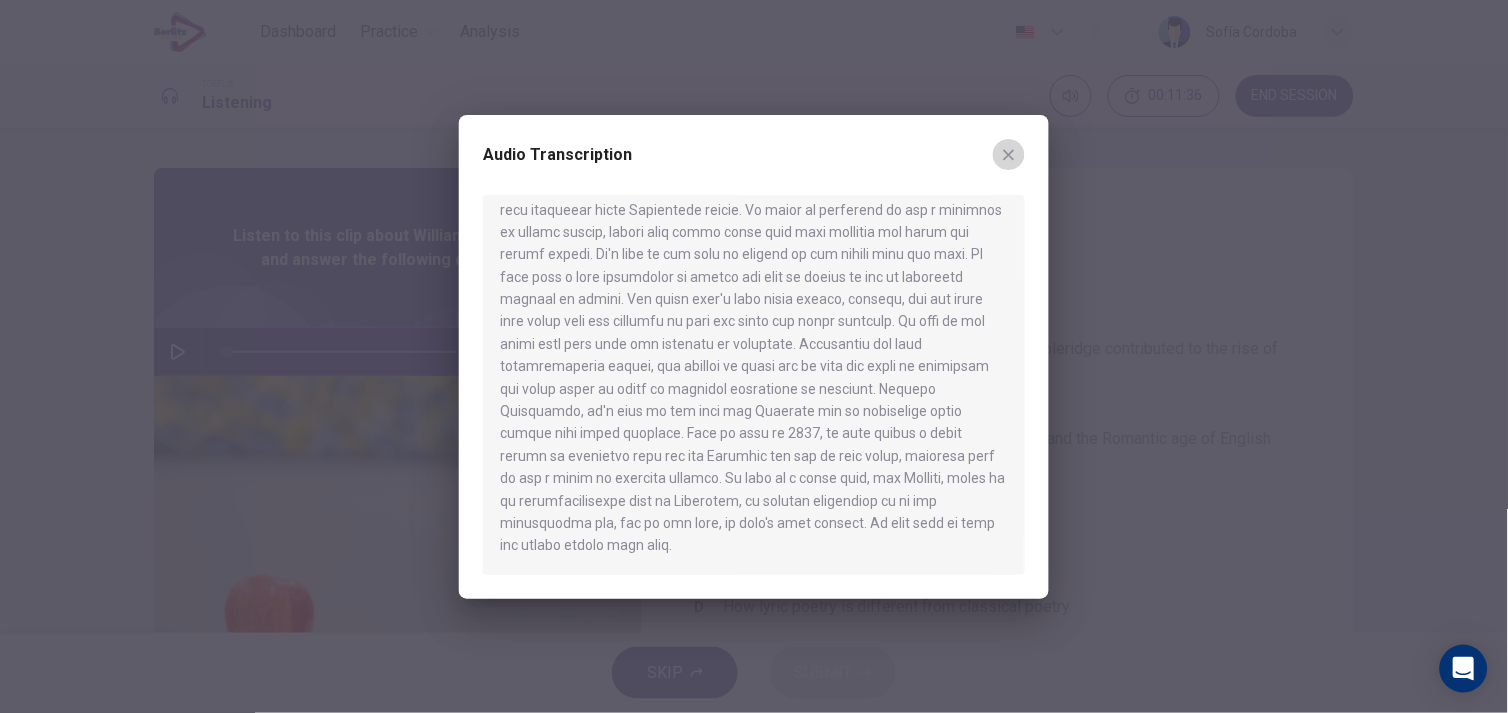 click 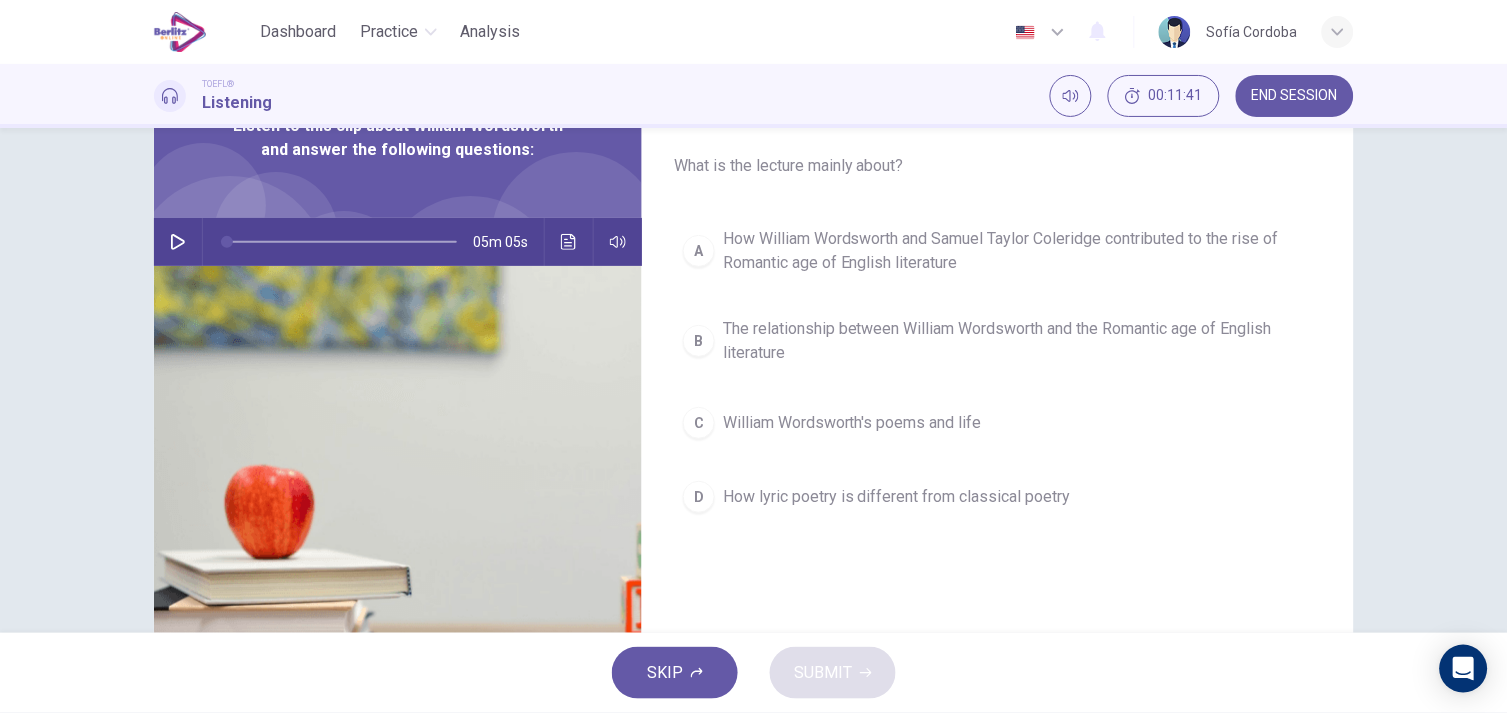scroll, scrollTop: 106, scrollLeft: 0, axis: vertical 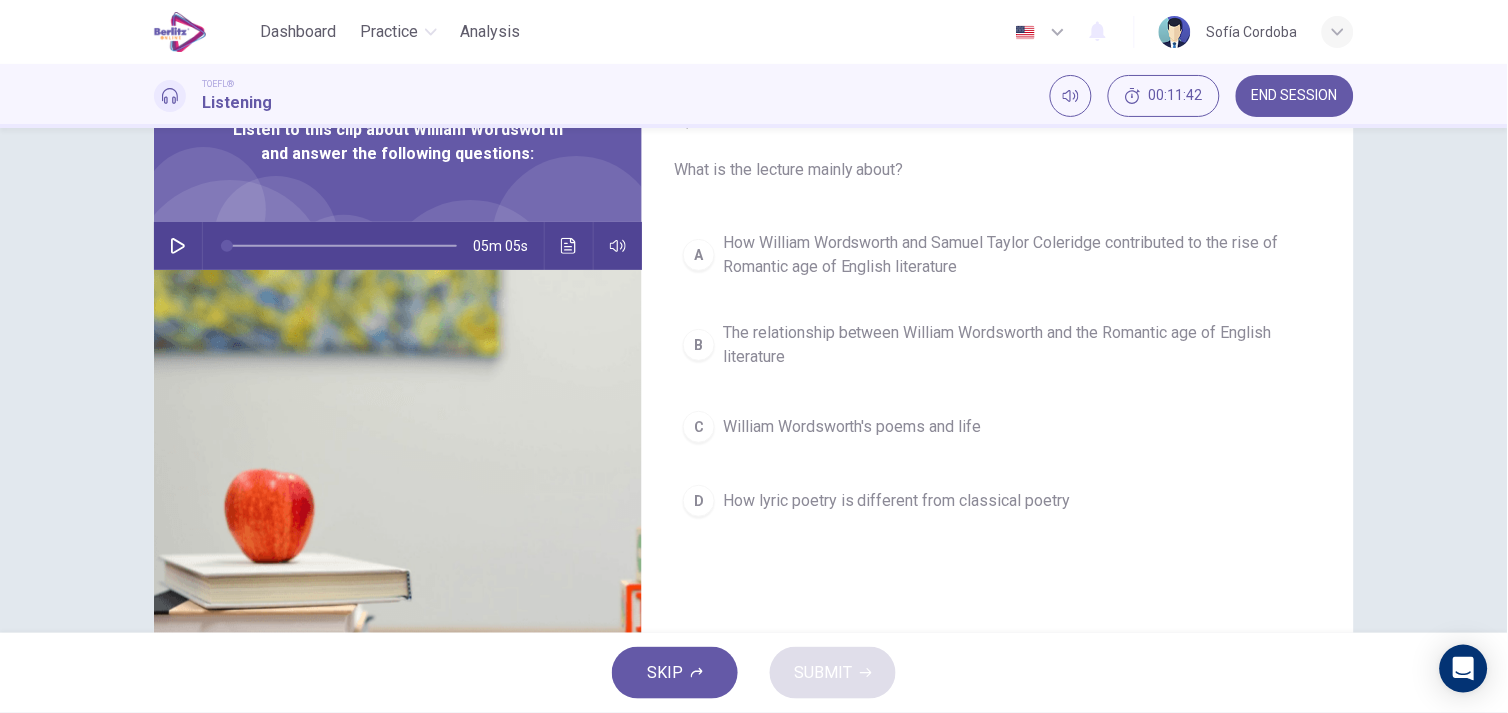 click 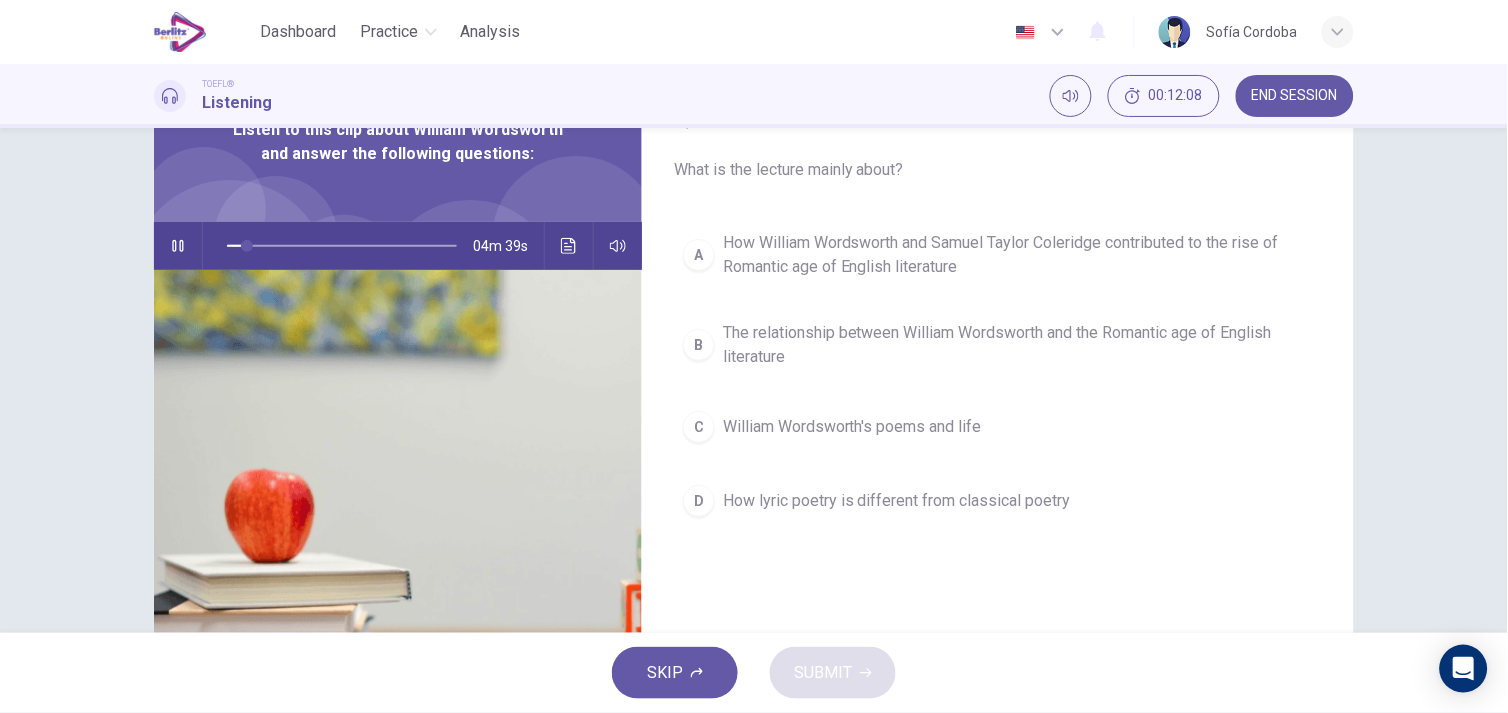 click 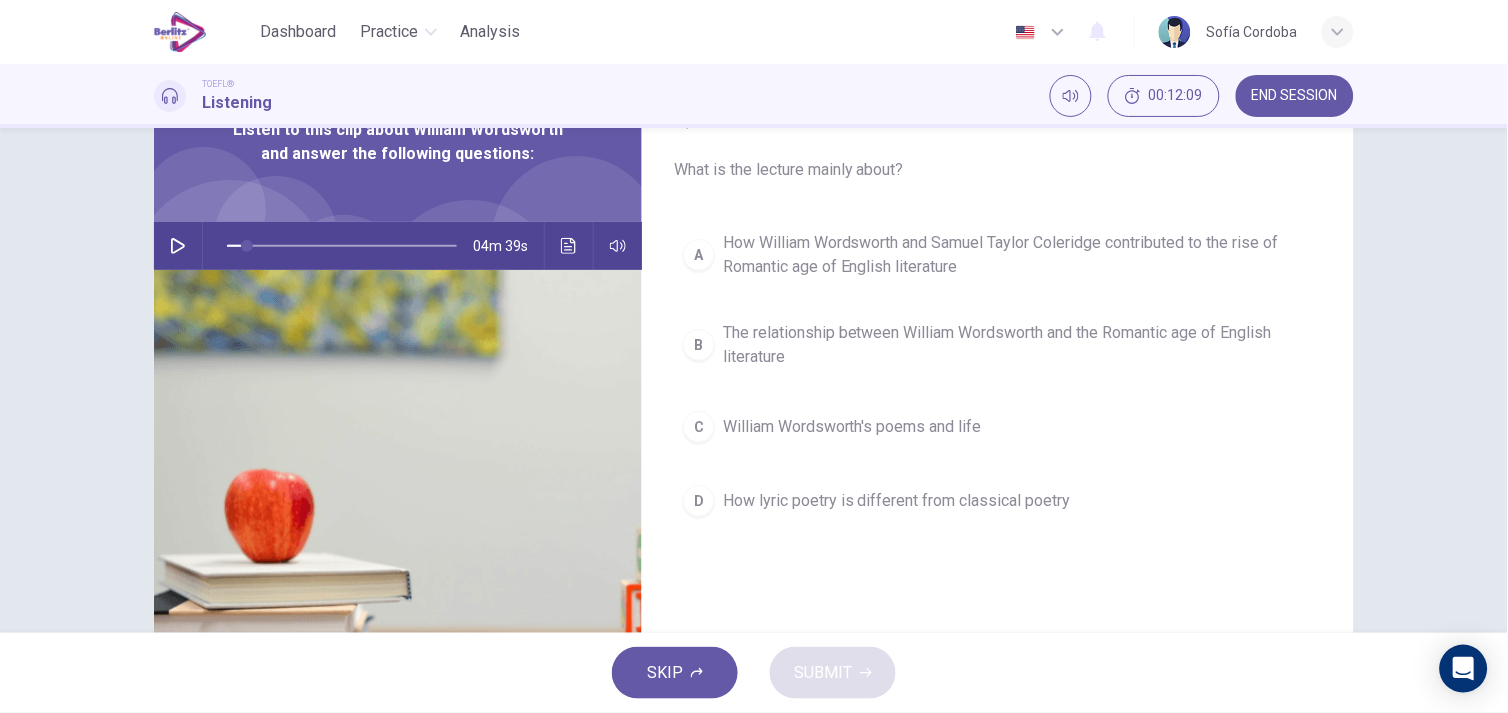 click on "B" at bounding box center (699, 345) 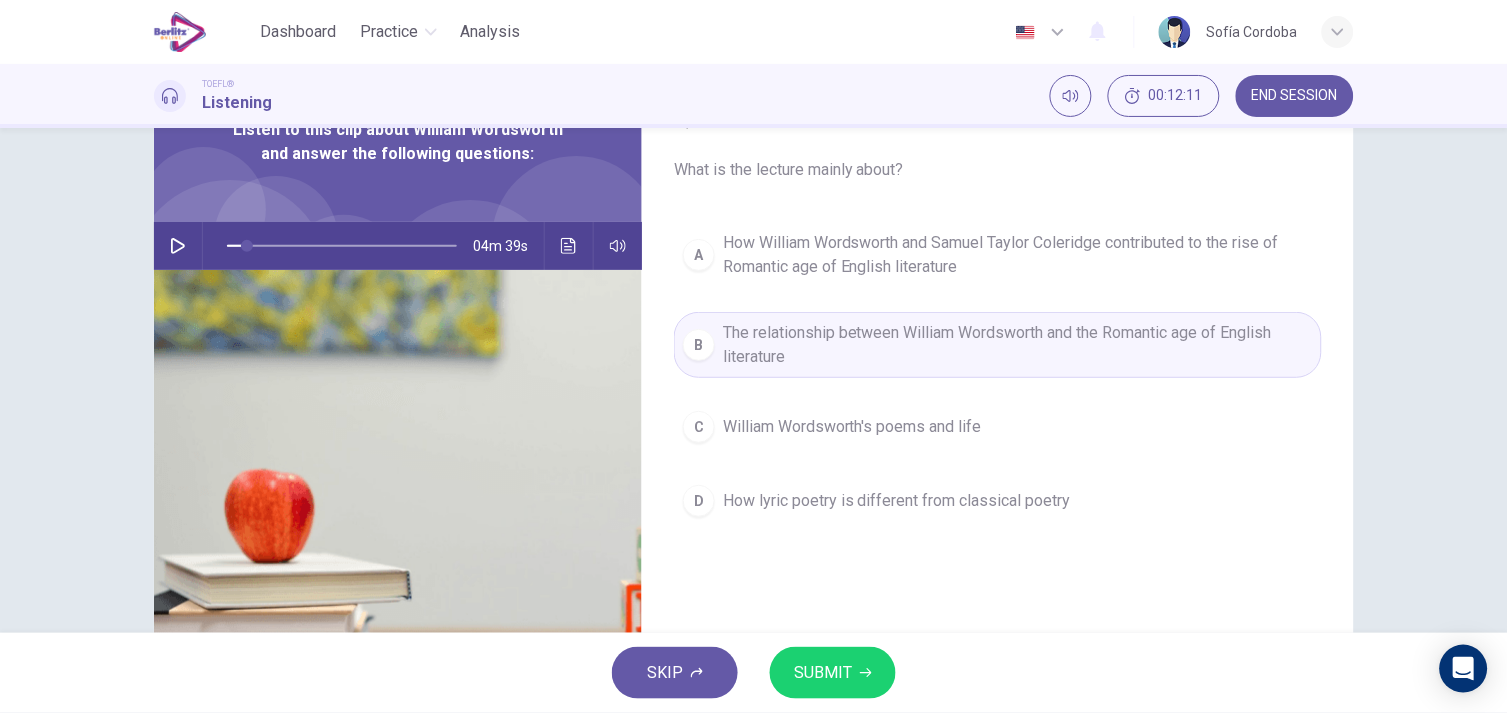 click on "SUBMIT" at bounding box center (823, 673) 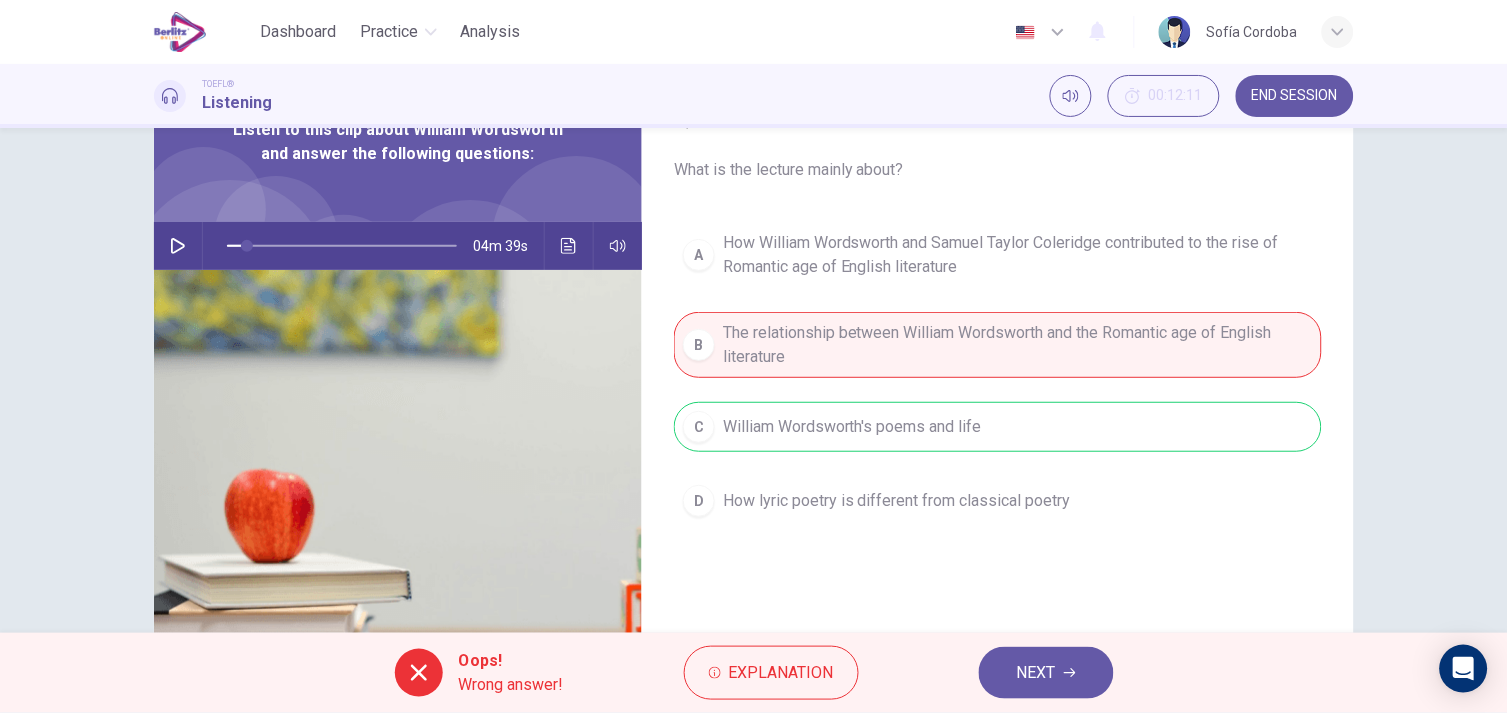 click on "NEXT" at bounding box center (1036, 673) 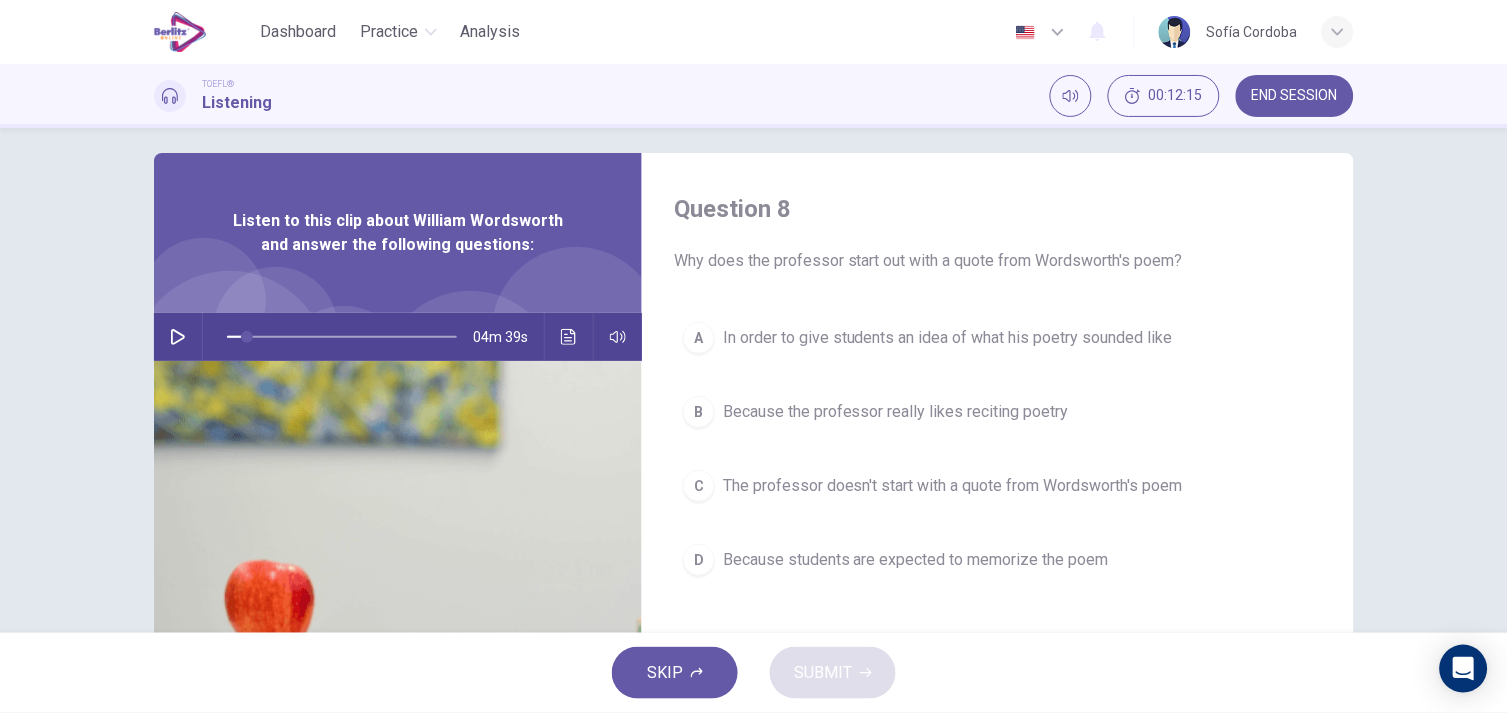 scroll, scrollTop: 0, scrollLeft: 0, axis: both 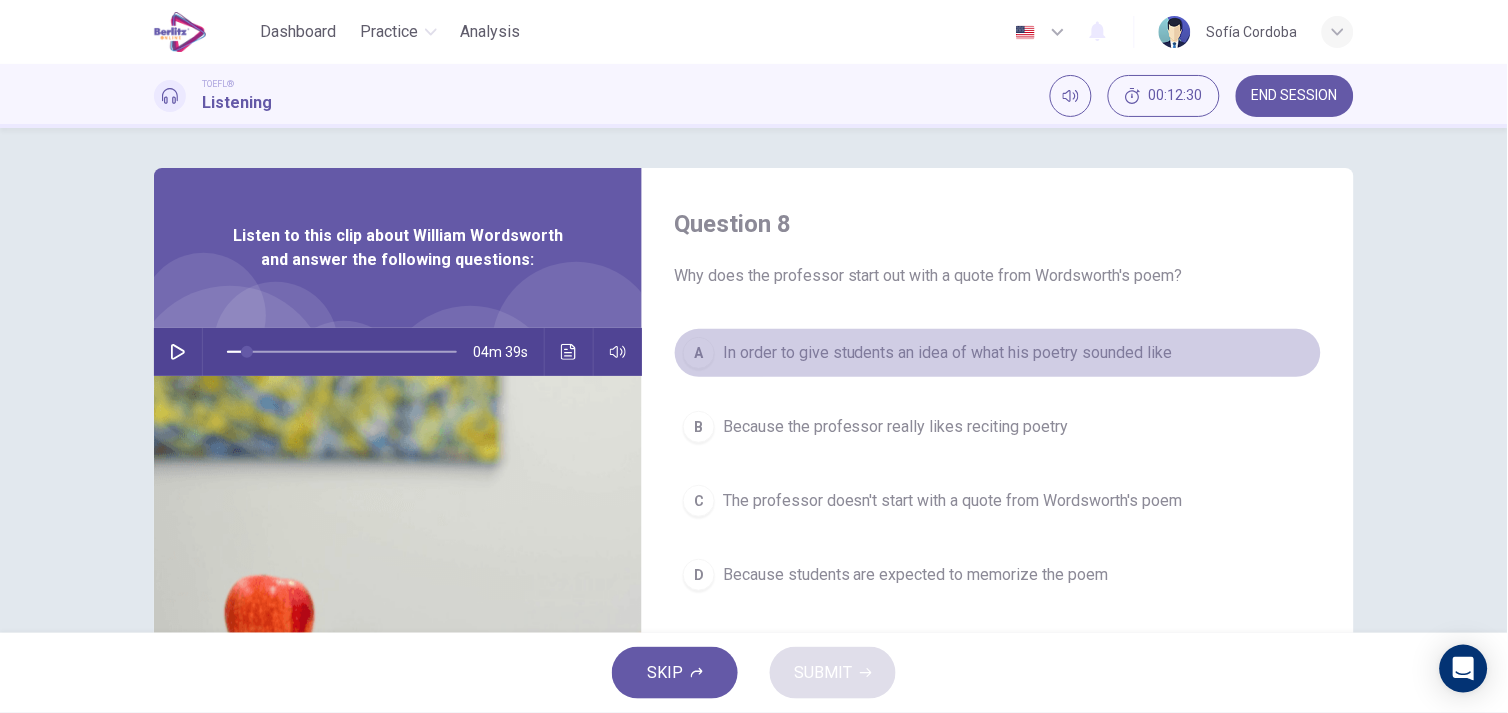 click on "A" at bounding box center (699, 353) 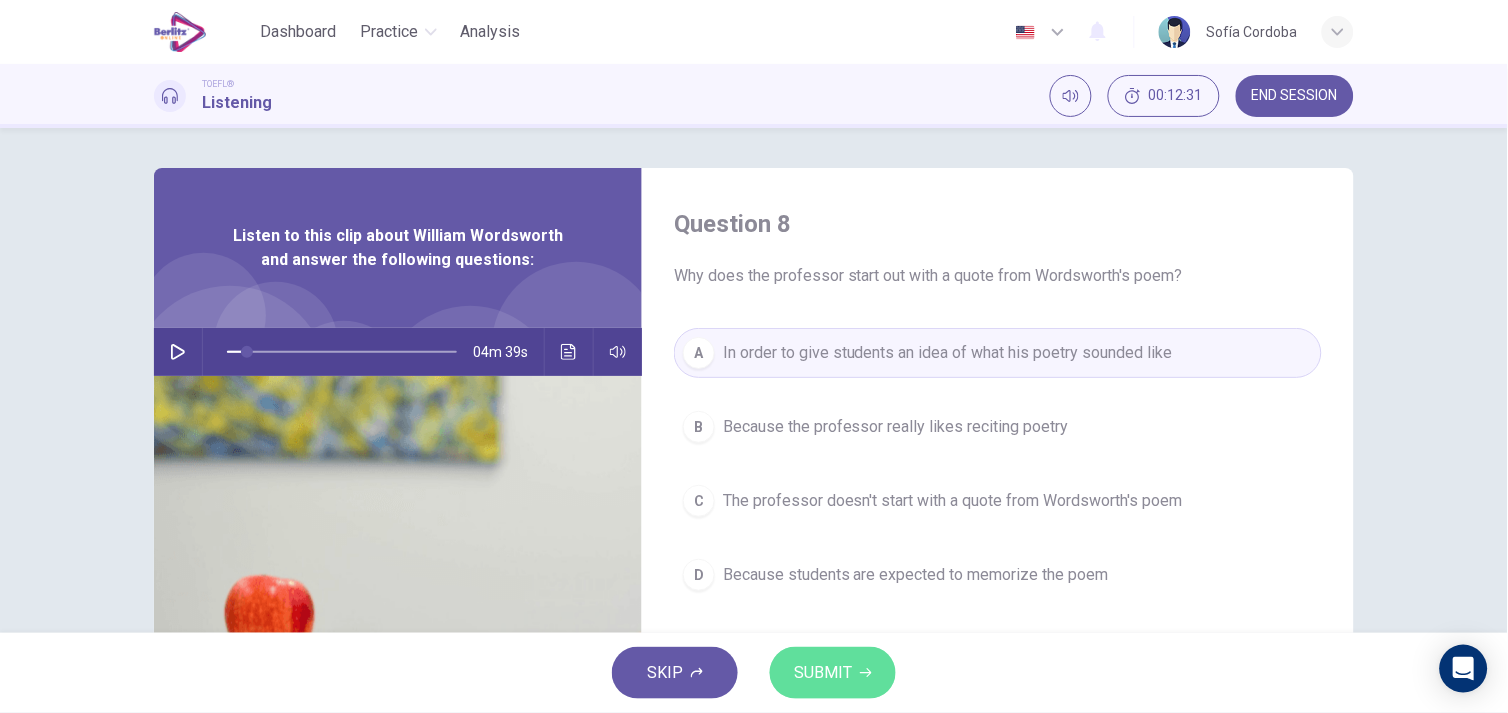 click on "SUBMIT" at bounding box center [823, 673] 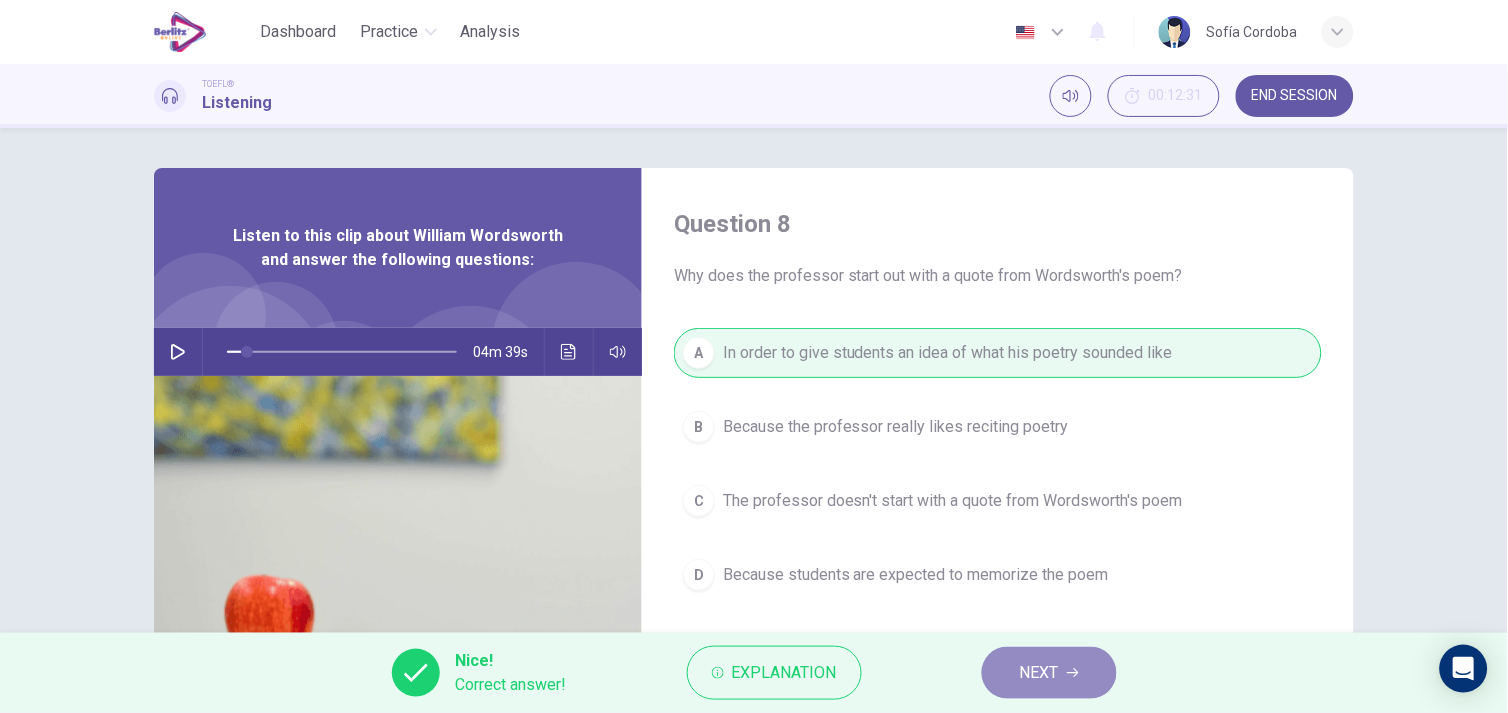 click on "NEXT" at bounding box center (1039, 673) 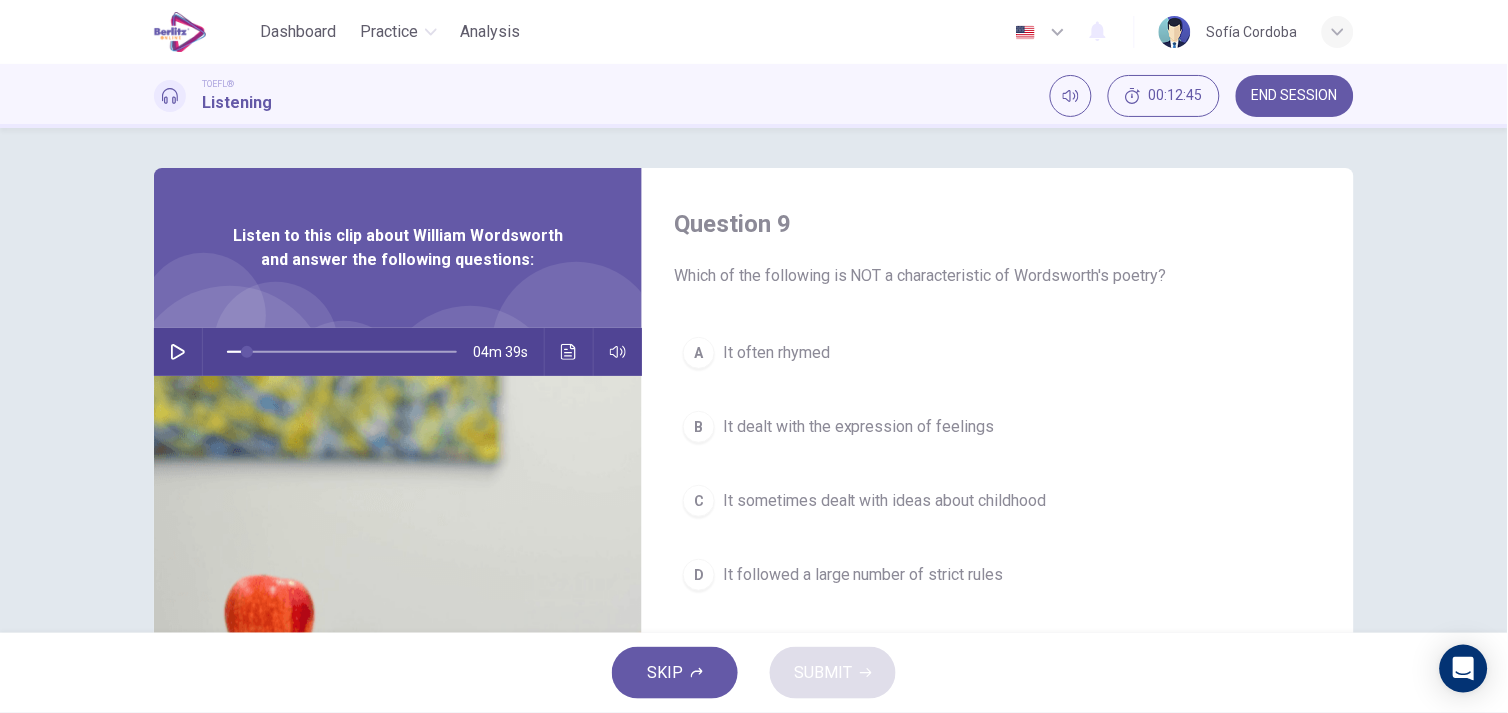 click on "D" at bounding box center [699, 575] 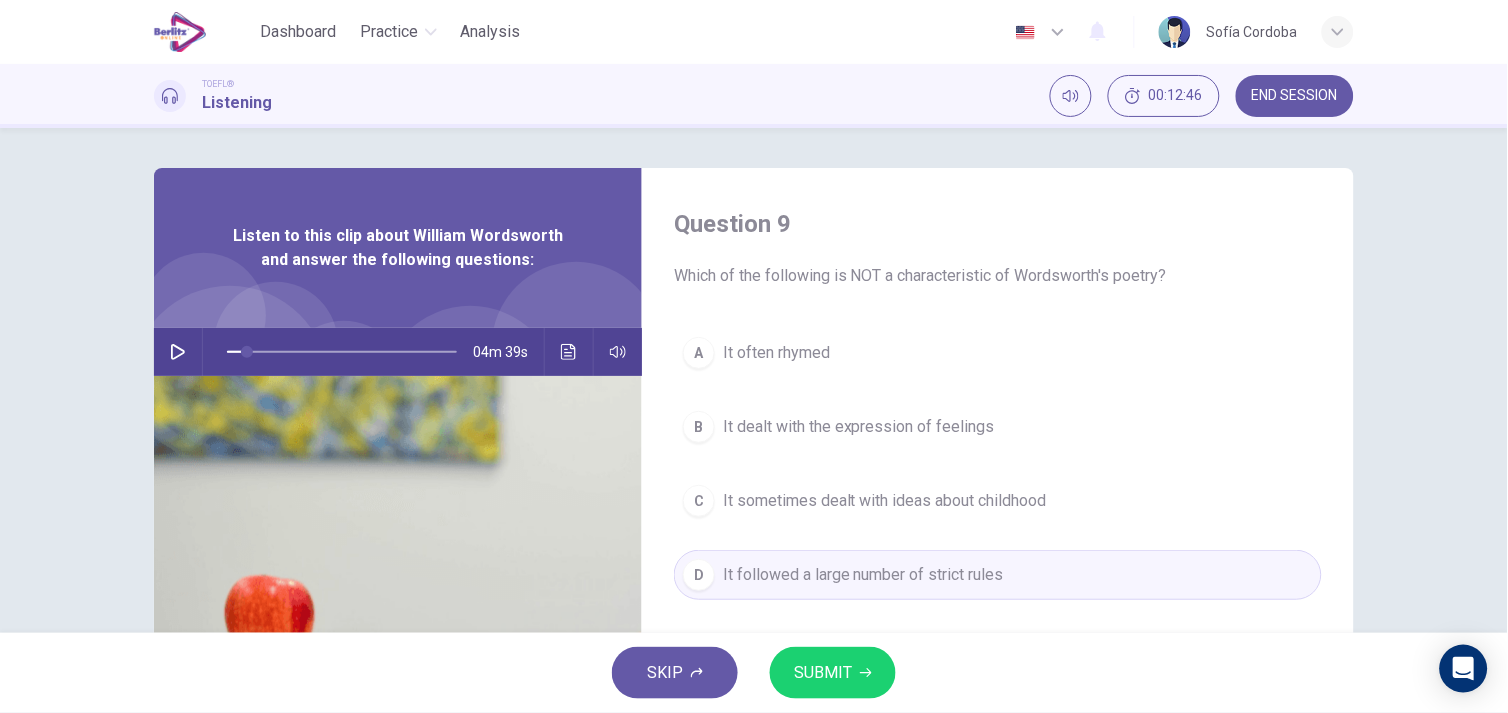 click on "SUBMIT" at bounding box center [823, 673] 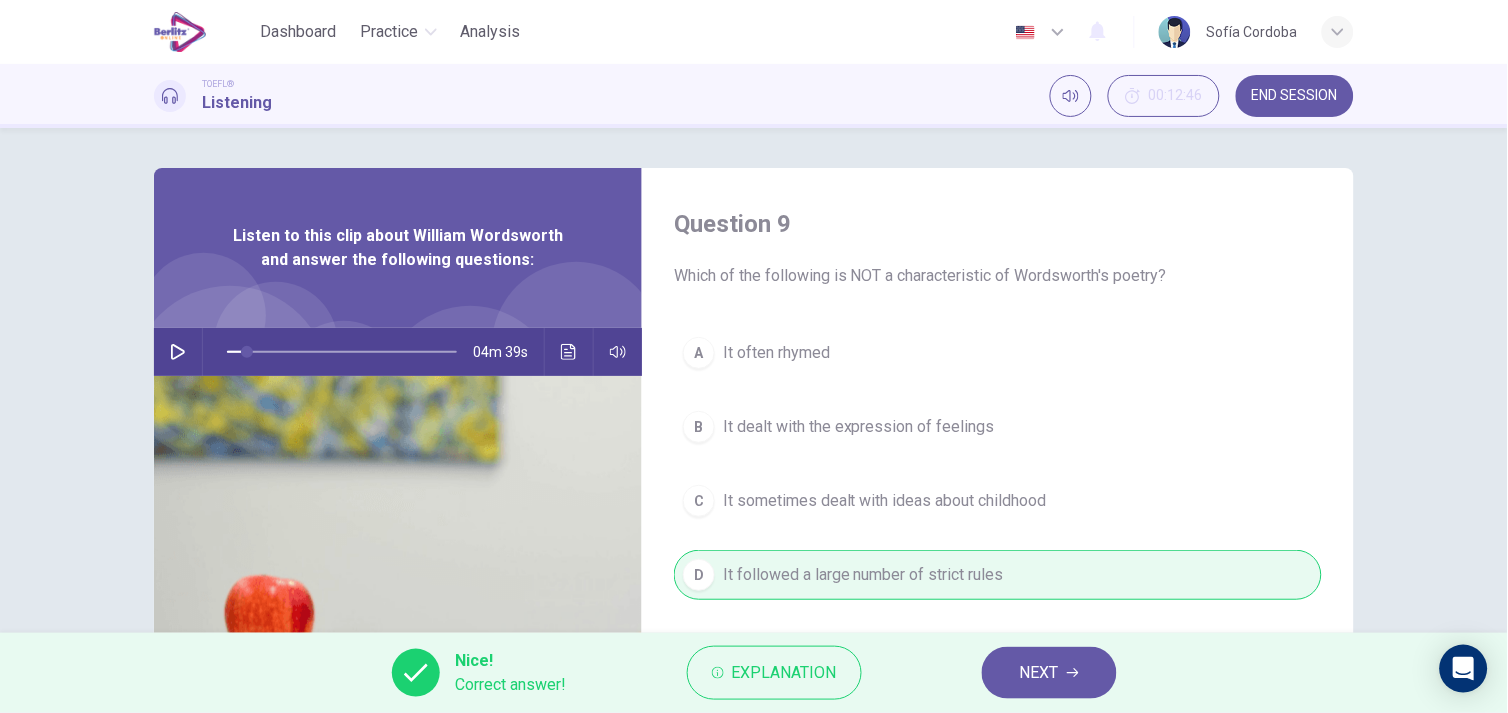 click on "NEXT" at bounding box center (1049, 673) 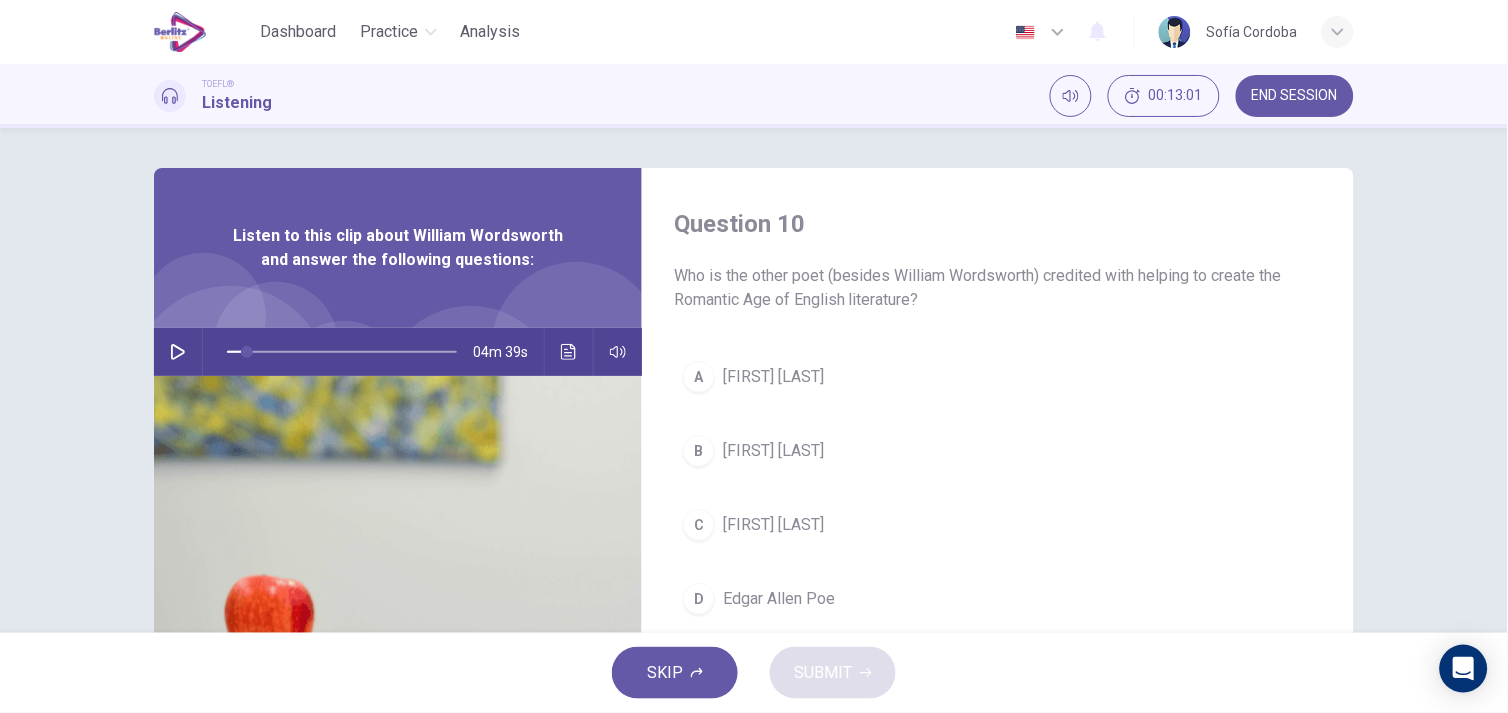 click on "Samuel Taylor Coleridge" at bounding box center [773, 377] 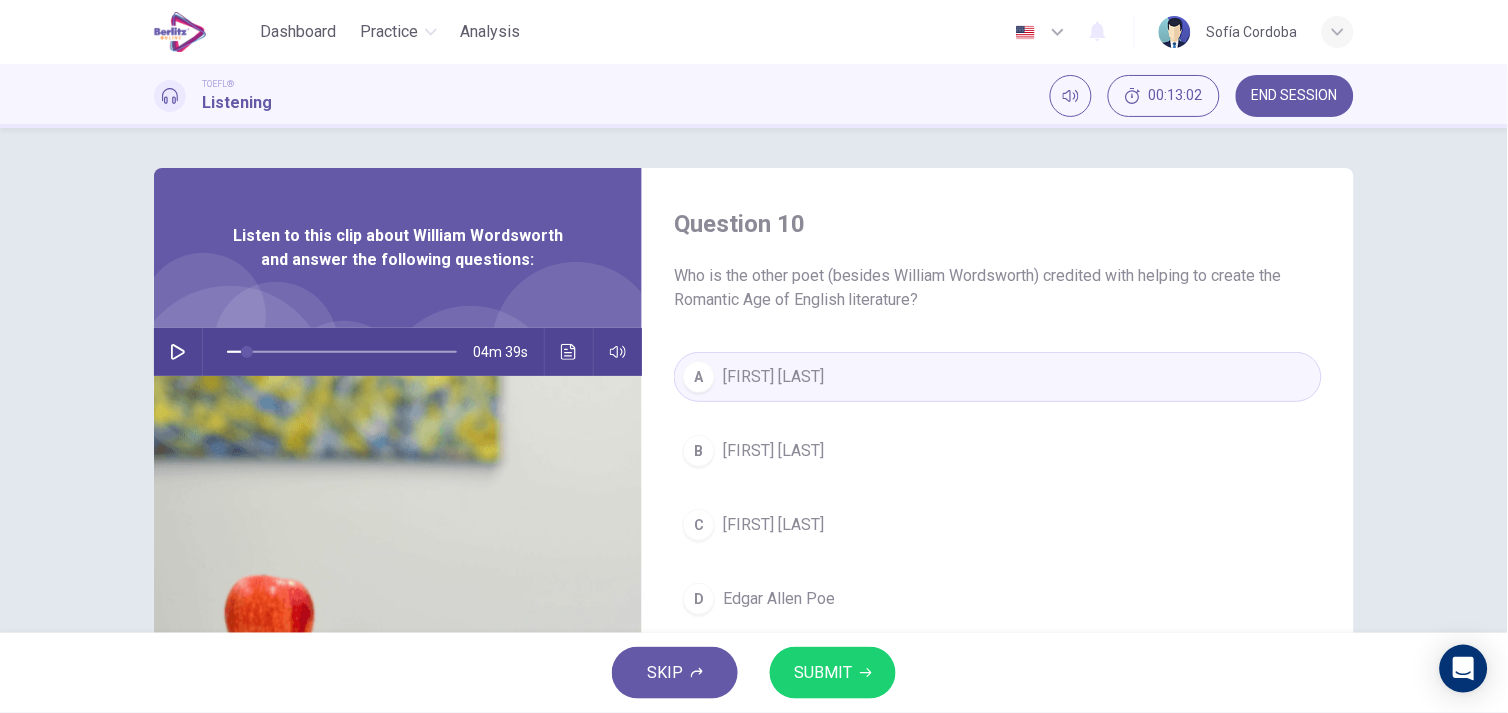 click on "SUBMIT" at bounding box center (823, 673) 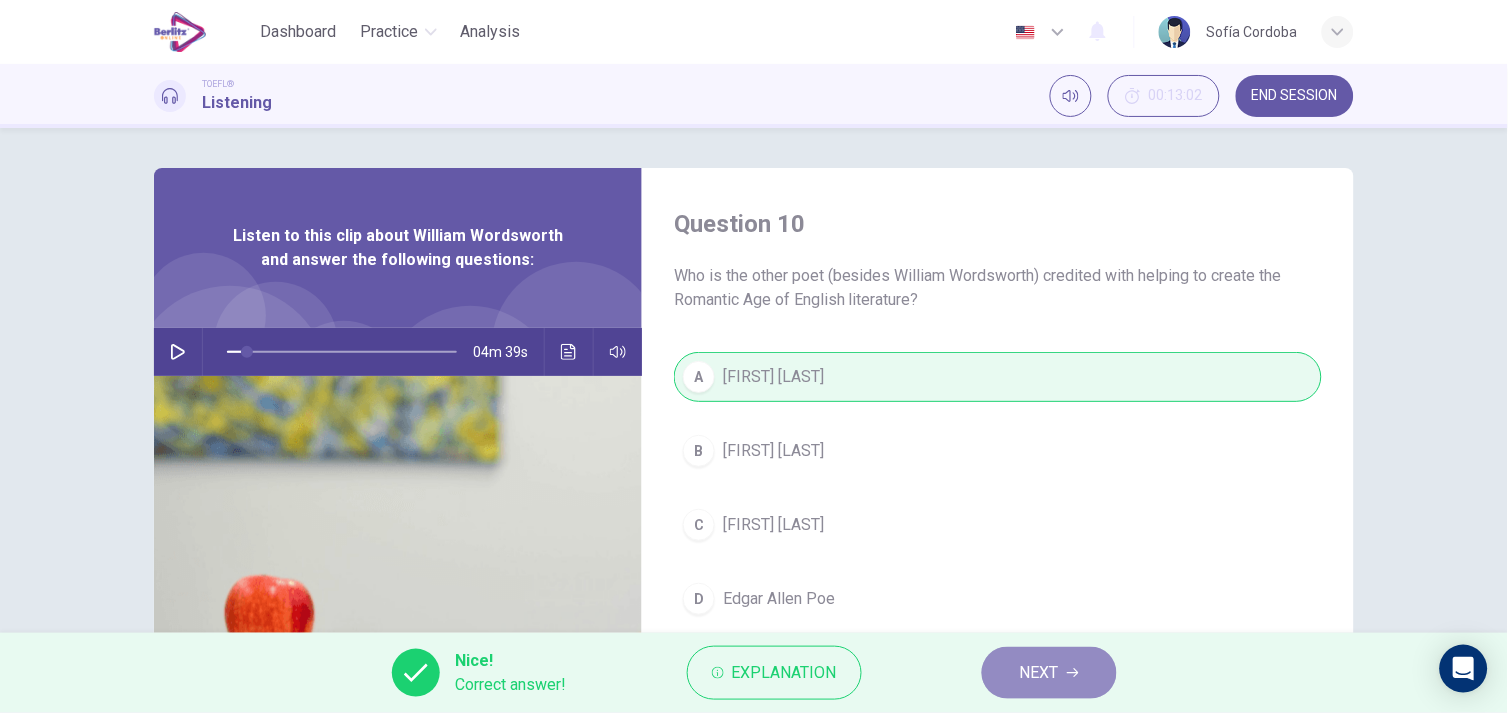 click on "NEXT" at bounding box center [1039, 673] 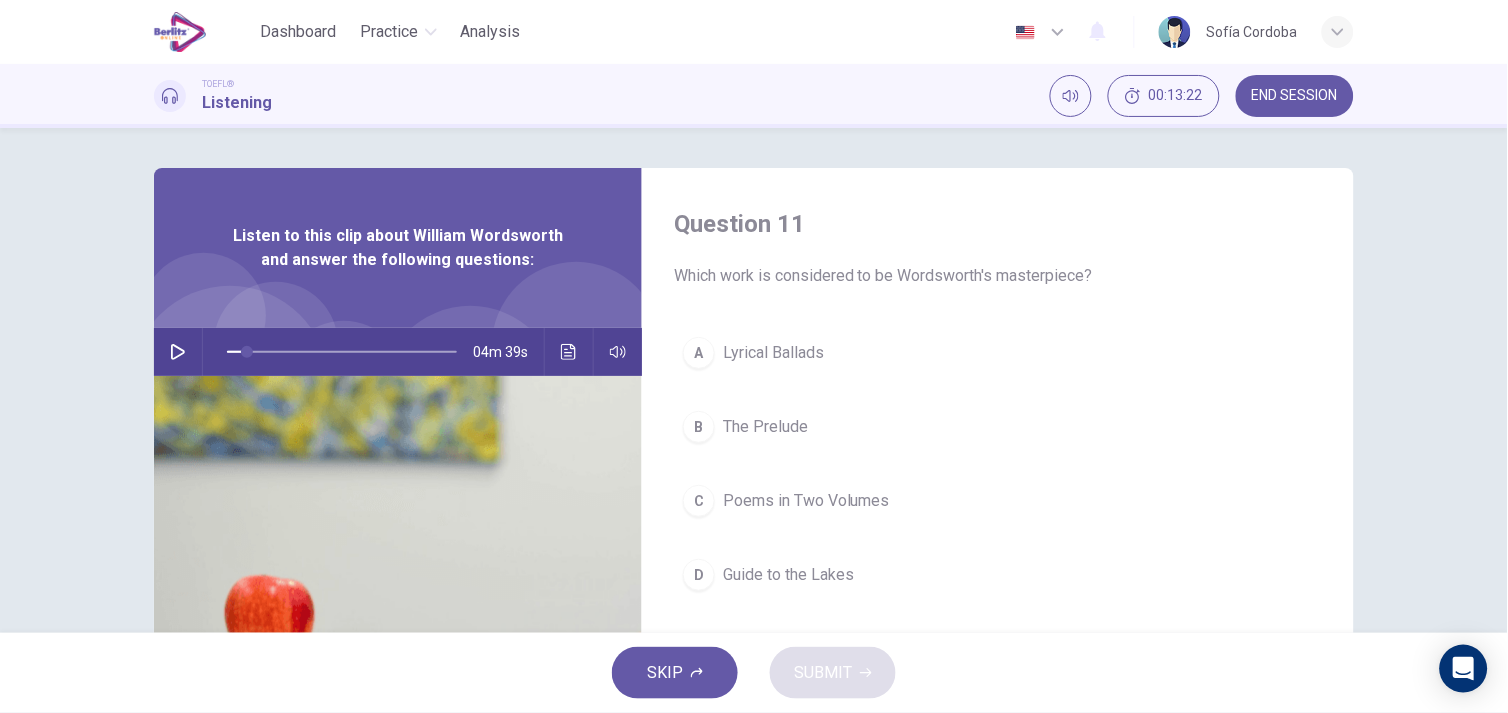 click on "B The Prelude" at bounding box center [998, 427] 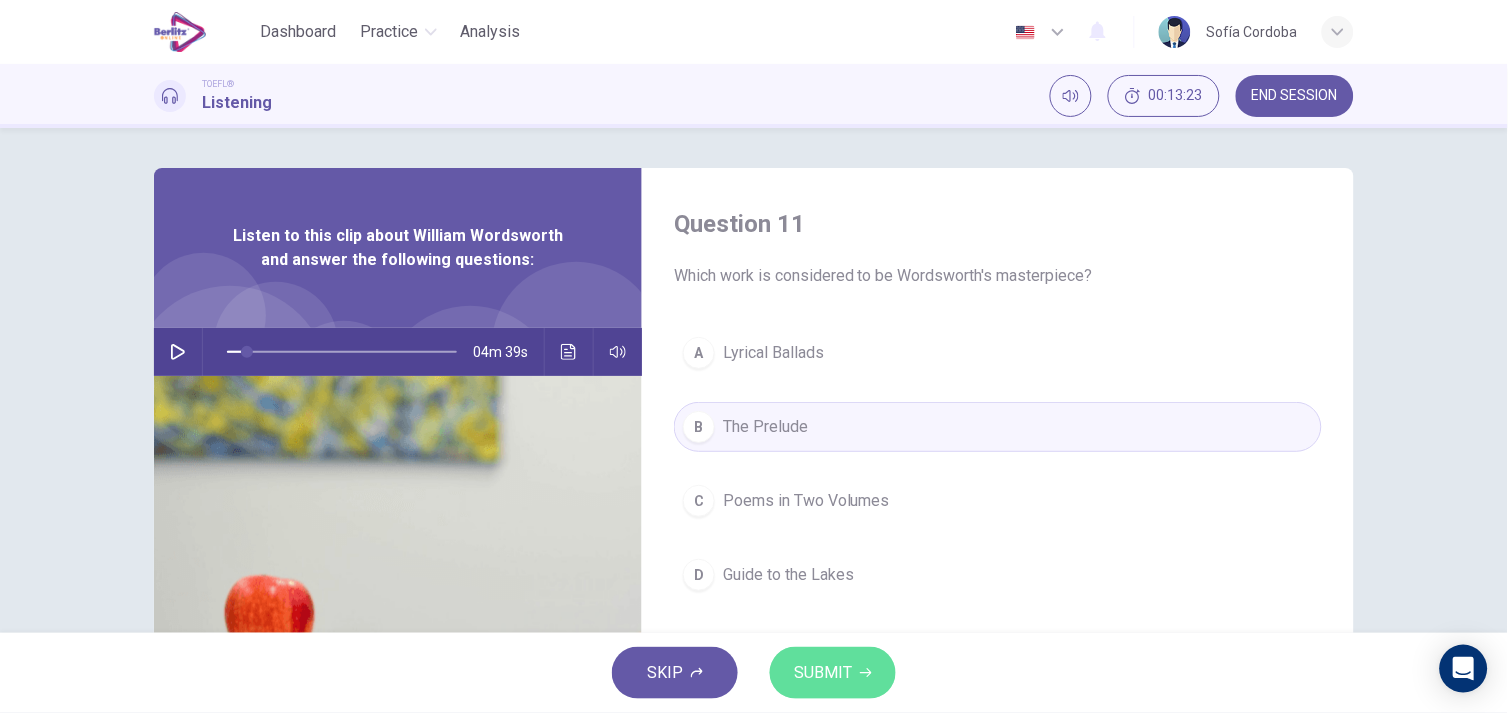 click on "SUBMIT" at bounding box center [833, 673] 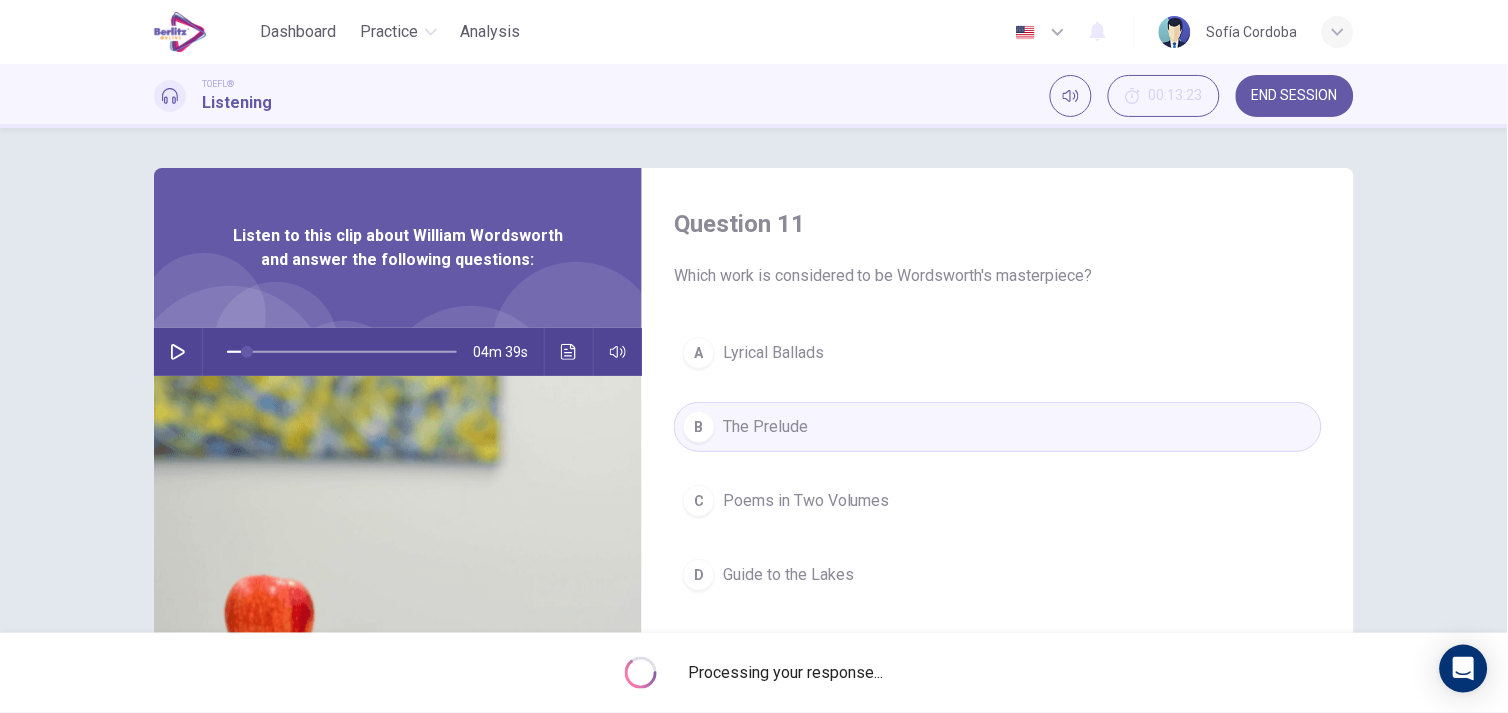 type on "*" 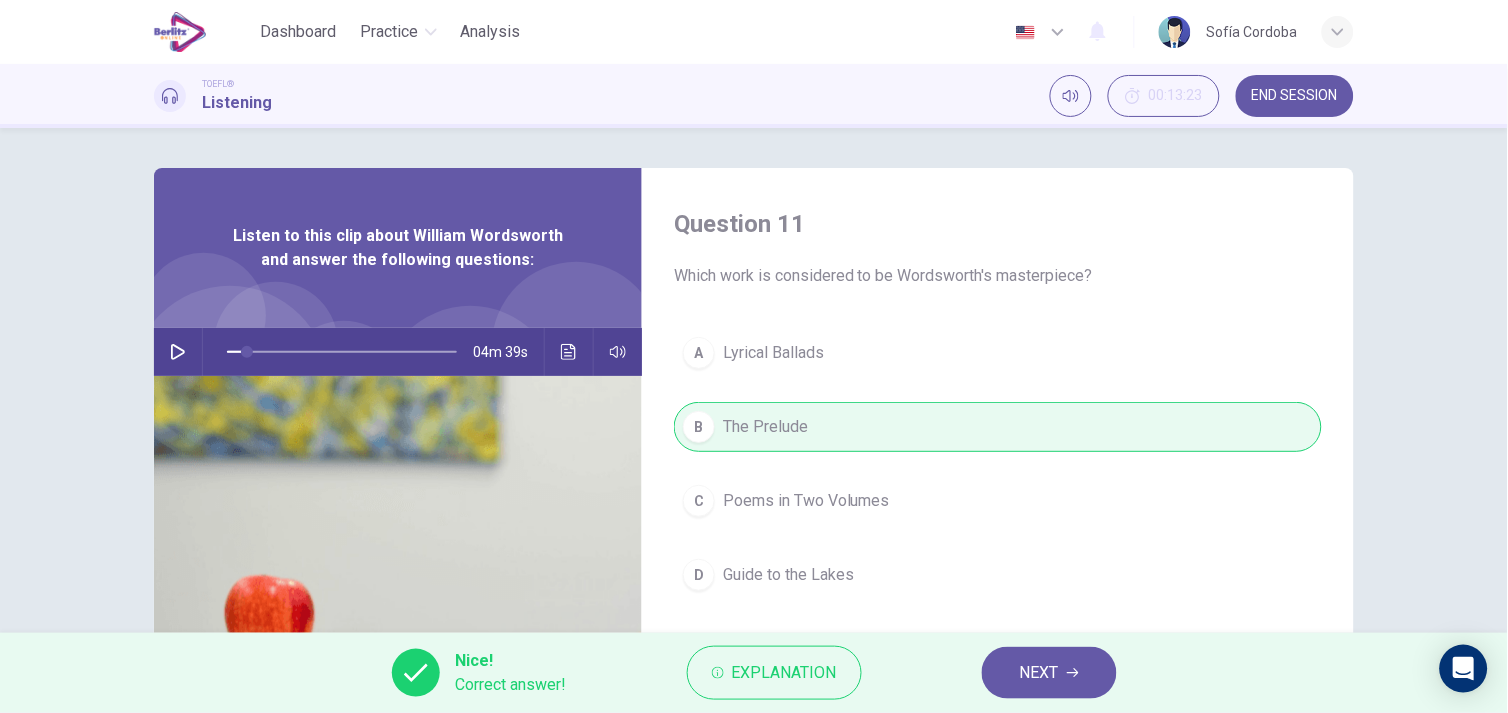 click on "NEXT" at bounding box center (1039, 673) 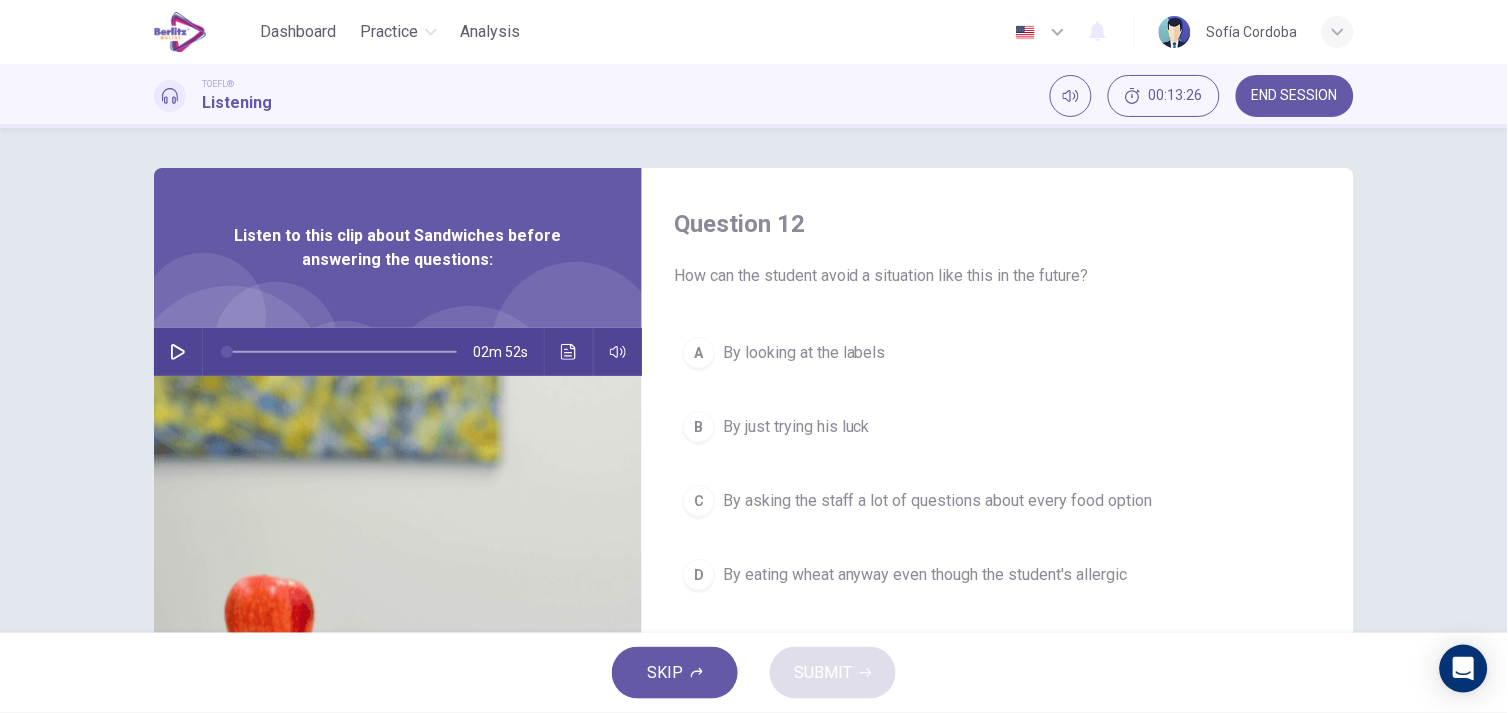 click on "END SESSION" at bounding box center (1295, 96) 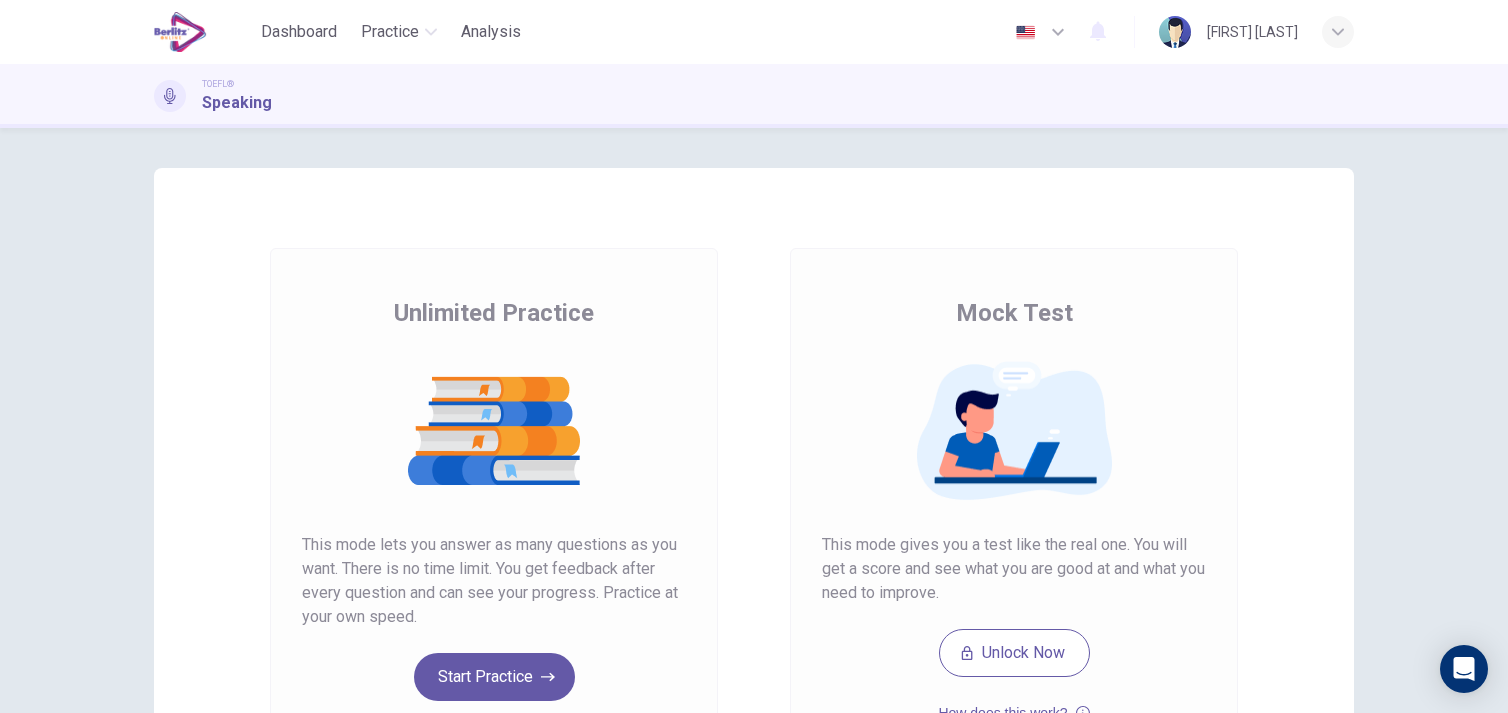 scroll, scrollTop: 0, scrollLeft: 0, axis: both 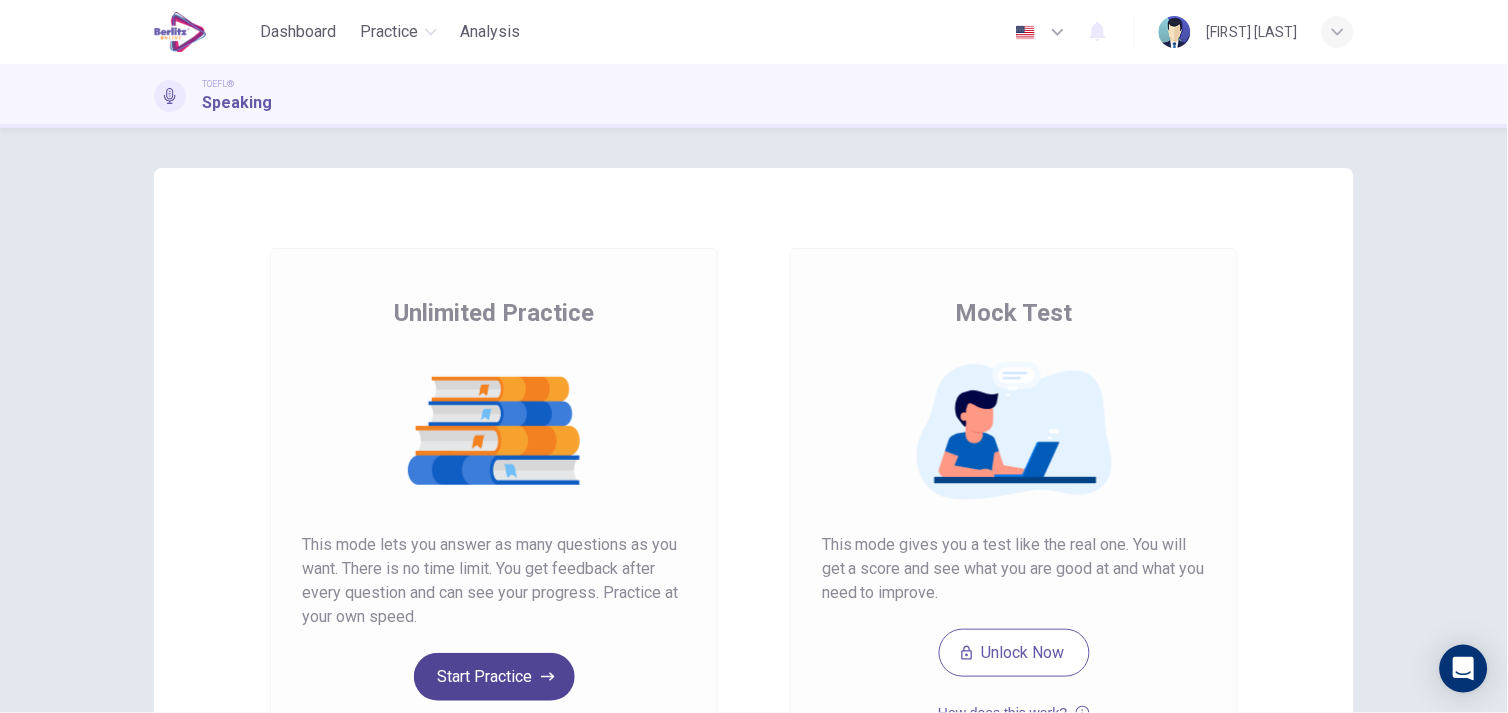 click on "Start Practice" at bounding box center (494, 677) 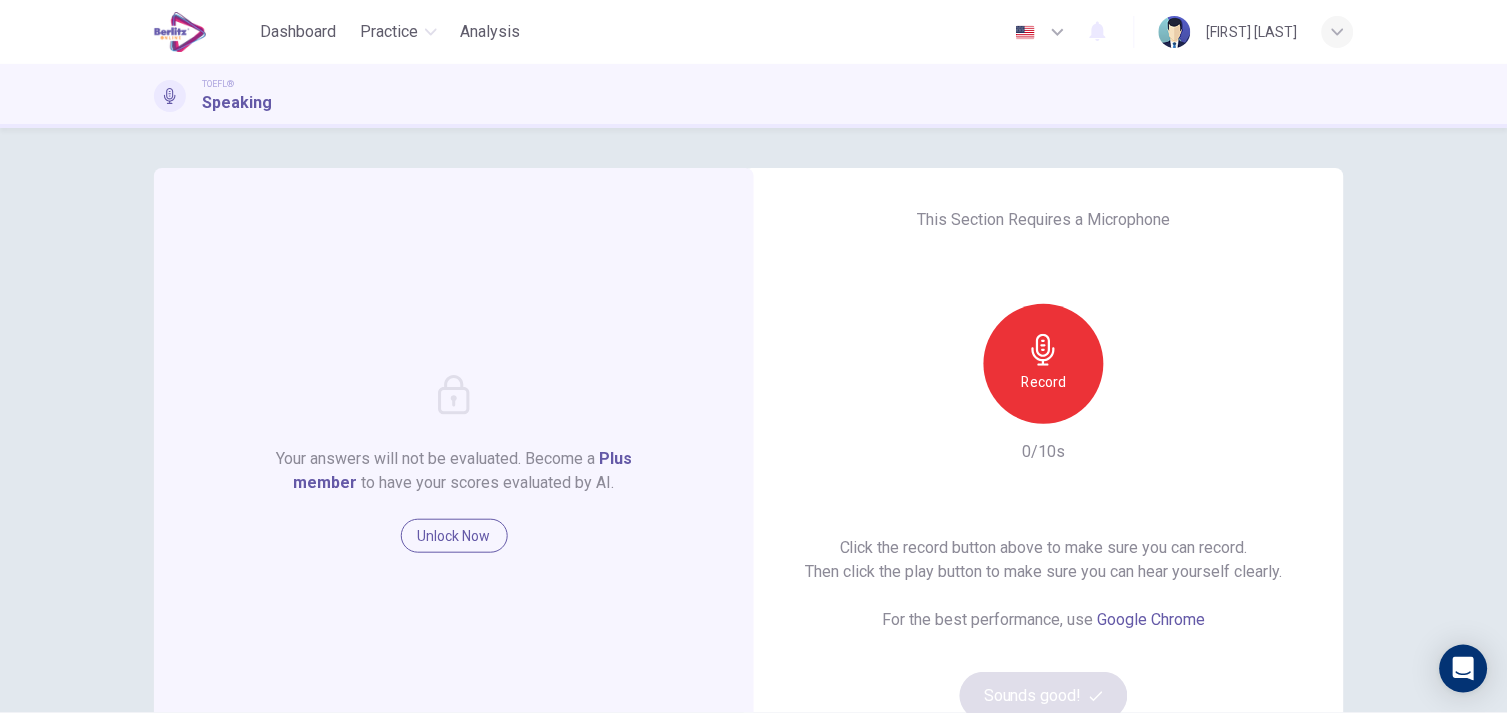 click on "Record" at bounding box center (1044, 382) 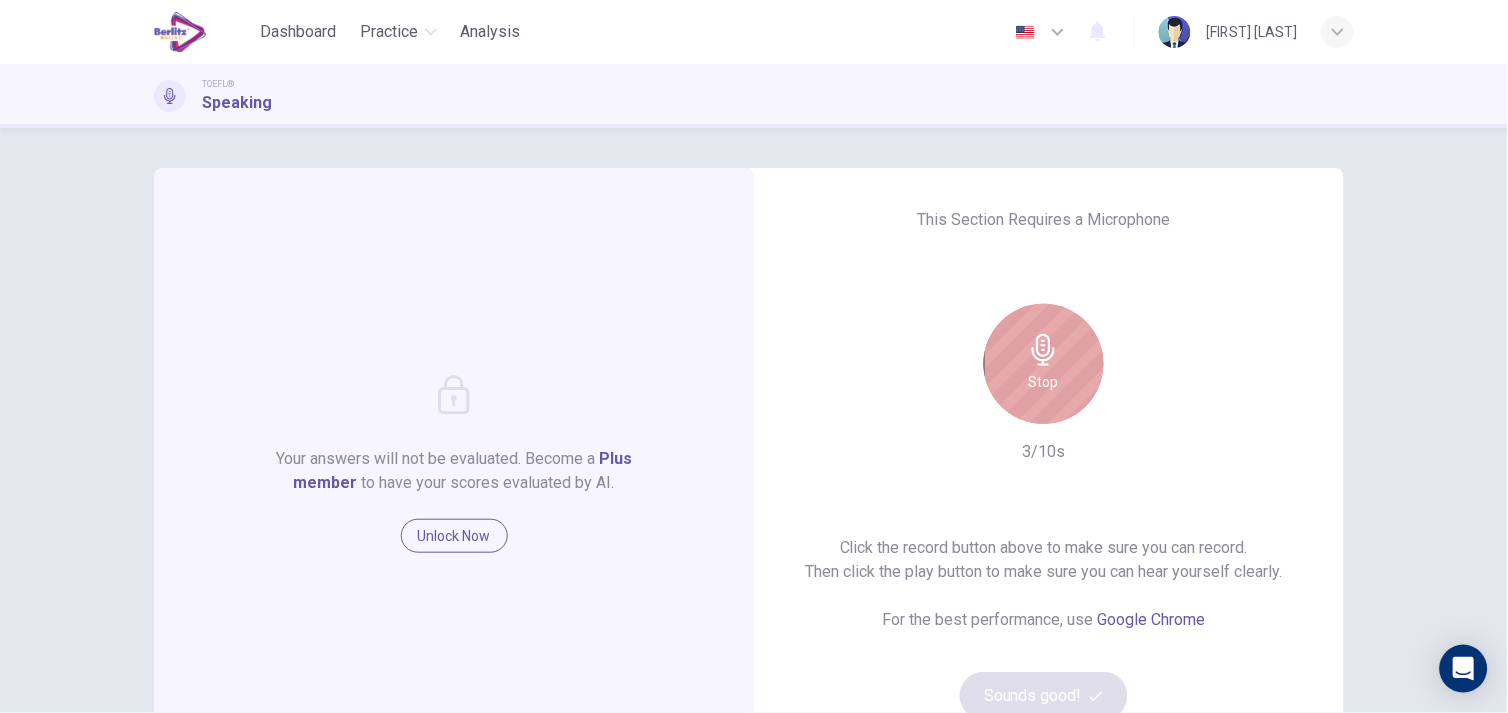 click 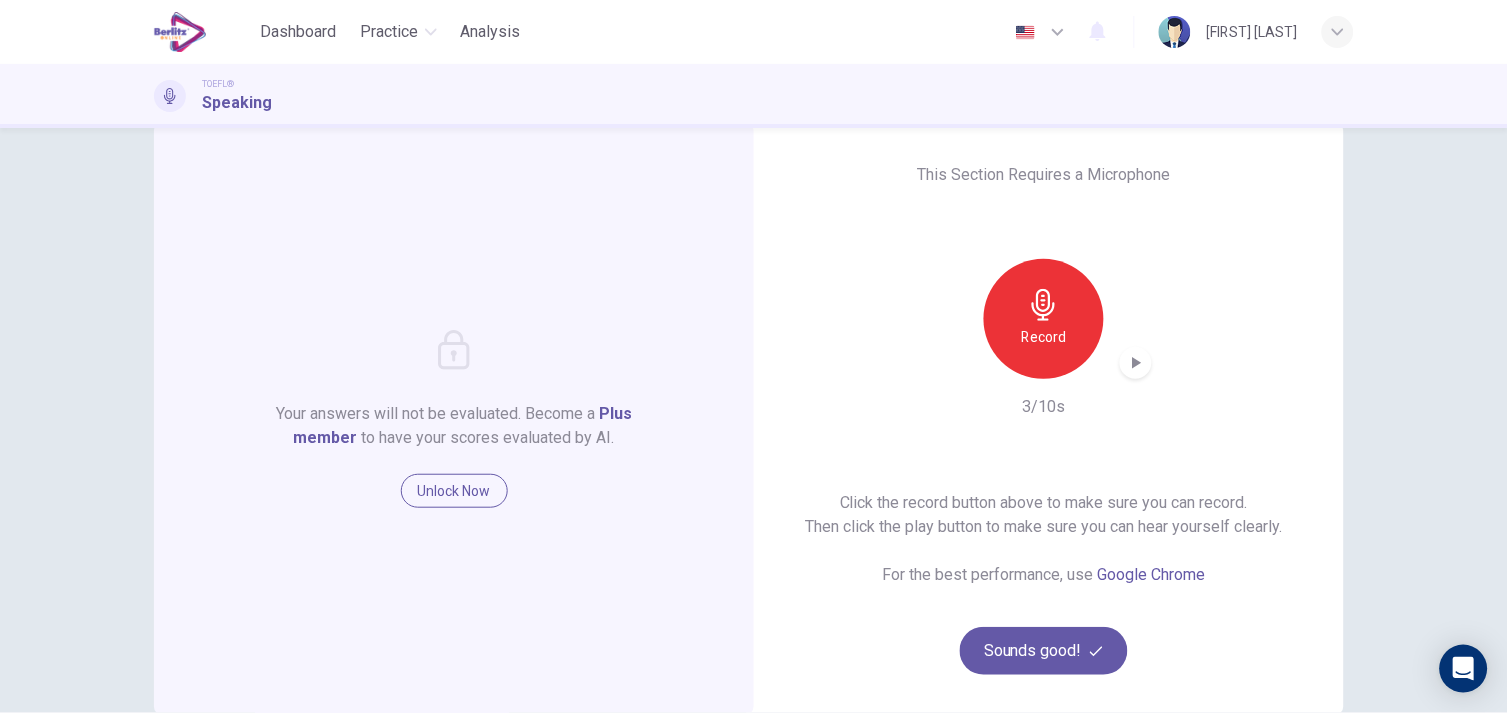 scroll, scrollTop: 58, scrollLeft: 0, axis: vertical 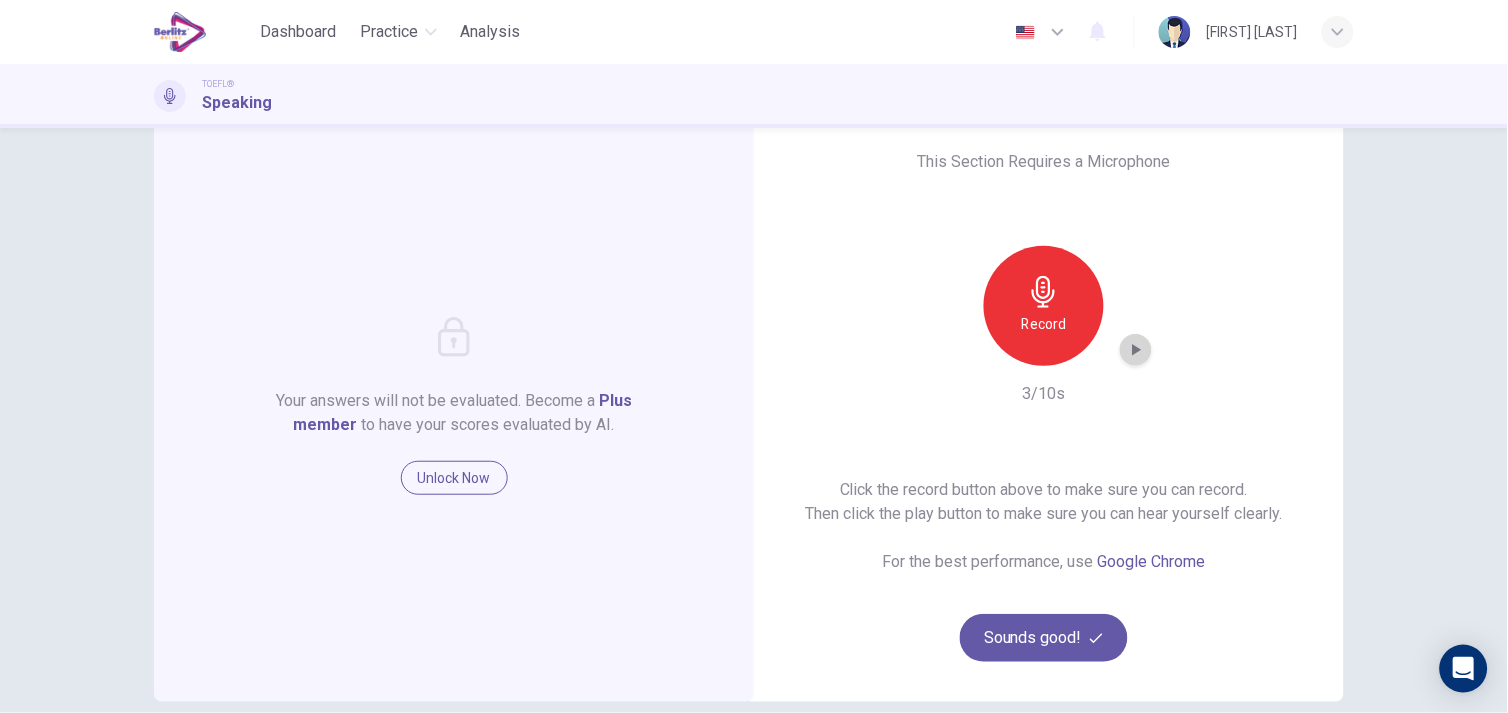 click 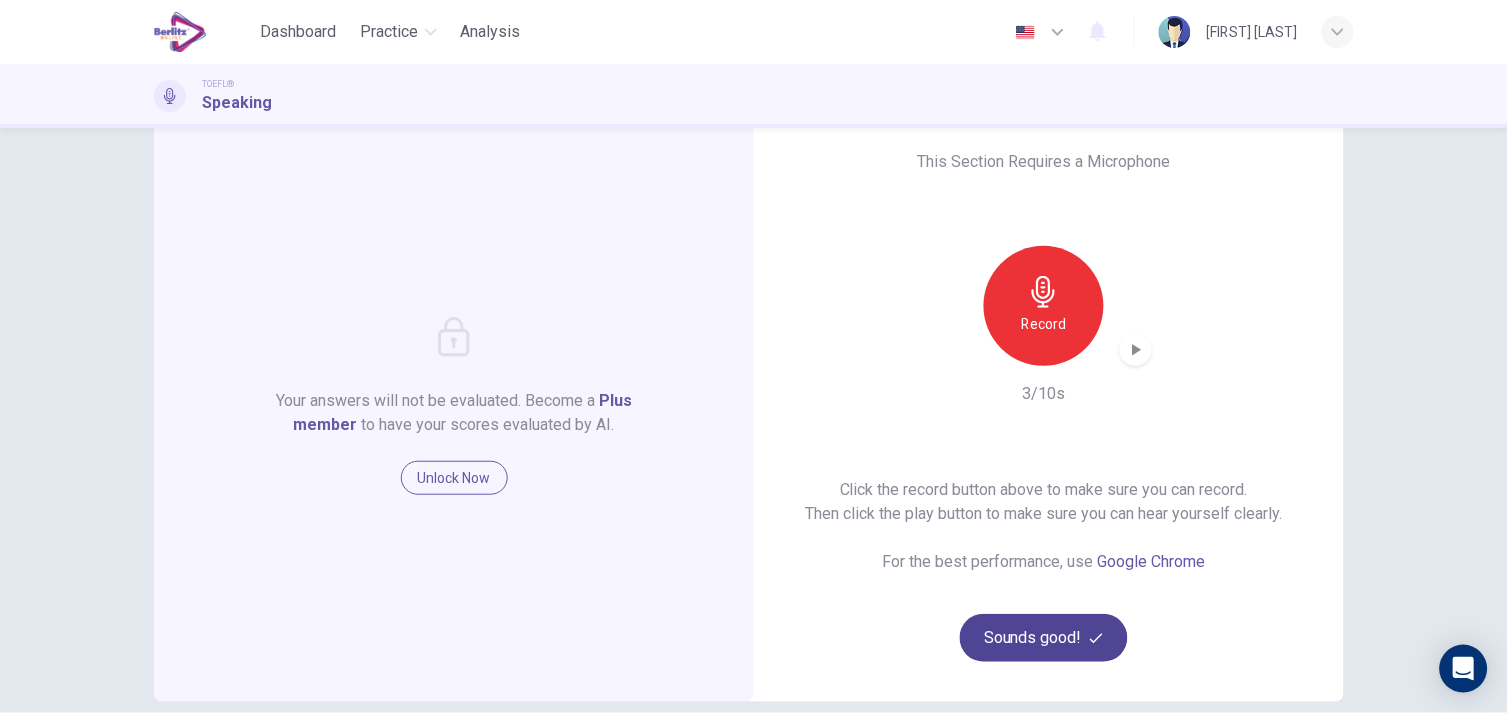 click on "Sounds good!" at bounding box center (1044, 638) 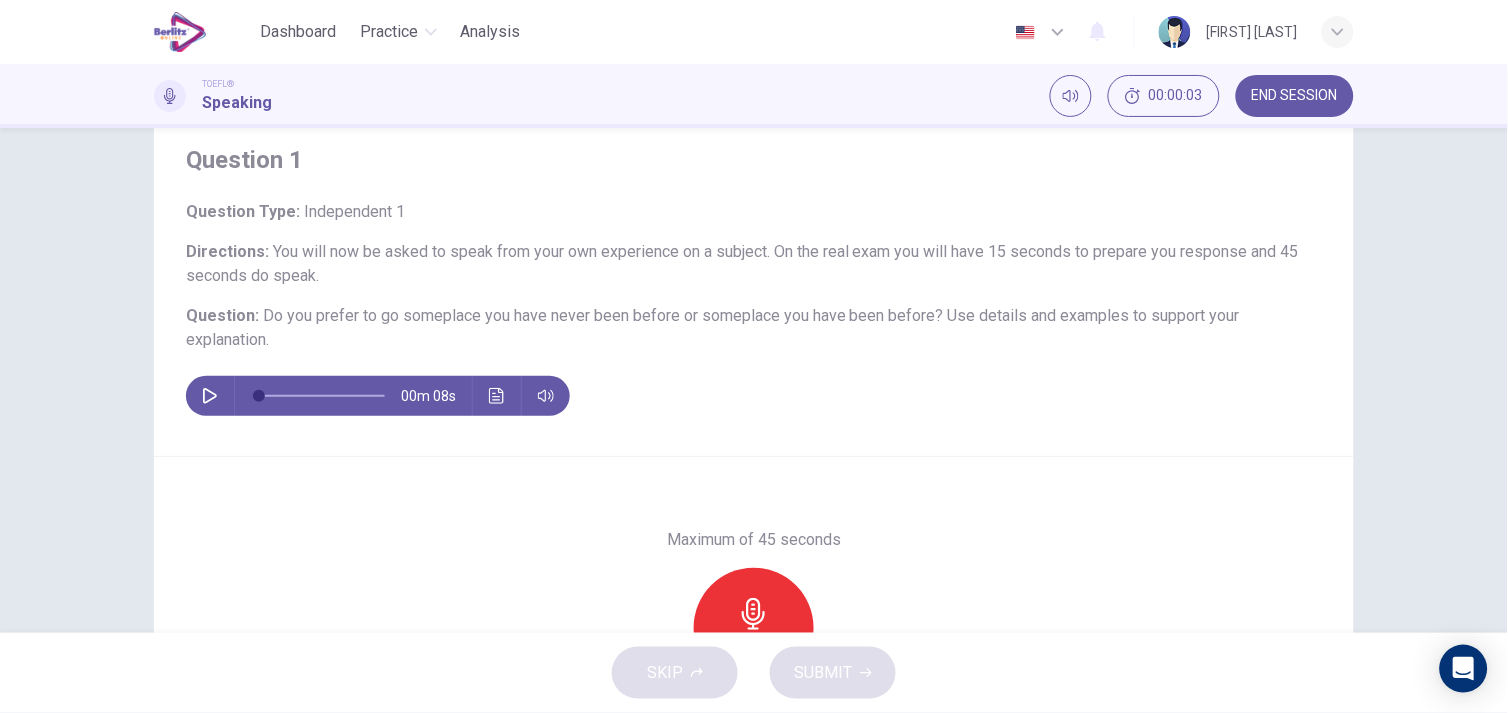 scroll, scrollTop: 63, scrollLeft: 0, axis: vertical 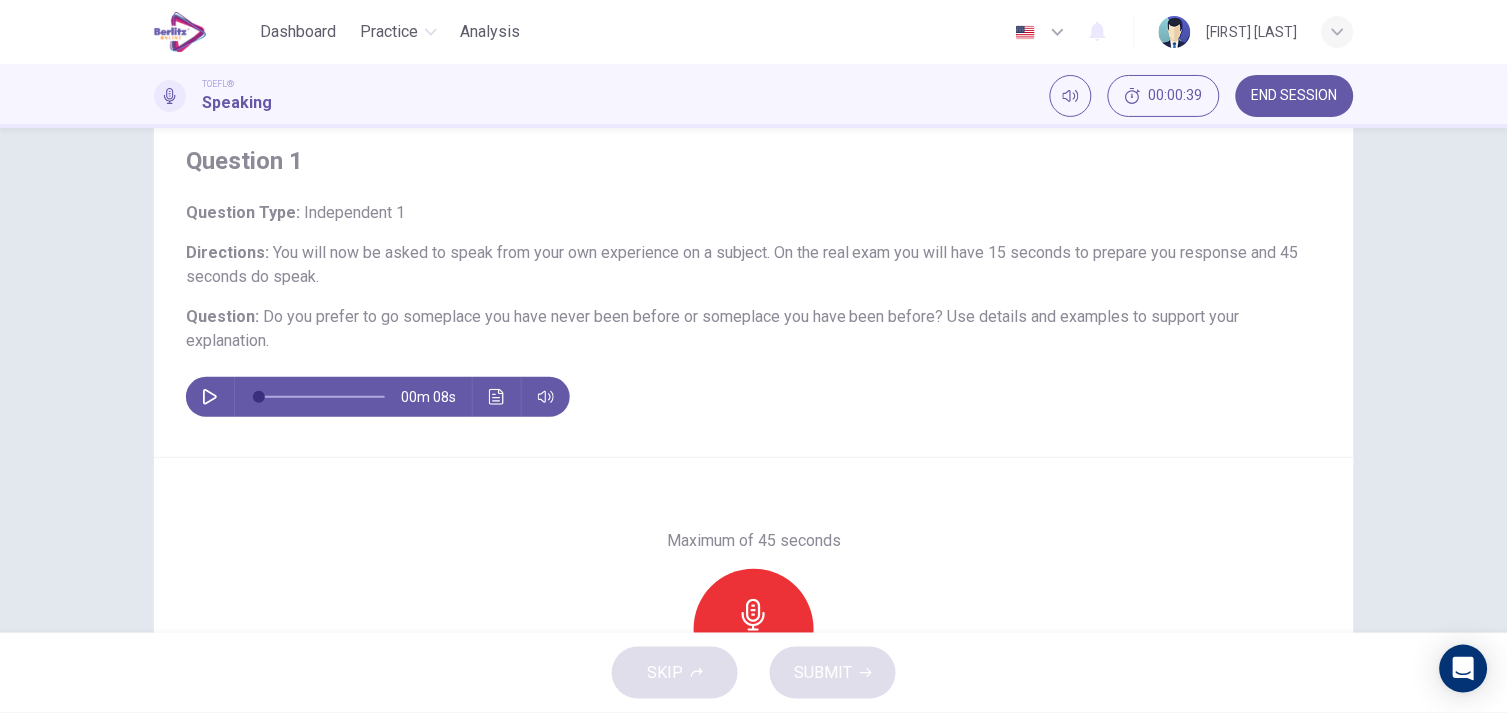 click 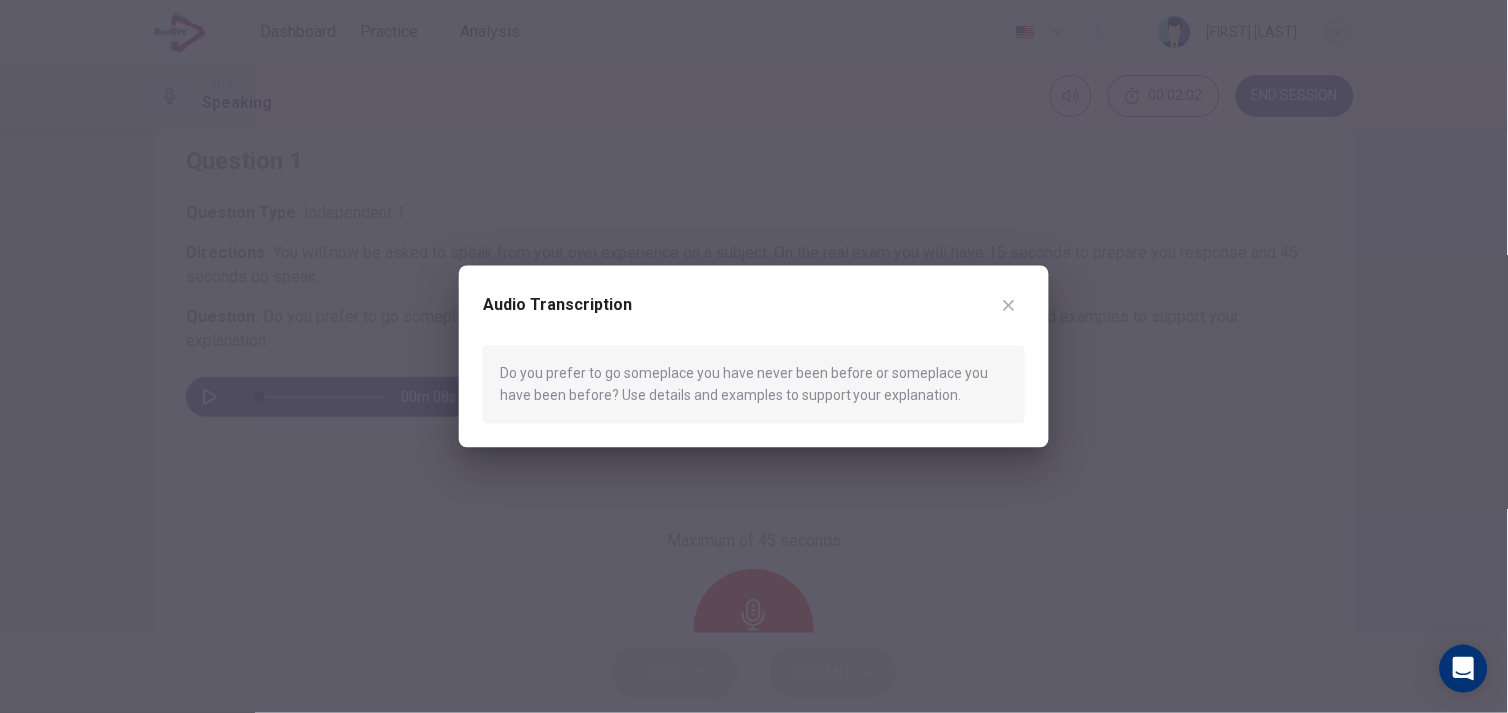click 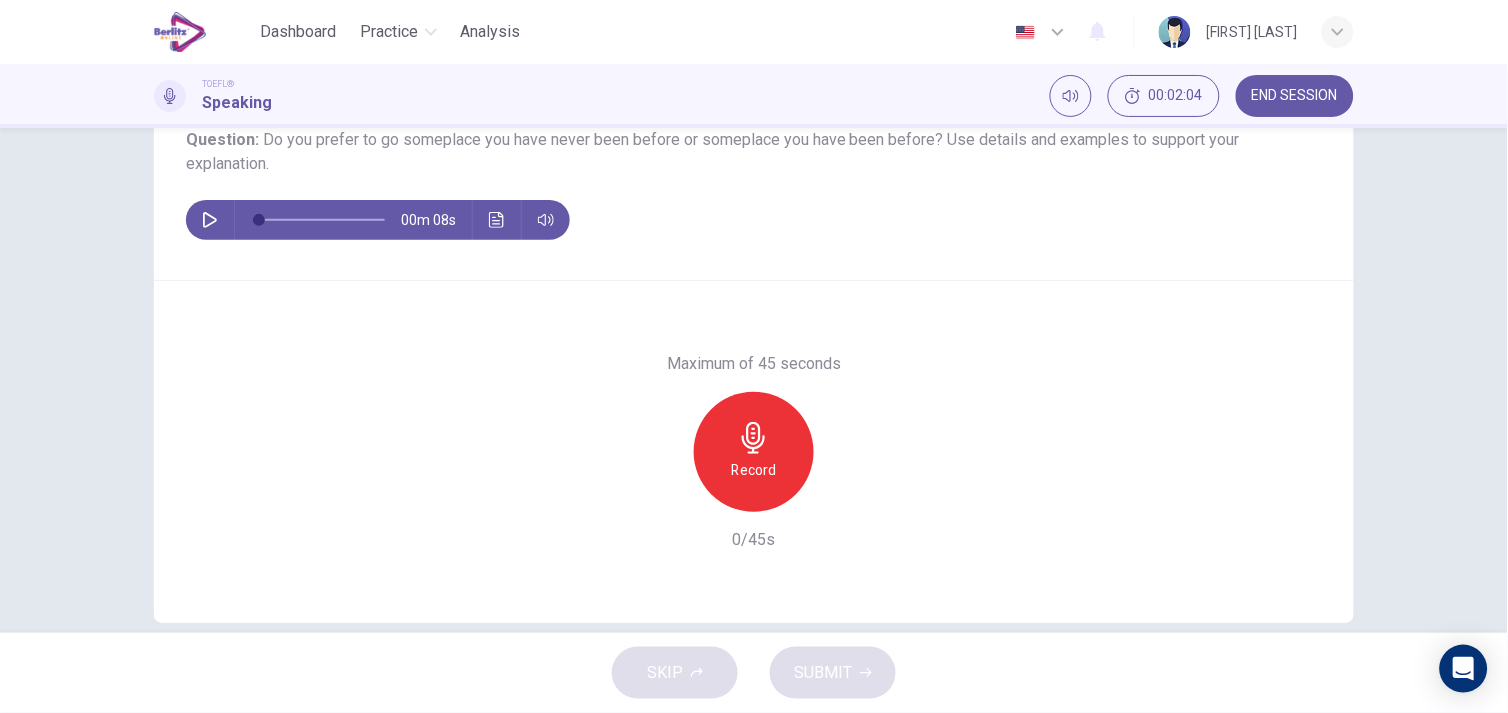 scroll, scrollTop: 241, scrollLeft: 0, axis: vertical 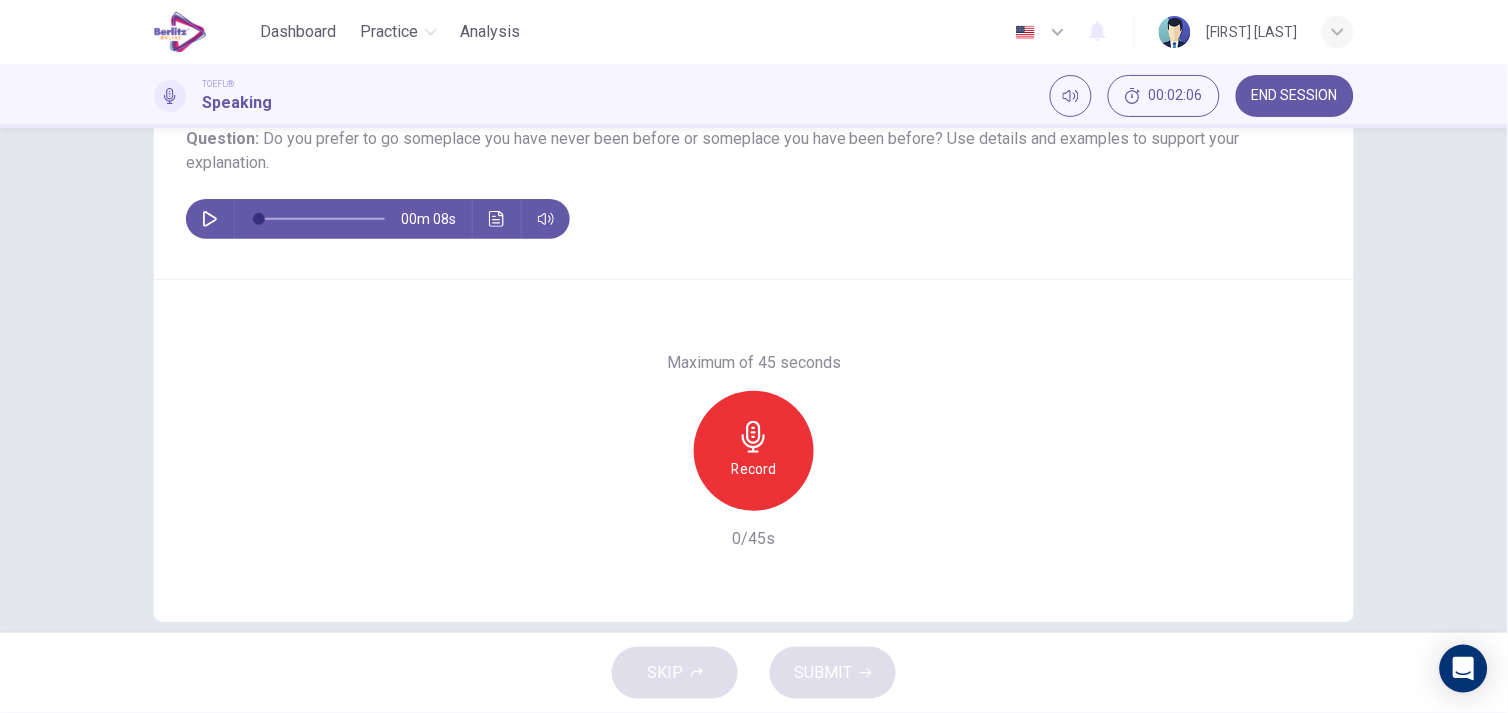click on "00m 08s" at bounding box center [378, 219] 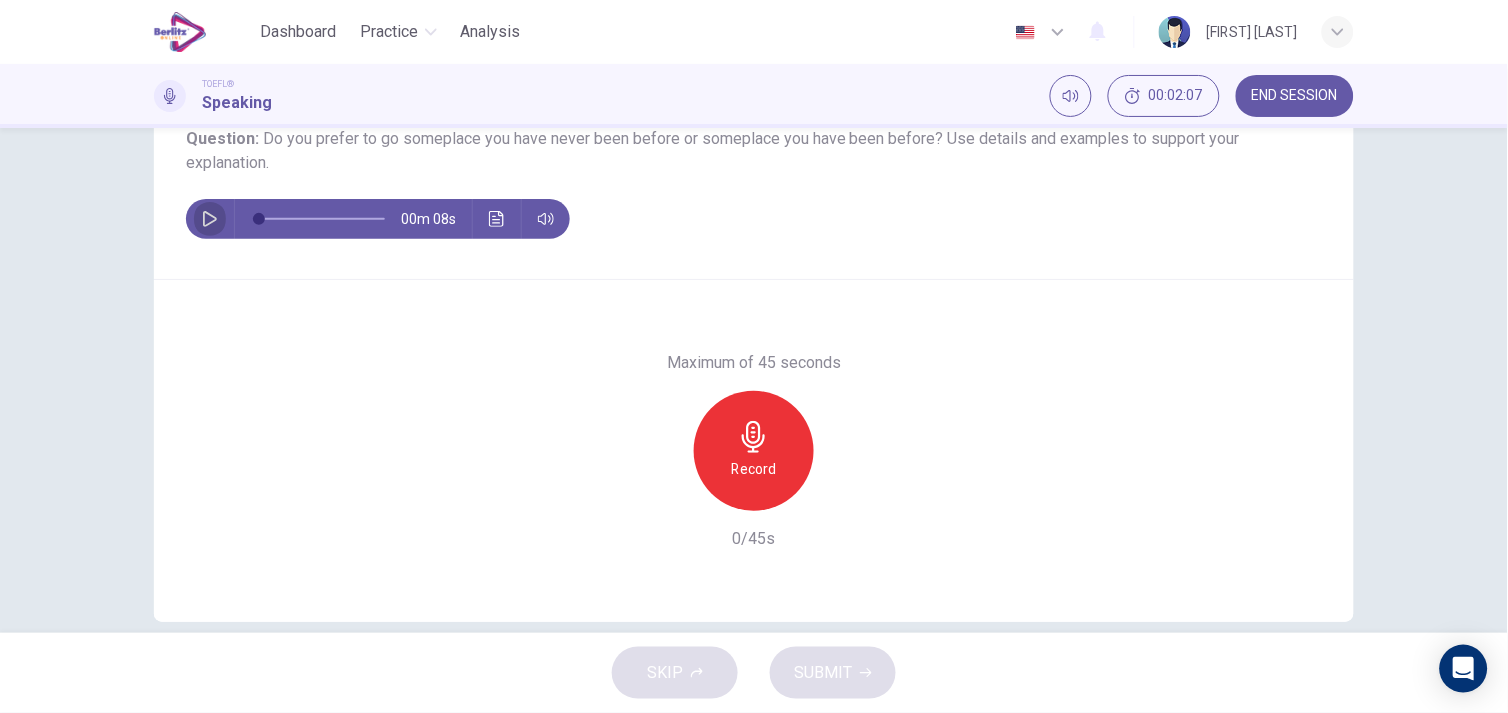 click 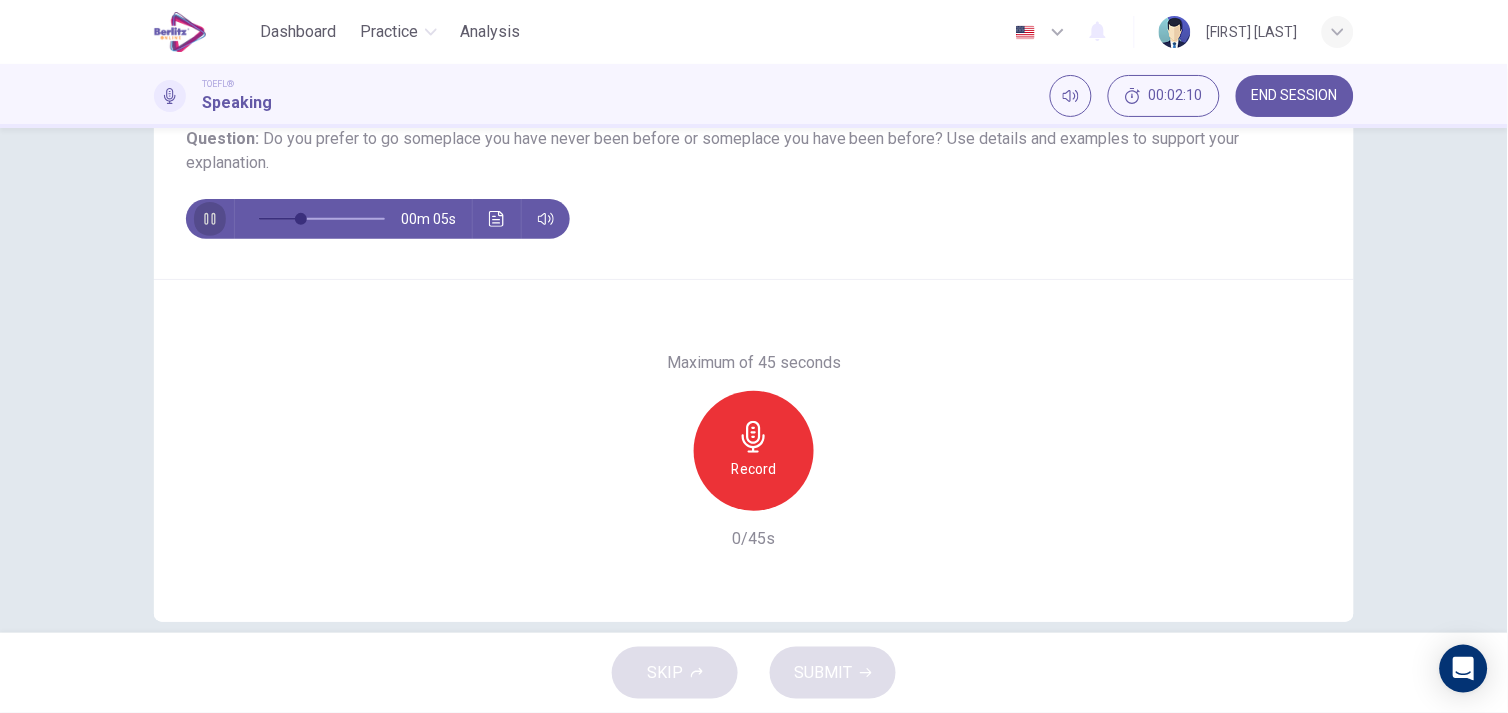 click 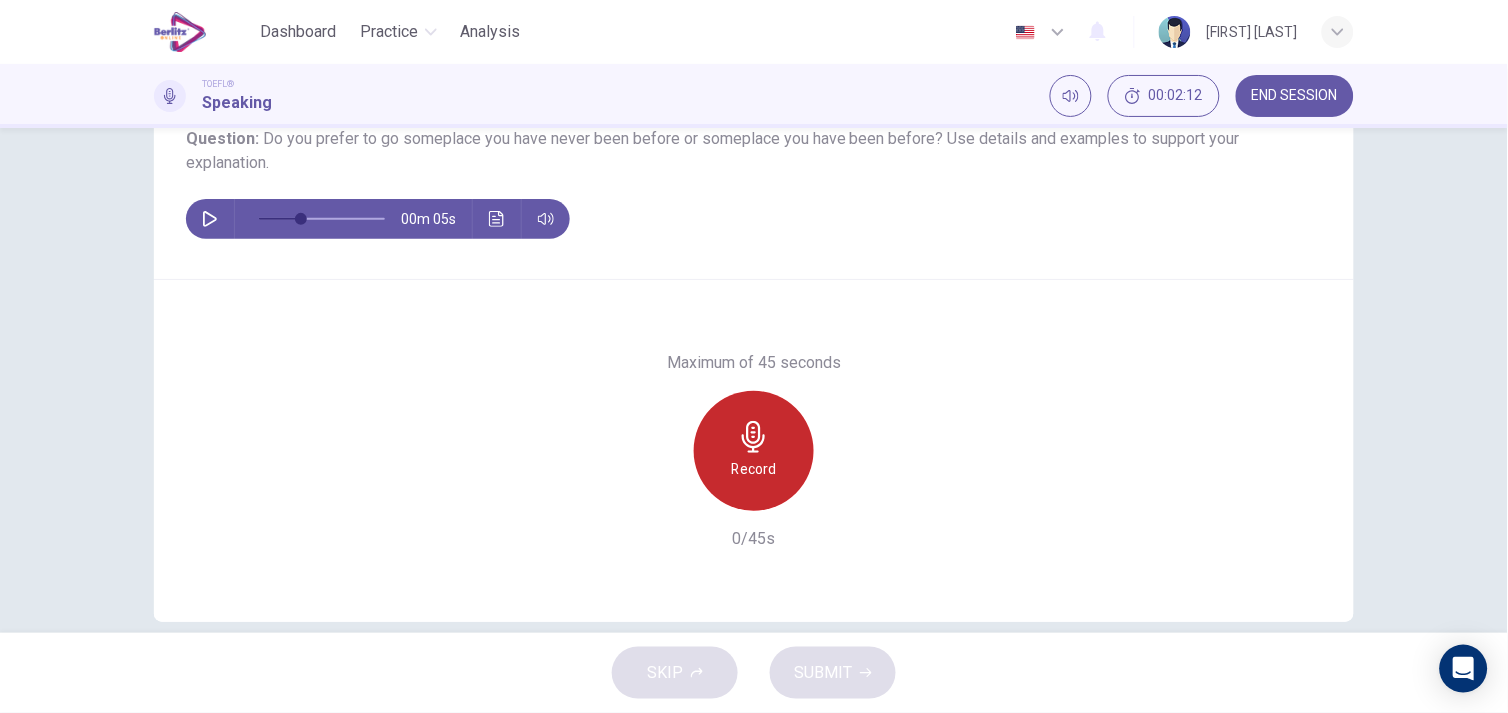 click 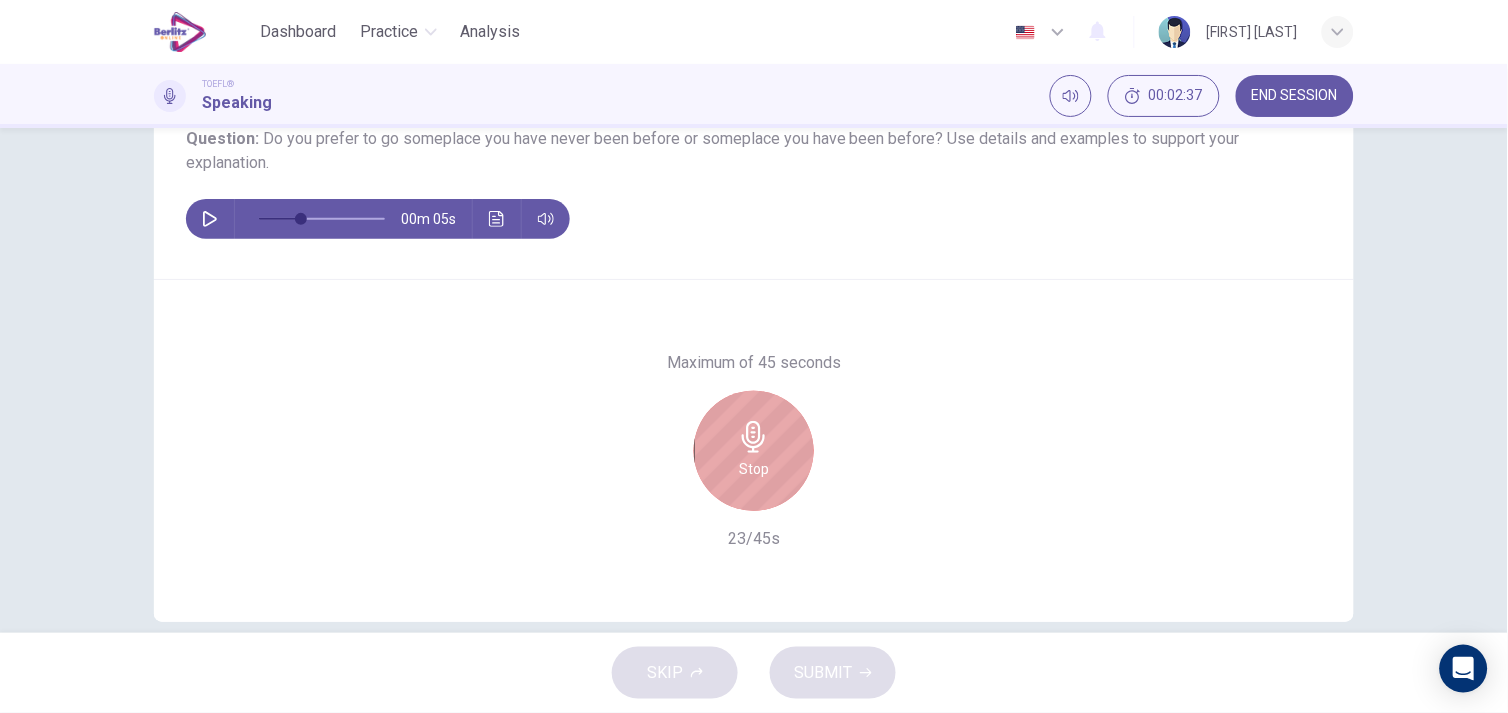 click 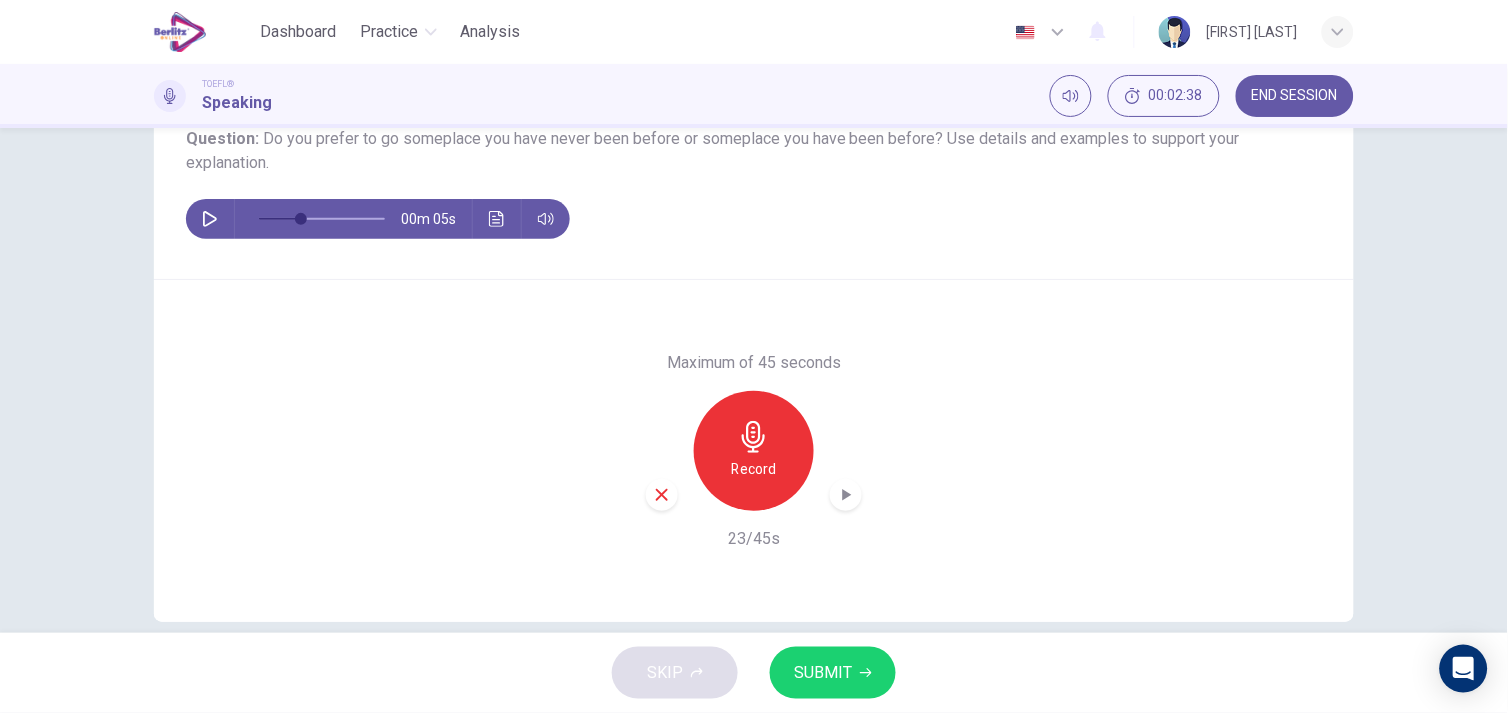 click at bounding box center (846, 495) 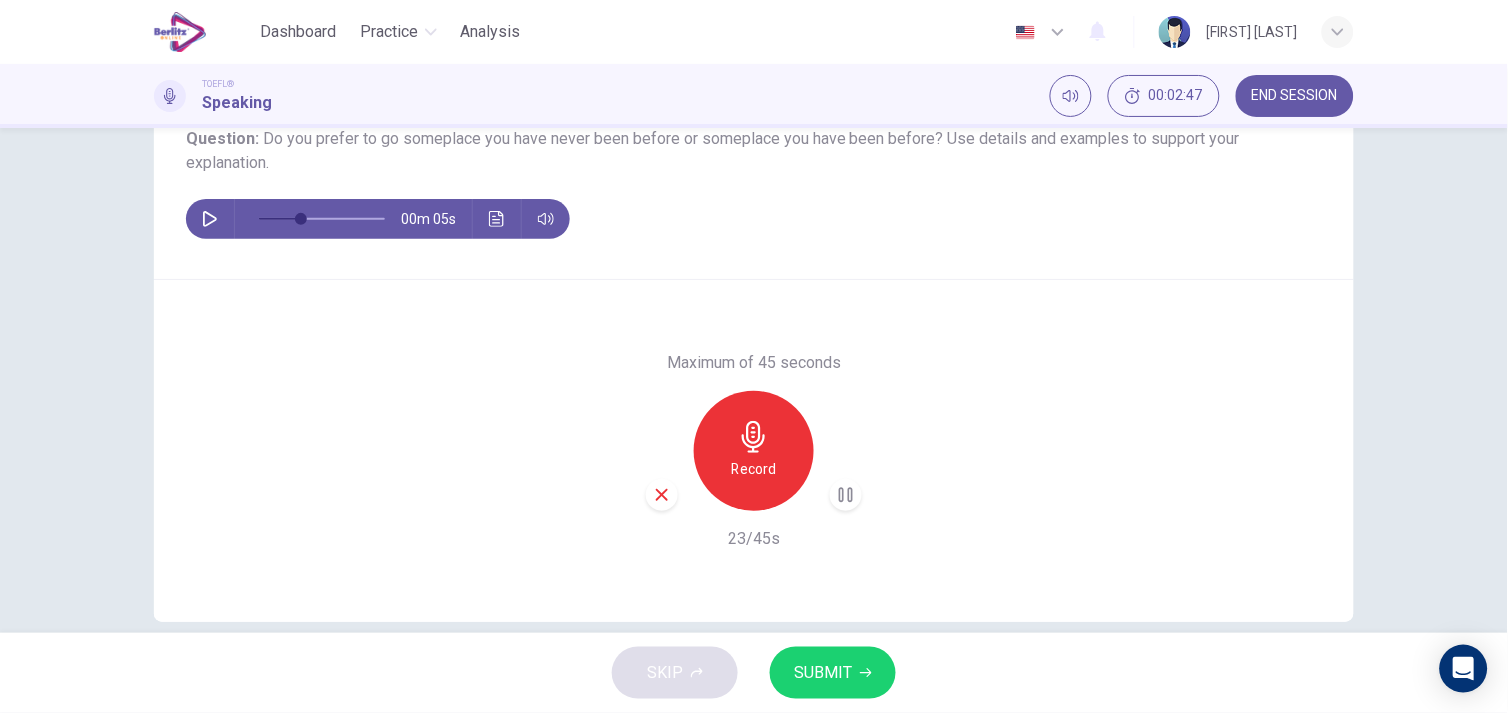click at bounding box center [846, 495] 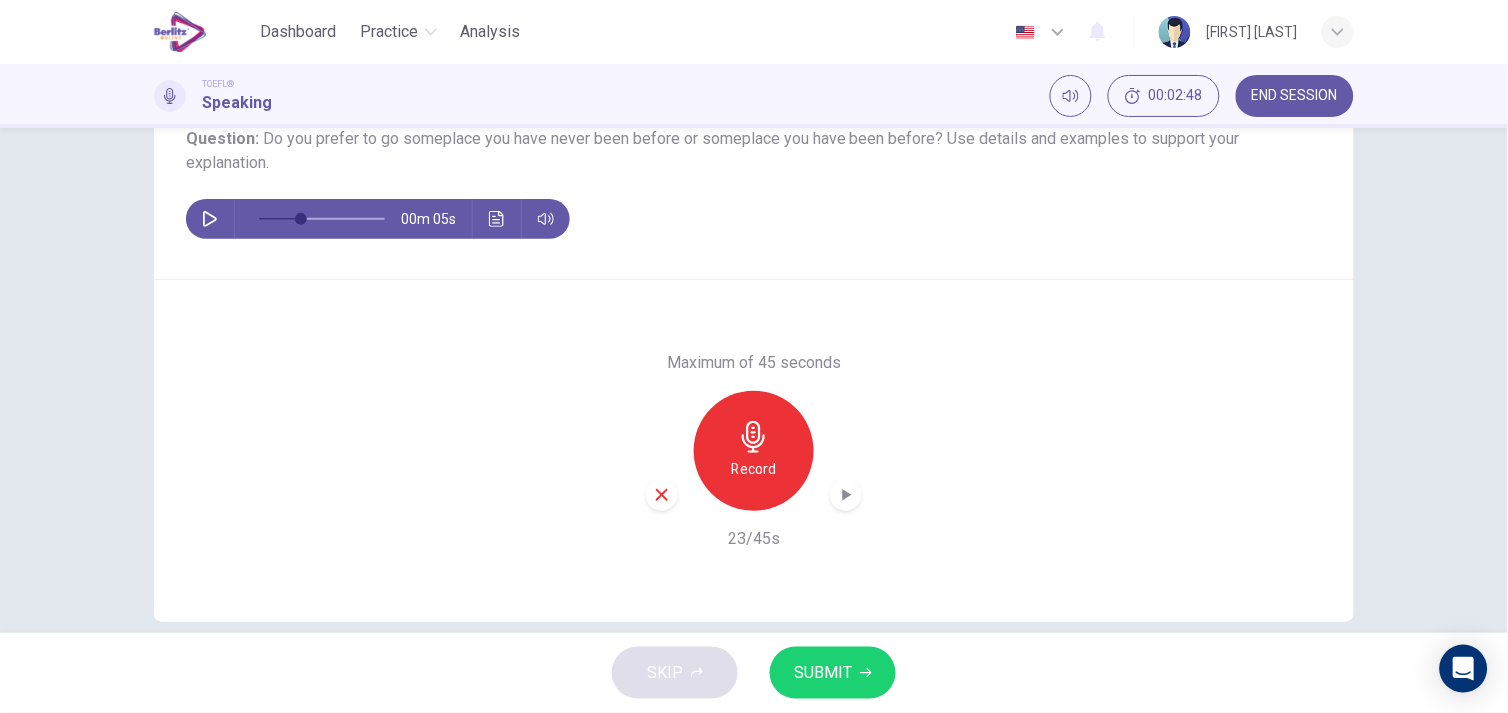 click on "SUBMIT" at bounding box center (823, 673) 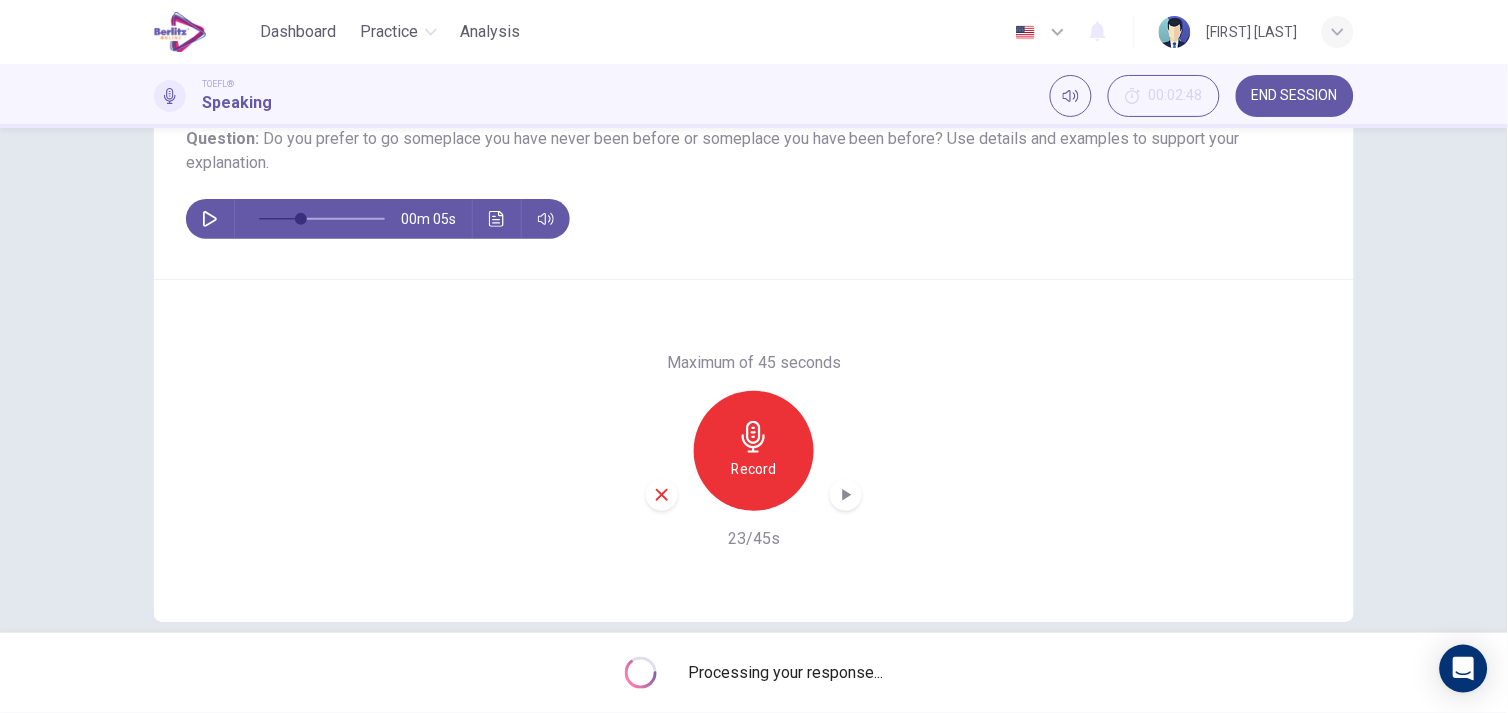 type on "*" 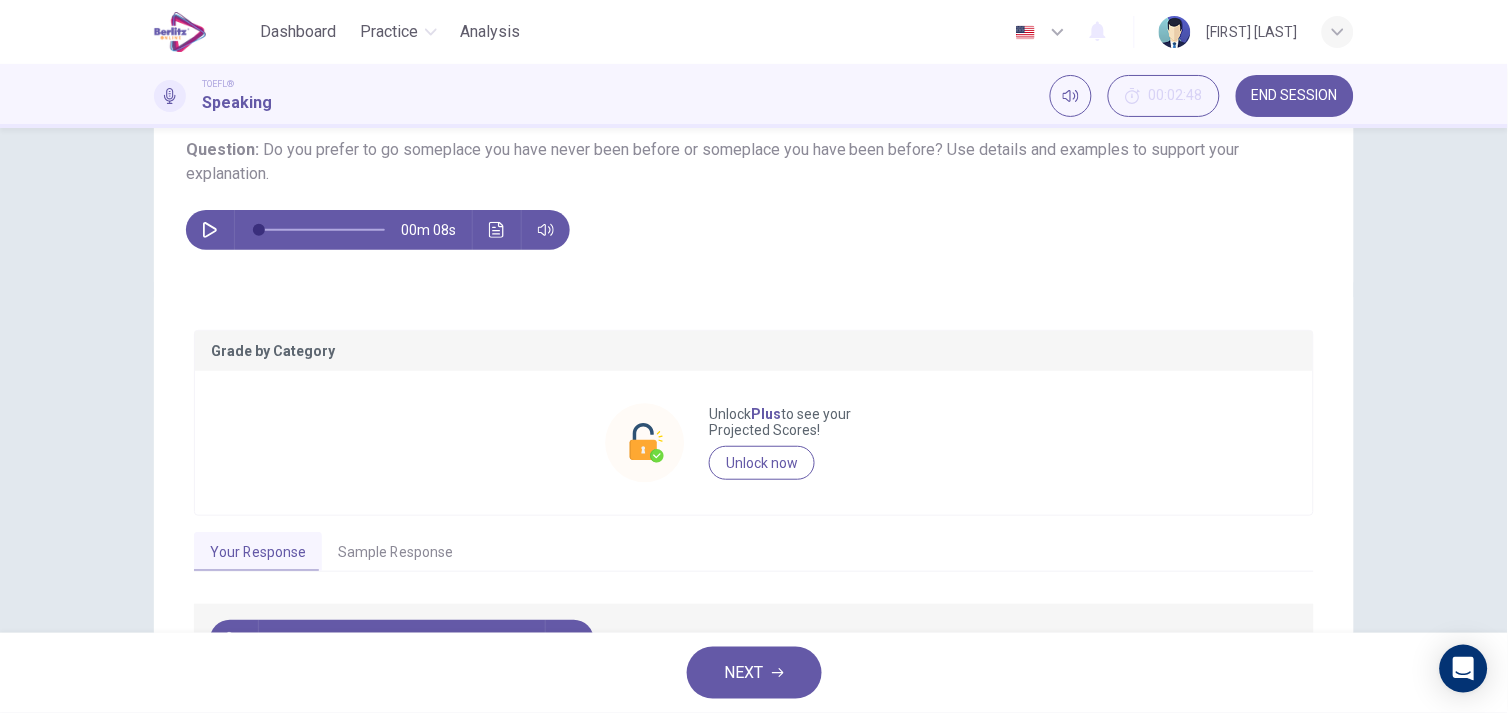 scroll, scrollTop: 352, scrollLeft: 0, axis: vertical 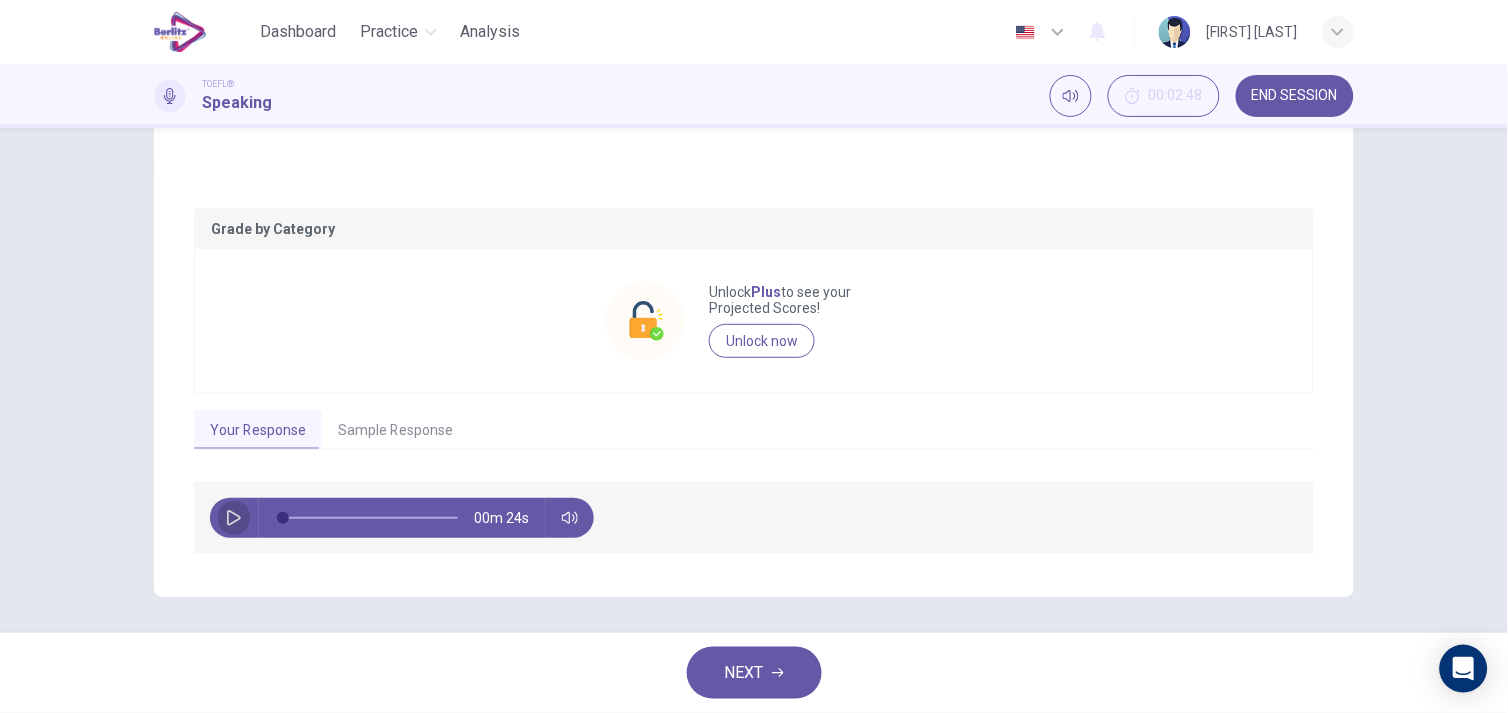 click 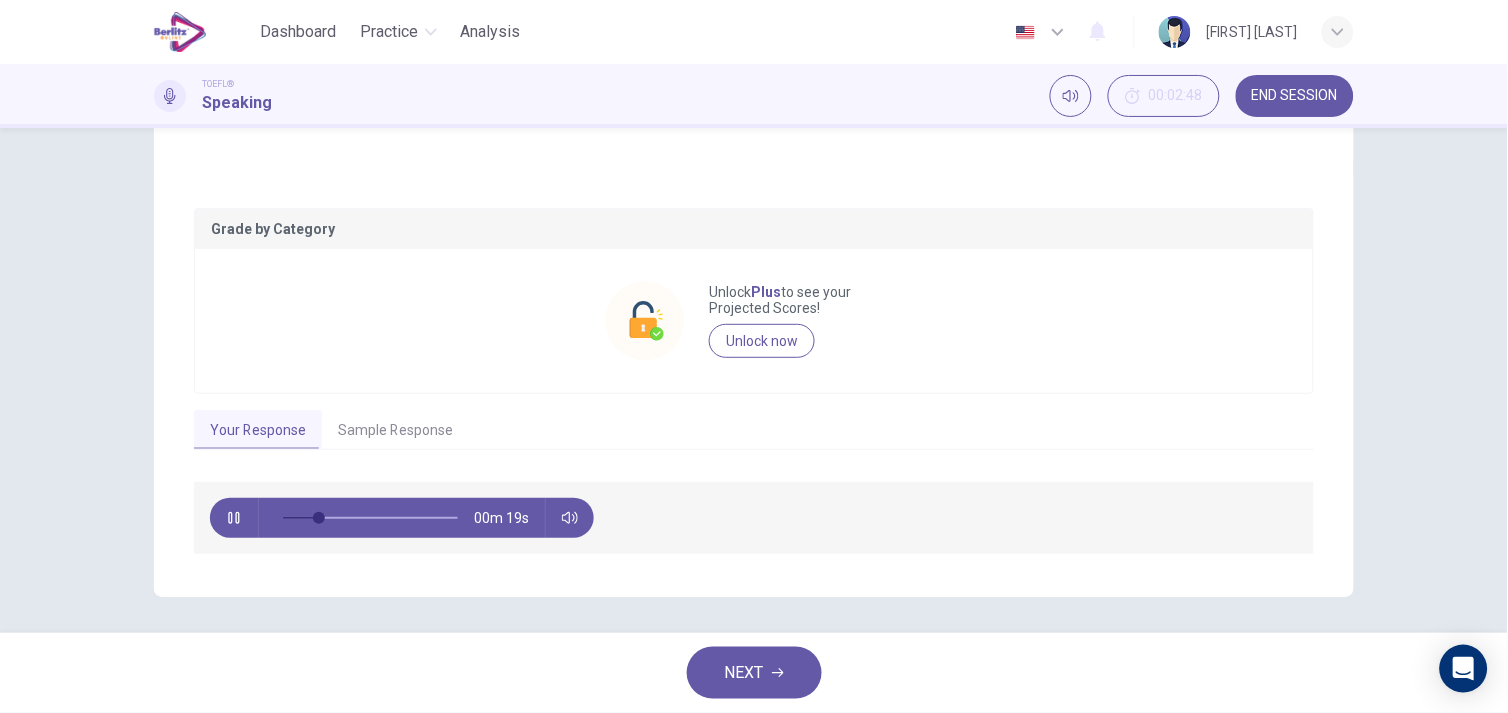 click 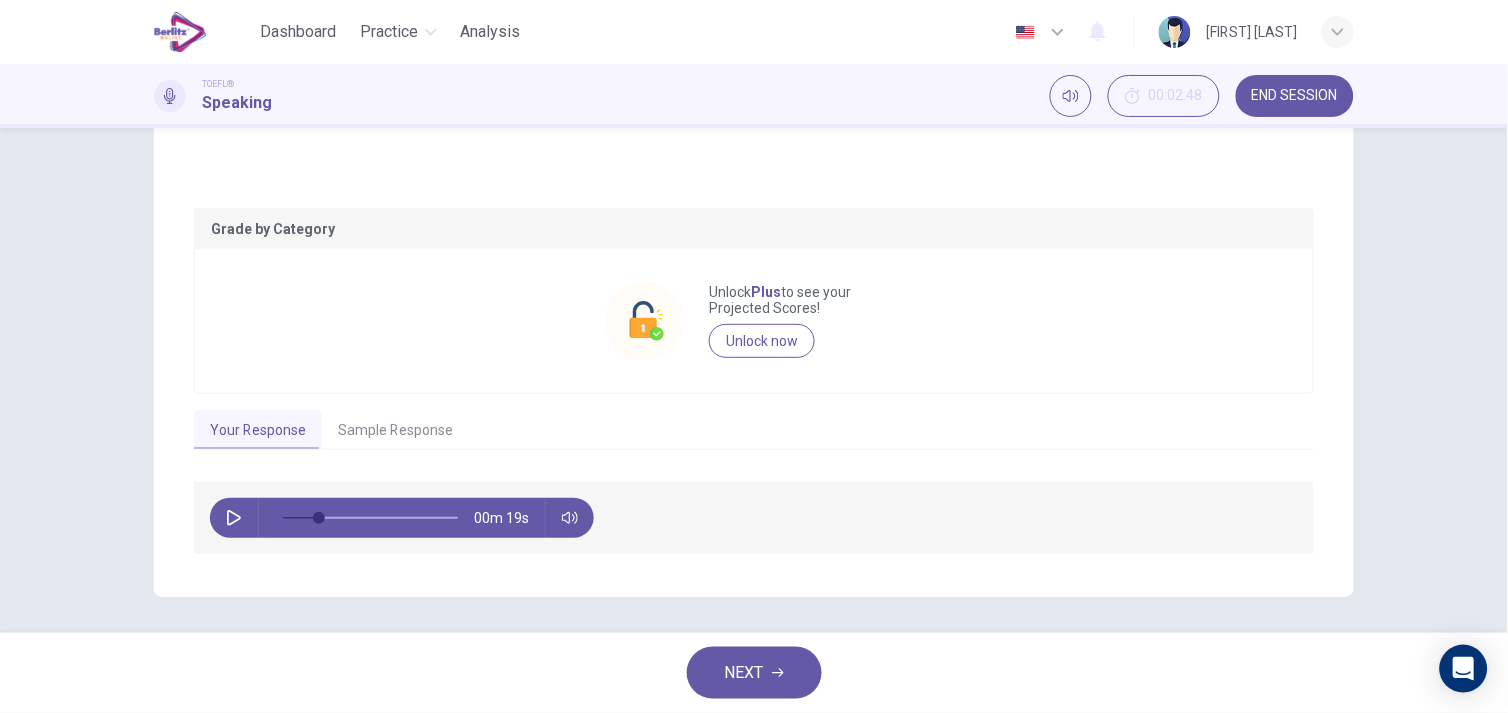 type on "**" 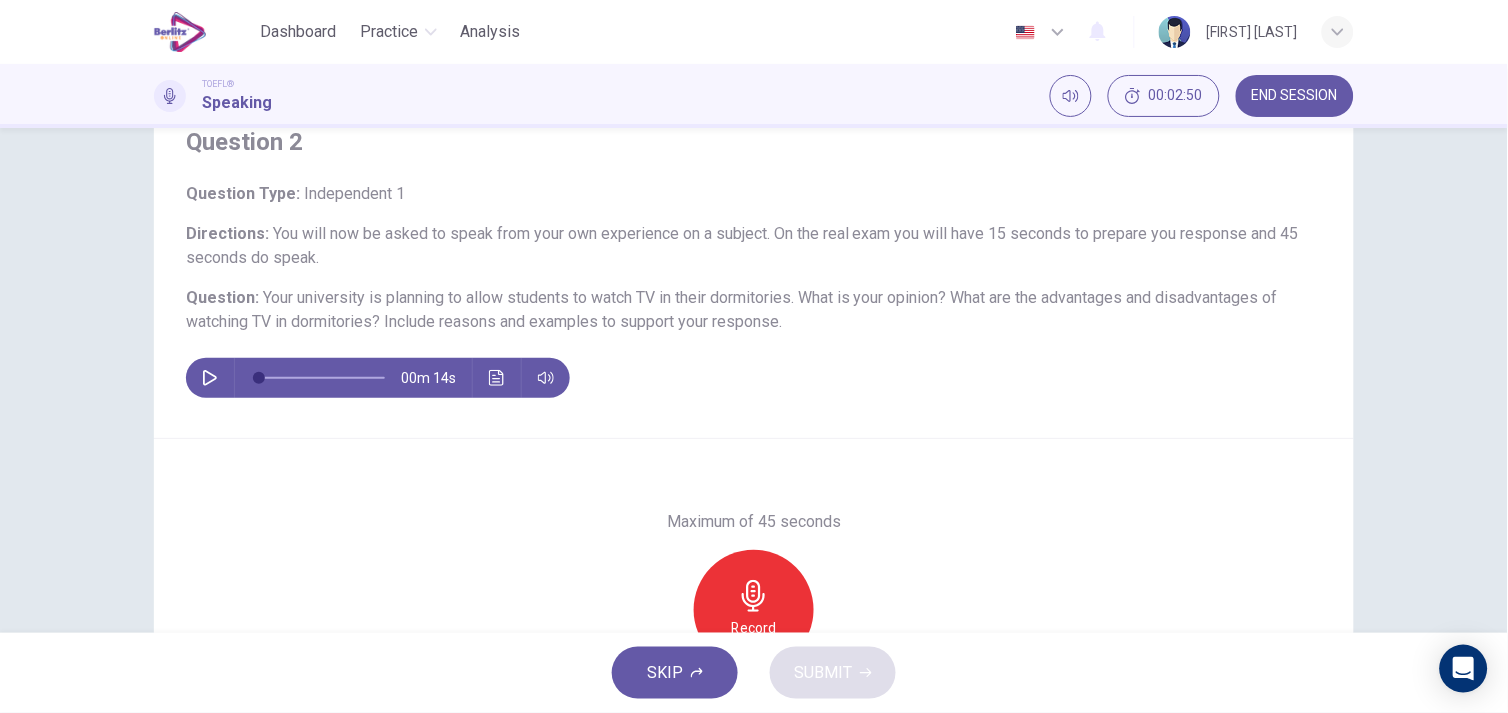 scroll, scrollTop: 62, scrollLeft: 0, axis: vertical 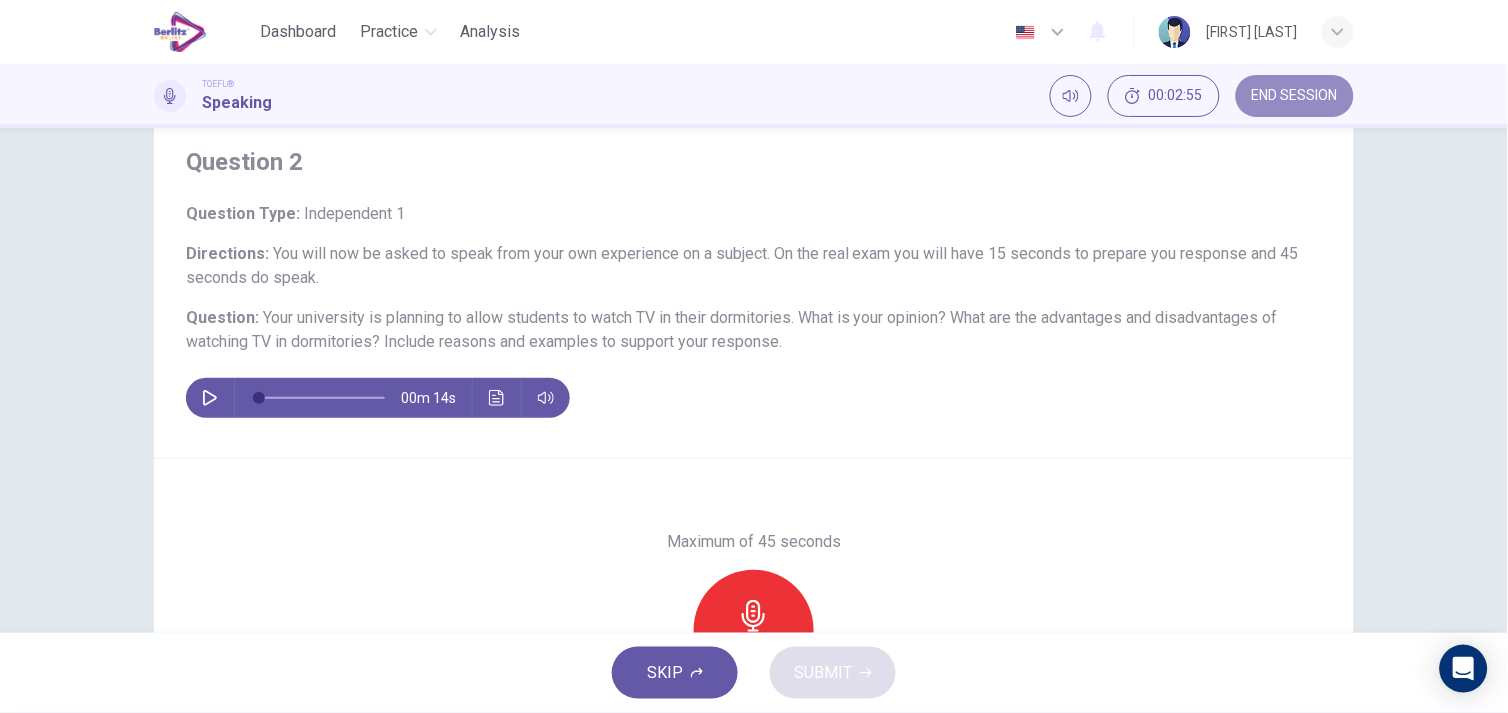 click on "END SESSION" at bounding box center [1295, 96] 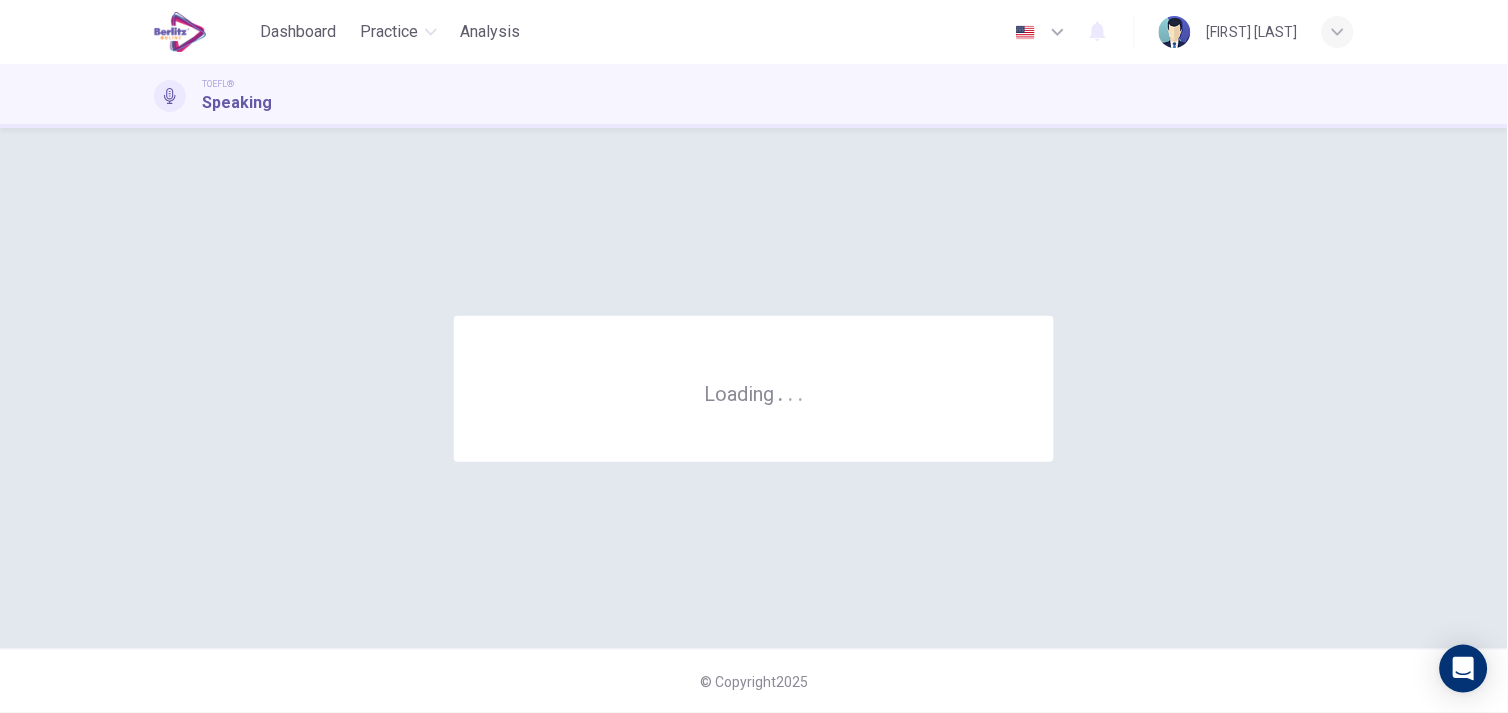 scroll, scrollTop: 0, scrollLeft: 0, axis: both 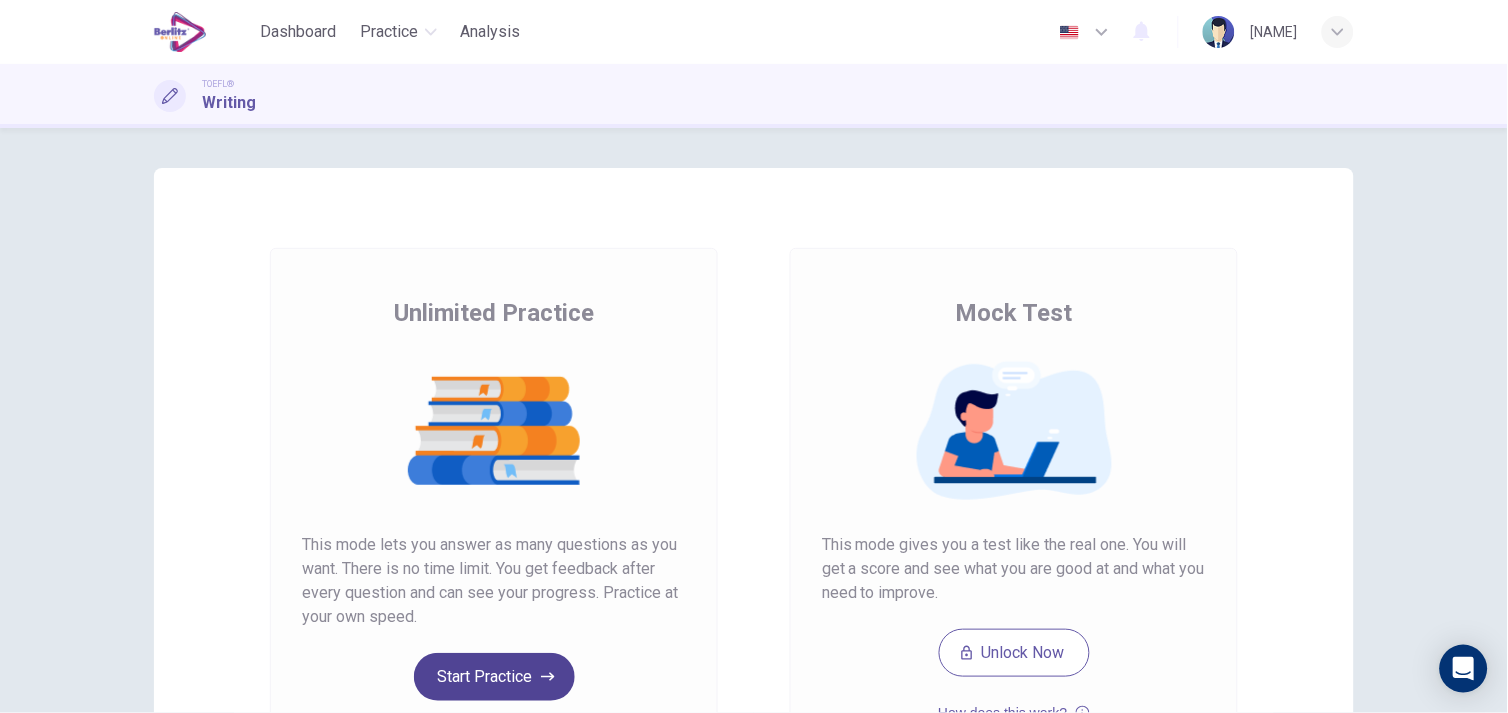 click on "Start Practice" at bounding box center (494, 677) 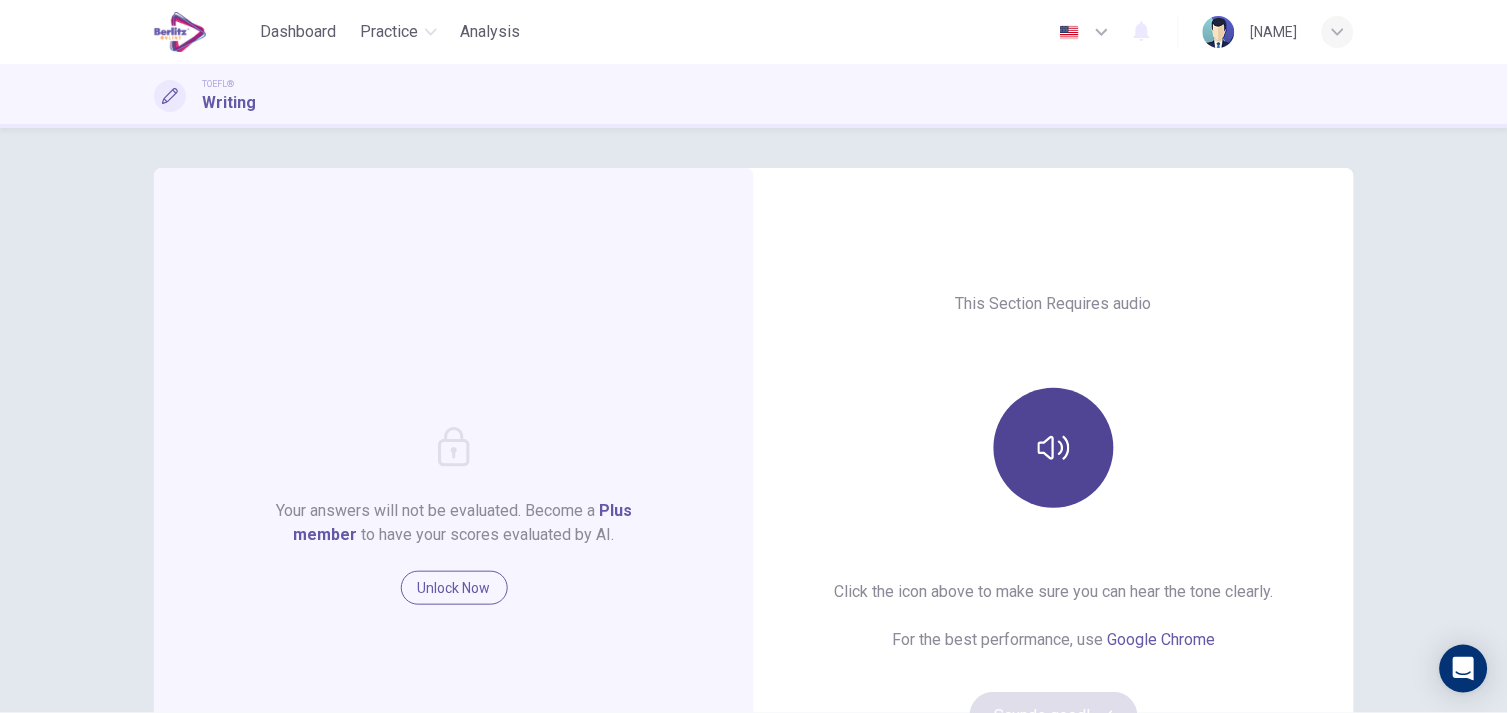click at bounding box center (1054, 448) 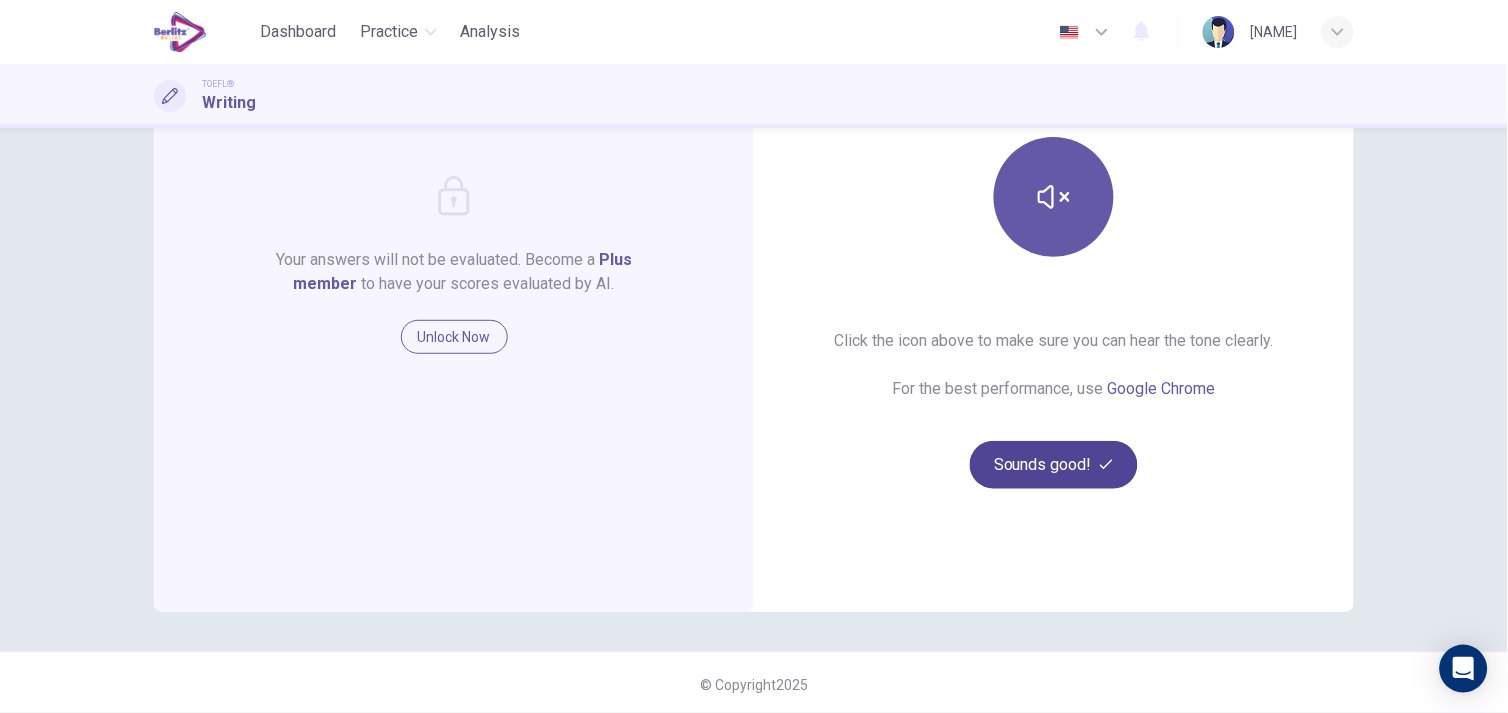scroll, scrollTop: 253, scrollLeft: 0, axis: vertical 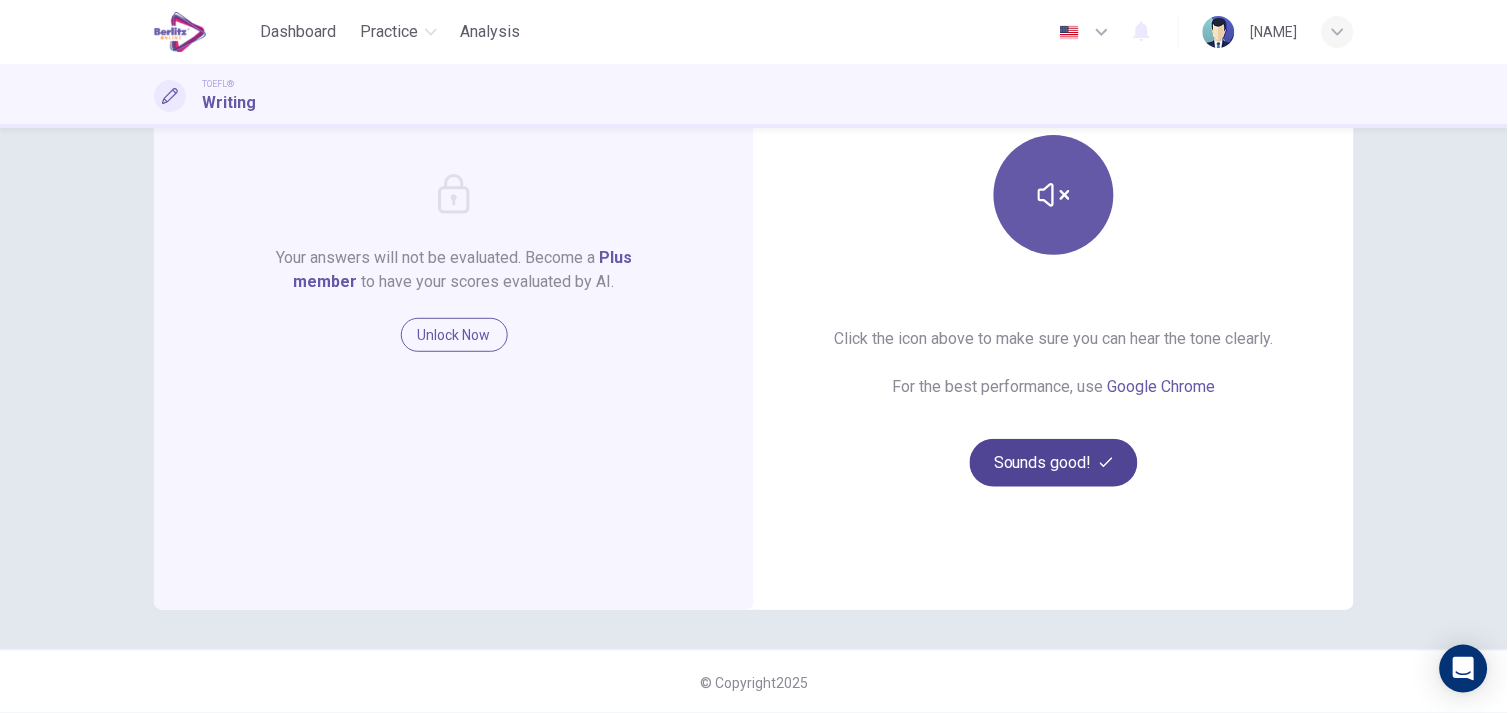 click on "Sounds good!" at bounding box center [1054, 463] 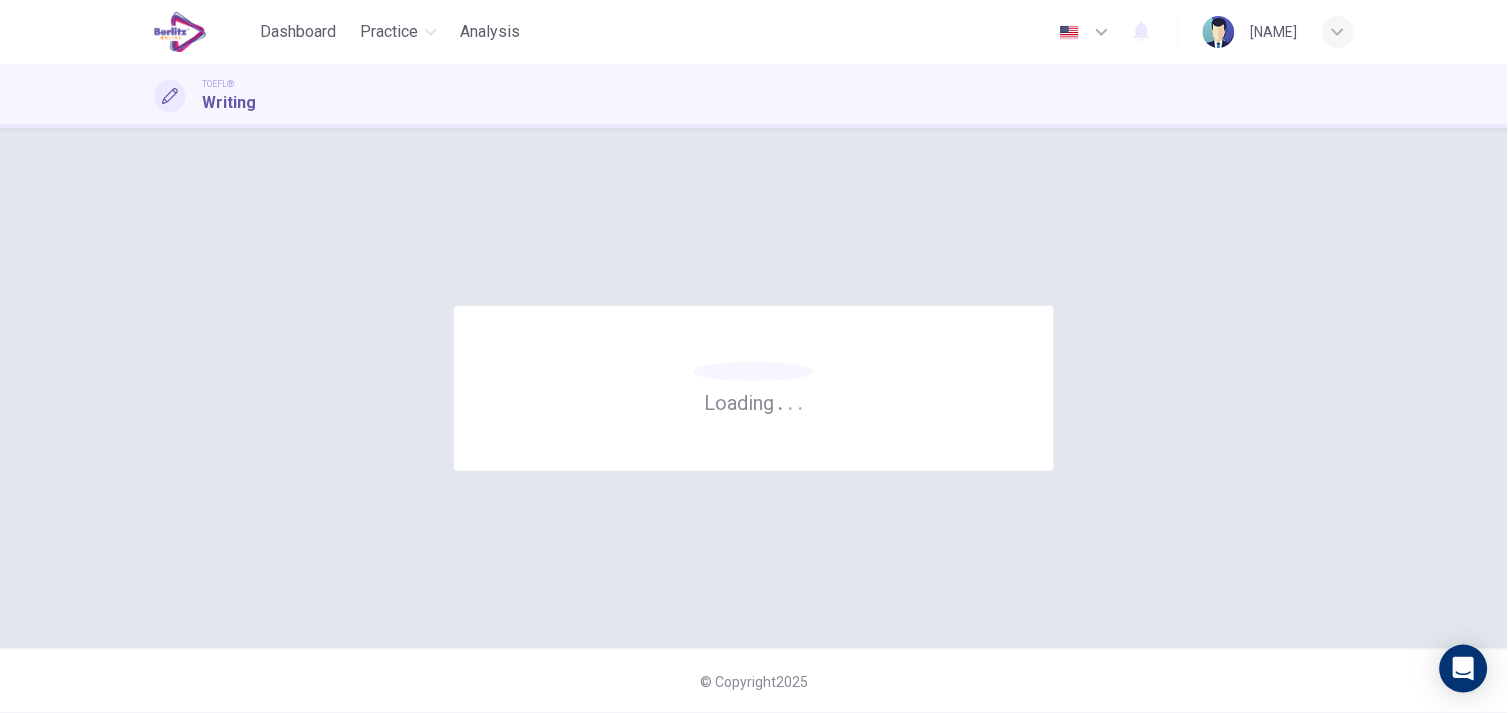 scroll, scrollTop: 0, scrollLeft: 0, axis: both 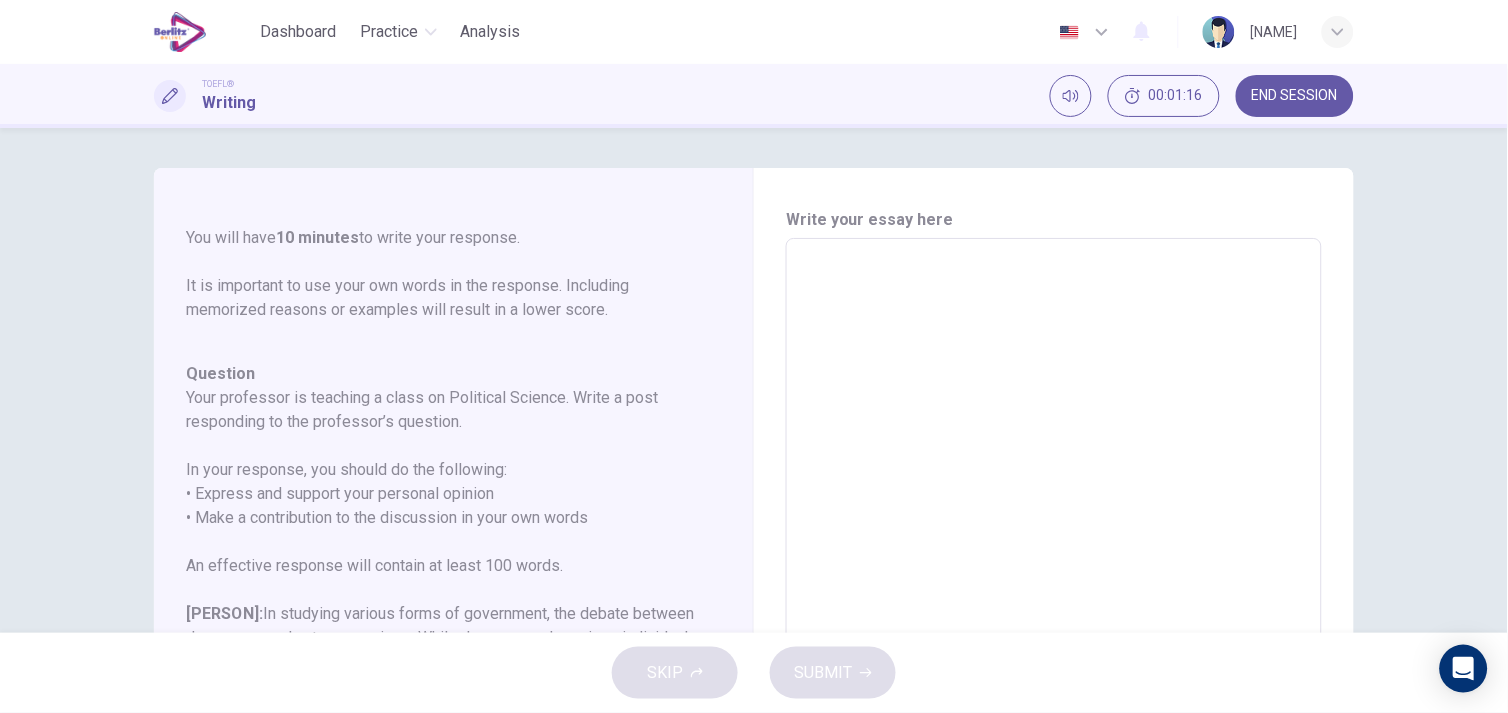 click at bounding box center (1054, 572) 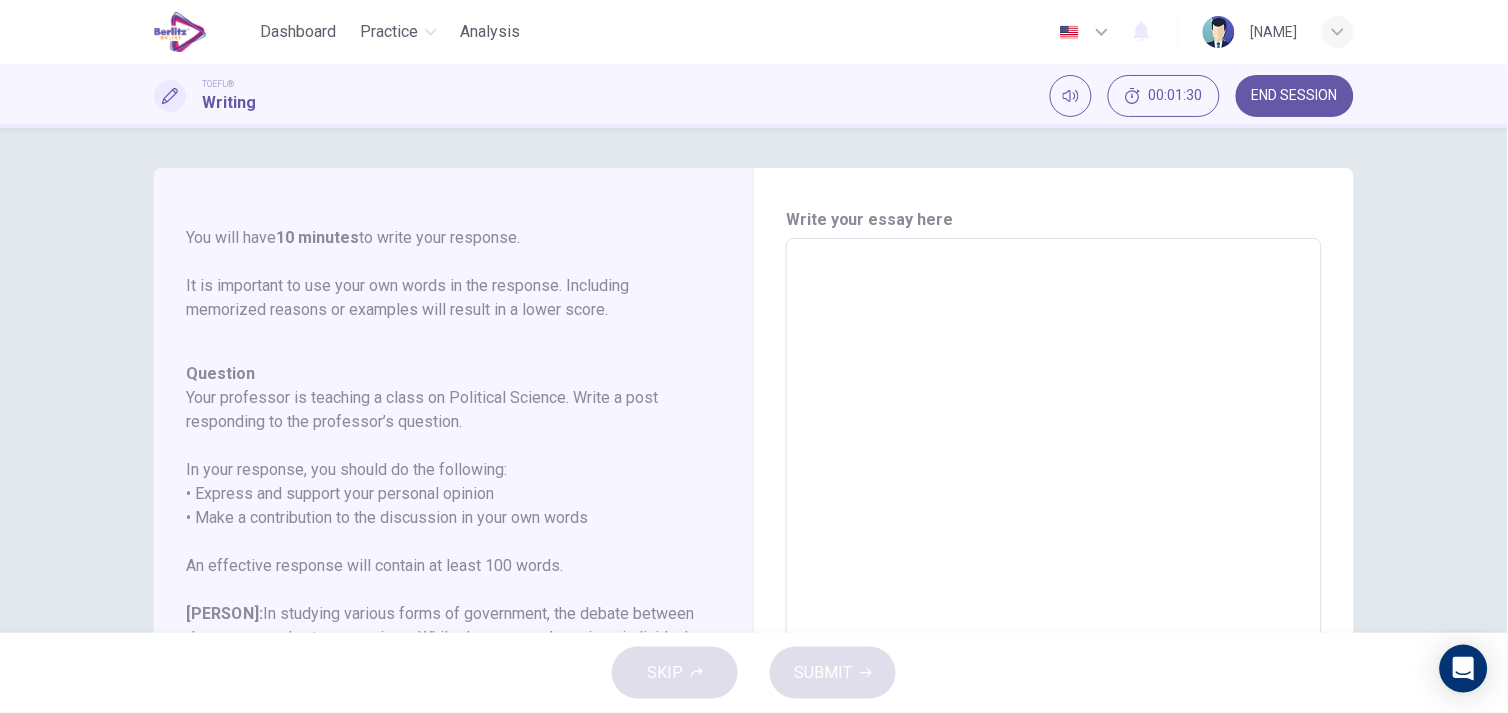 click at bounding box center [1054, 572] 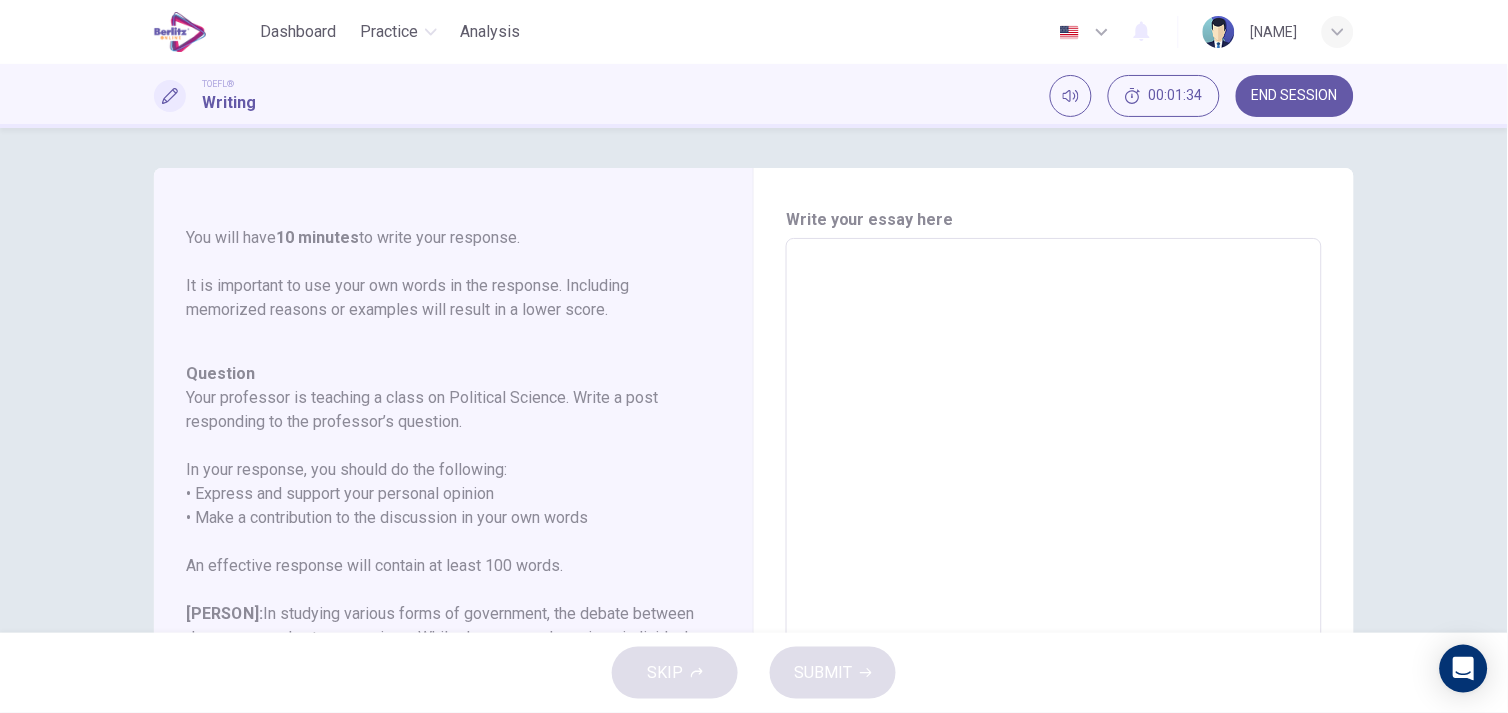 type on "*" 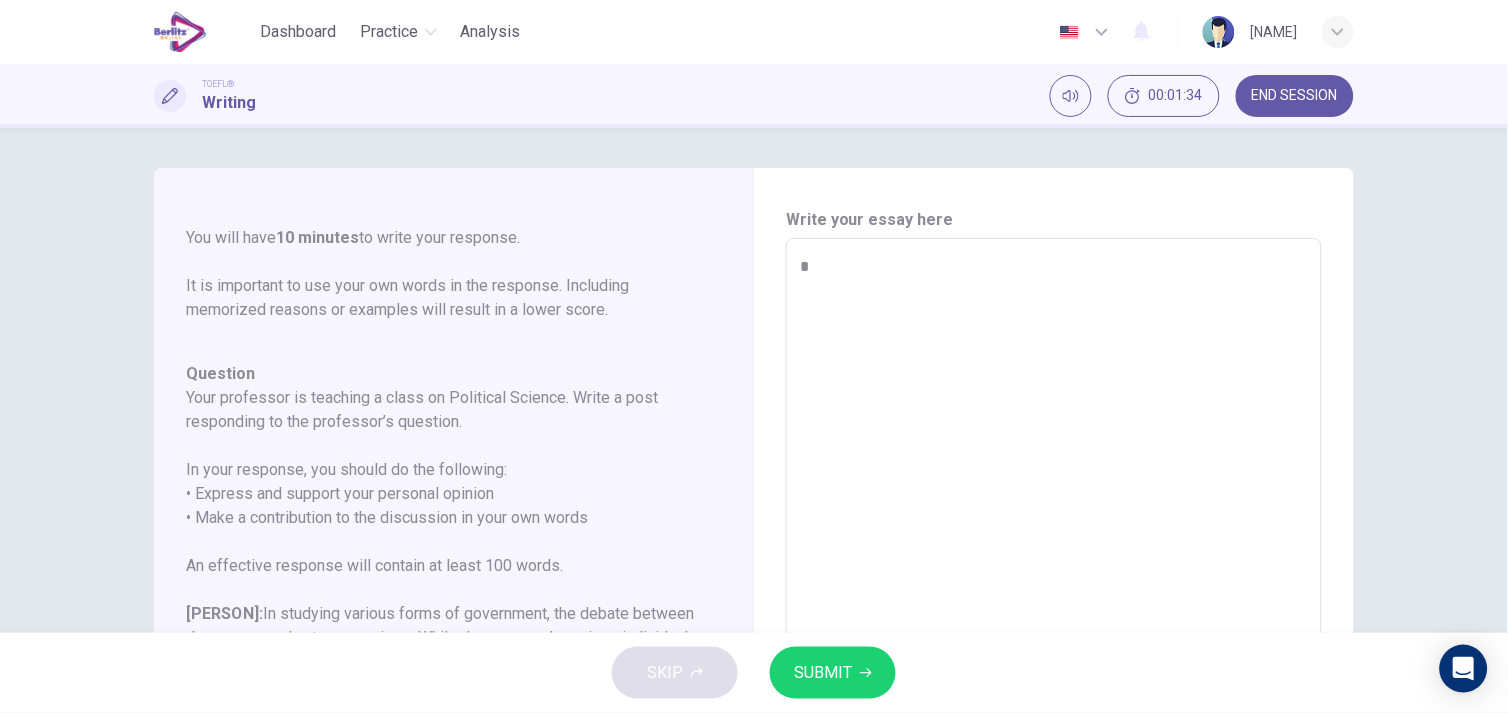 type on "*" 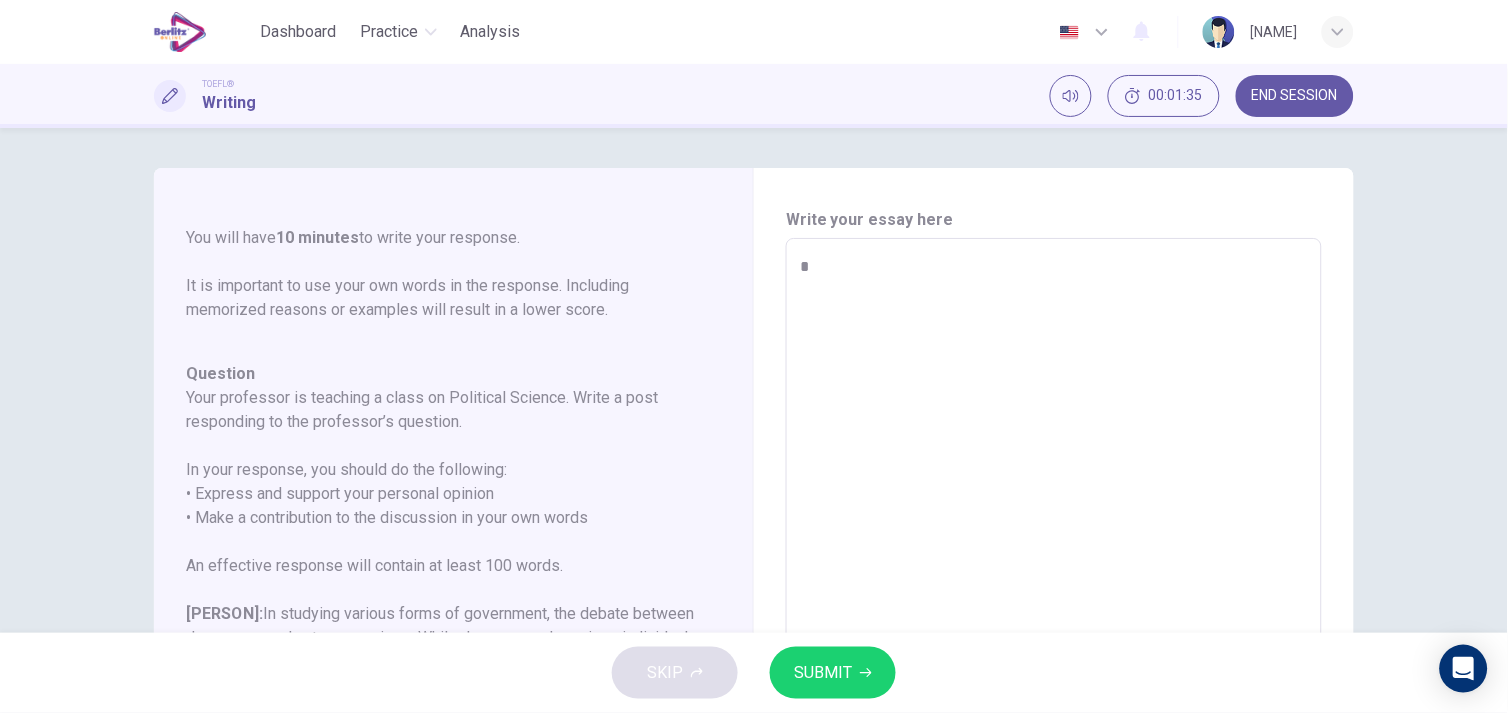 type on "*" 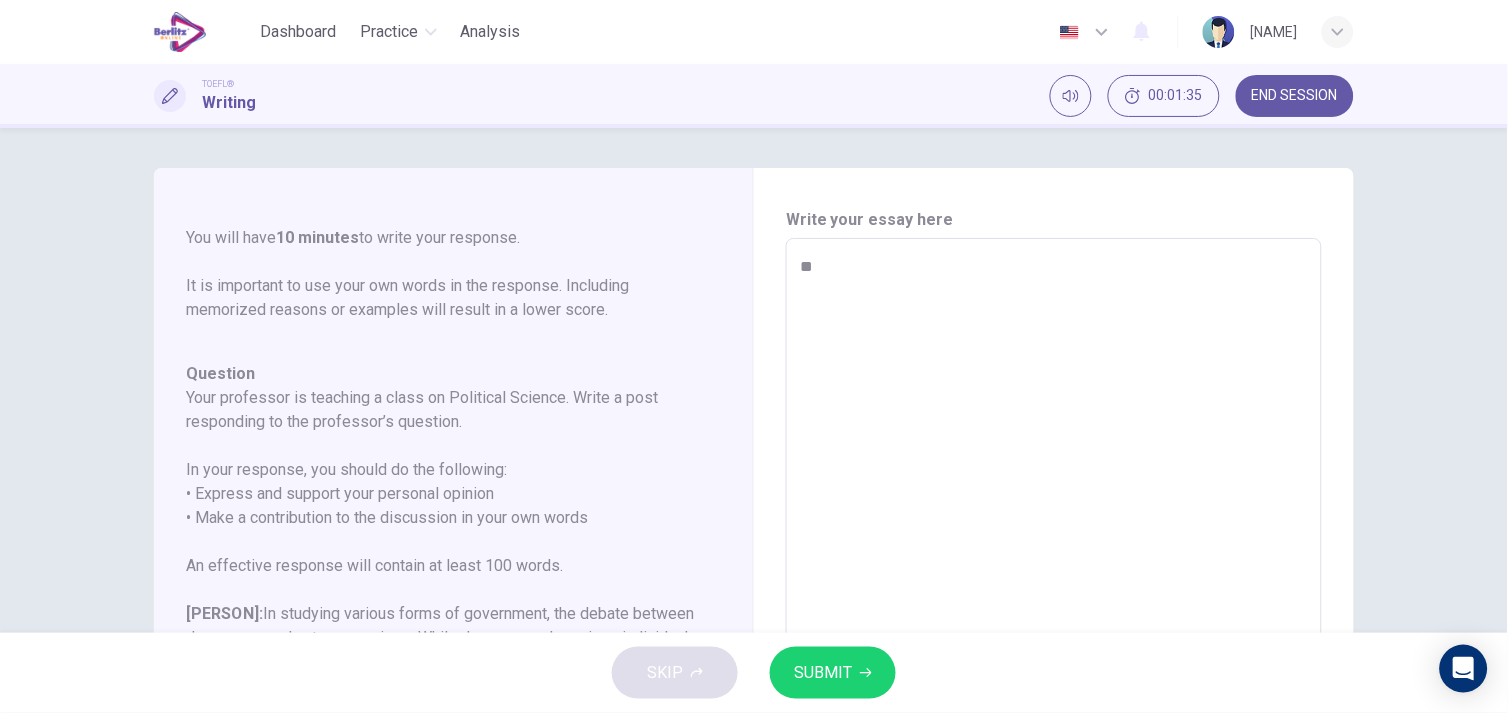 type on "*" 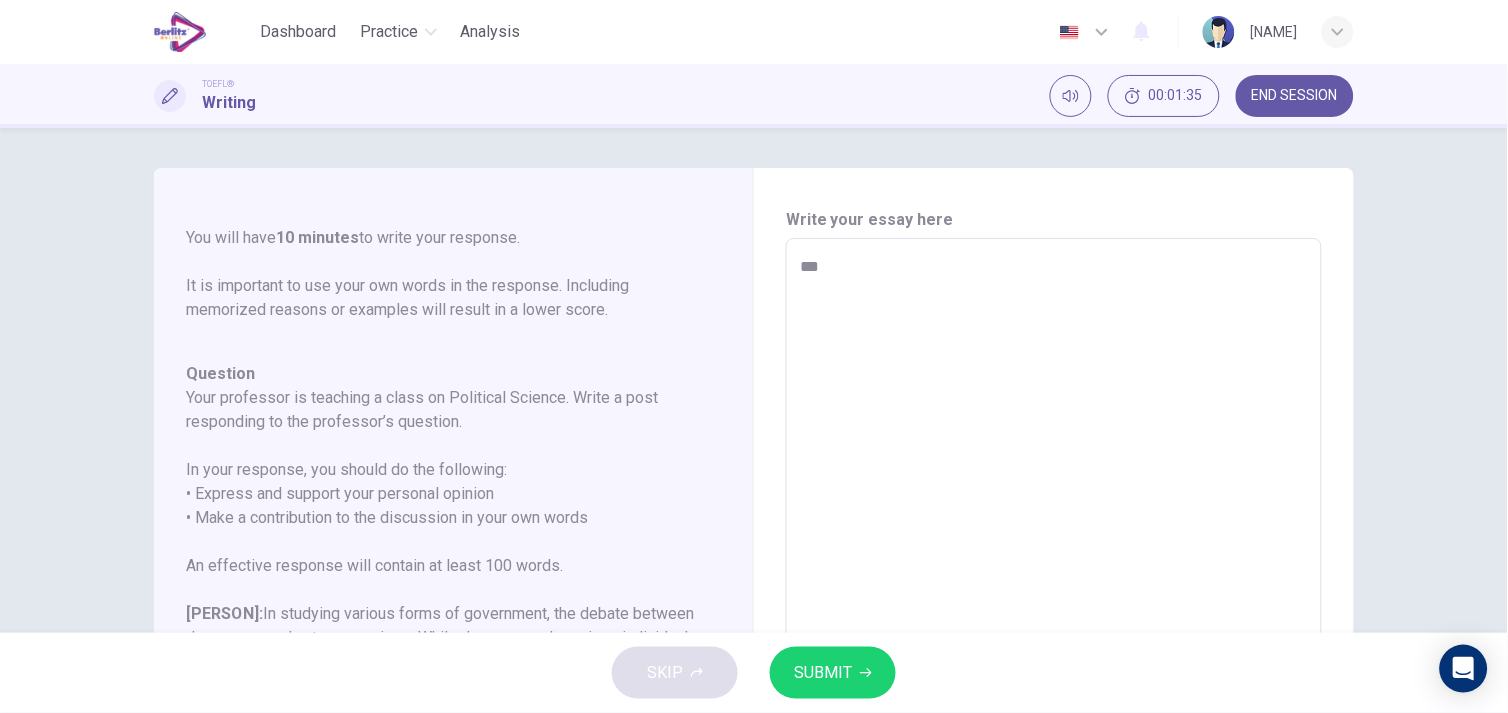 type on "*" 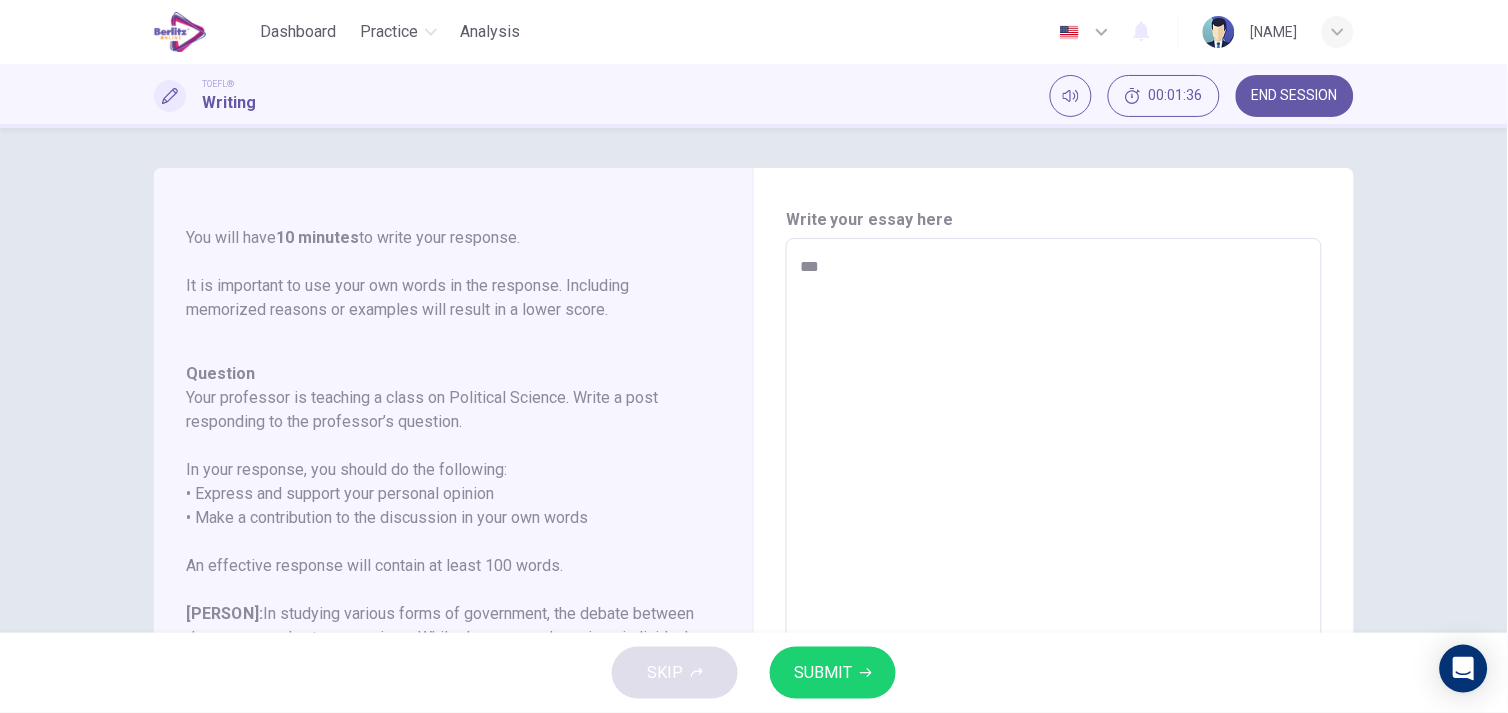 type on "****" 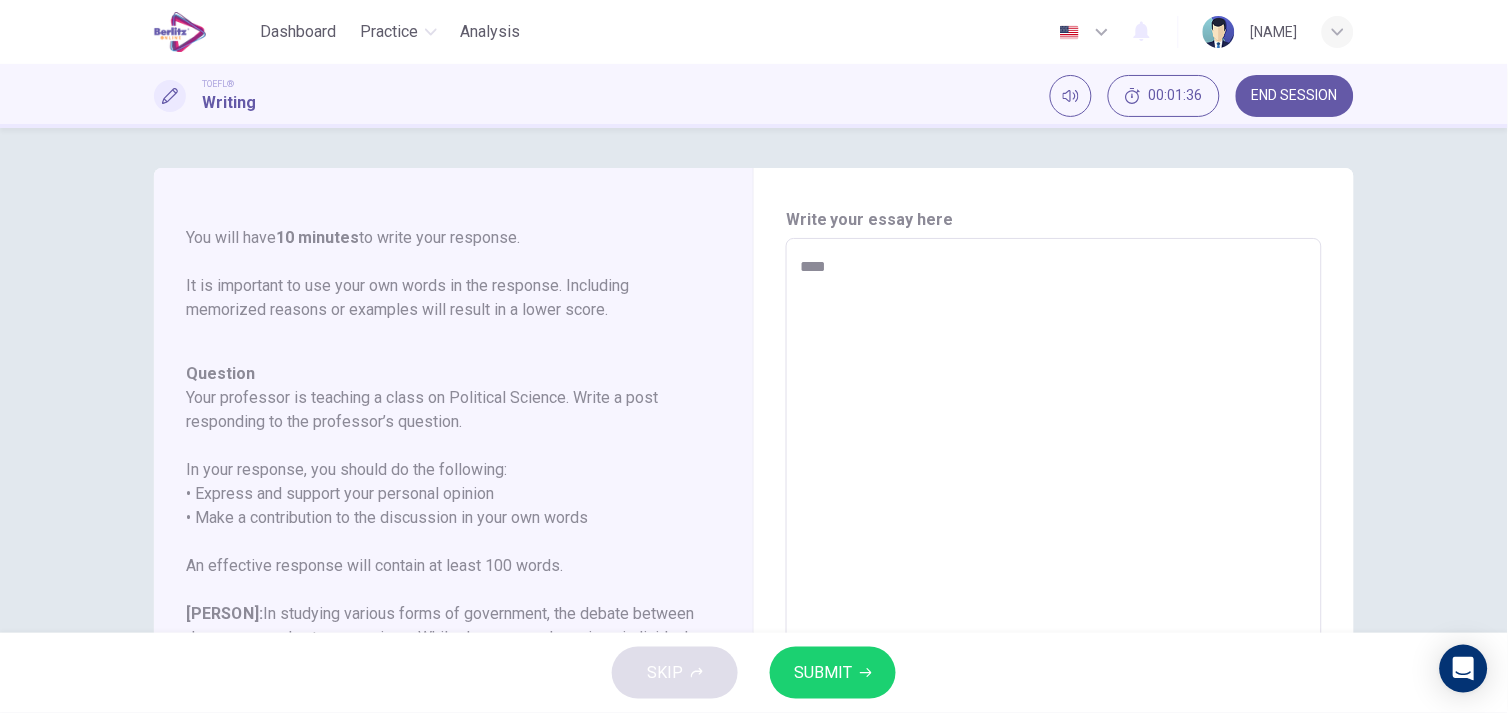 type on "*" 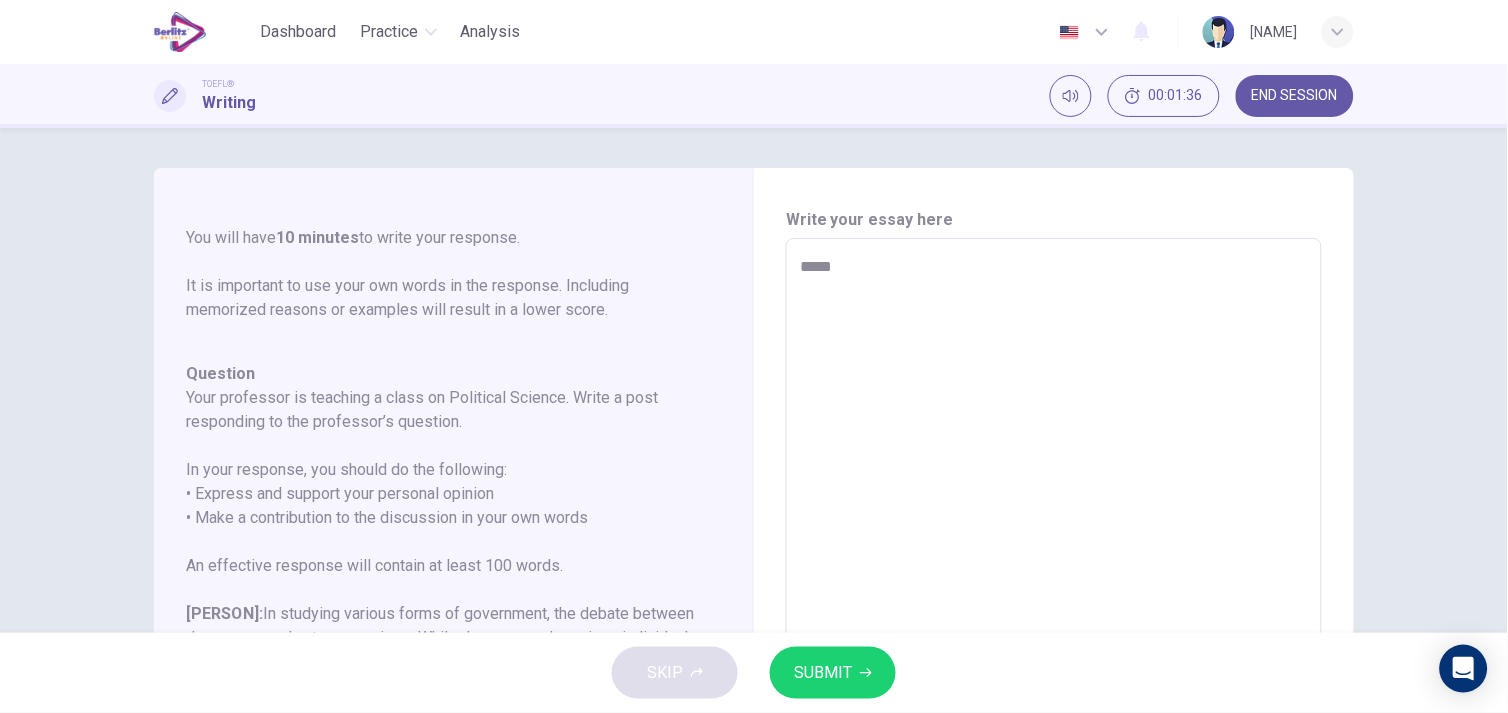 type on "*" 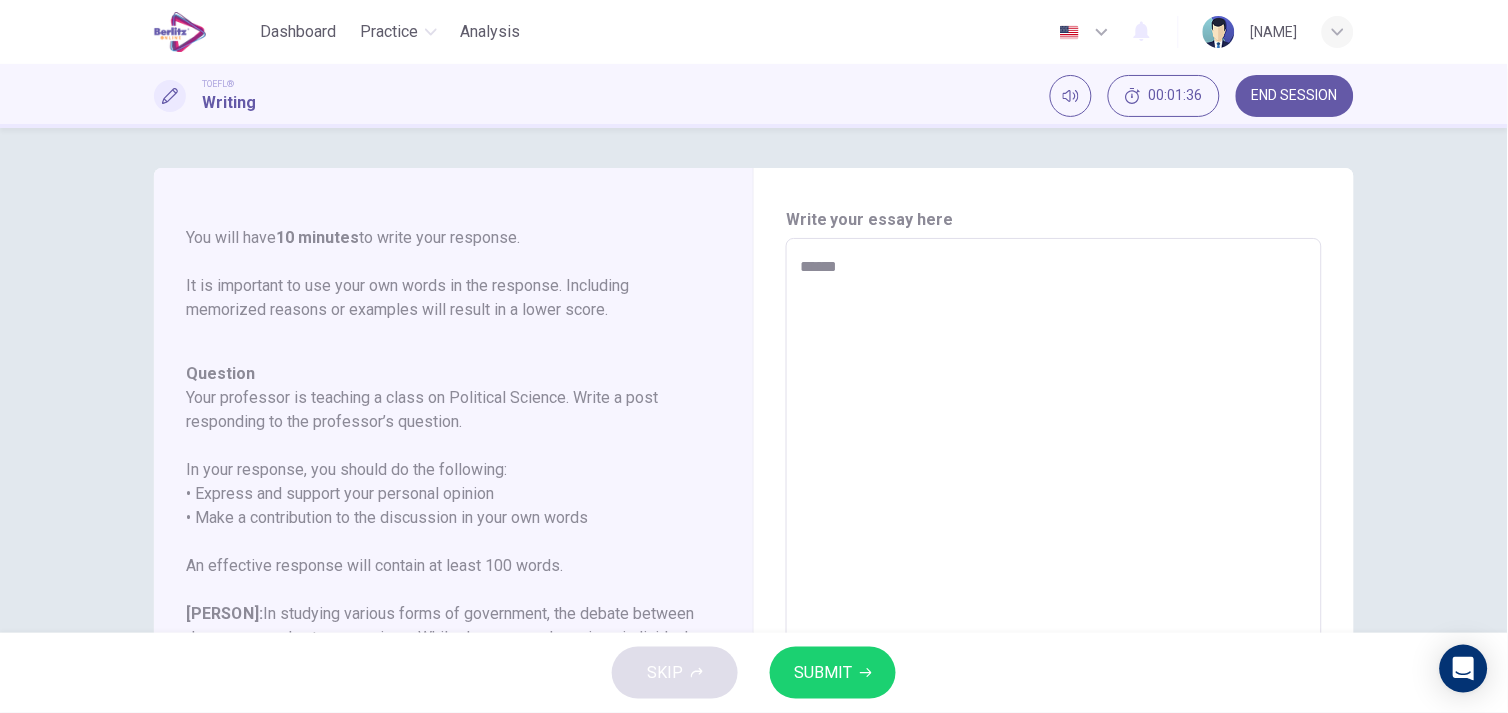 type on "*" 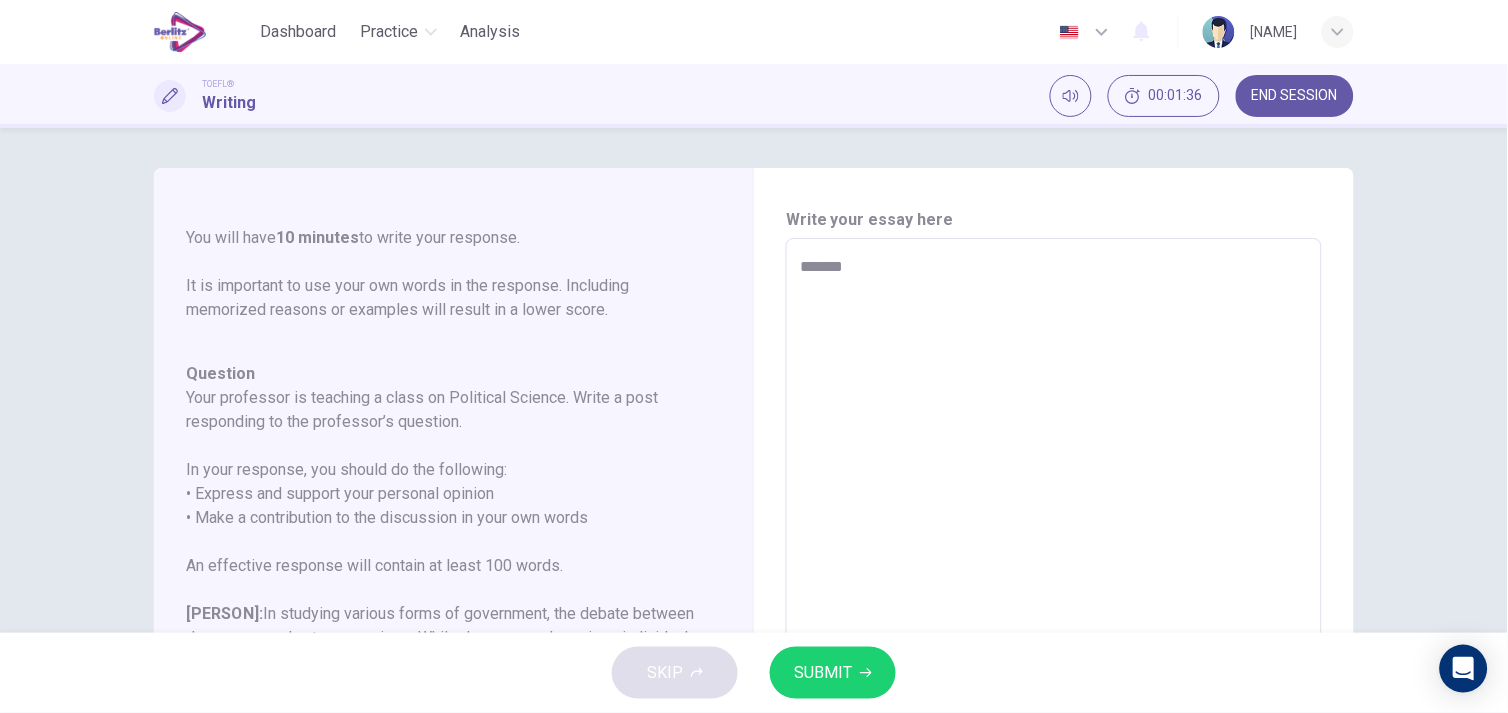 type on "*" 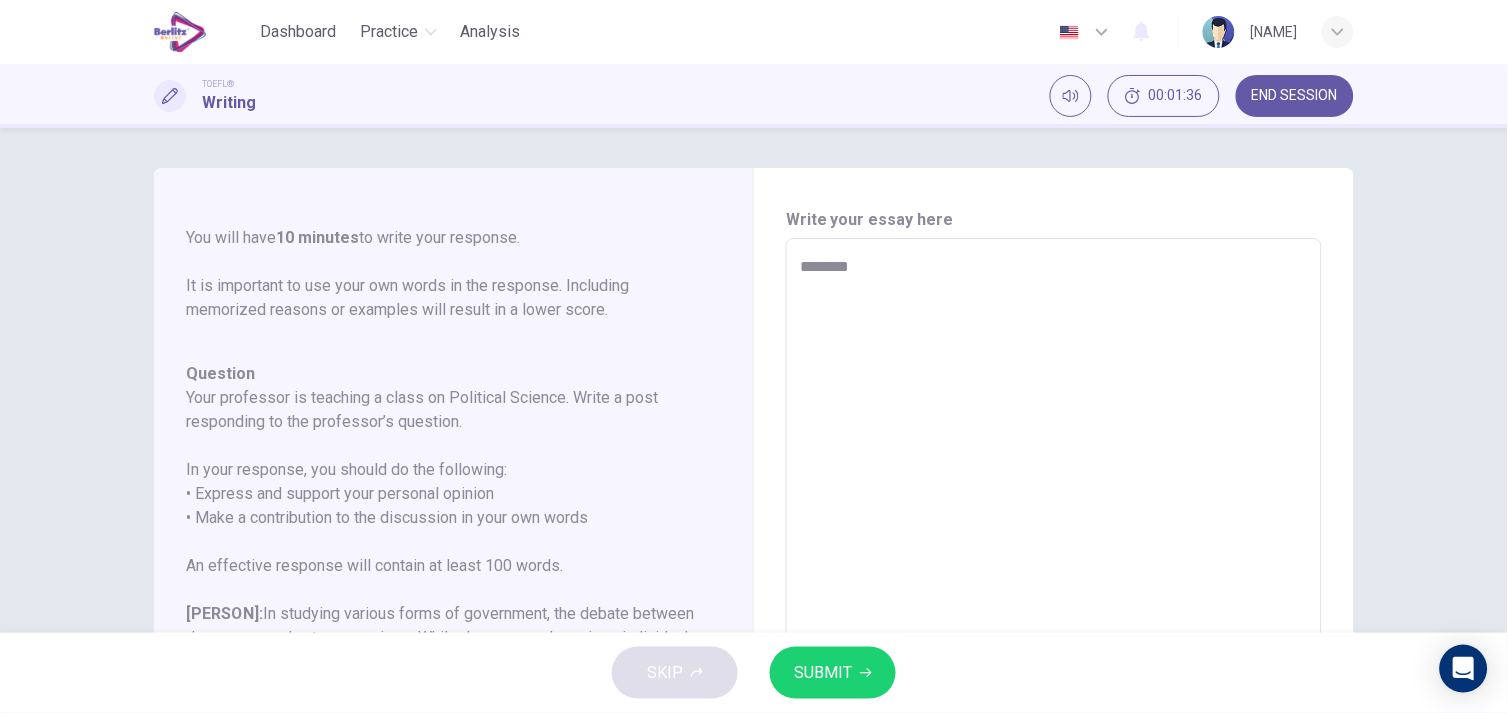 type on "*" 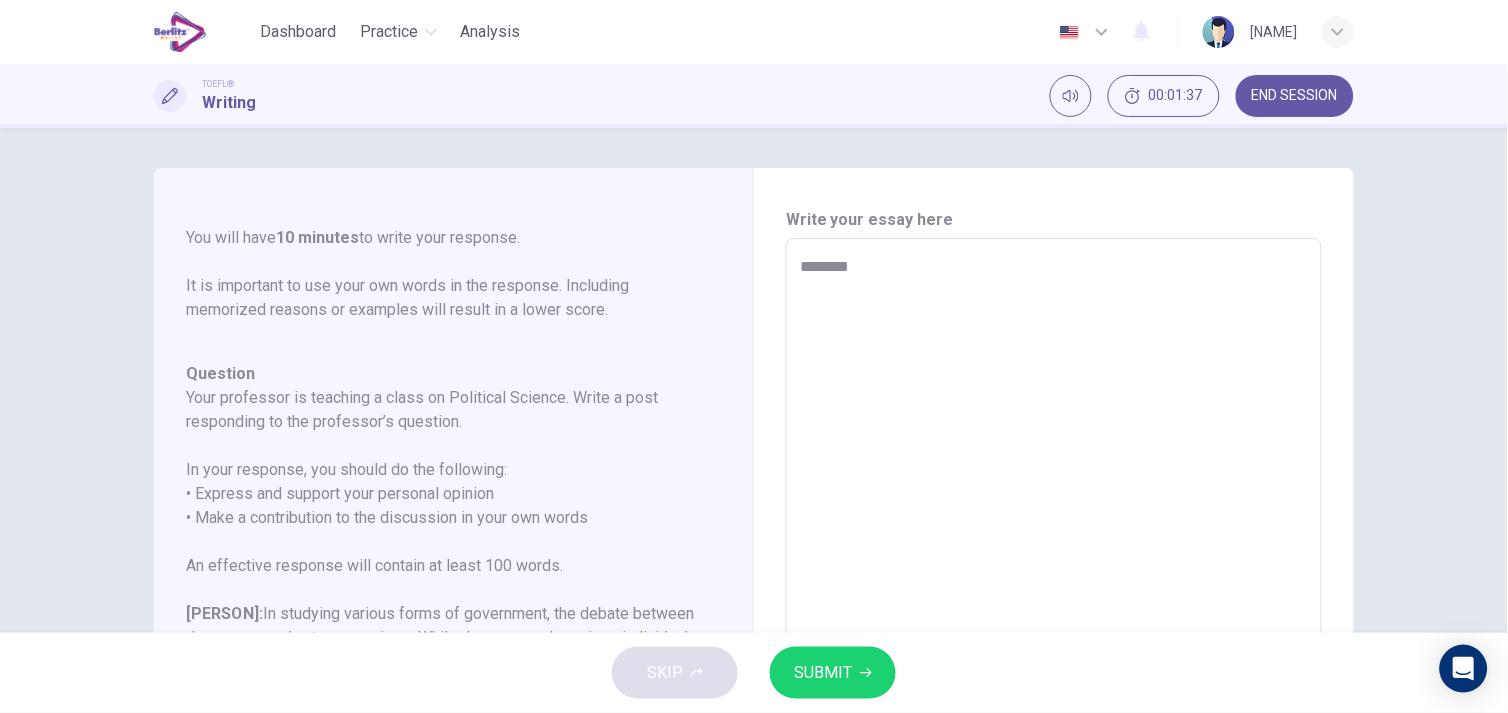 type on "********" 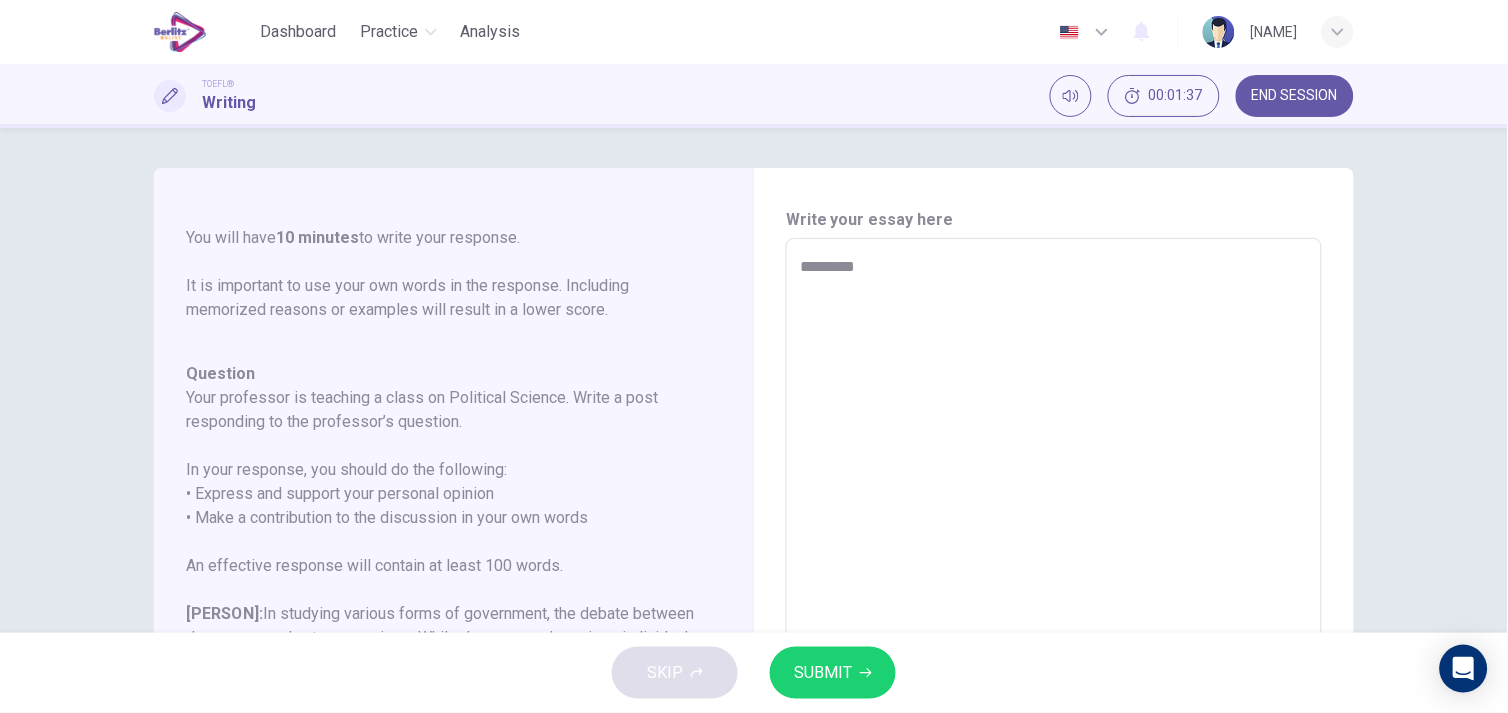 type on "**********" 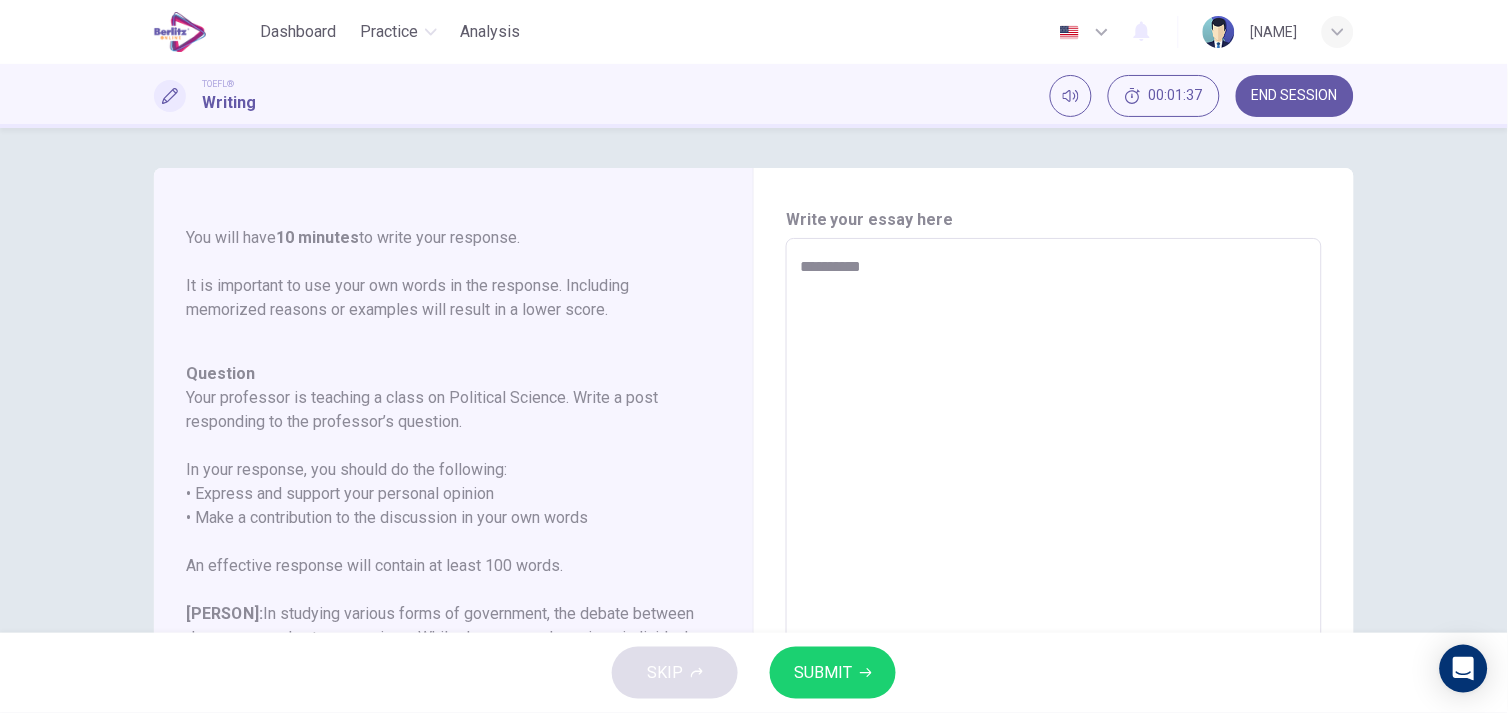 type on "*" 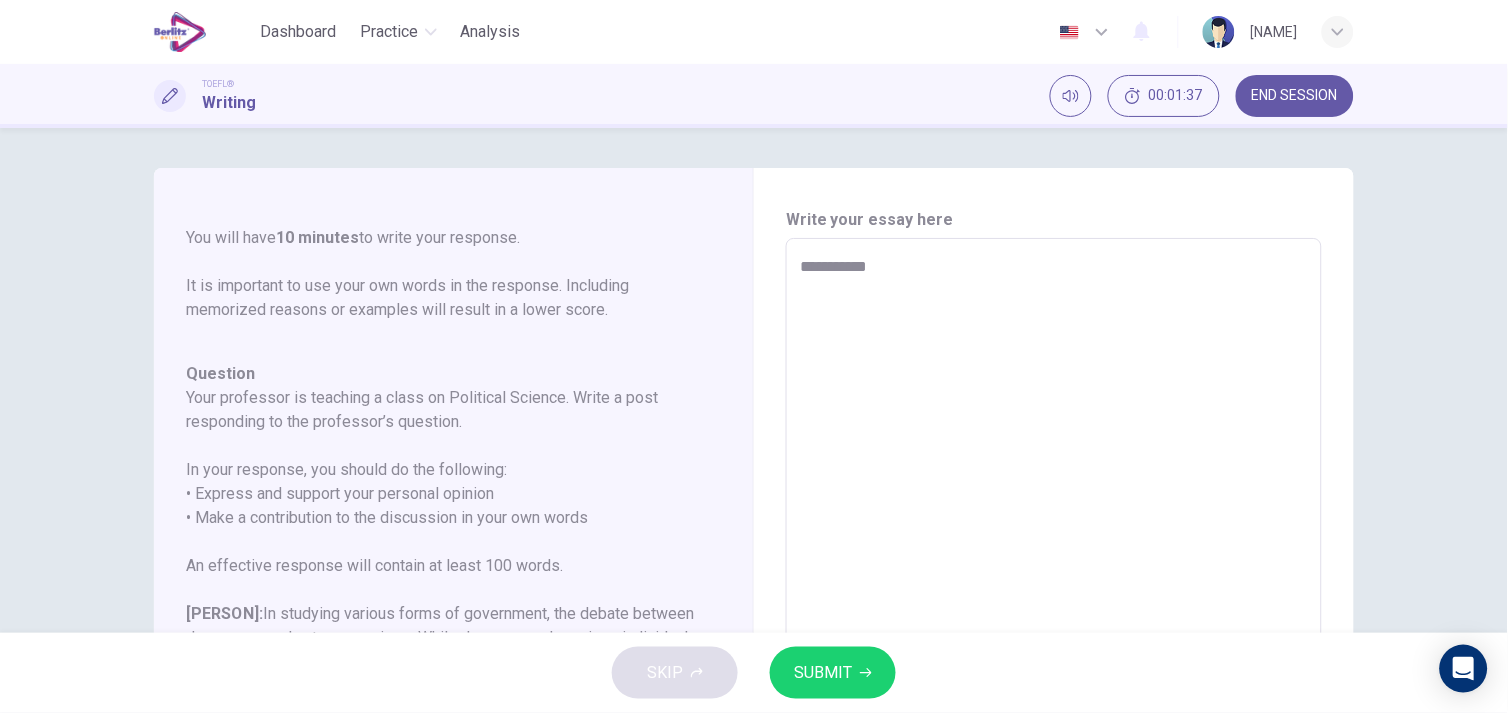 type on "*" 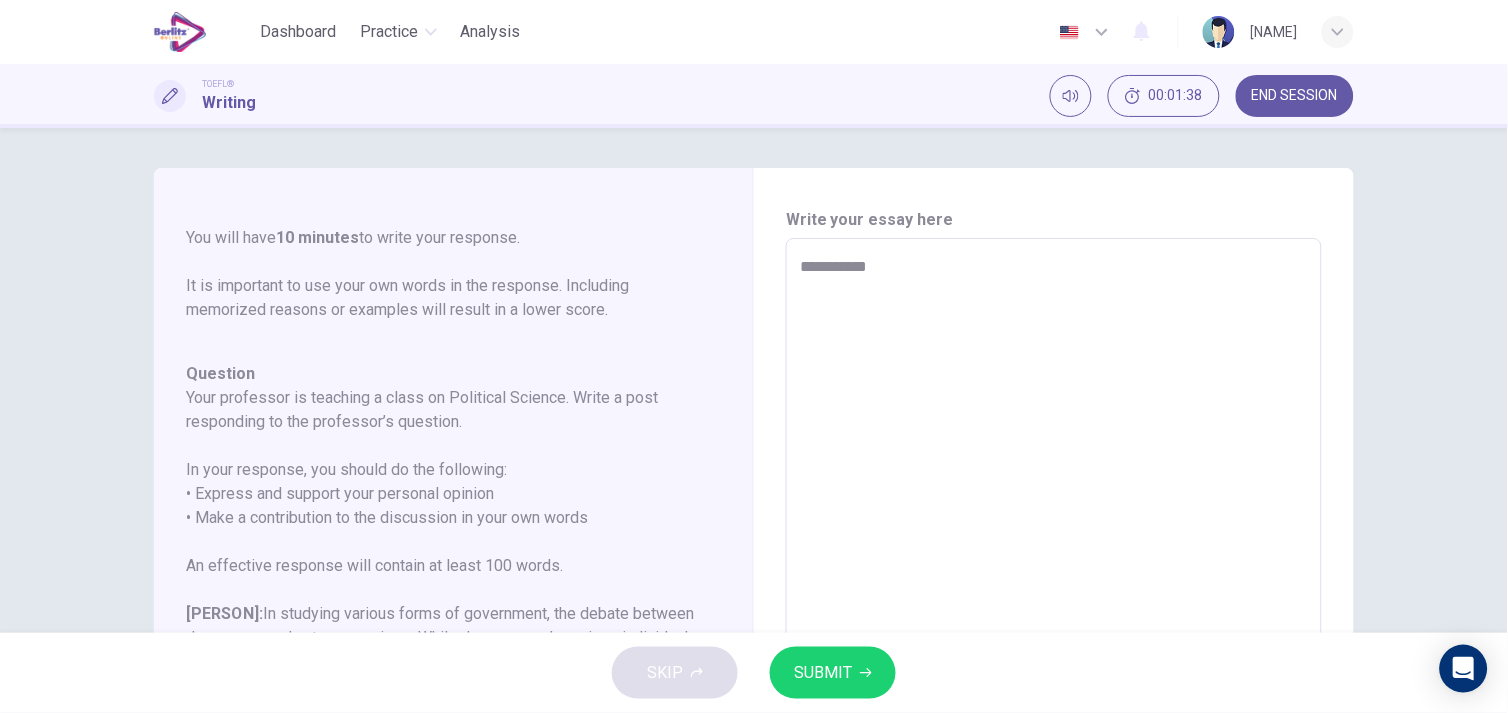 type on "**********" 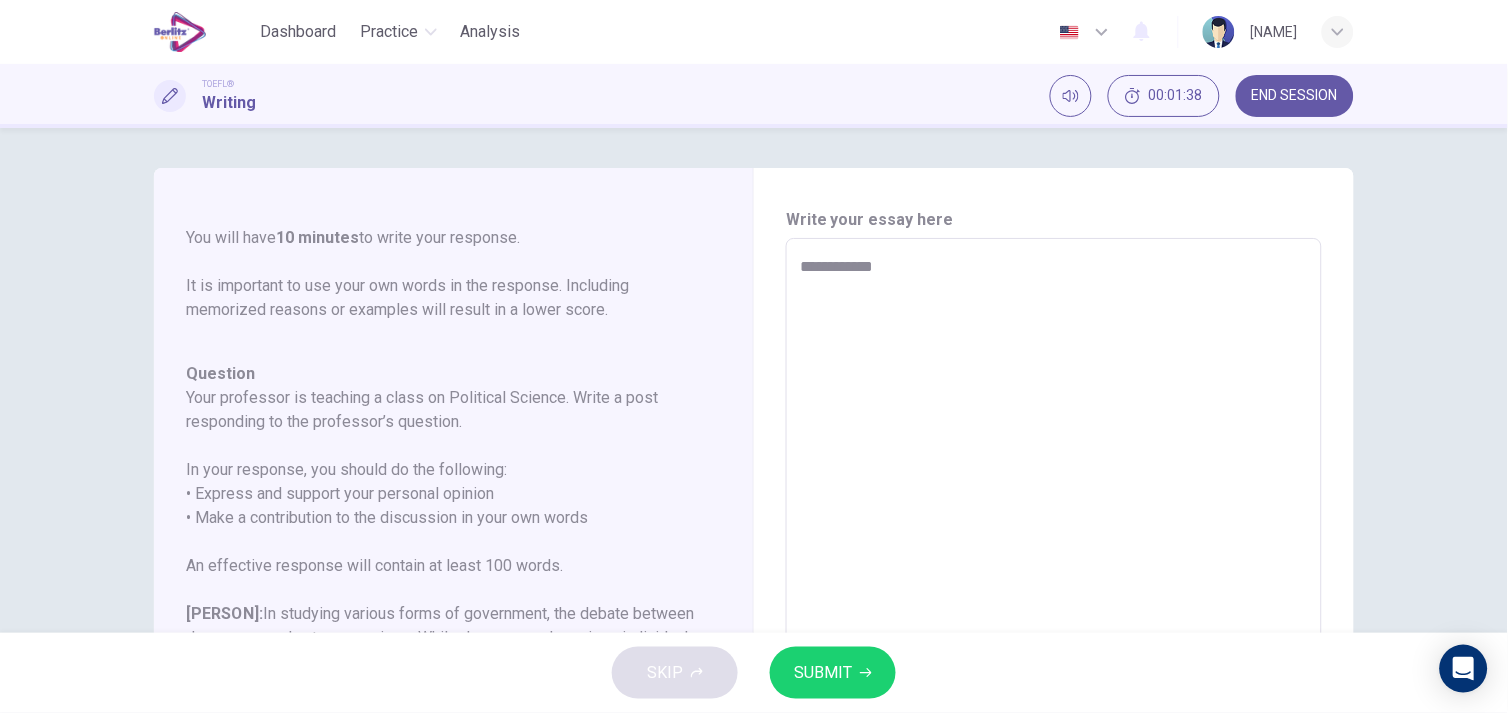 type on "*" 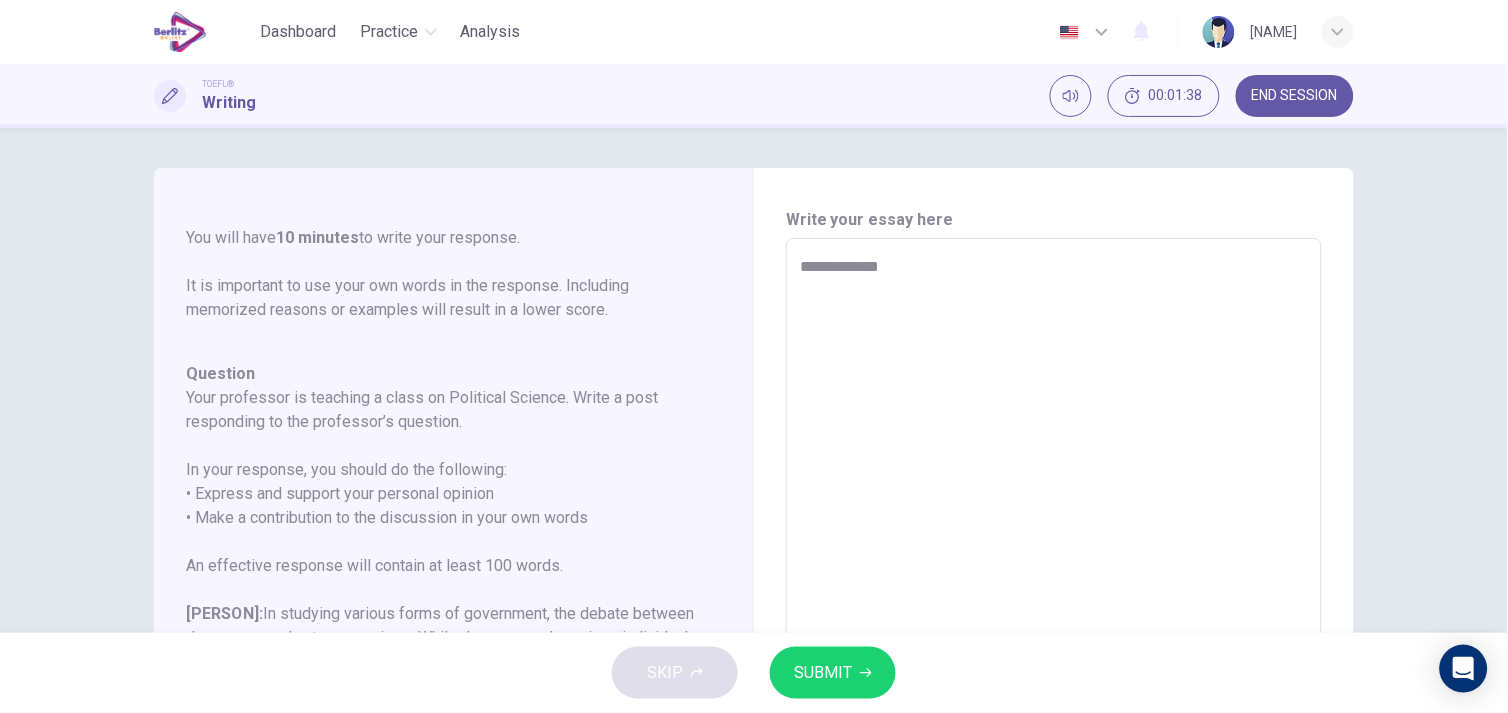 type on "**********" 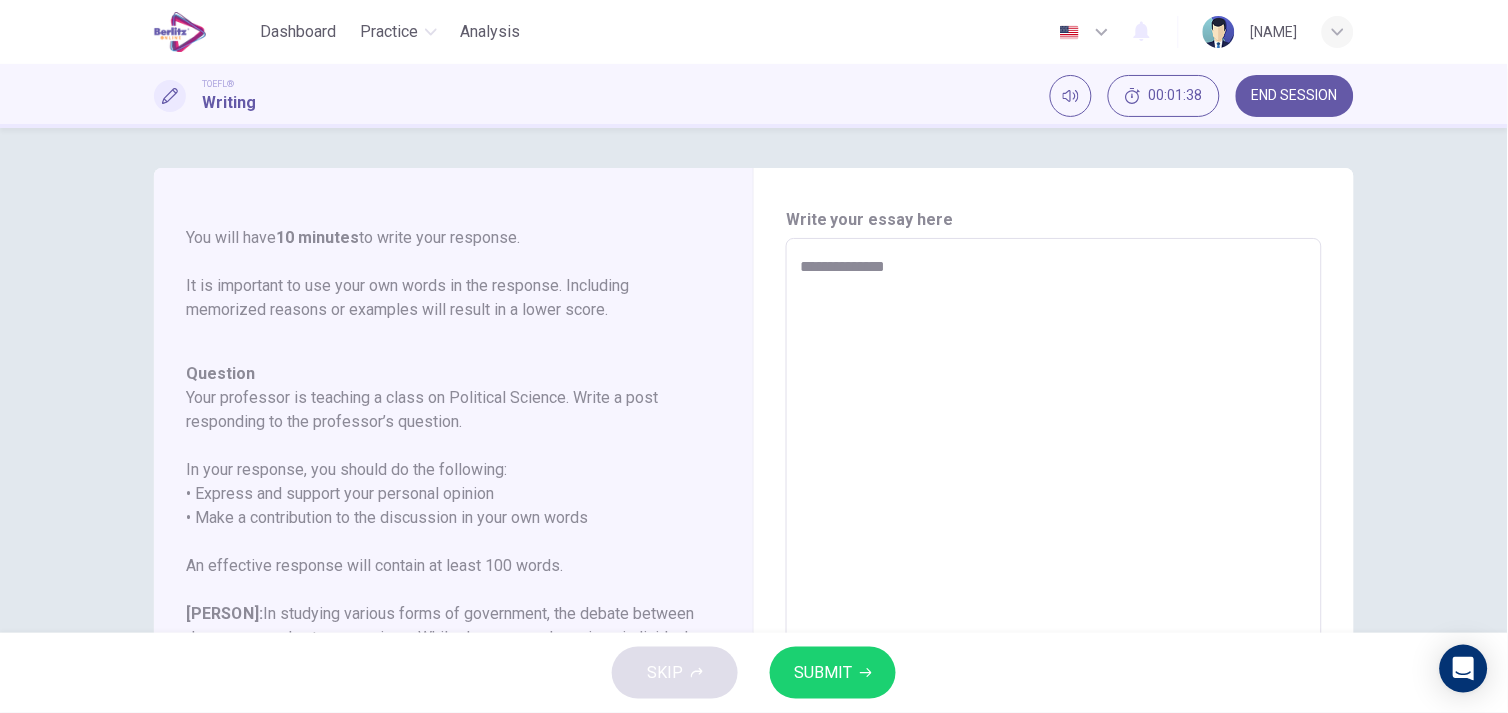 type on "*" 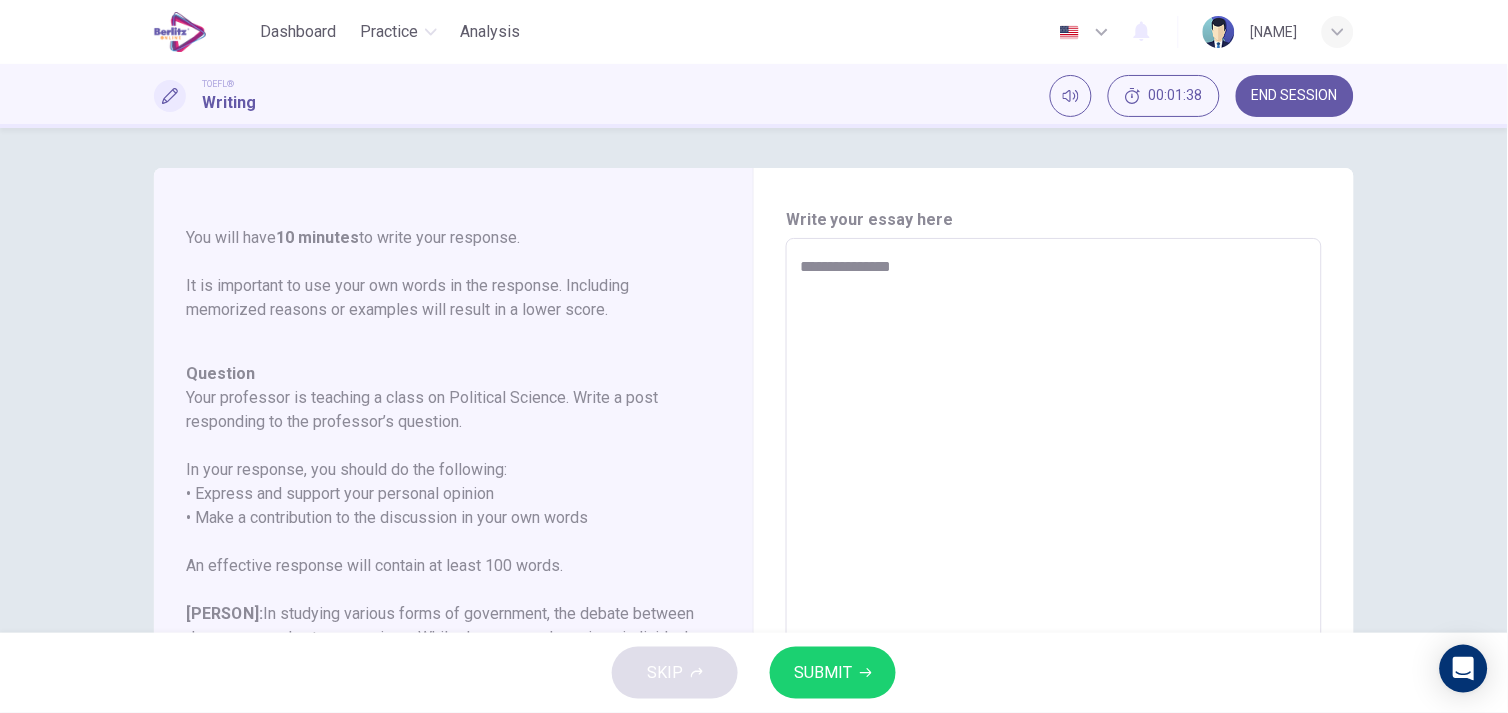 type on "*" 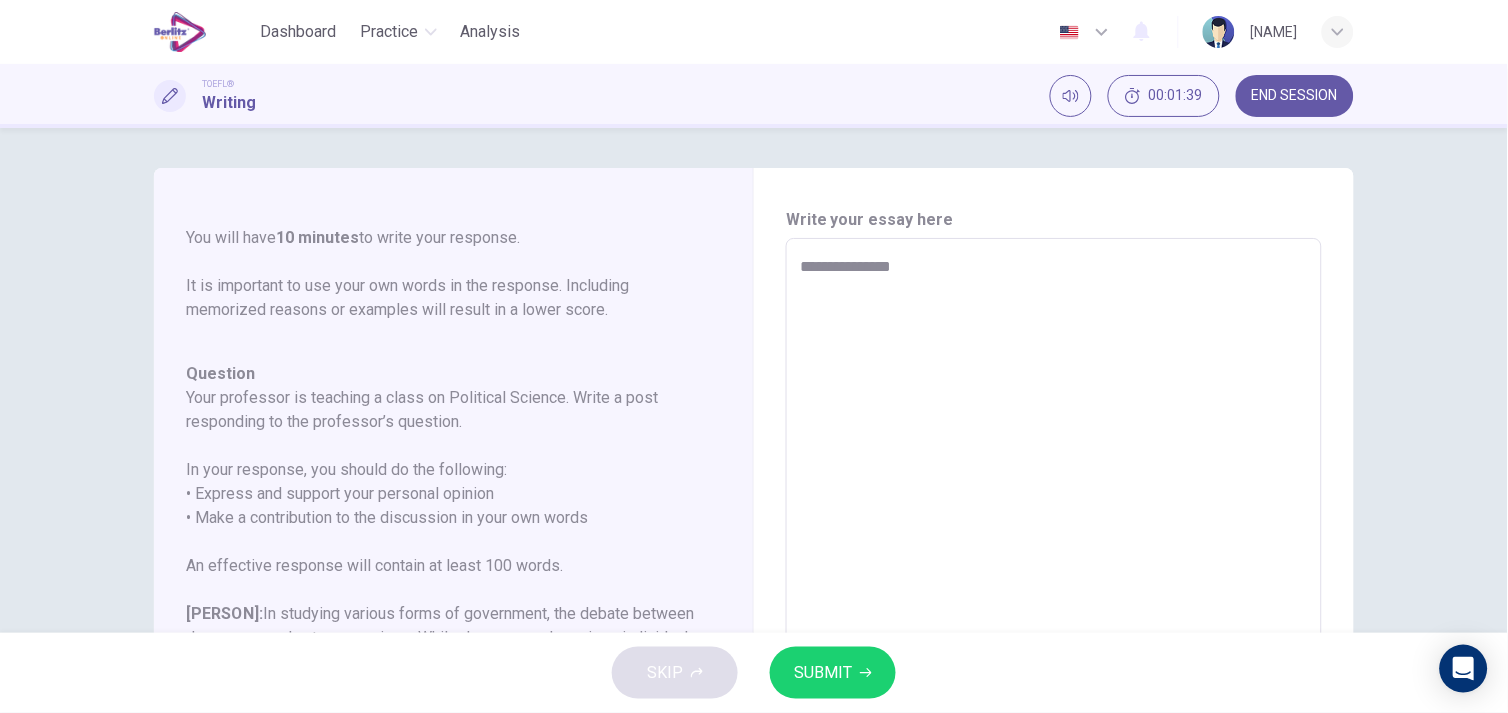 type on "**********" 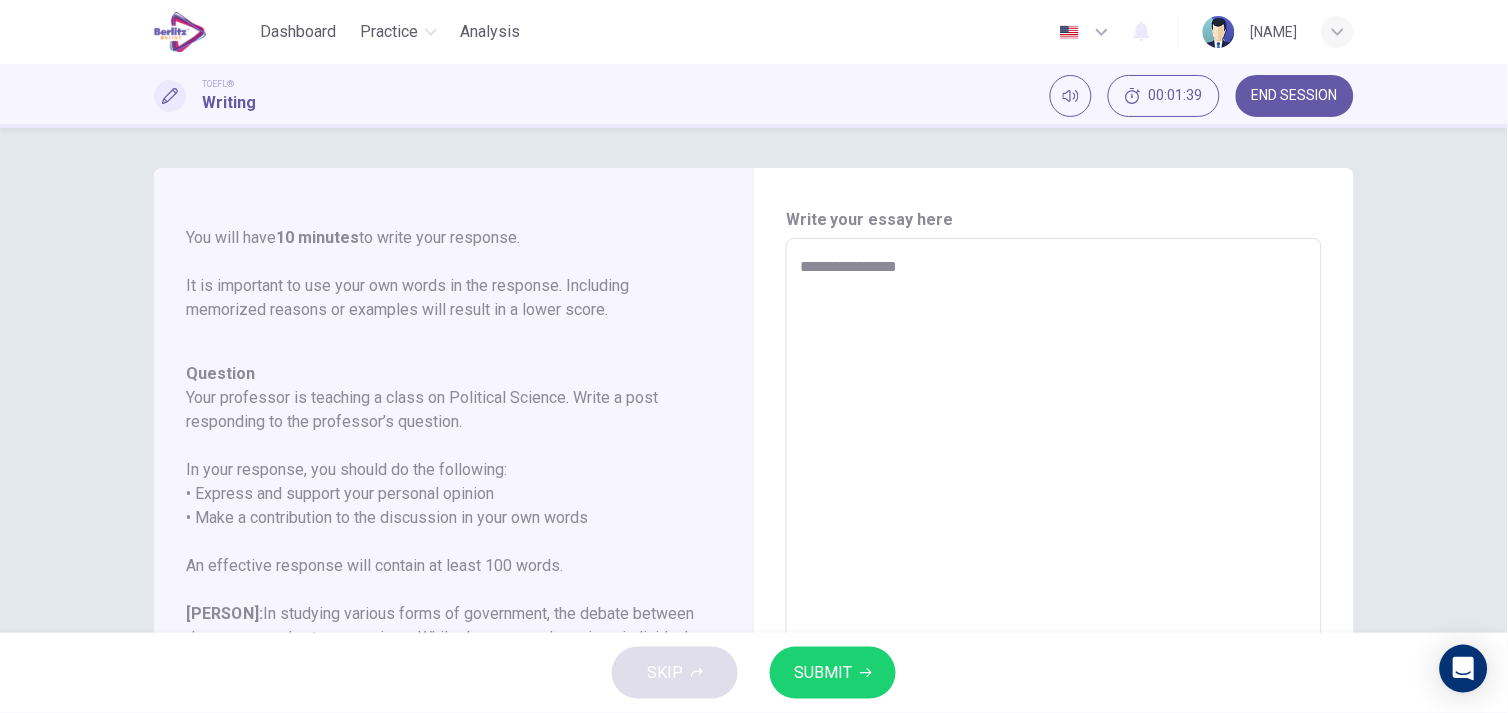 type on "*" 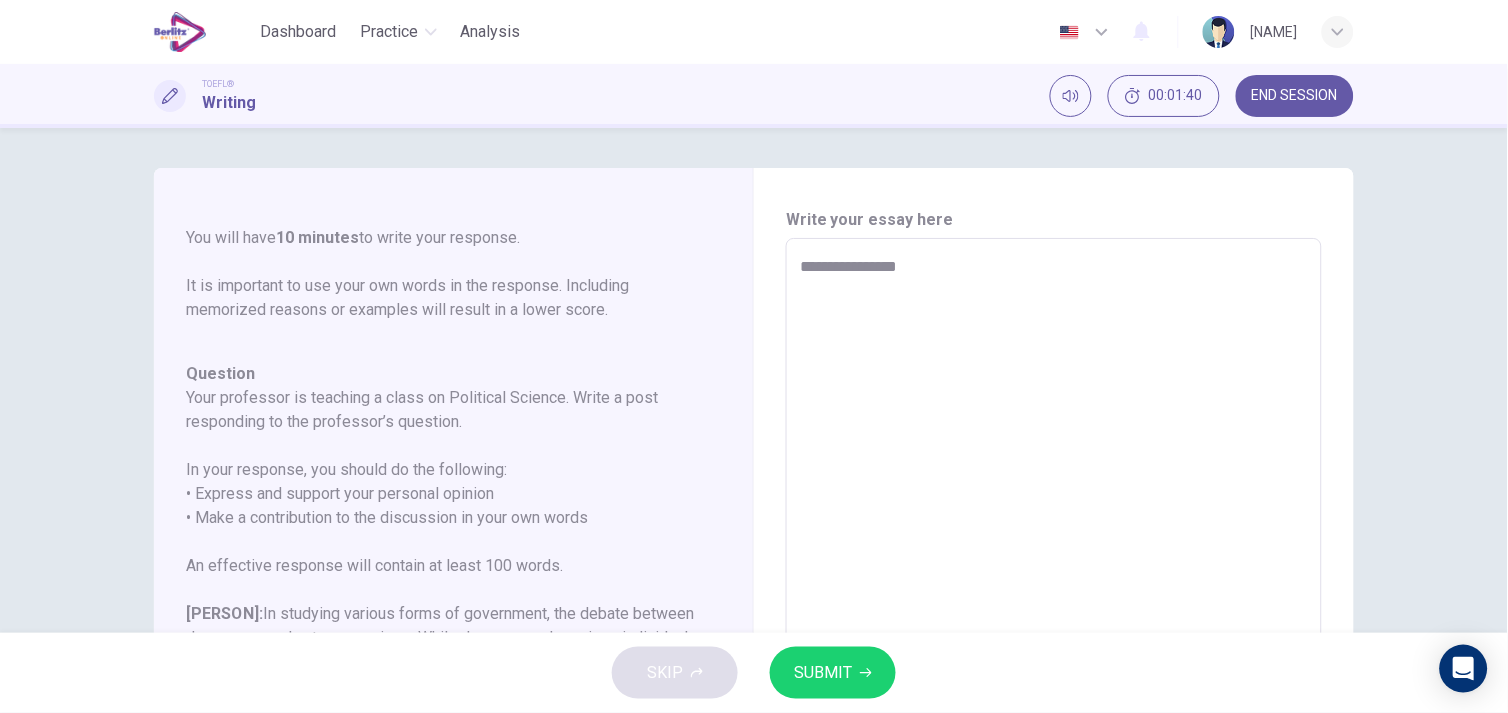 type on "**********" 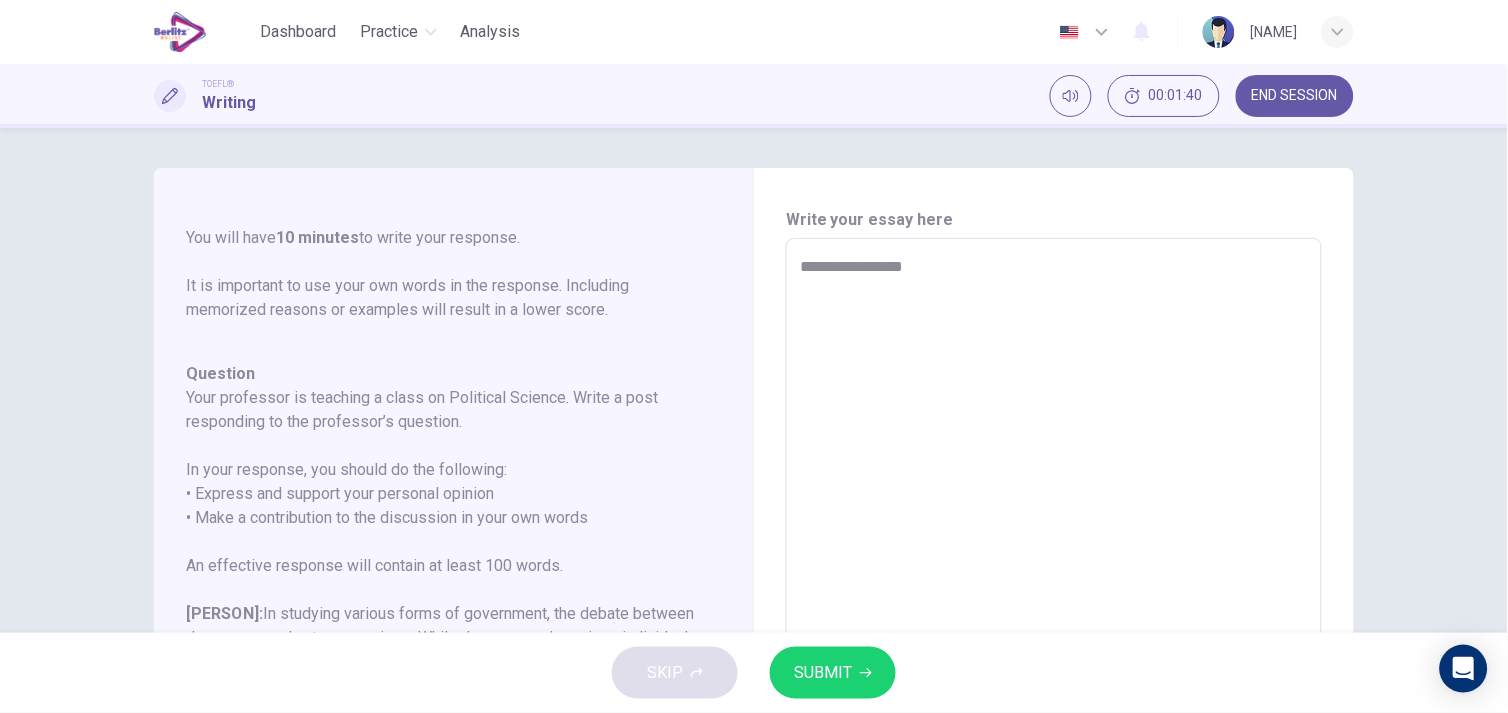 type on "**********" 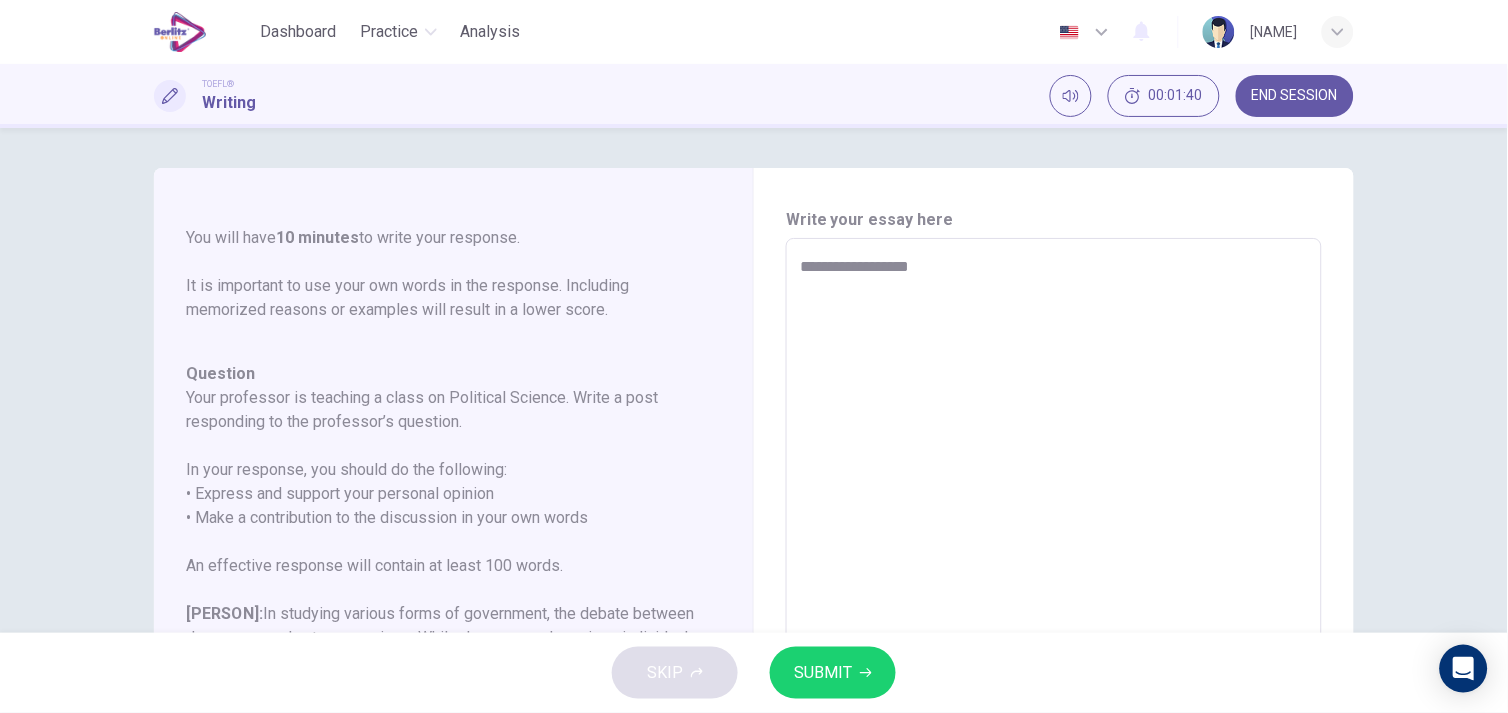 type on "*" 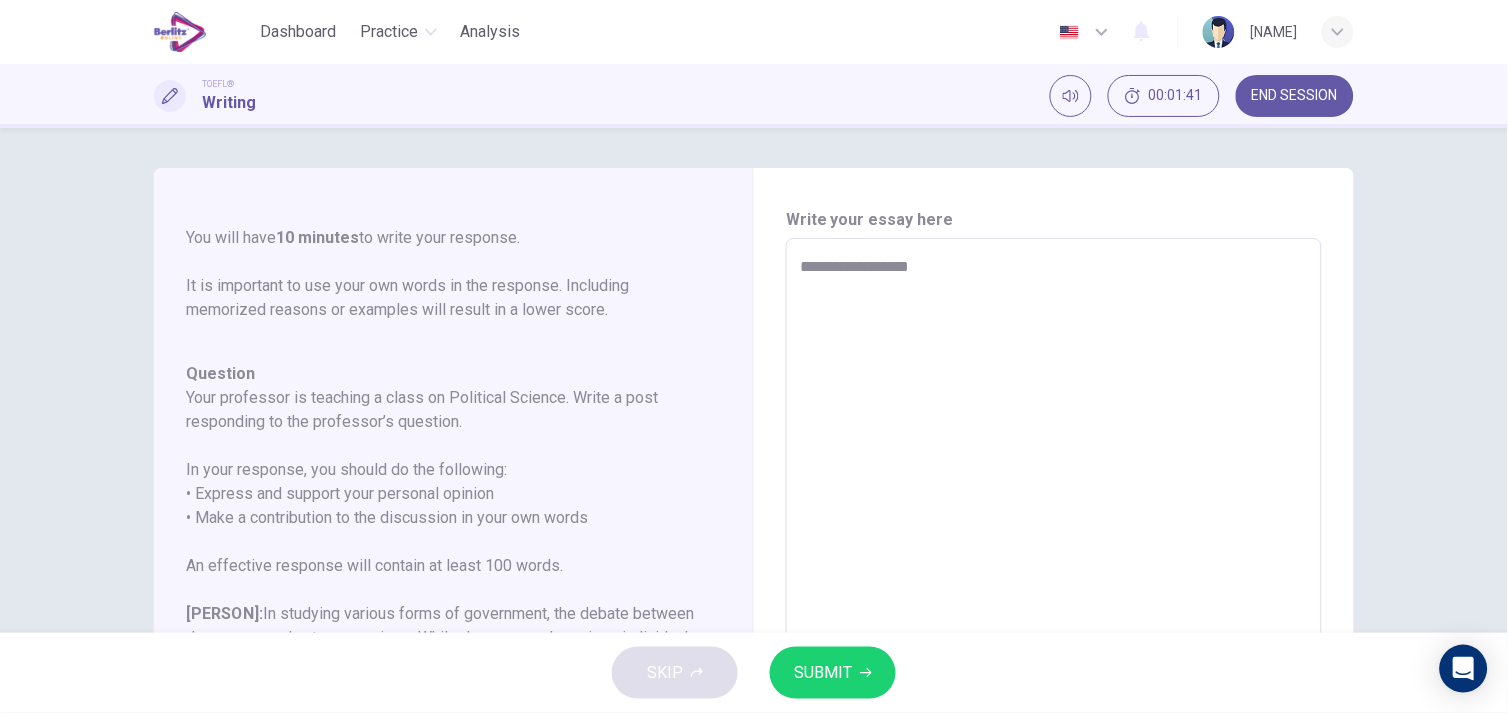 type on "**********" 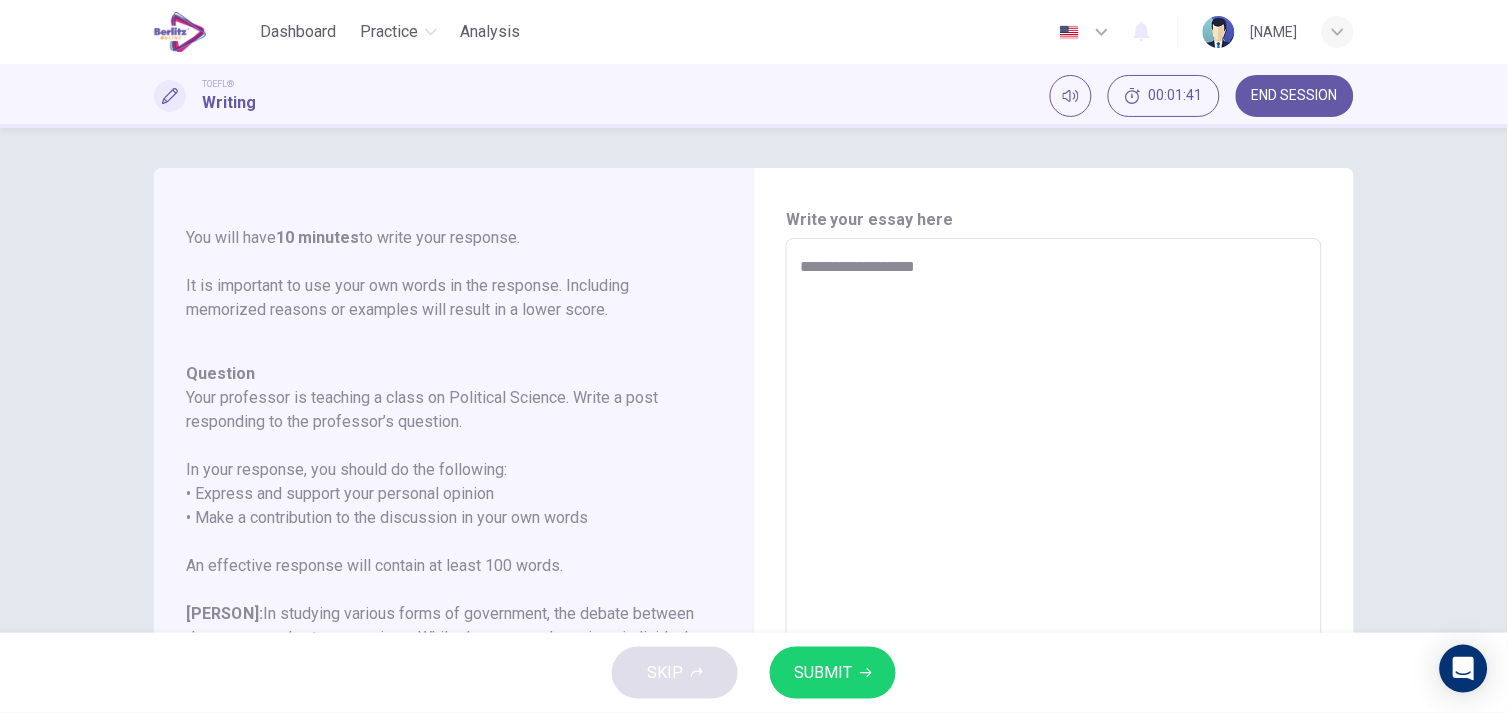 type on "**********" 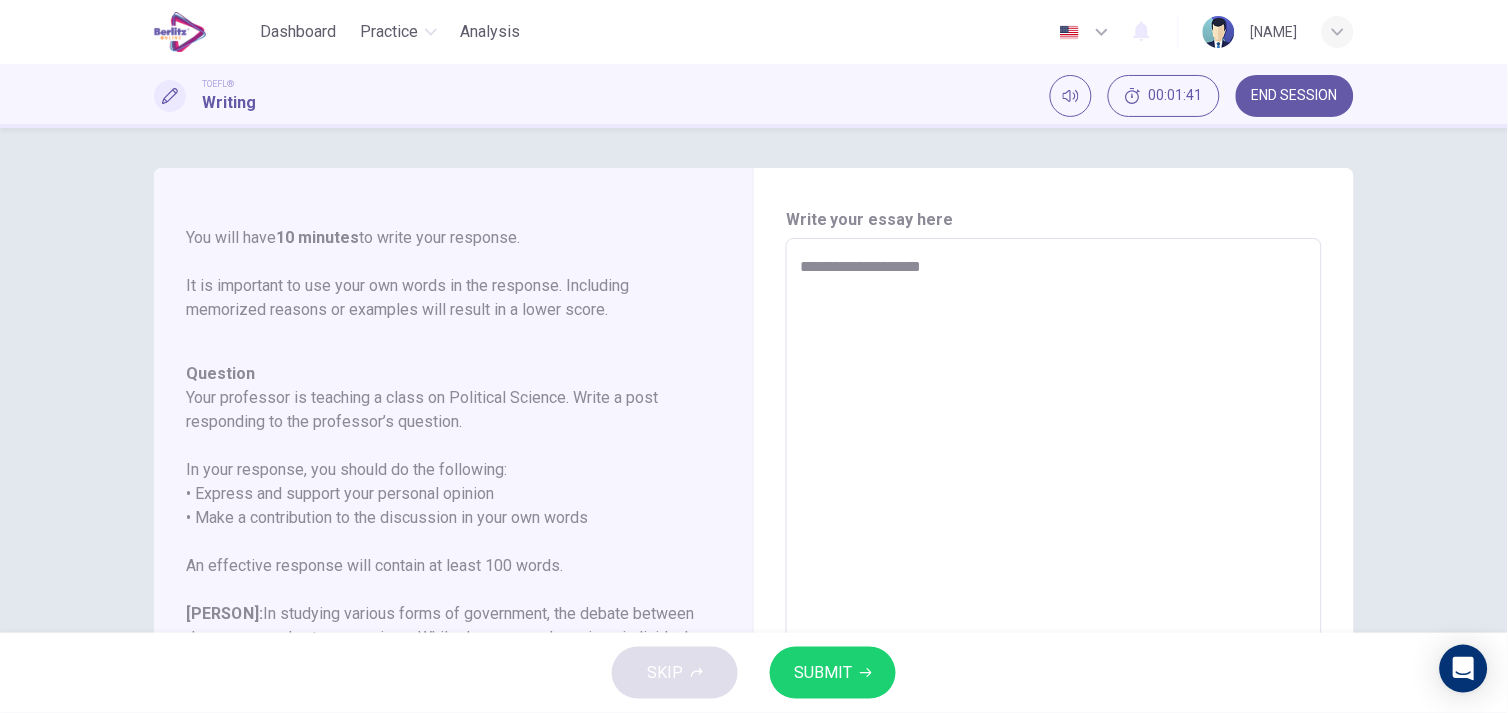 type on "*" 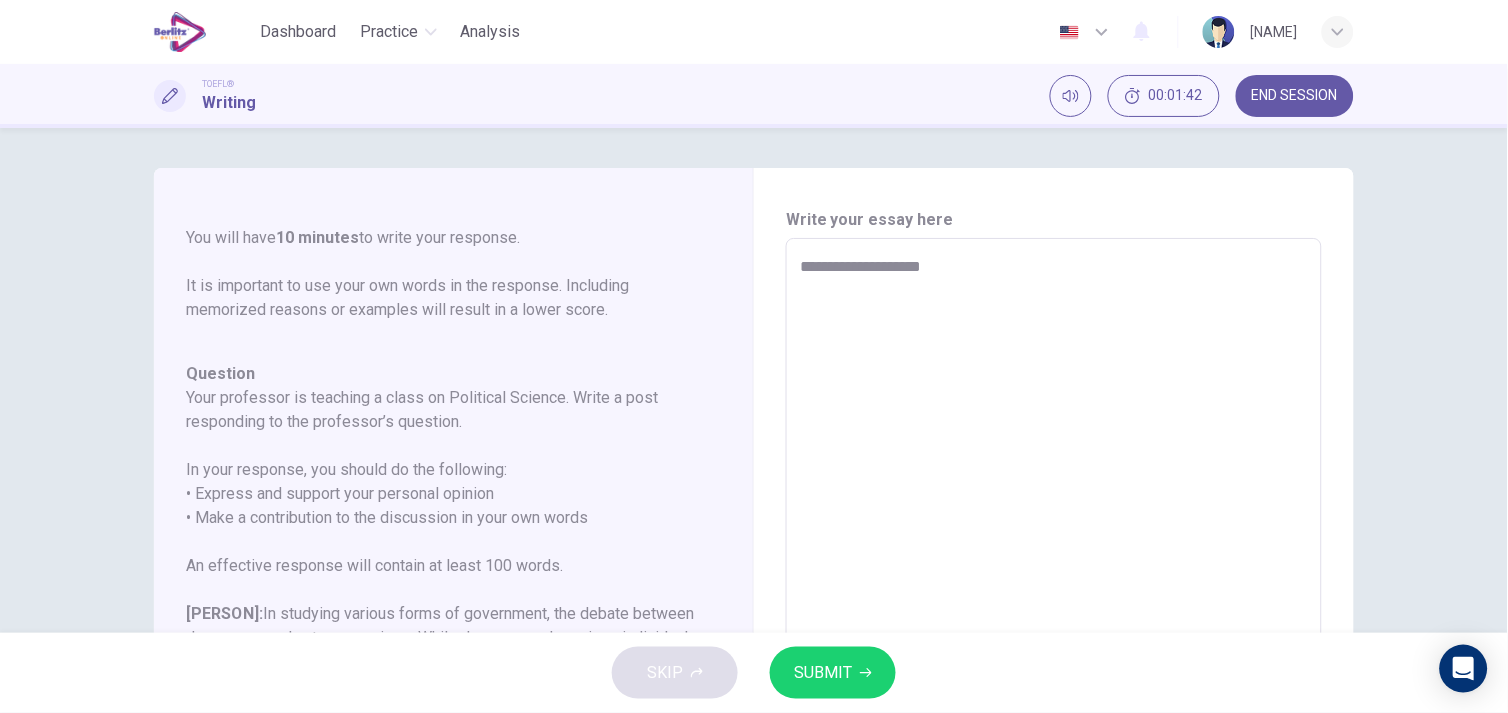 type on "**********" 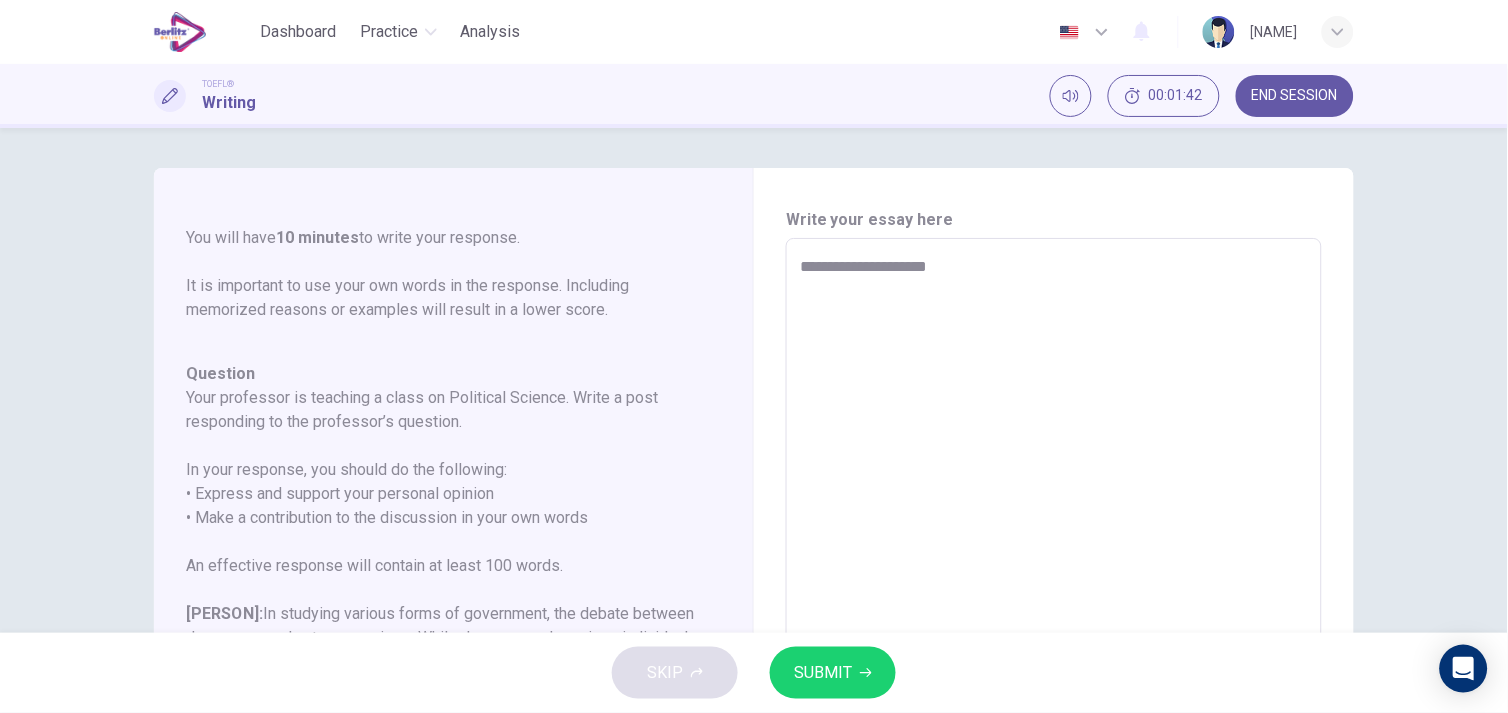 type on "**********" 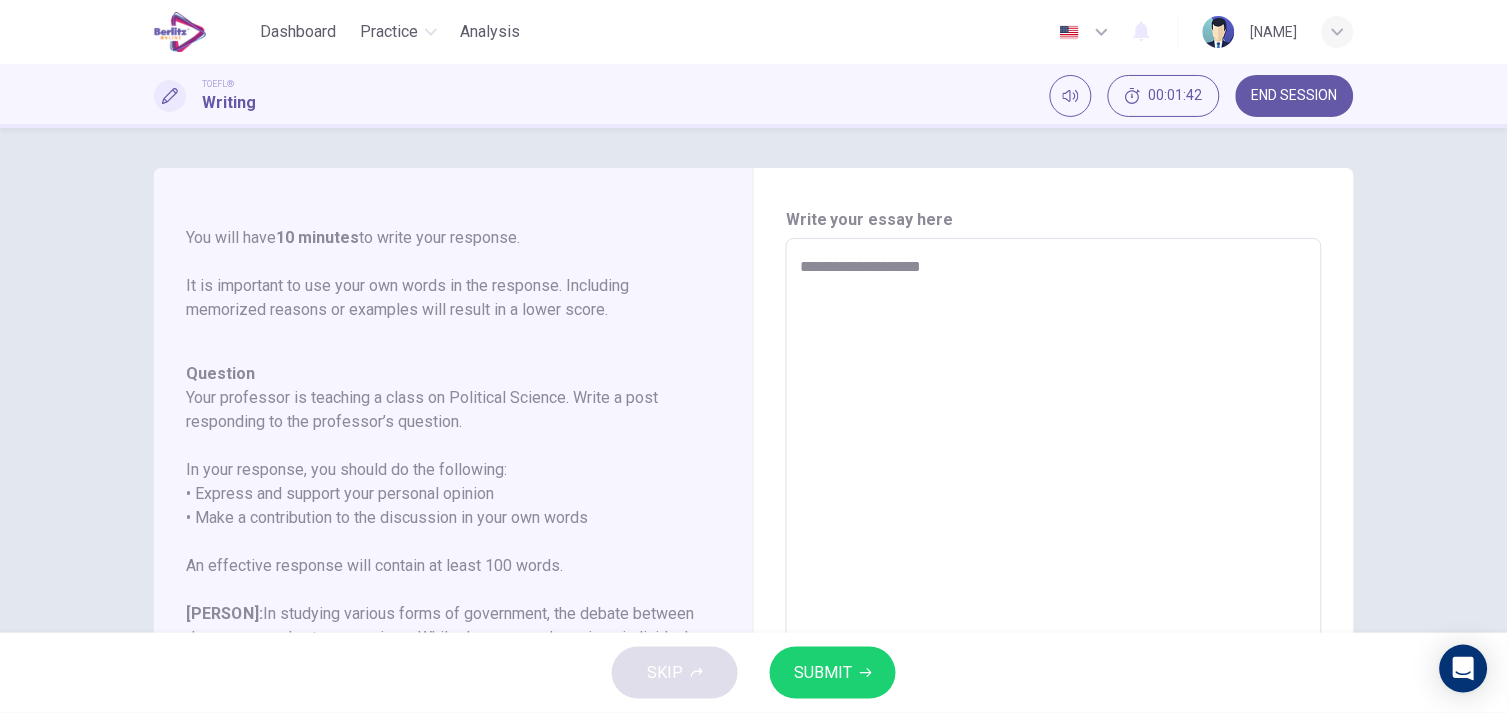 type on "*" 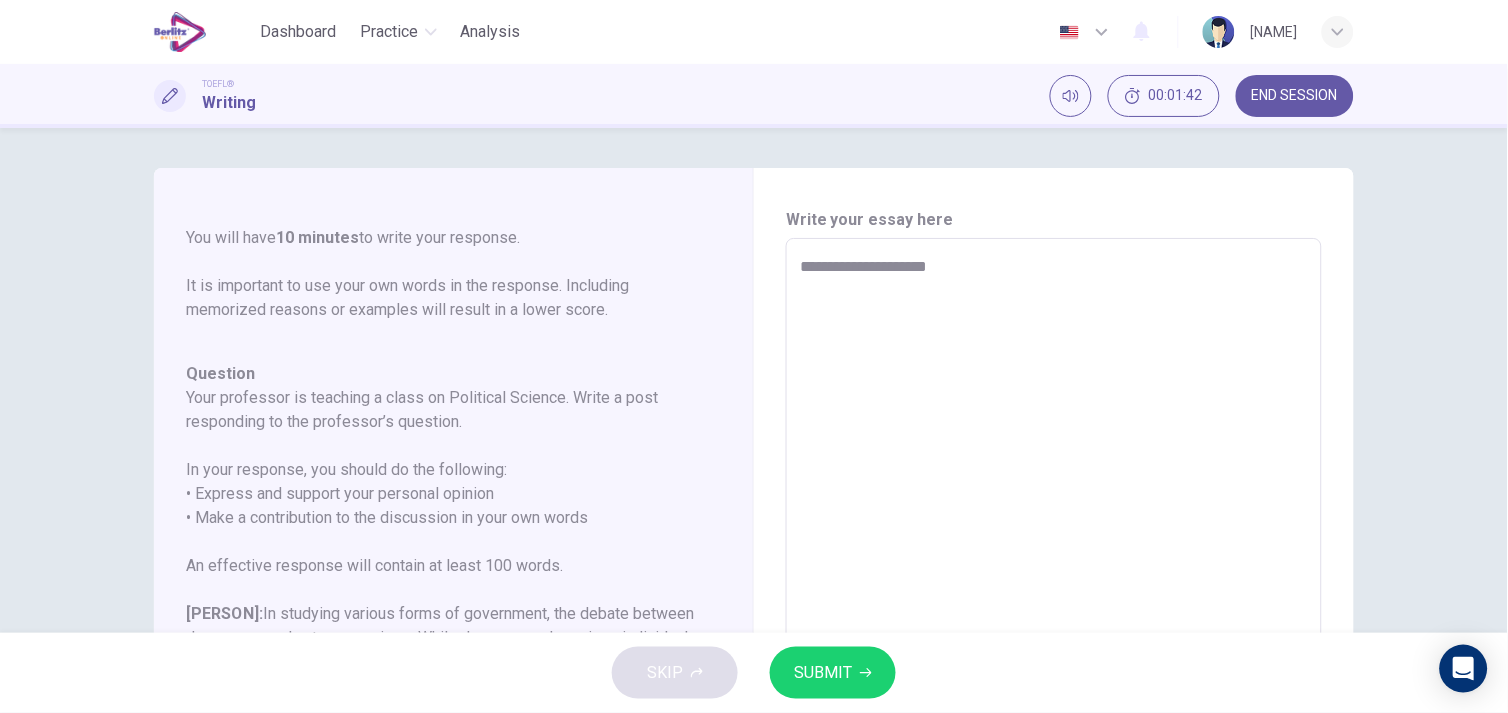 type on "*" 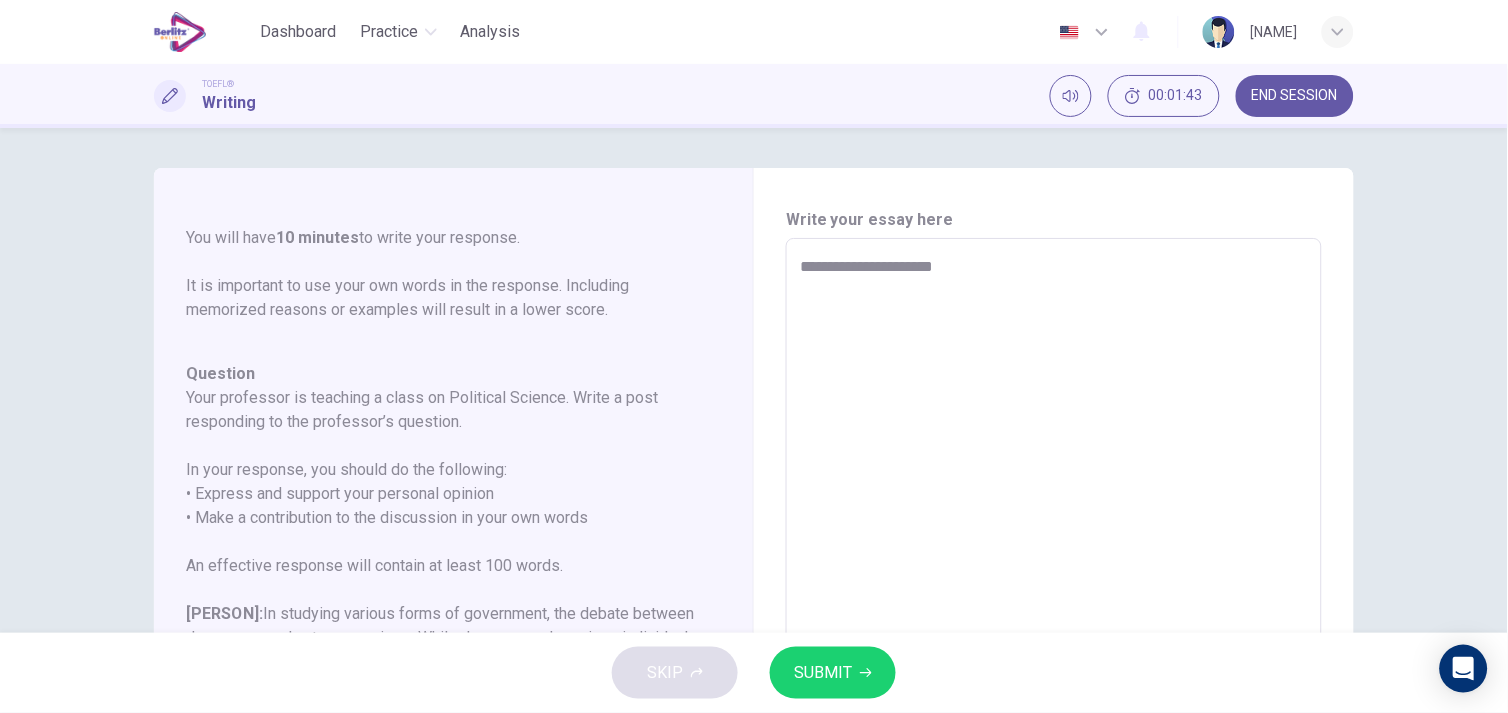 type on "*" 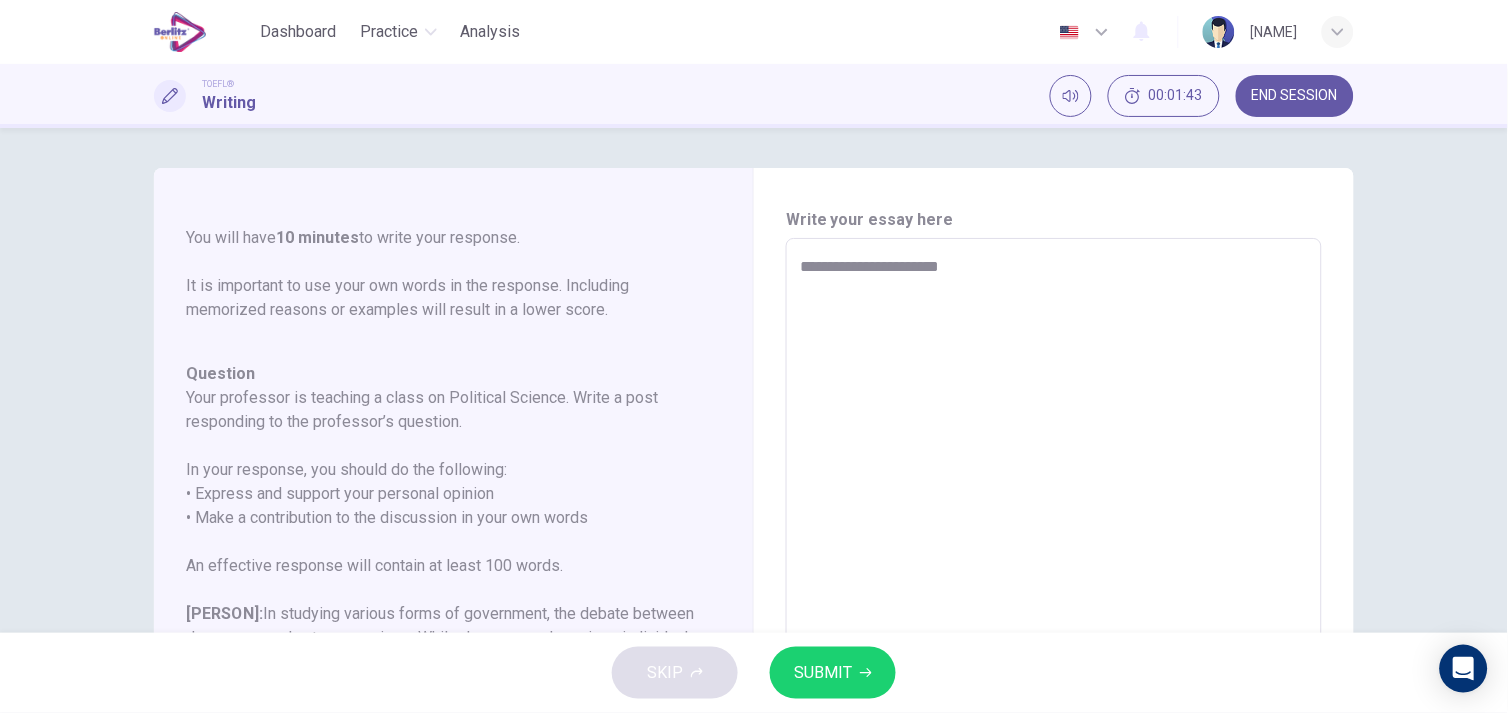 type on "*" 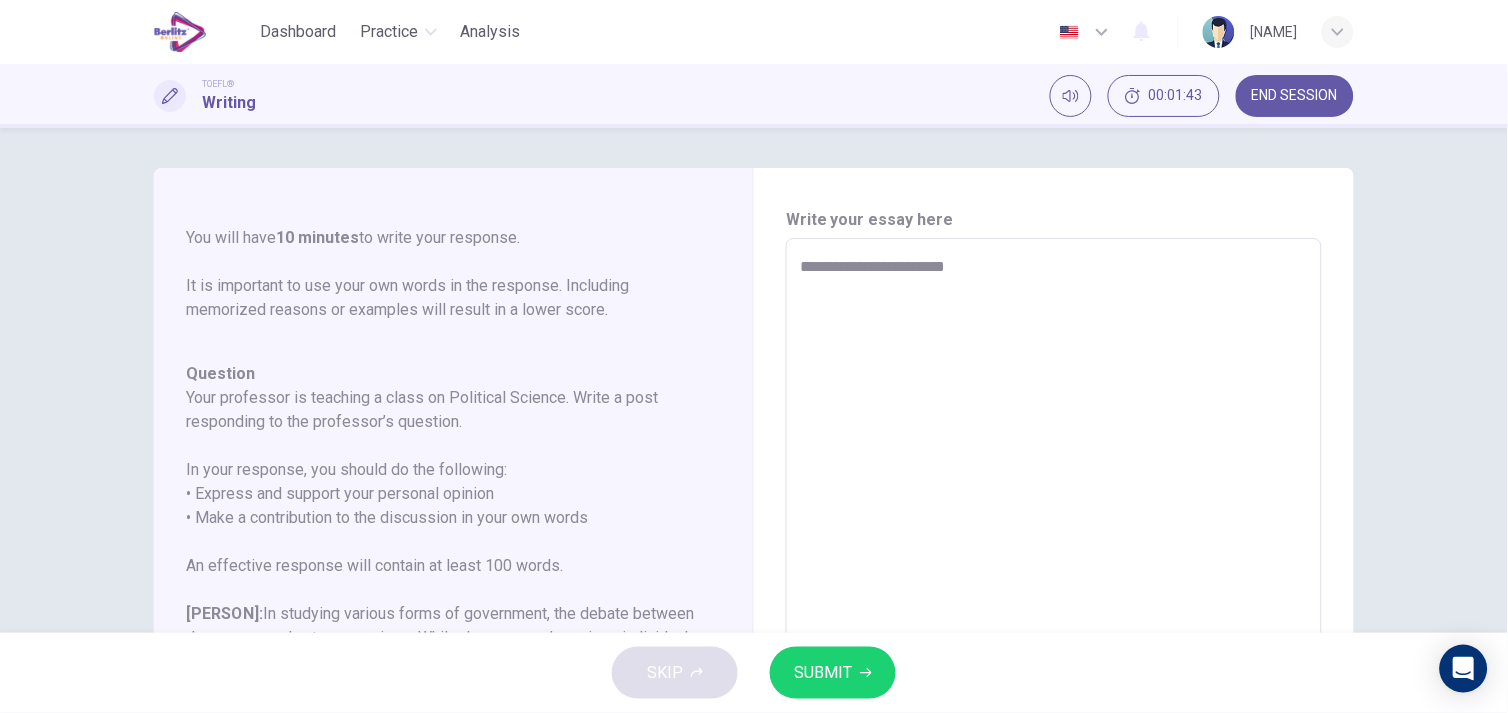 type on "*" 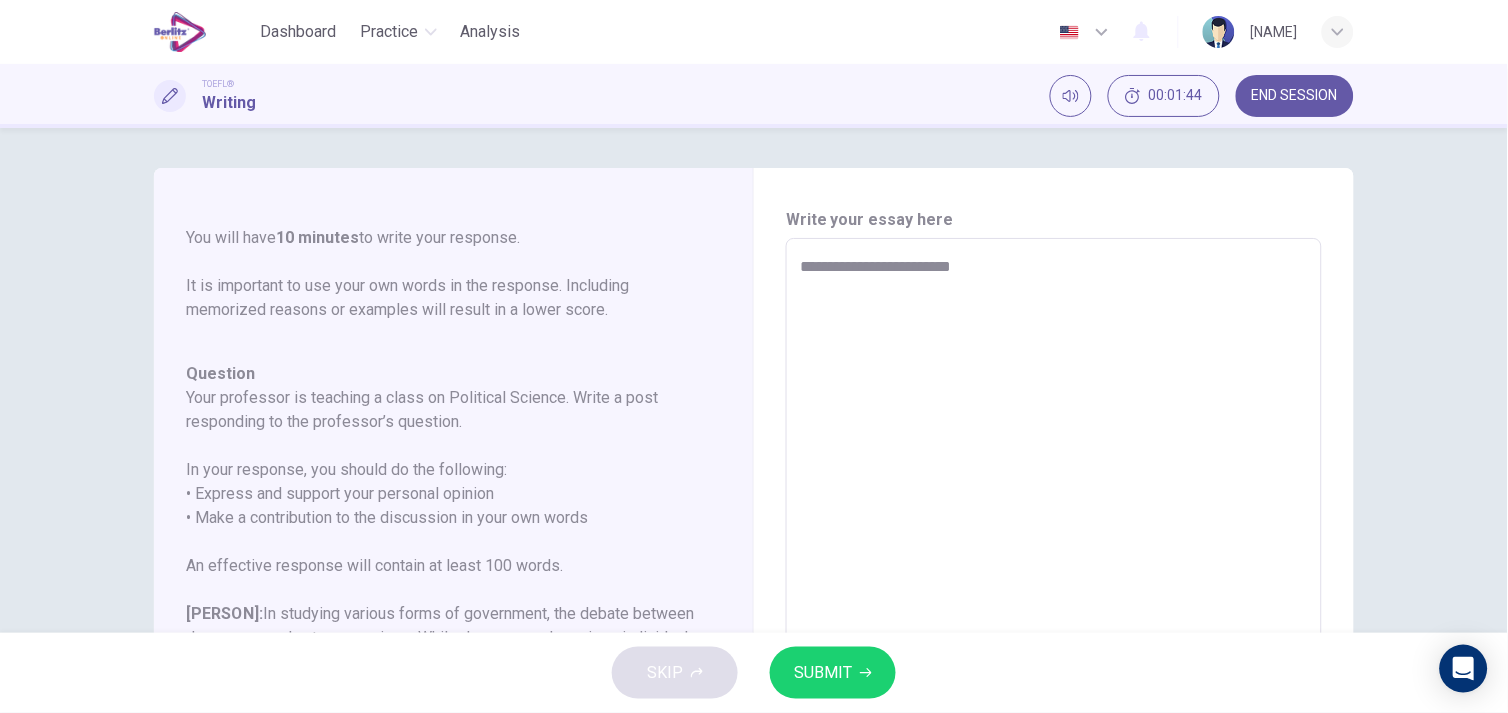 type on "**********" 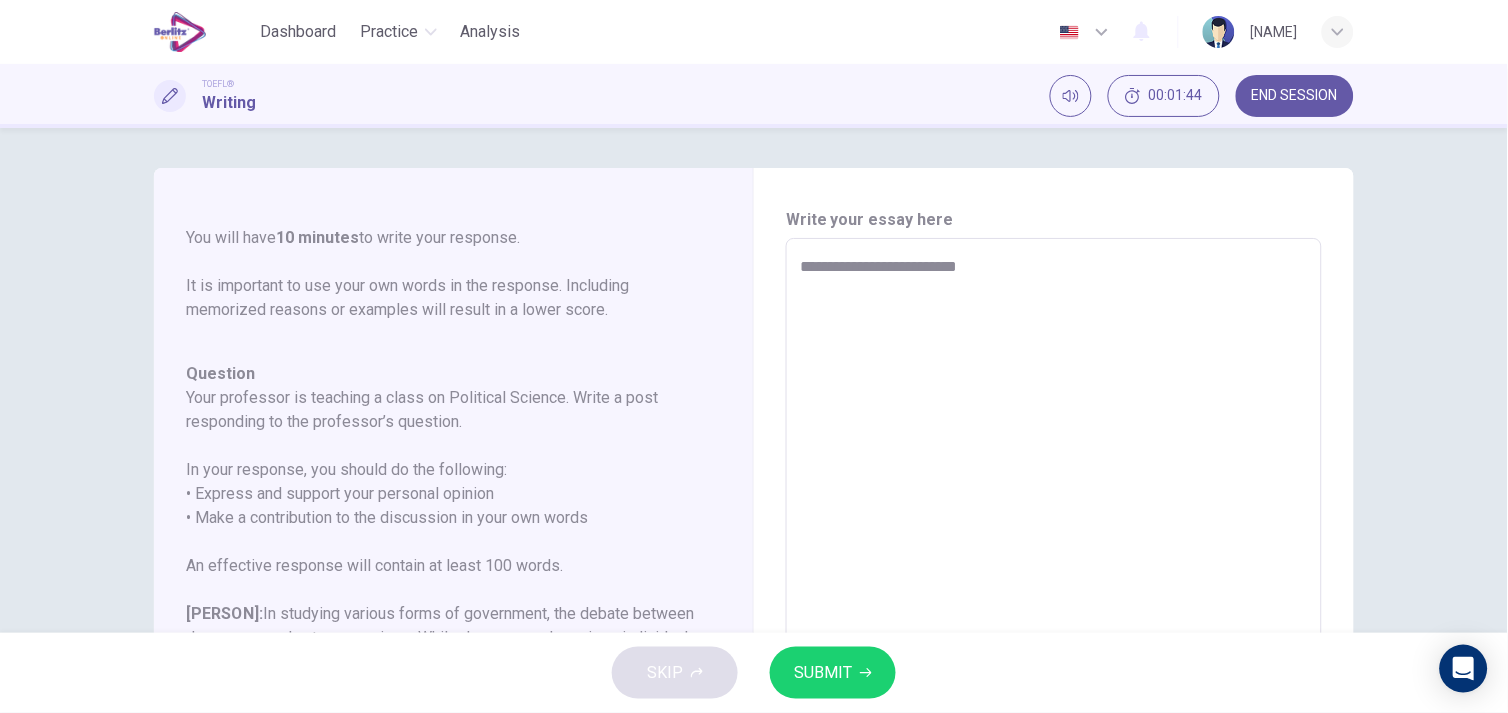 type on "**********" 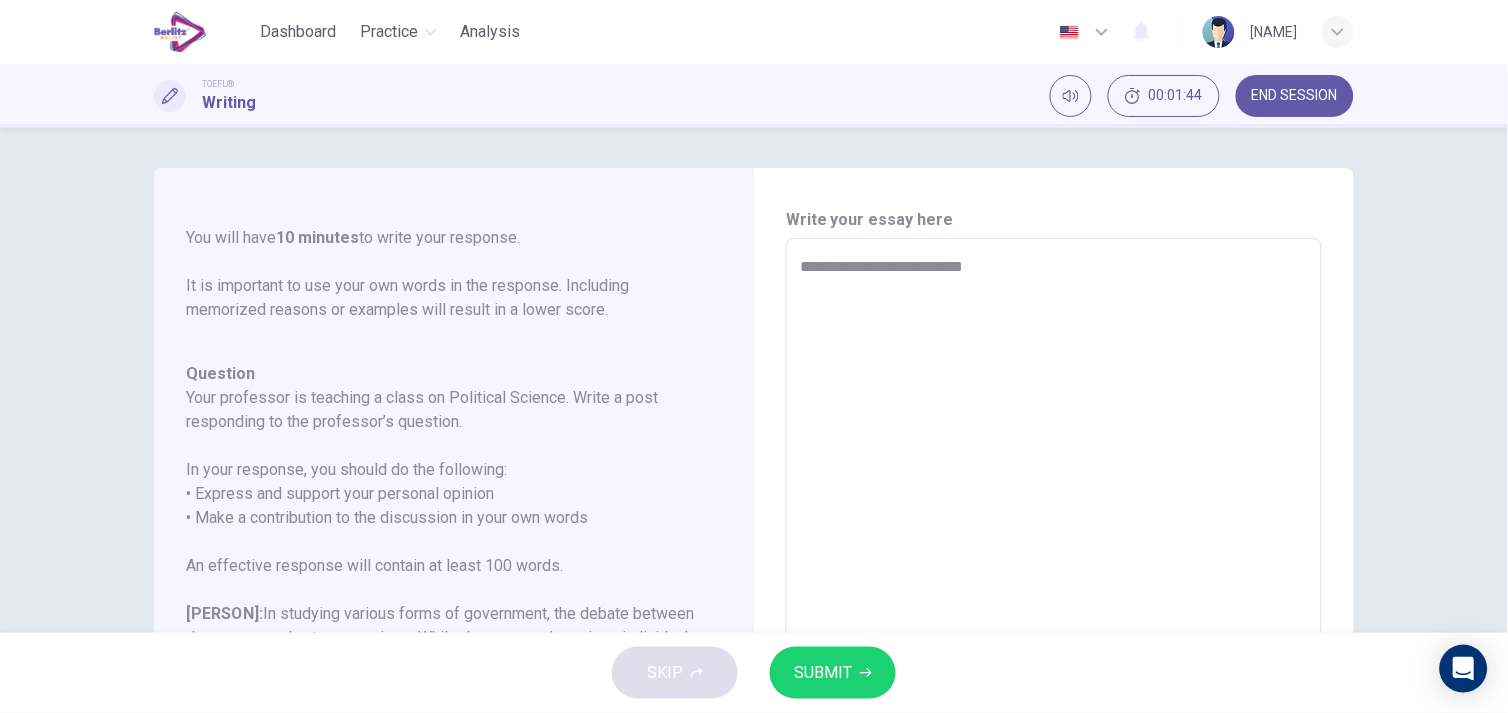 type on "*" 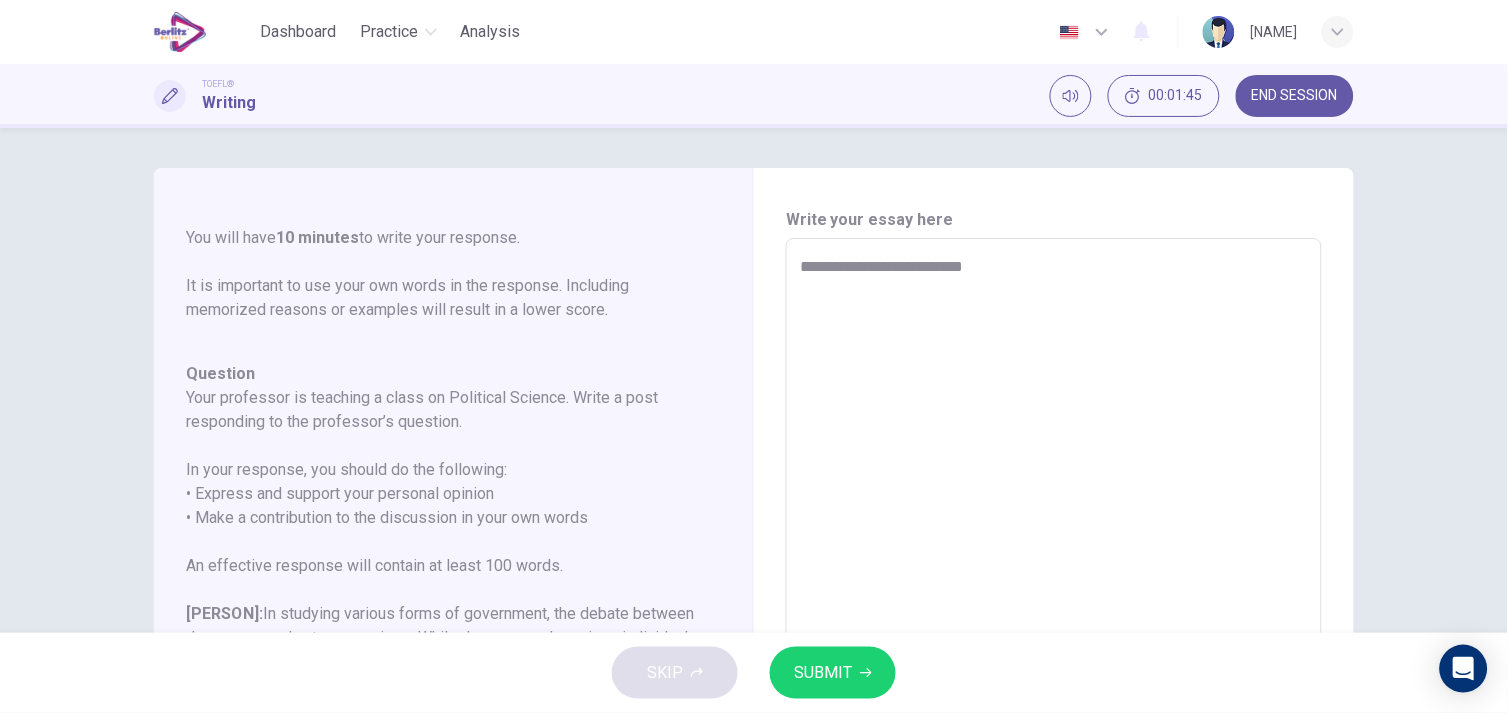 type on "**********" 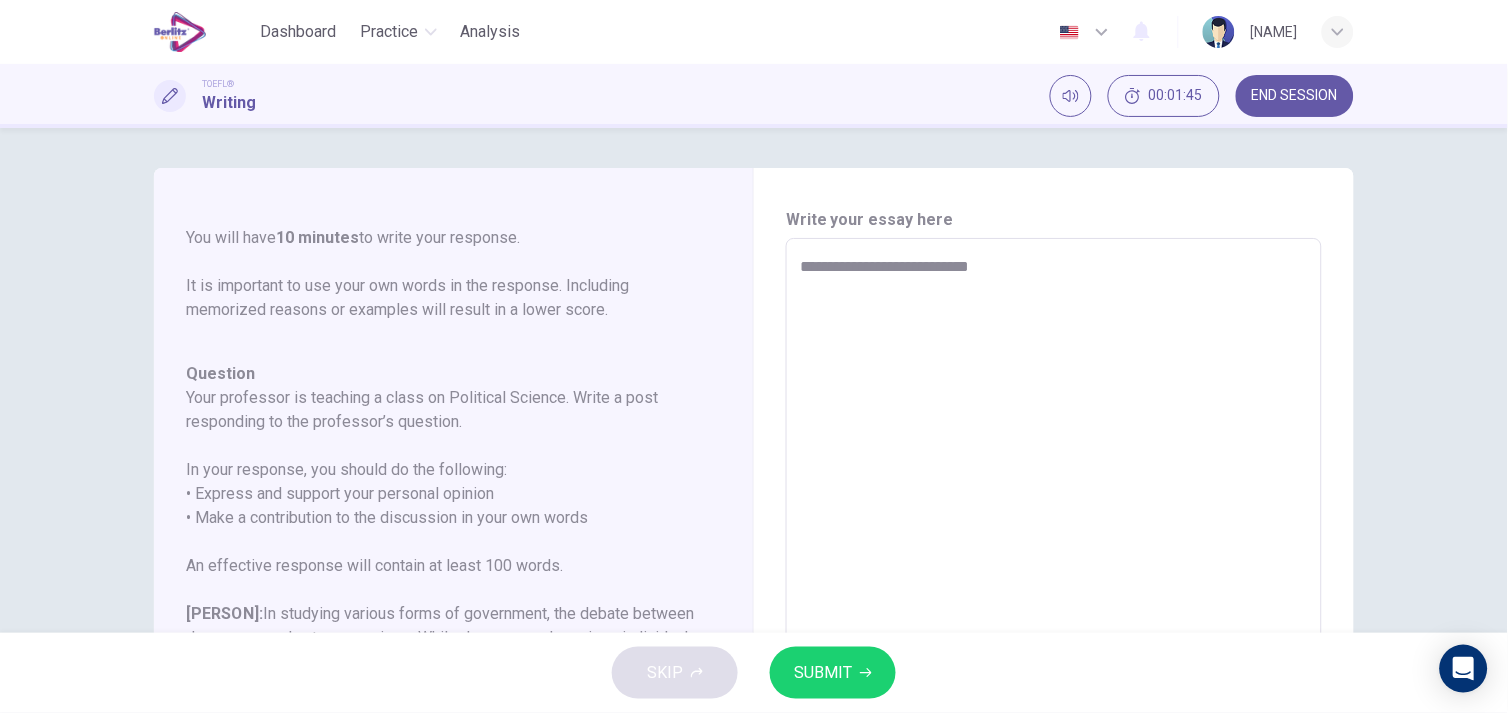 type on "*" 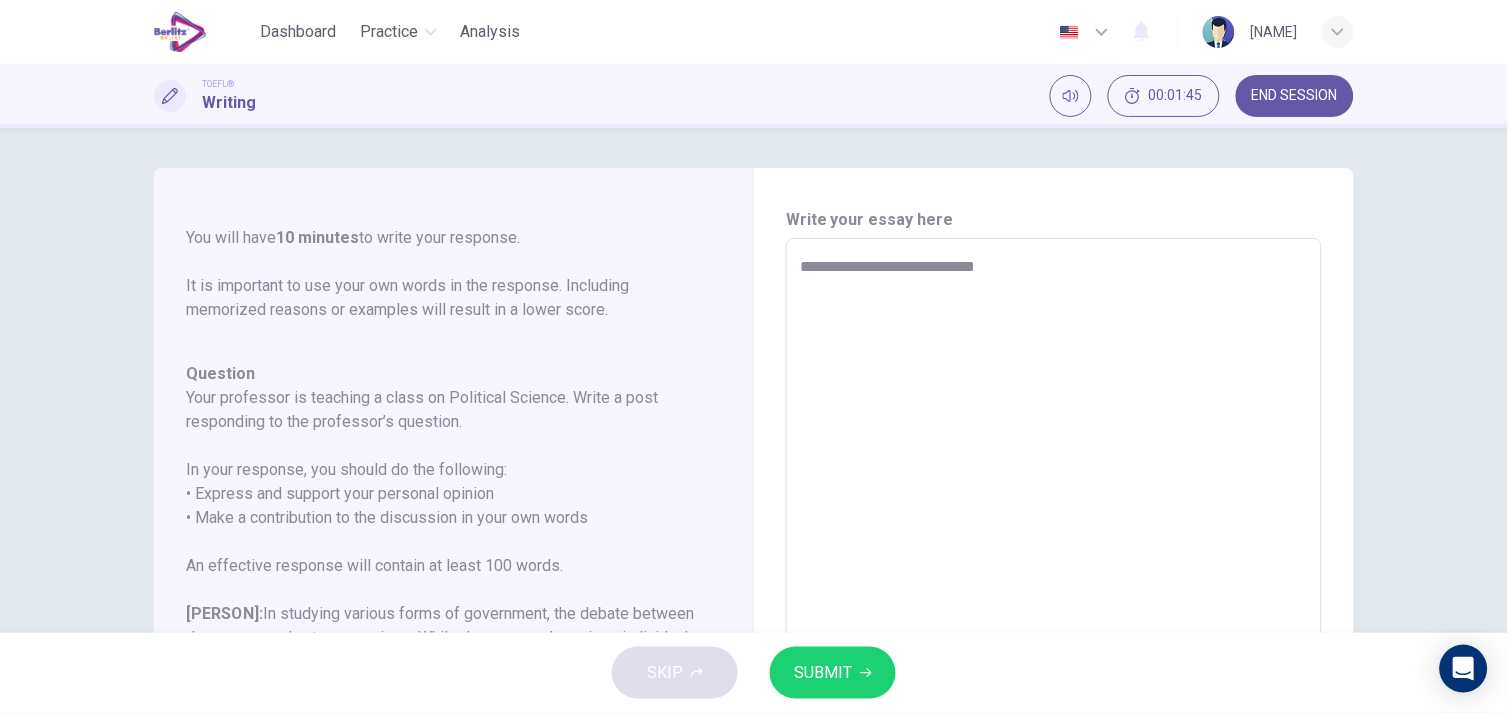 type on "*" 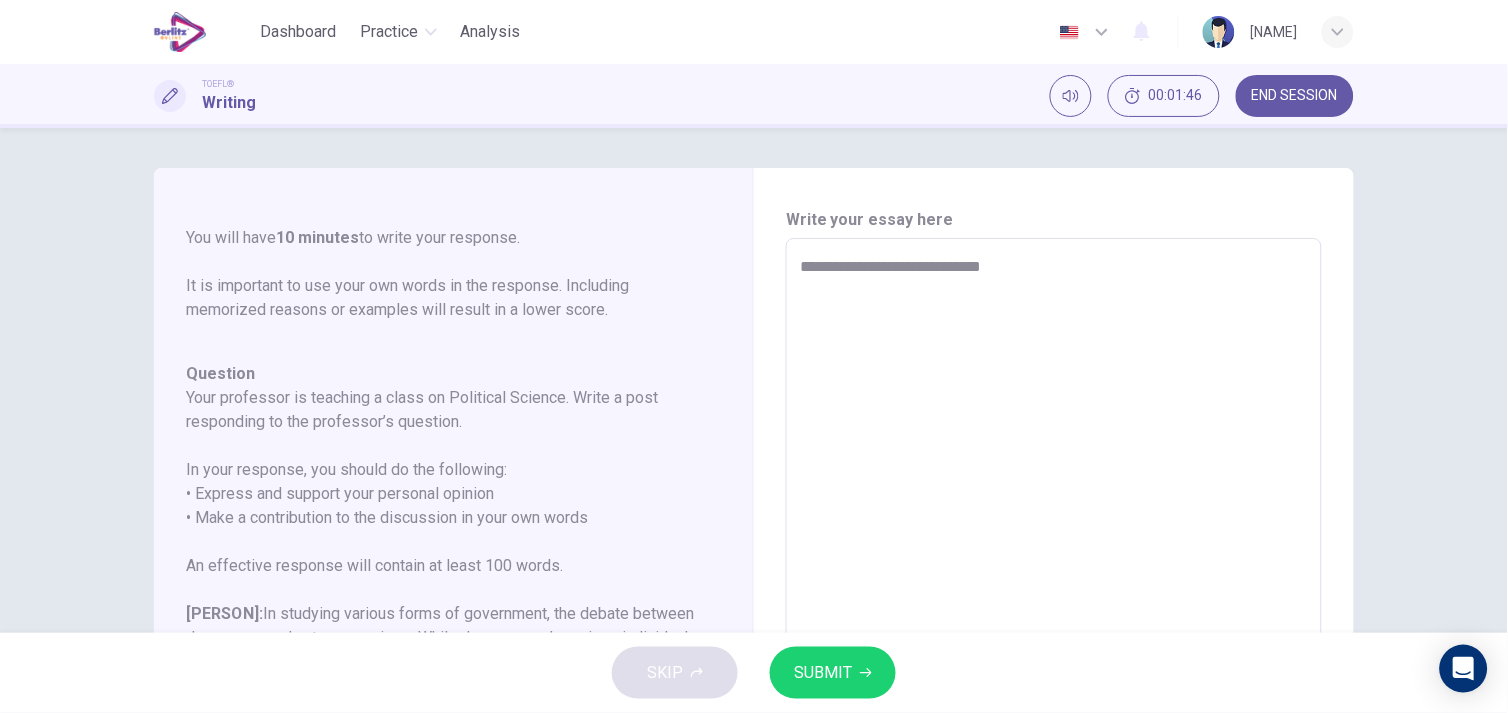 type on "**********" 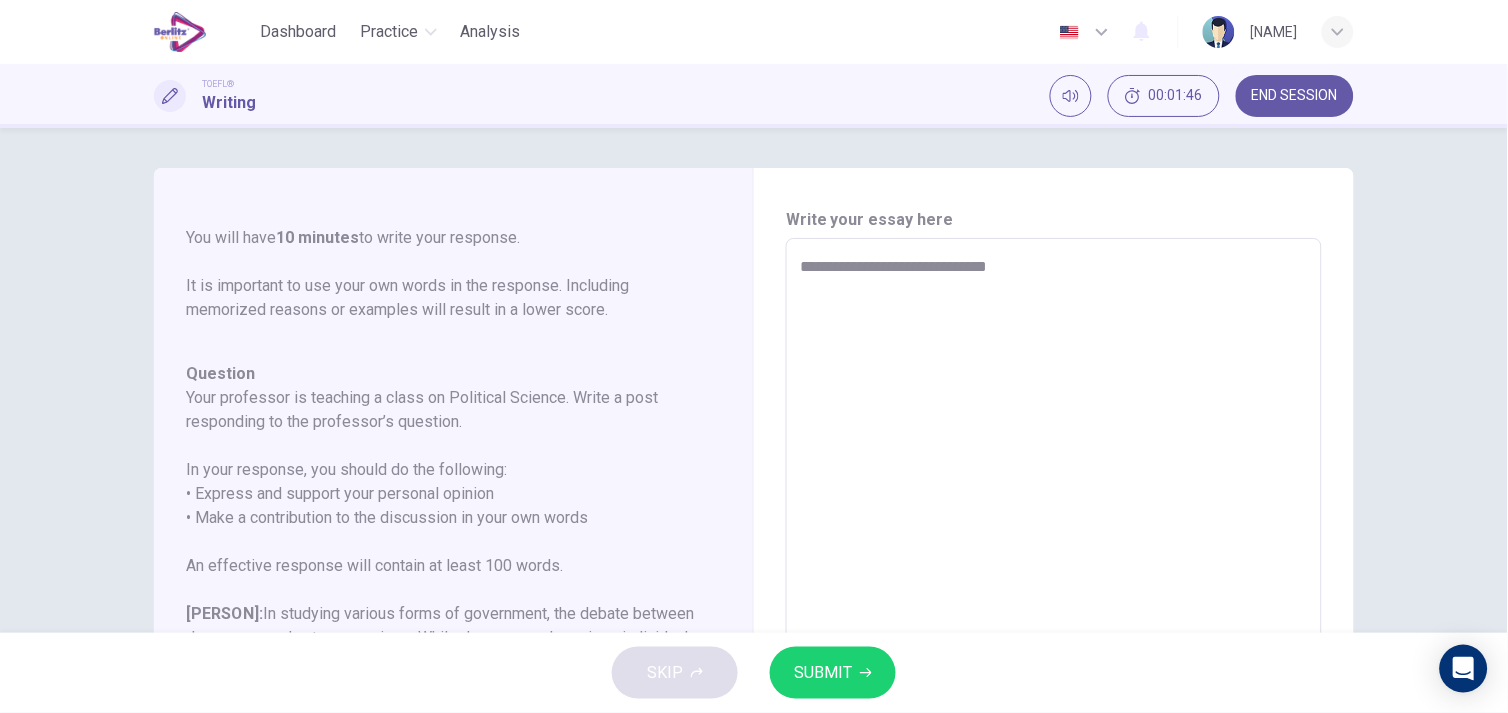 type on "**********" 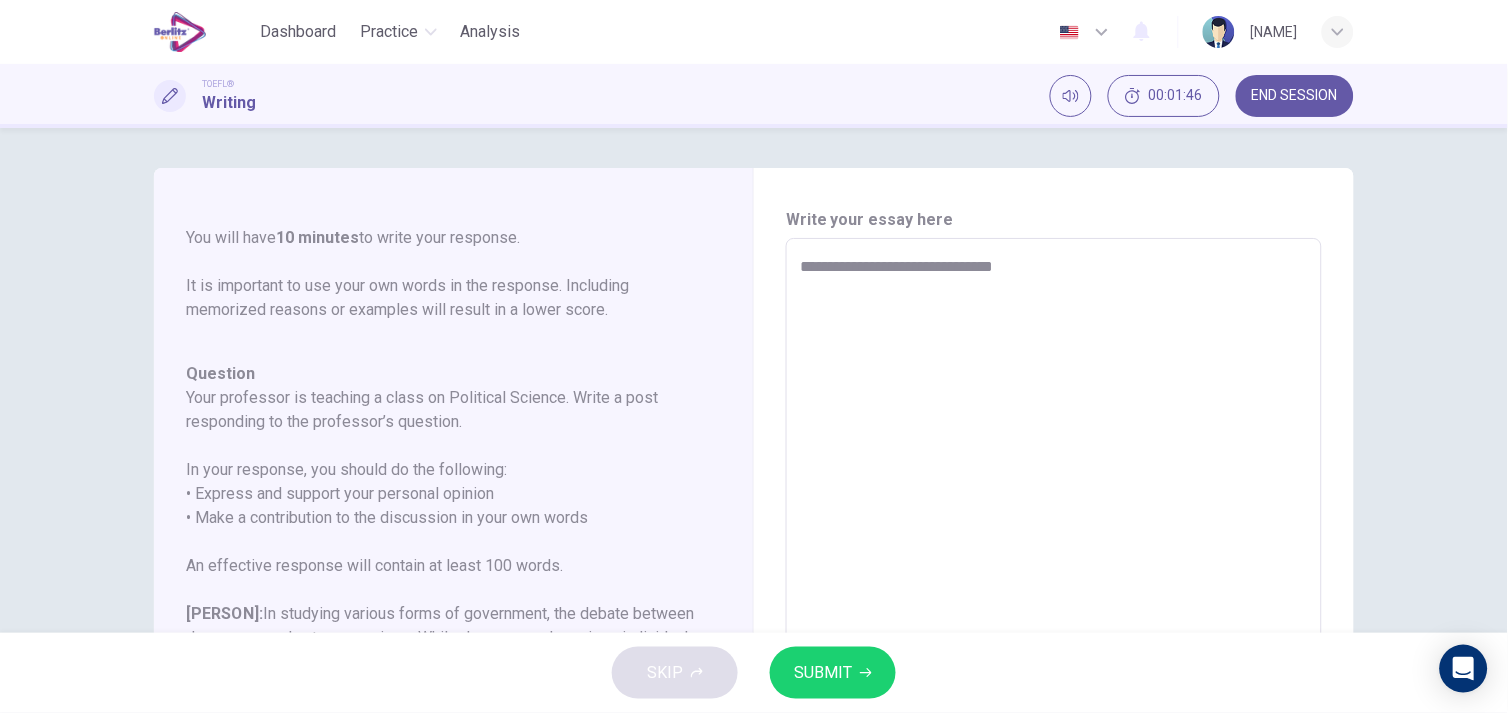 type on "*" 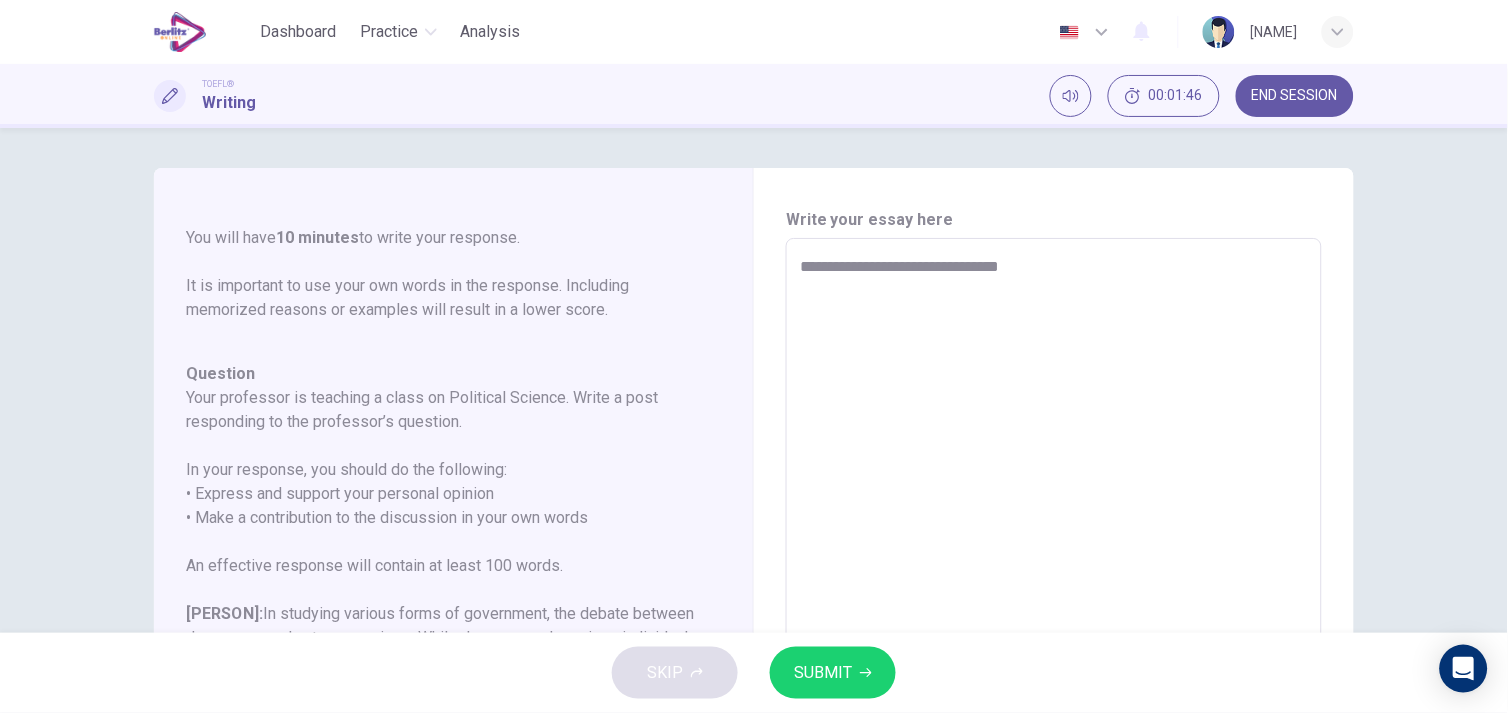 type on "*" 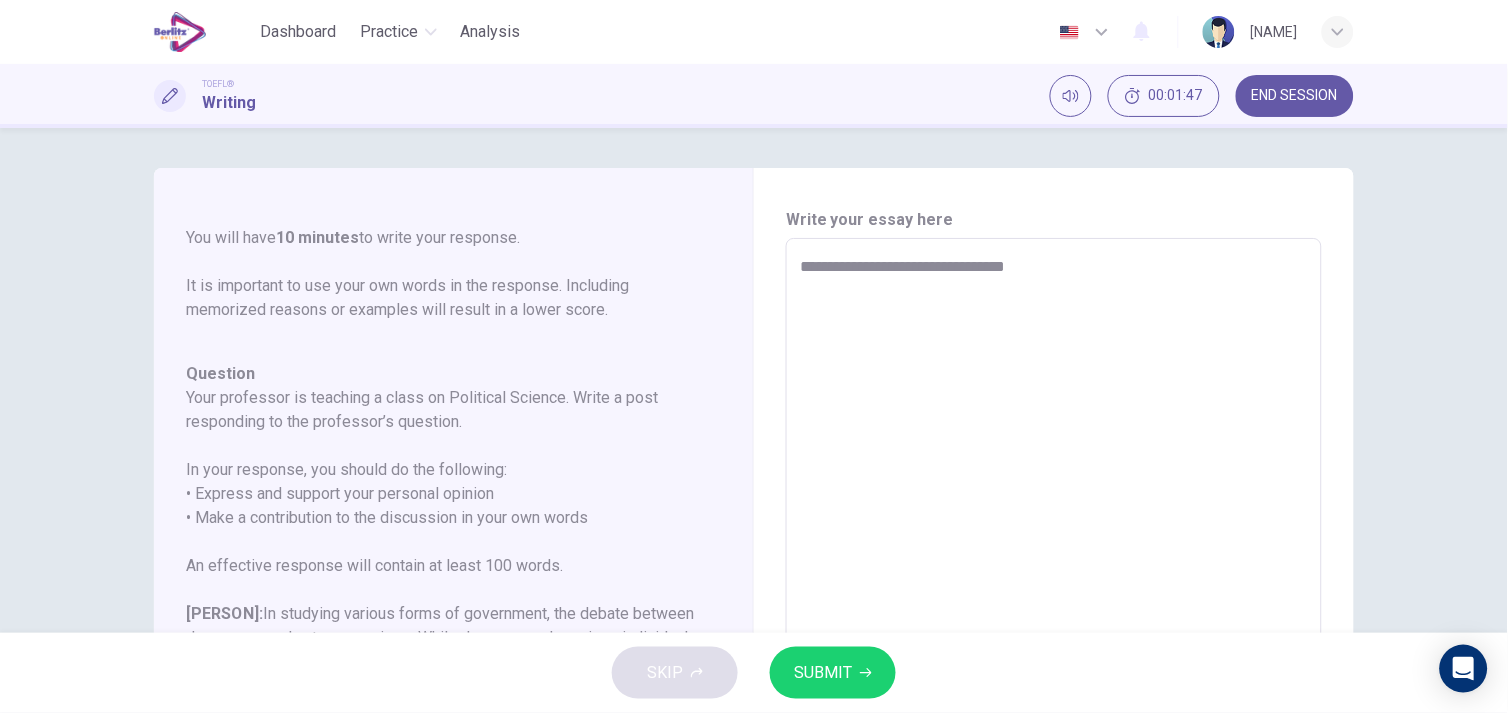 type on "**********" 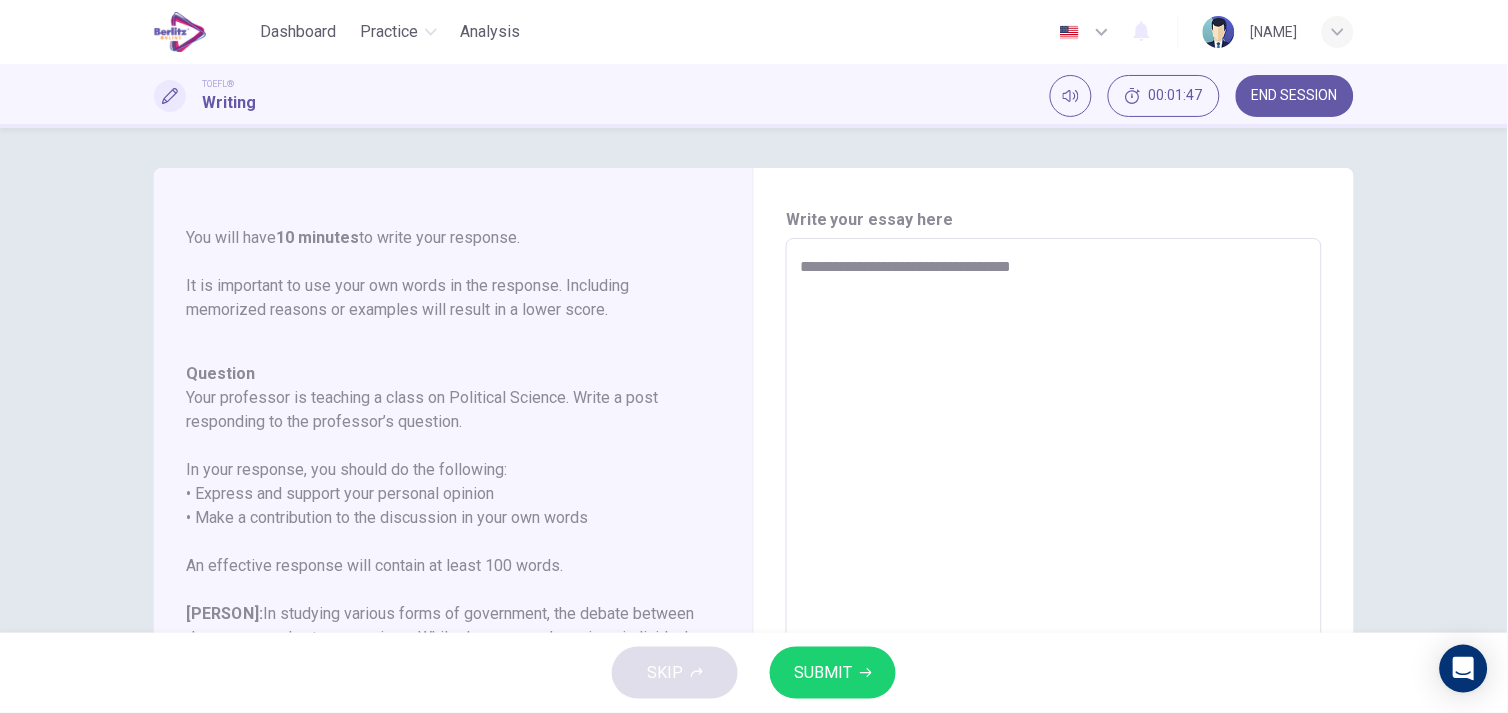 type on "*" 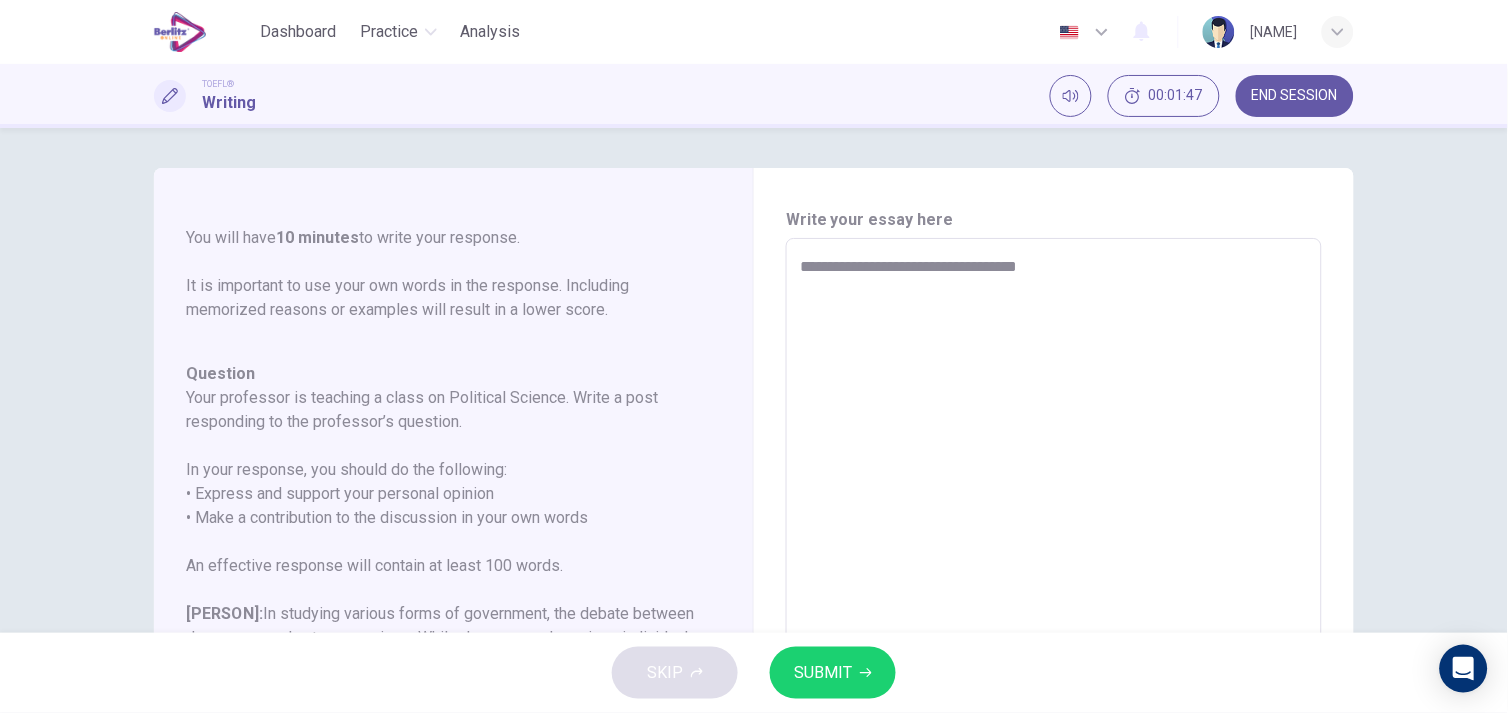 type on "**********" 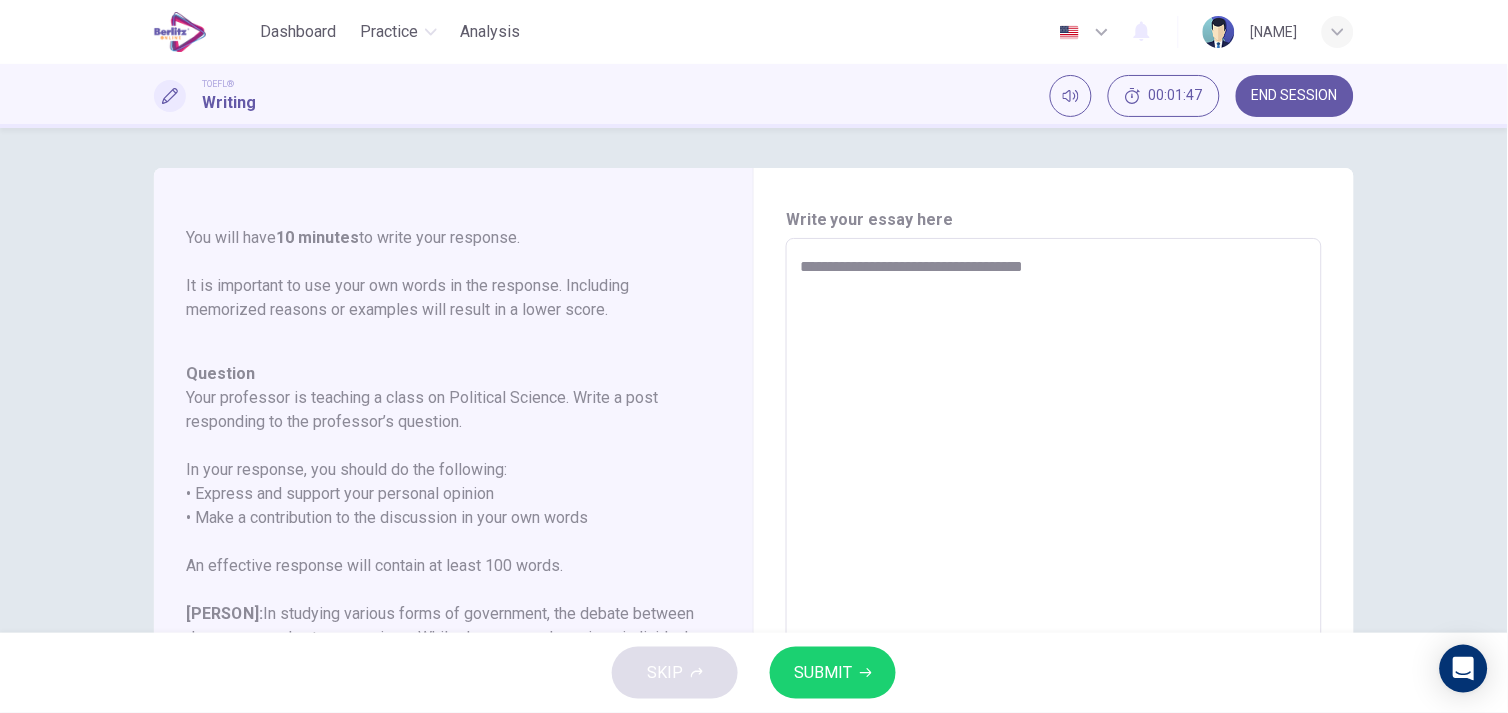 type on "*" 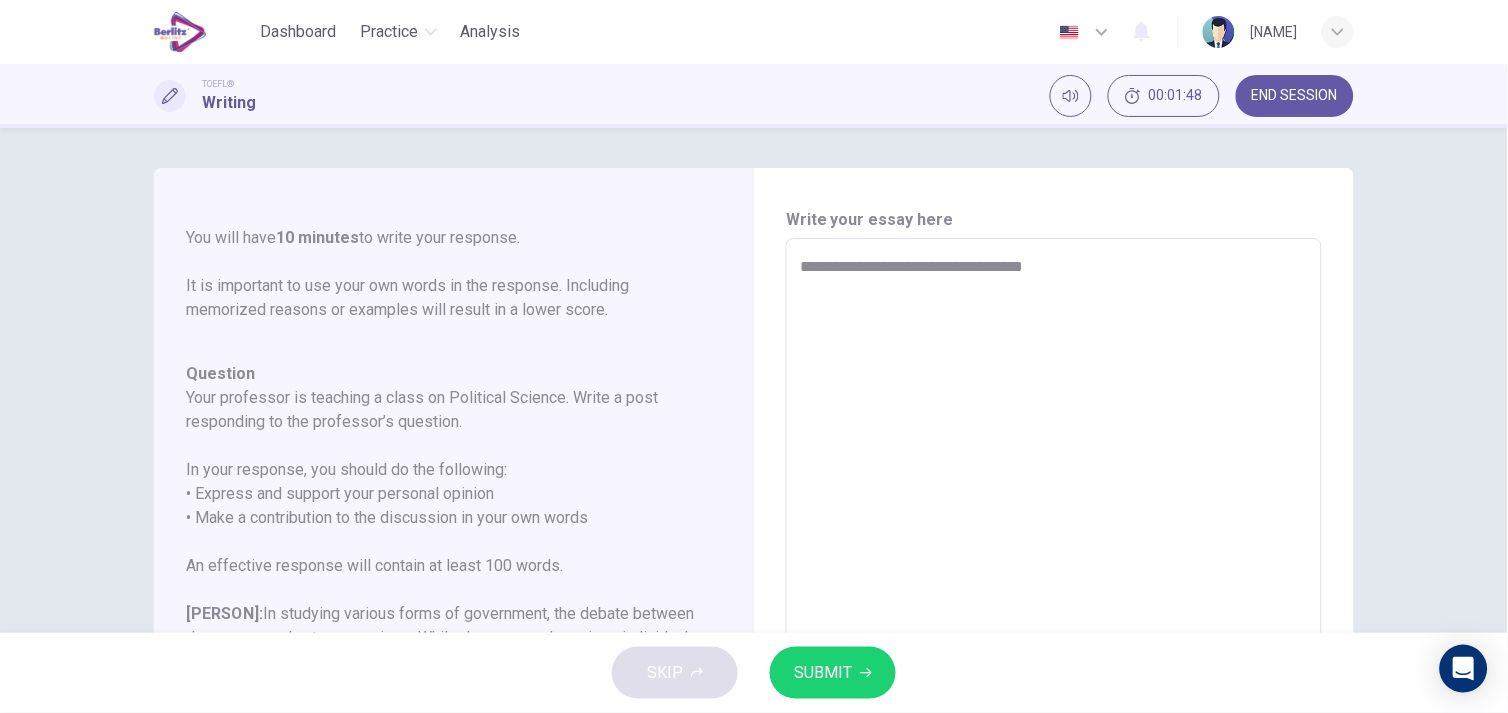 type on "**********" 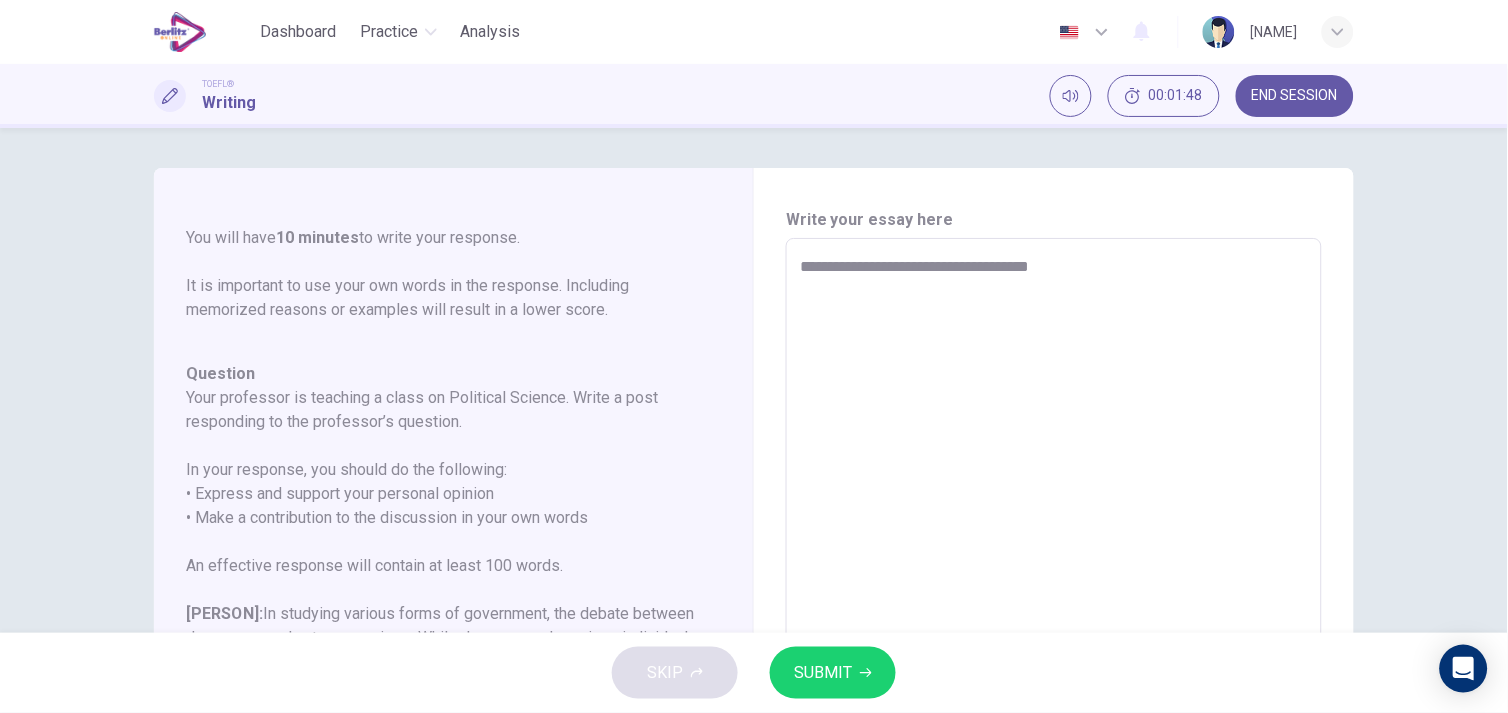 type on "*" 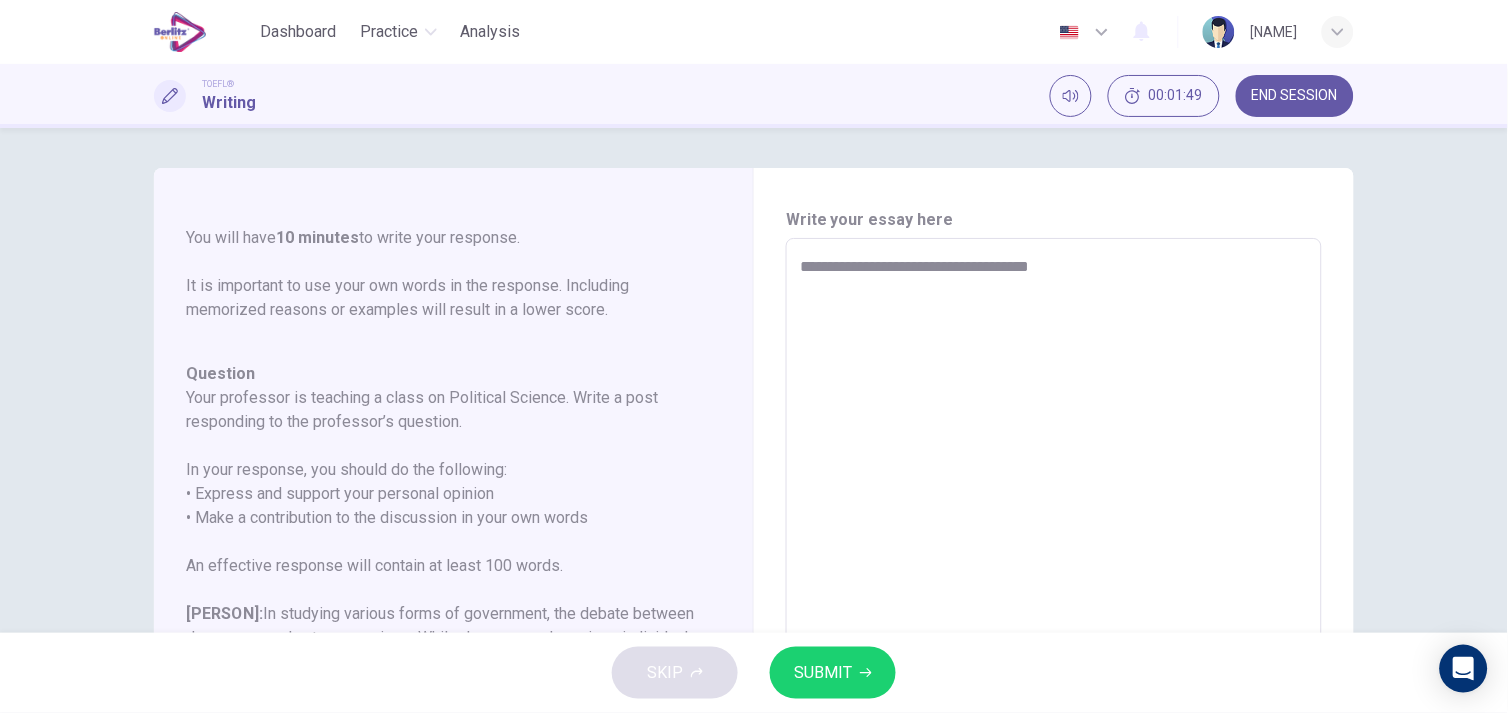 type on "**********" 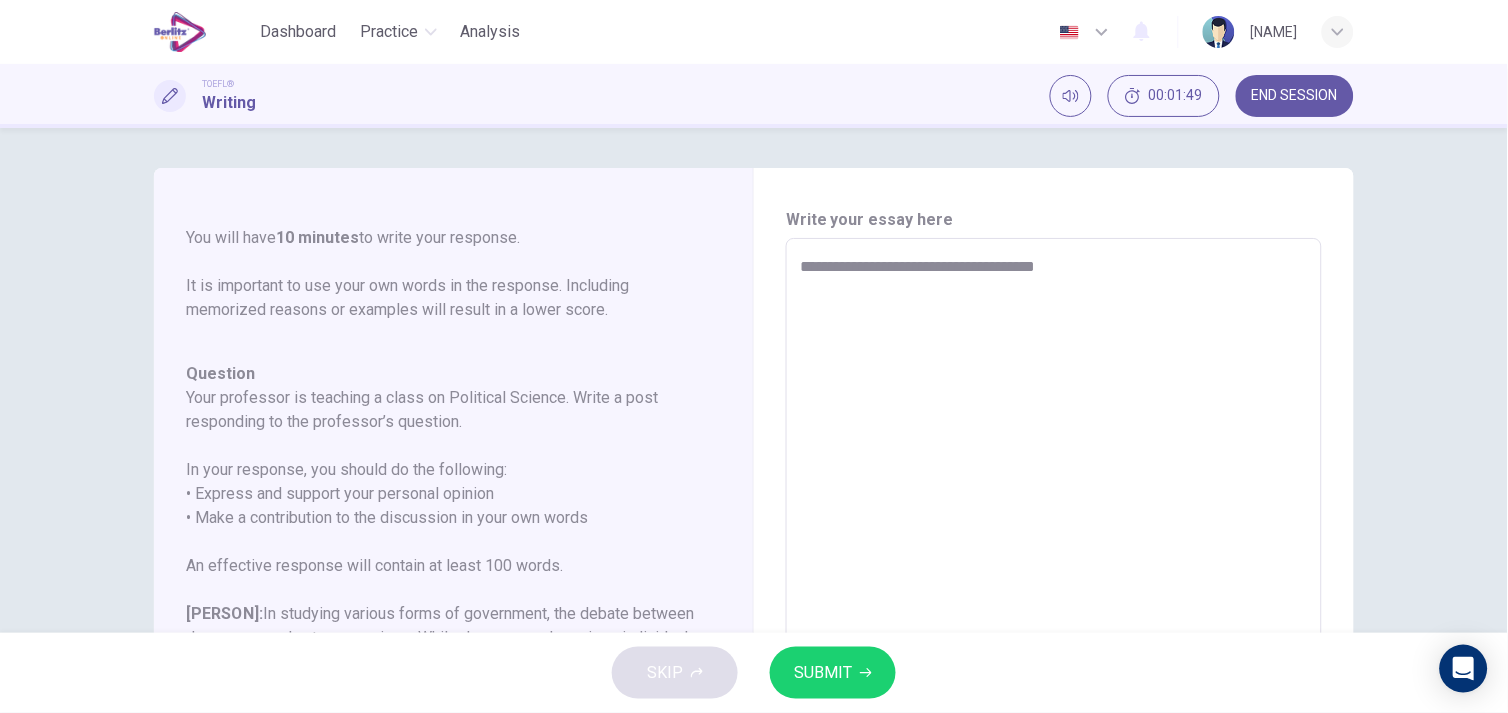 type on "**********" 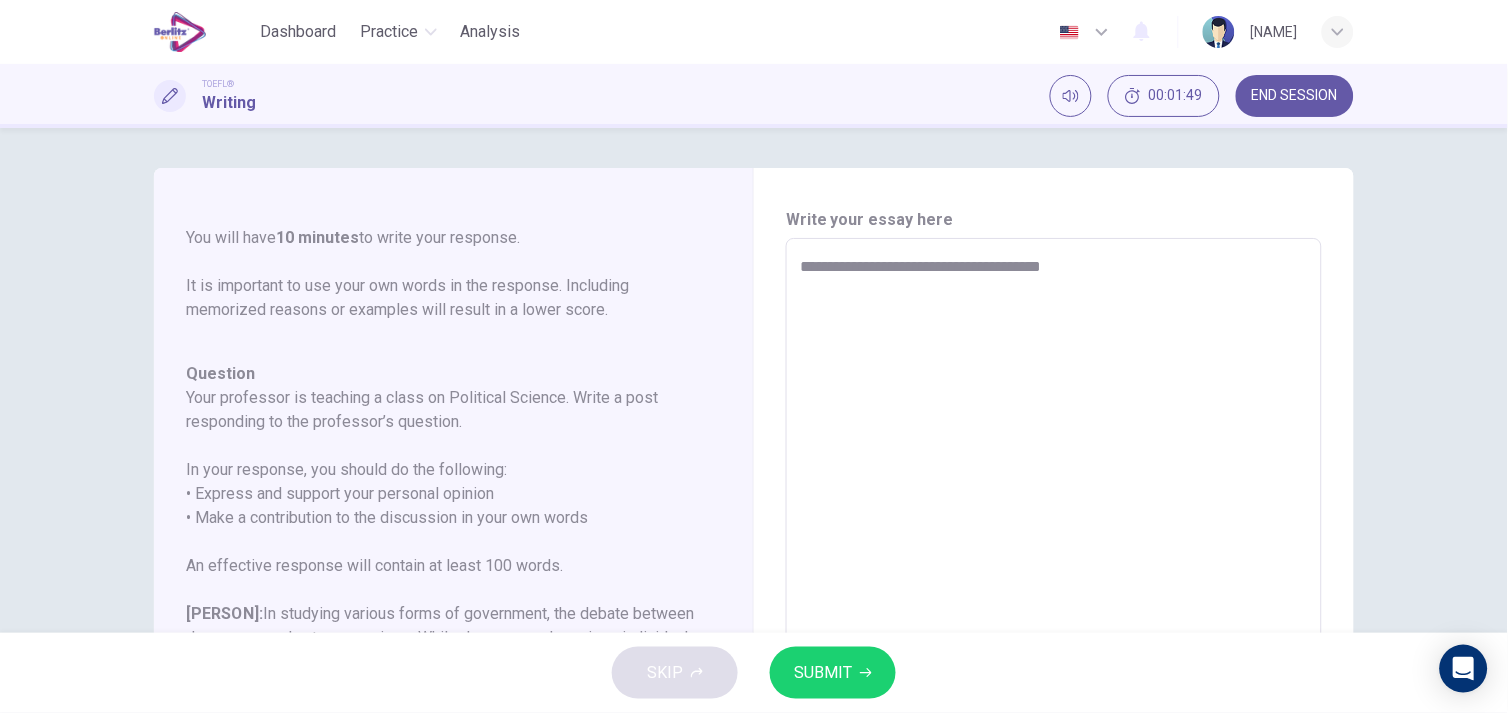 type on "**********" 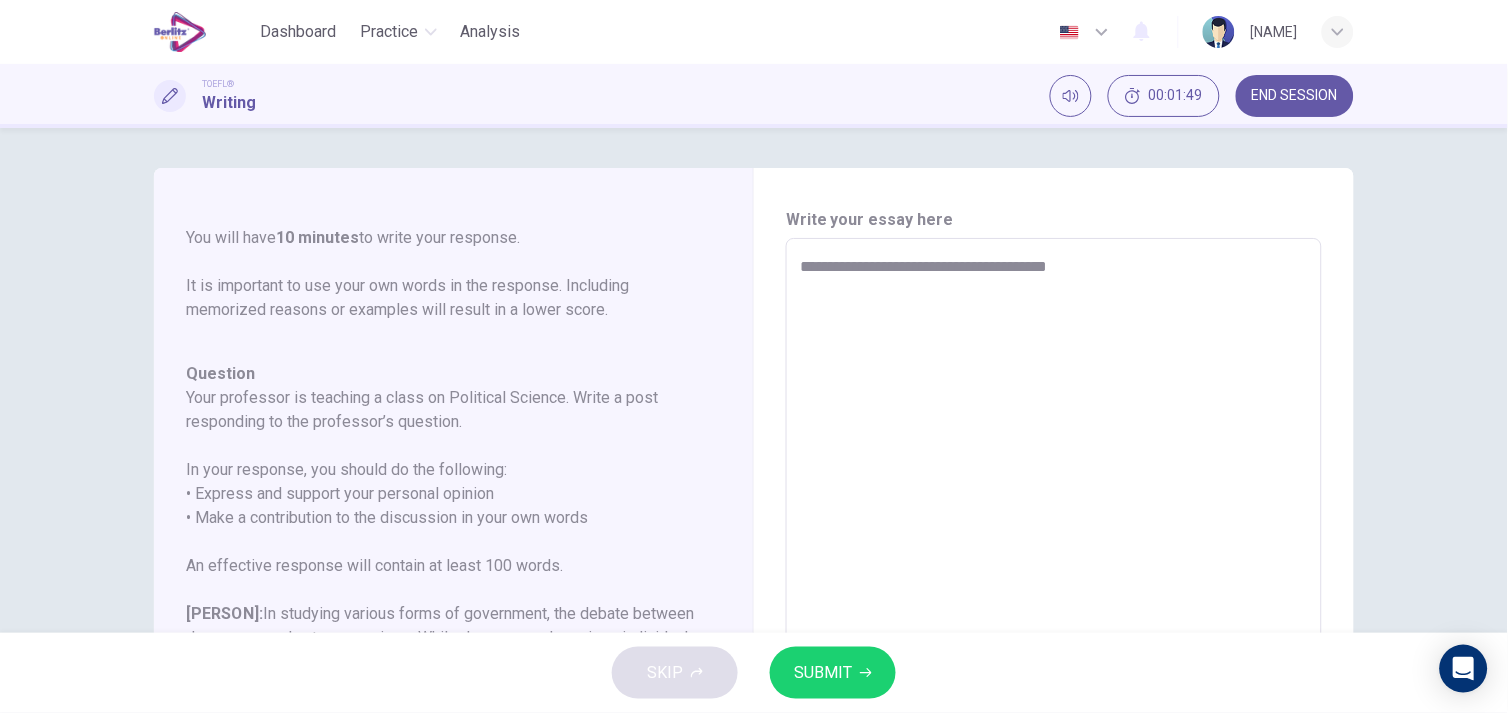 type on "*" 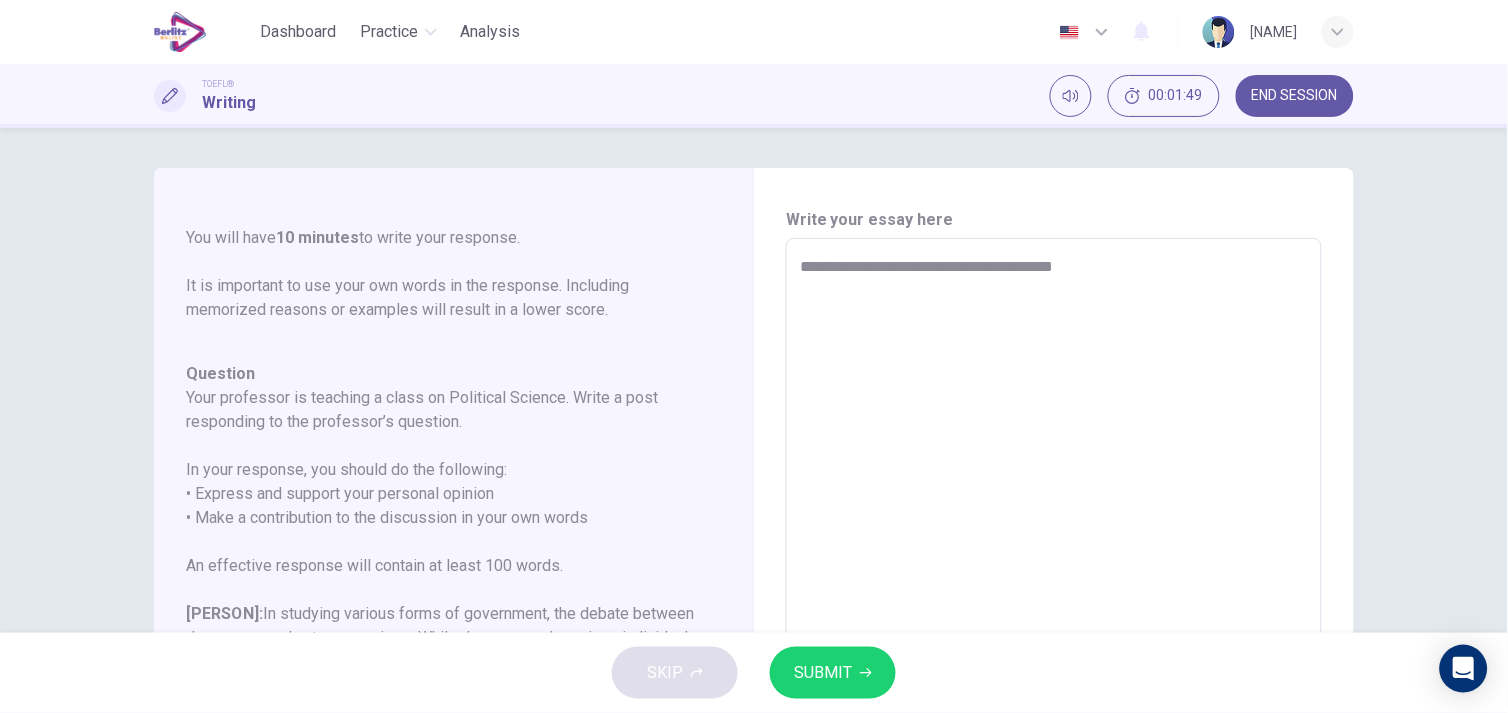type on "*" 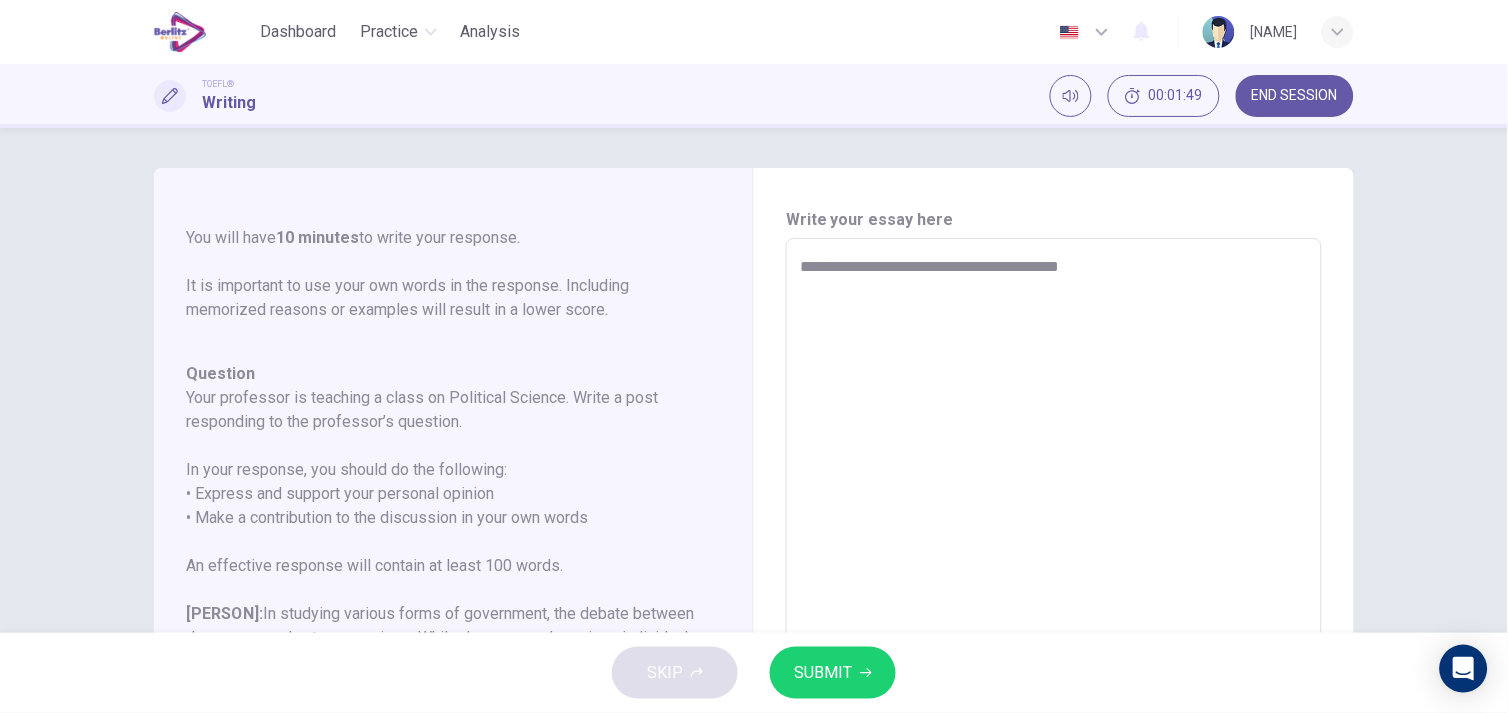 type on "*" 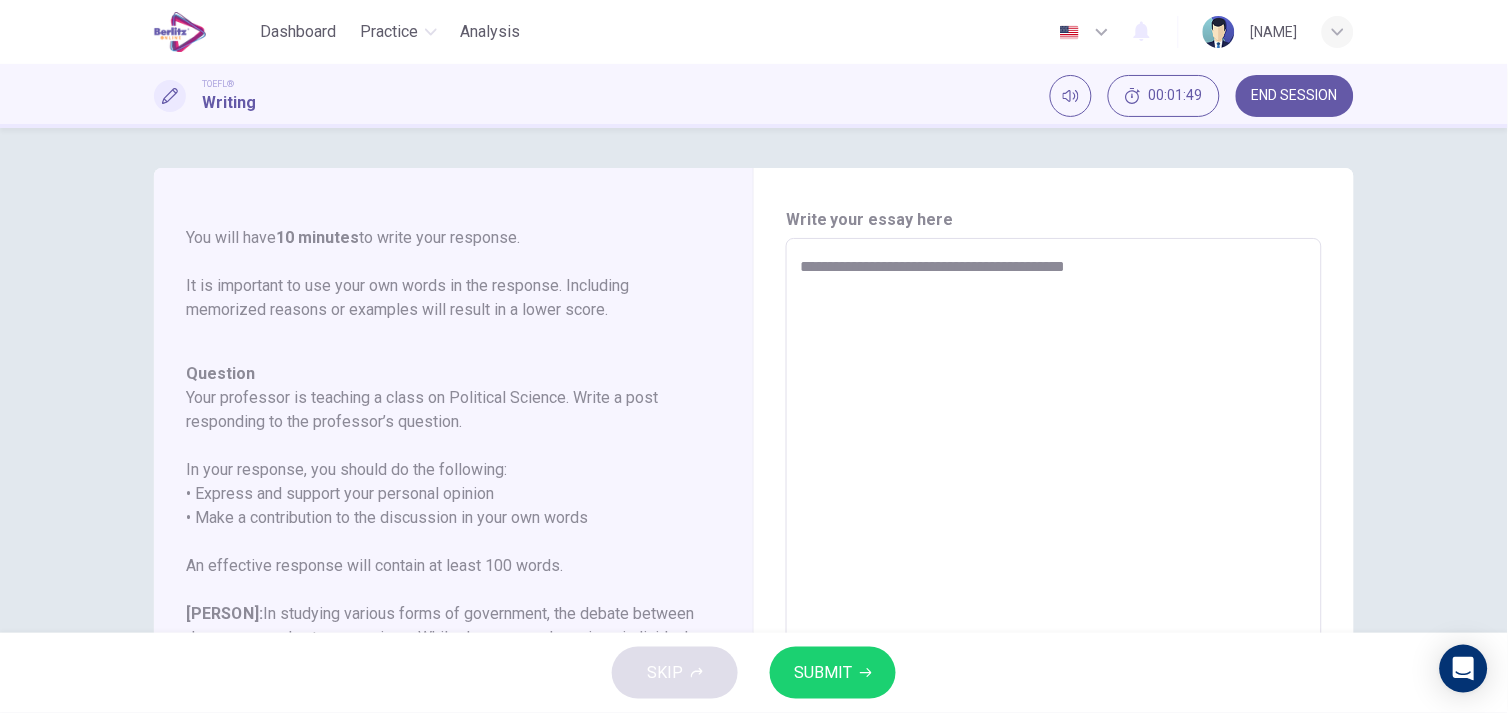 type on "*" 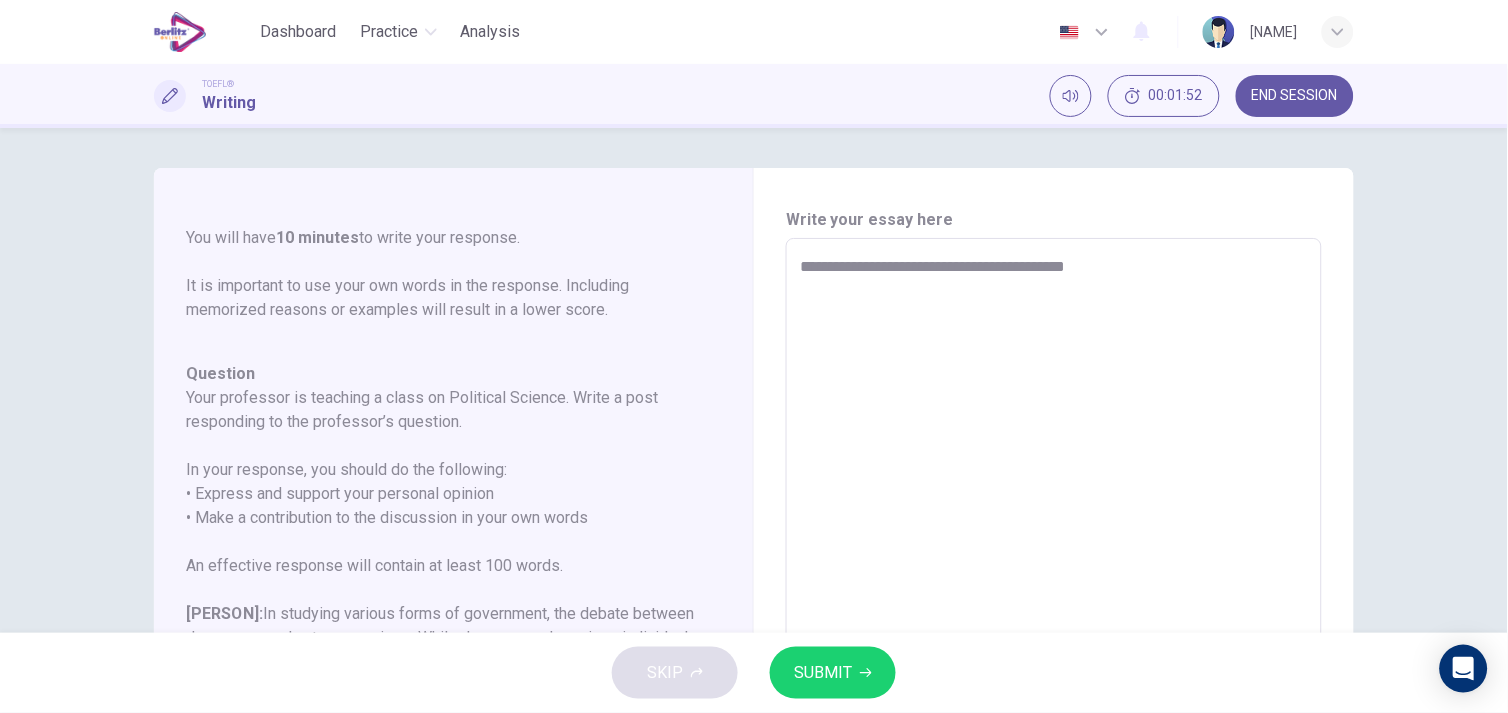 type on "**********" 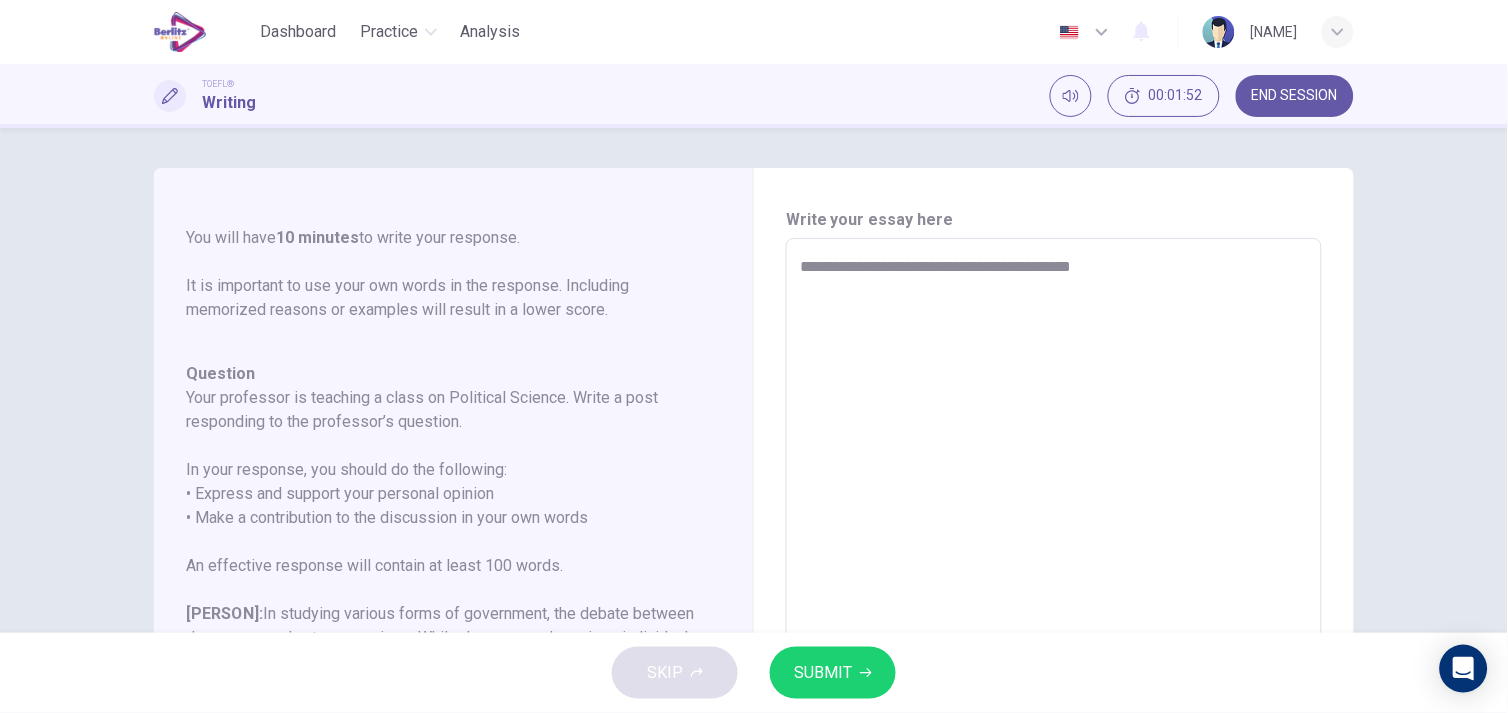 type on "**********" 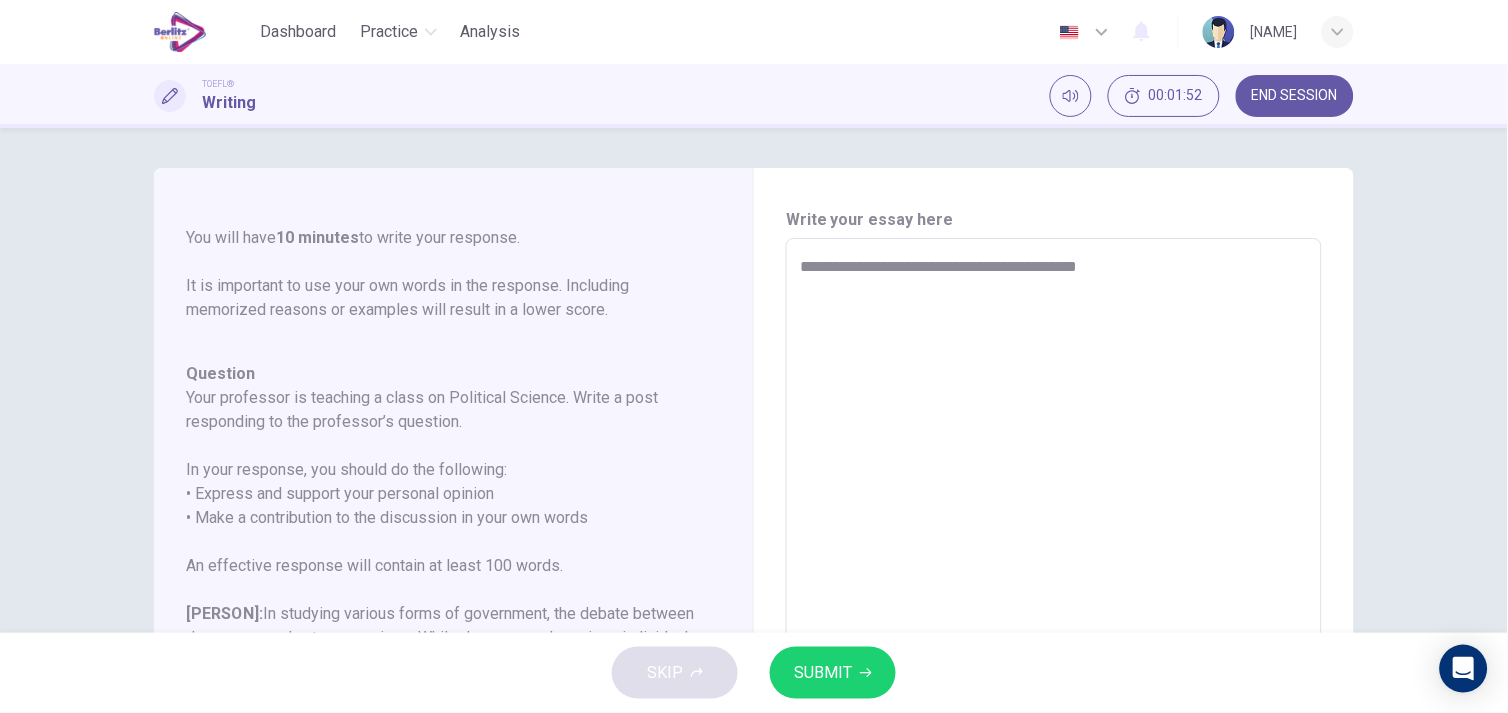 type on "**********" 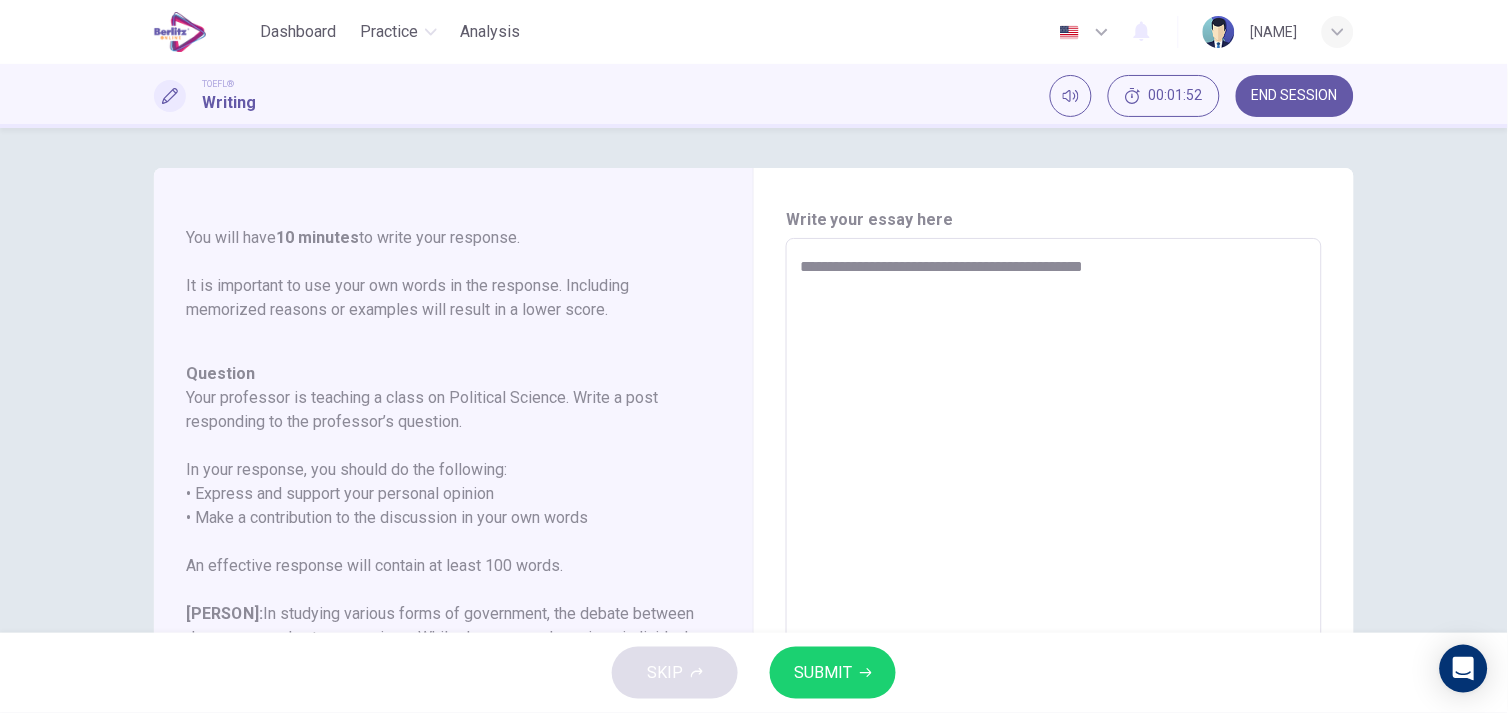 type on "*" 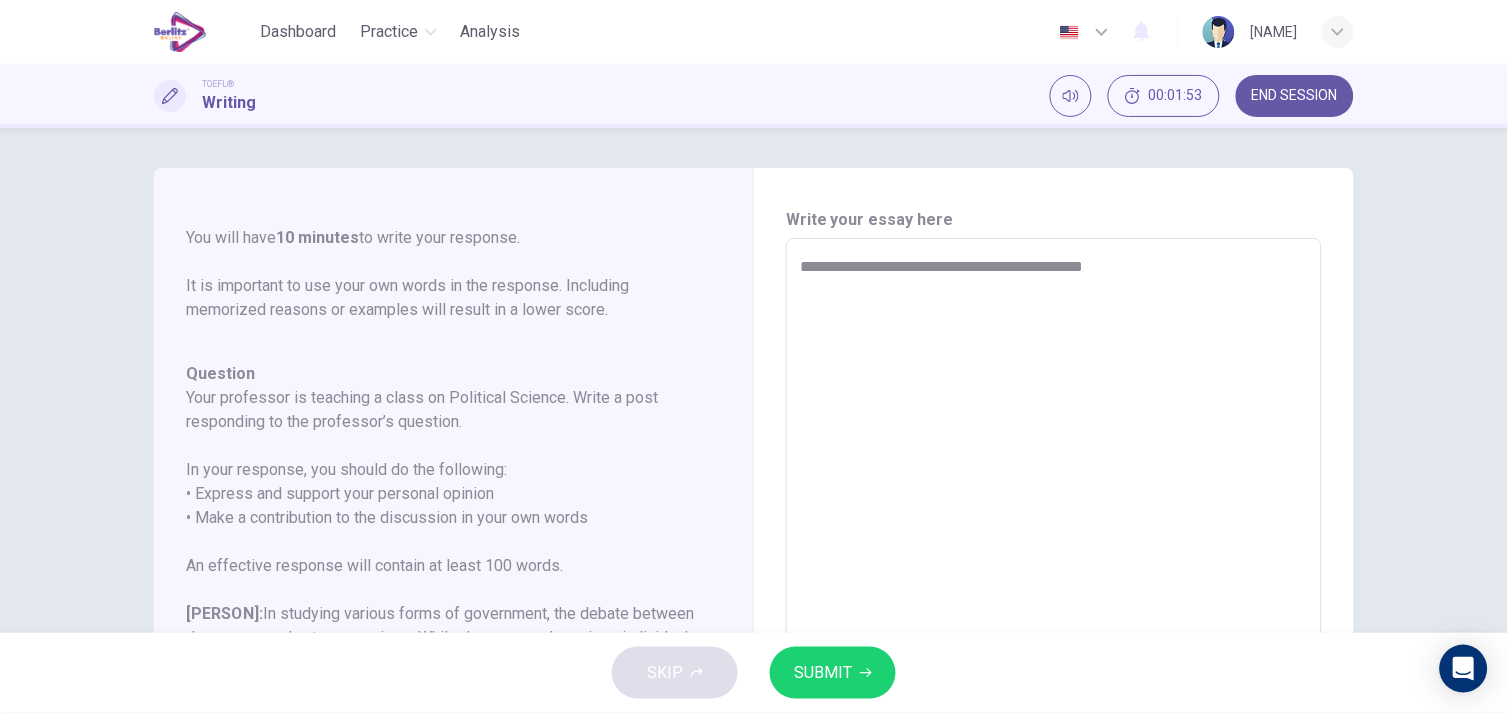 type on "**********" 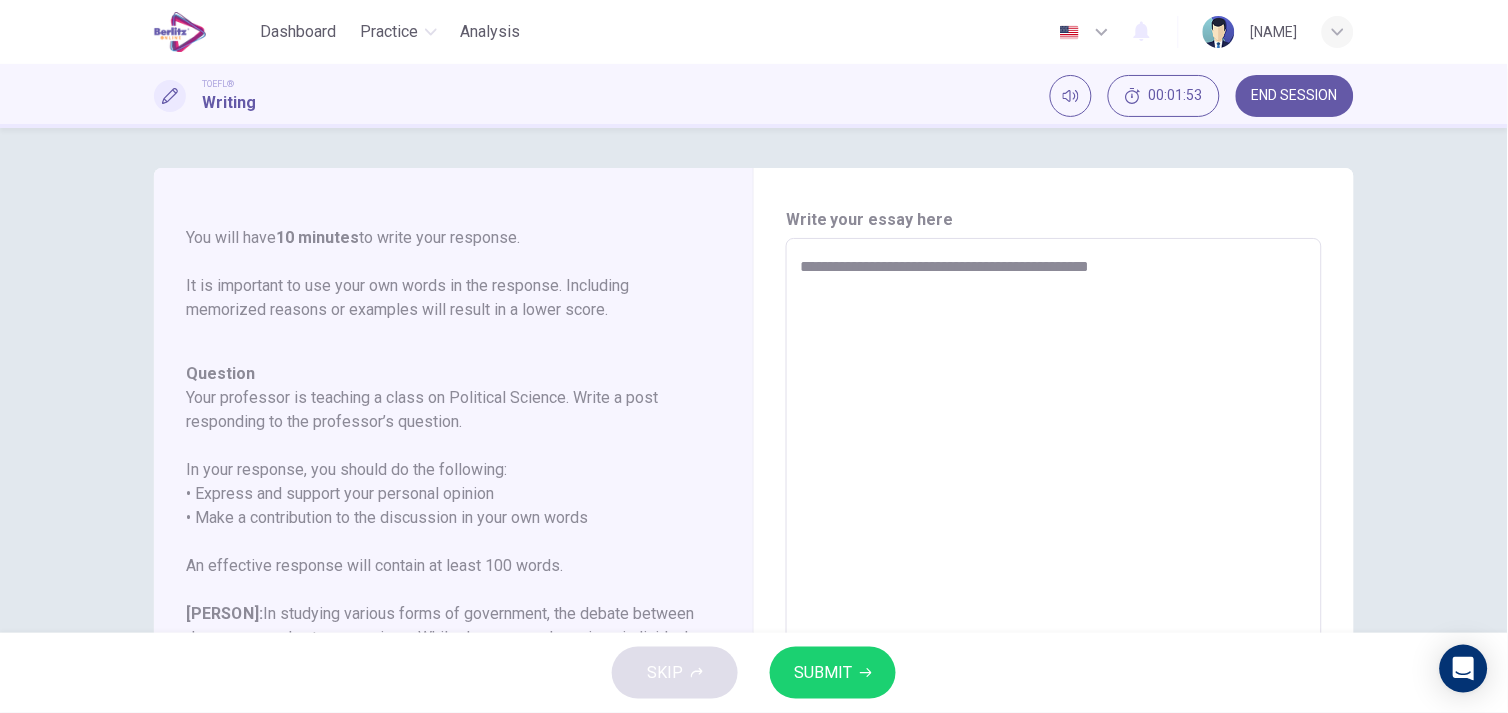 type on "*" 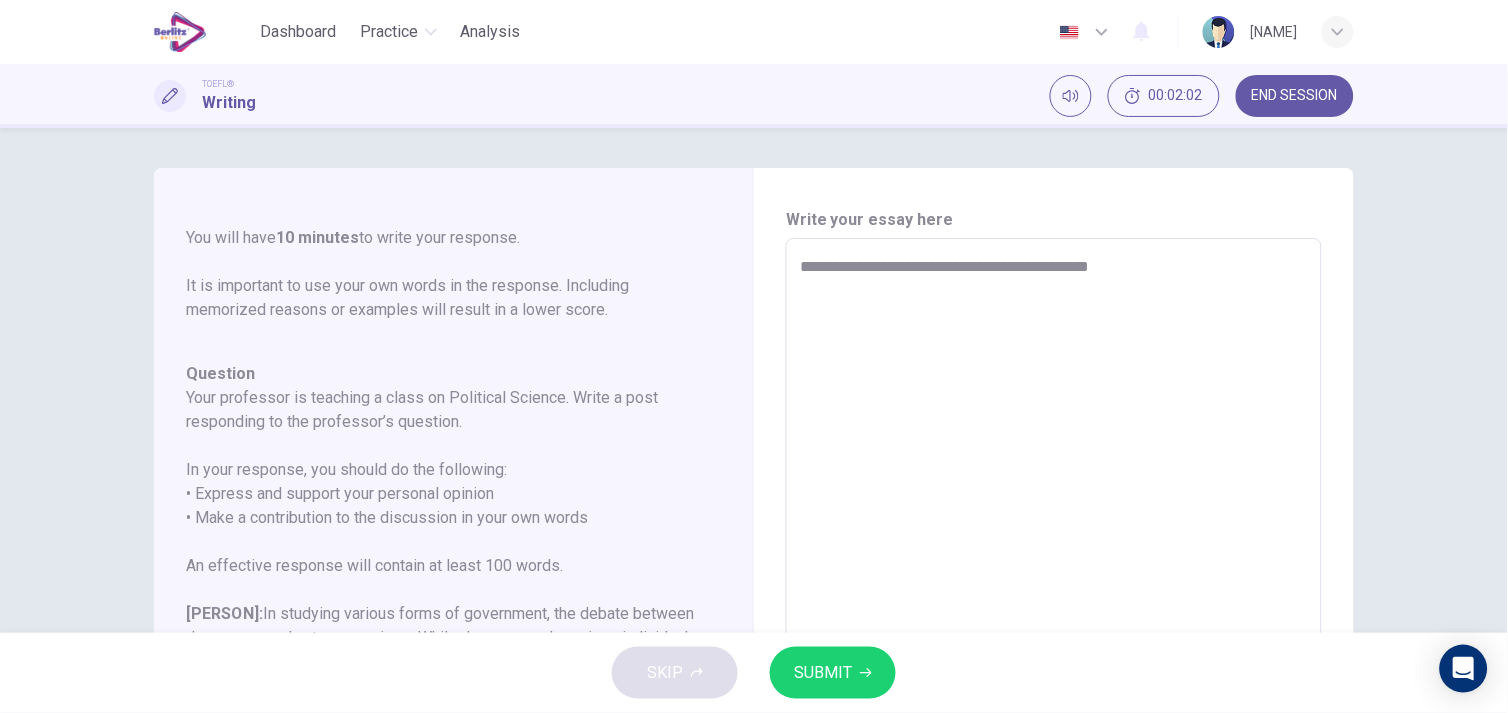 type on "**********" 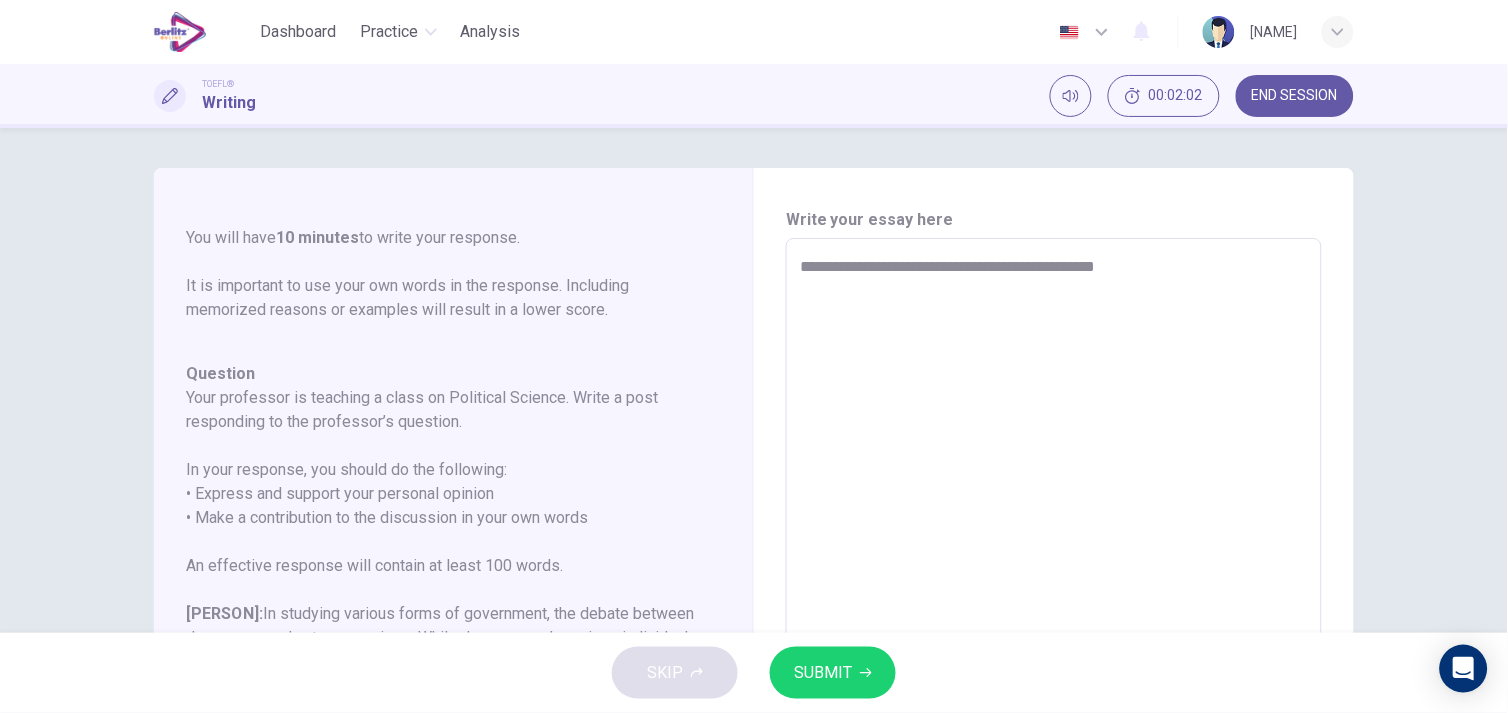 type on "*" 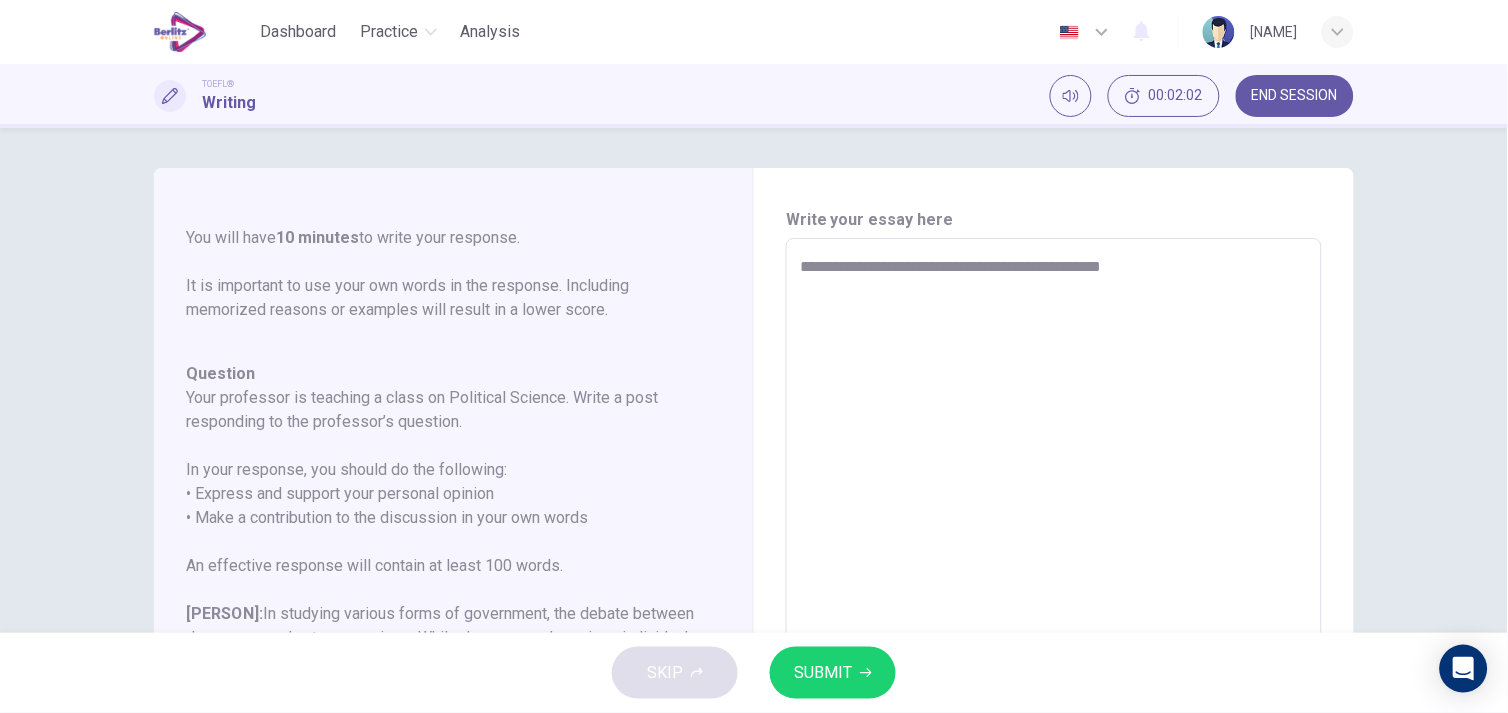 type on "*" 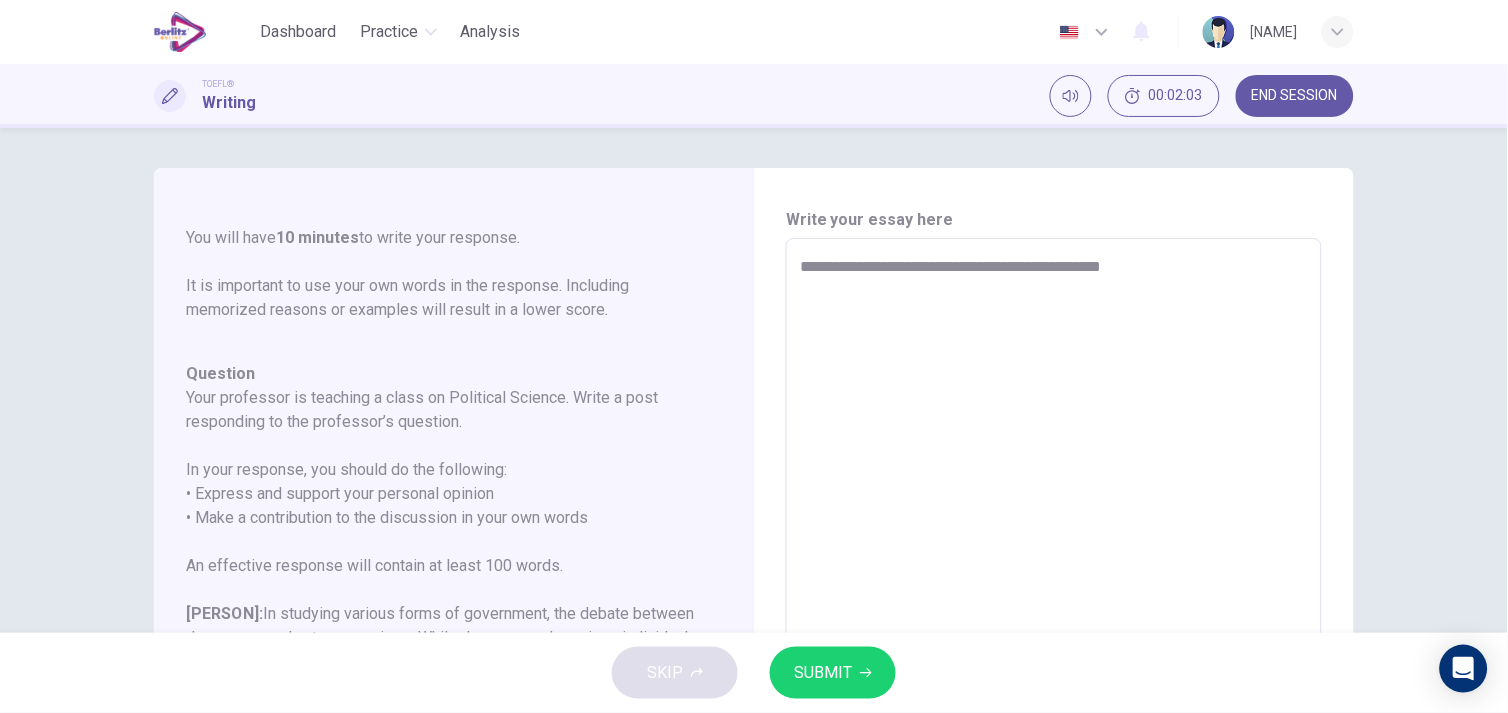 type on "**********" 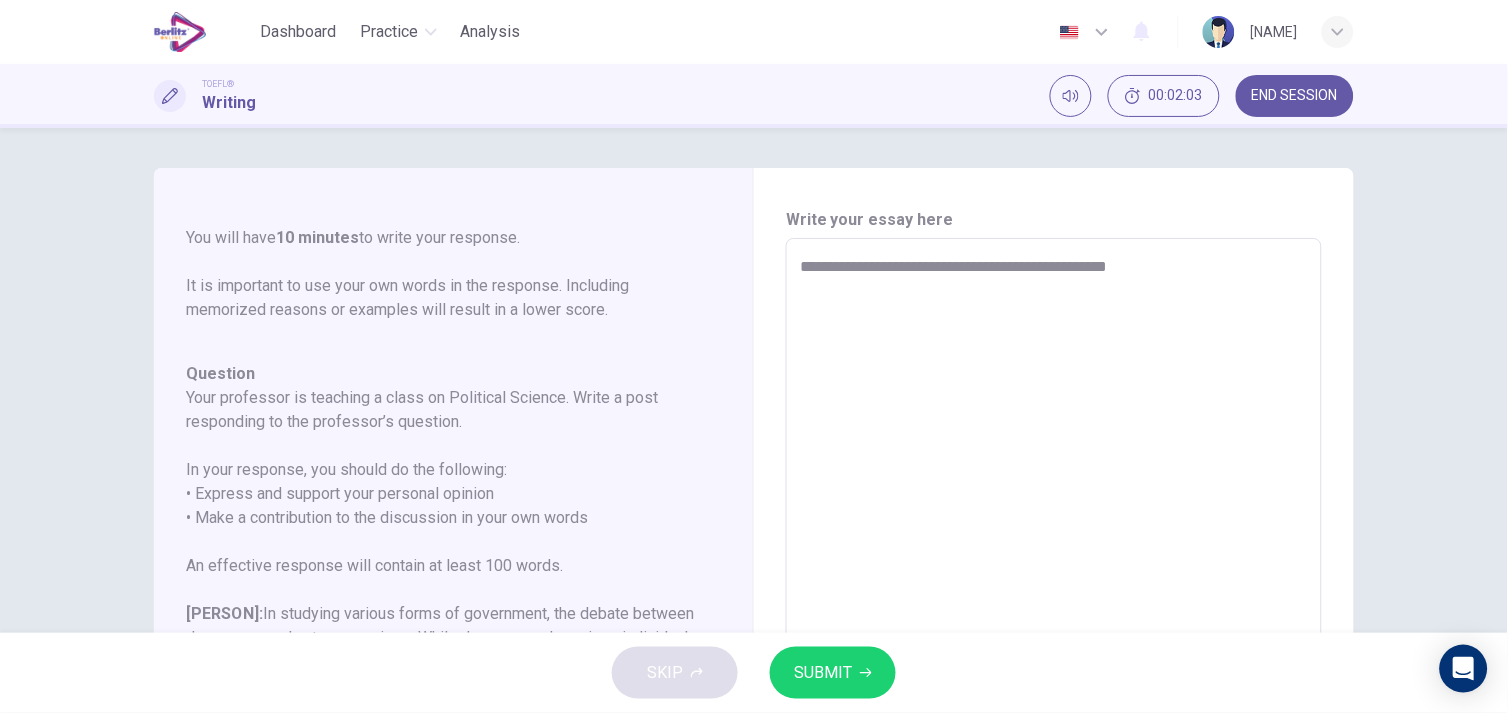type on "*" 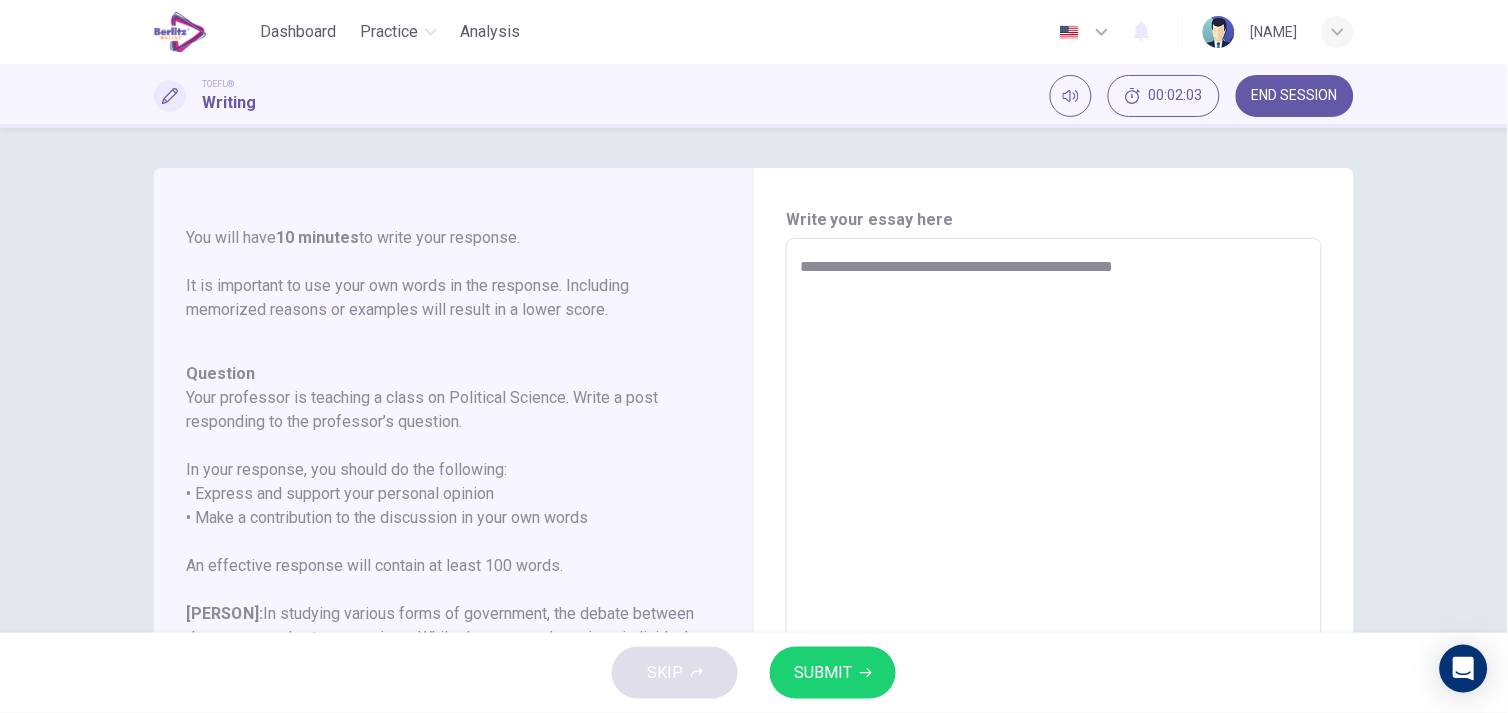type on "**********" 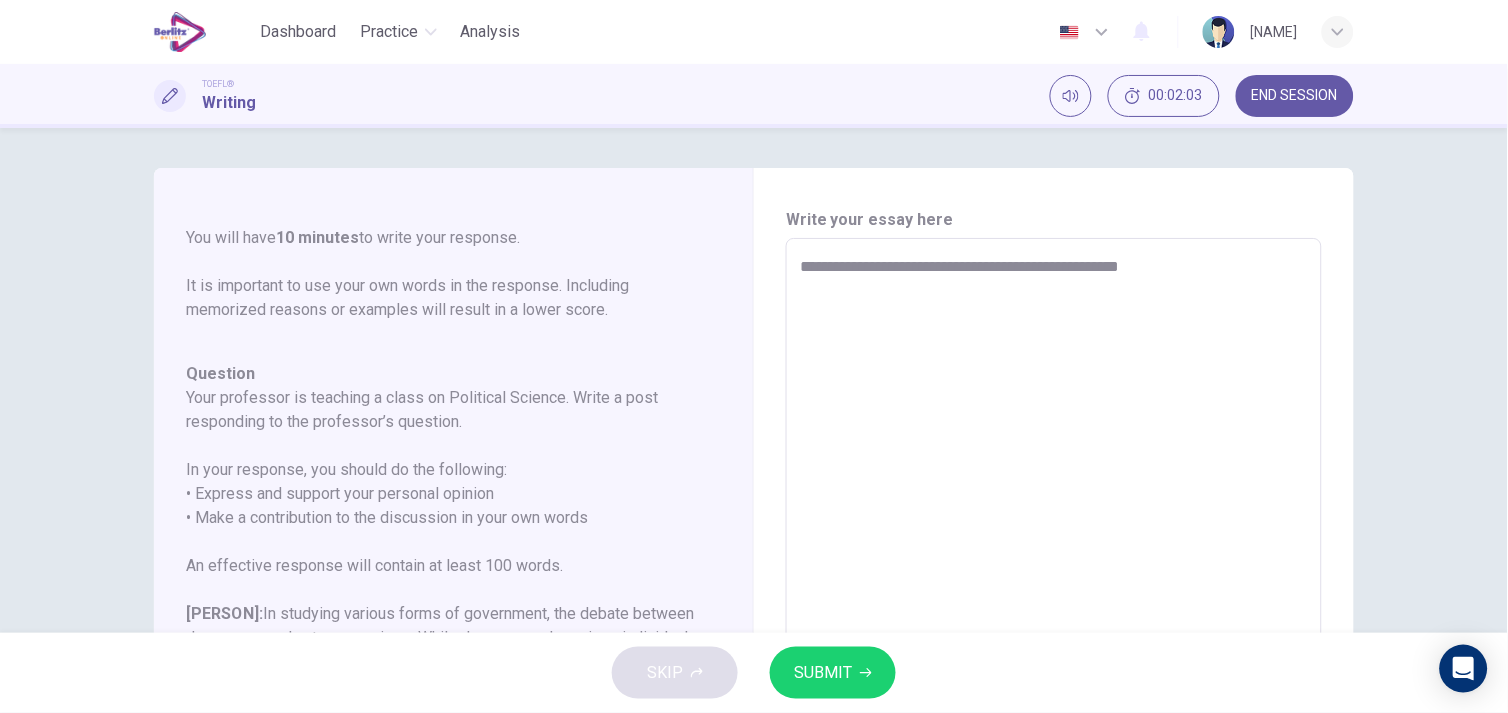 type on "*" 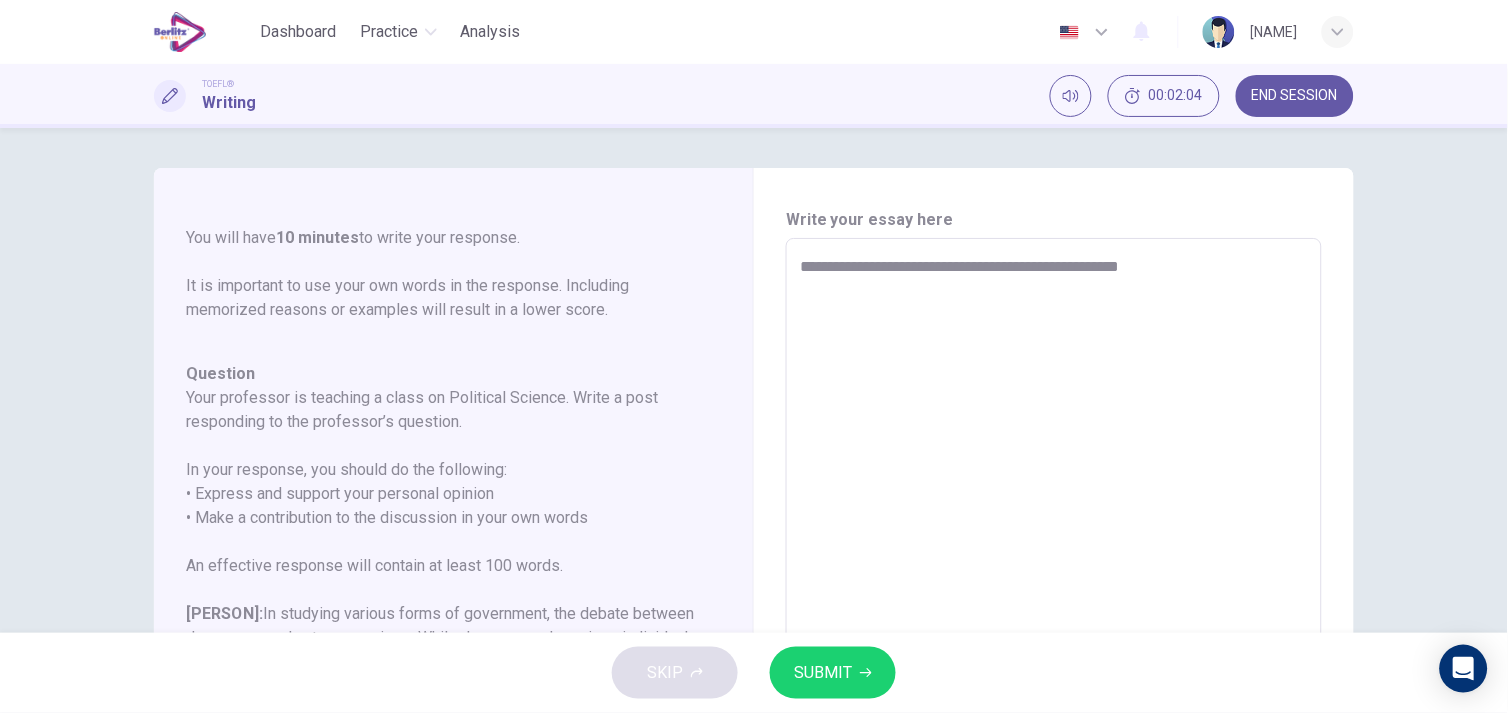 type on "**********" 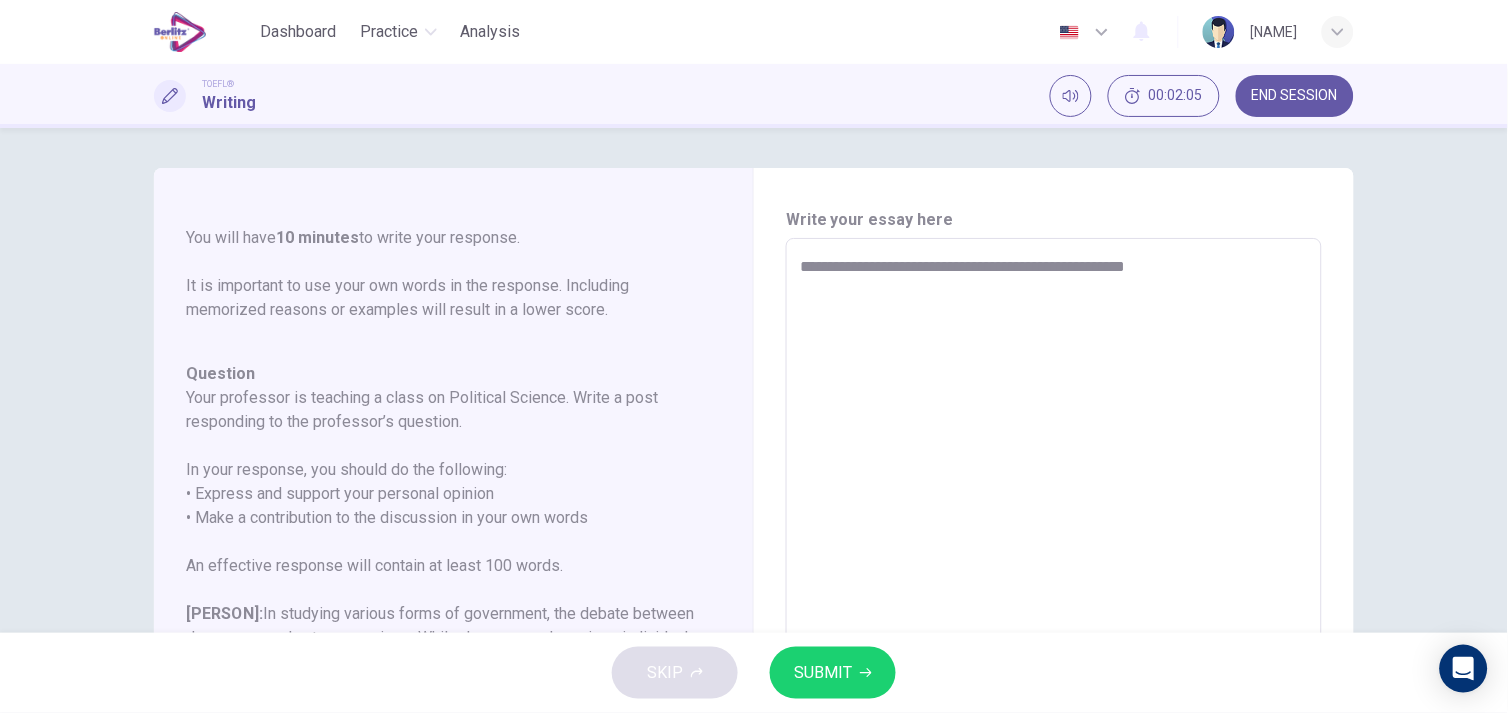 type on "**********" 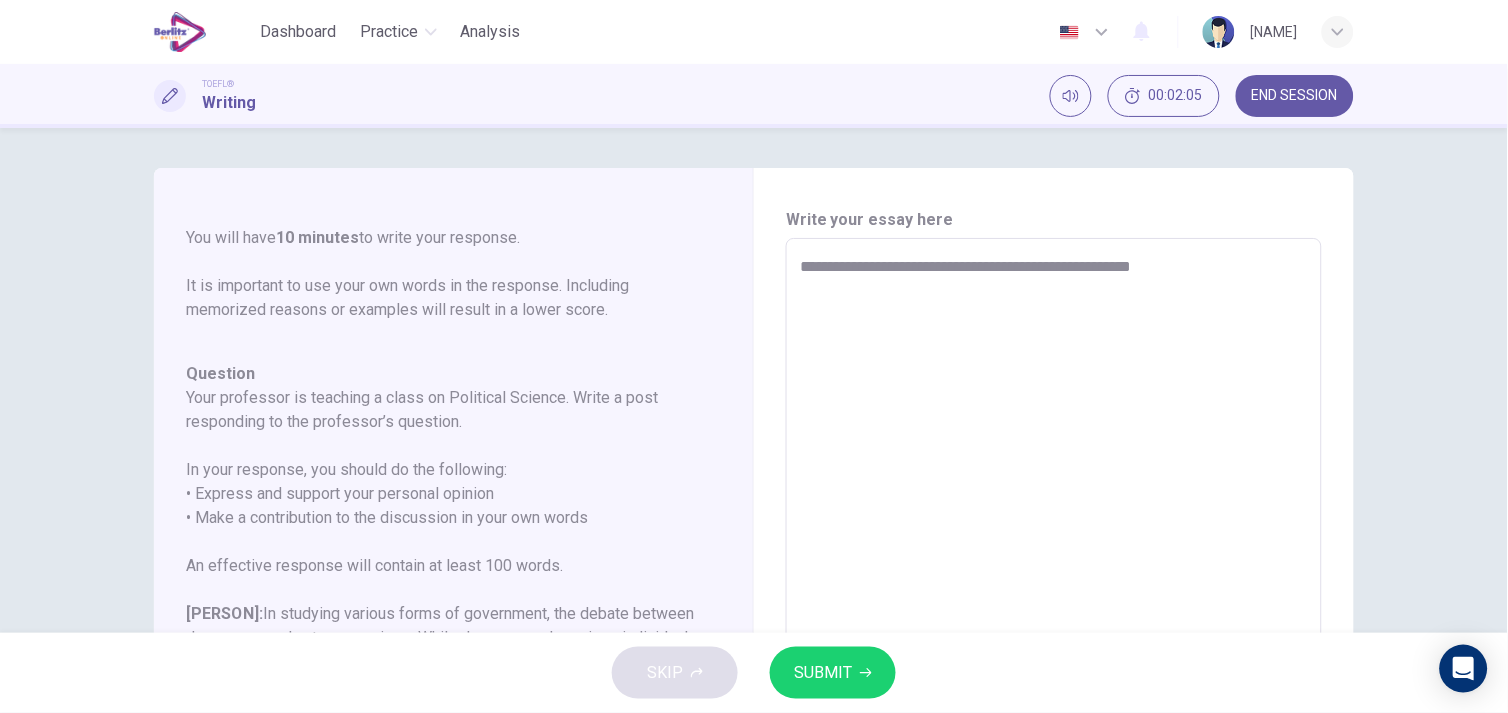 type on "**********" 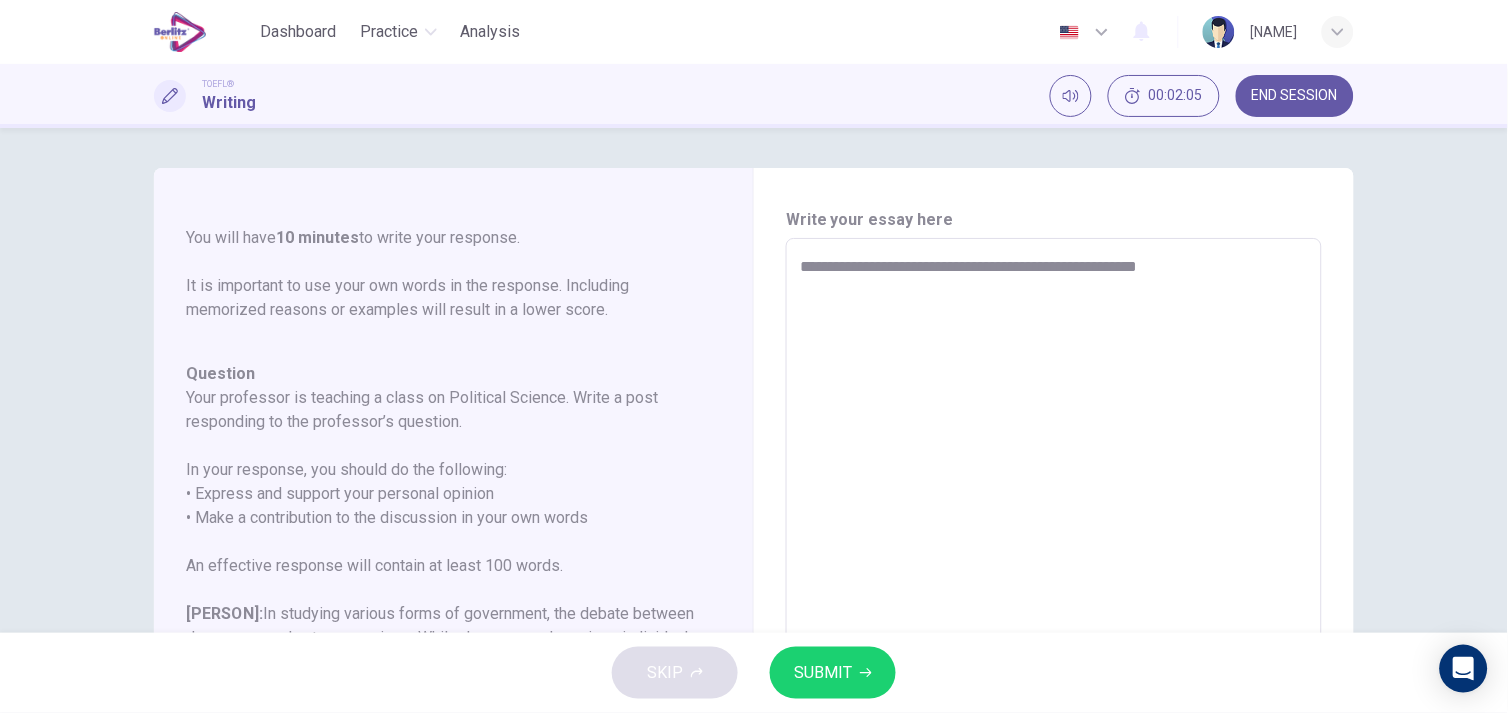type on "*" 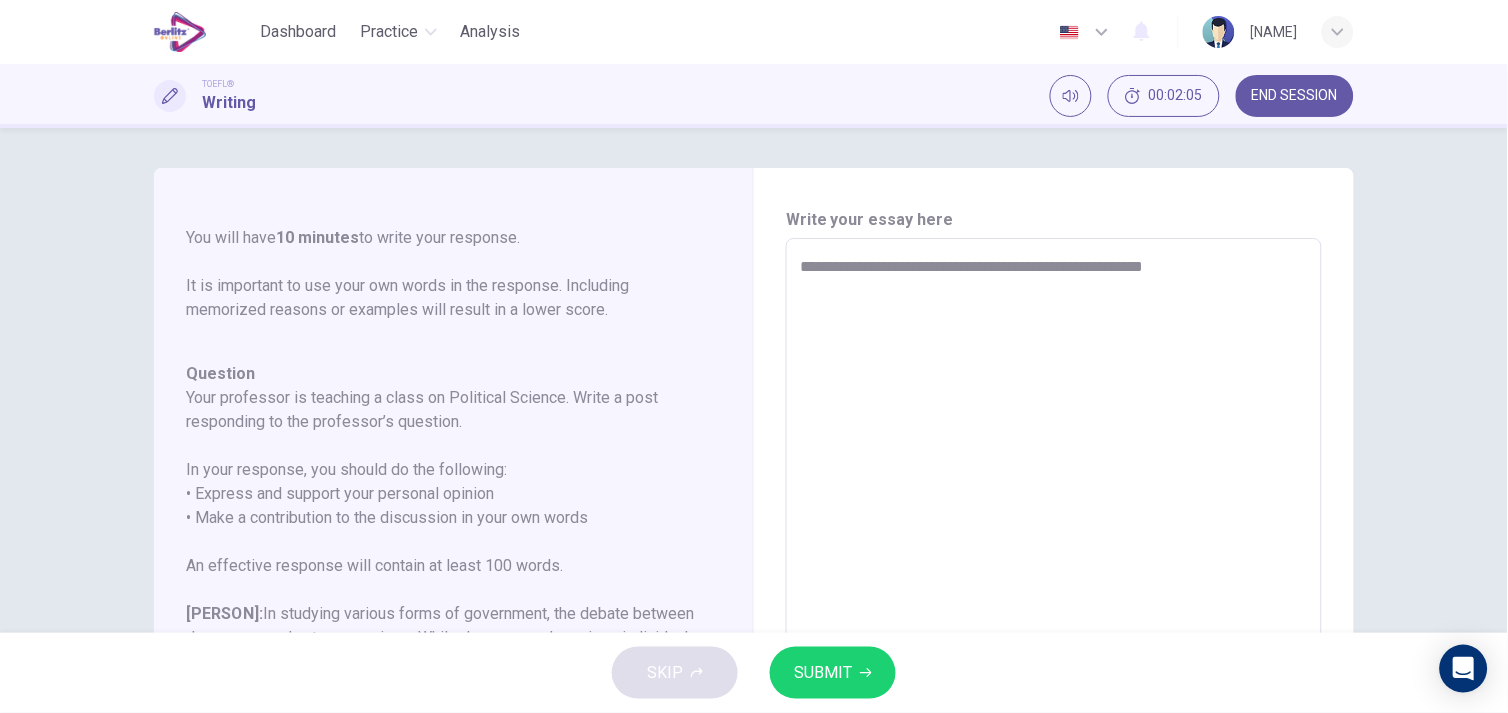 type on "*" 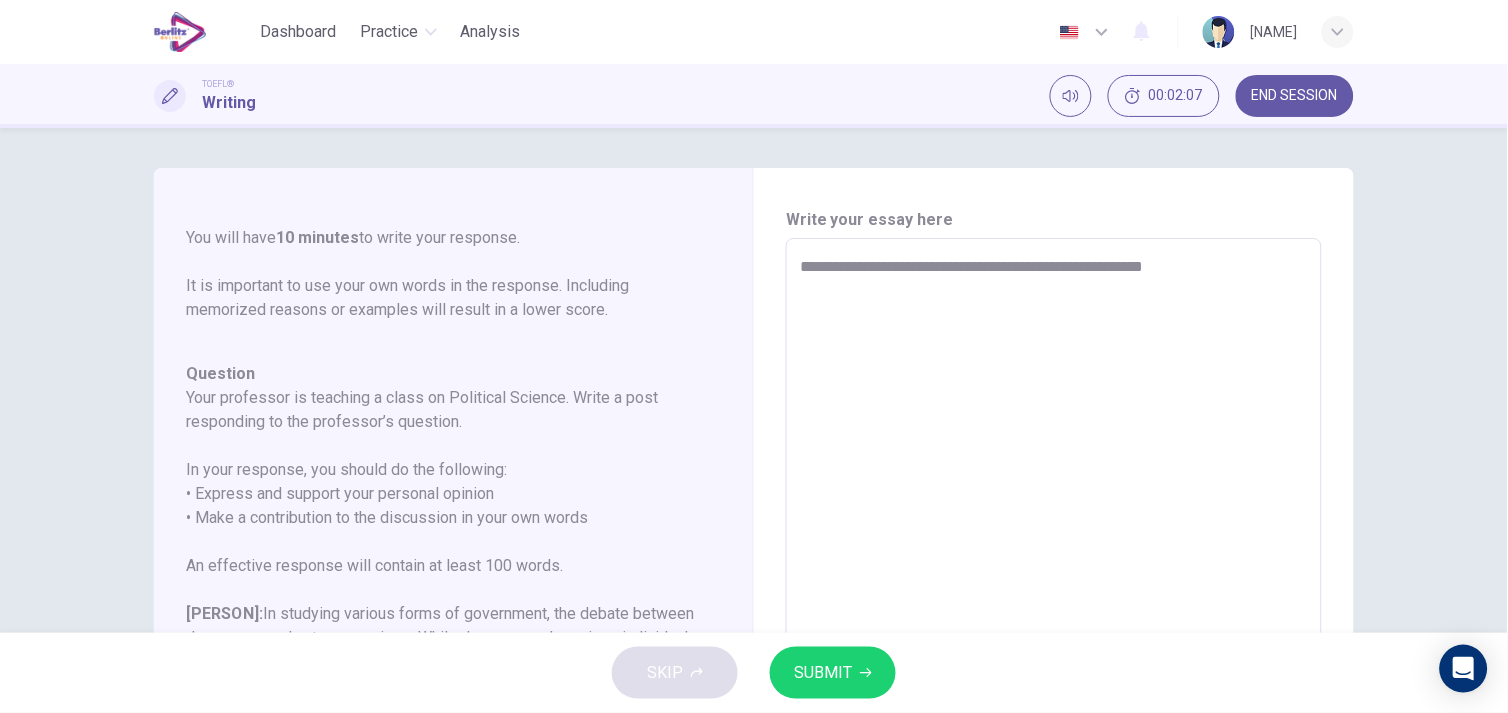type on "**********" 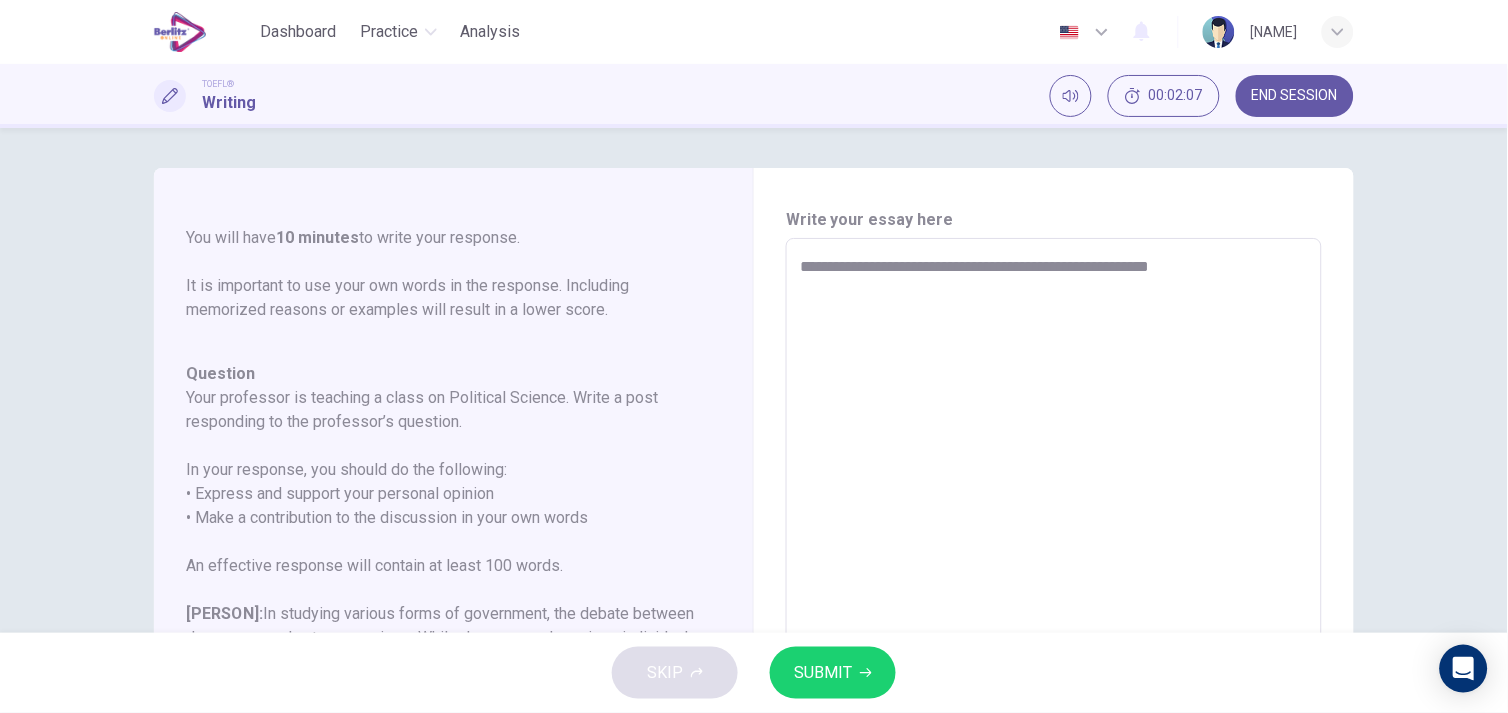 type on "**********" 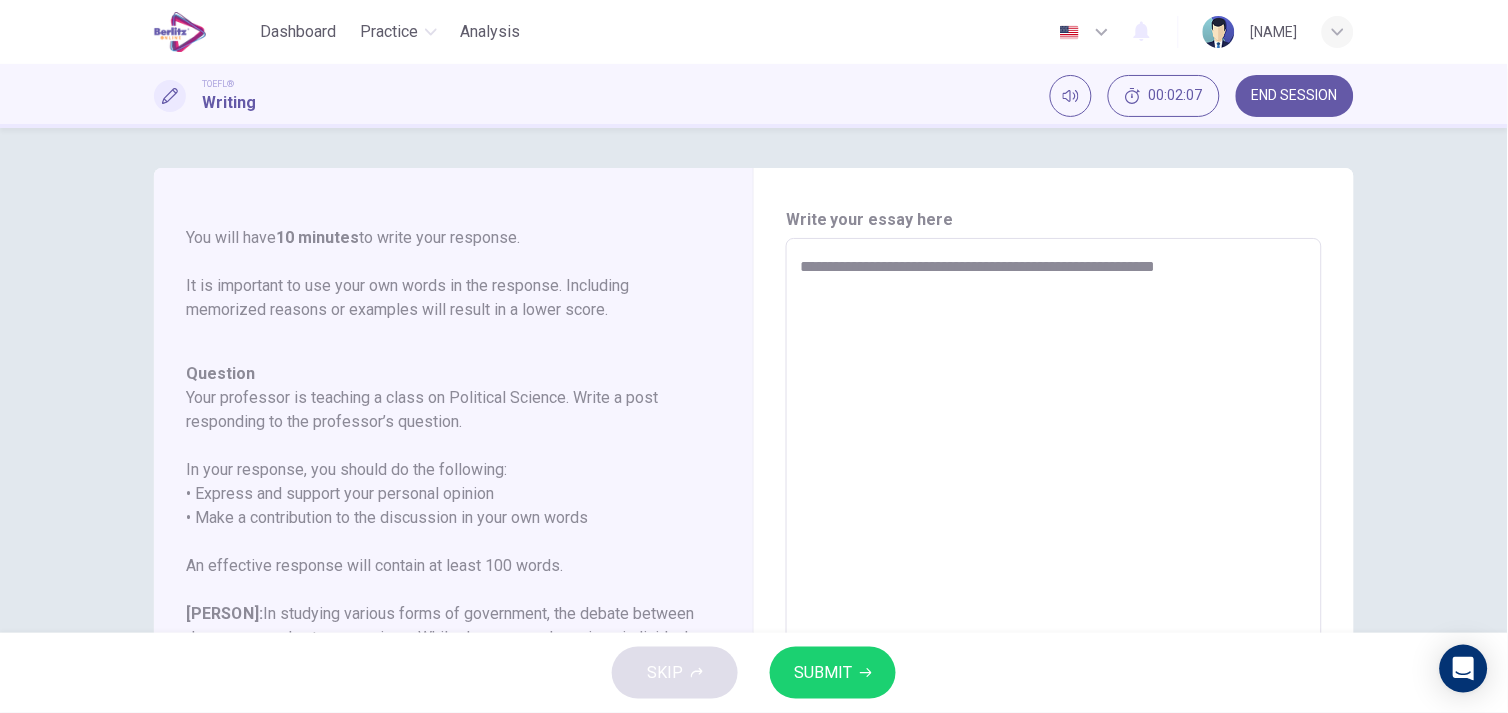 type on "*" 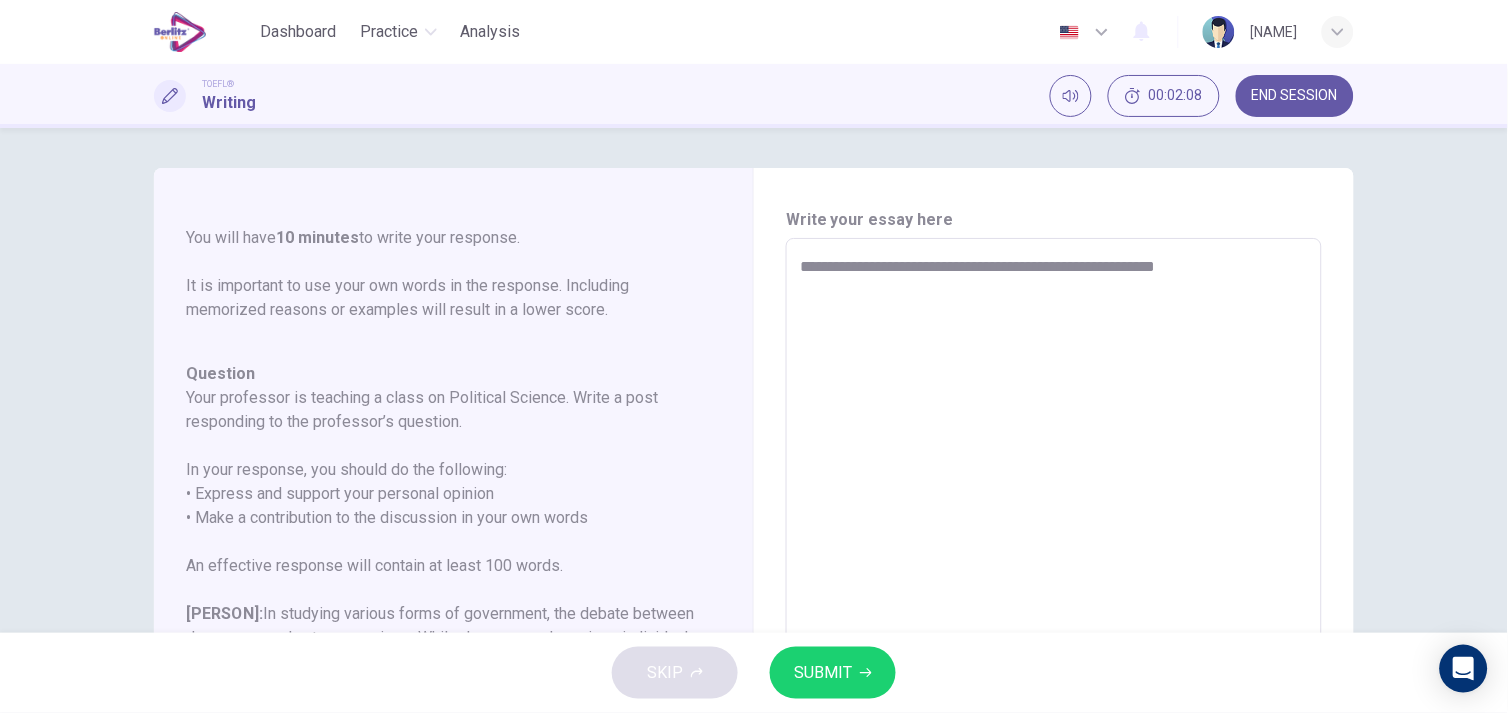 type on "**********" 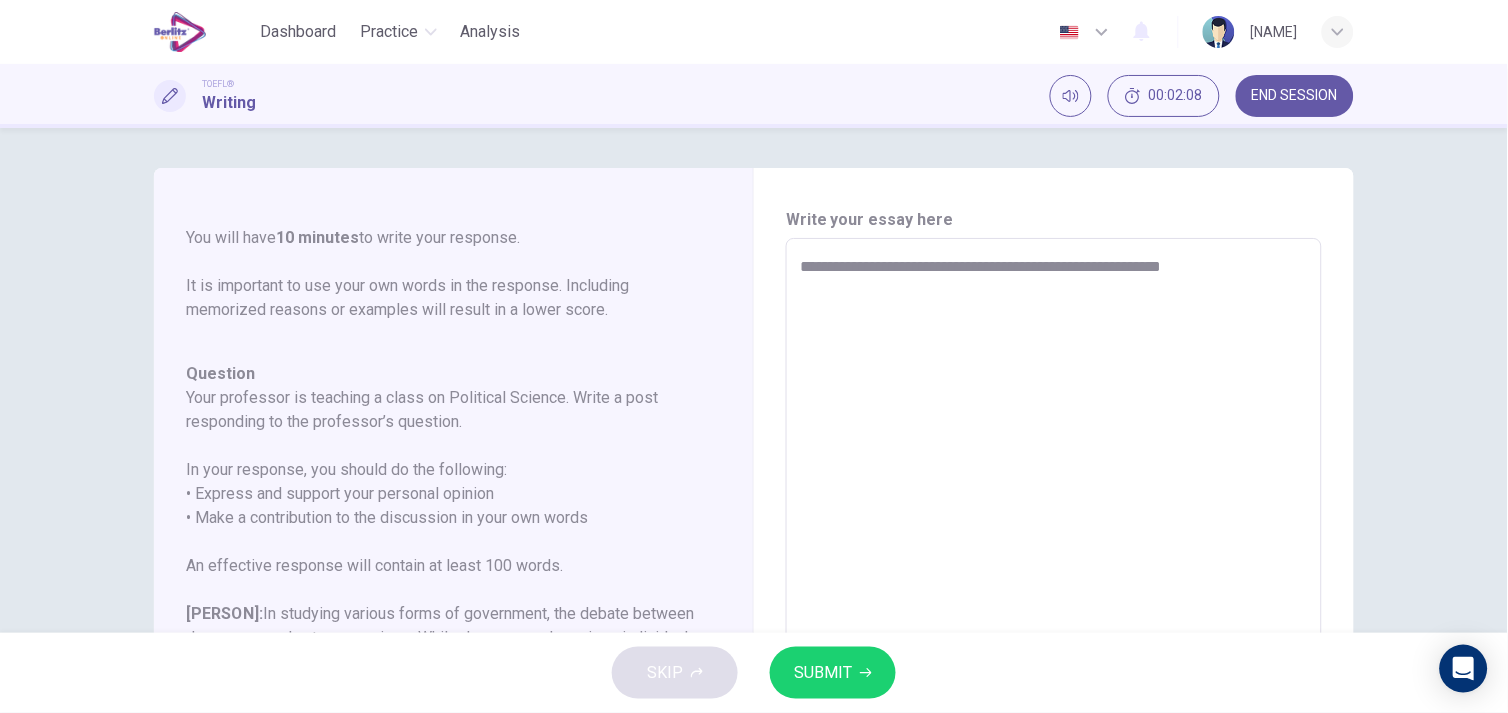 type on "*" 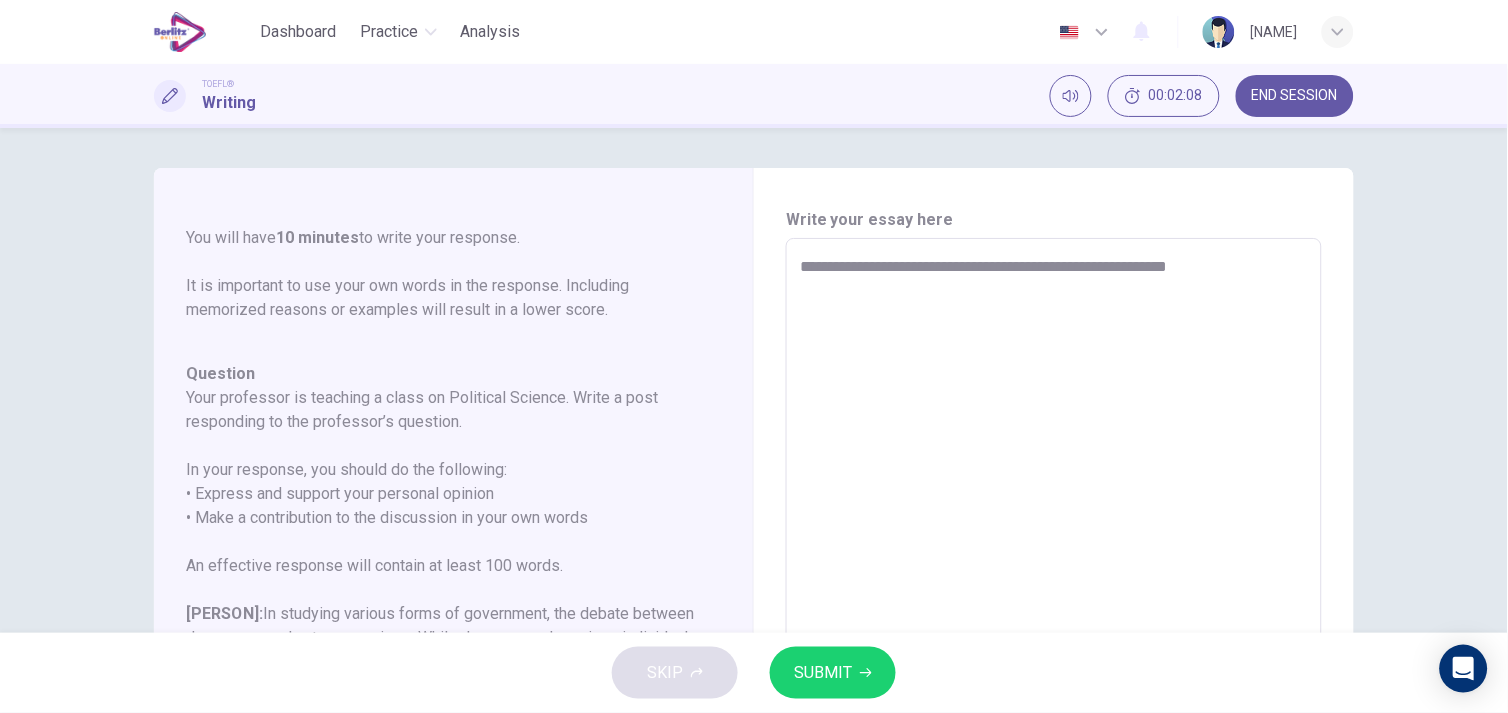 type on "**********" 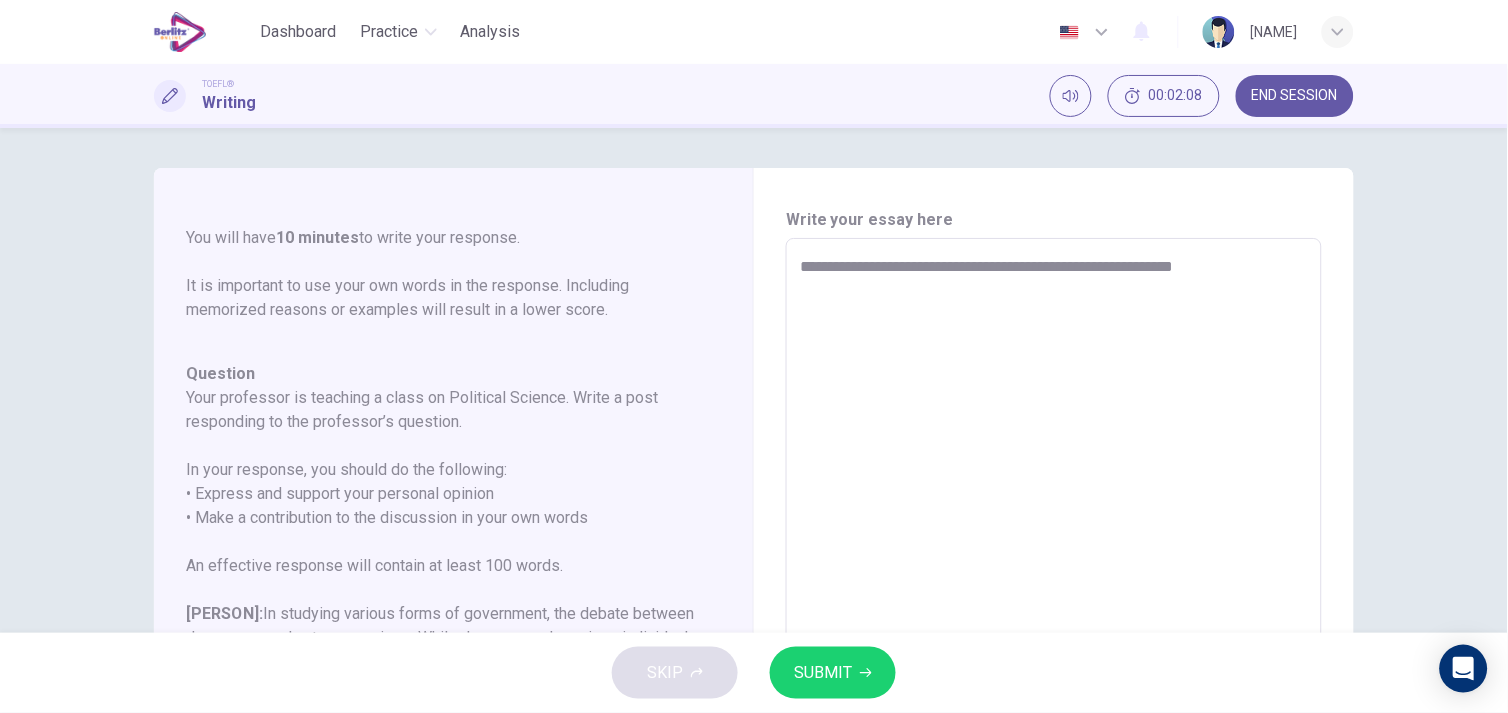 type on "*" 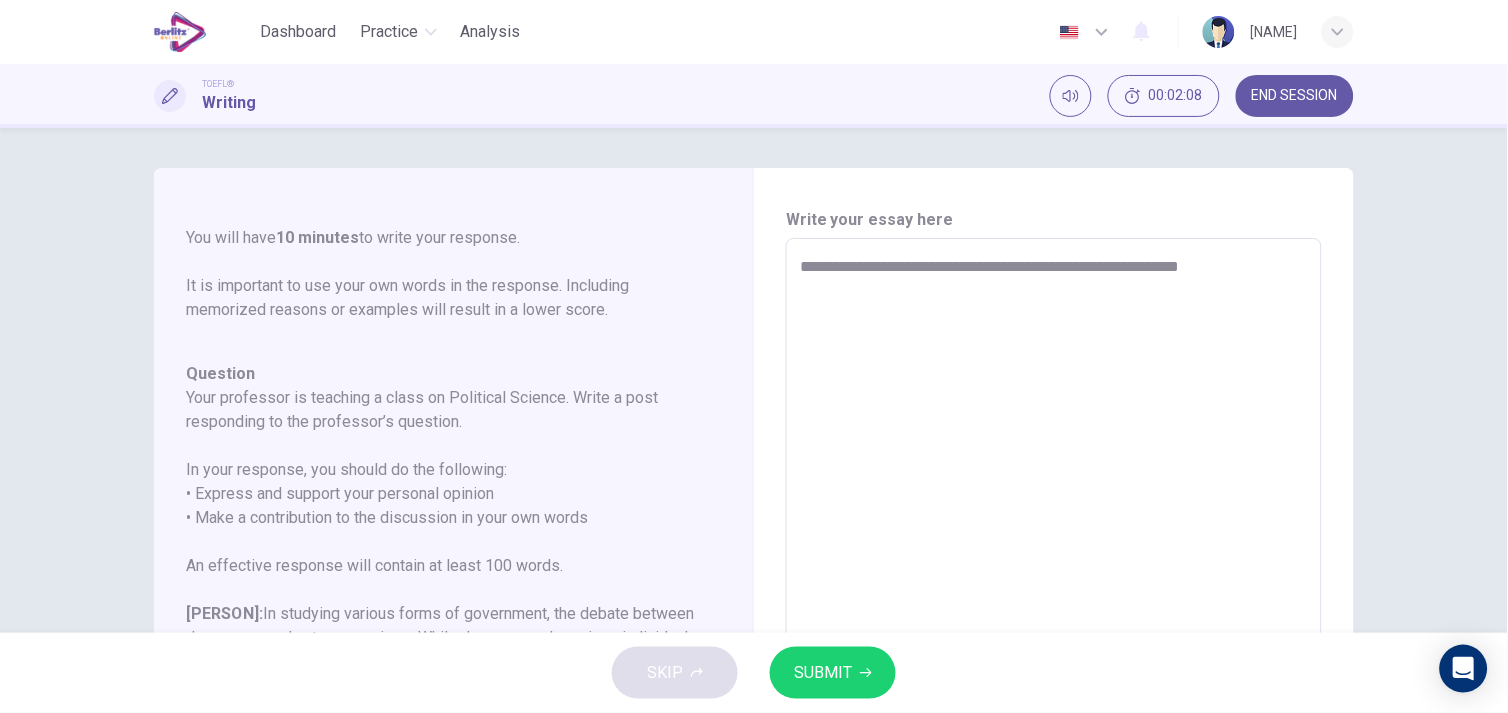 type on "*" 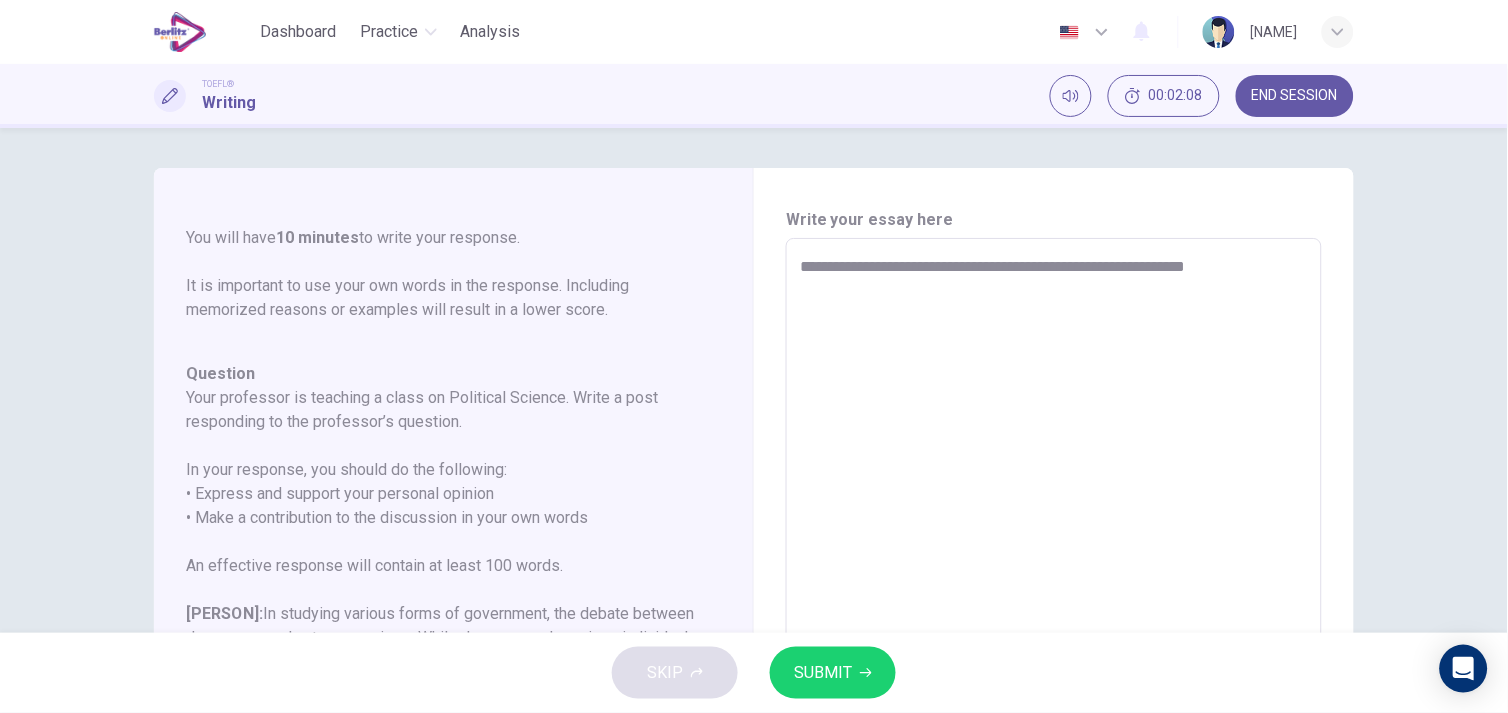 type on "*" 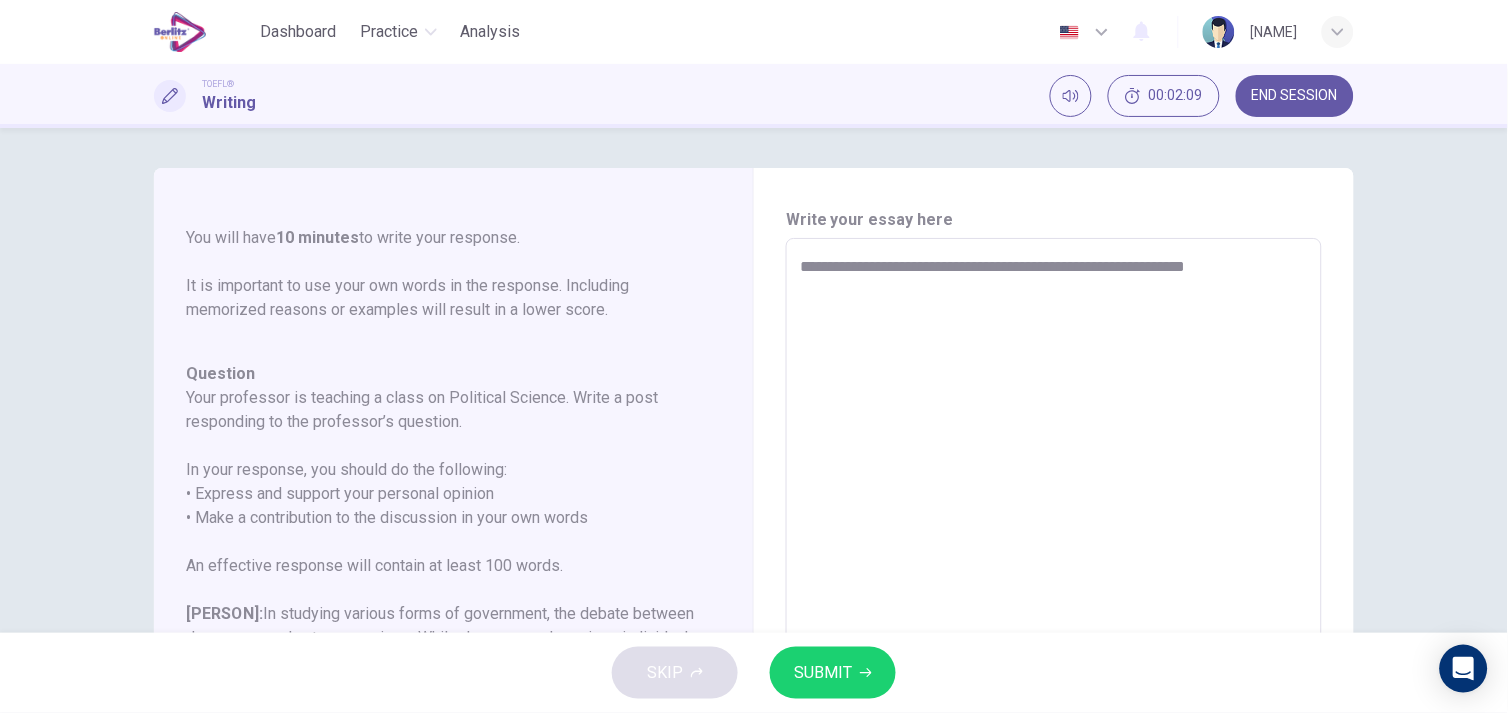 type on "**********" 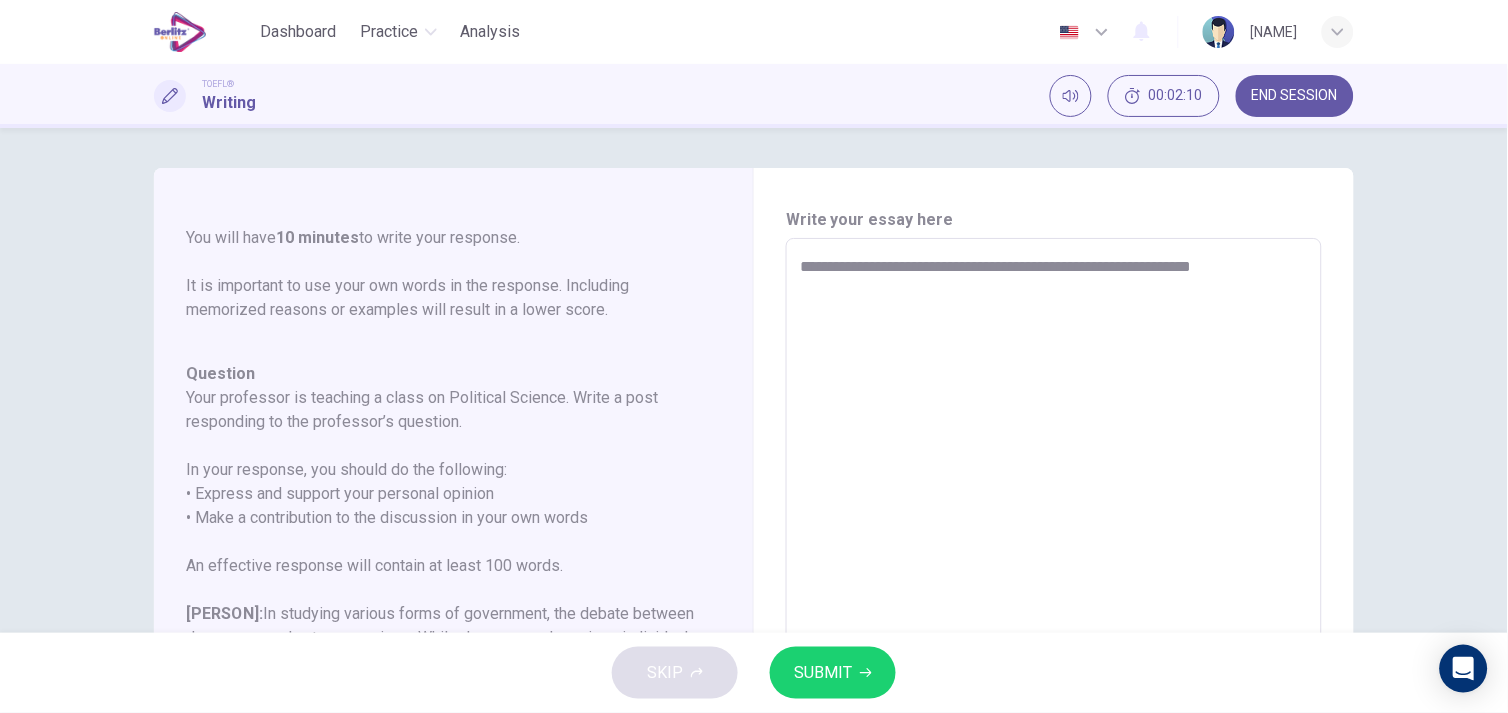 type on "**********" 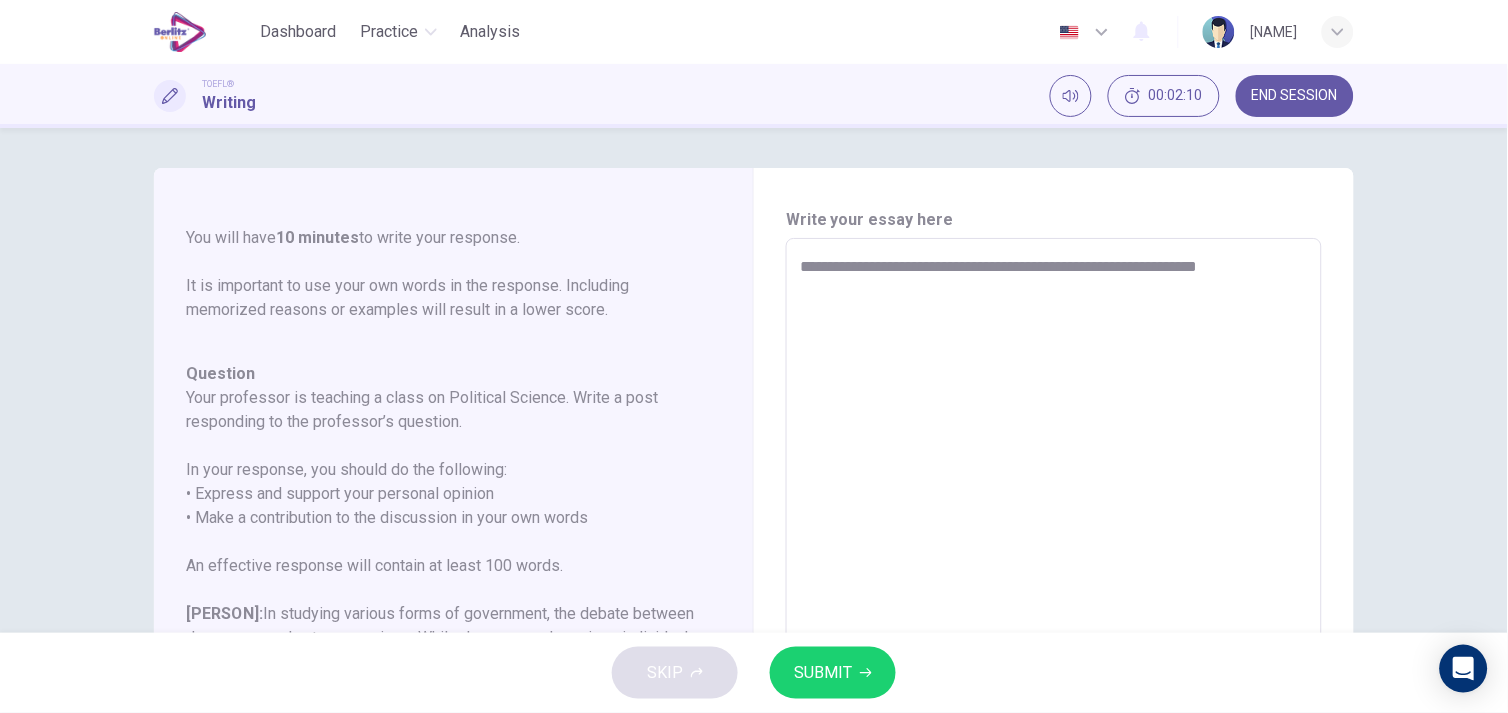 type on "*" 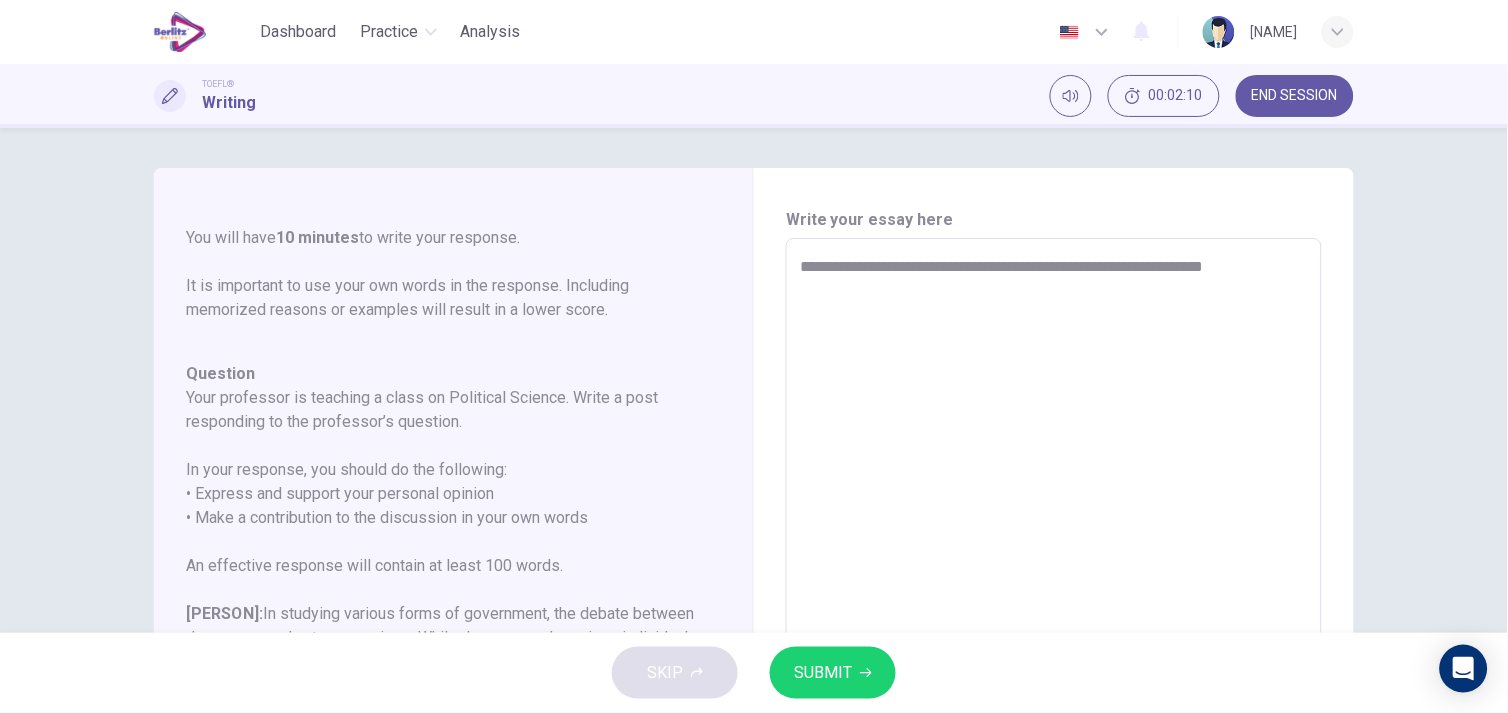 type on "*" 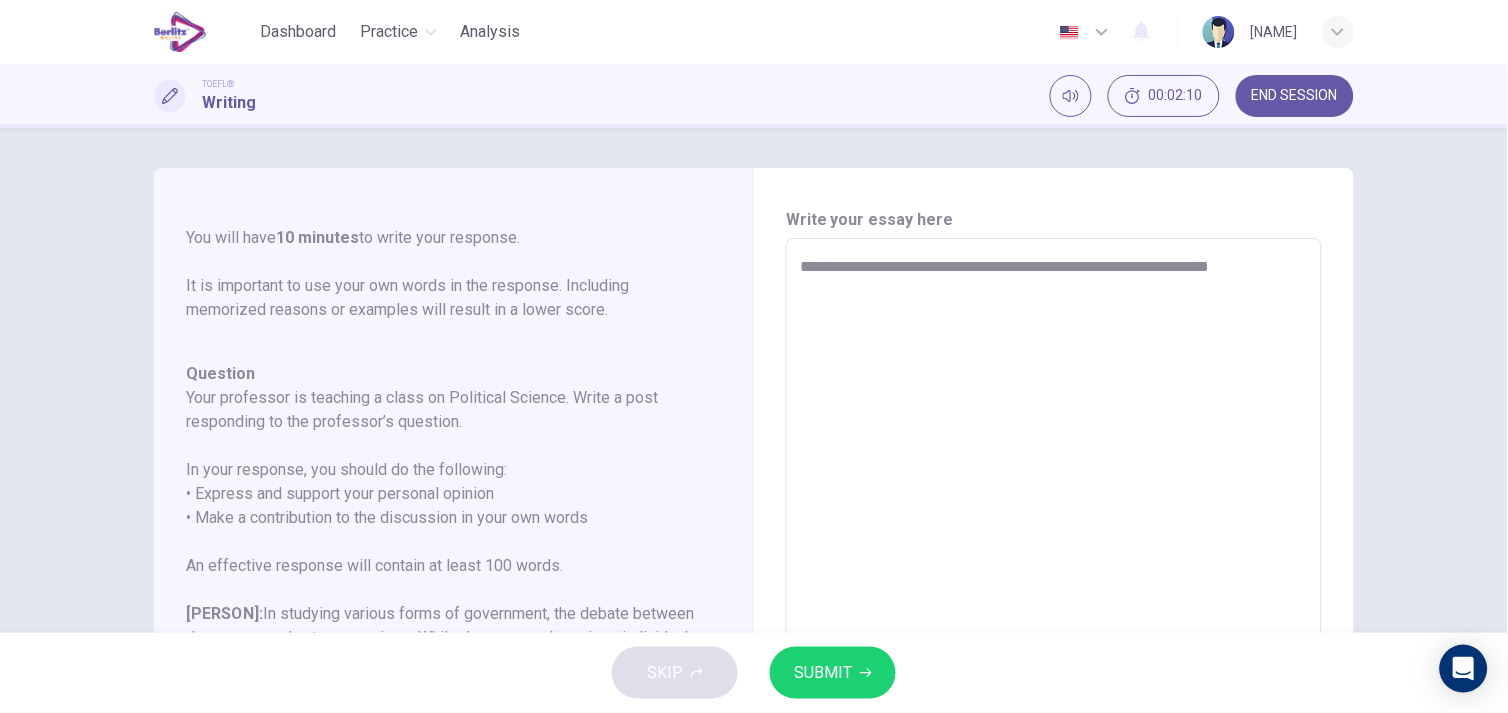 type on "*" 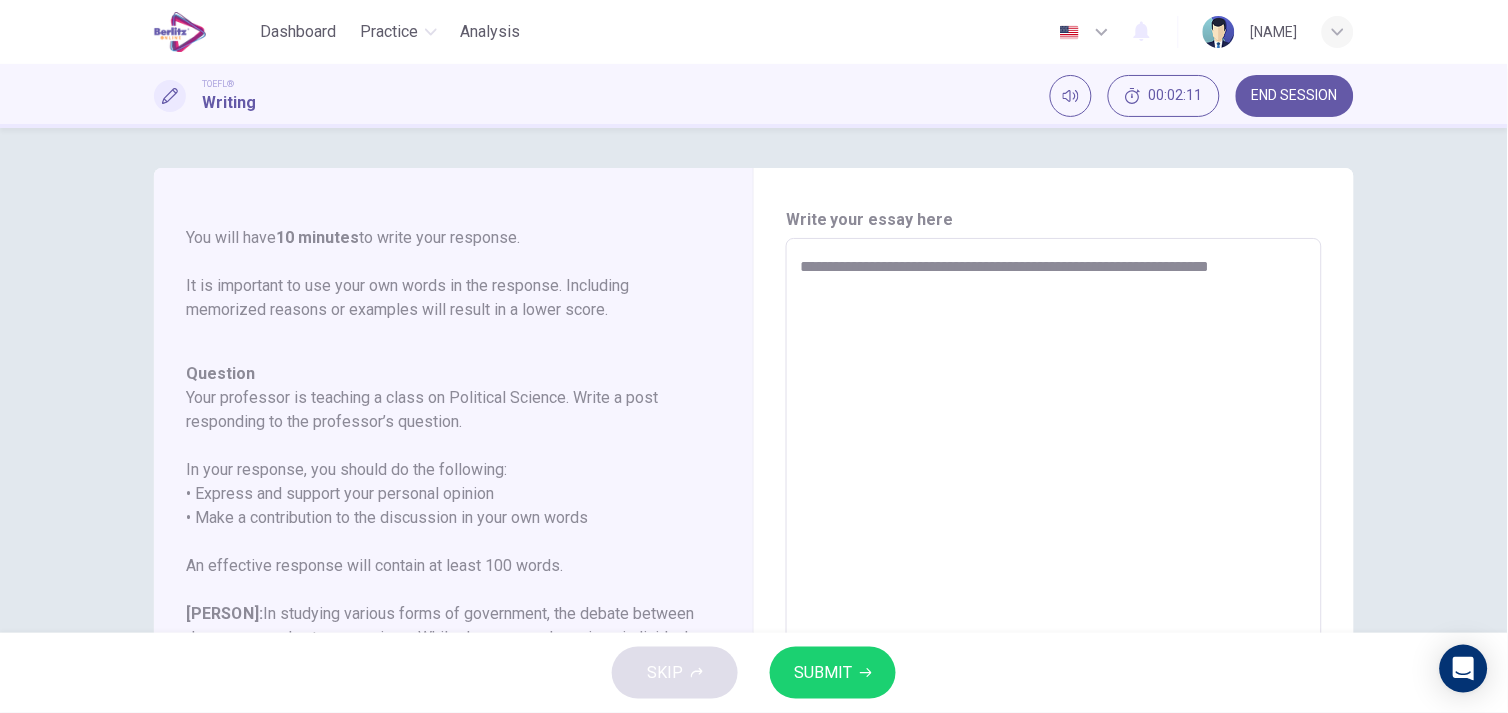 type on "**********" 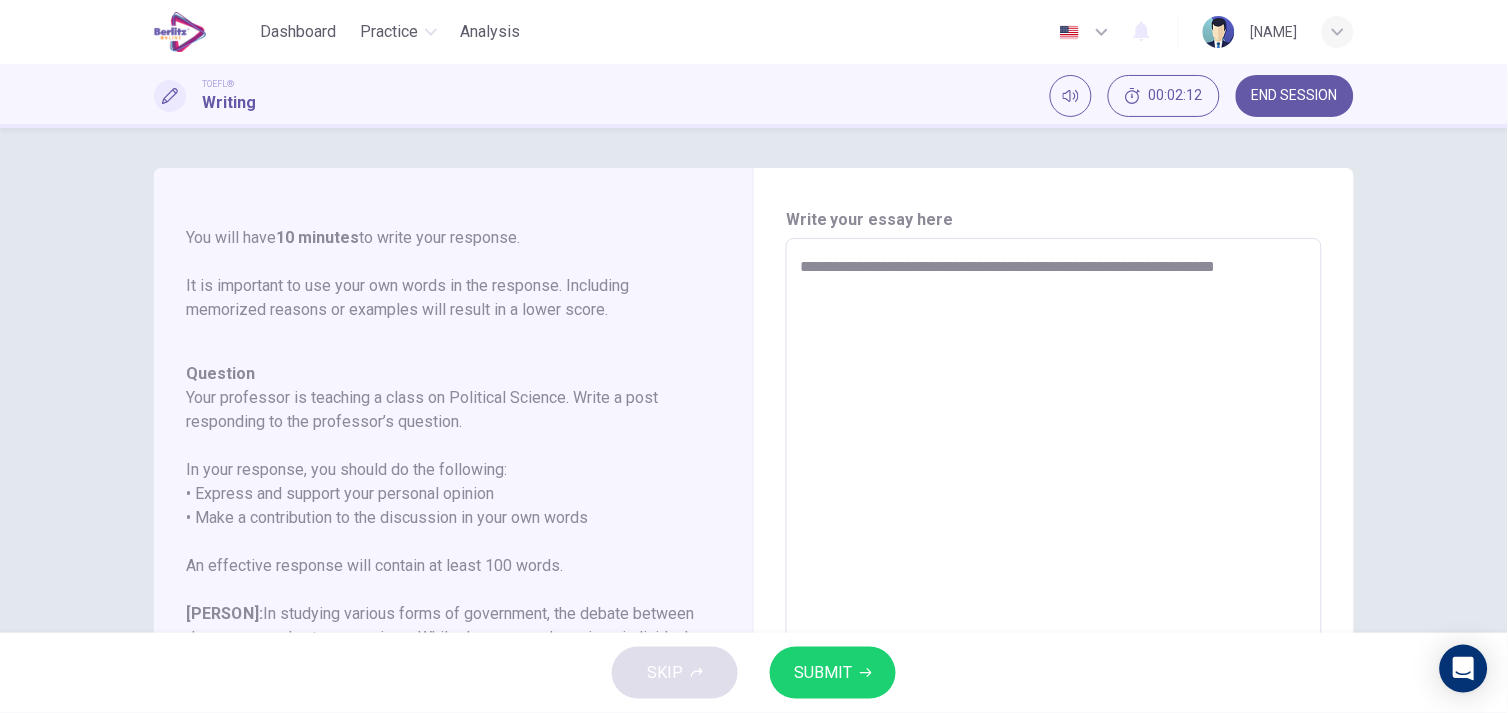 type on "**********" 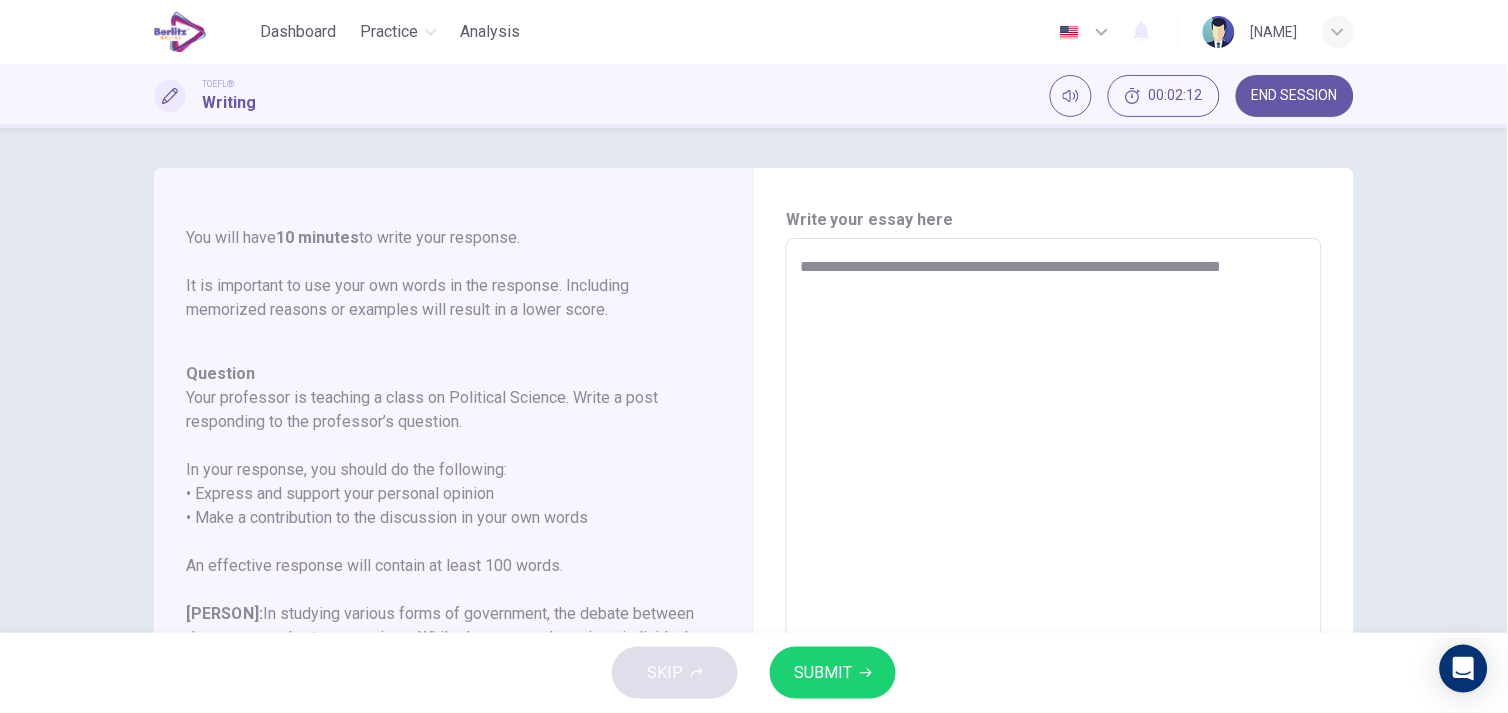 type on "*" 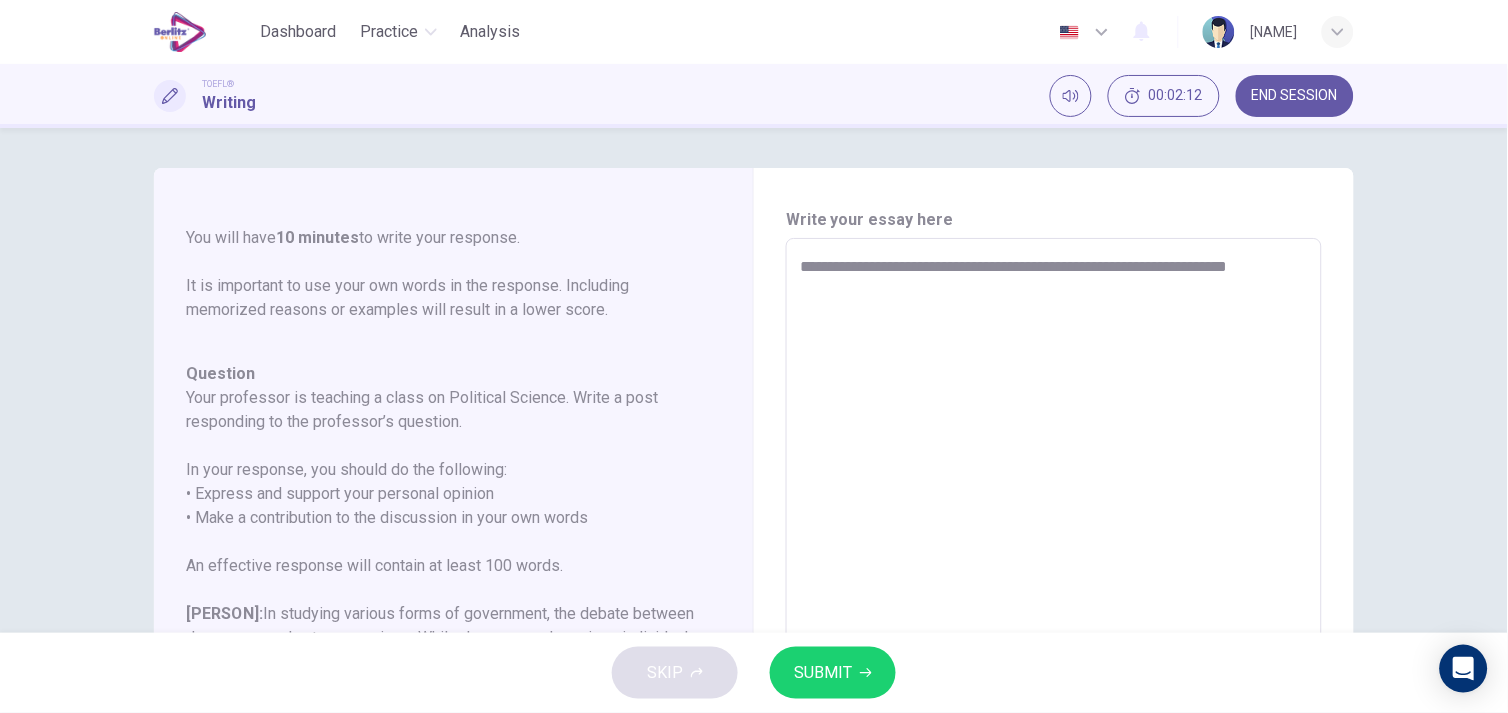 type on "**********" 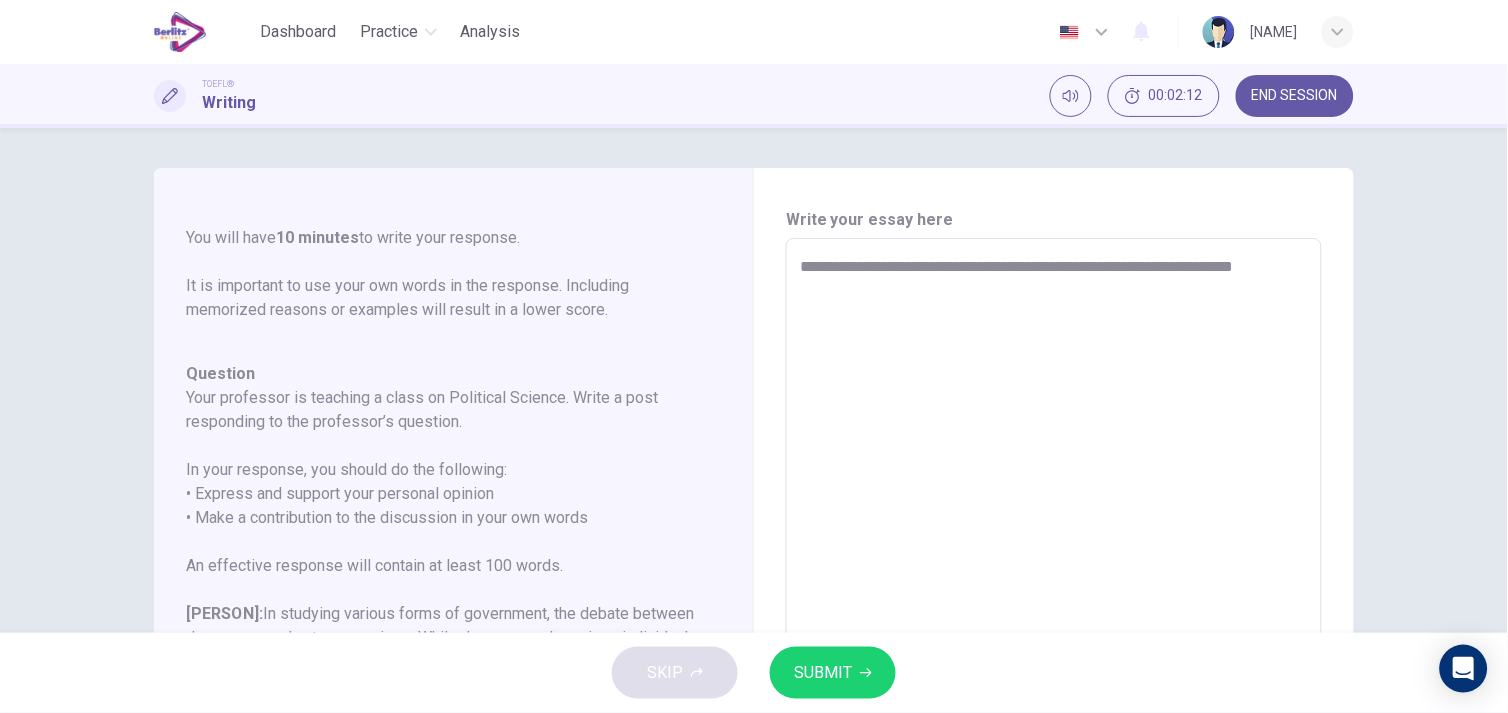 type on "*" 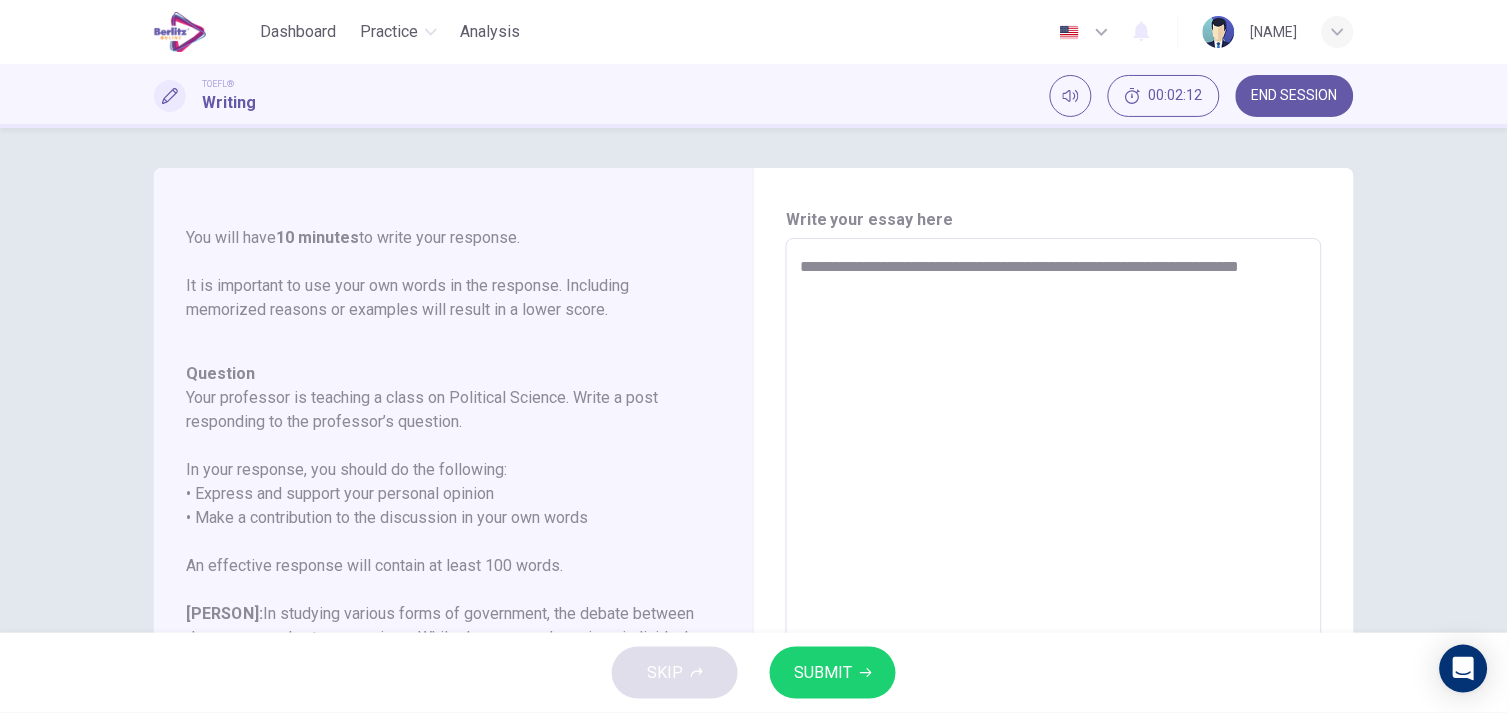 type on "*" 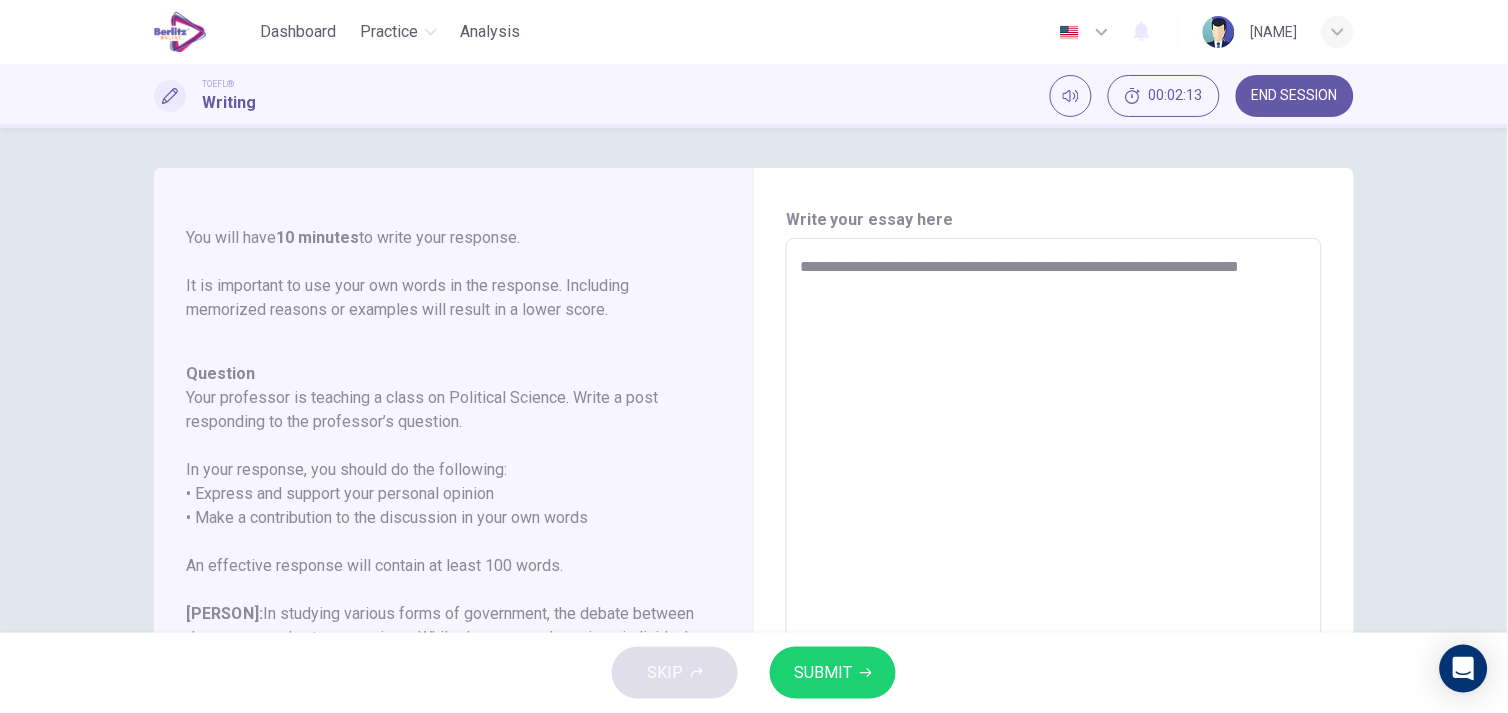 type on "**********" 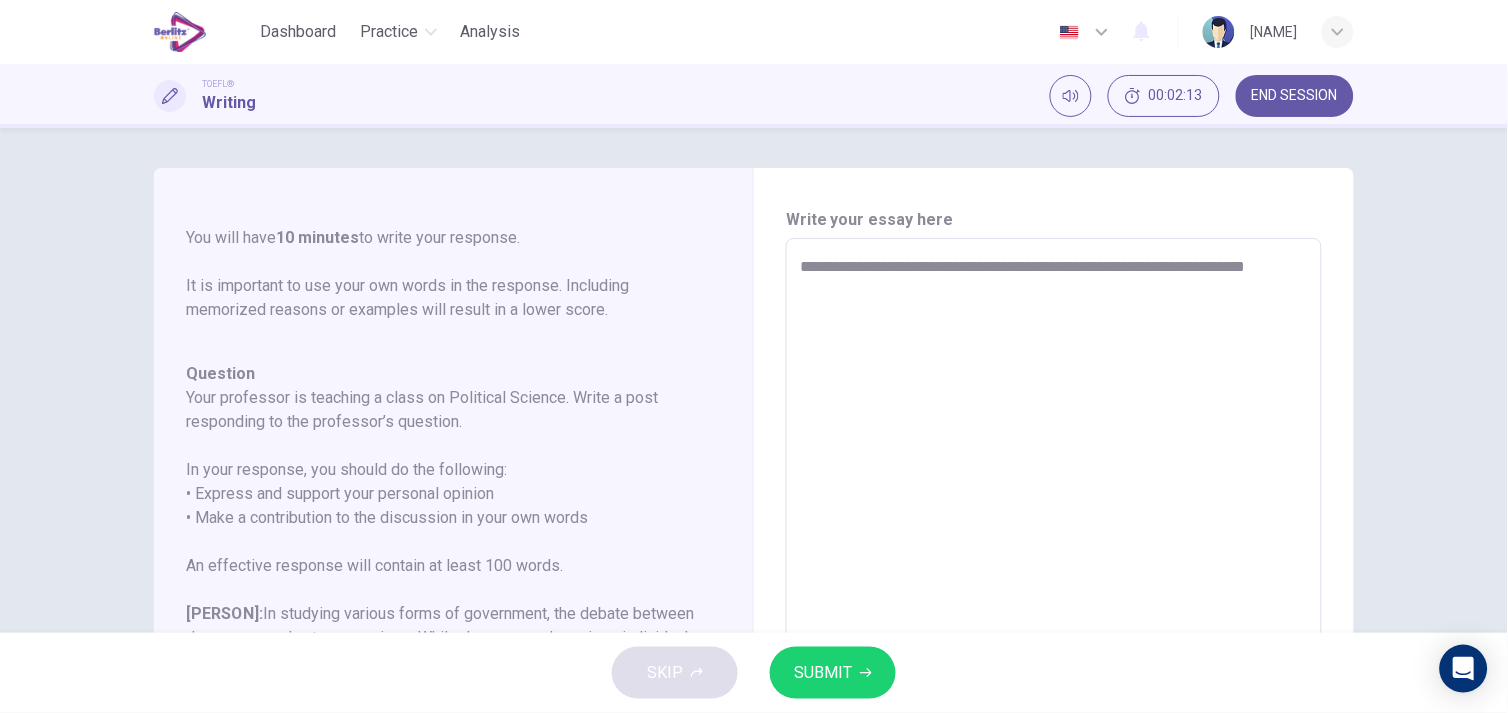 type on "*" 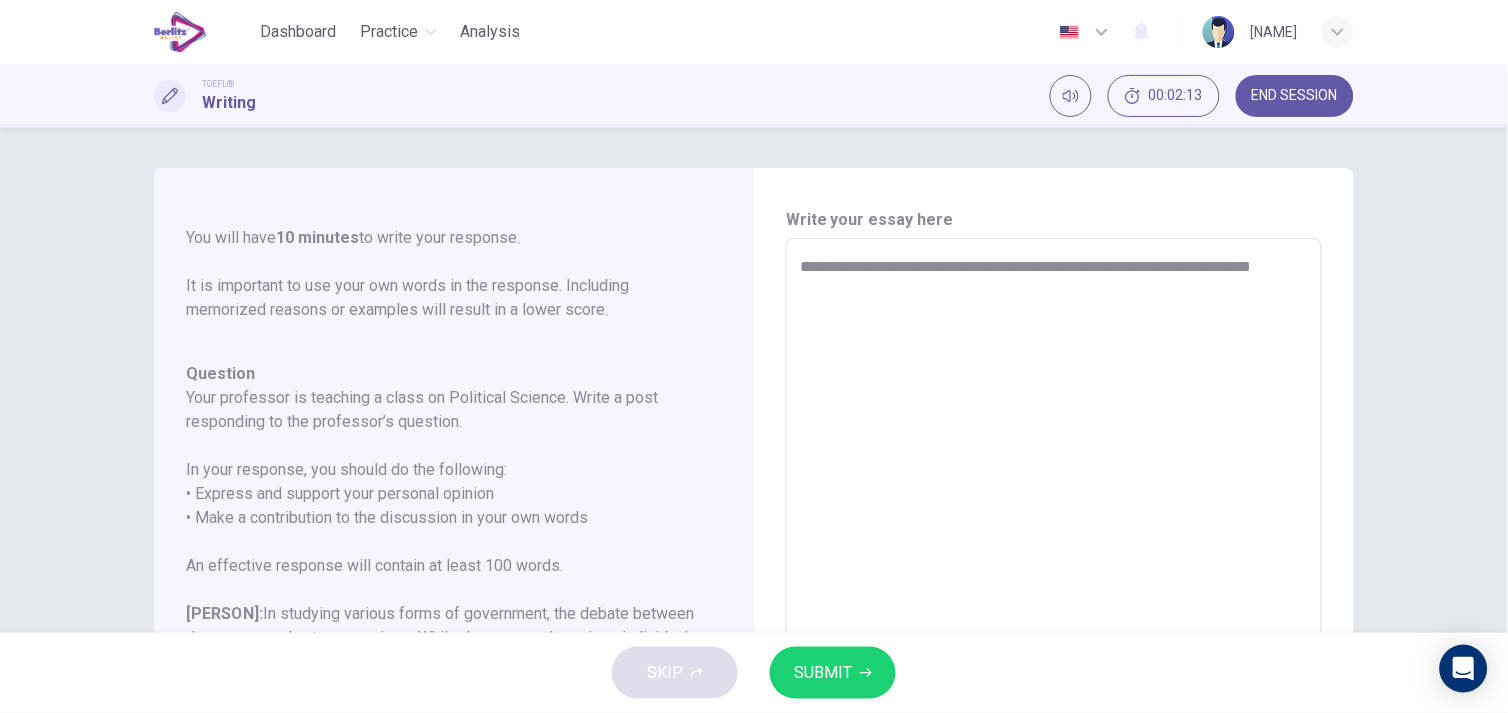 type on "*" 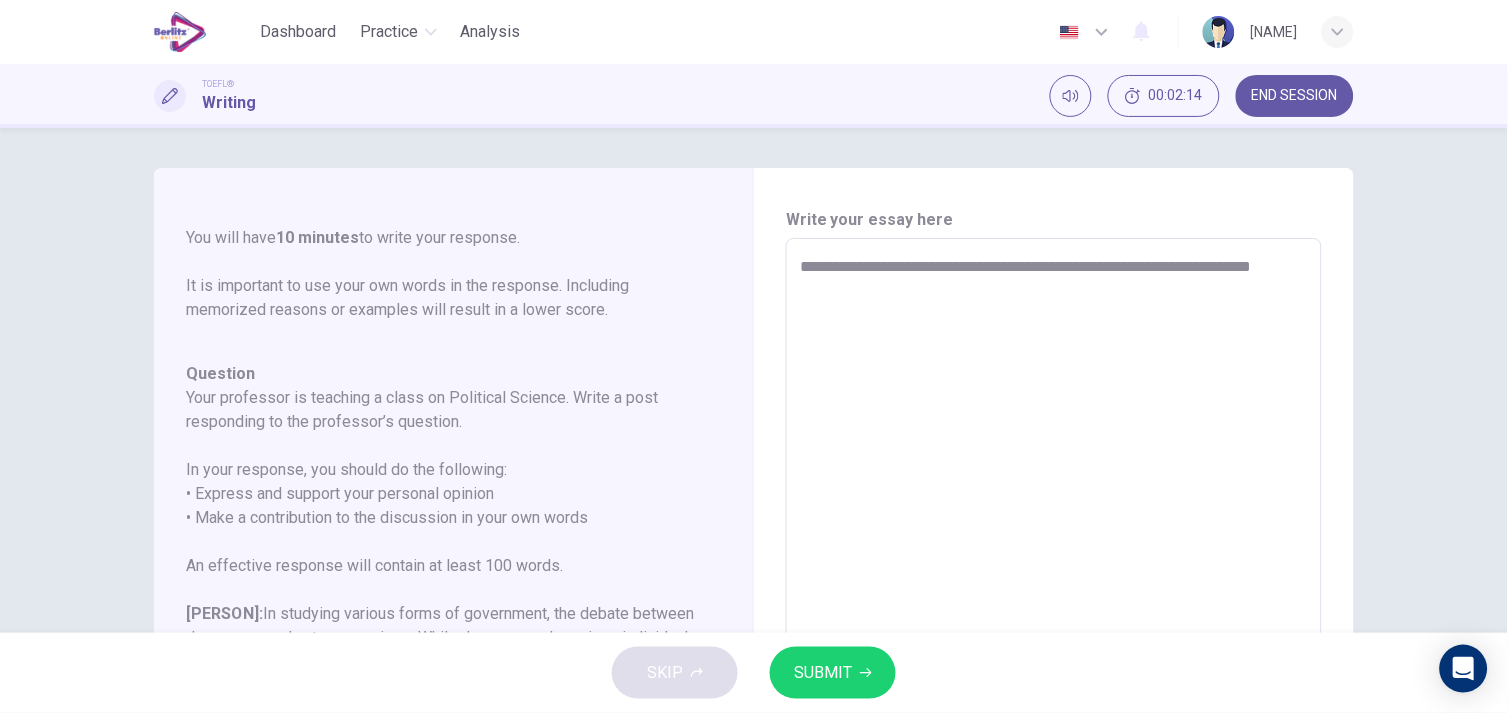 type on "**********" 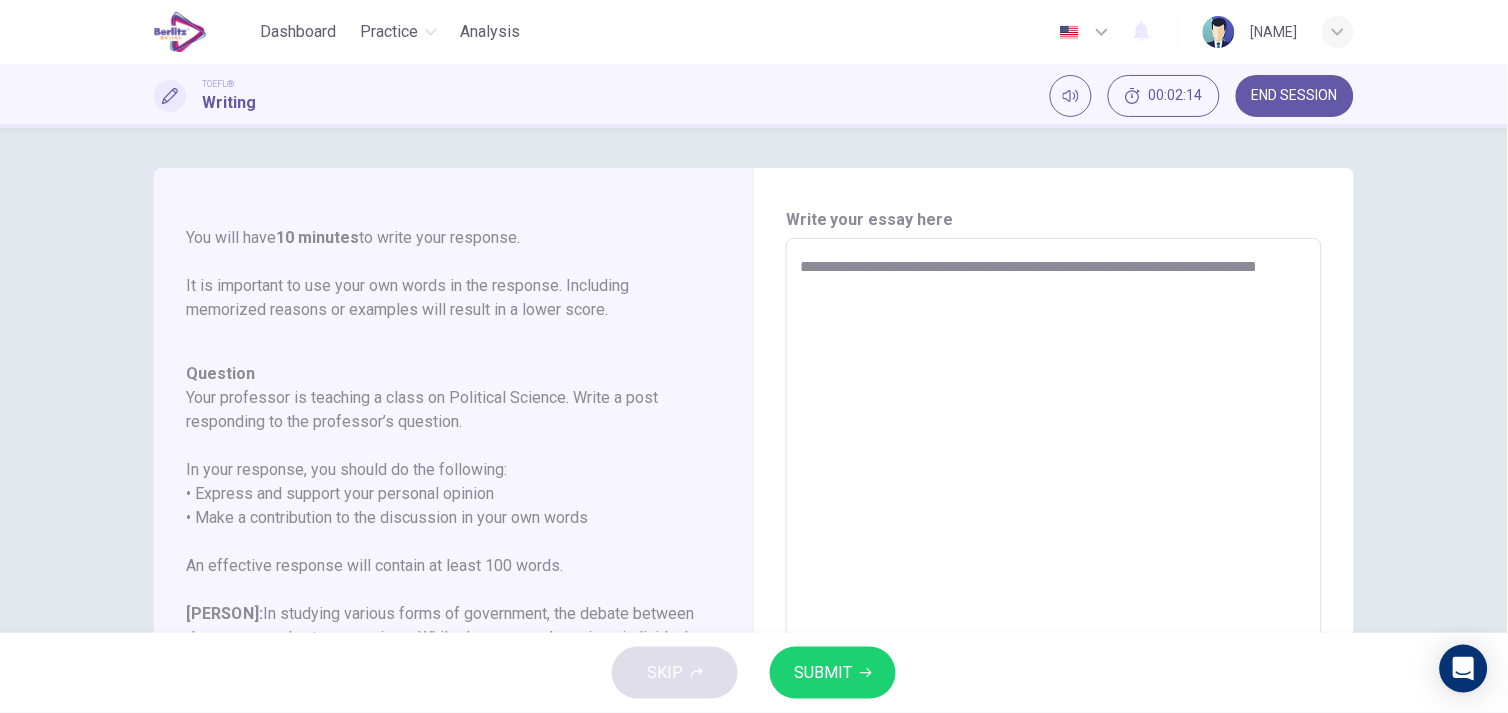 type on "**********" 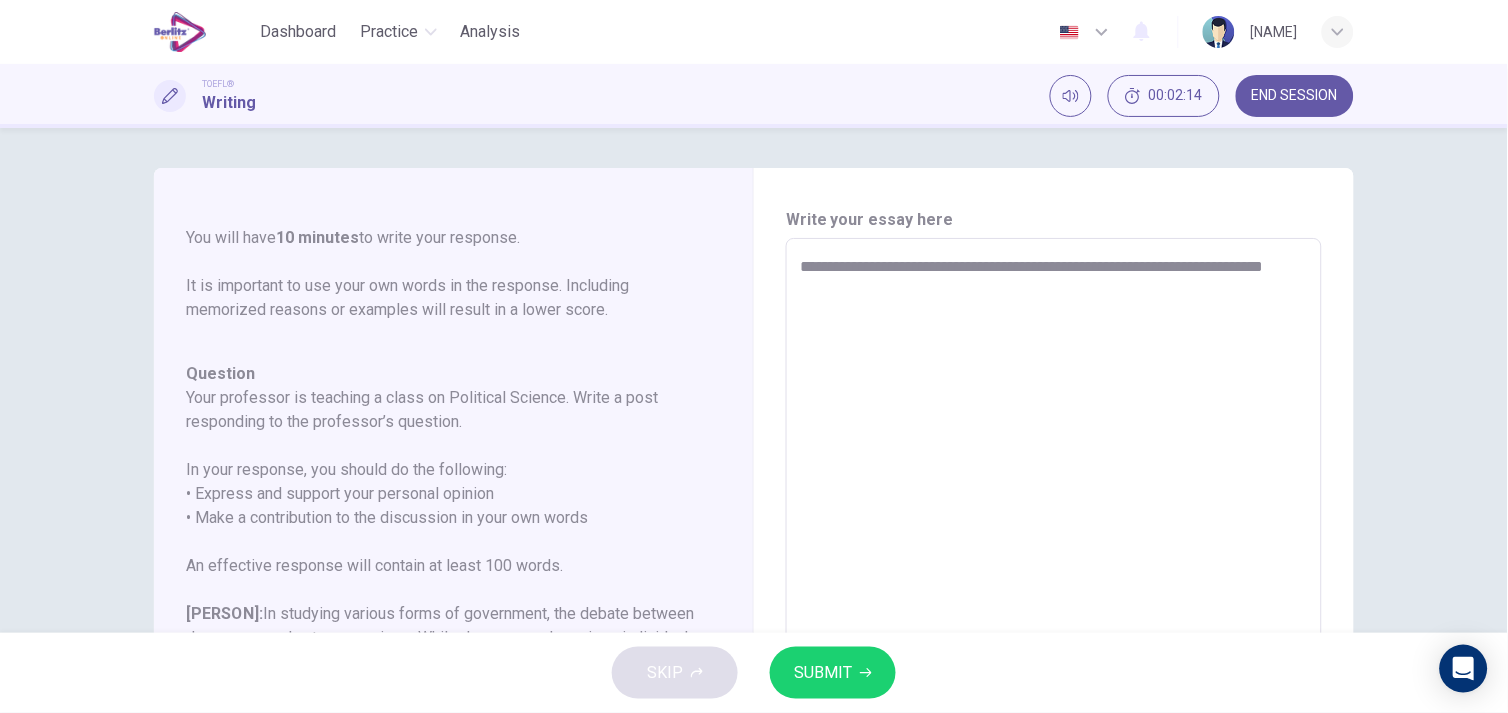 type on "*" 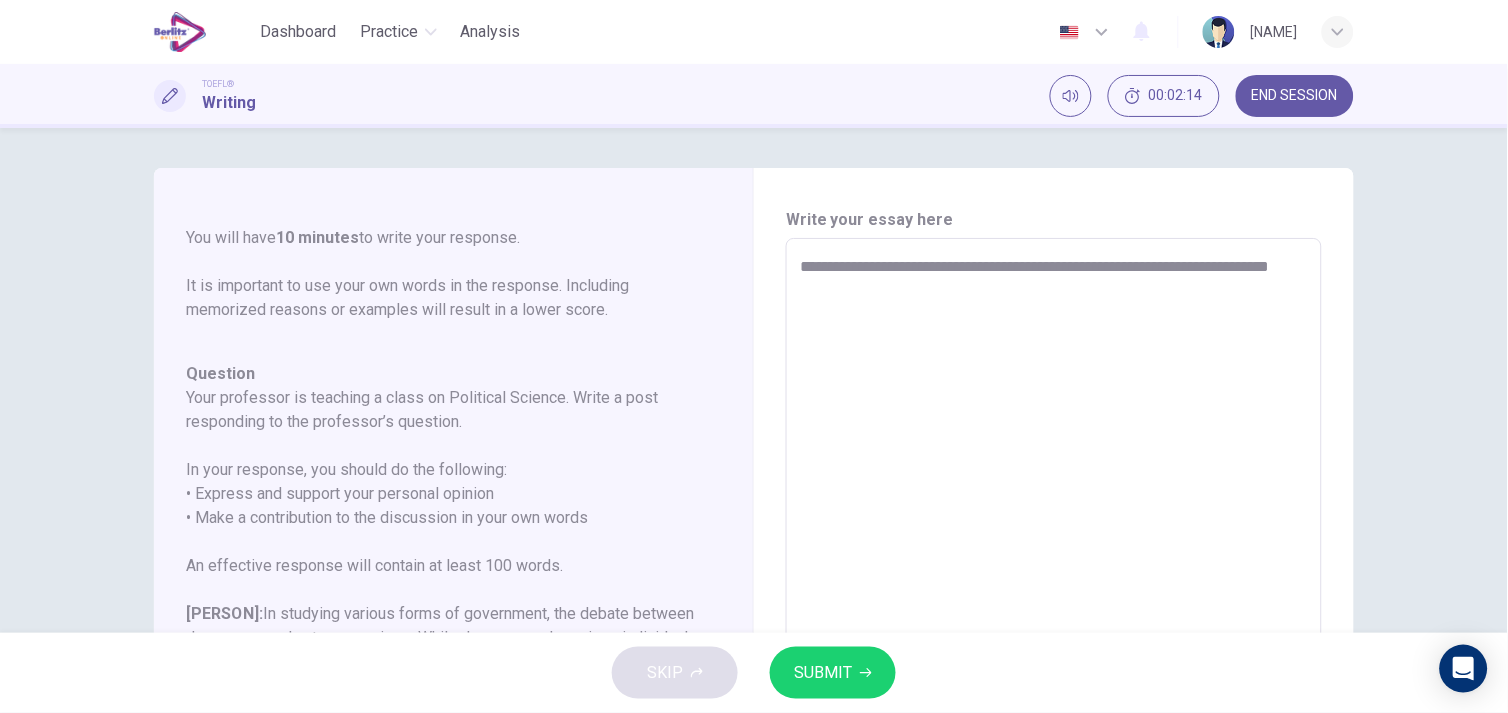 type on "*" 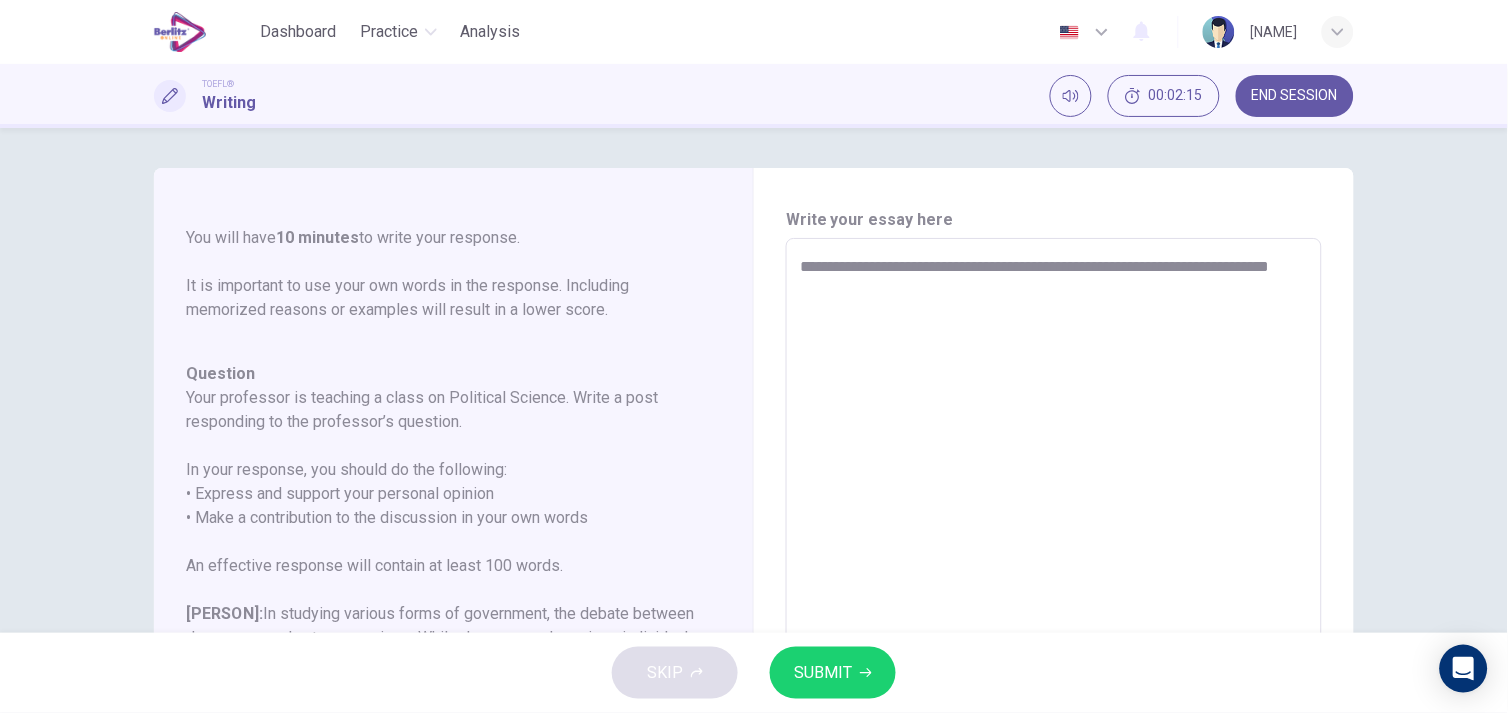 type on "**********" 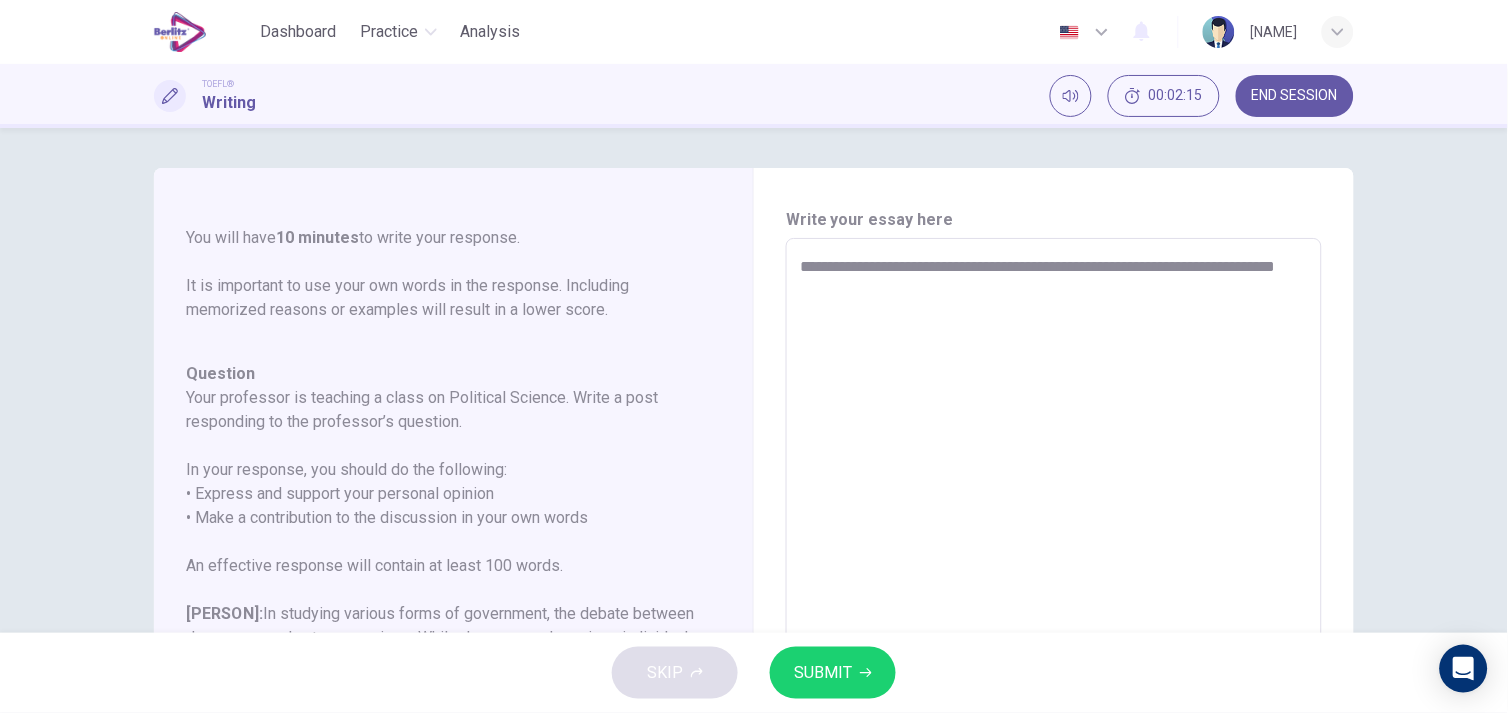 type on "*" 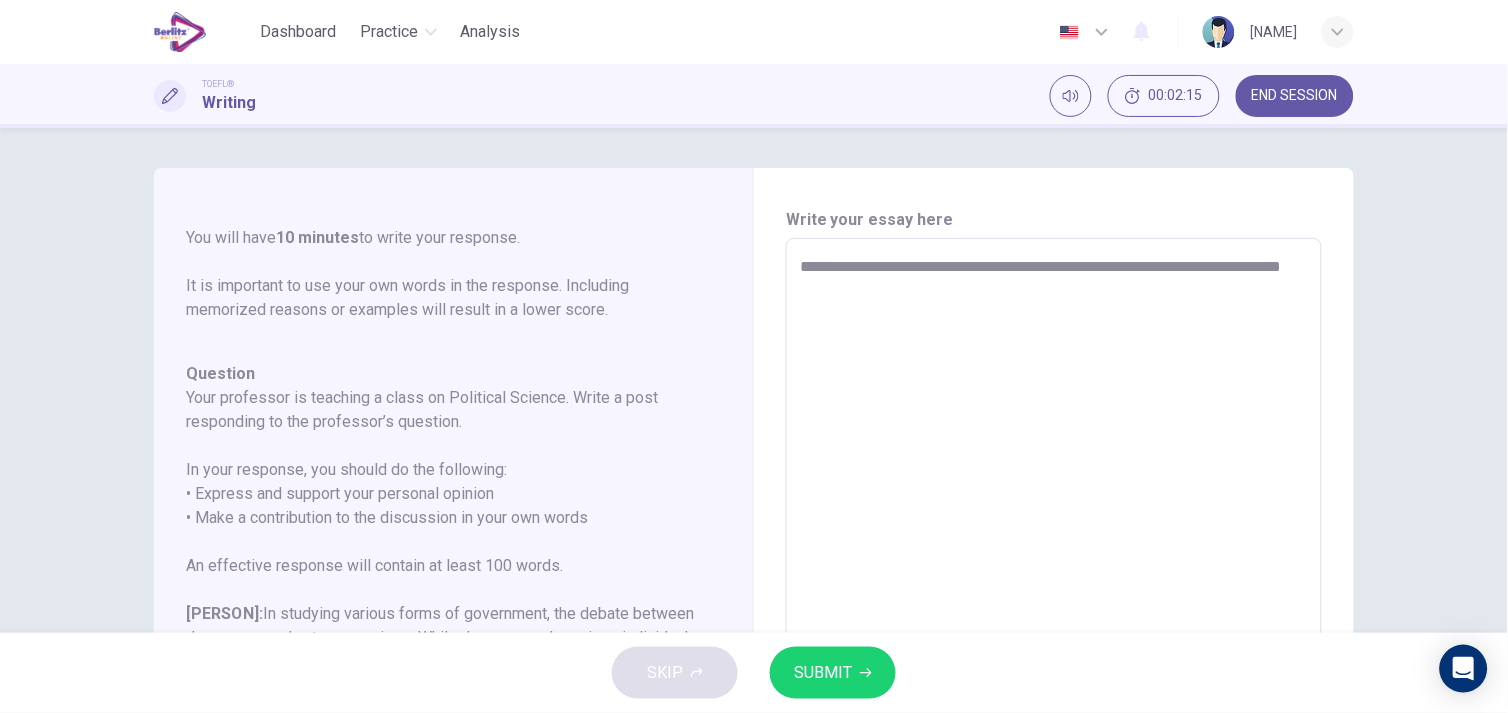 type on "*" 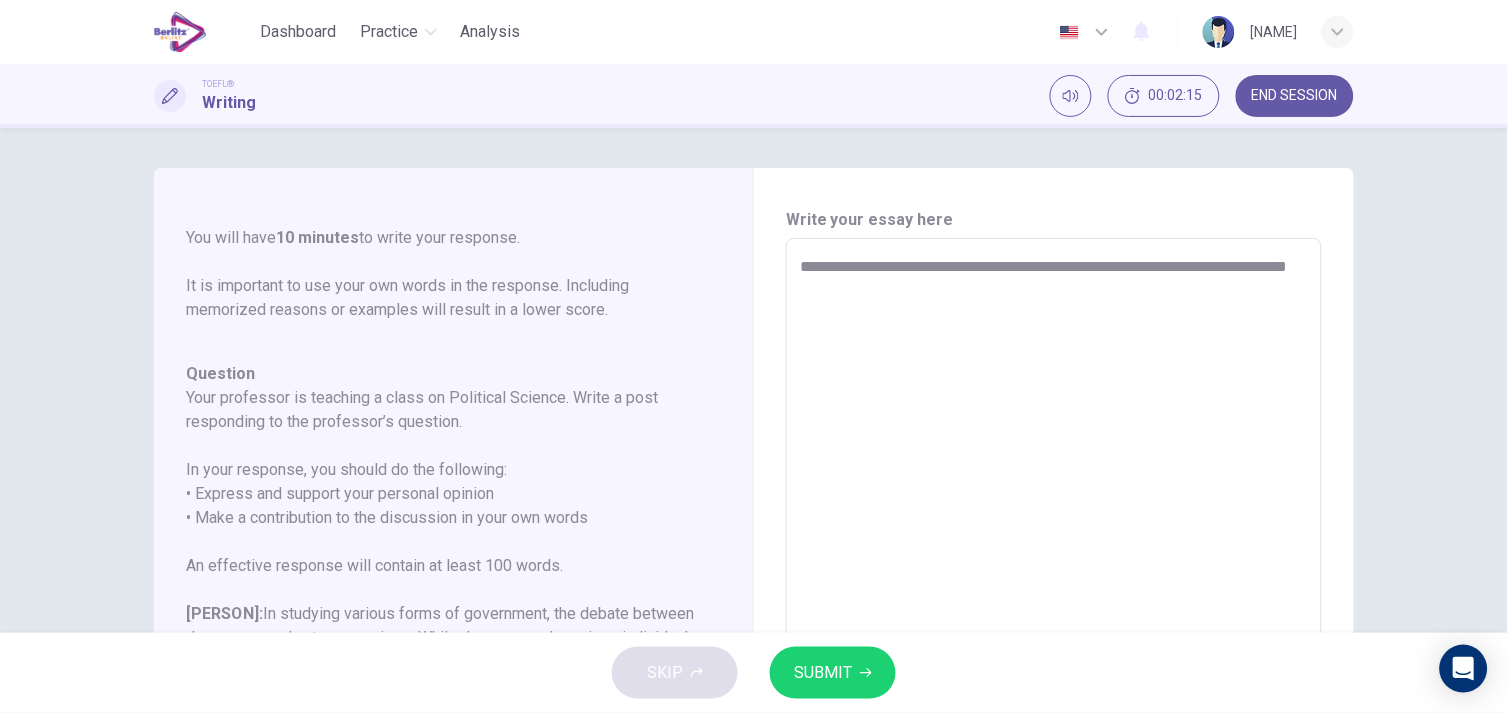 type on "*" 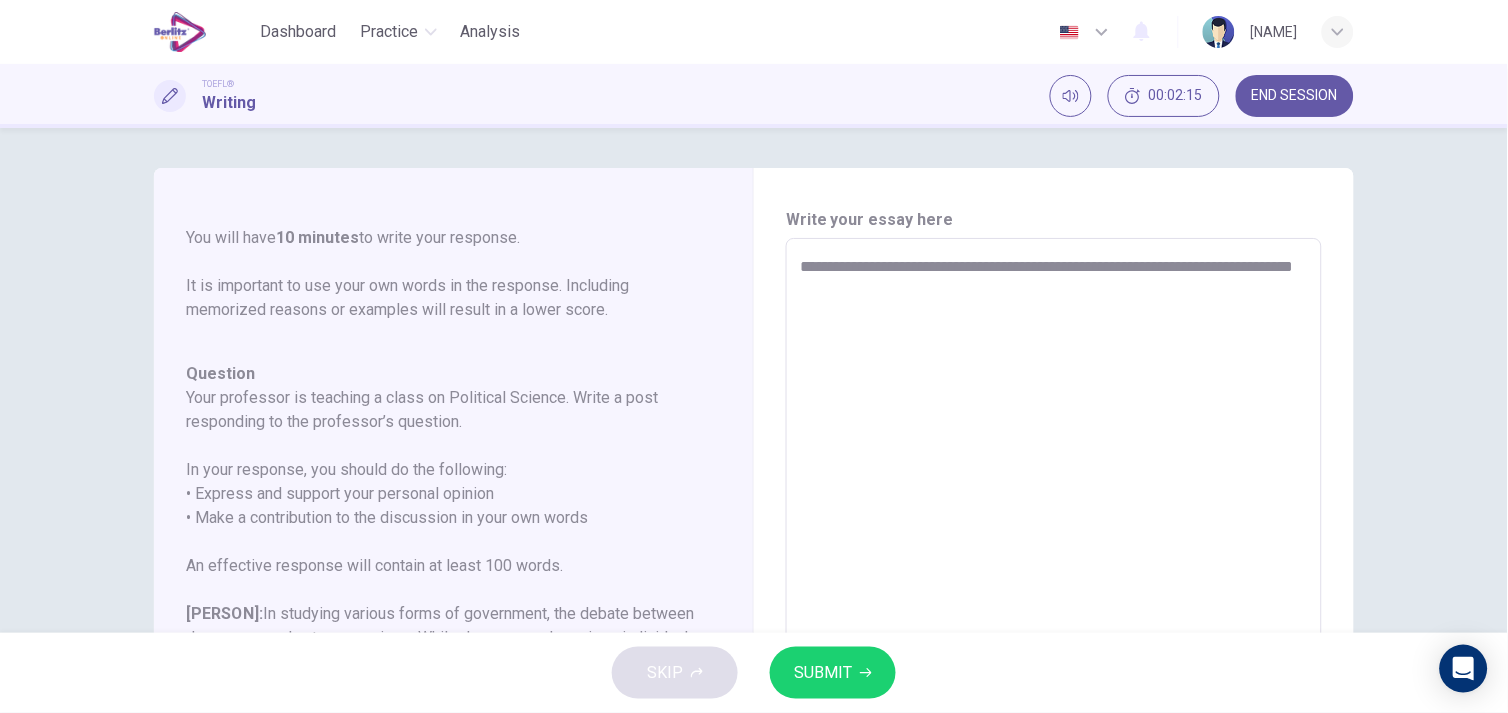type on "*" 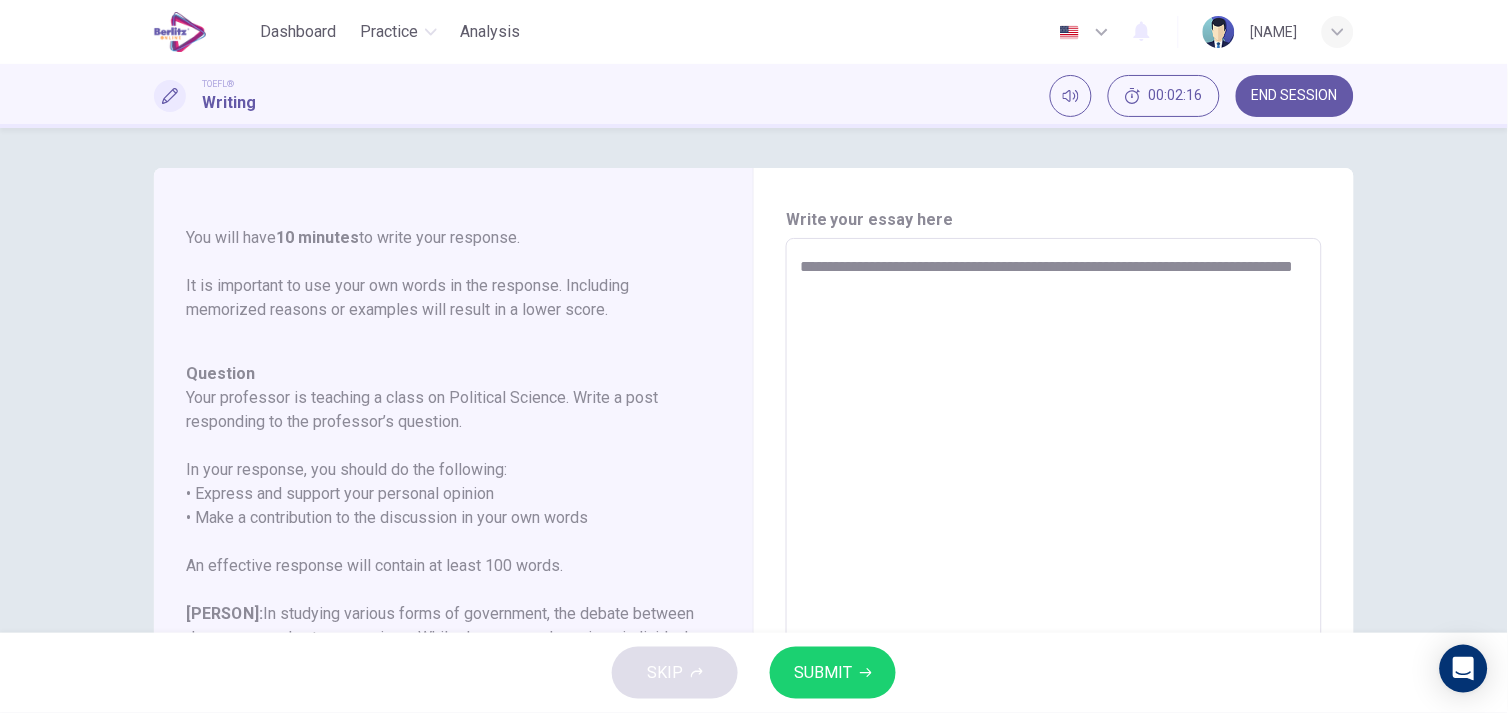 type on "**********" 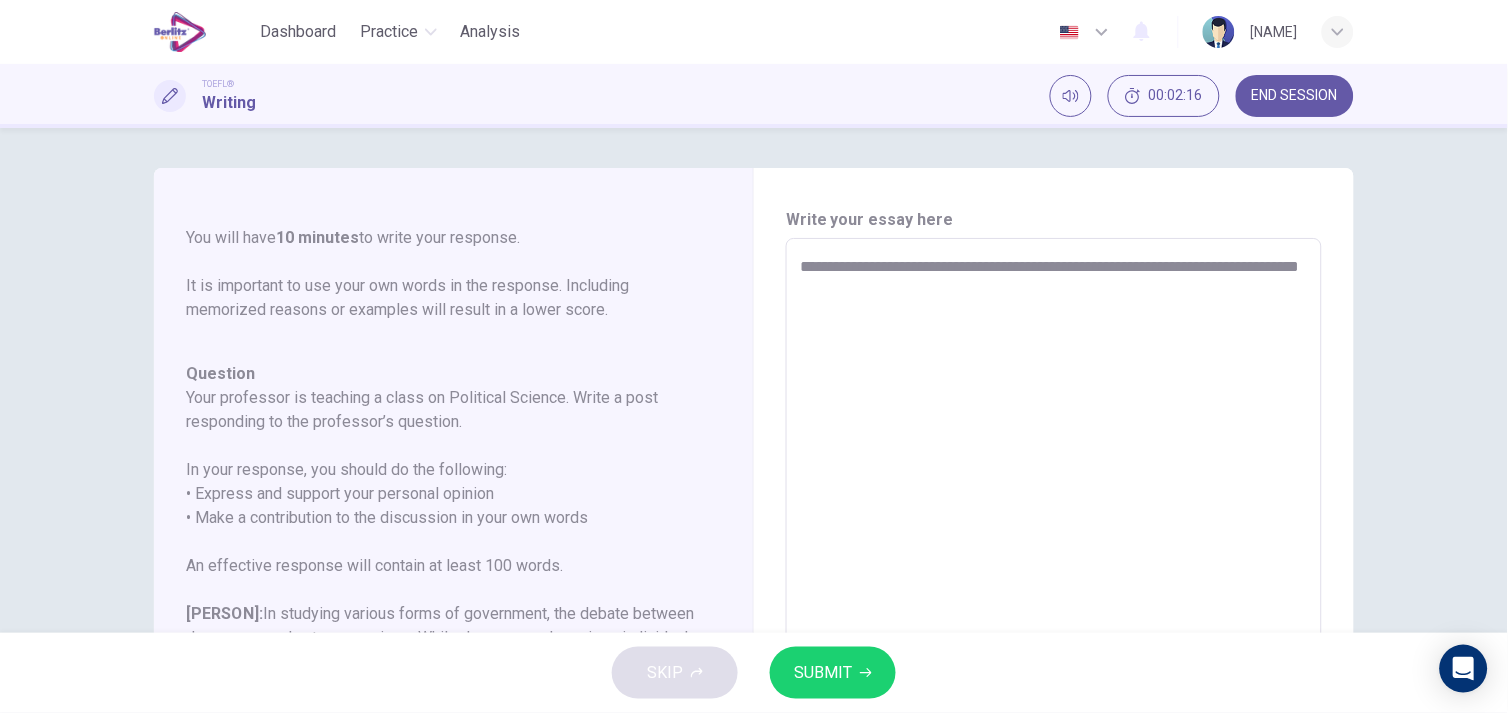 type on "*" 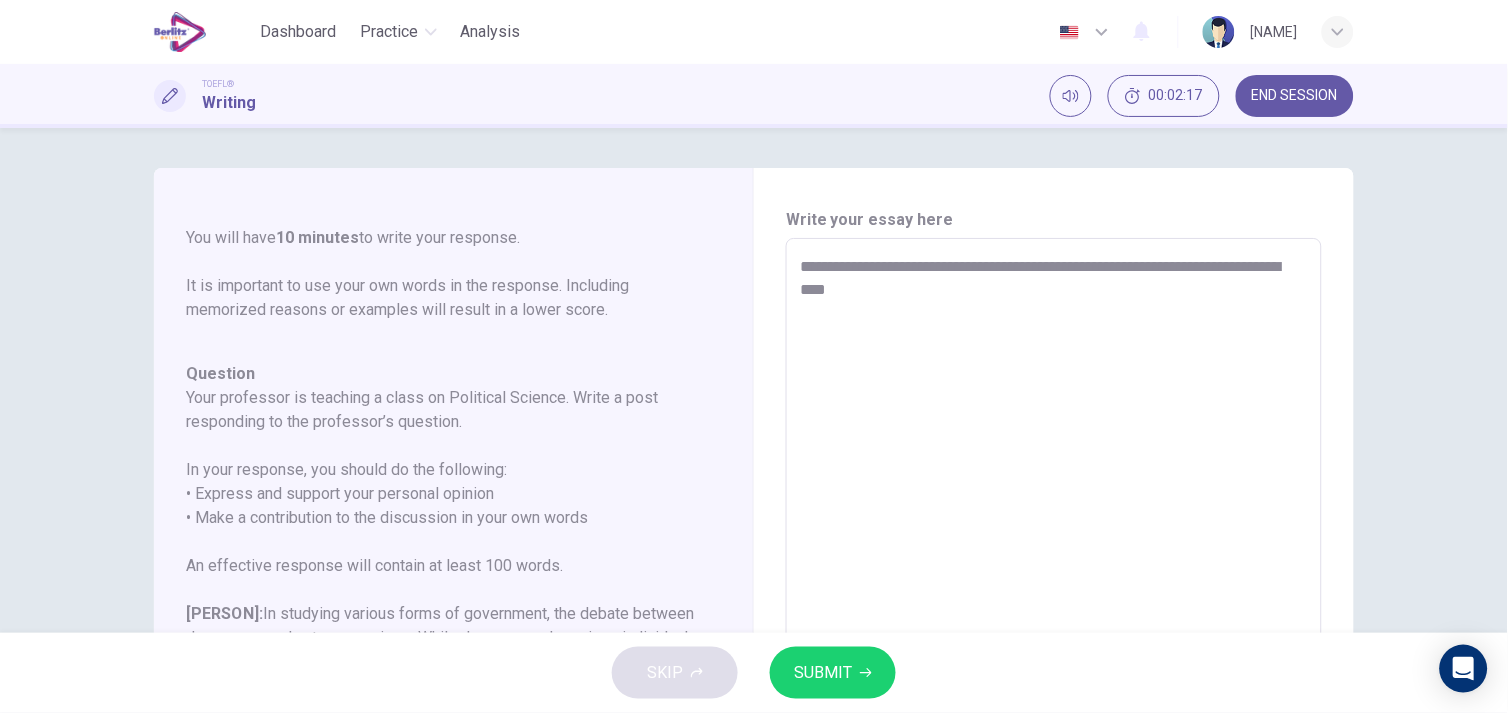 type on "**********" 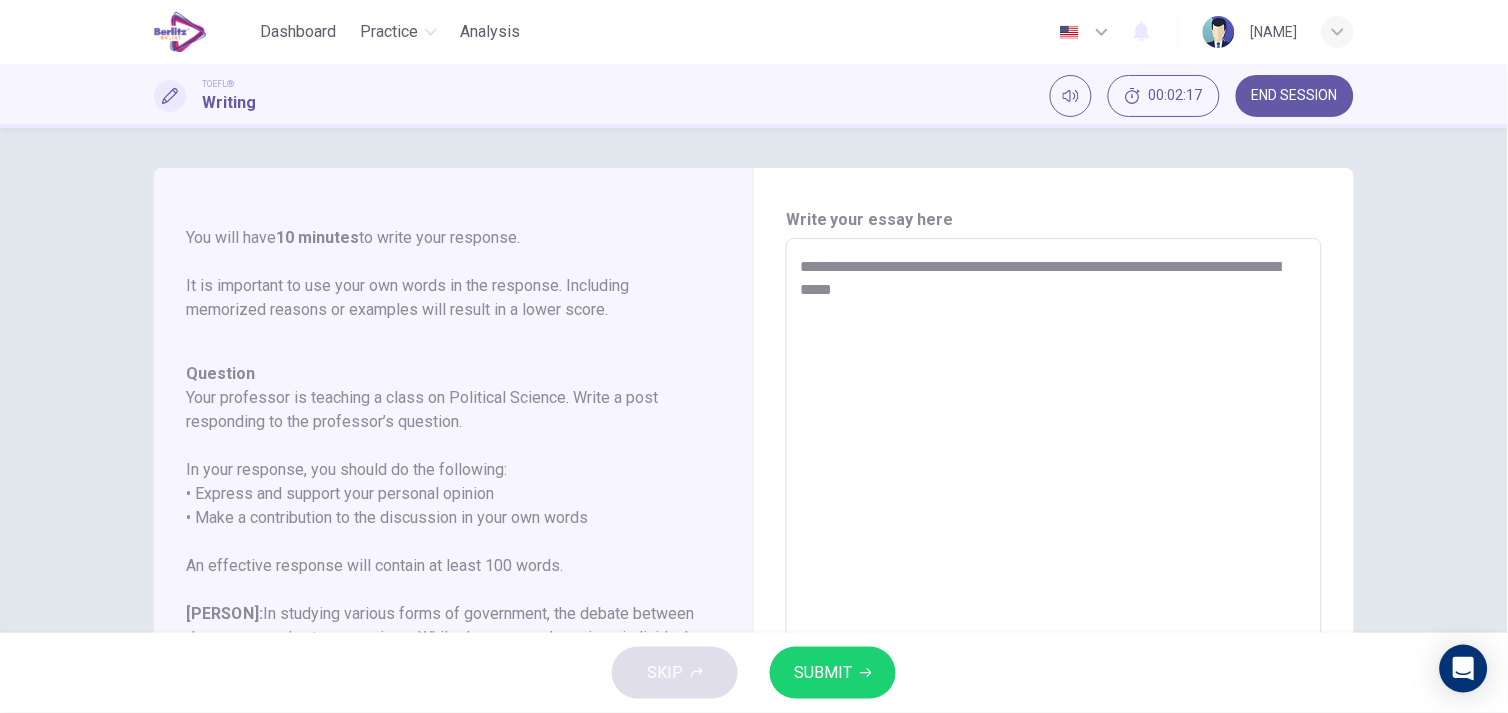 type on "*" 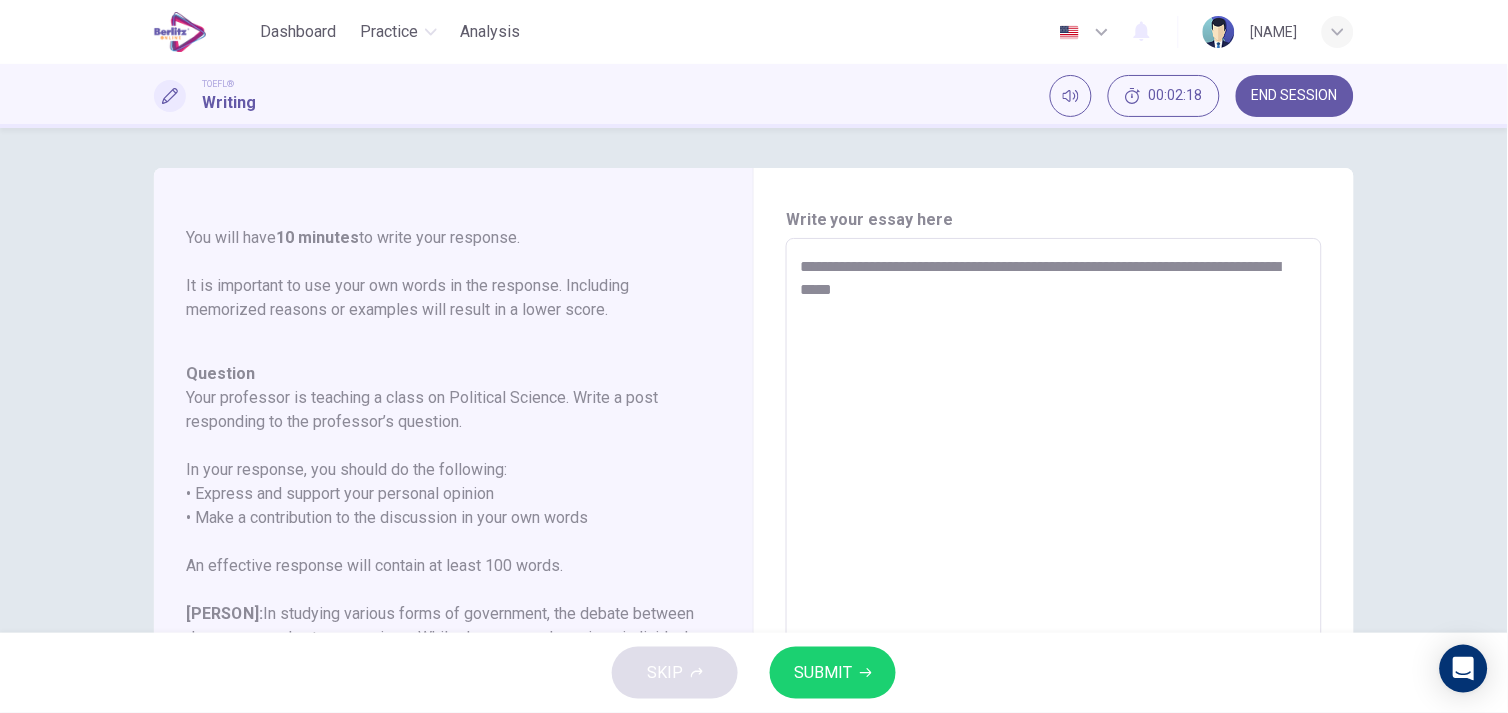 type on "**********" 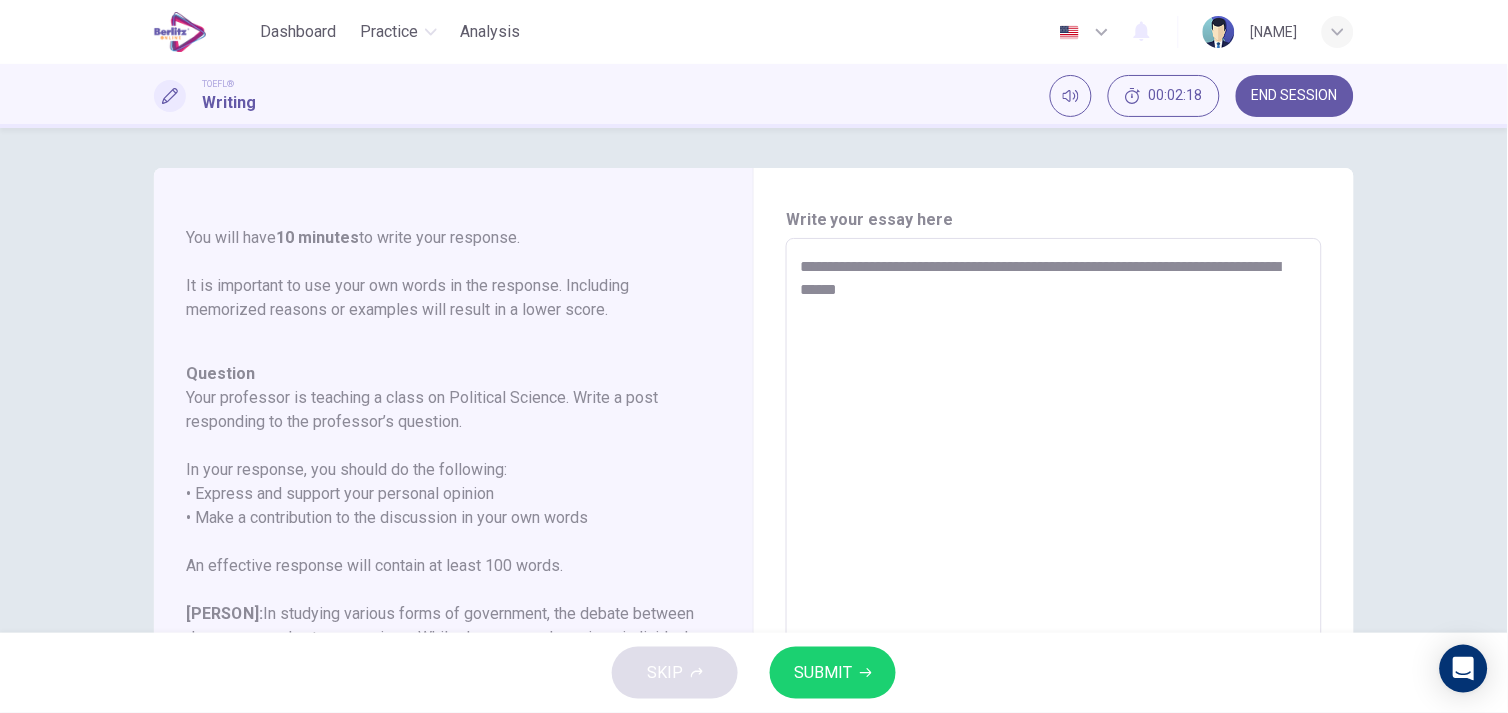 type on "*" 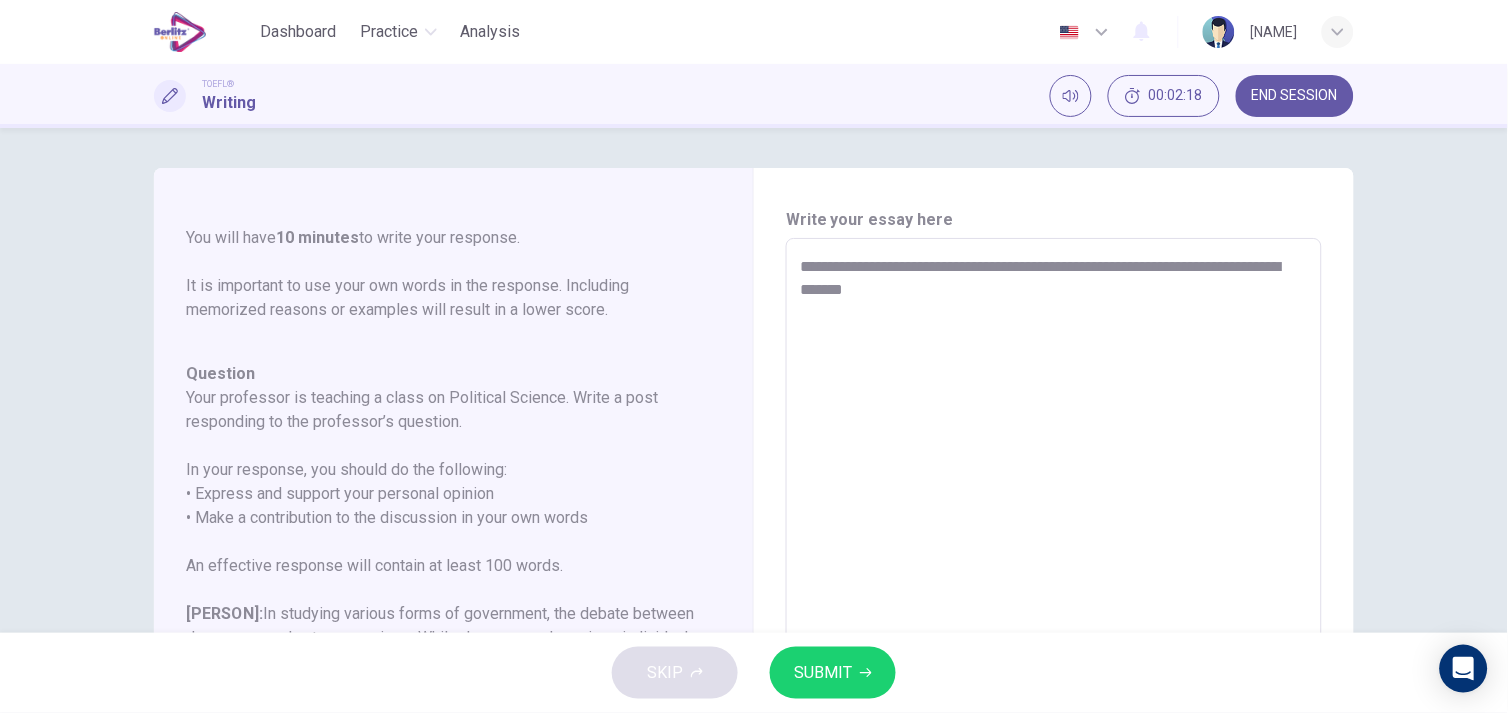 type on "*" 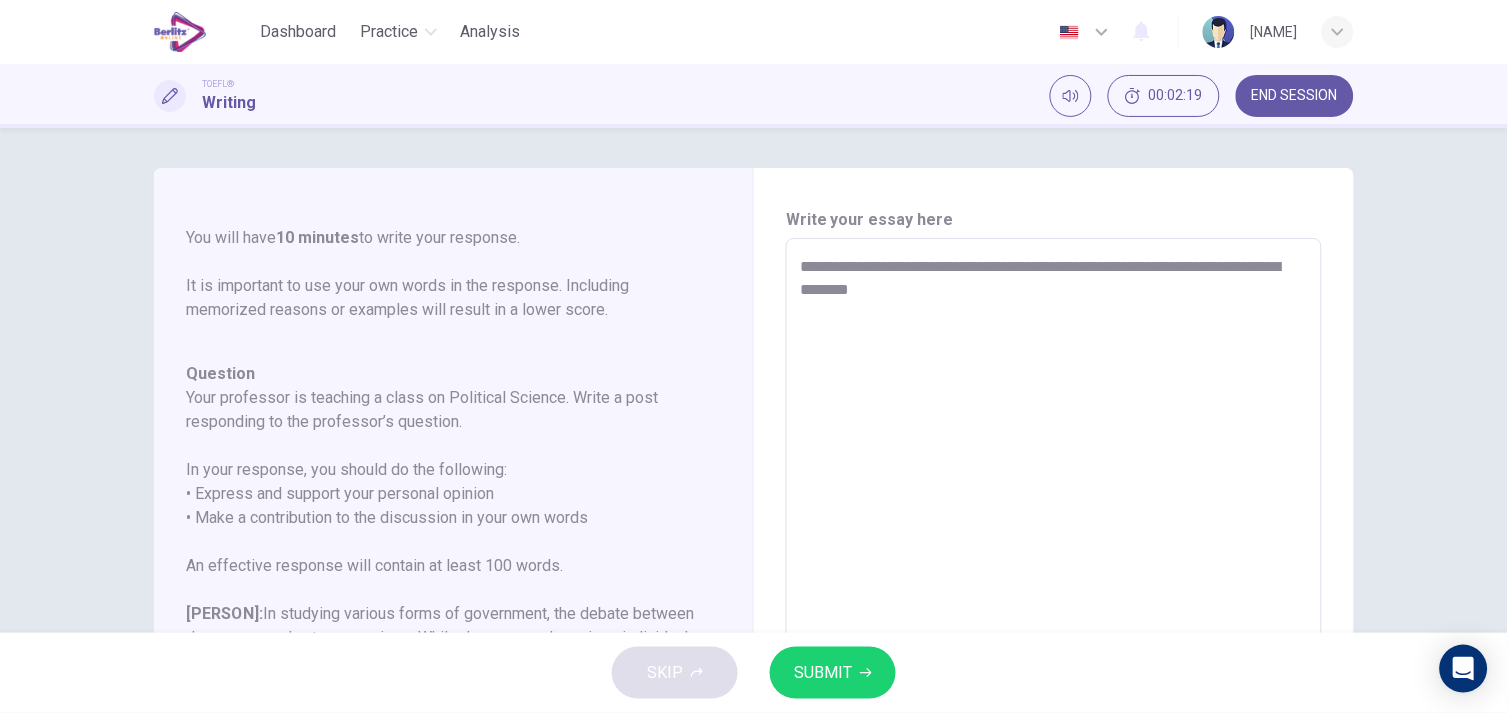type on "*" 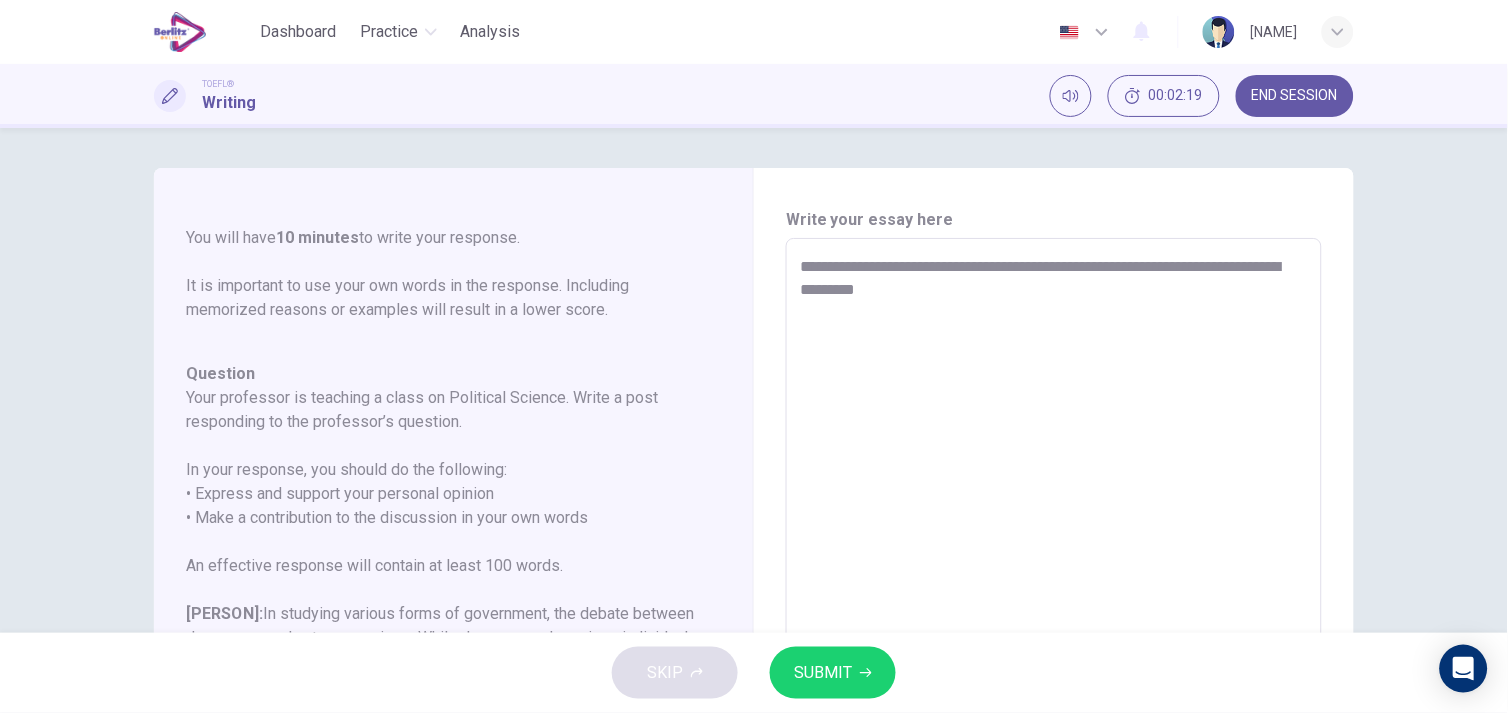 type on "*" 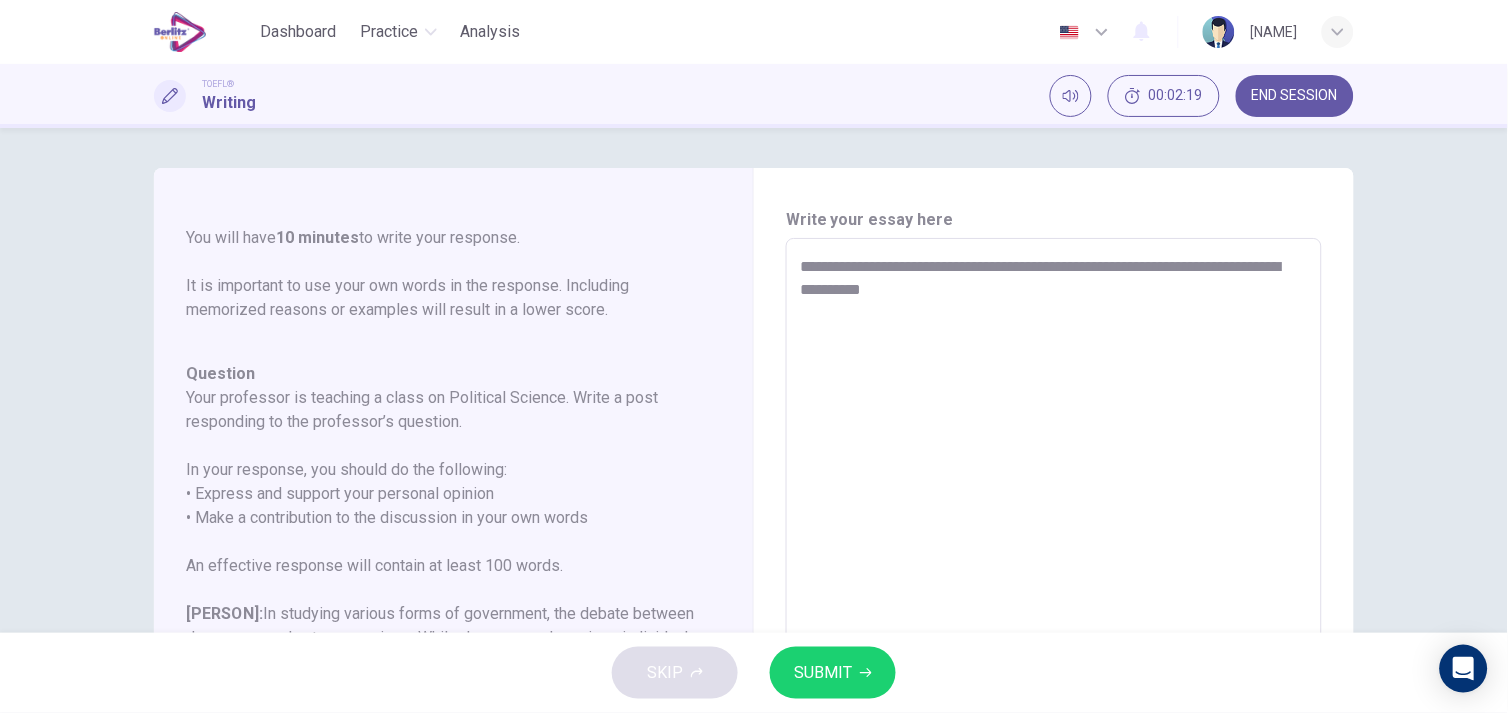 type on "*" 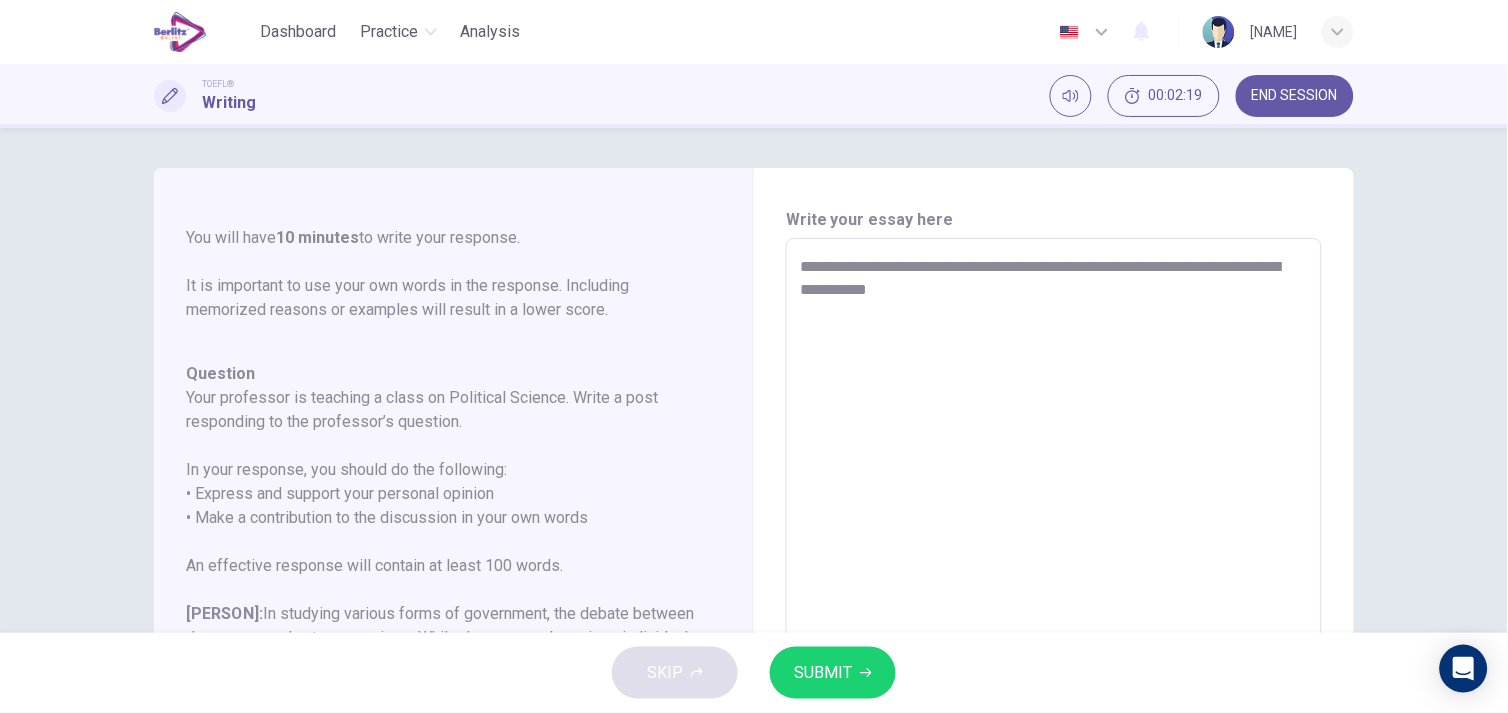 type on "*" 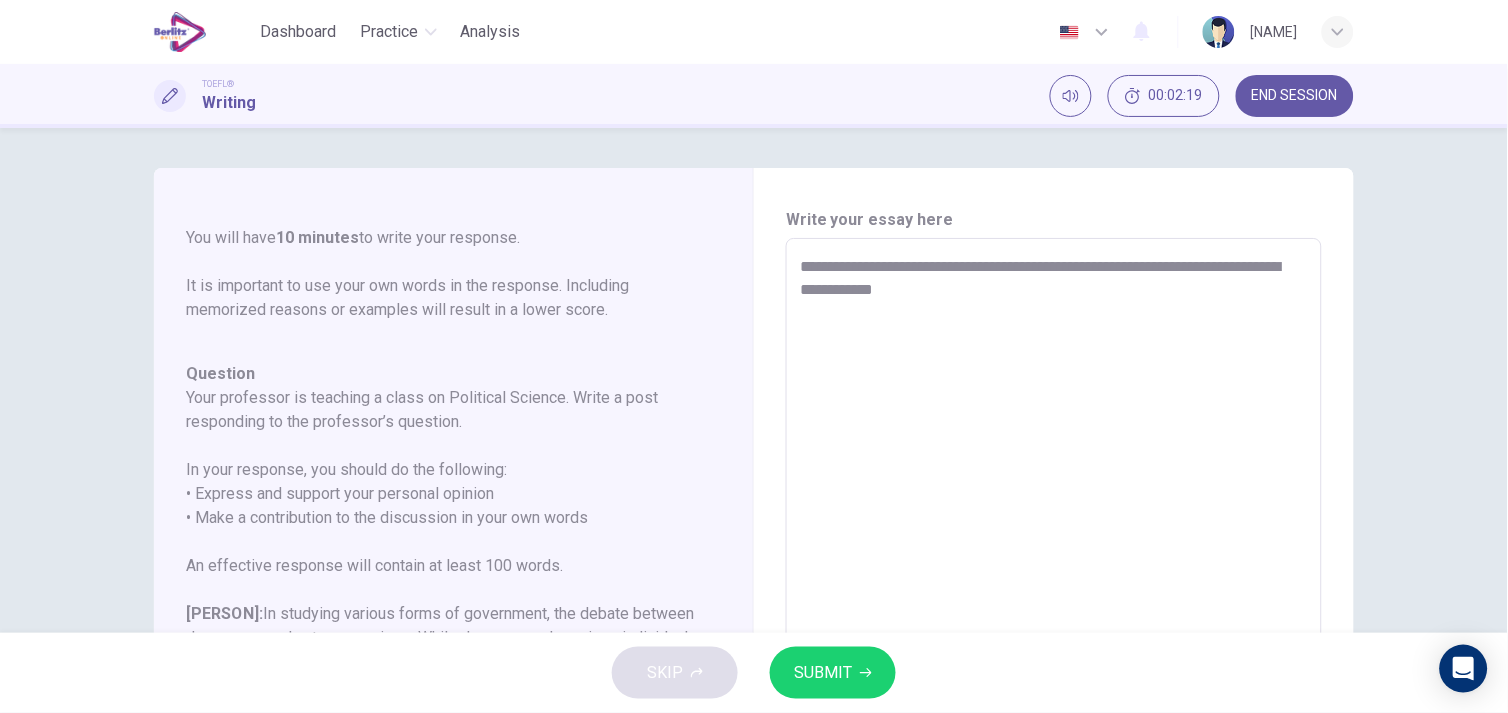 type on "*" 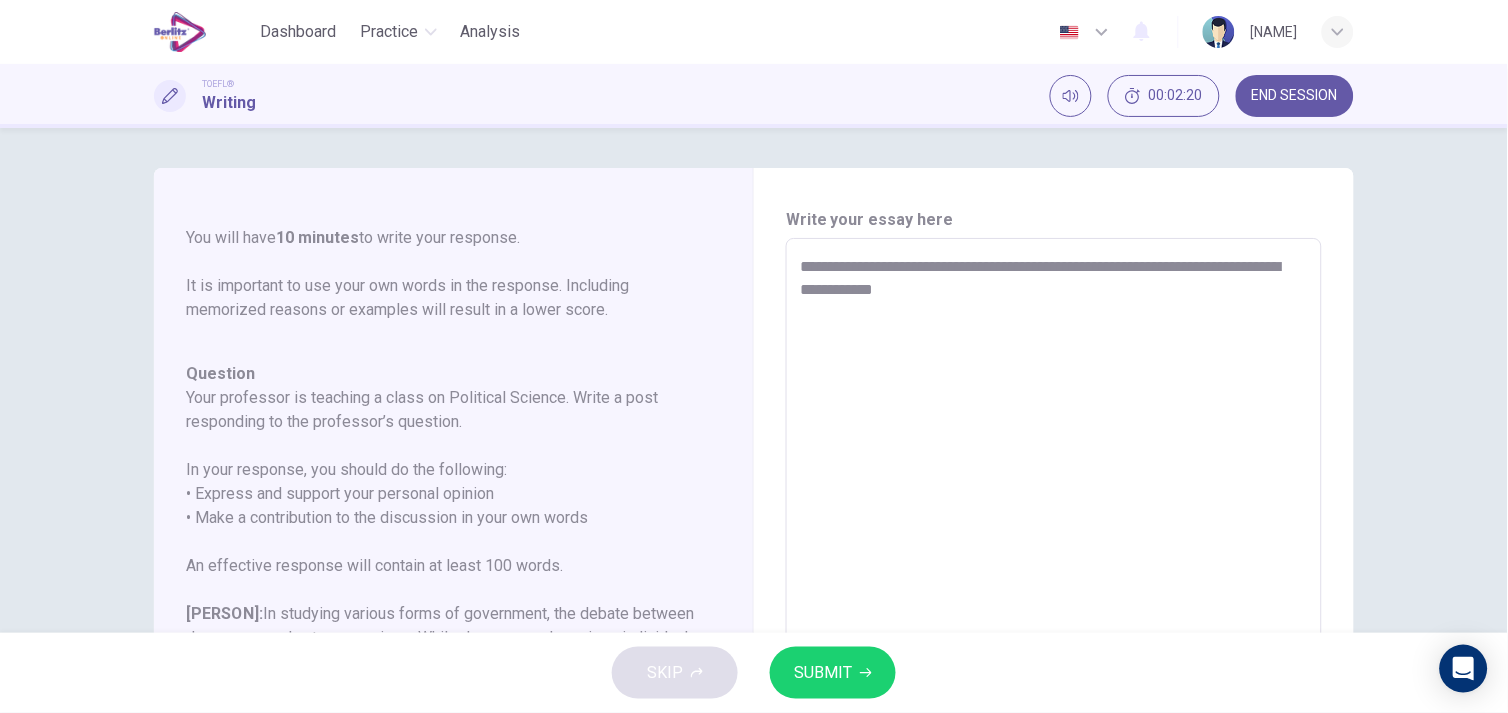 type on "**********" 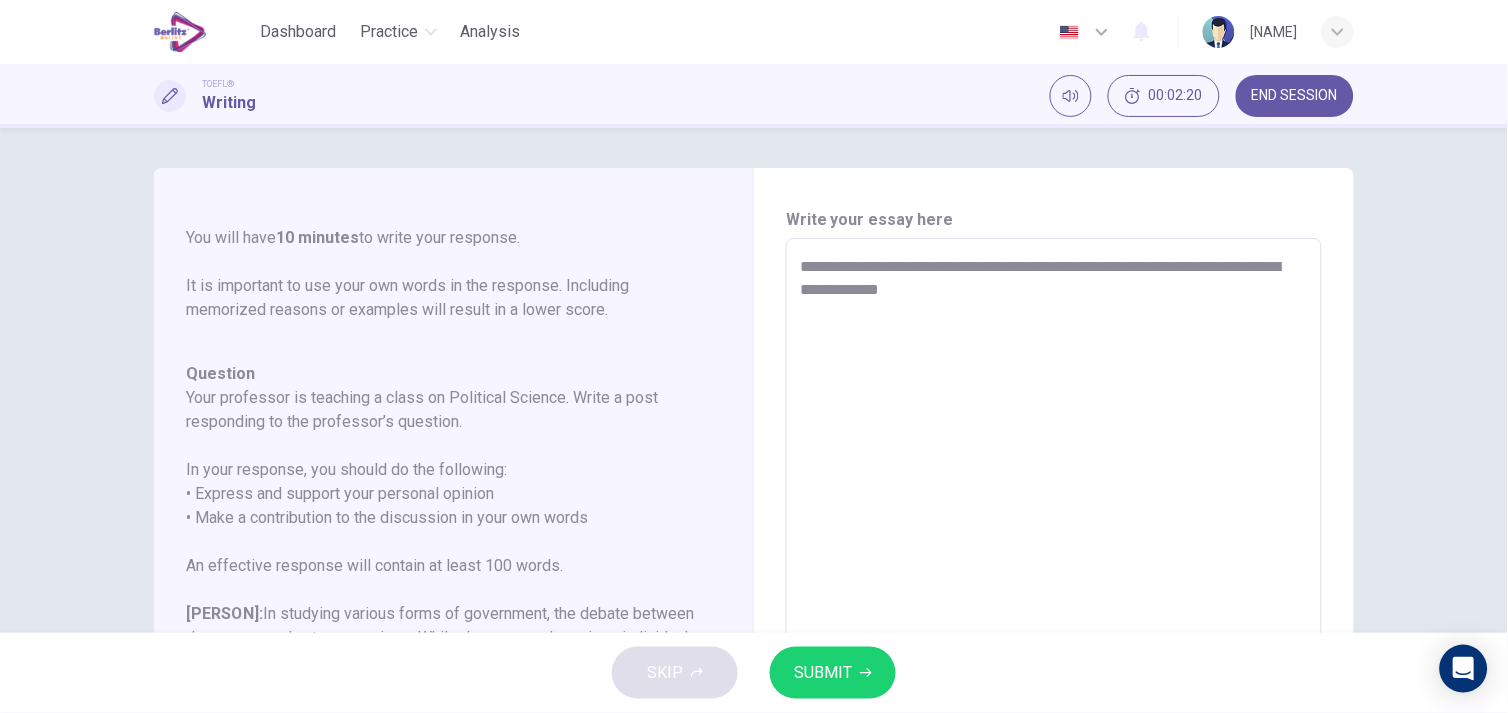 type on "**********" 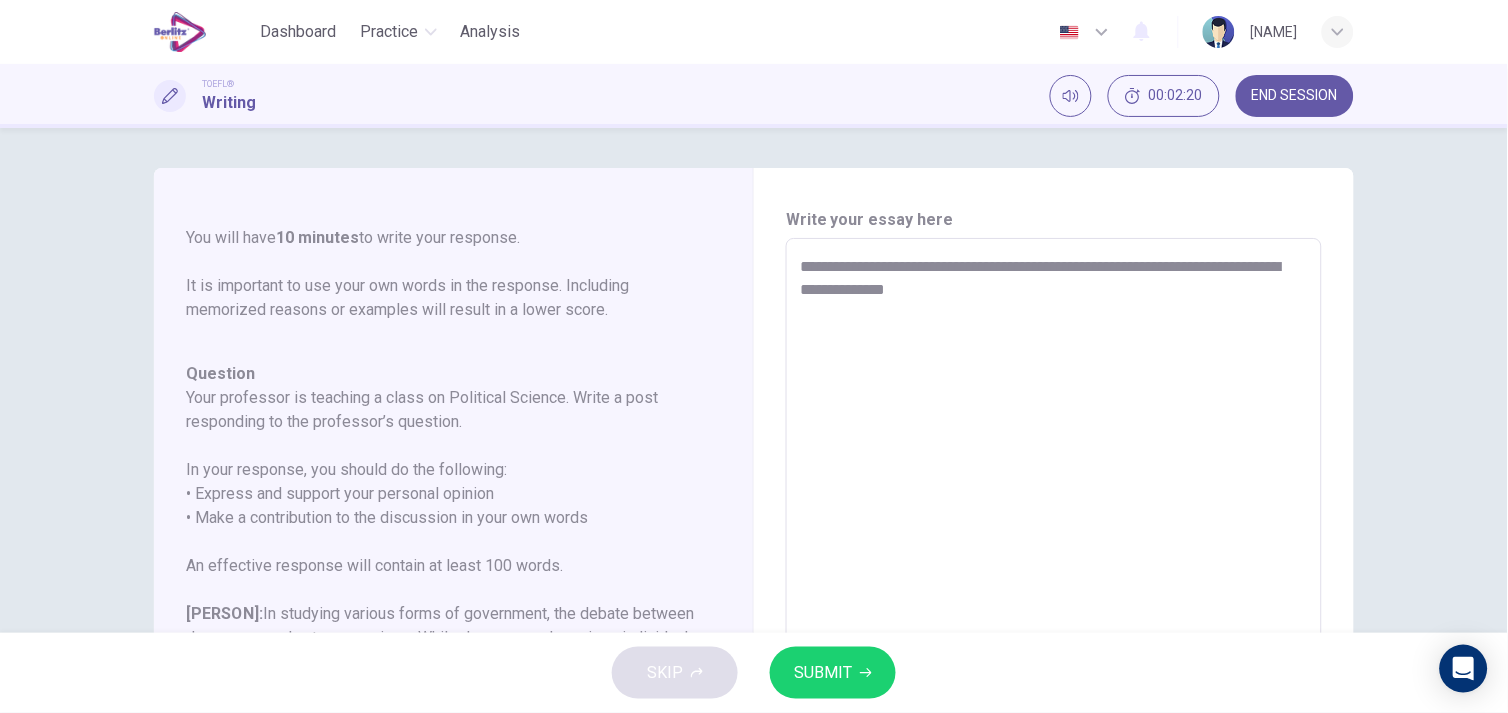 type on "*" 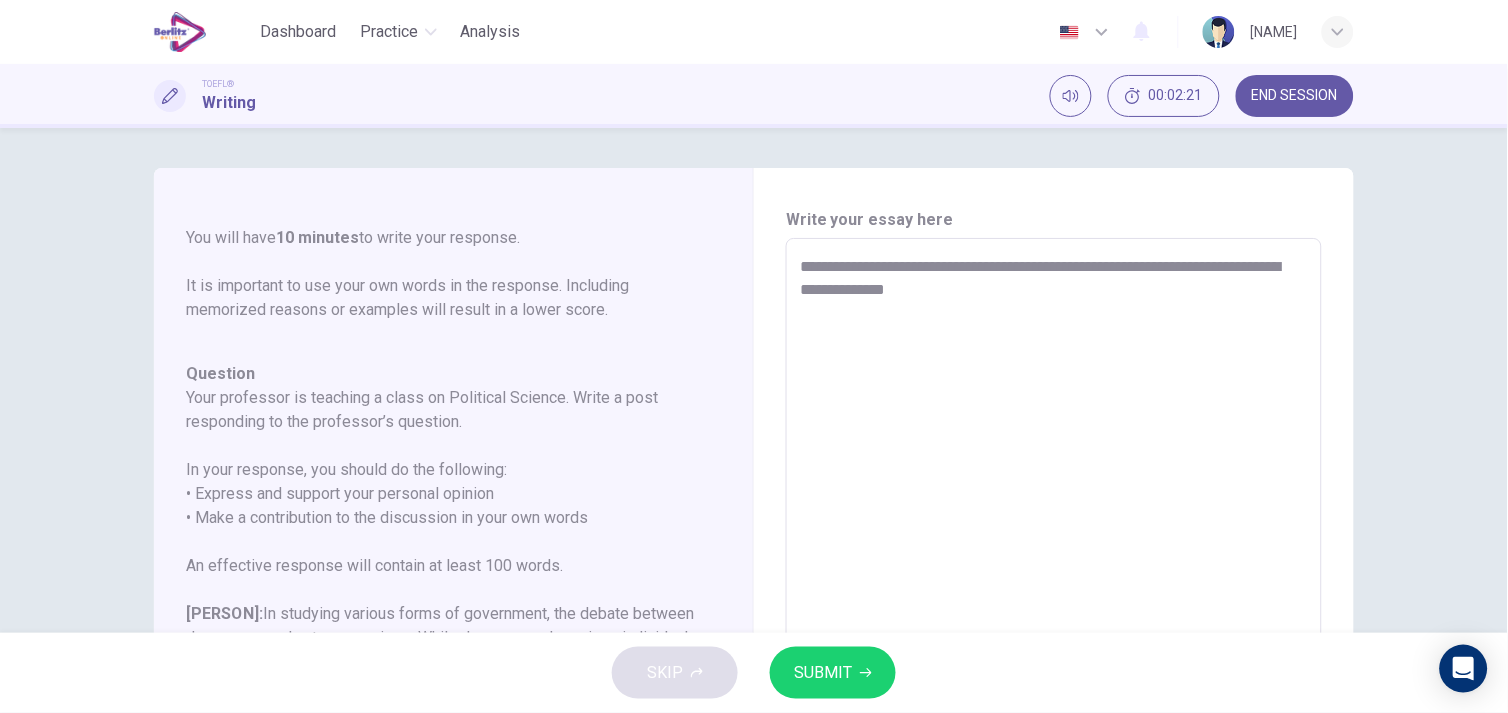 type on "**********" 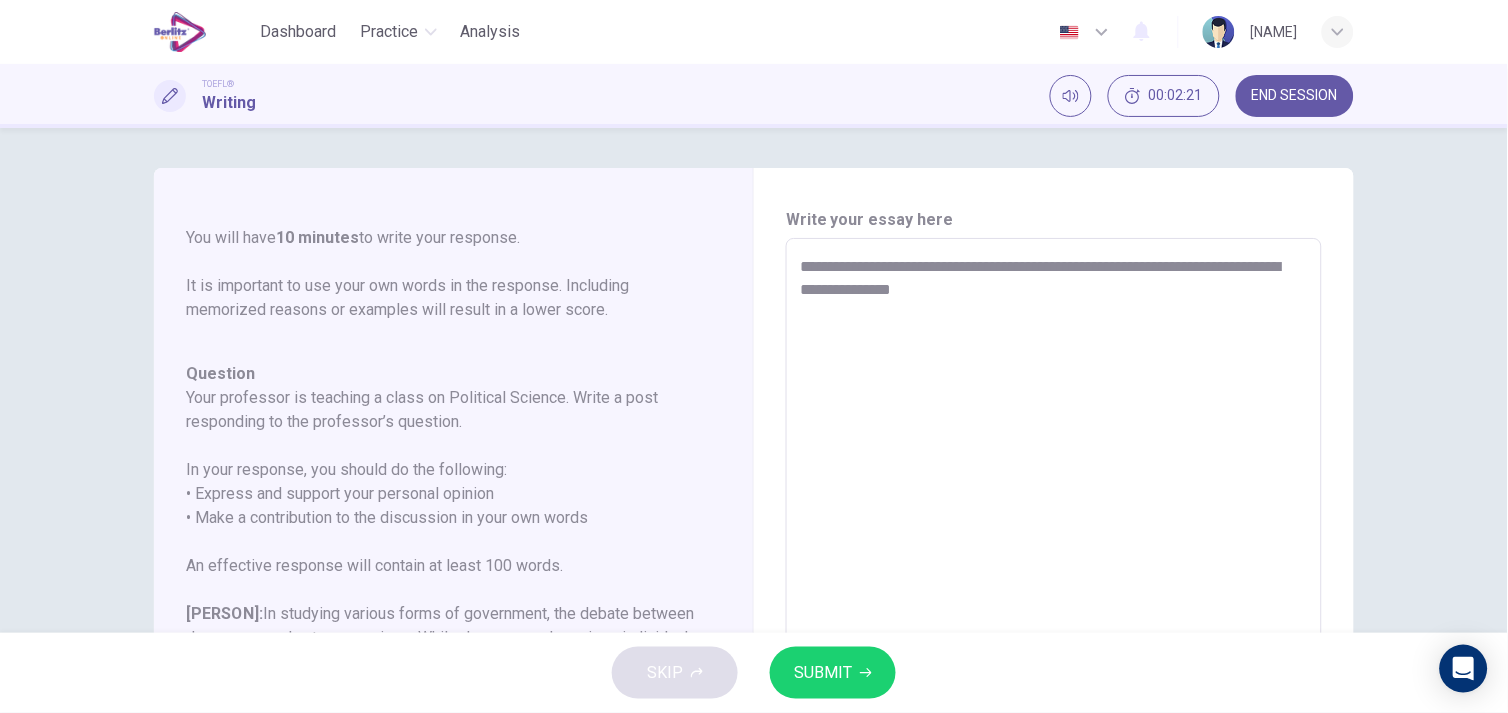 type on "*" 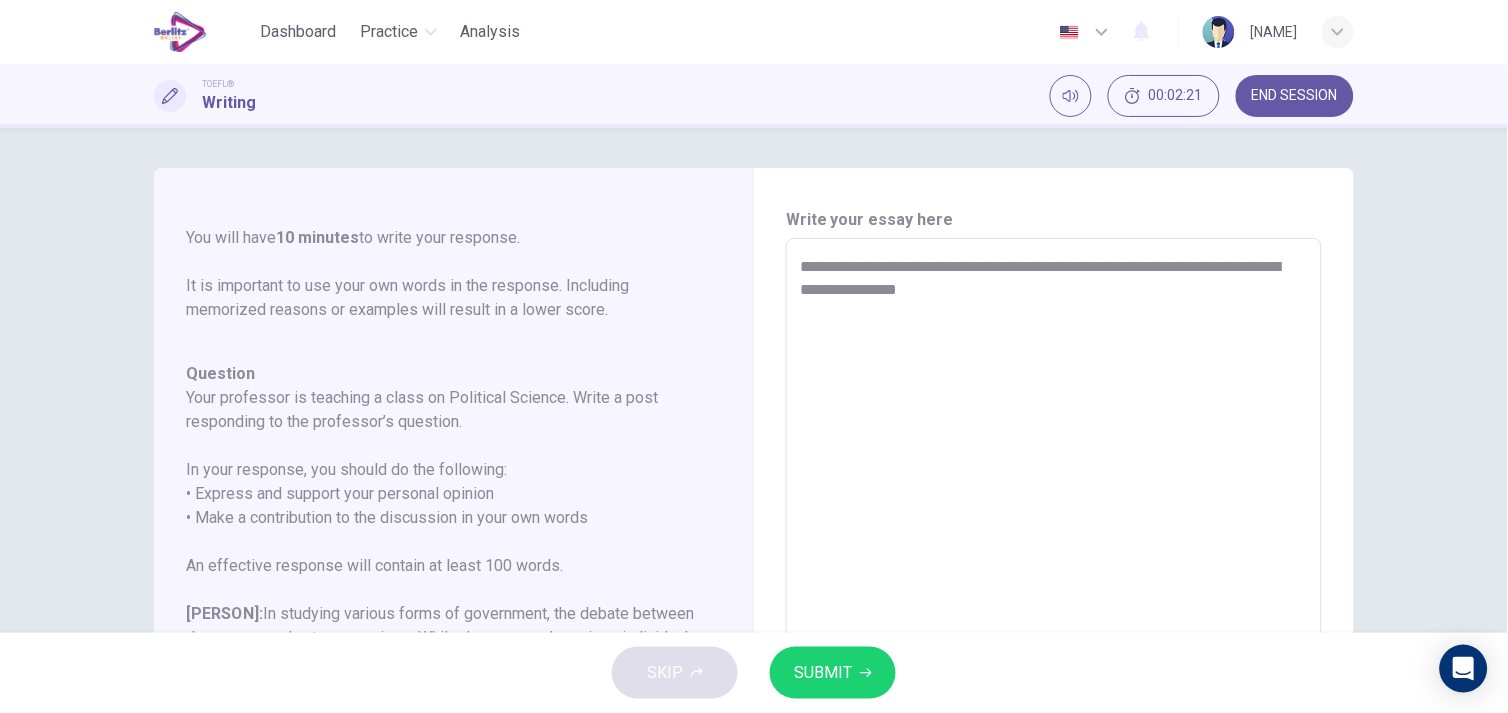 type on "*" 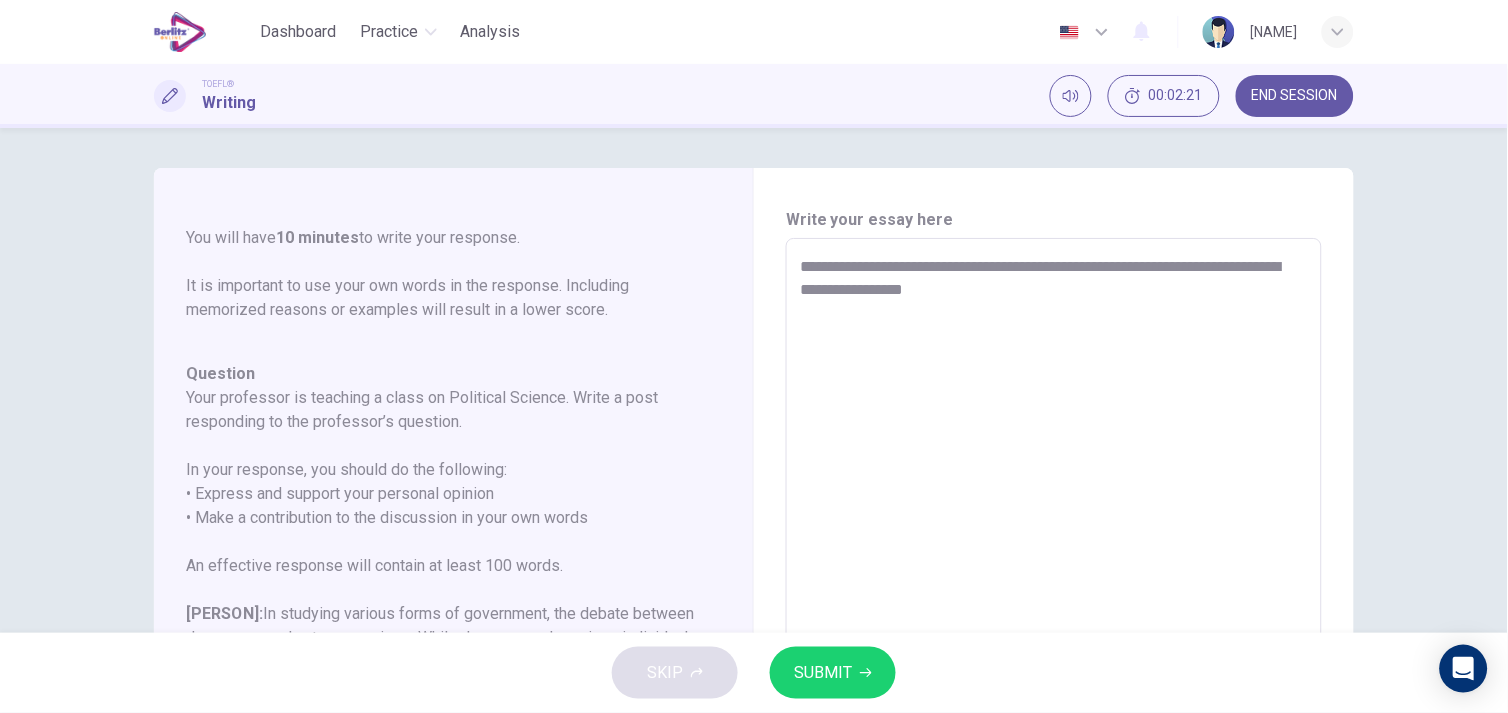 type on "*" 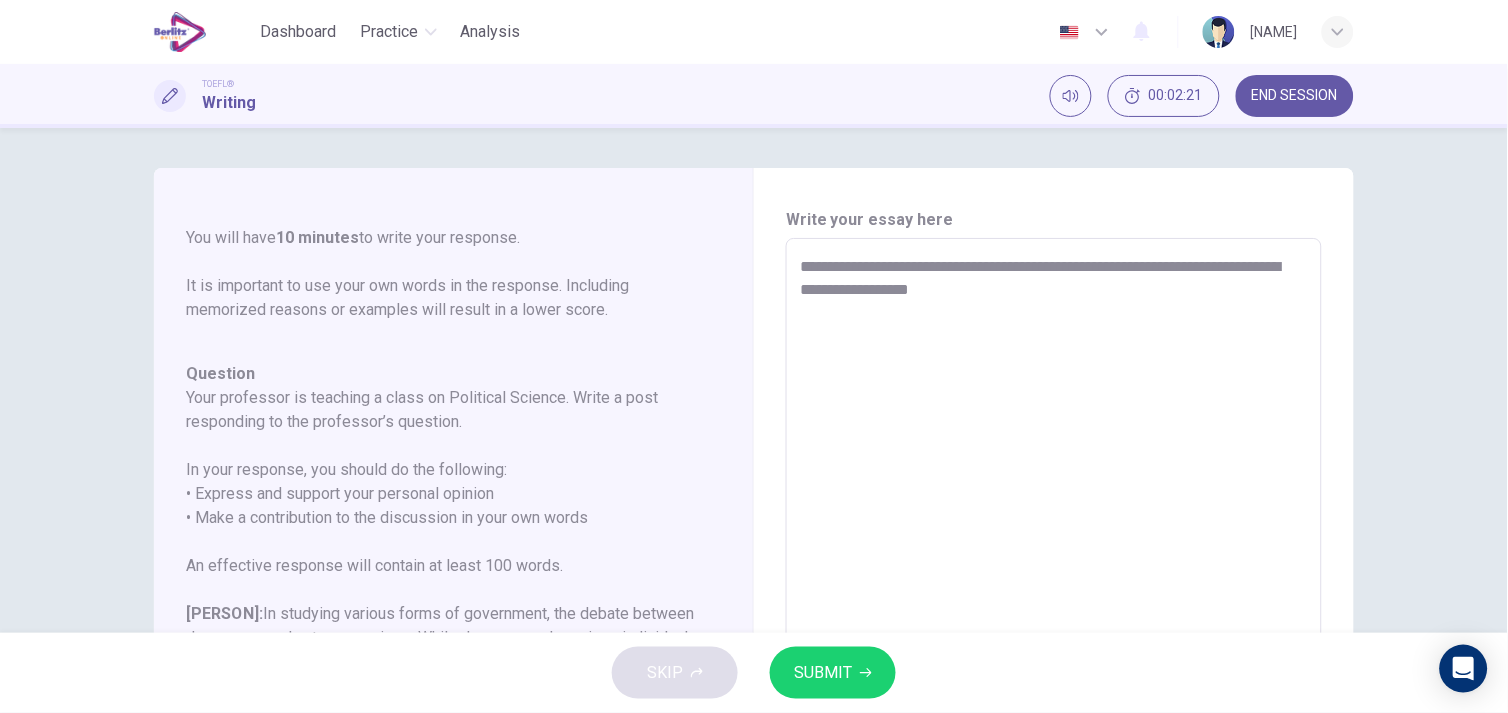 type on "*" 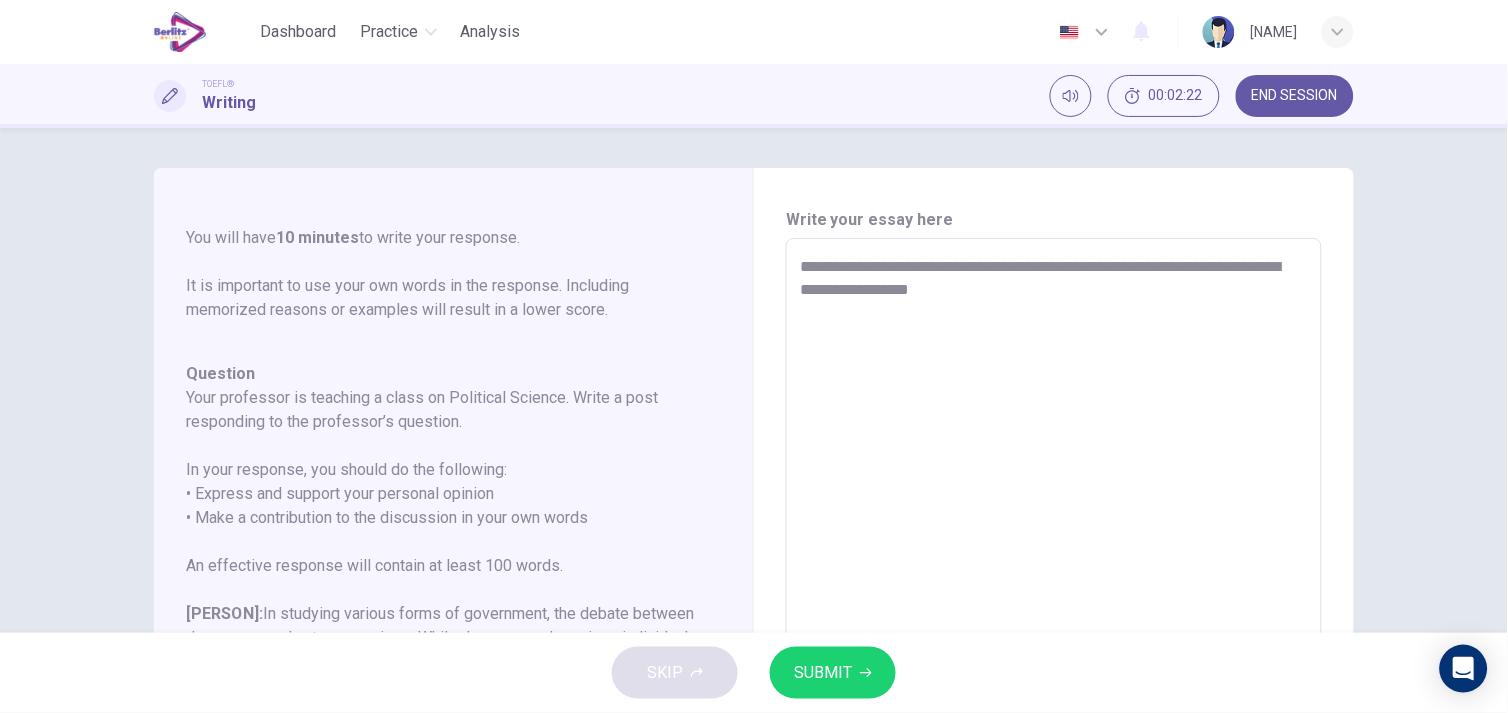 type 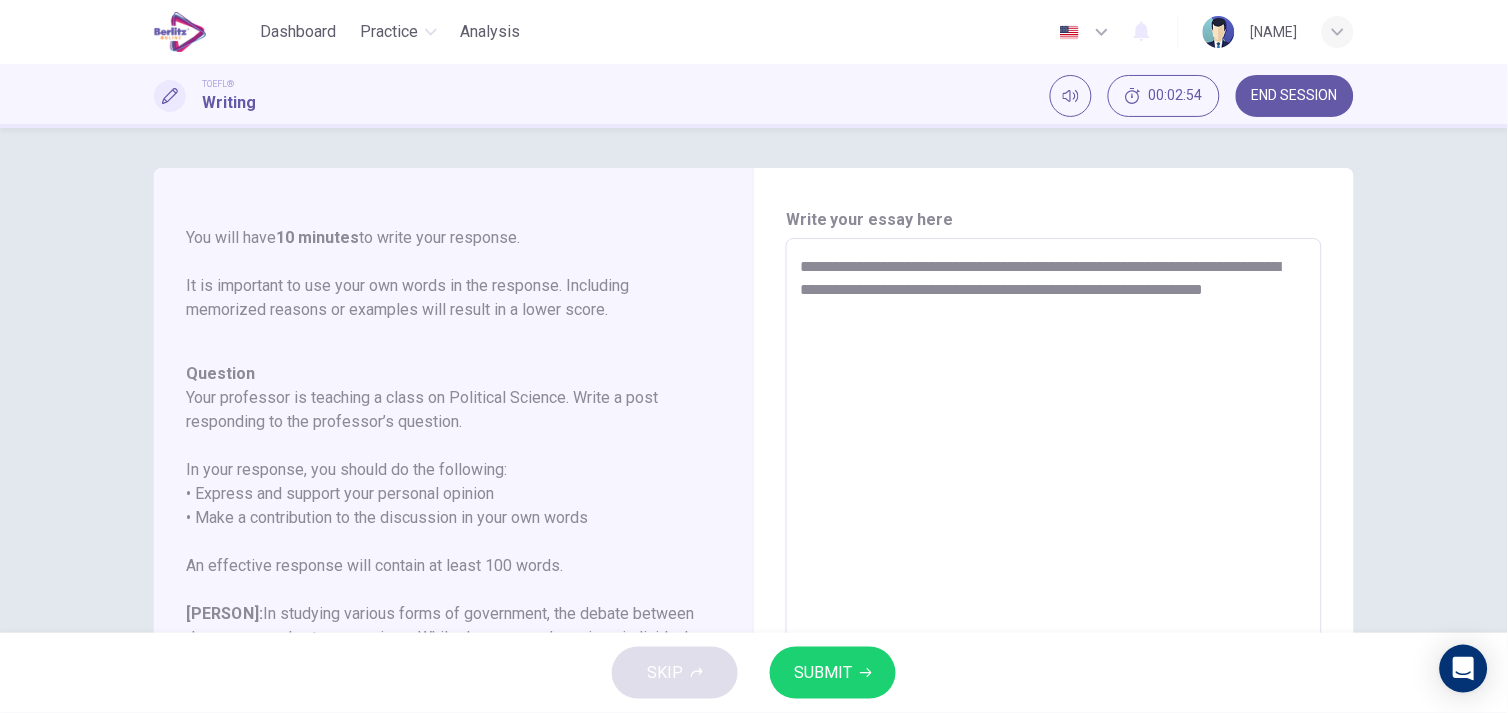 click on "**********" at bounding box center [1054, 572] 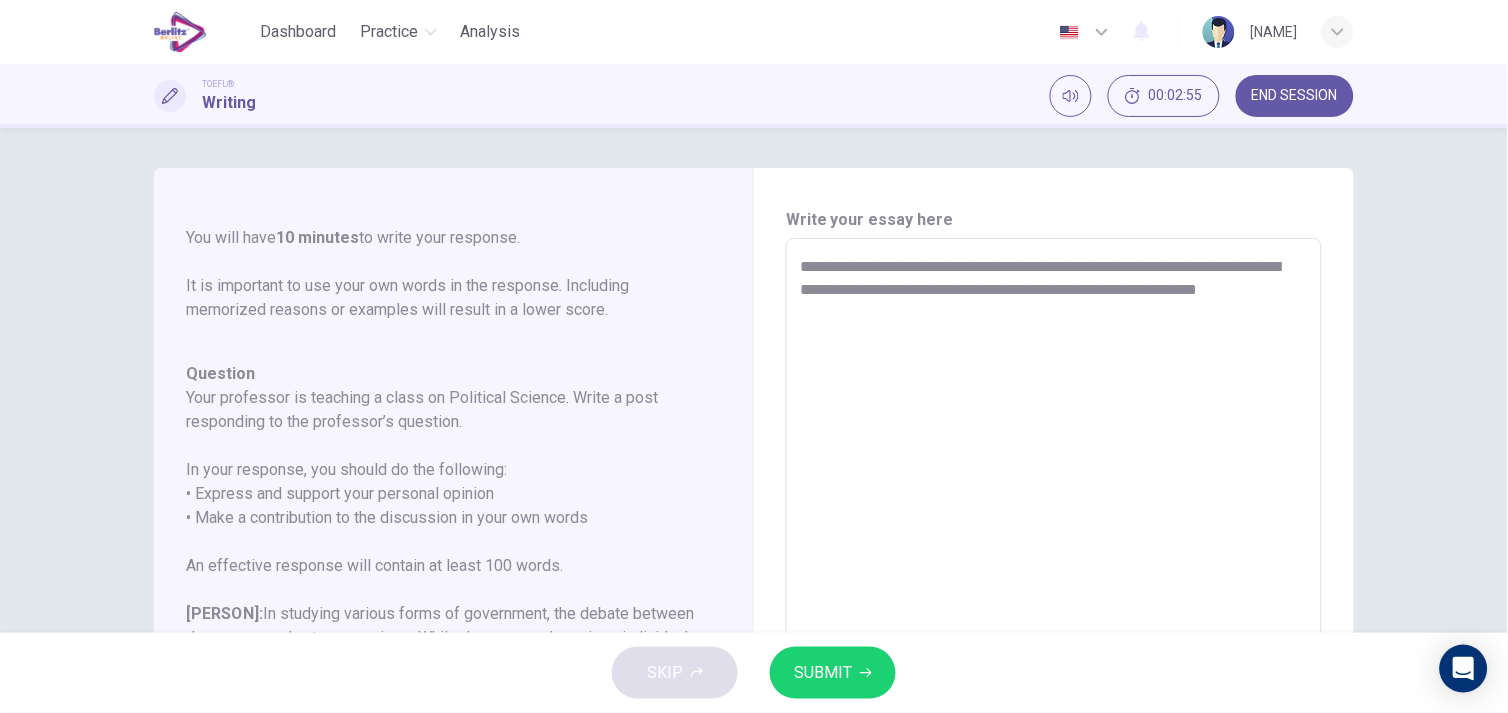 click on "**********" at bounding box center [1054, 572] 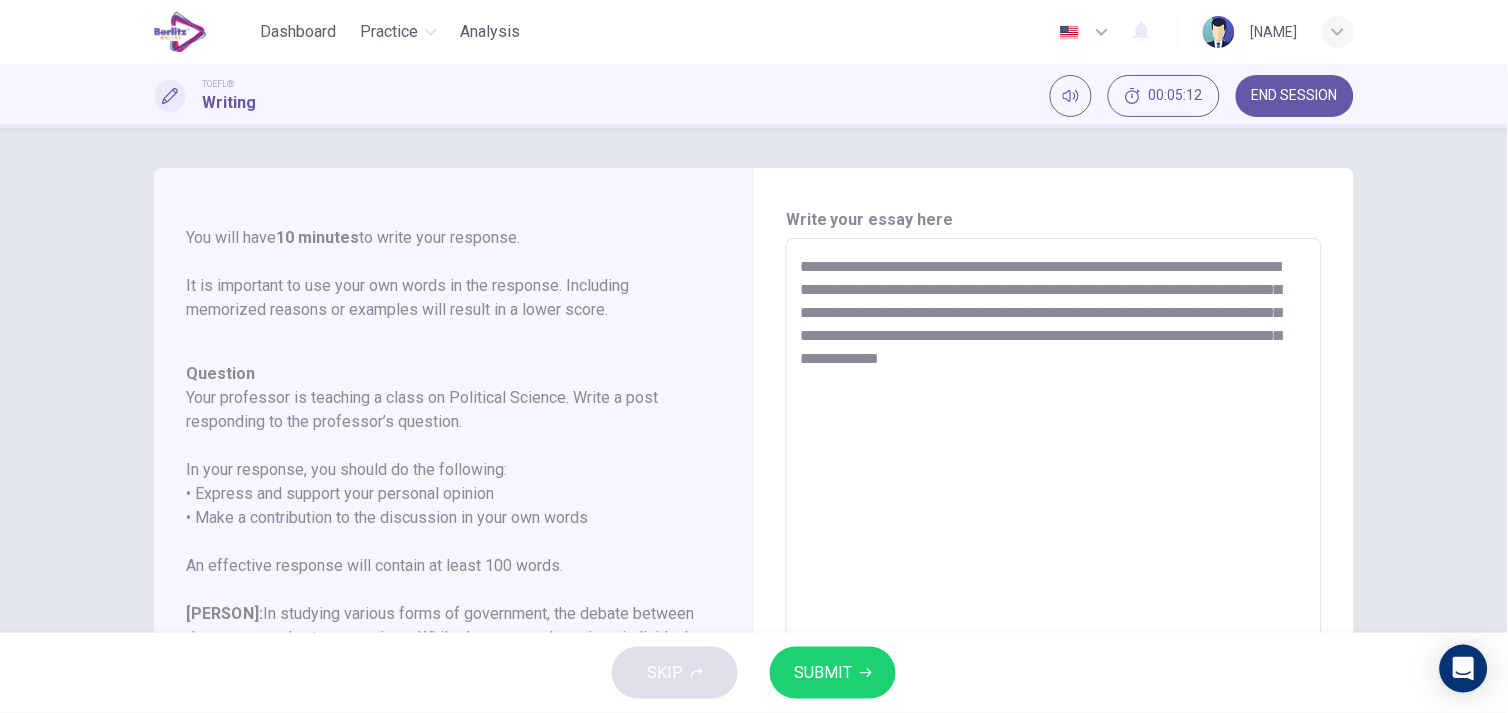 click on "**********" at bounding box center [1054, 572] 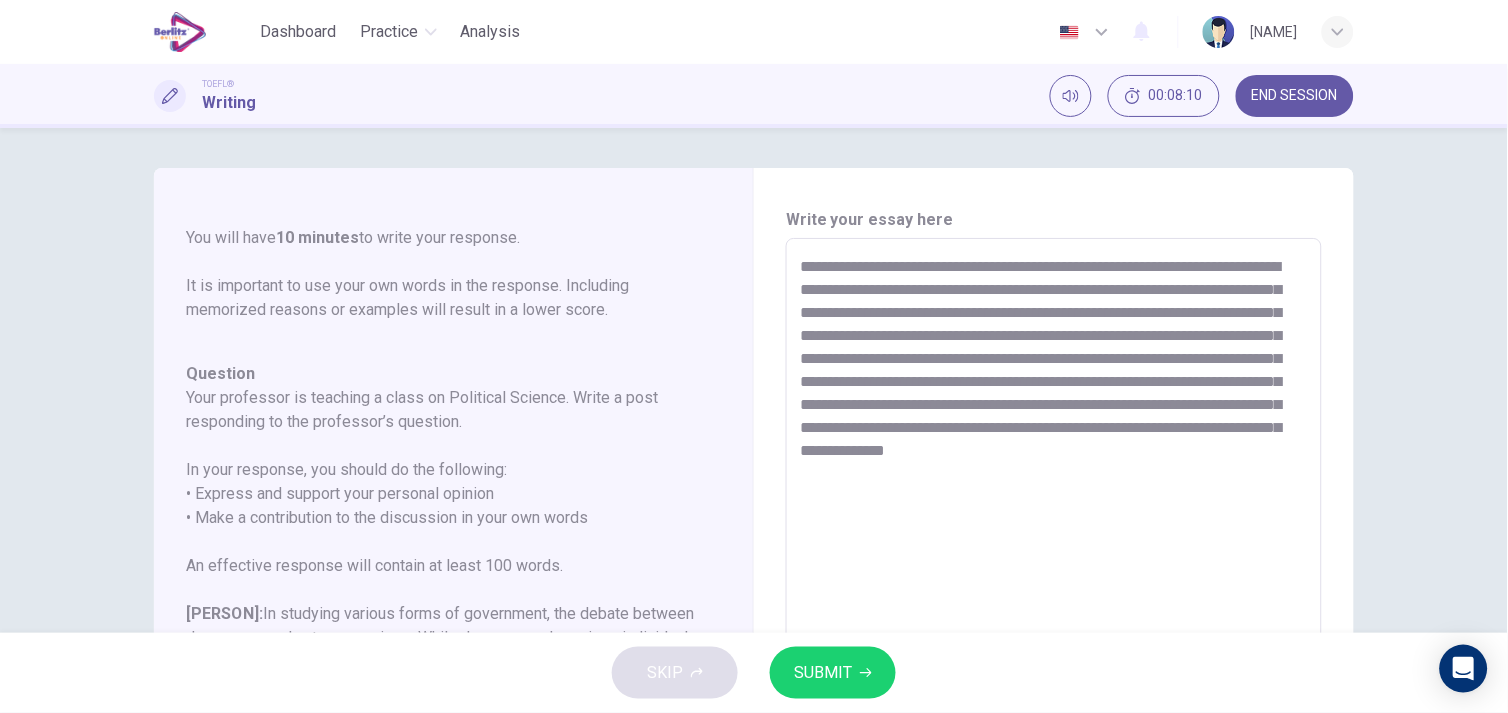 click on "**********" at bounding box center [1054, 572] 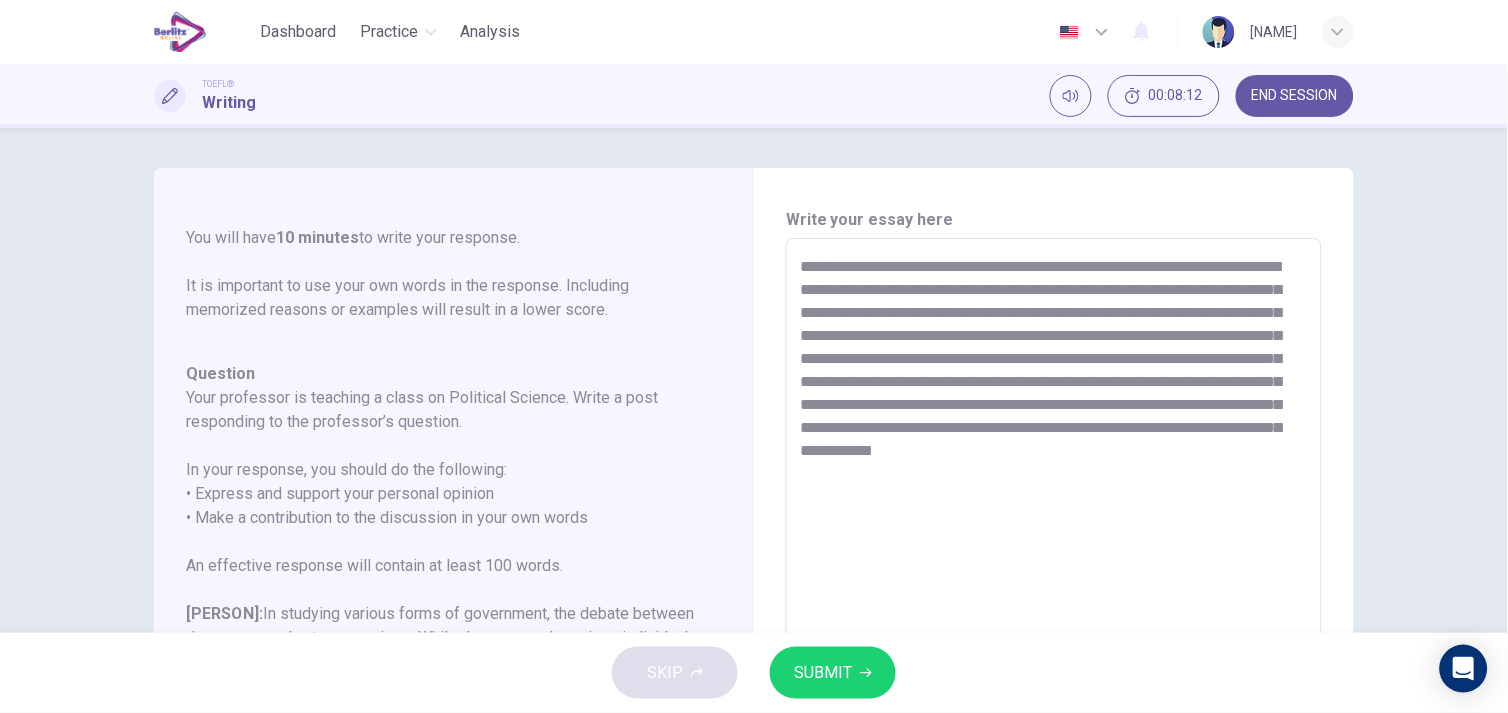 click on "**********" at bounding box center [1054, 572] 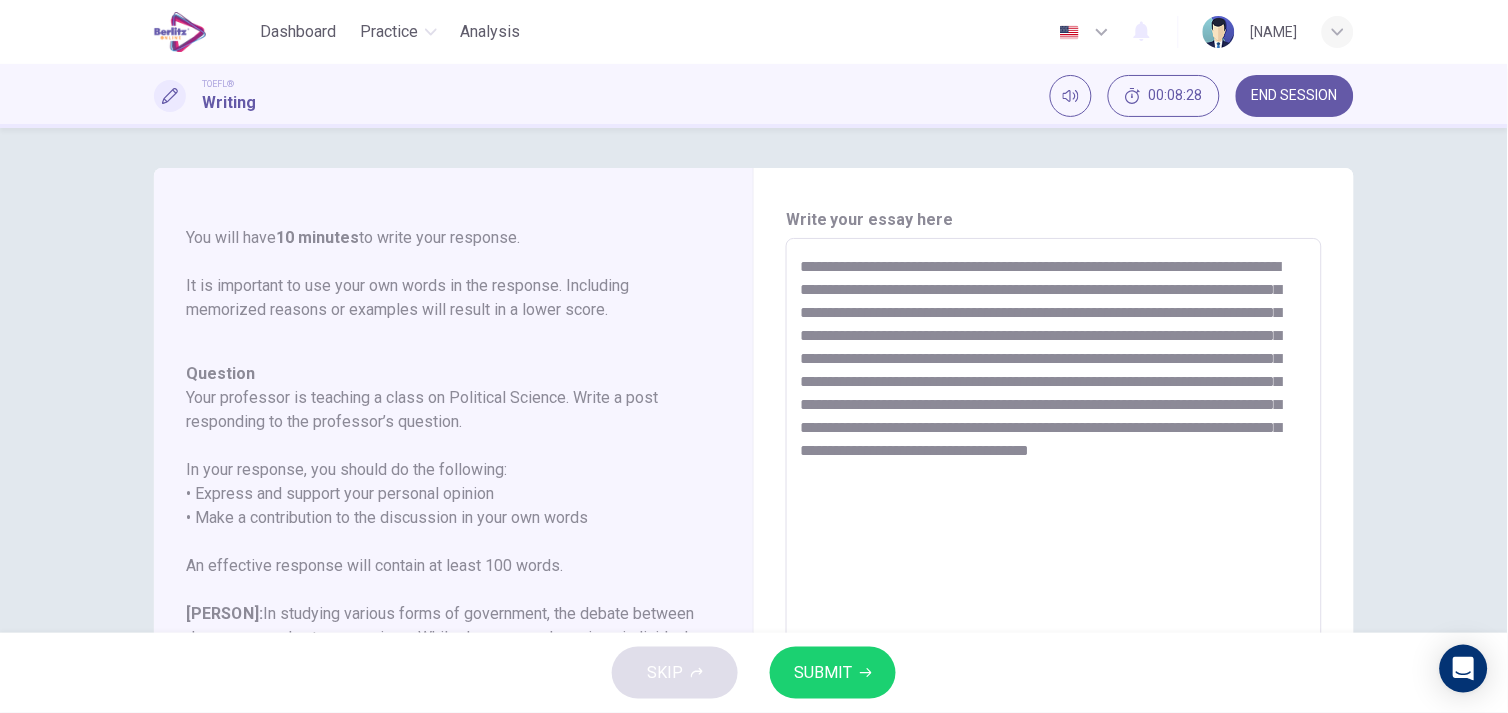 click on "SUBMIT" at bounding box center (823, 673) 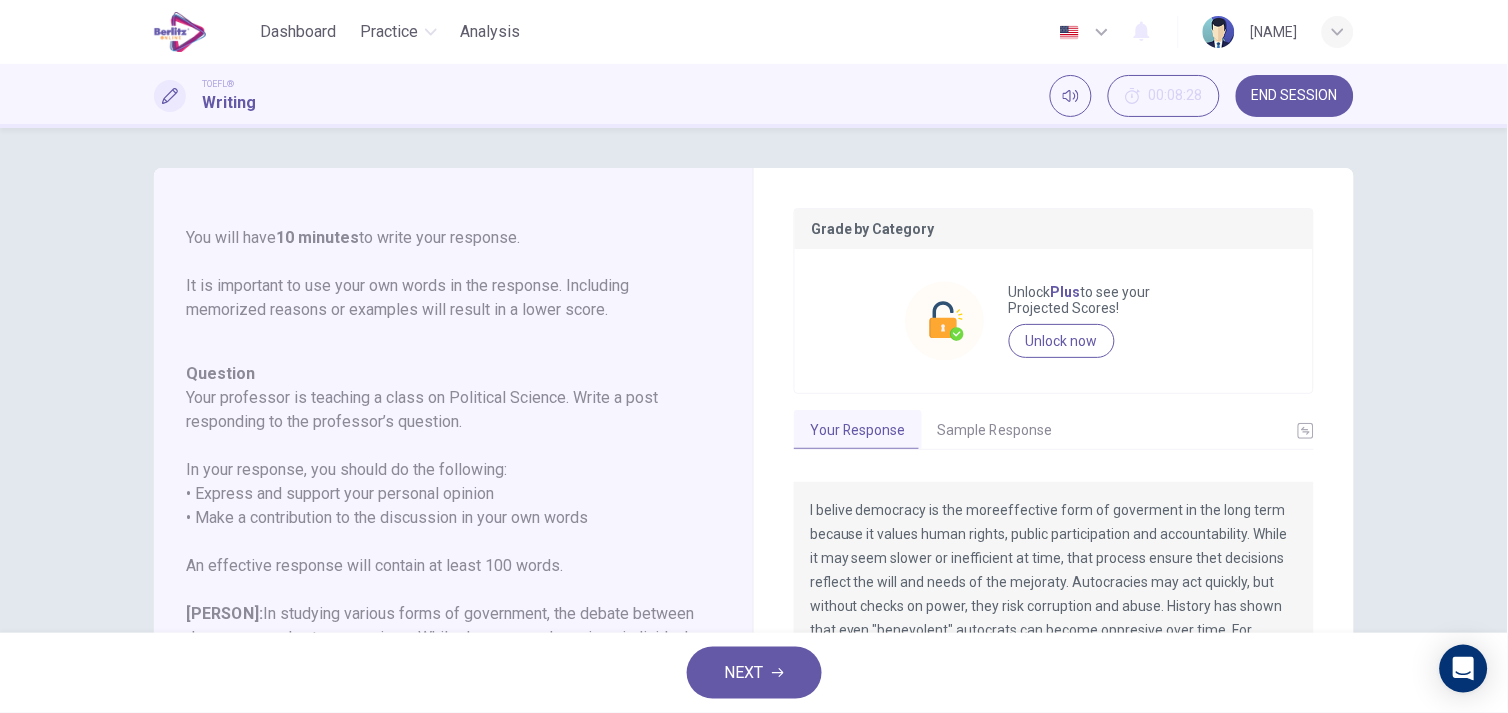 click on "NEXT" at bounding box center (754, 673) 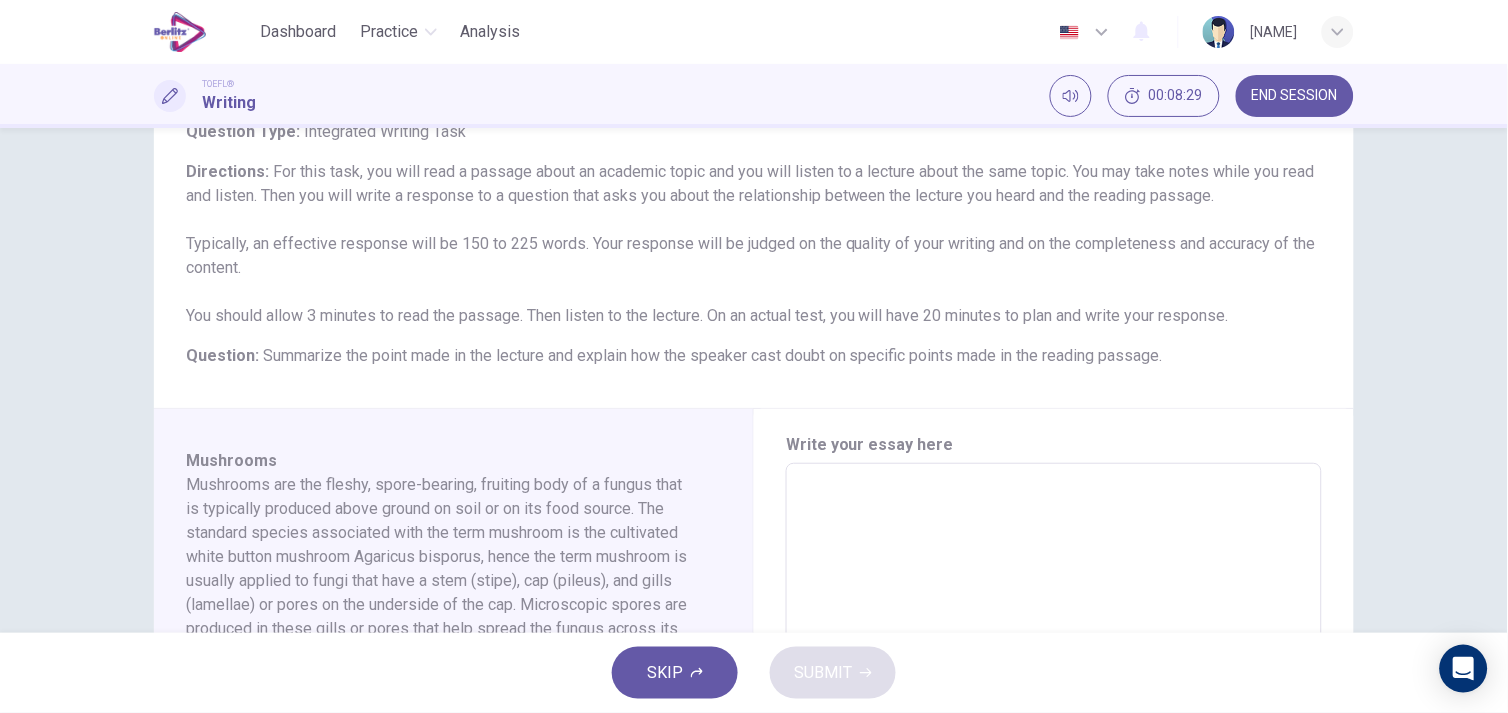 scroll, scrollTop: 223, scrollLeft: 0, axis: vertical 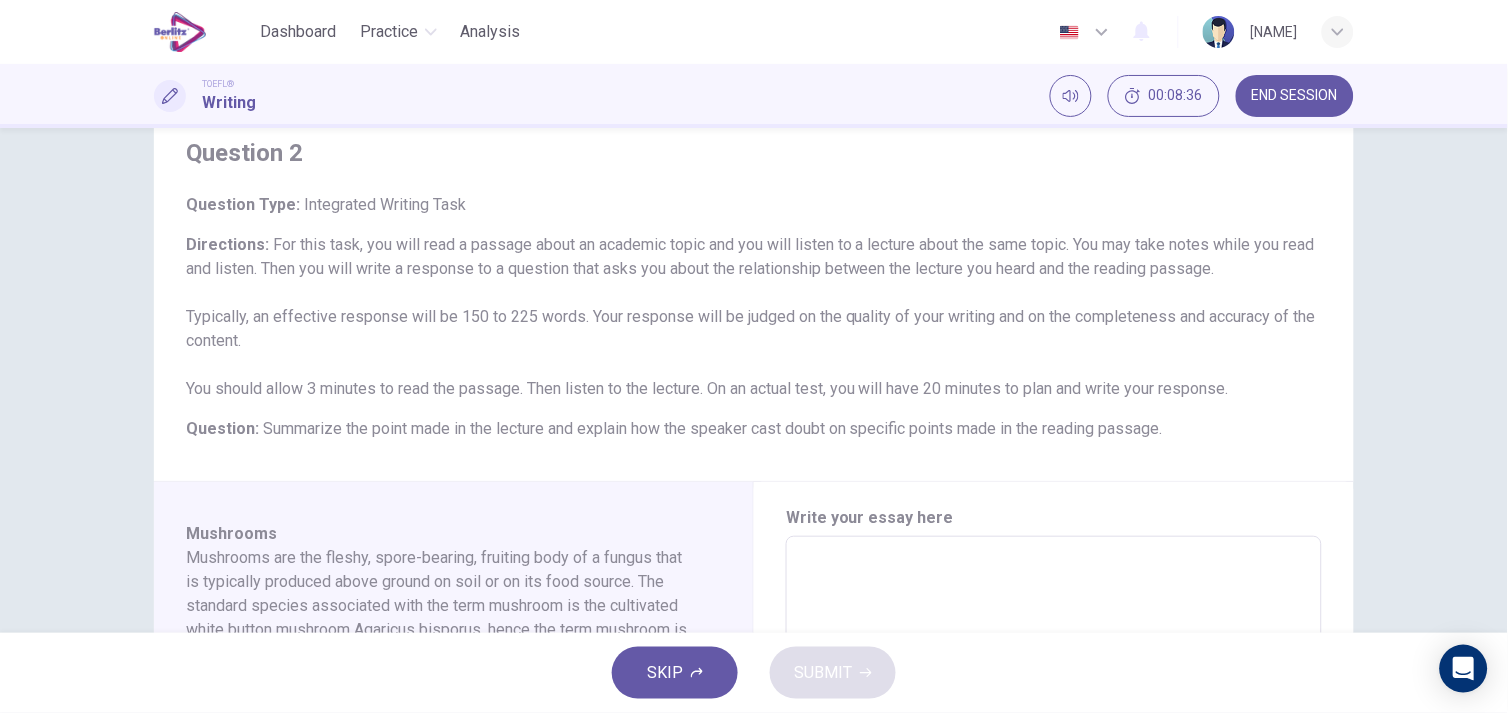 click on "END SESSION" at bounding box center (1295, 96) 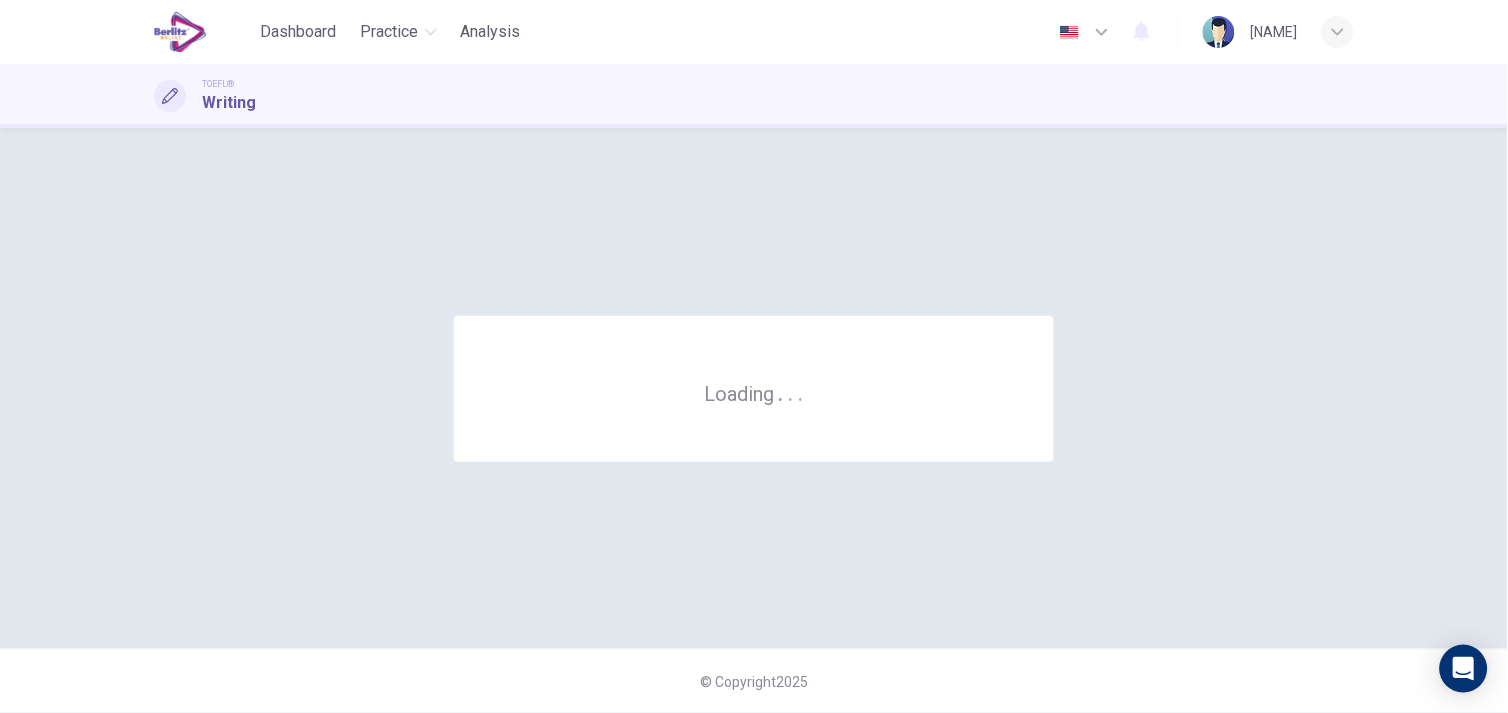 scroll, scrollTop: 0, scrollLeft: 0, axis: both 